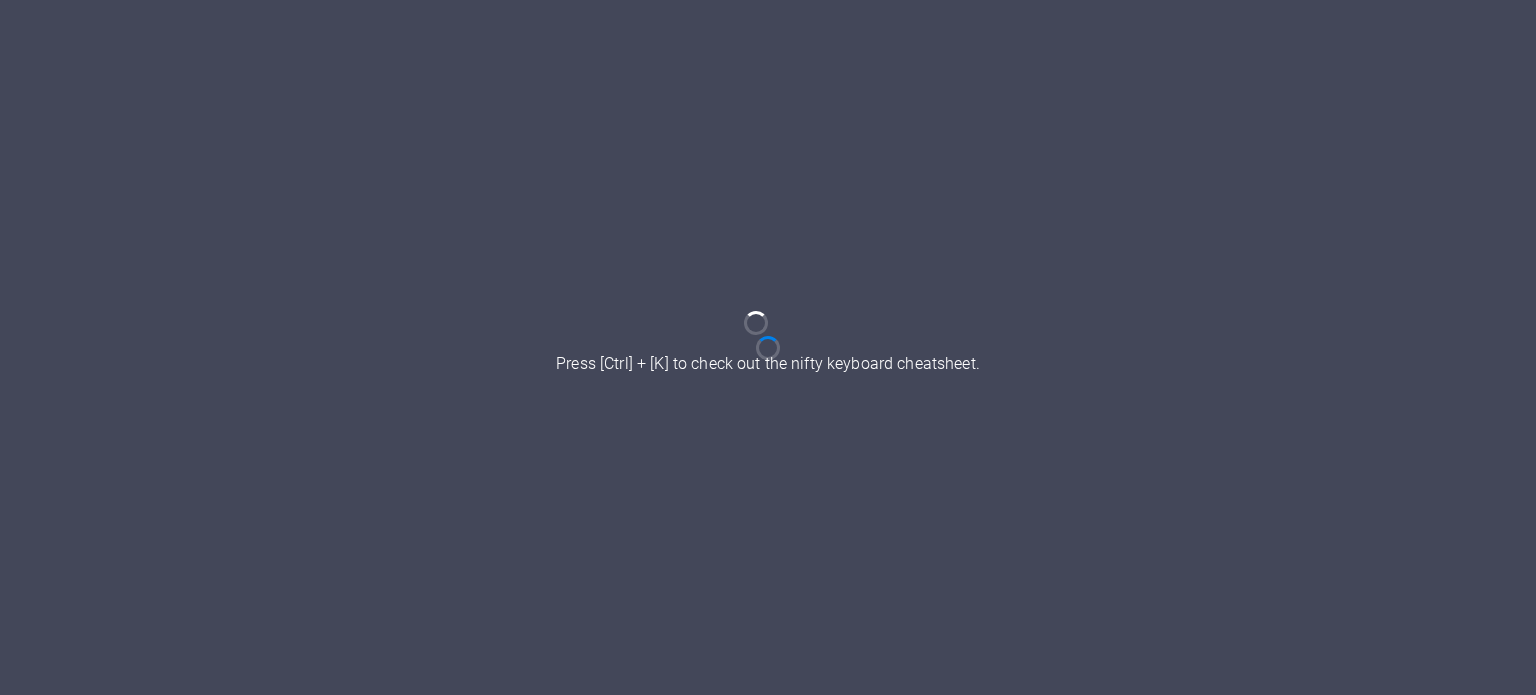scroll, scrollTop: 0, scrollLeft: 0, axis: both 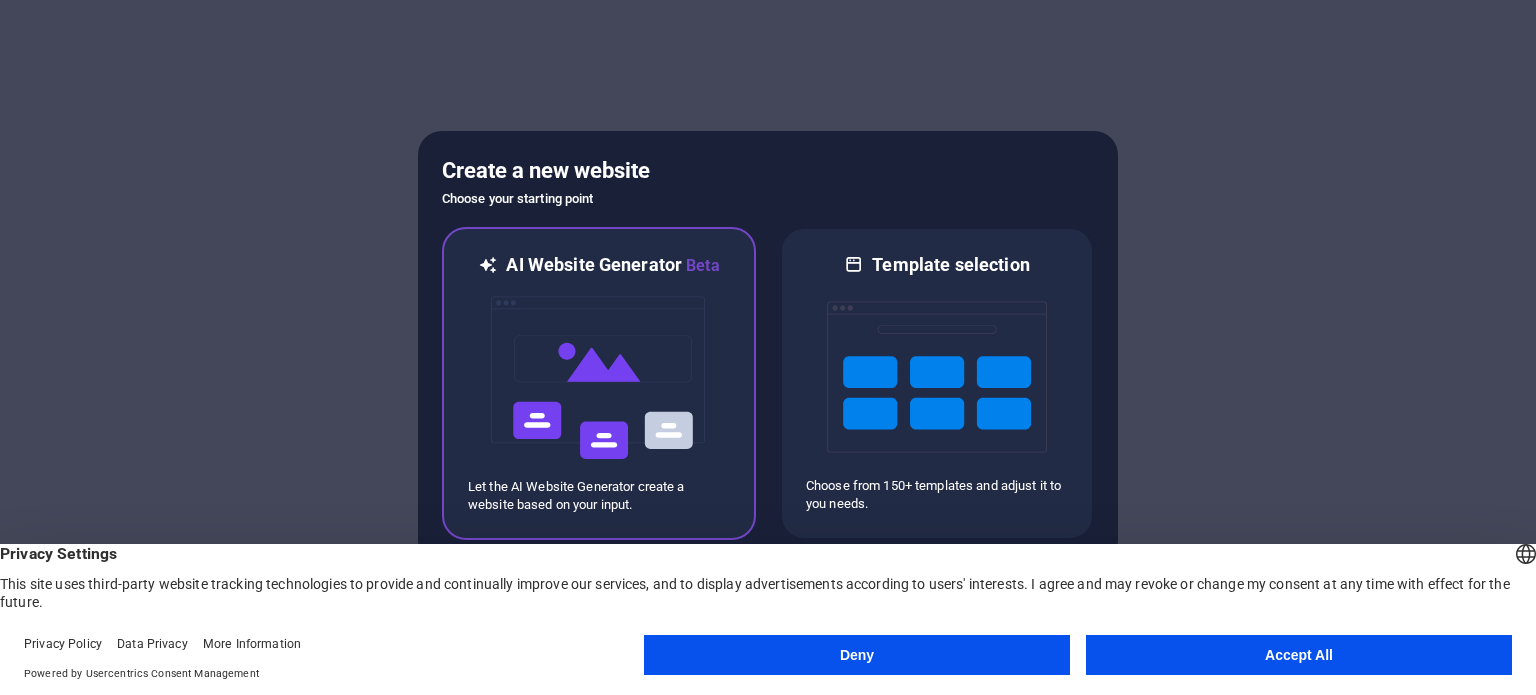 click at bounding box center (599, 378) 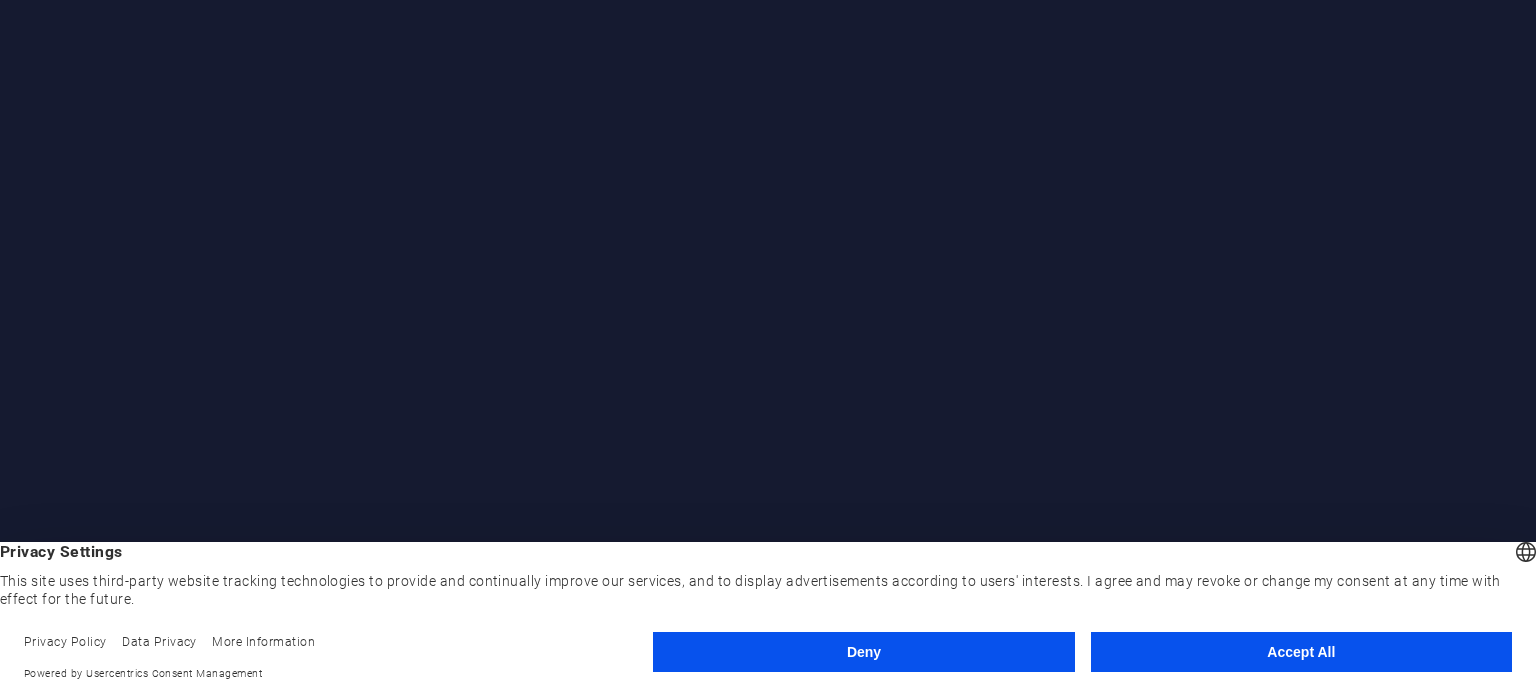 scroll, scrollTop: 0, scrollLeft: 0, axis: both 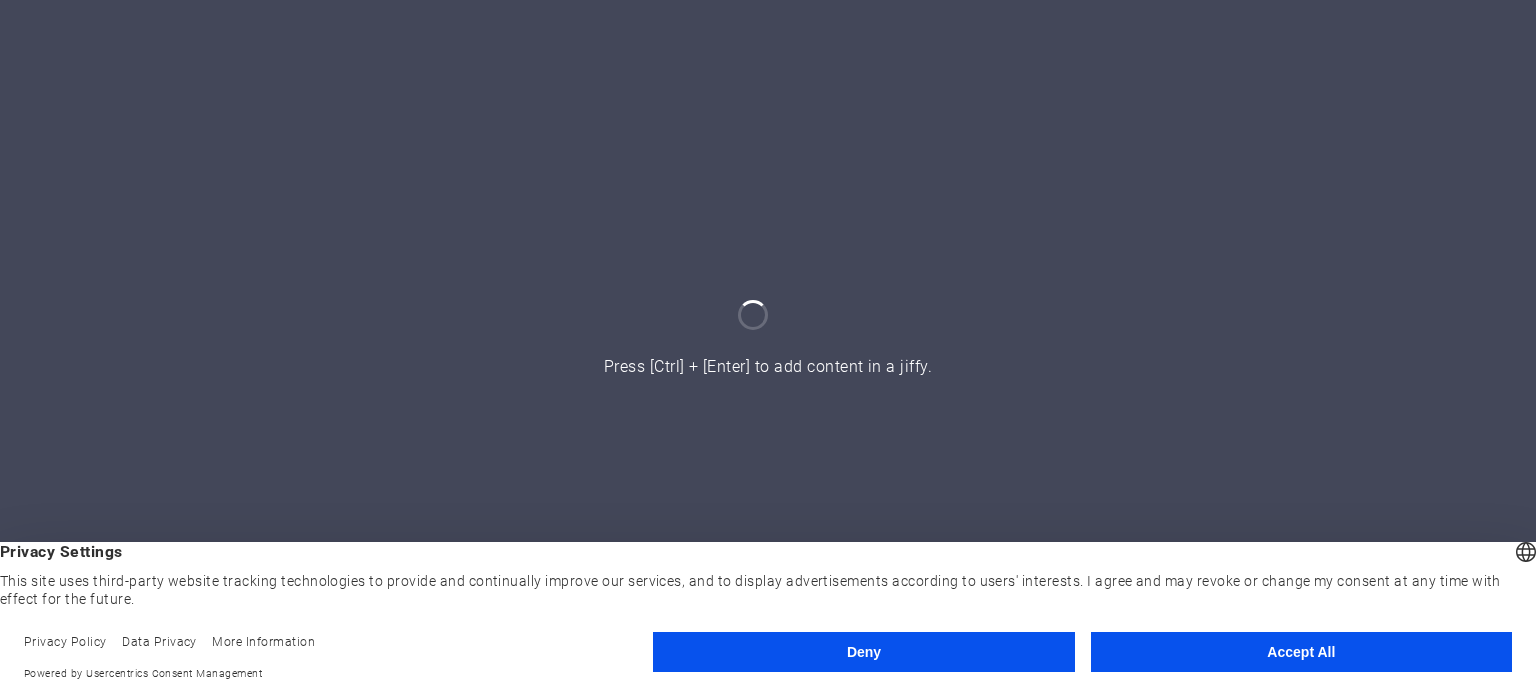 click on "Accept All" at bounding box center (1301, 652) 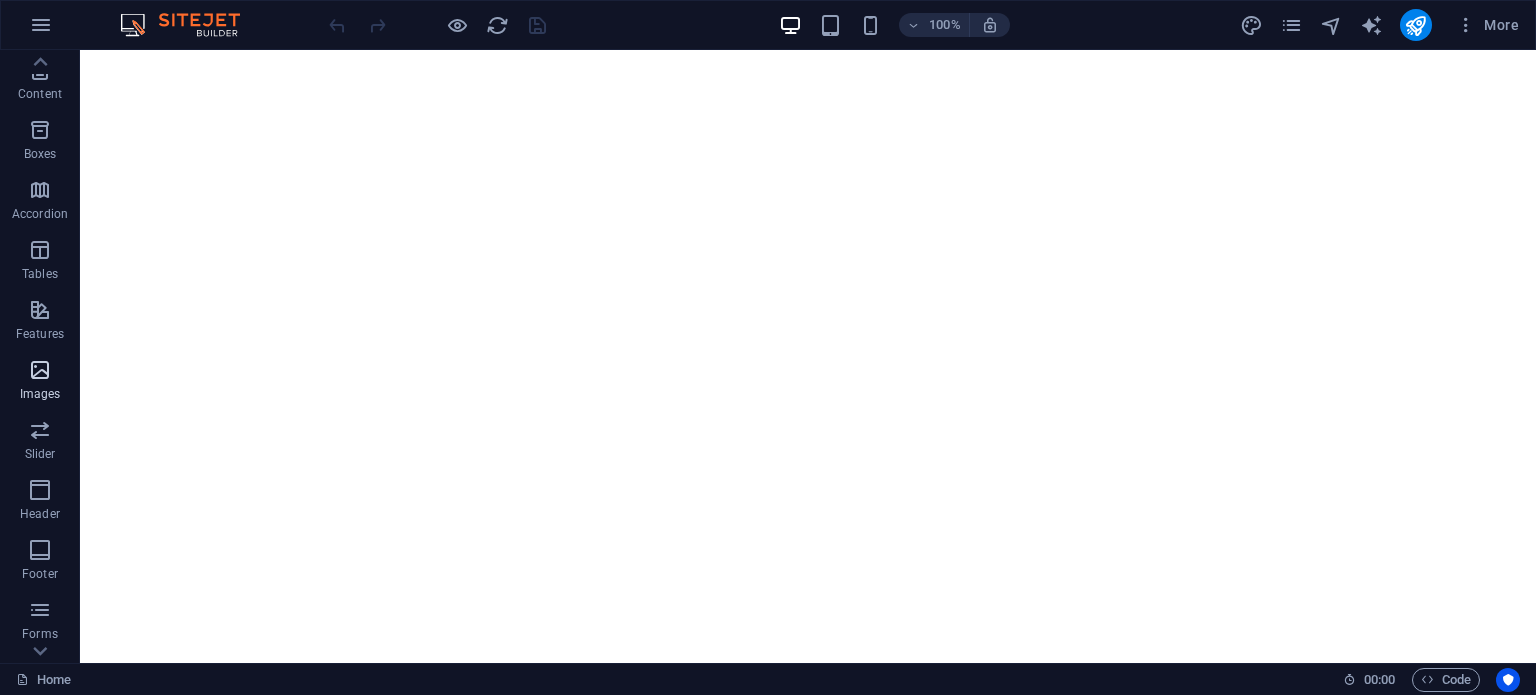scroll, scrollTop: 286, scrollLeft: 0, axis: vertical 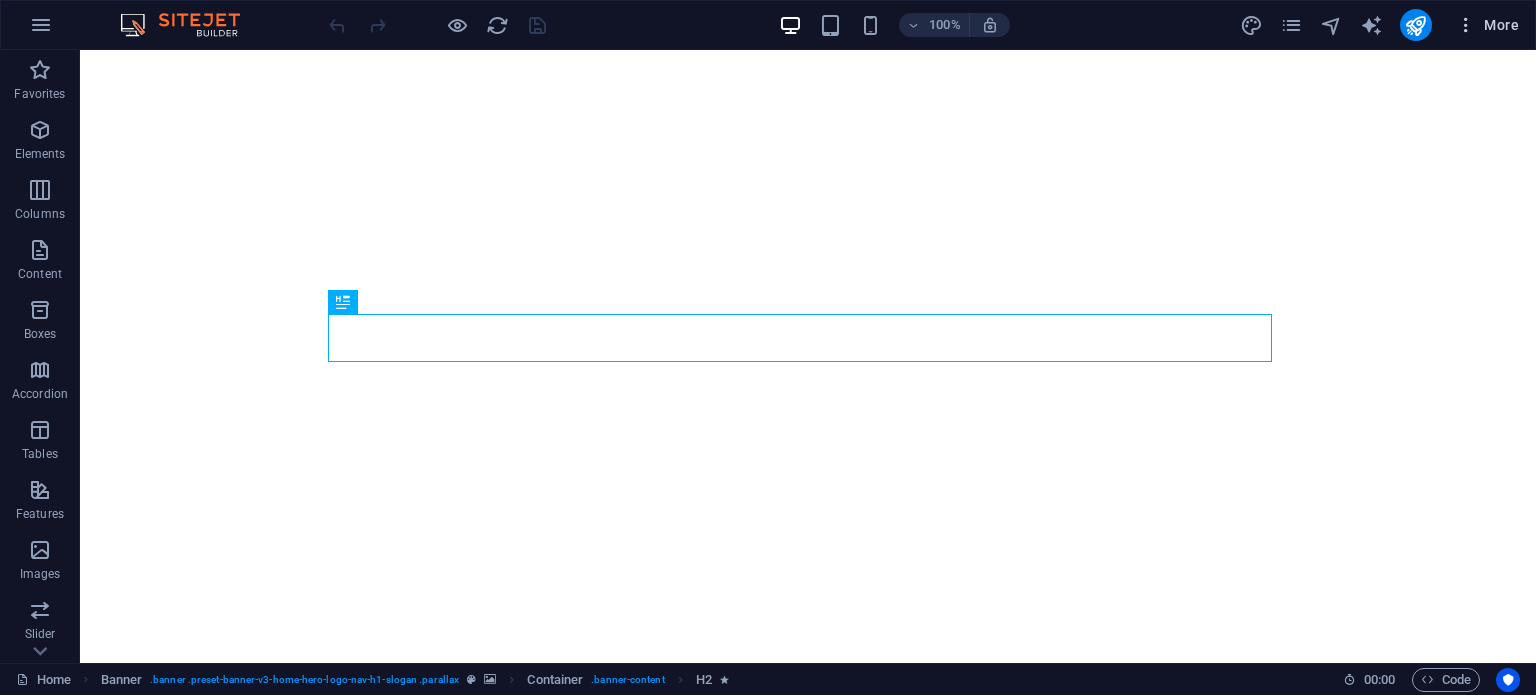 click at bounding box center [1466, 25] 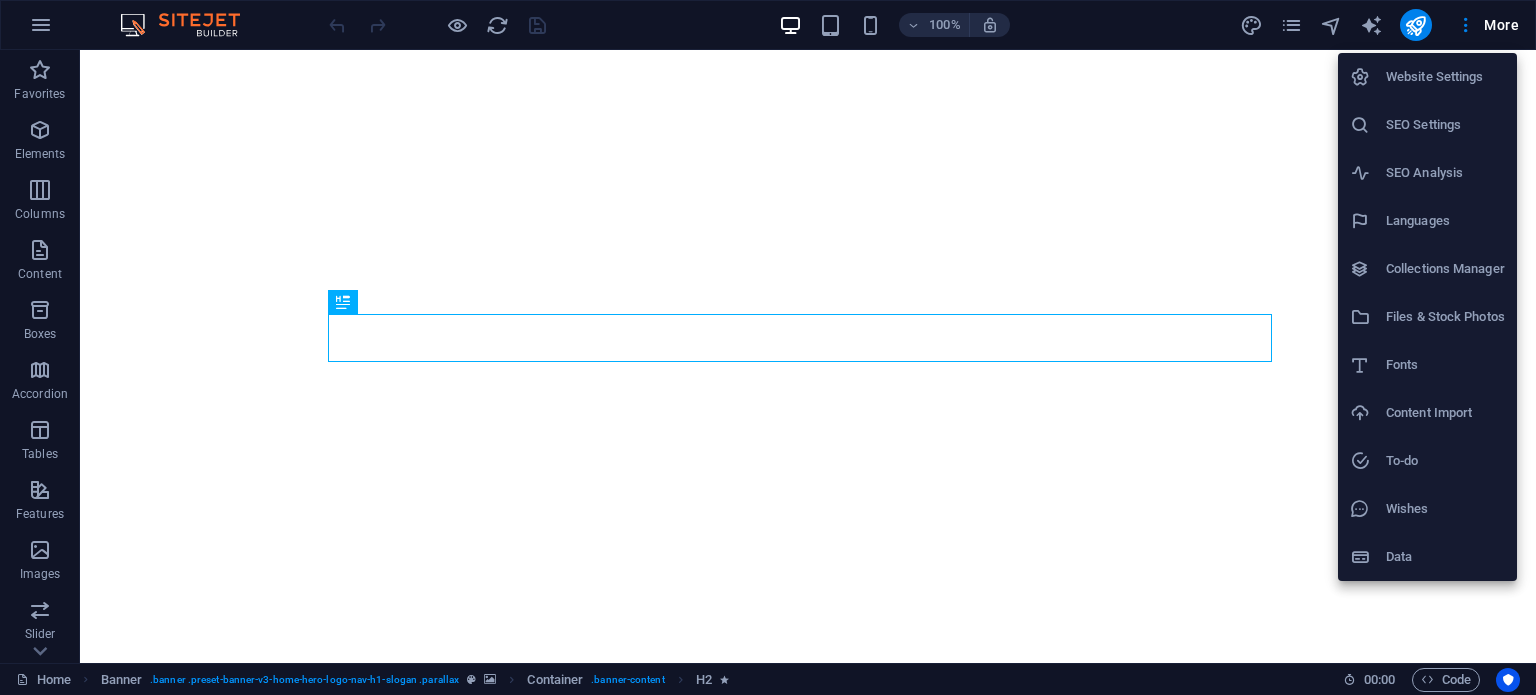 click at bounding box center (768, 347) 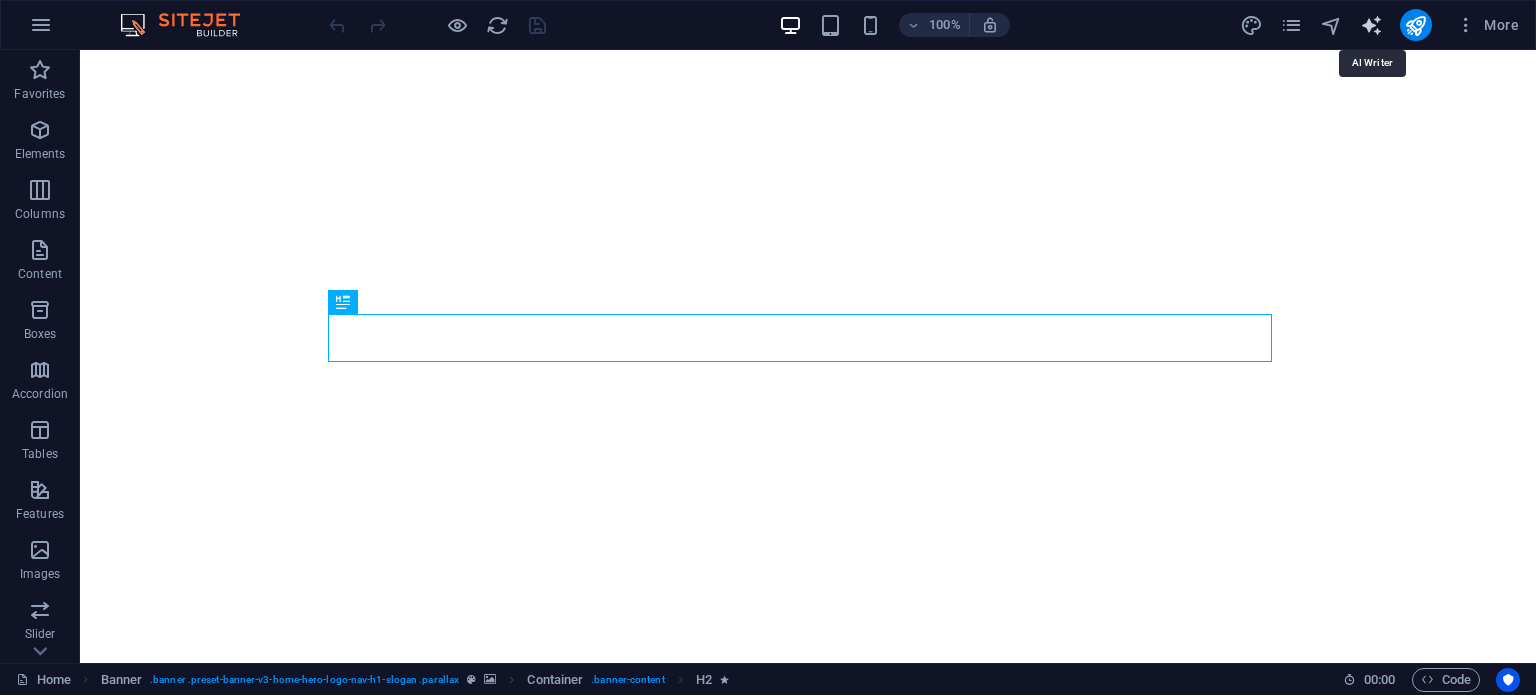 click at bounding box center (1371, 25) 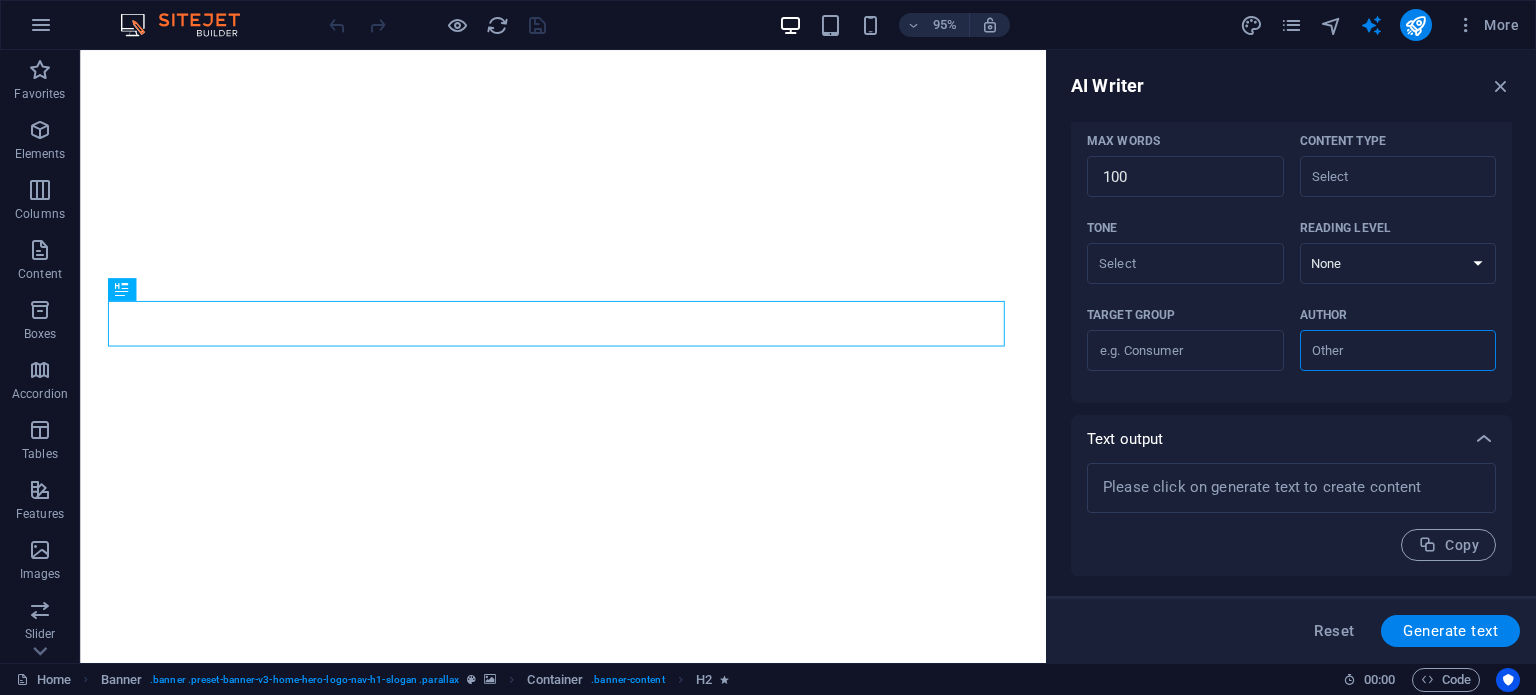 scroll, scrollTop: 0, scrollLeft: 0, axis: both 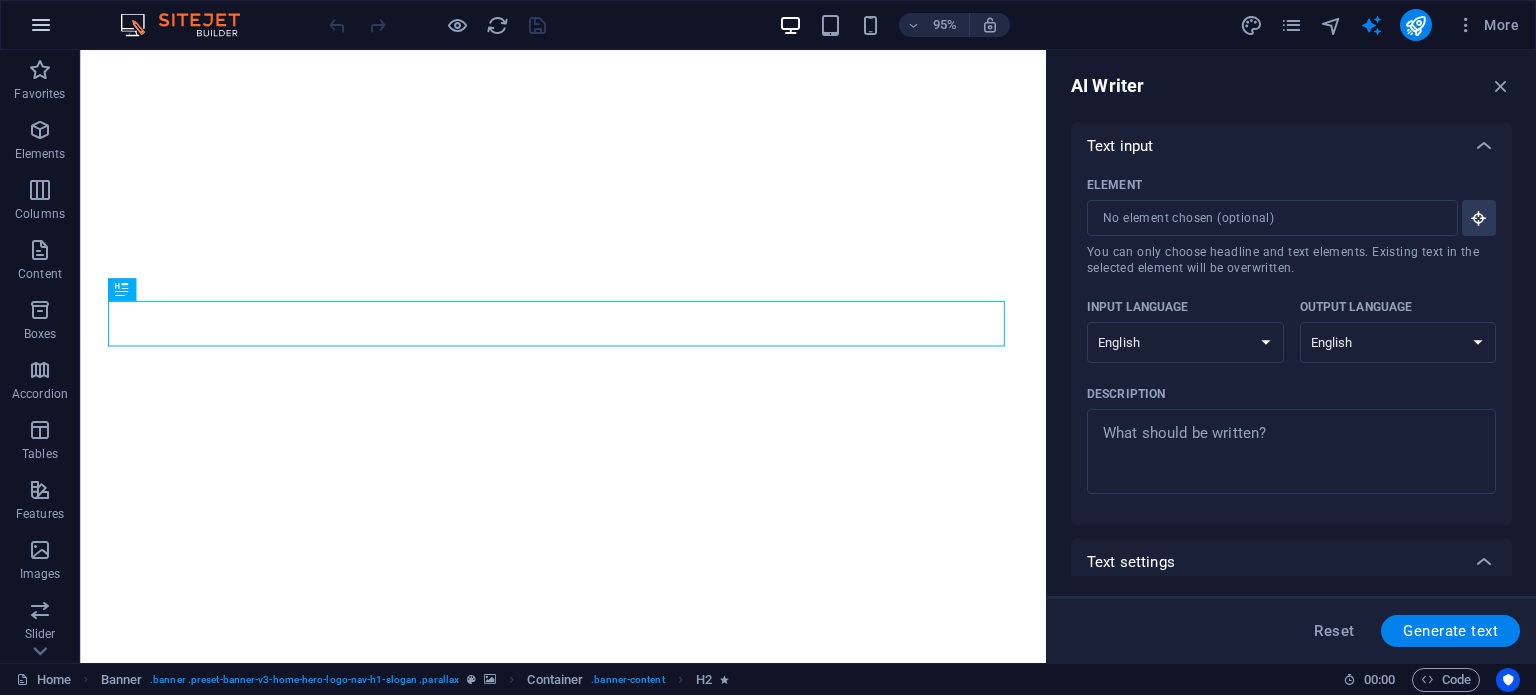 click at bounding box center [41, 25] 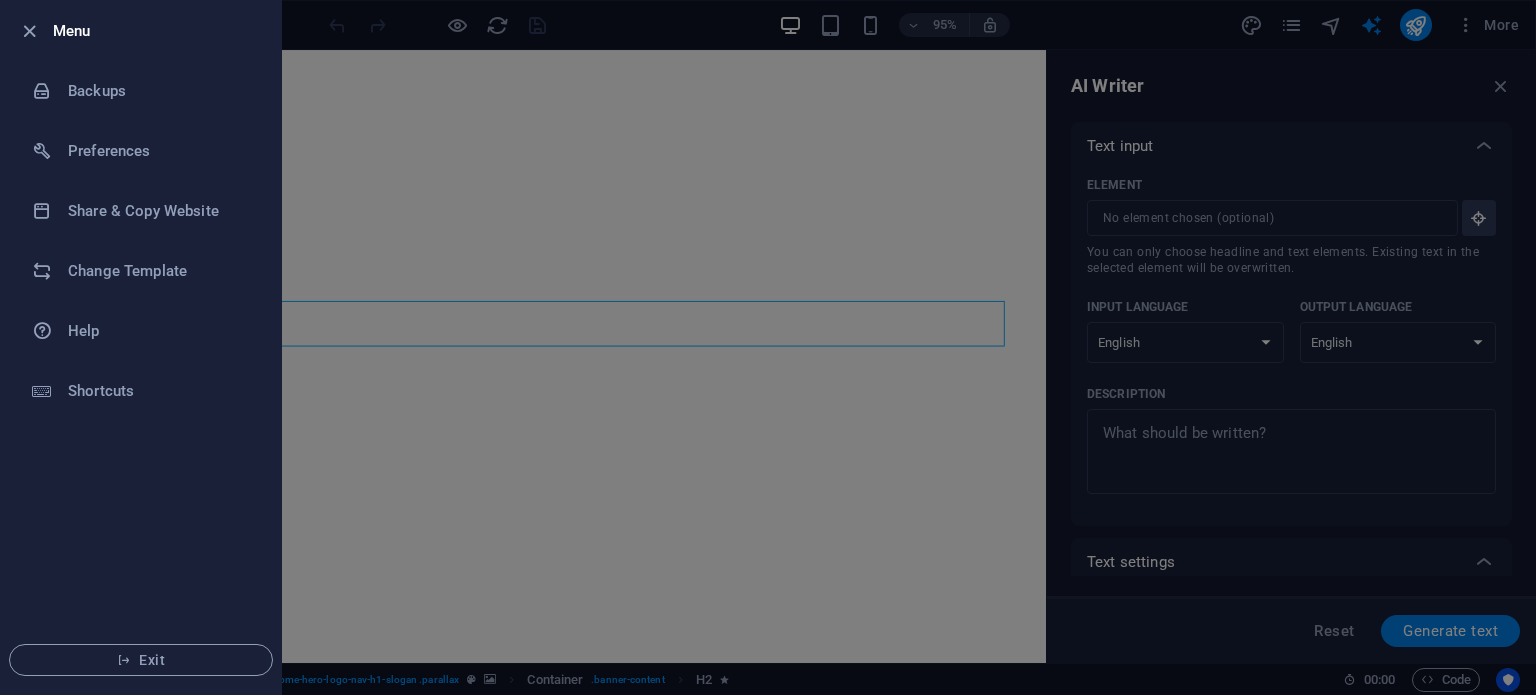 click at bounding box center (768, 347) 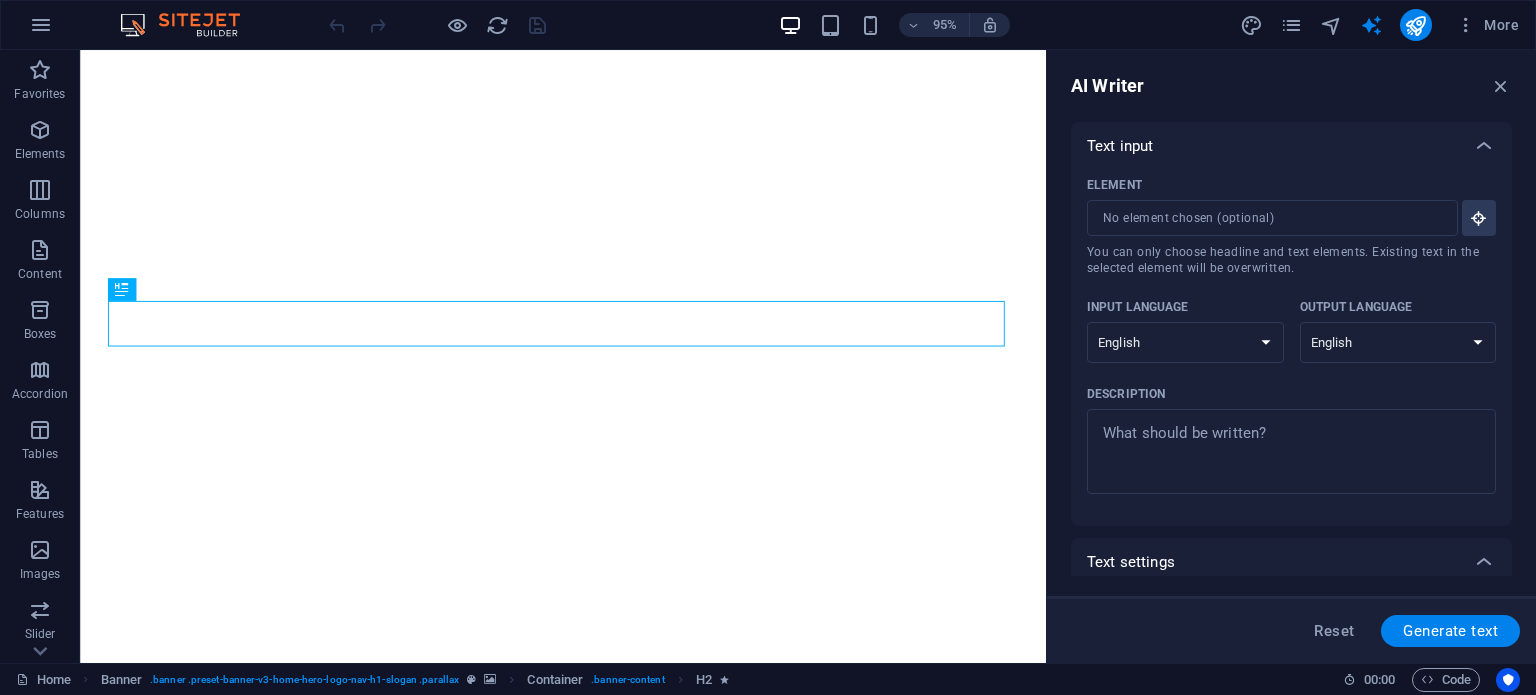click at bounding box center (190, 25) 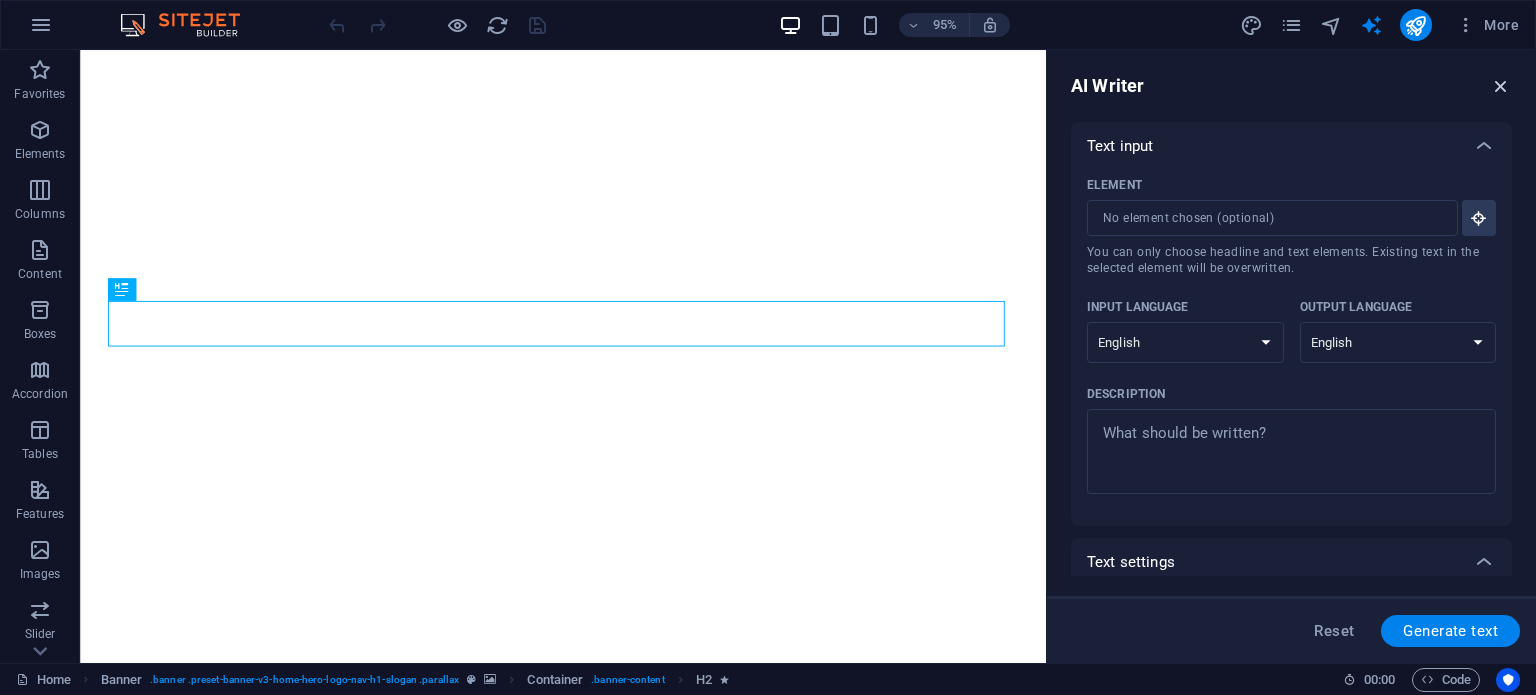 click at bounding box center (1501, 86) 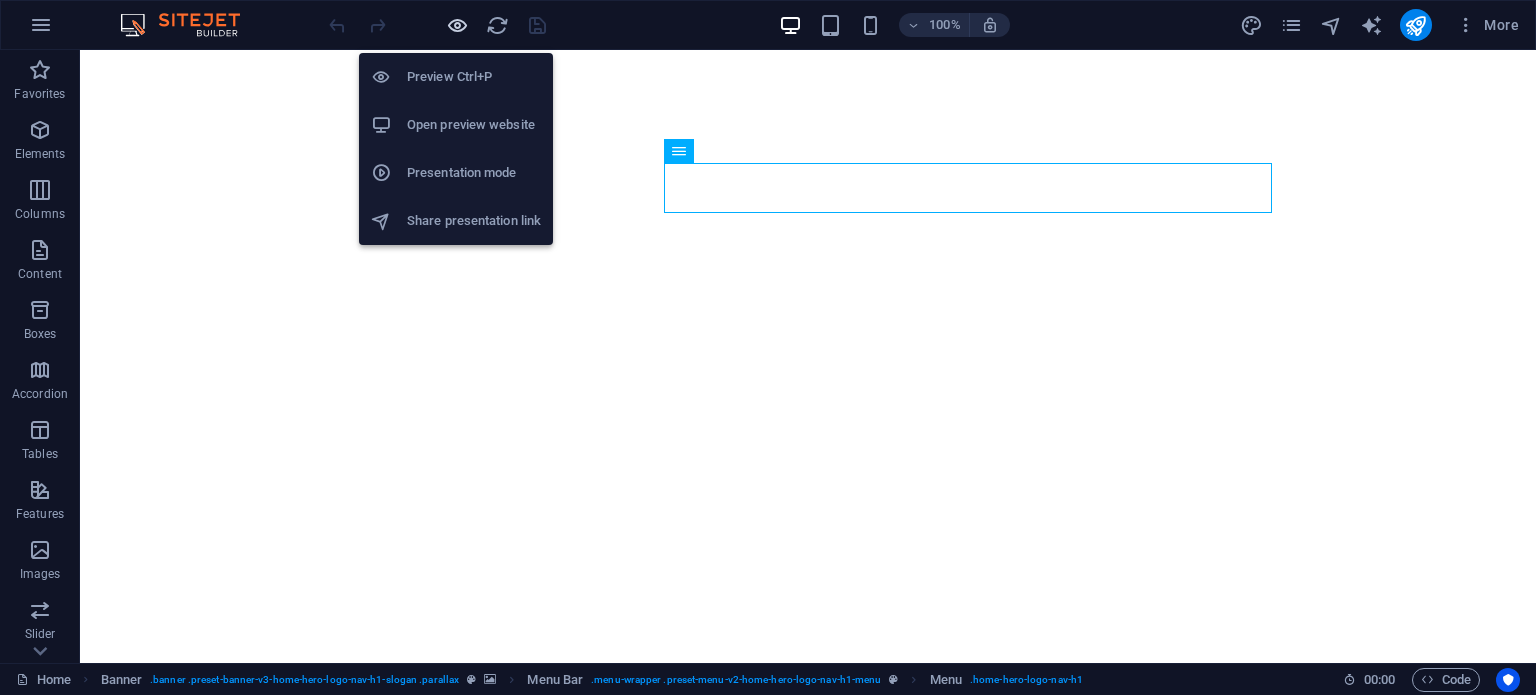 click at bounding box center (457, 25) 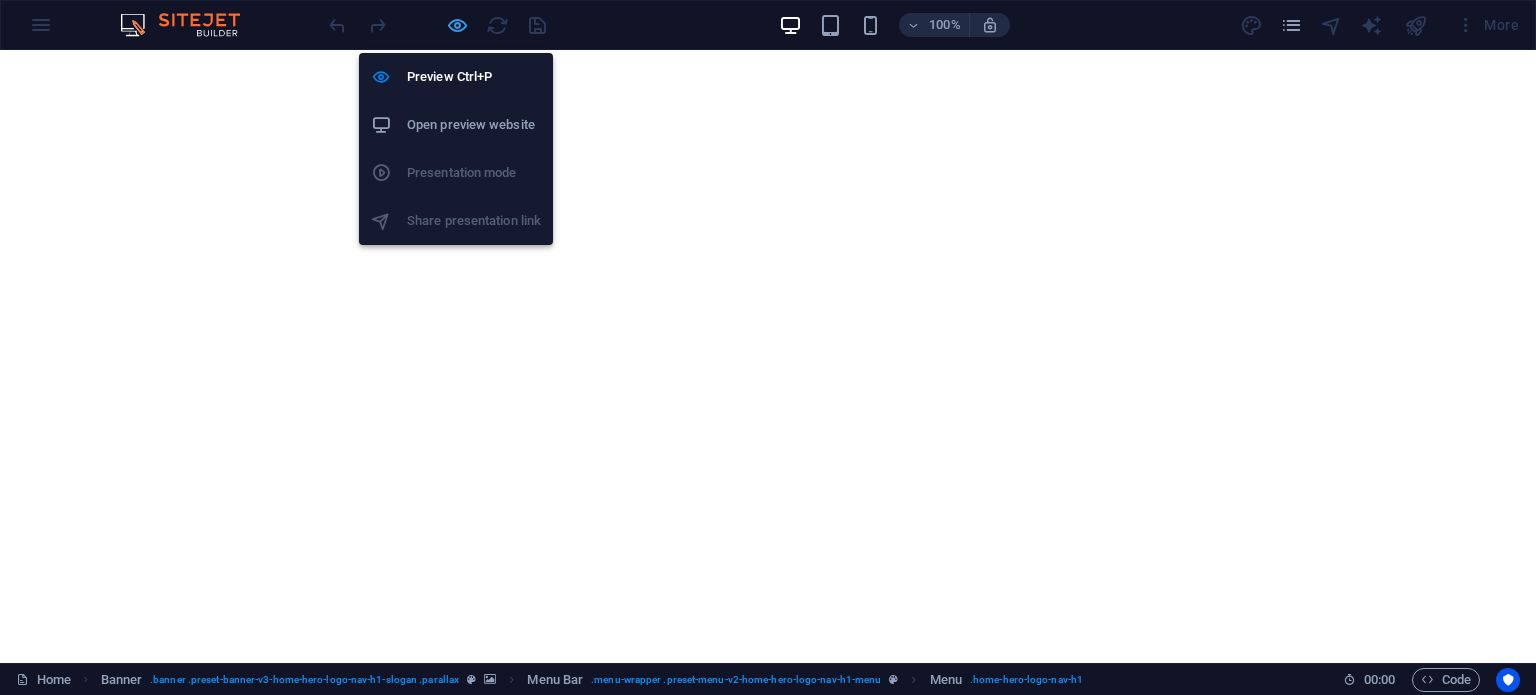 click at bounding box center (457, 25) 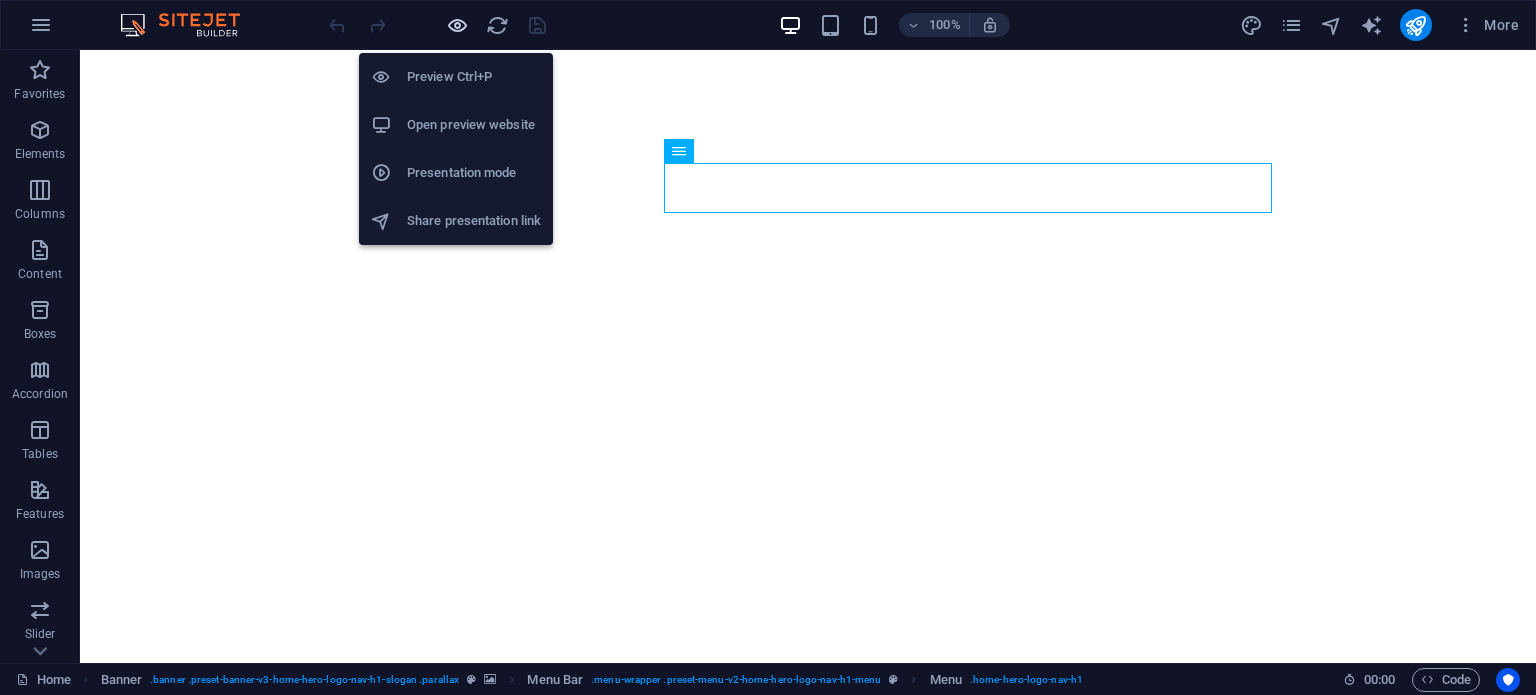click at bounding box center [457, 25] 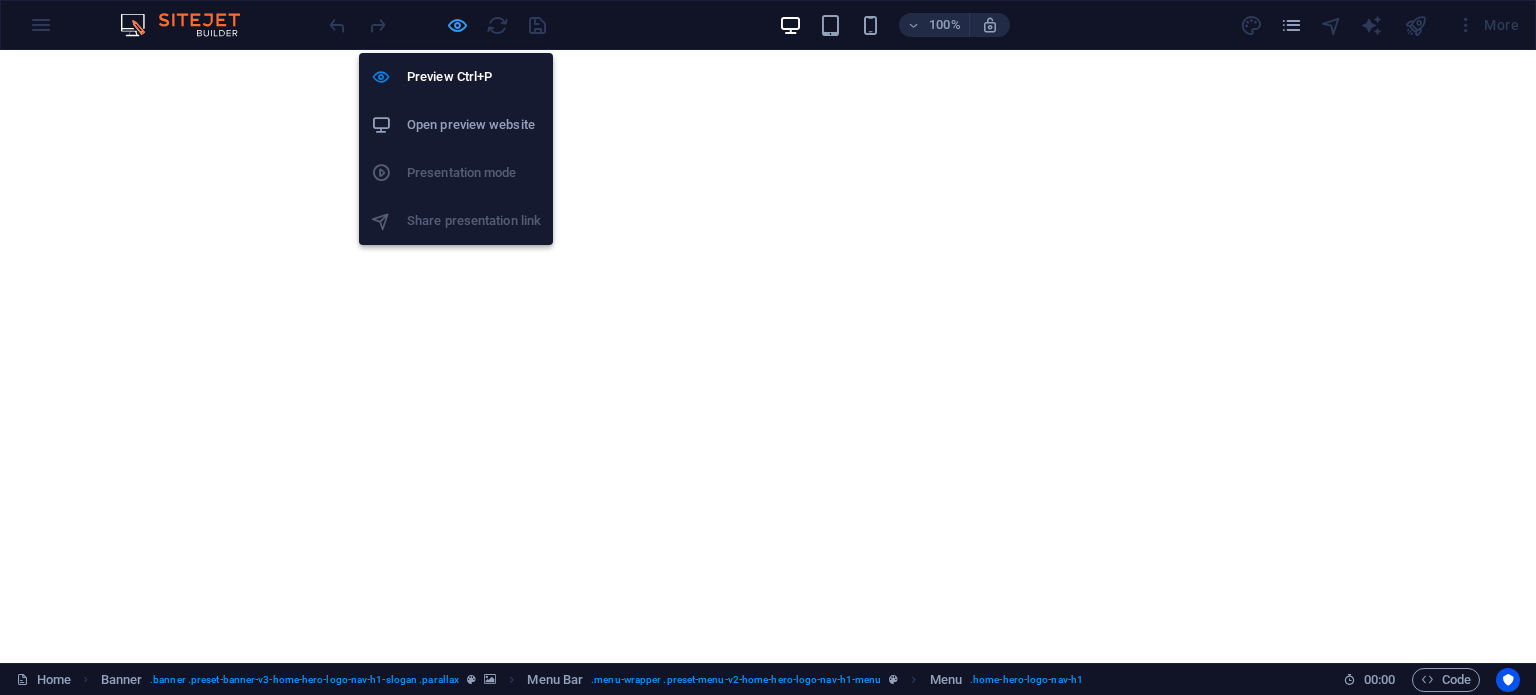 click at bounding box center (457, 25) 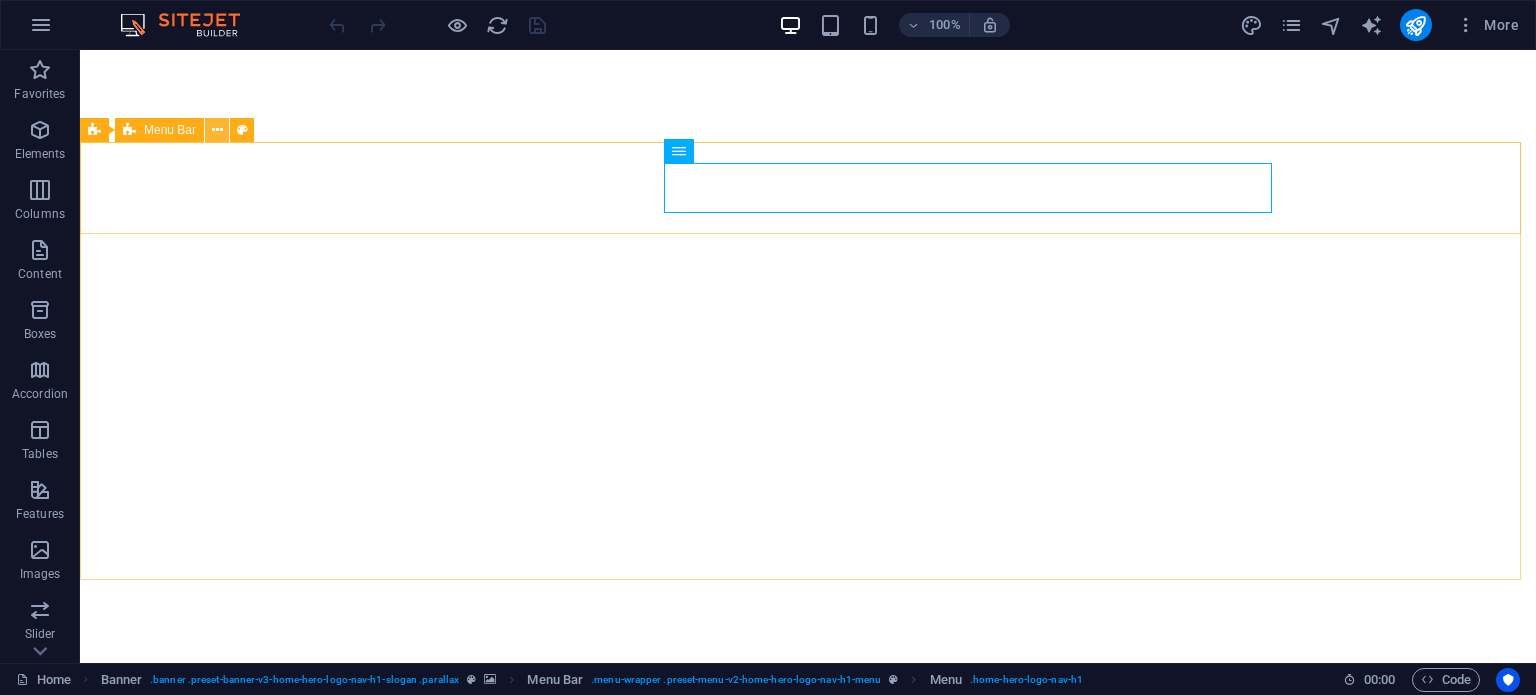 click at bounding box center (217, 130) 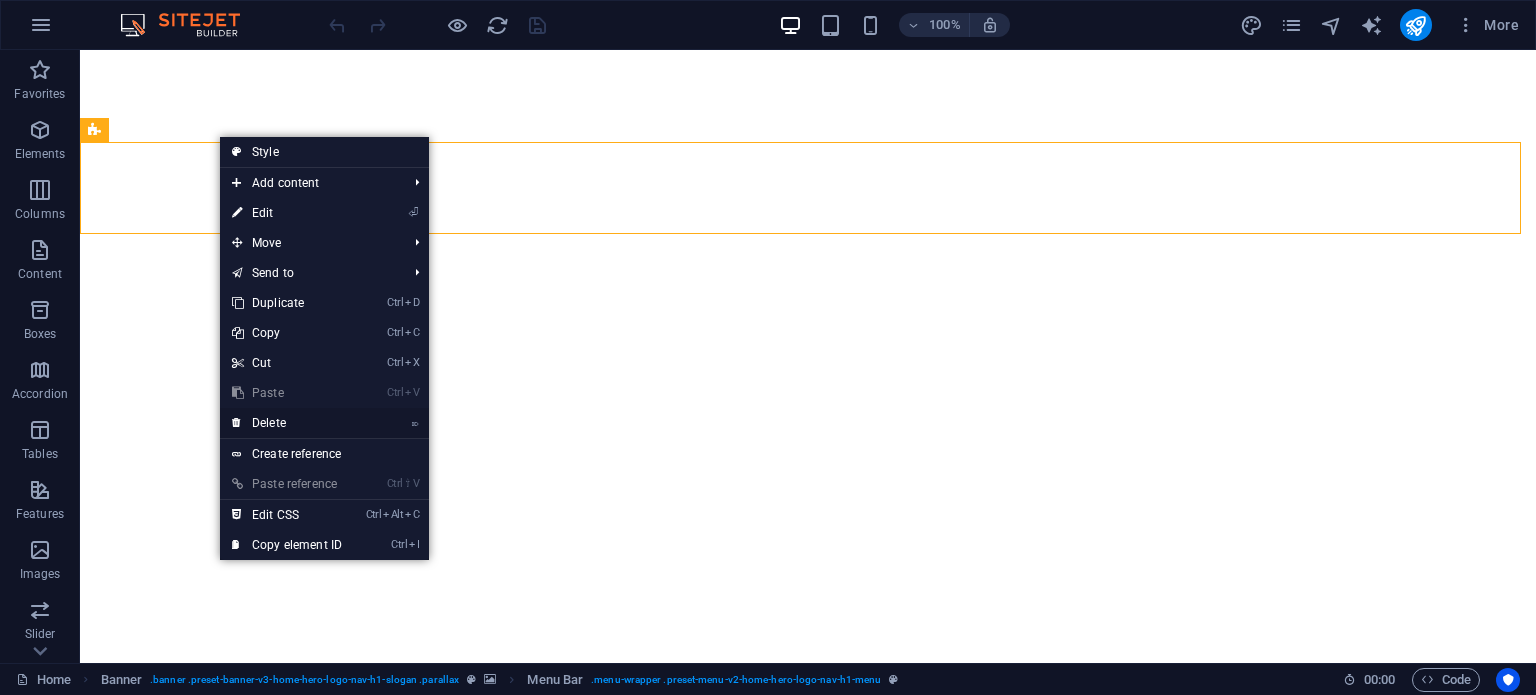 click on "⌦  Delete" at bounding box center (287, 423) 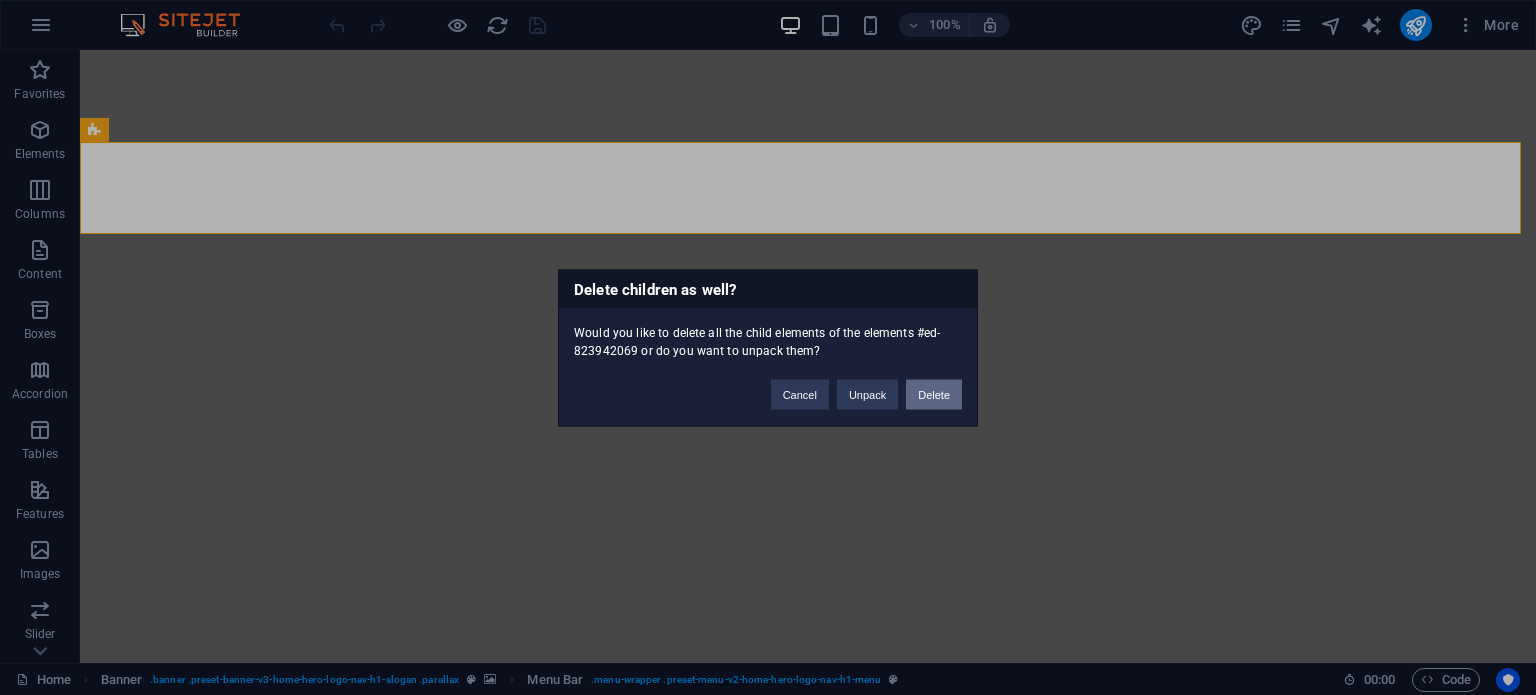 click on "Delete" at bounding box center [934, 394] 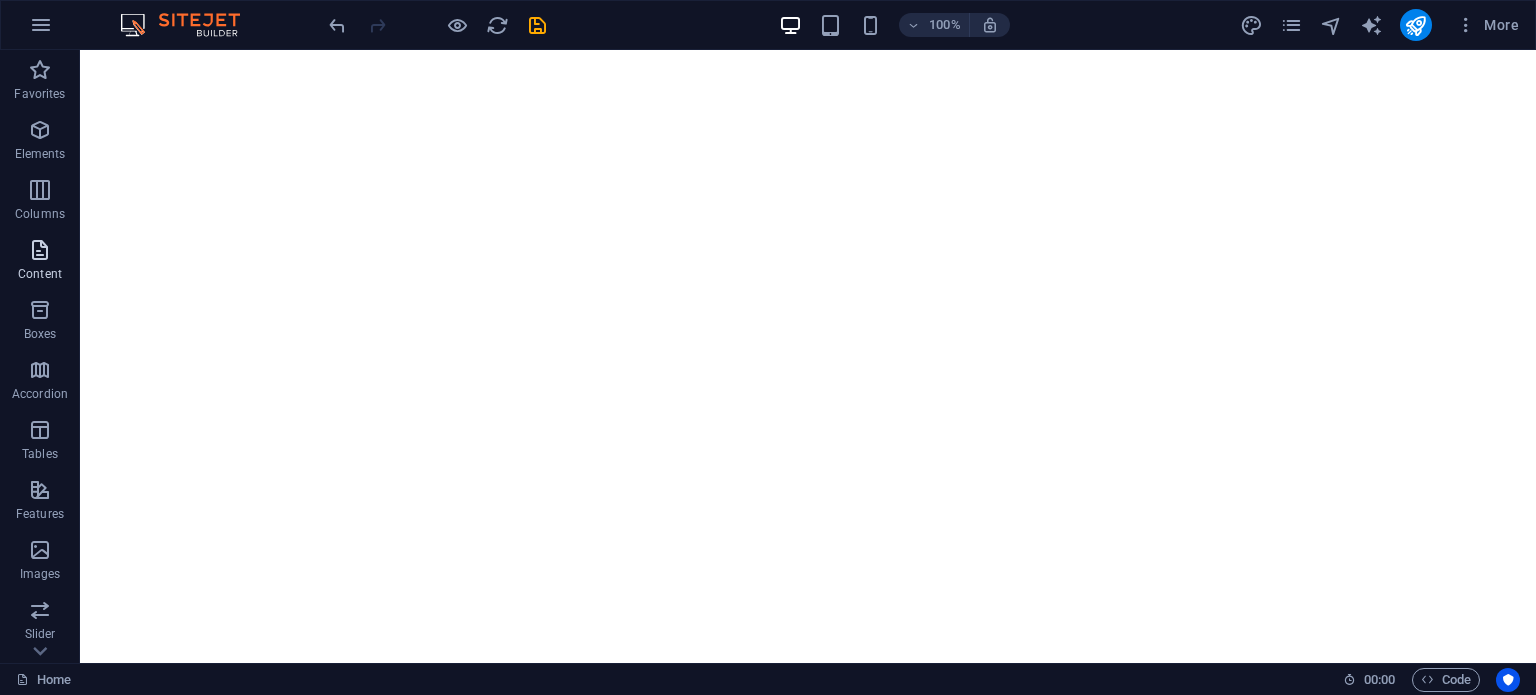 click on "Content" at bounding box center (40, 262) 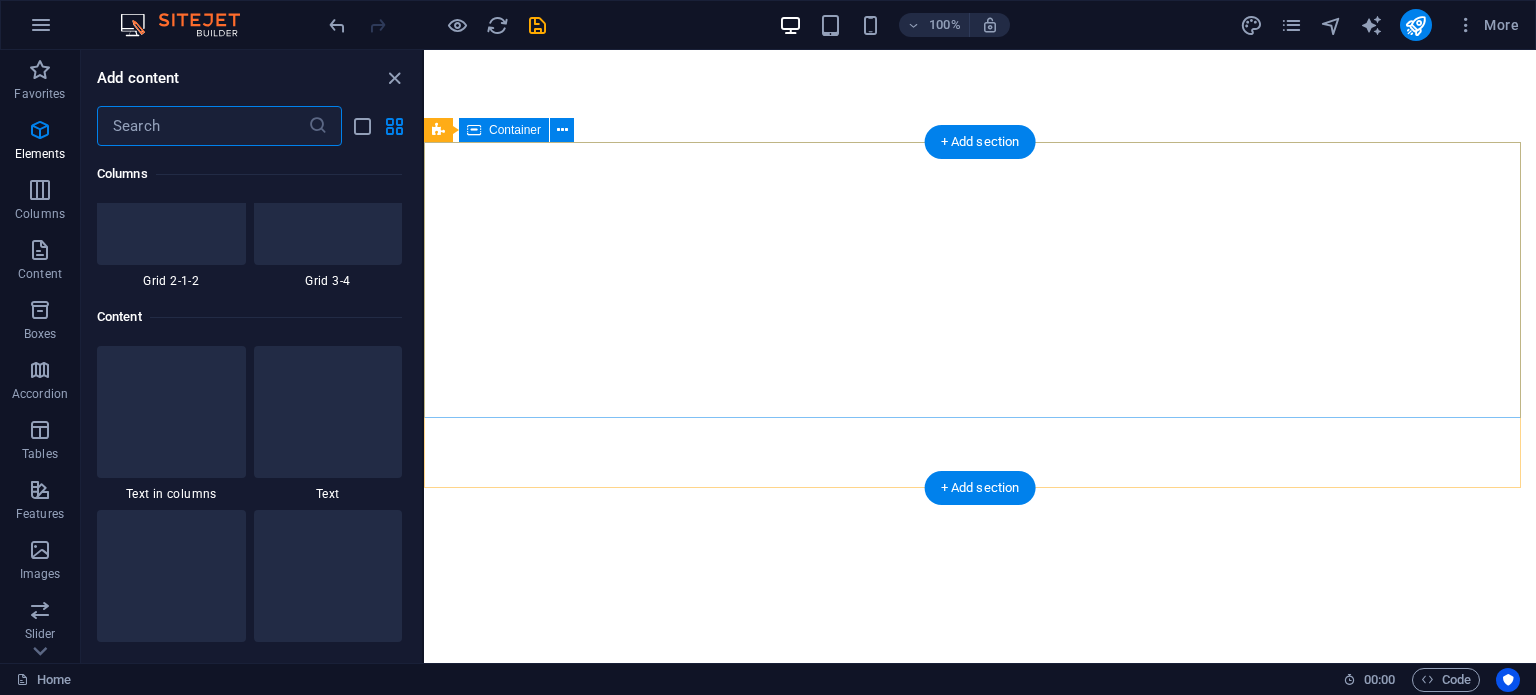 scroll, scrollTop: 3499, scrollLeft: 0, axis: vertical 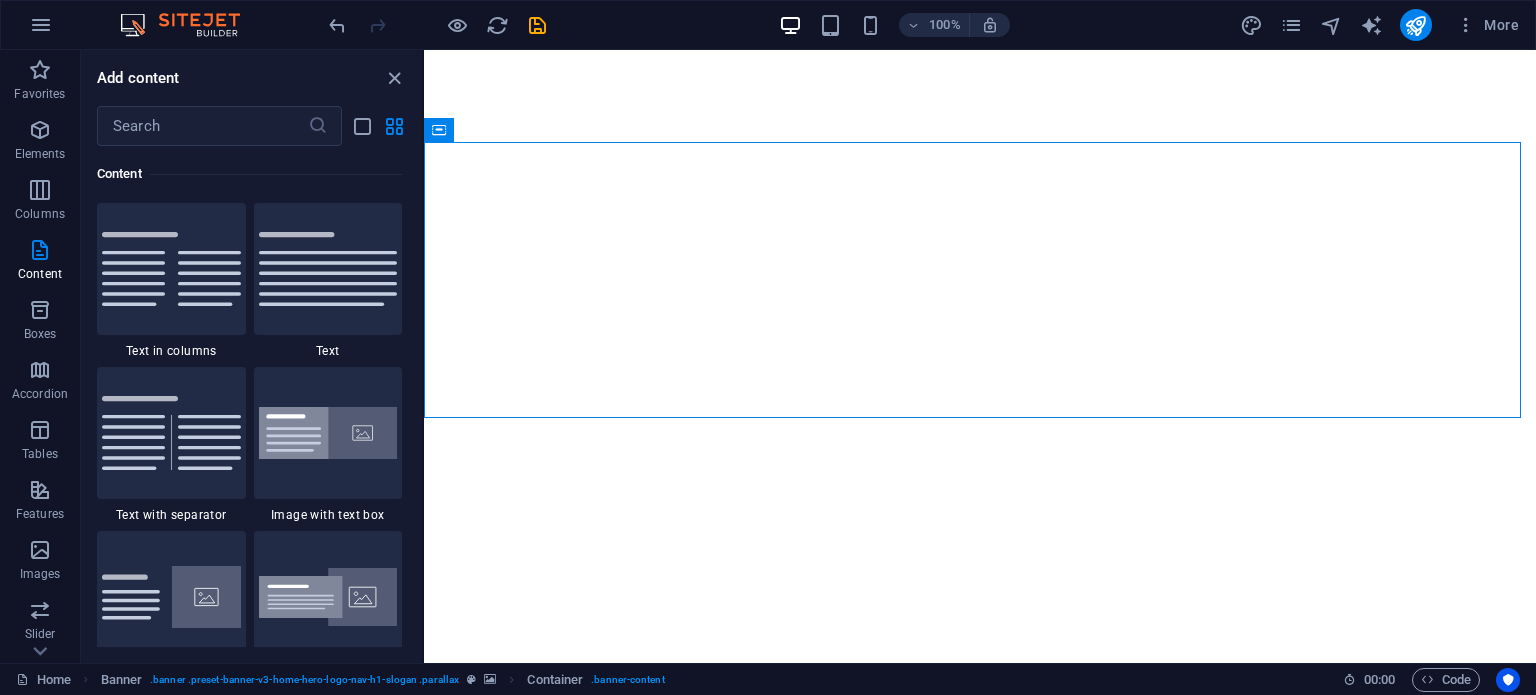 click at bounding box center (190, 25) 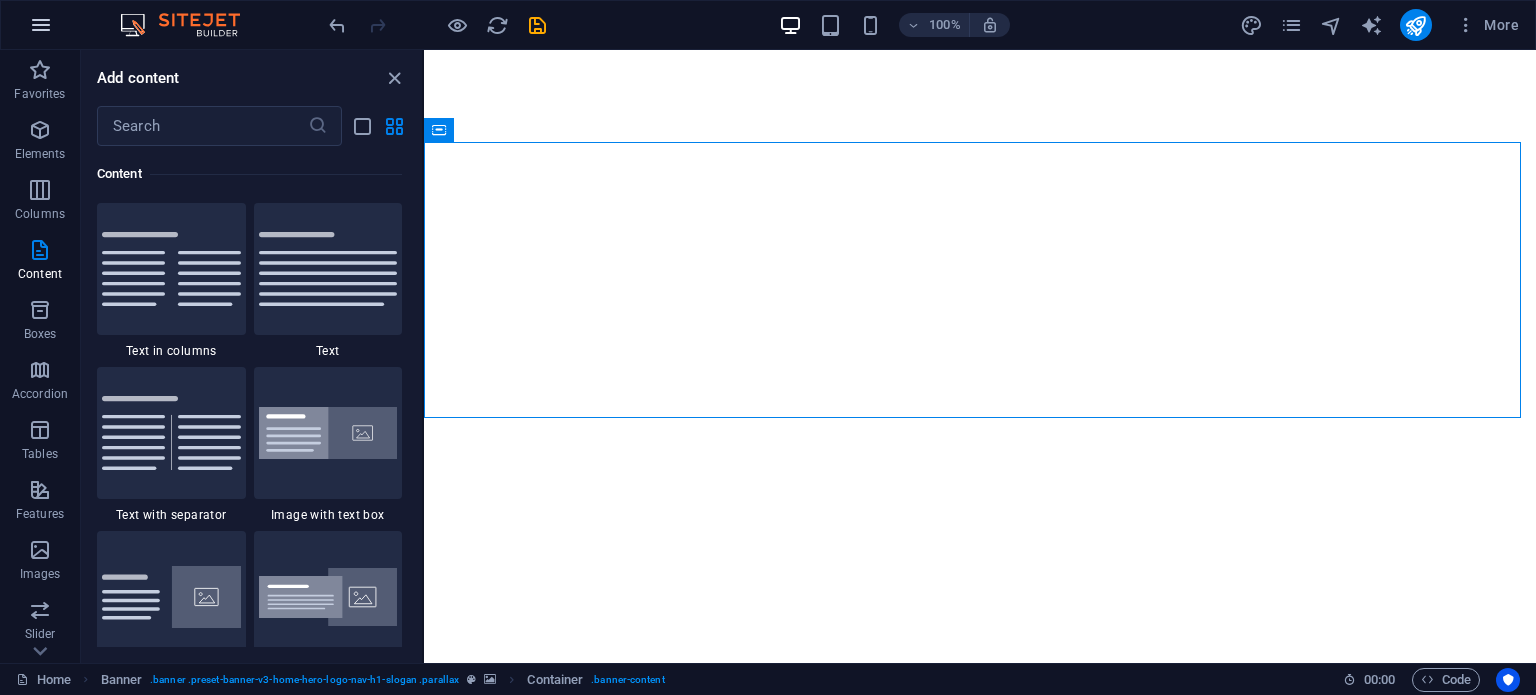 click at bounding box center (41, 25) 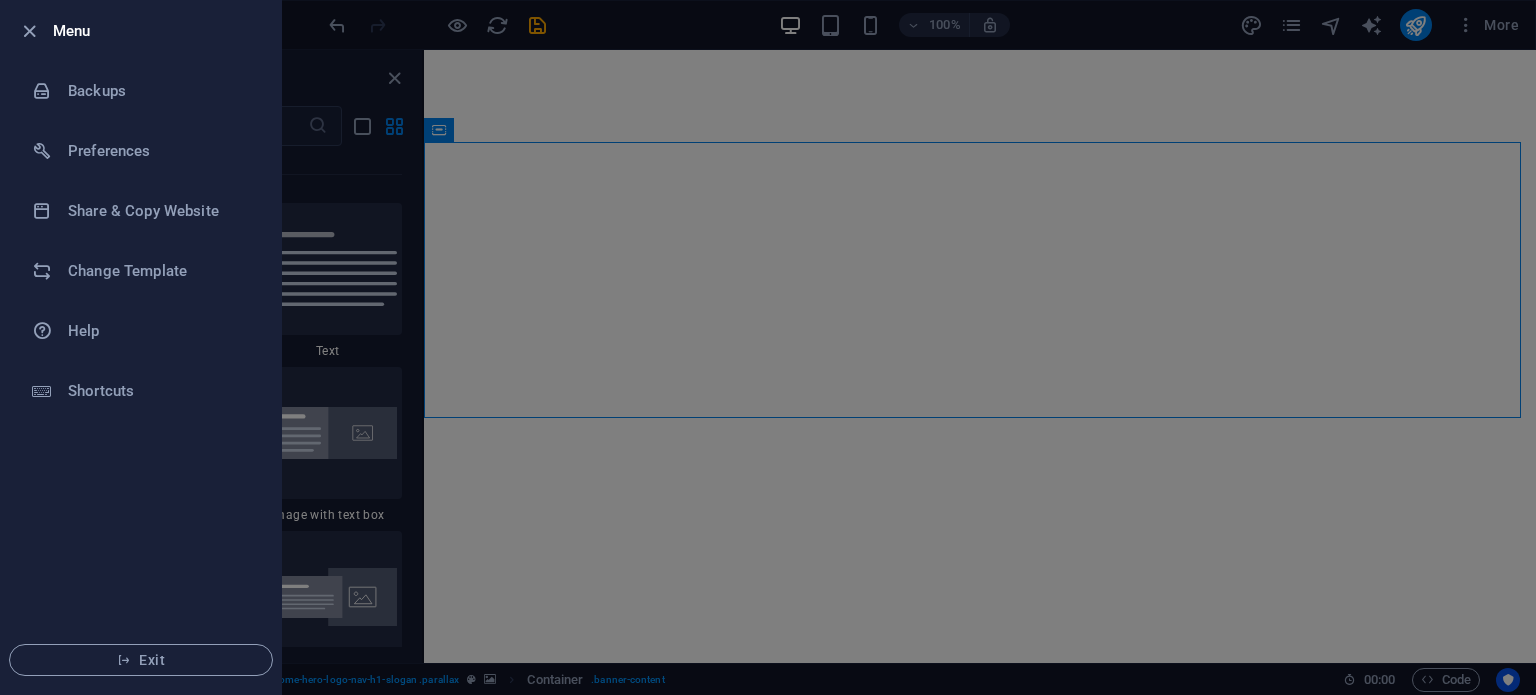 click at bounding box center (768, 347) 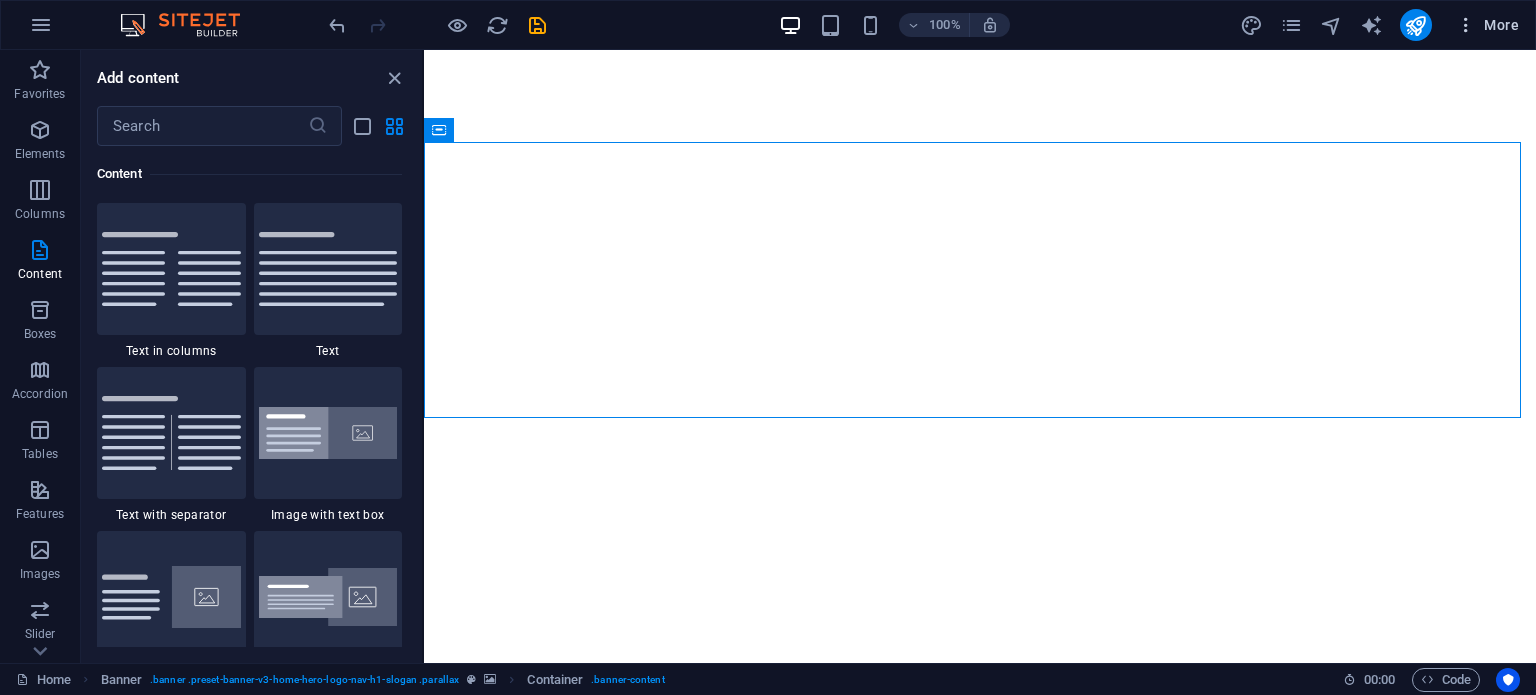 click at bounding box center [1466, 25] 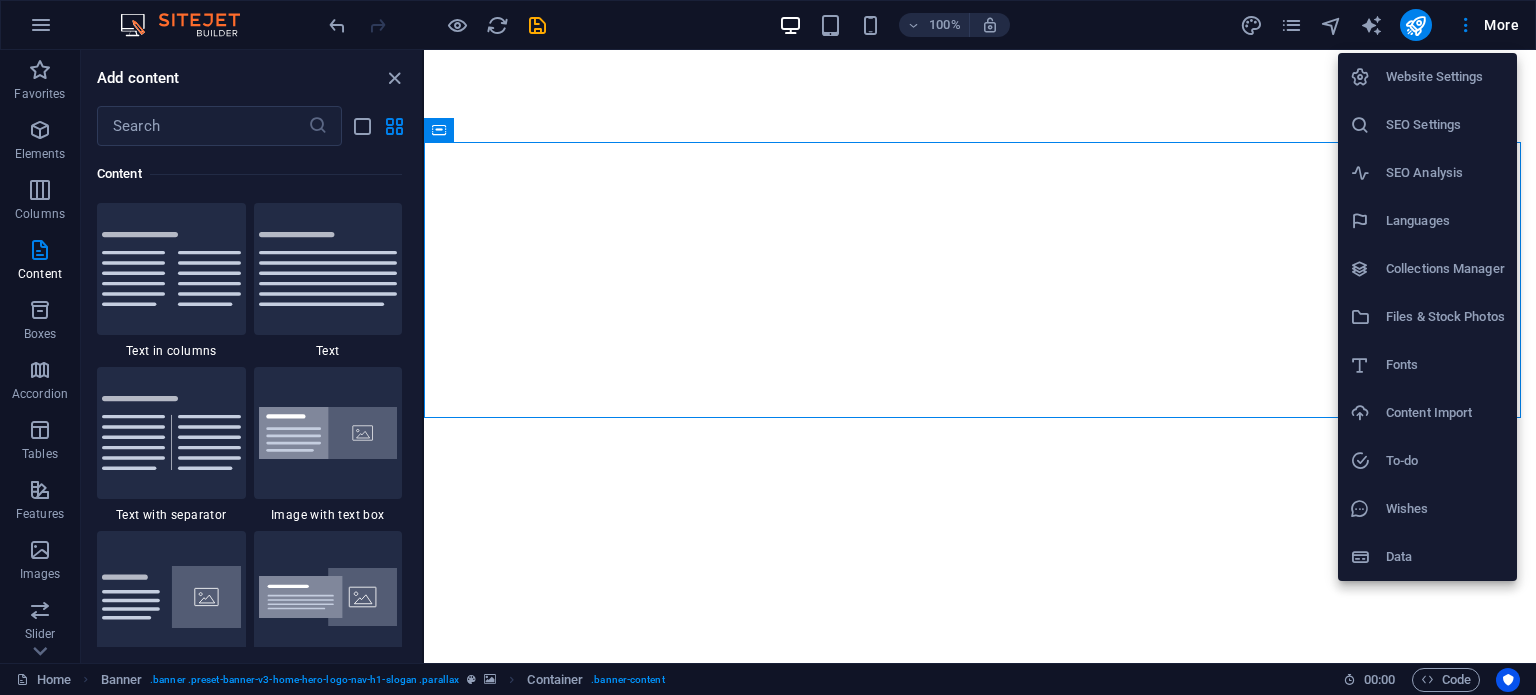 click on "Website Settings" at bounding box center [1445, 77] 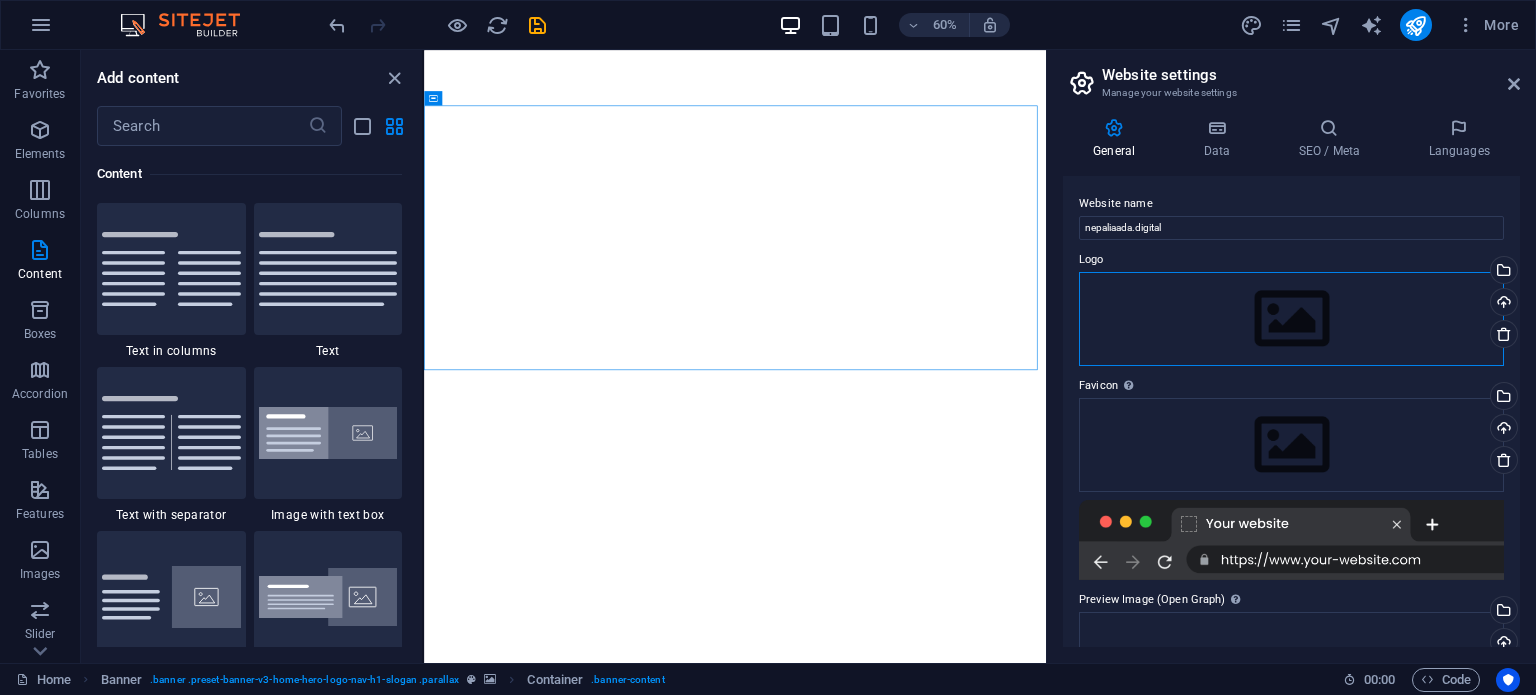 click on "Drag files here, click to choose files or select files from Files or our free stock photos & videos" at bounding box center (1291, 319) 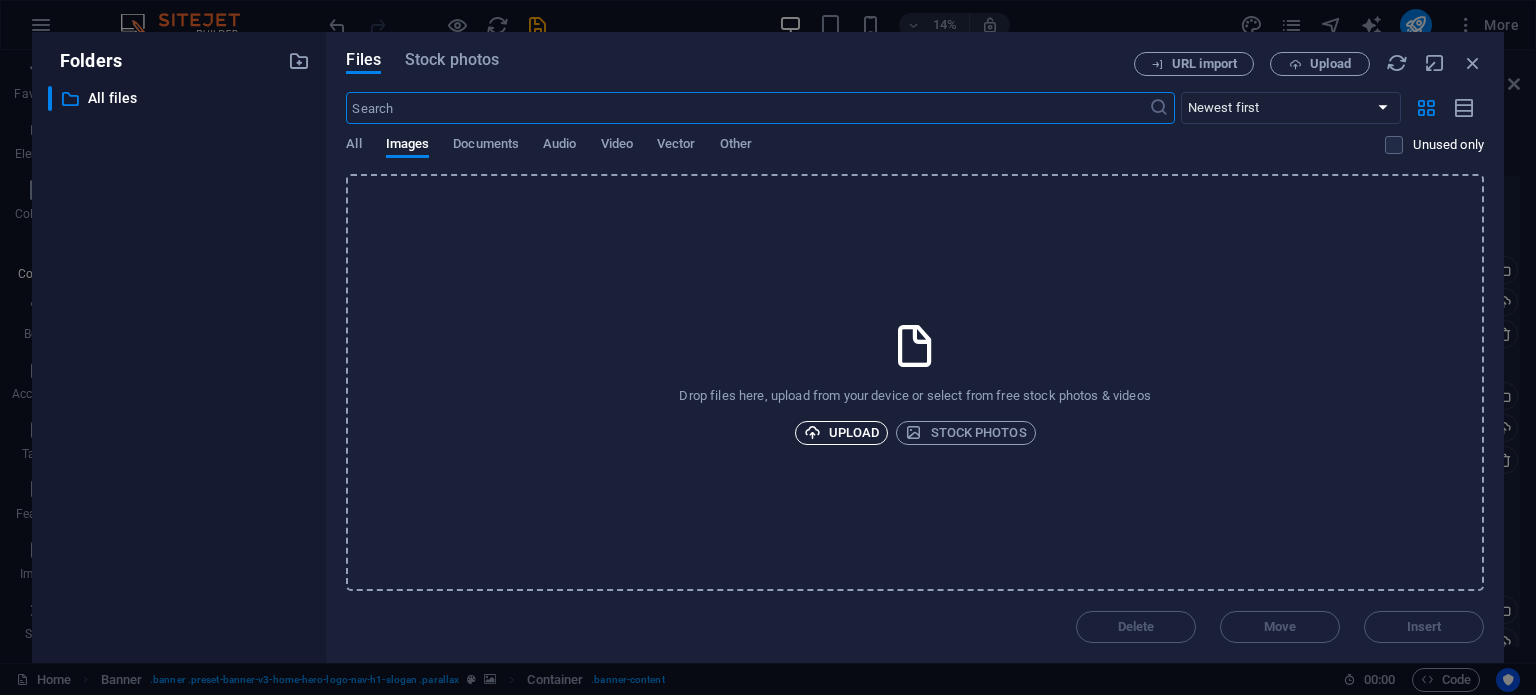 click on "Upload" at bounding box center (842, 433) 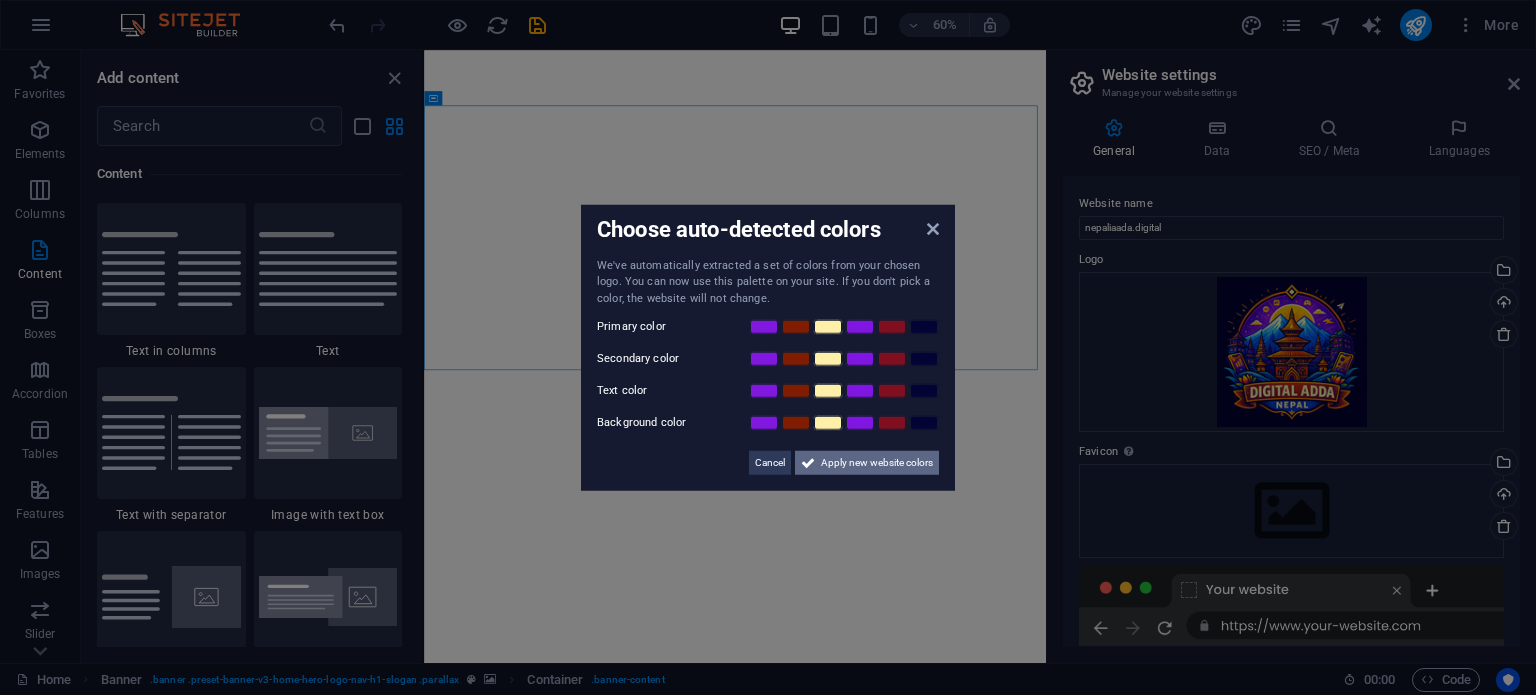 click on "Apply new website colors" at bounding box center [877, 463] 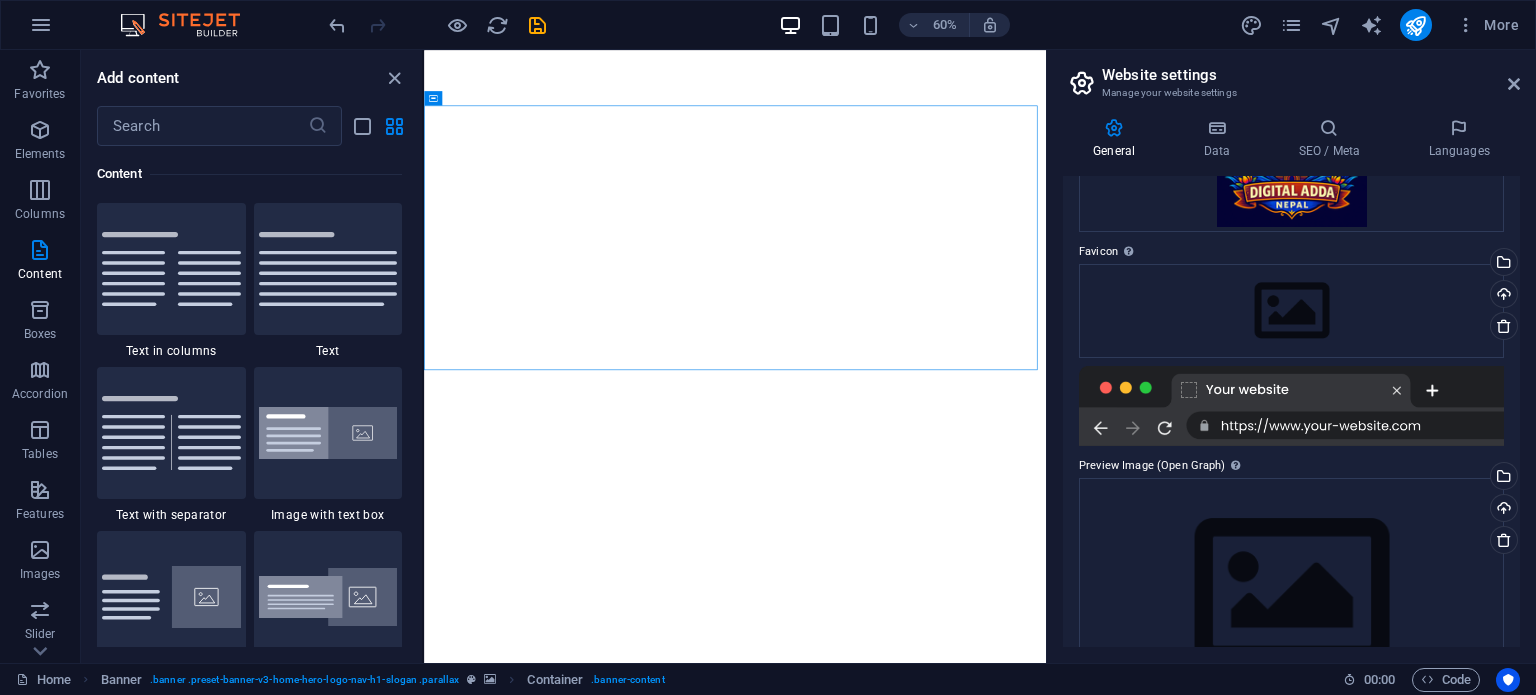 scroll, scrollTop: 276, scrollLeft: 0, axis: vertical 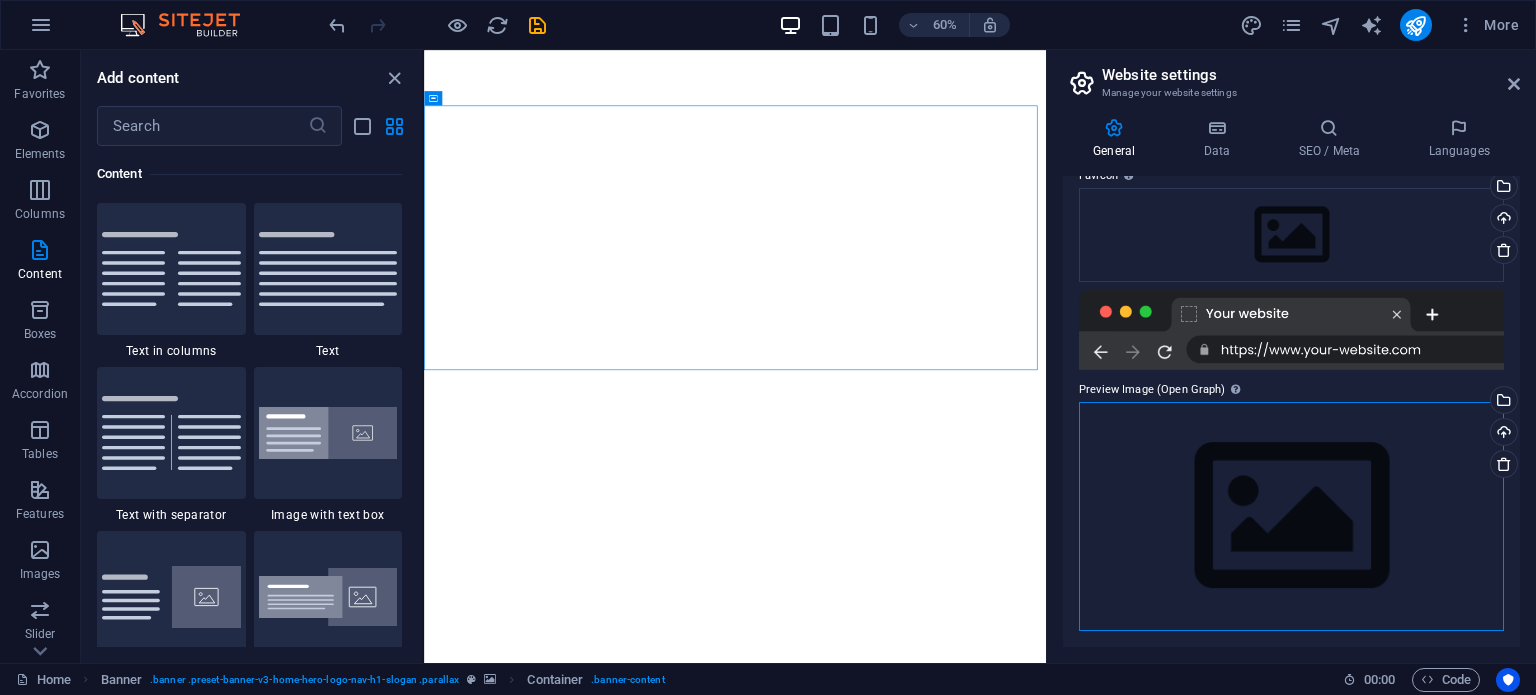 click on "Drag files here, click to choose files or select files from Files or our free stock photos & videos" at bounding box center [1291, 516] 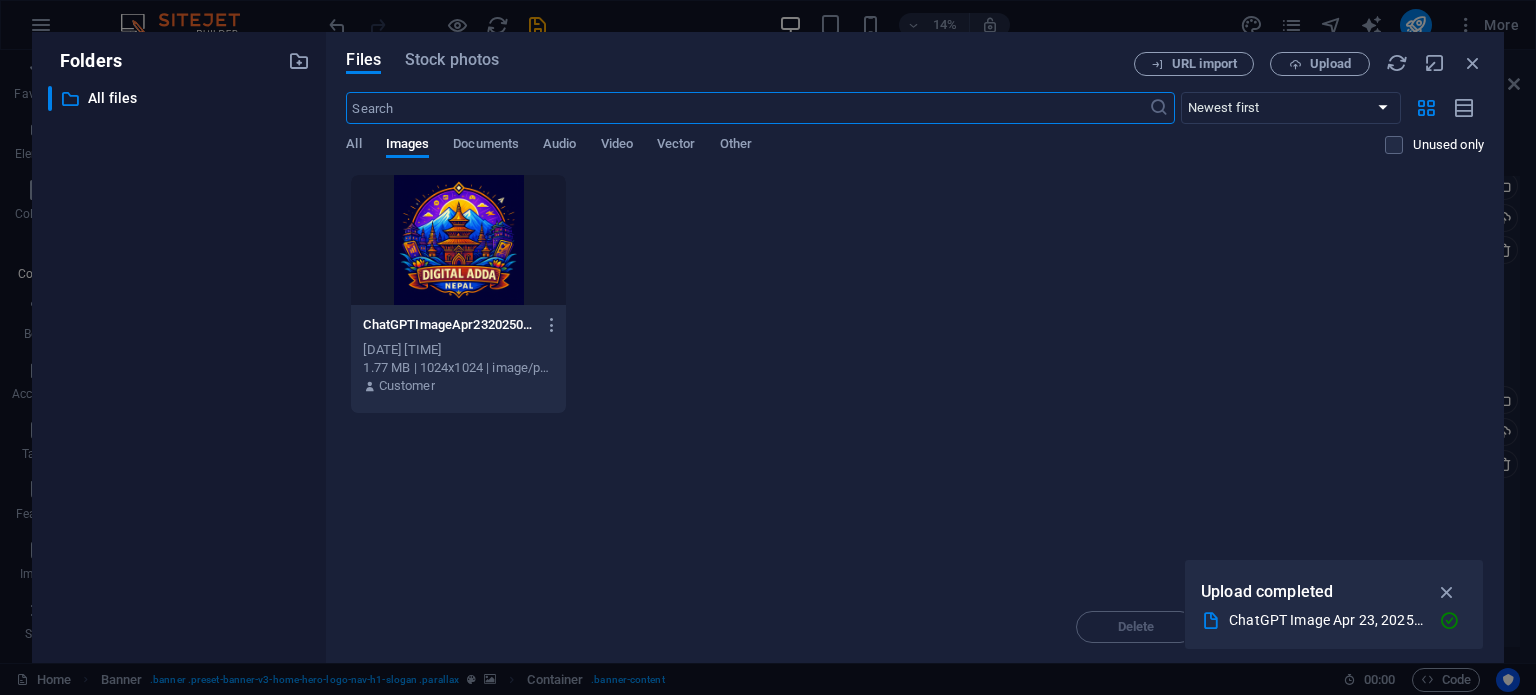 click at bounding box center (458, 240) 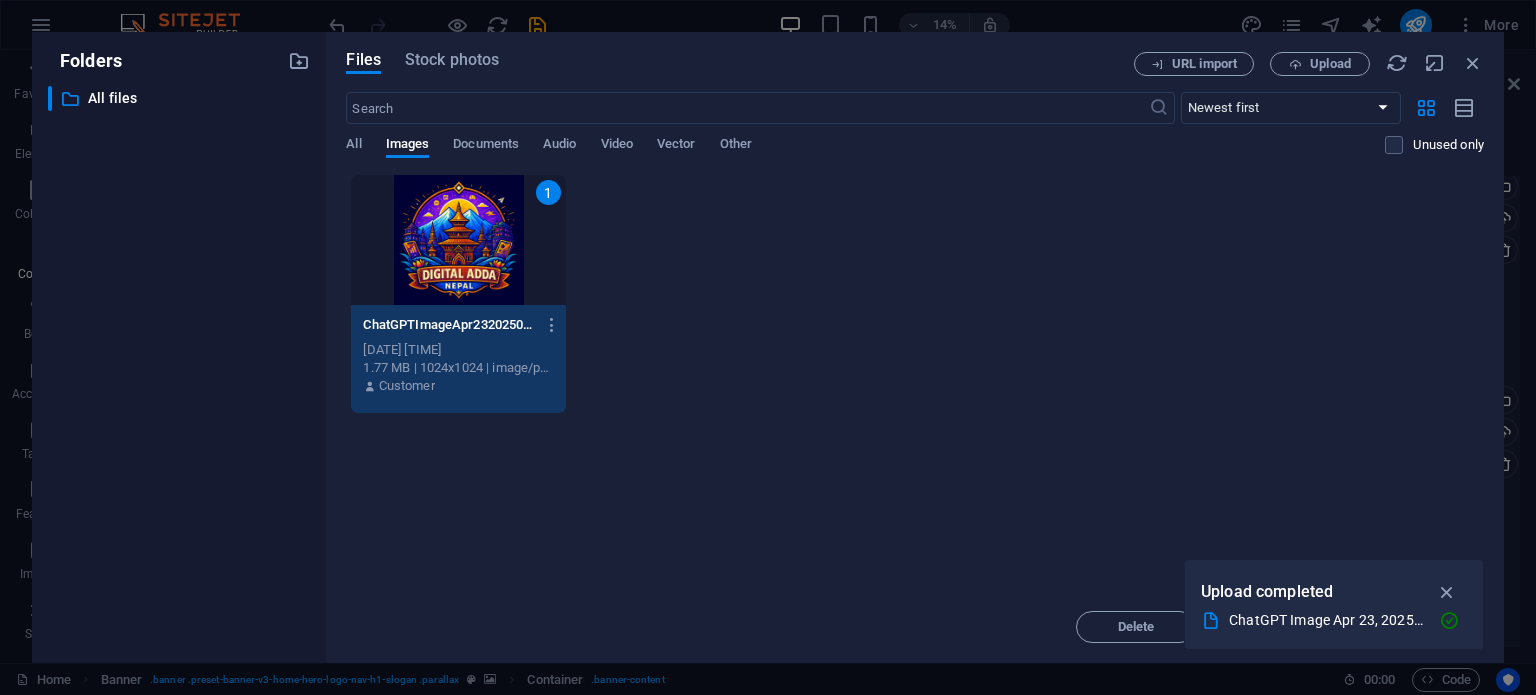 click at bounding box center (1447, 592) 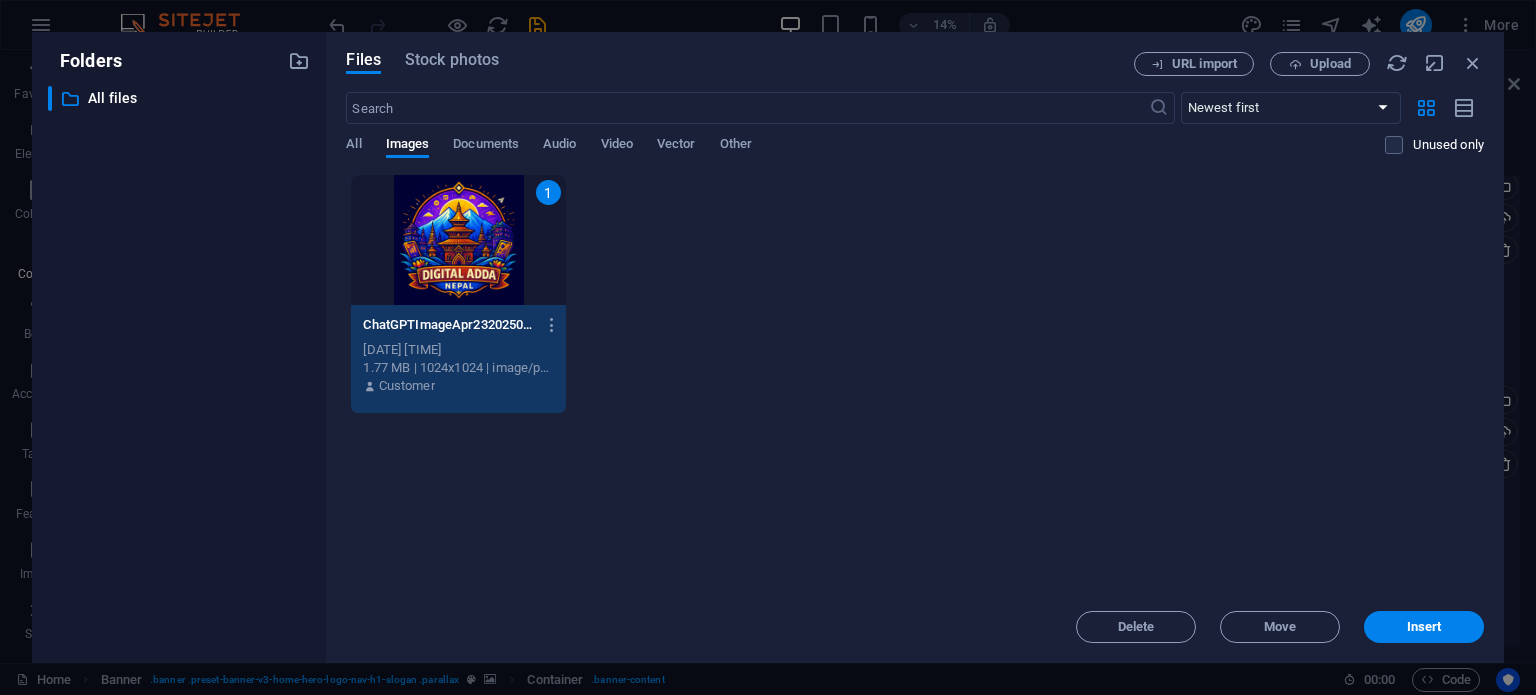 click on "Insert" at bounding box center (1424, 627) 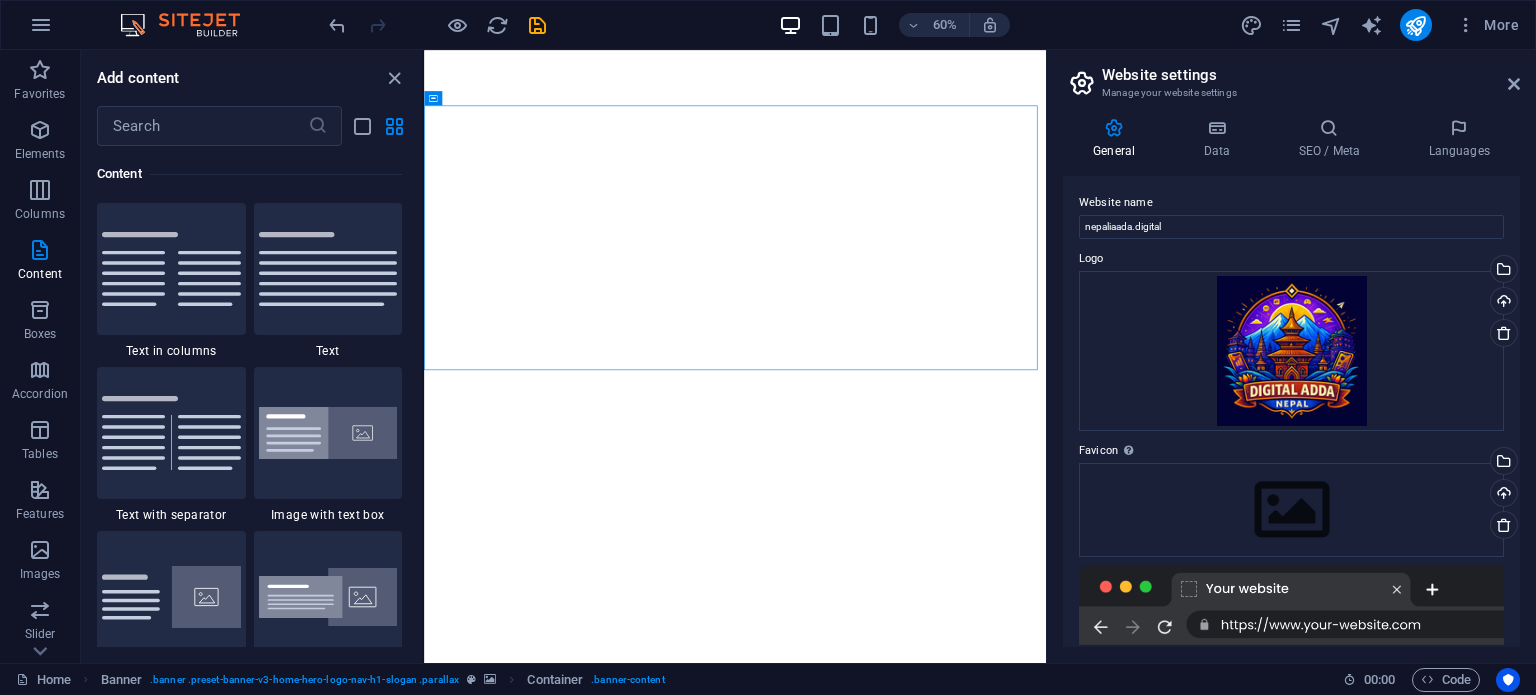 scroll, scrollTop: 0, scrollLeft: 0, axis: both 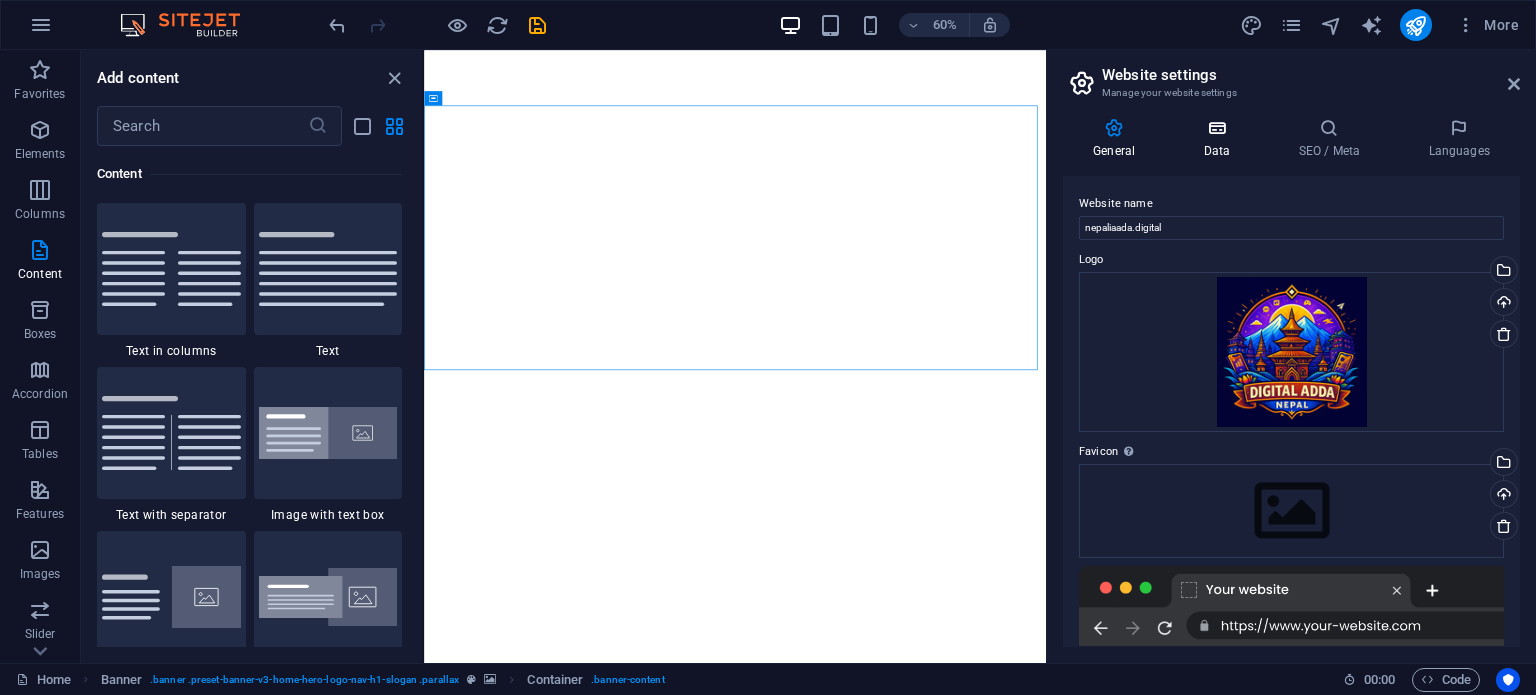 click on "Data" at bounding box center [1220, 139] 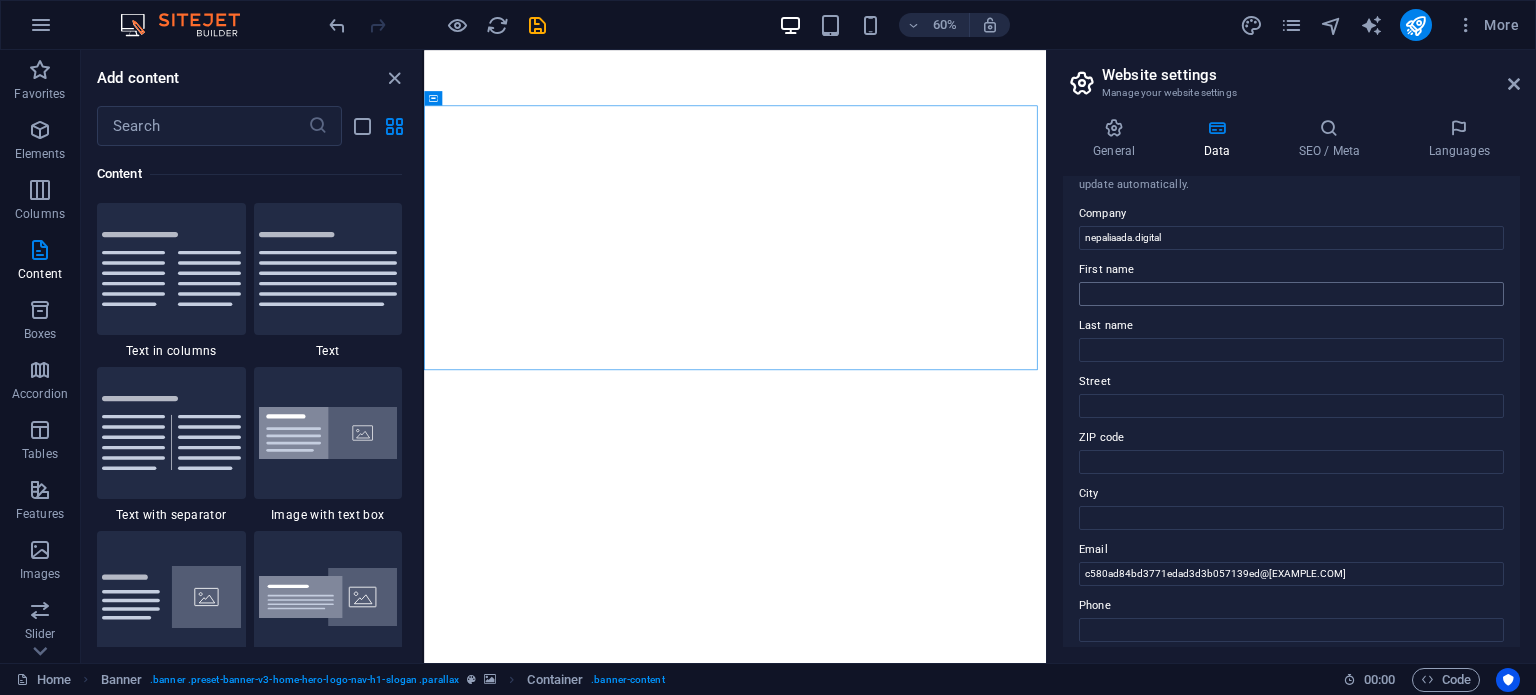 scroll, scrollTop: 0, scrollLeft: 0, axis: both 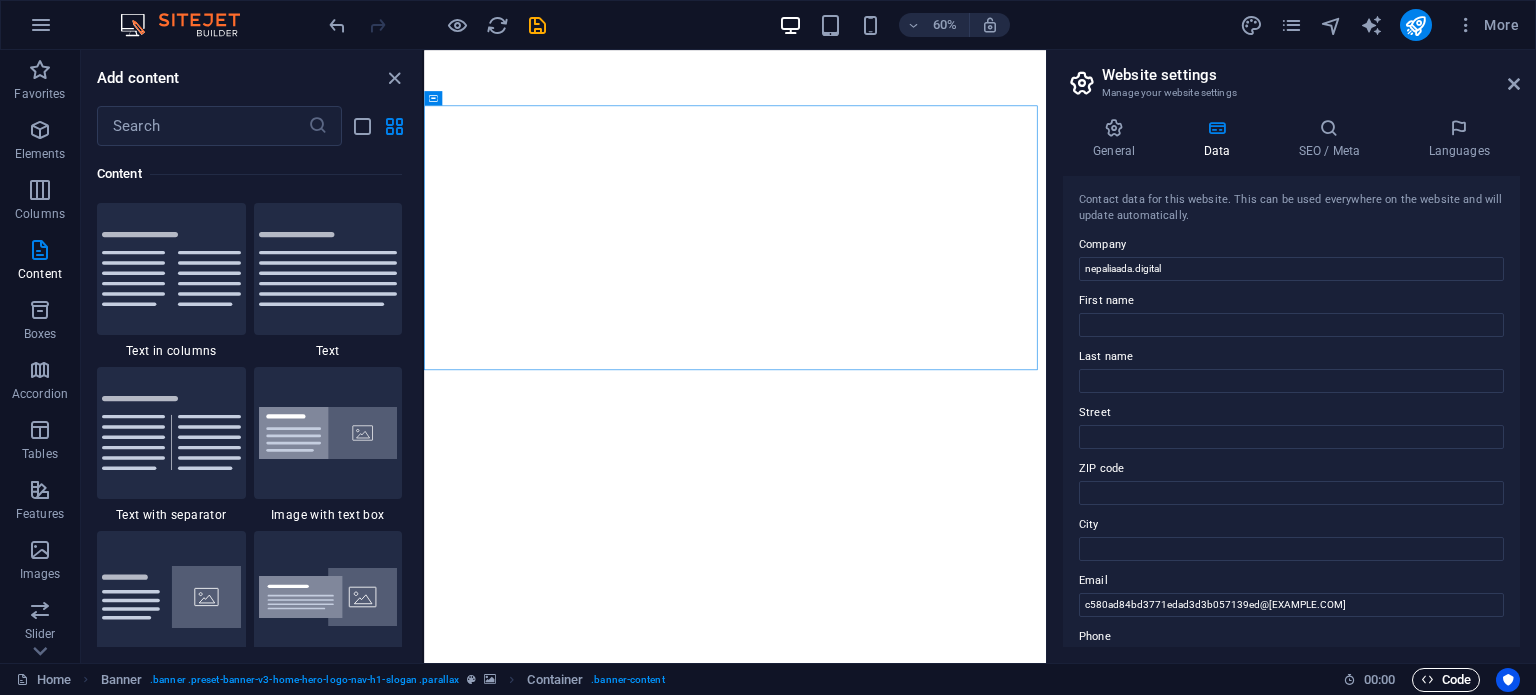 click on "Code" at bounding box center (1446, 680) 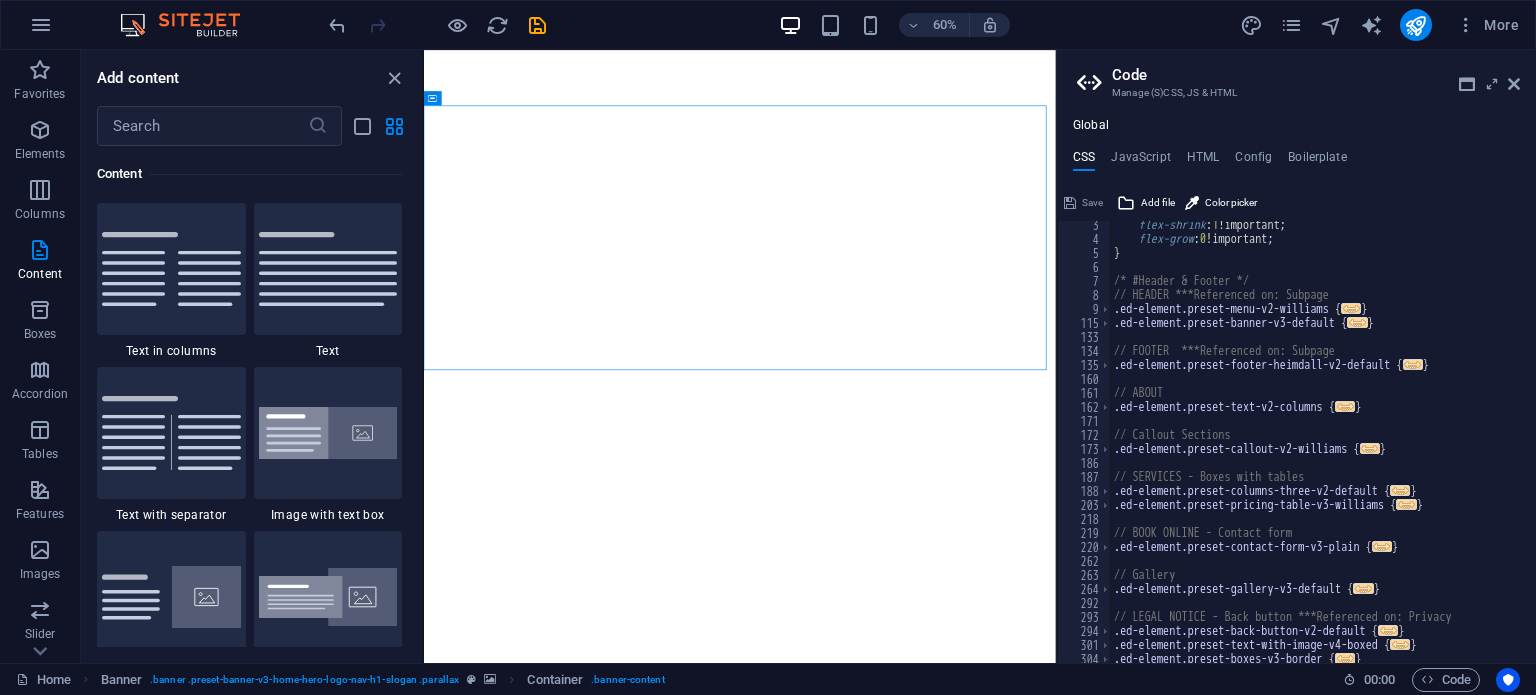 scroll, scrollTop: 0, scrollLeft: 0, axis: both 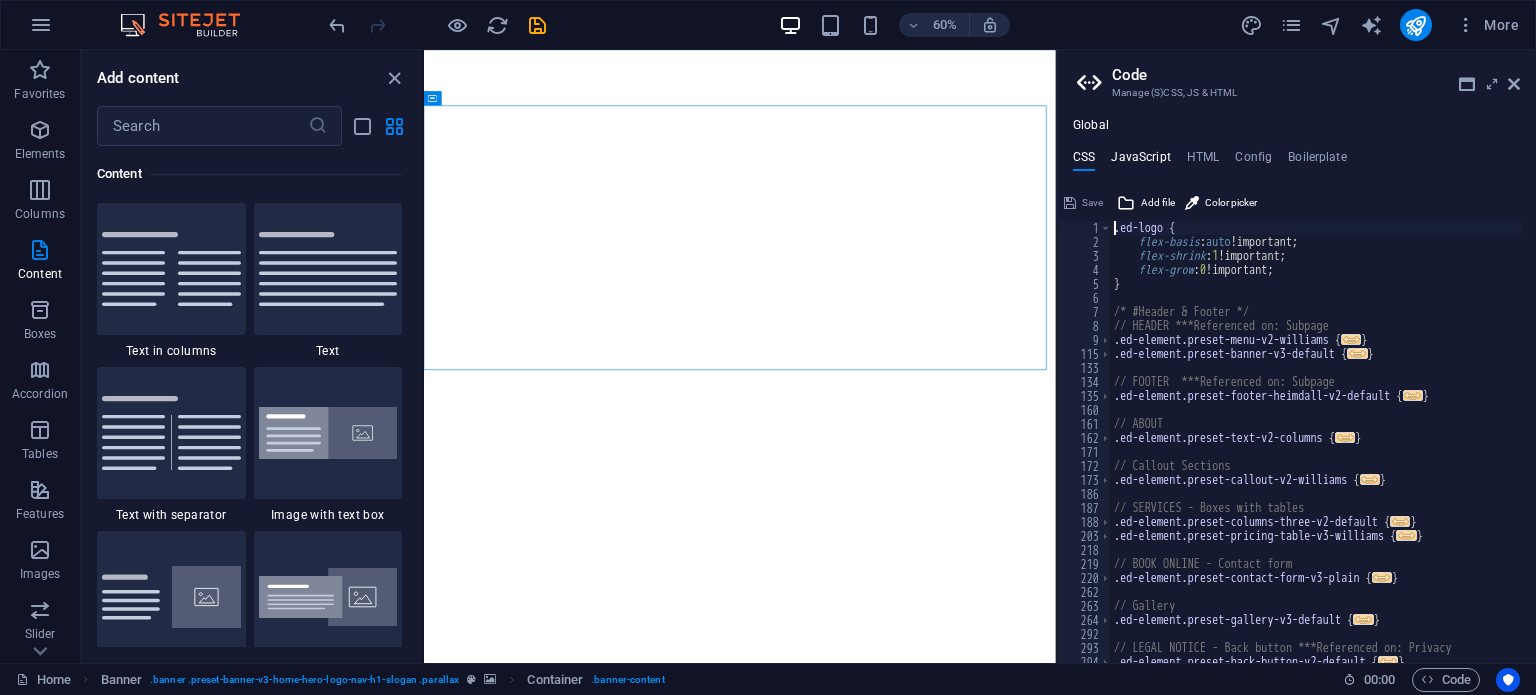 click on "JavaScript" at bounding box center [1140, 161] 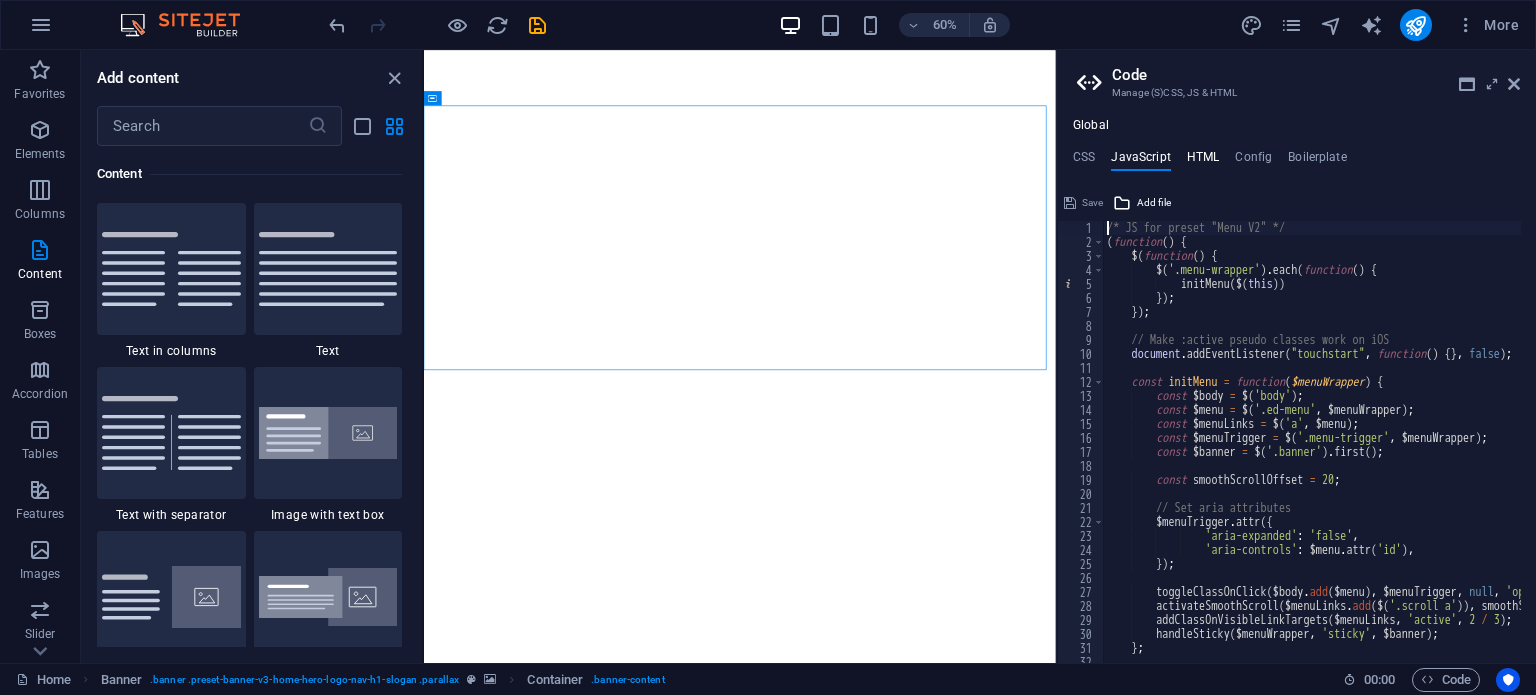 click on "Global CSS JavaScript HTML Config Boilerplate .ed-logo { 1 2 3 4 5 6 7 8 9 115 133 134 135 160 161 162 171 172 173 186 187 188 203 218 219 220 262 263 264 292 293 294 .ed-logo   {      flex-basis :  auto !important;      flex-shrink :  1 !important;      flex-grow :  0 !important; } /* #Header & Footer */ // HEADER ***Referenced on: Subpage .ed-element.preset-menu-v2-williams   { ... } .ed-element.preset-banner-v3-default   { ... } // FOOTER  ***Referenced on: Subpage .ed-element.preset-footer-heimdall-v2-default   { ... } // ABOUT .ed-element.preset-text-v2-columns   { ... } // Callout Sections .ed-element.preset-callout-v2-williams   { ... } // SERVICES - Boxes with tables .ed-element.preset-columns-three-v2-default   { ... } .ed-element.preset-pricing-table-v3-williams   { ... } // BOOK ONLINE - Contact form .ed-element.preset-contact-form-v3-plain   { ... } // Gallery .ed-element.preset-gallery-v3-default   { ... } // LEGAL NOTICE - Back button ***Referenced on: Privacy   { ... }     Save Add file 1 2 3" at bounding box center (1296, 390) 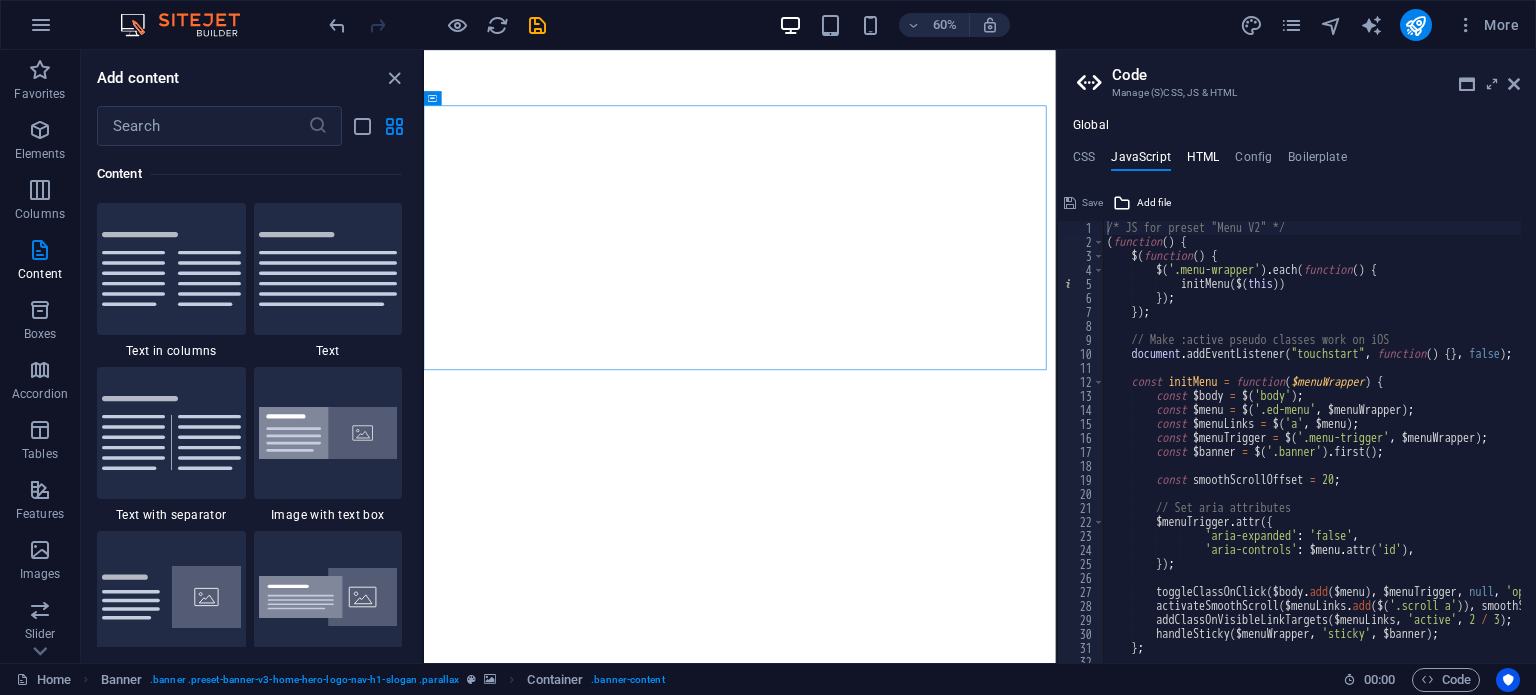 click on "HTML" at bounding box center [1203, 161] 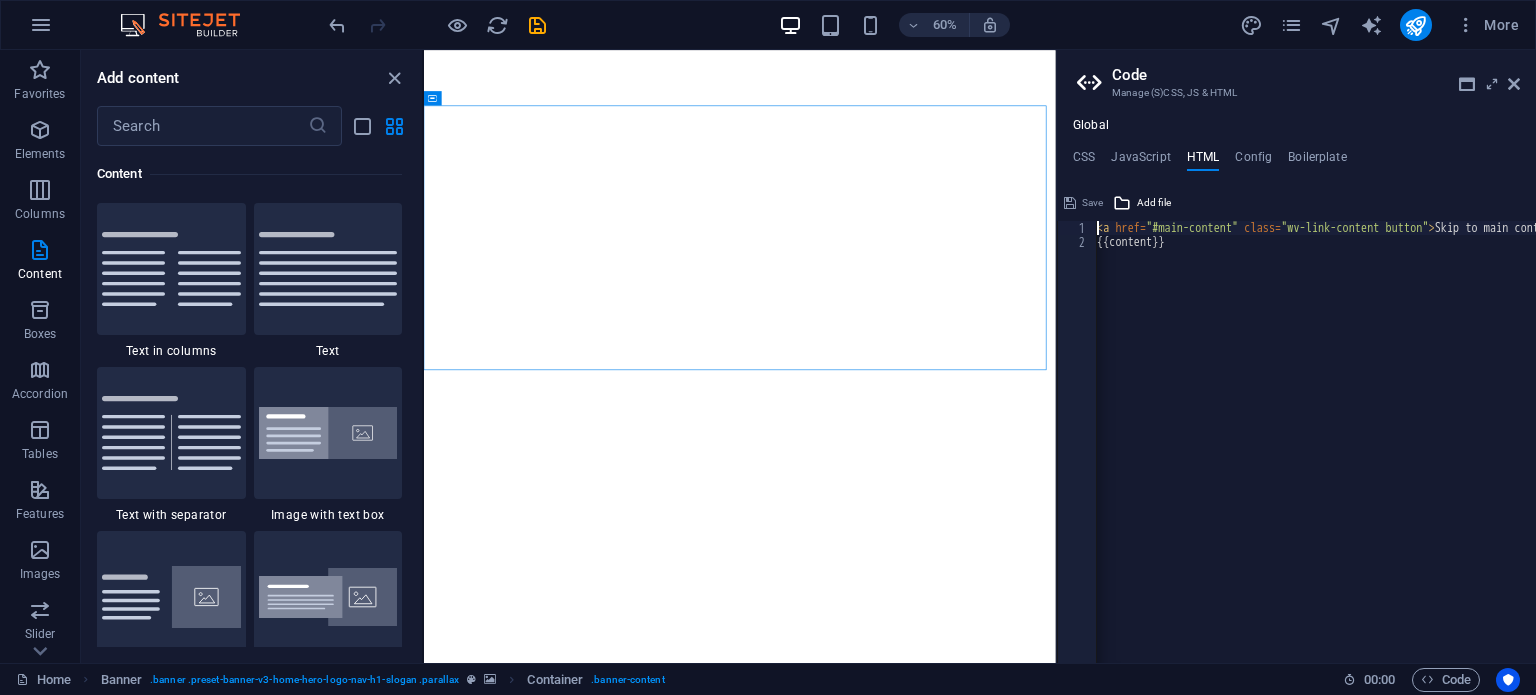 scroll, scrollTop: 0, scrollLeft: 4, axis: horizontal 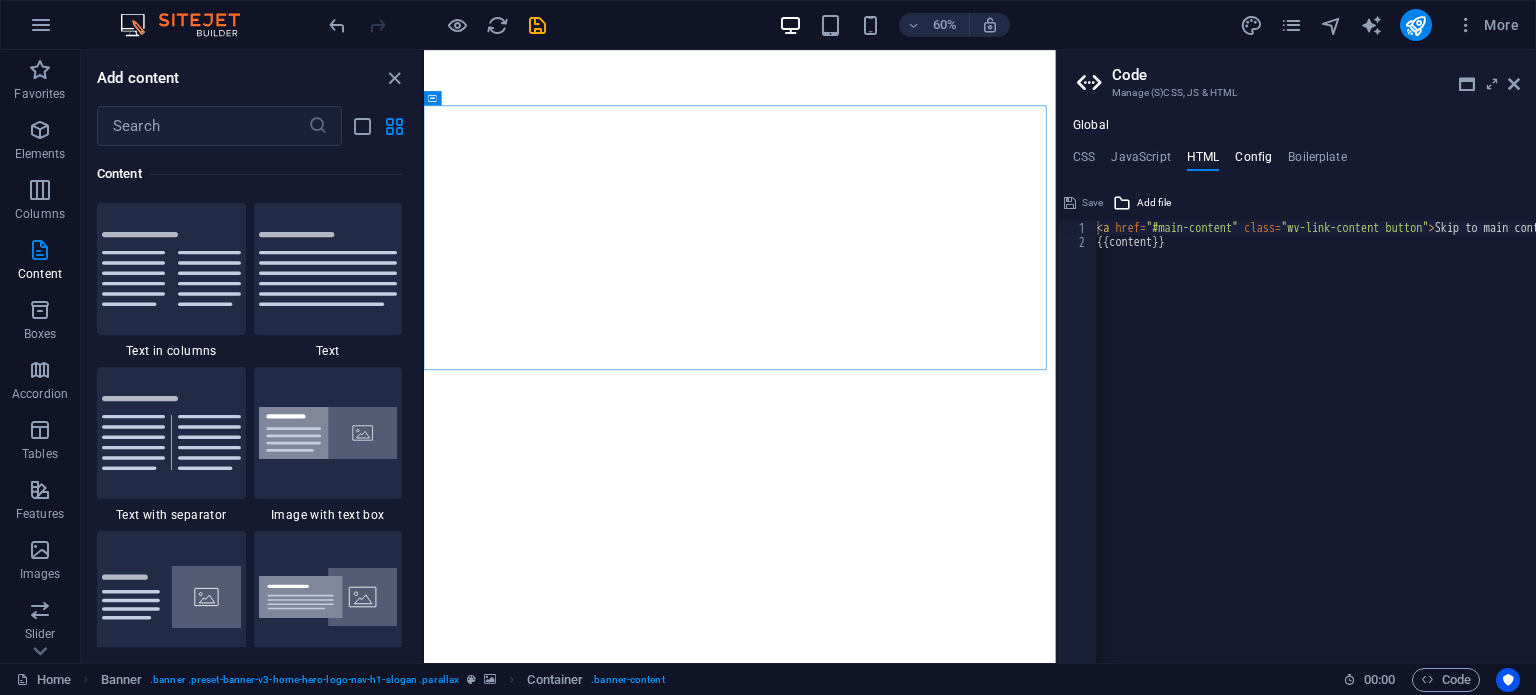 click on "Config" at bounding box center (1253, 161) 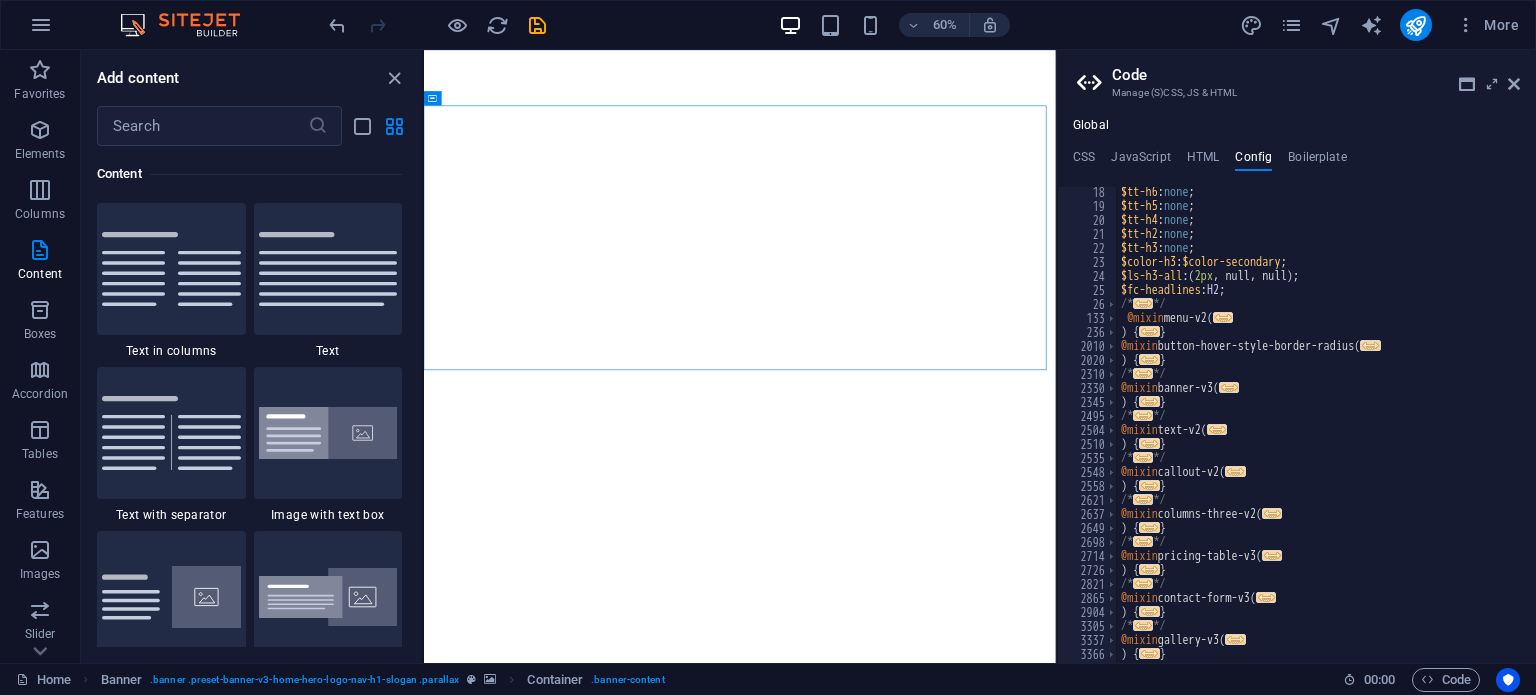 scroll, scrollTop: 0, scrollLeft: 0, axis: both 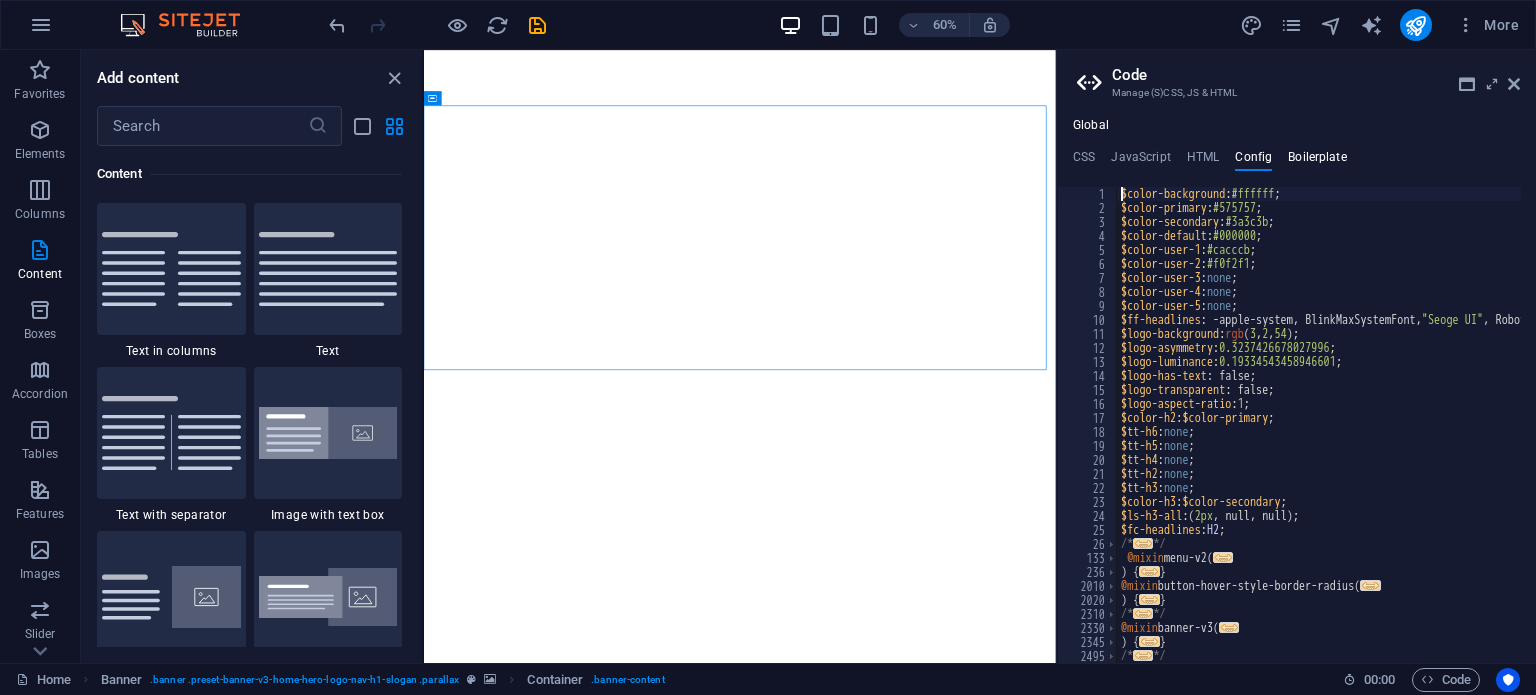 click on "Boilerplate" at bounding box center (1317, 161) 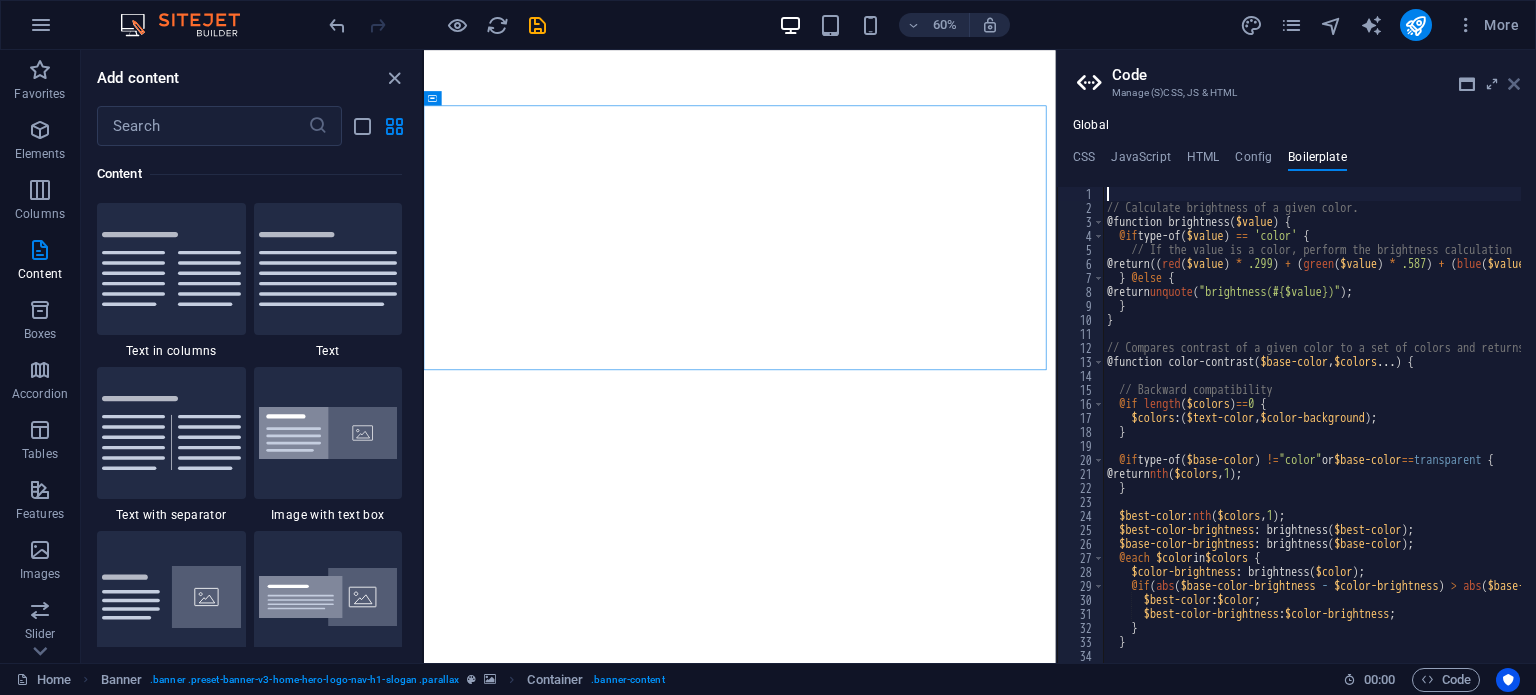 click at bounding box center (1514, 84) 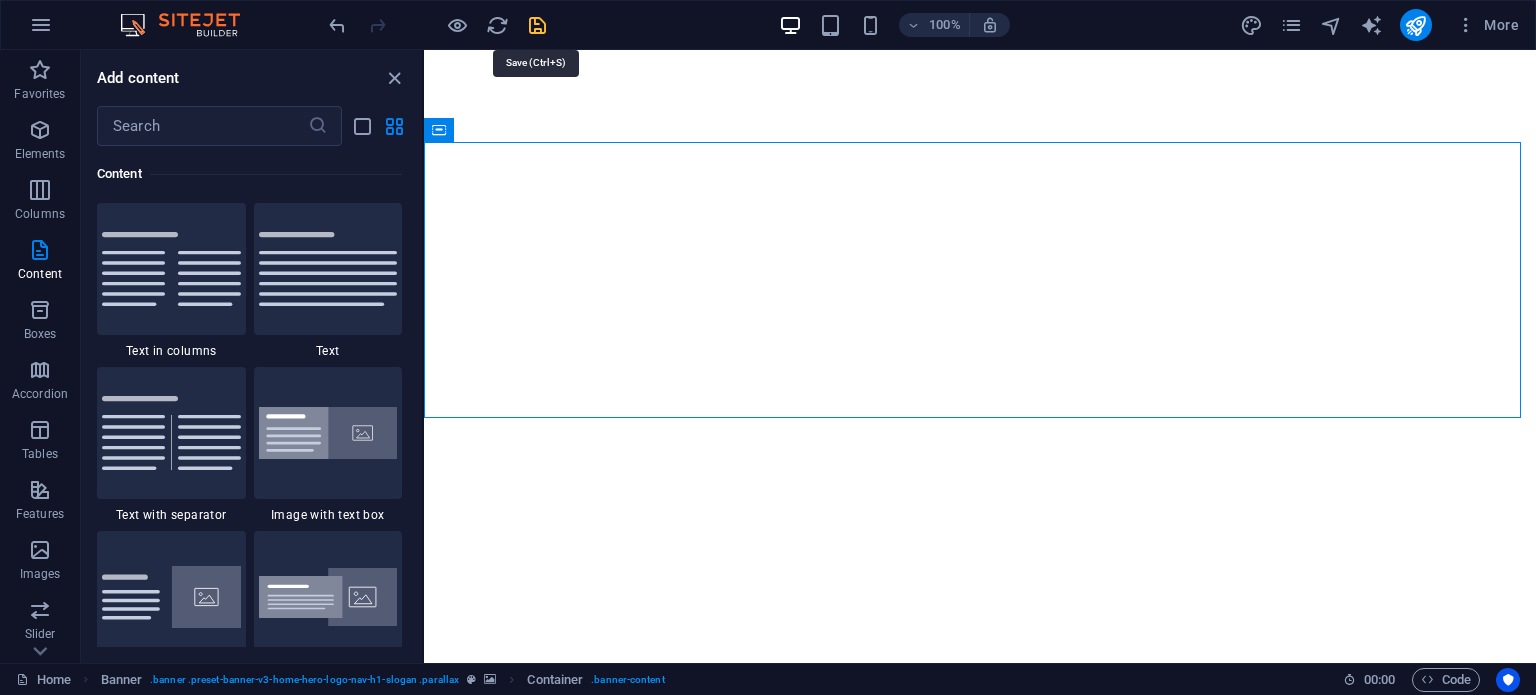 click at bounding box center (537, 25) 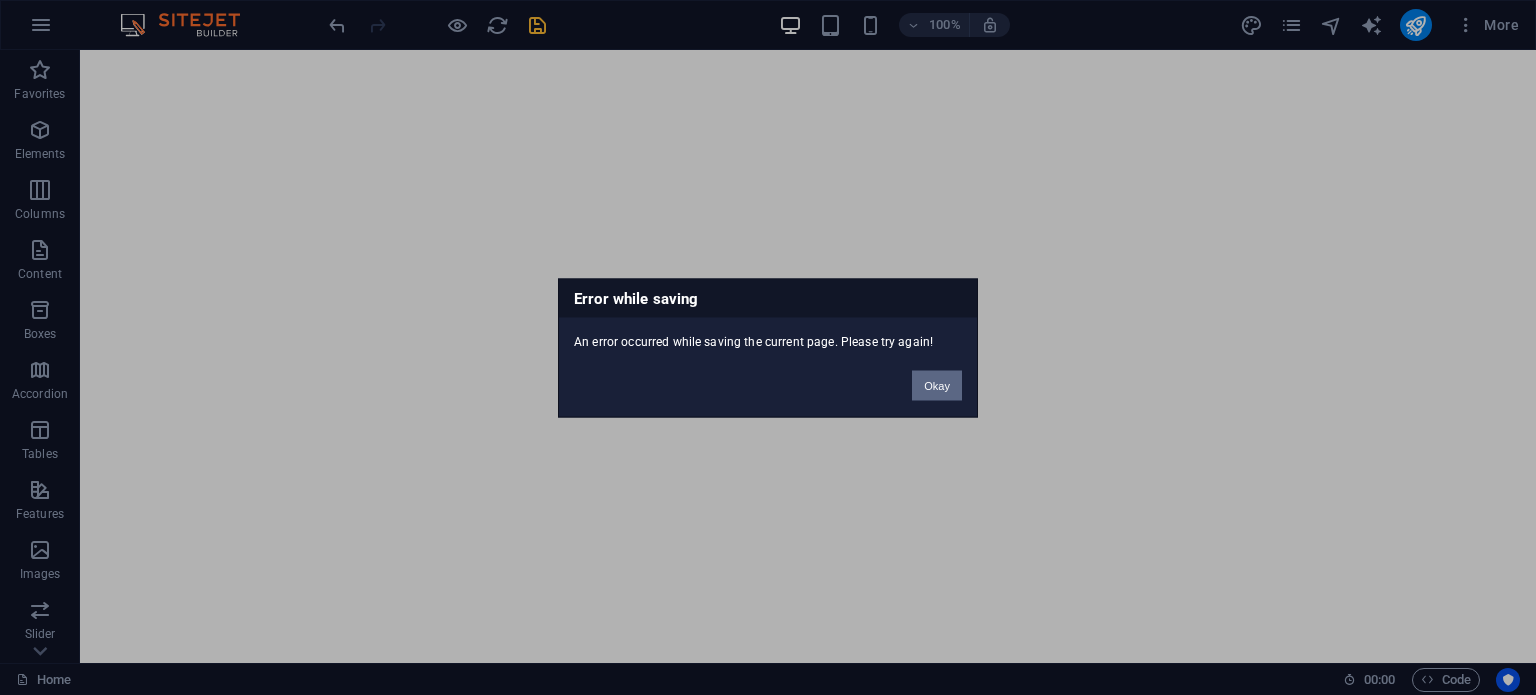 click on "Okay" at bounding box center [937, 385] 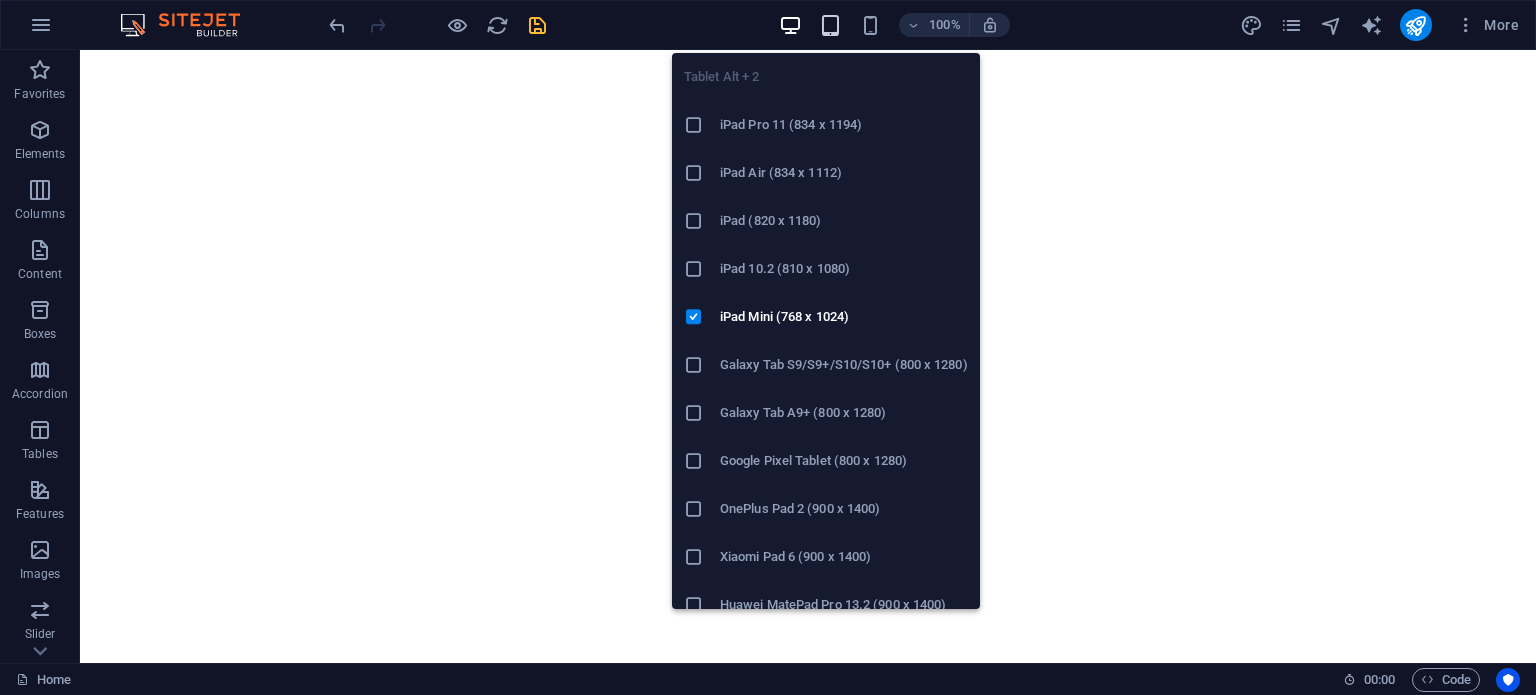 click at bounding box center [830, 25] 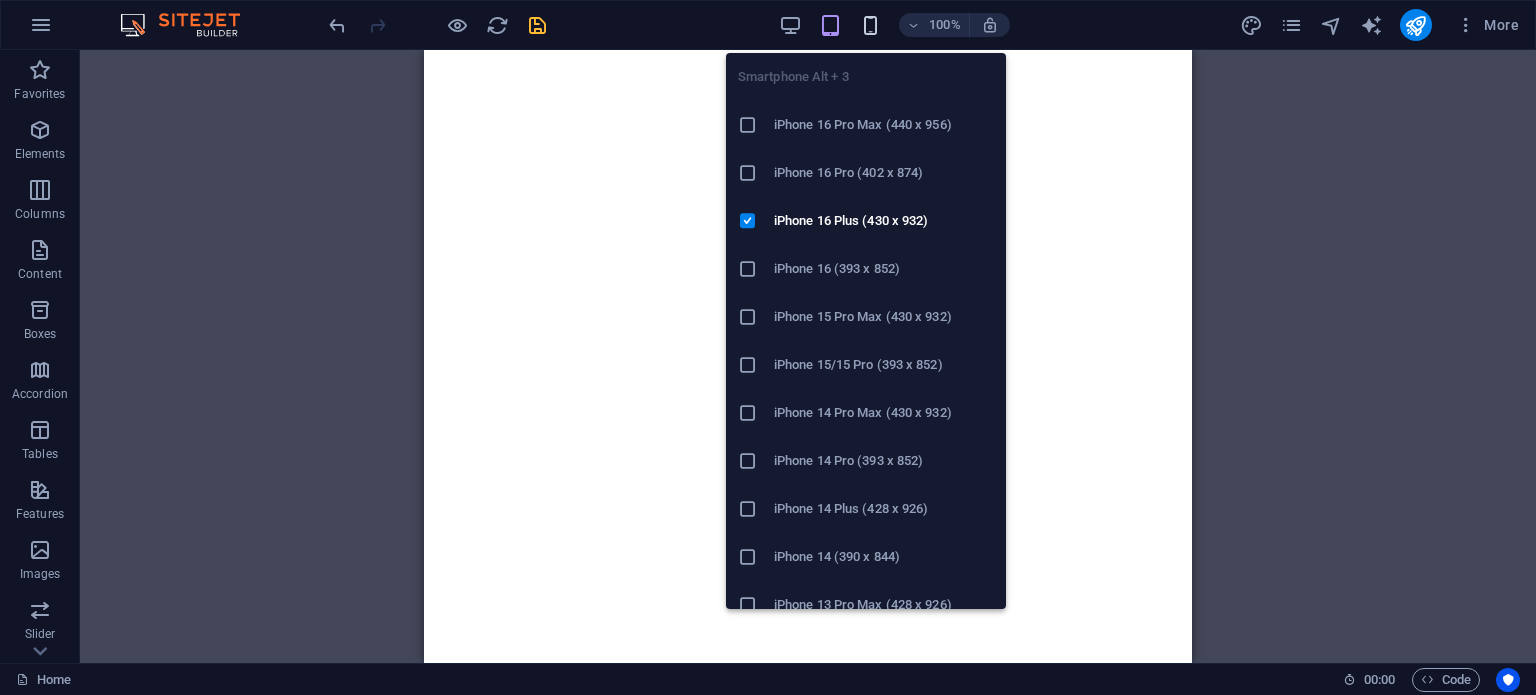 click at bounding box center (870, 25) 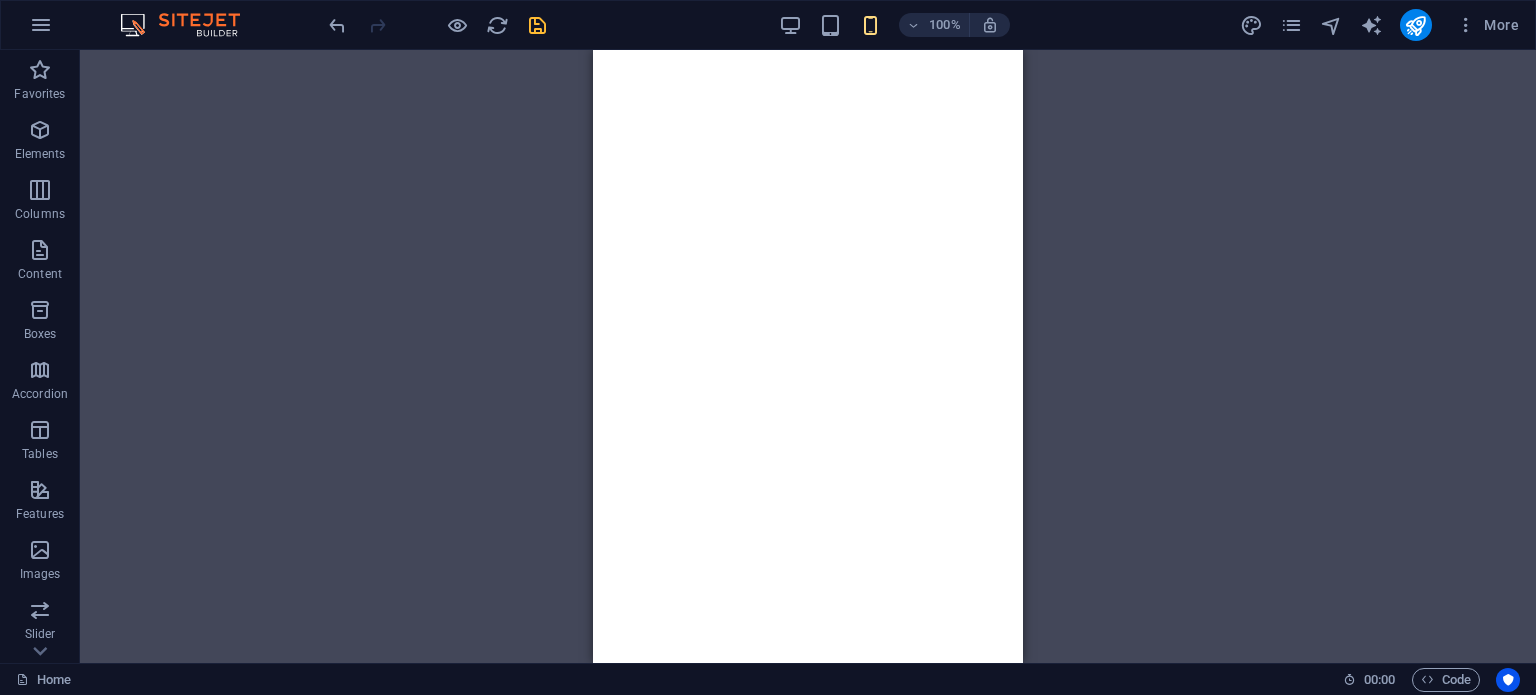 click on "H2   Banner   Banner   Container   Banner   Menu Bar   Menu   Menu Bar   Menu   Spacer   H3   Spacer   Logo   Logo" at bounding box center [808, 356] 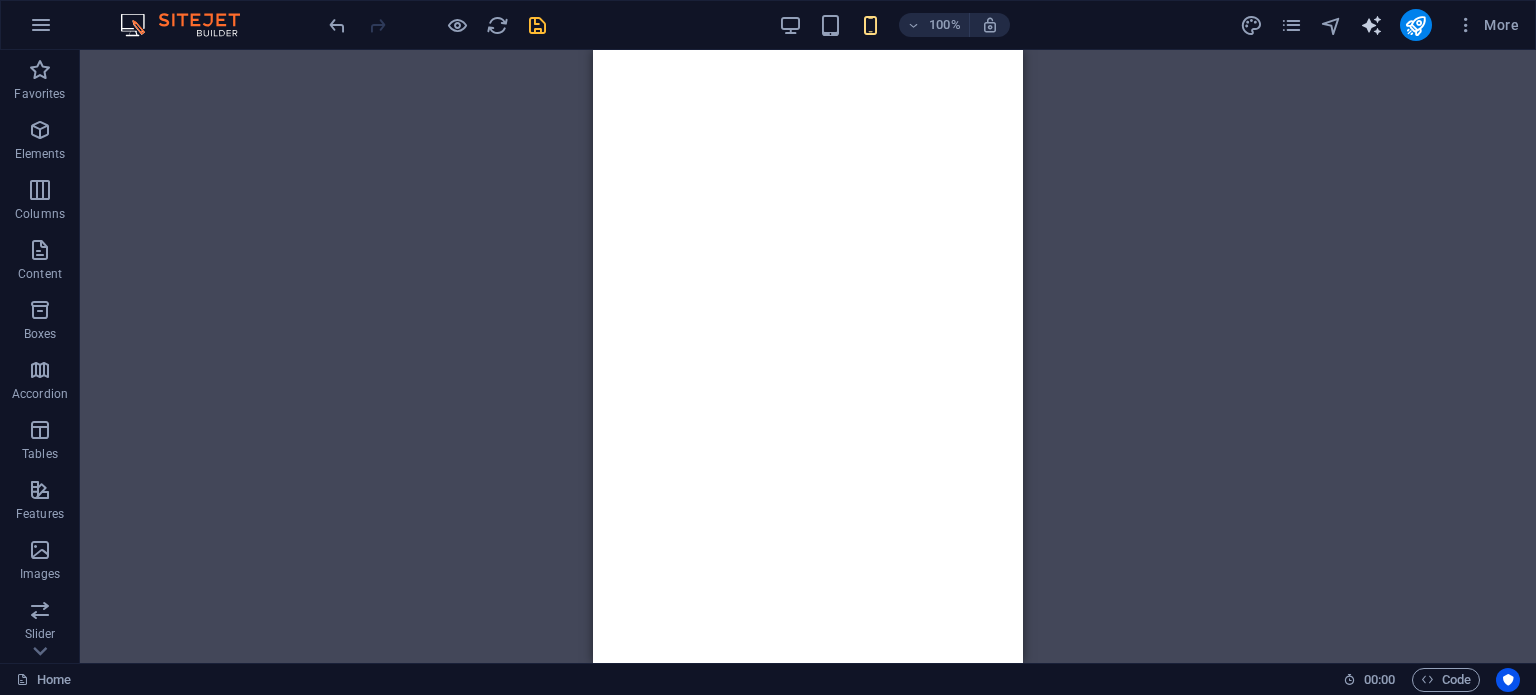 click at bounding box center [1371, 25] 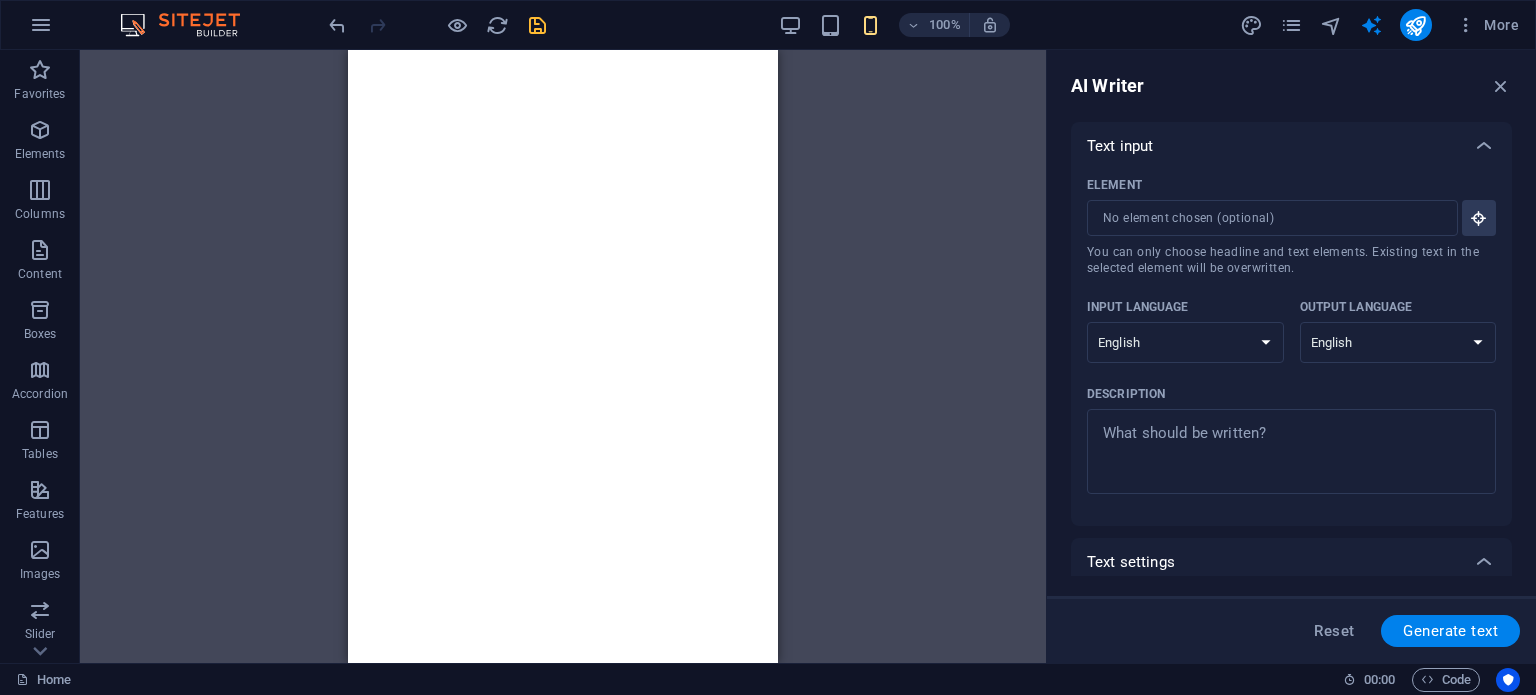 click on "Text input" at bounding box center (1120, 146) 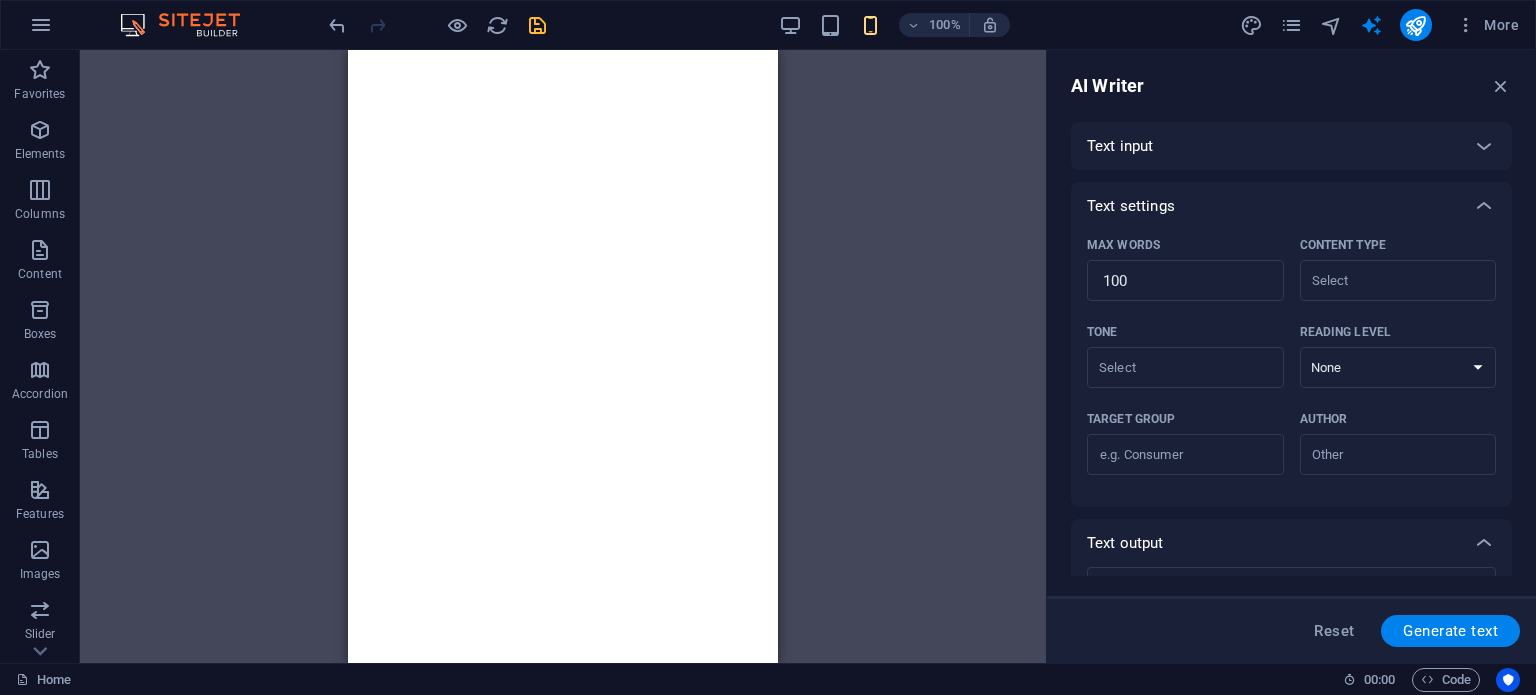 click on "Text settings" at bounding box center [1273, 206] 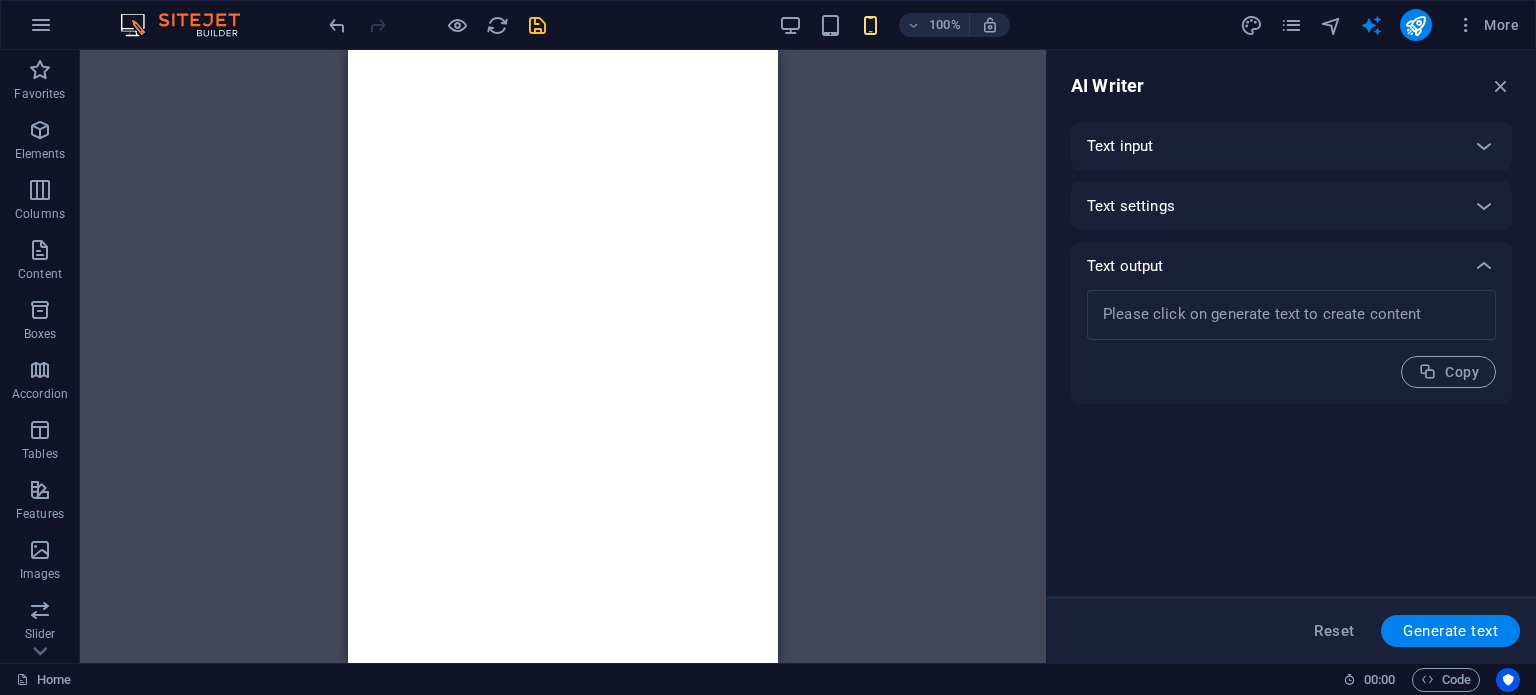click on "Text output" at bounding box center [1273, 266] 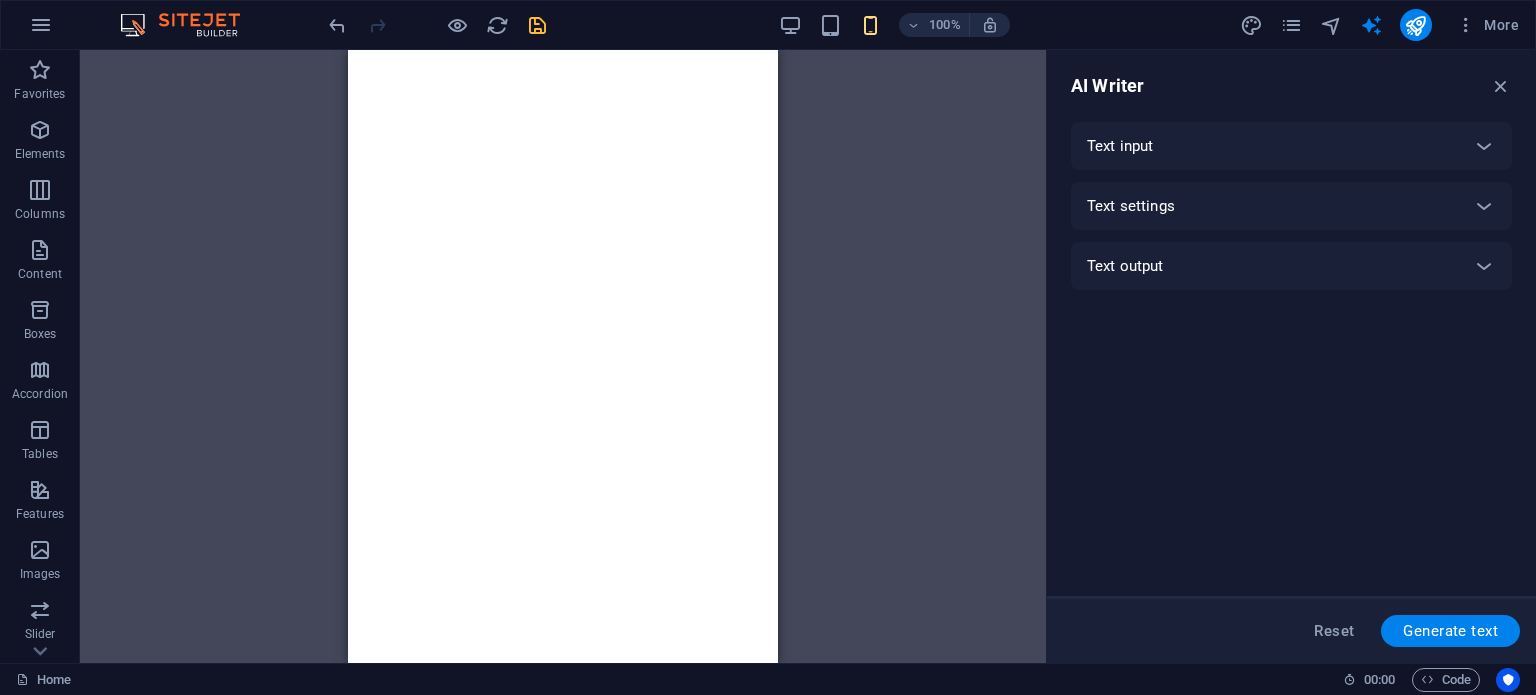 drag, startPoint x: 1117, startPoint y: 79, endPoint x: 1144, endPoint y: 71, distance: 28.160255 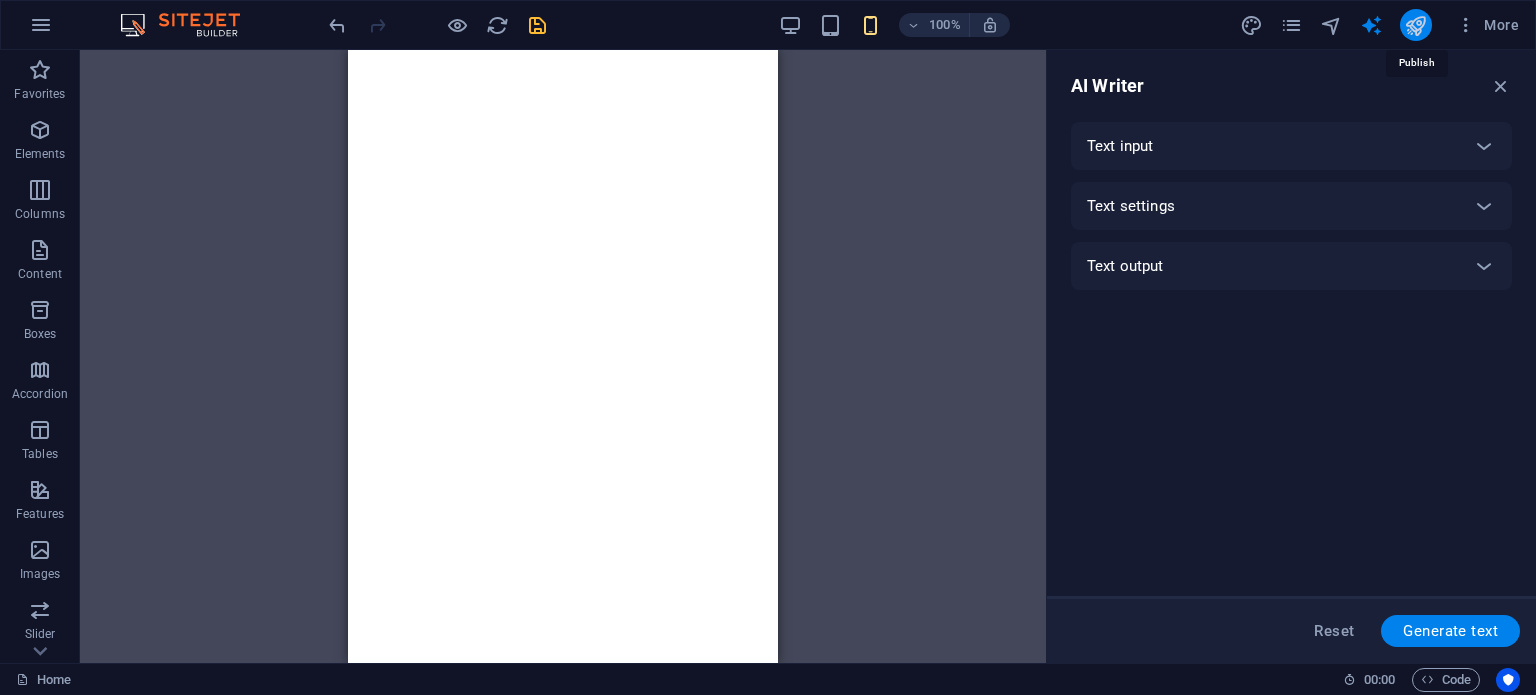click at bounding box center [1415, 25] 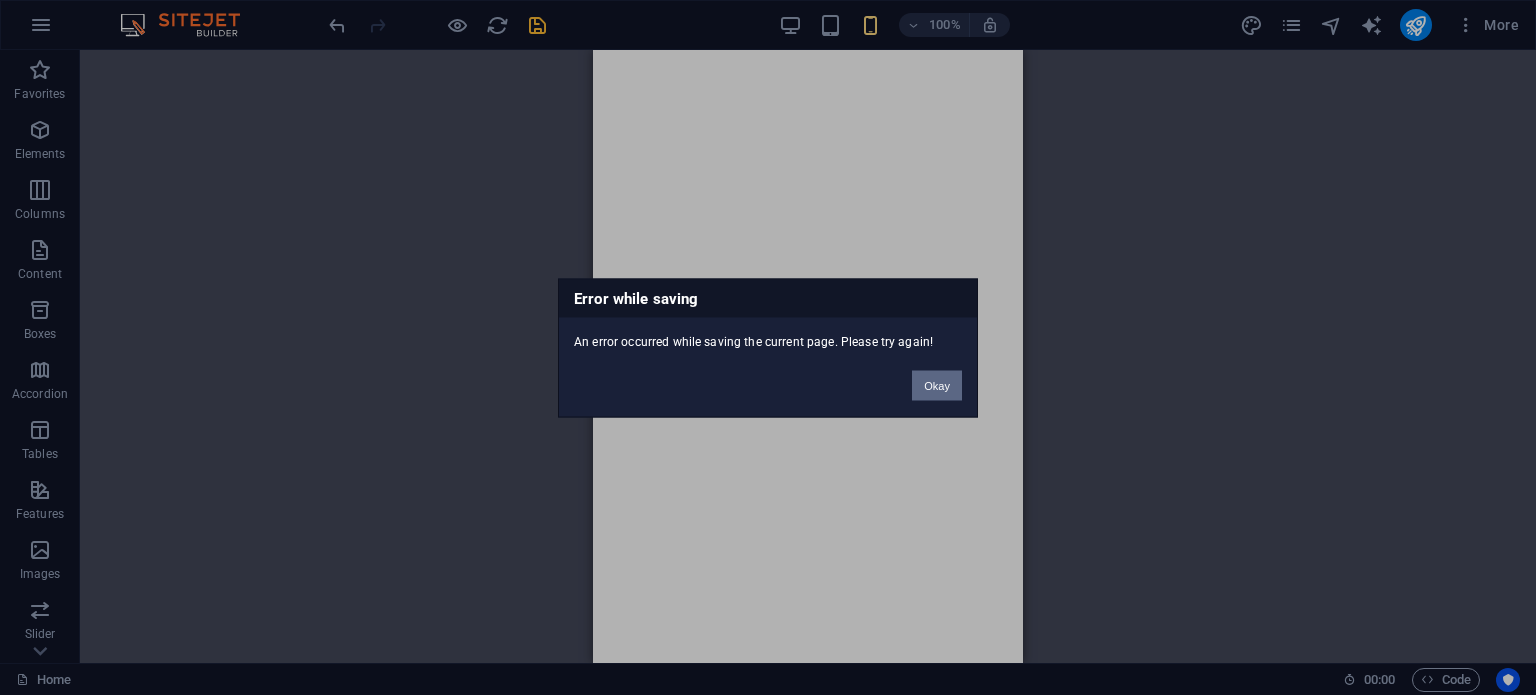 click on "Okay" at bounding box center (937, 385) 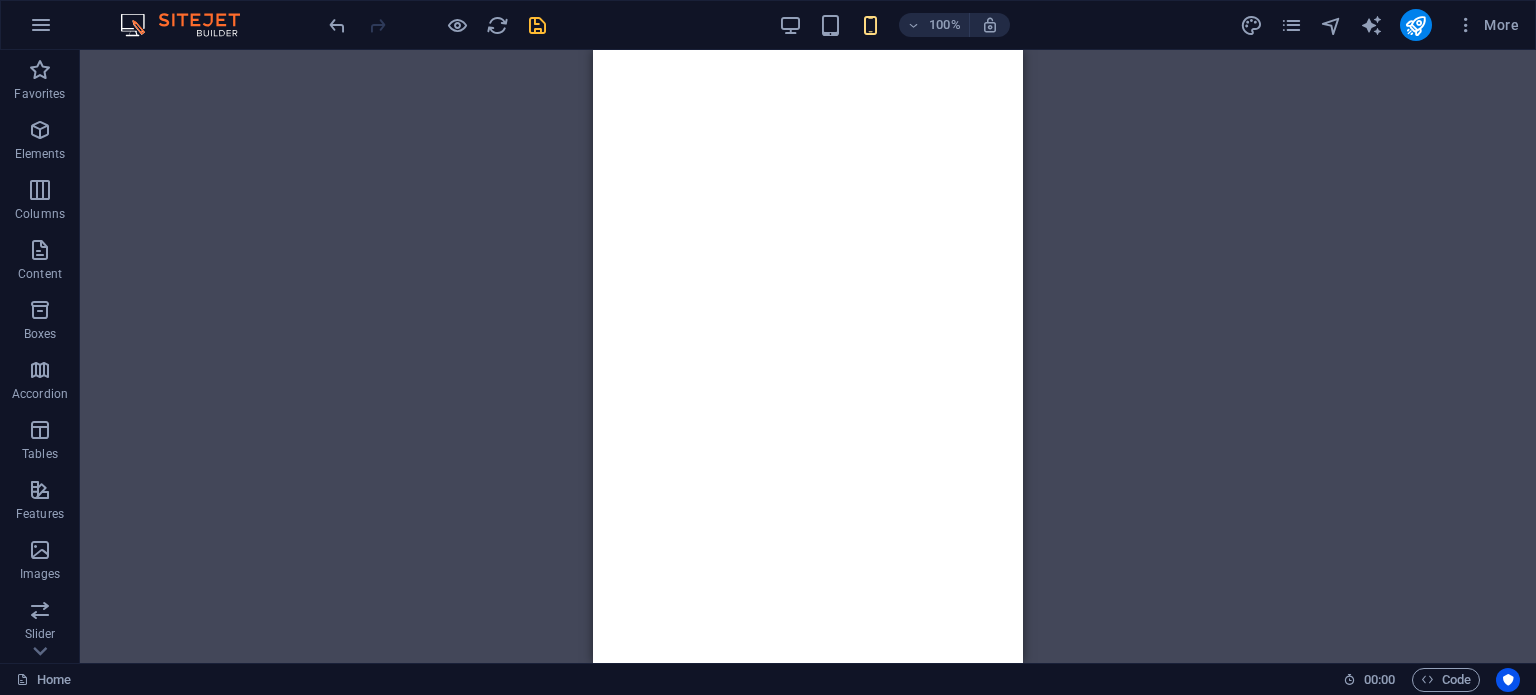 click at bounding box center (190, 25) 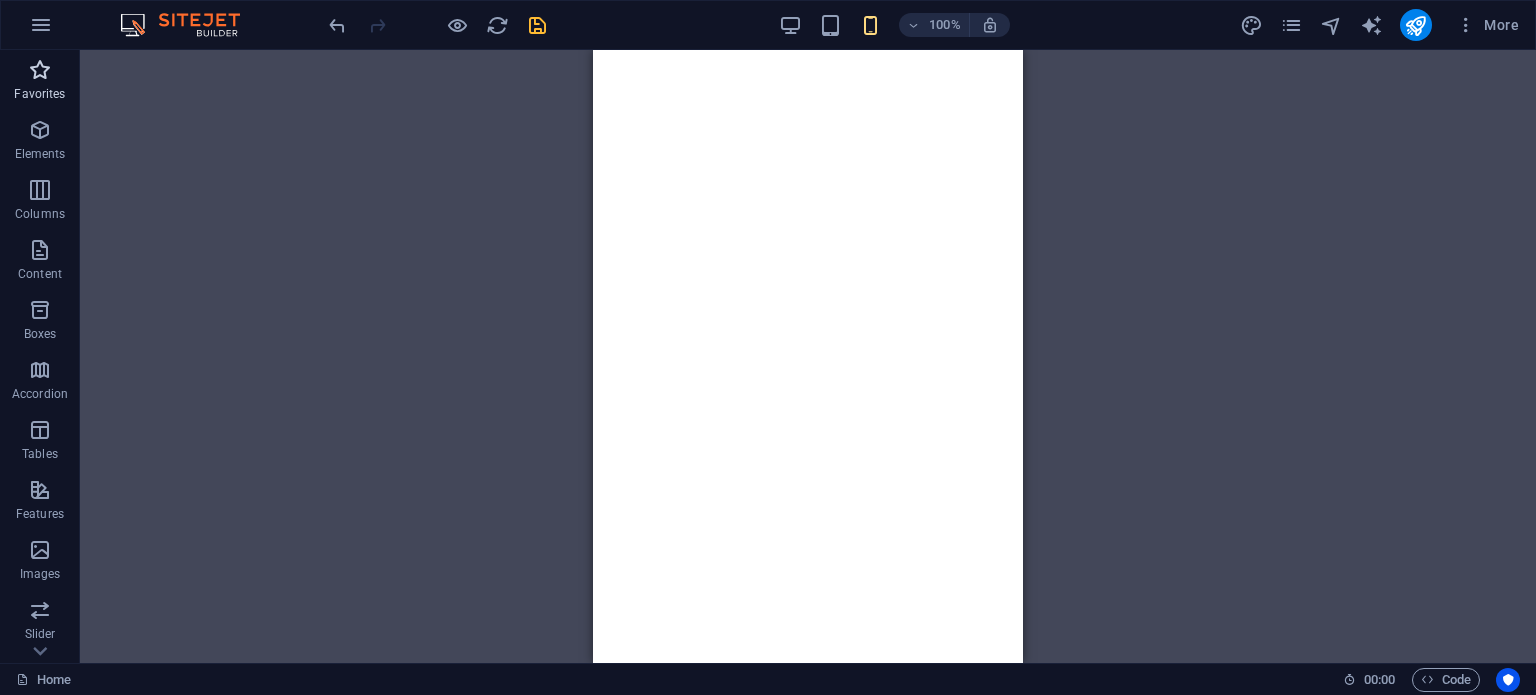 click on "Favorites" at bounding box center (40, 82) 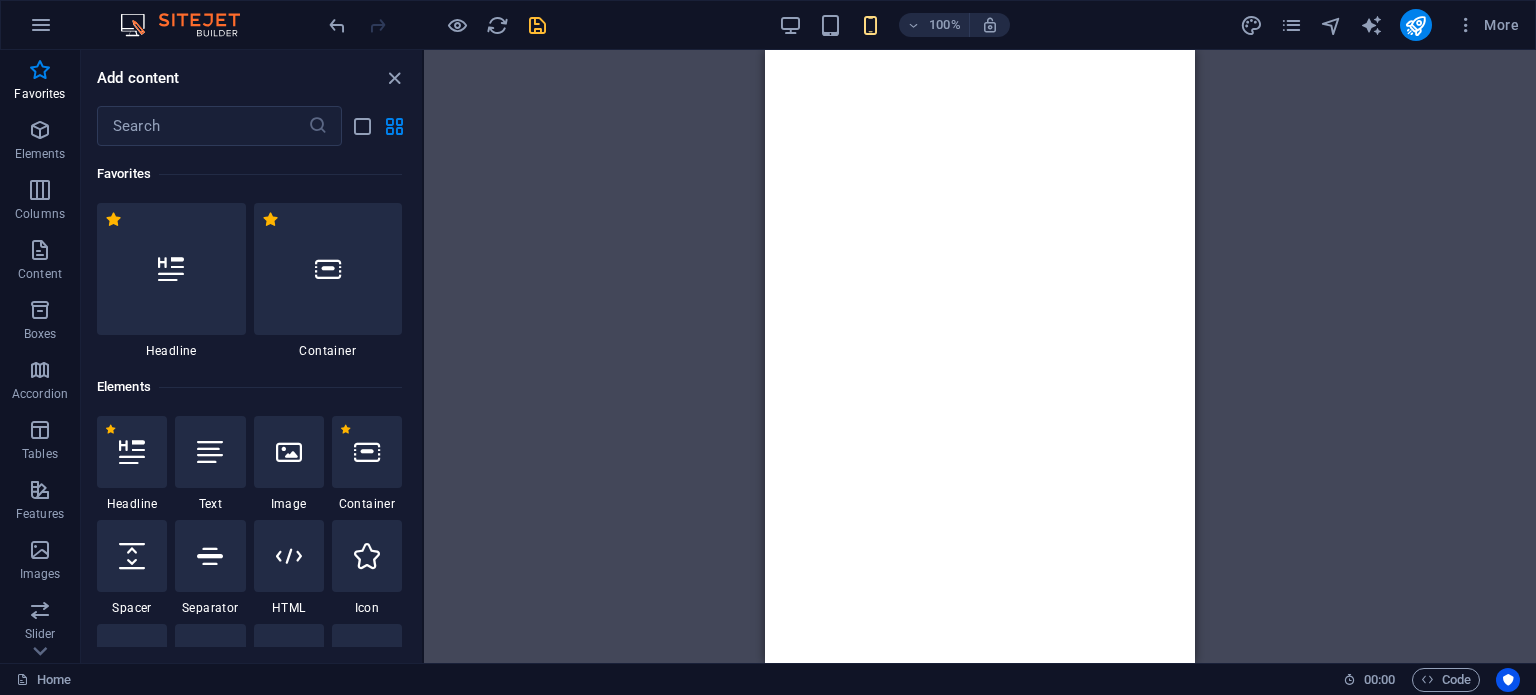 click on "H2   Banner   Banner   Container   Banner   Menu Bar   Menu   Menu Bar   Menu   Spacer   H3   Spacer   Logo   Logo   Container   H2   Text on background   Container   Text   Container   Banner   Placeholder   Preset   Container   Container   Text   Text   H2   Text   H2   Container   Boxes   Container   Boxes   Icon   Text   Container   Text   Container   Container   Spacer   Container   Container   Text   Container   H3   Container   Icon List   Container   Container   H3   Container   Container   H3   Container   Container   Text   Boxes   Container   Container   Icon   Container   Text   Container   Text   Container   Container   Icon   Container   Container   H3   Container   Icon   Container   Icon   Container   Cards   Container   Image   Container   Cards   Container   H3   Container   Text   Container   Image   Container   Container   Image   Container   H3   Container   Image   Container   H3   Container   Image   Container   Text   Container   H3   Container   Accordion     Text" at bounding box center [980, 356] 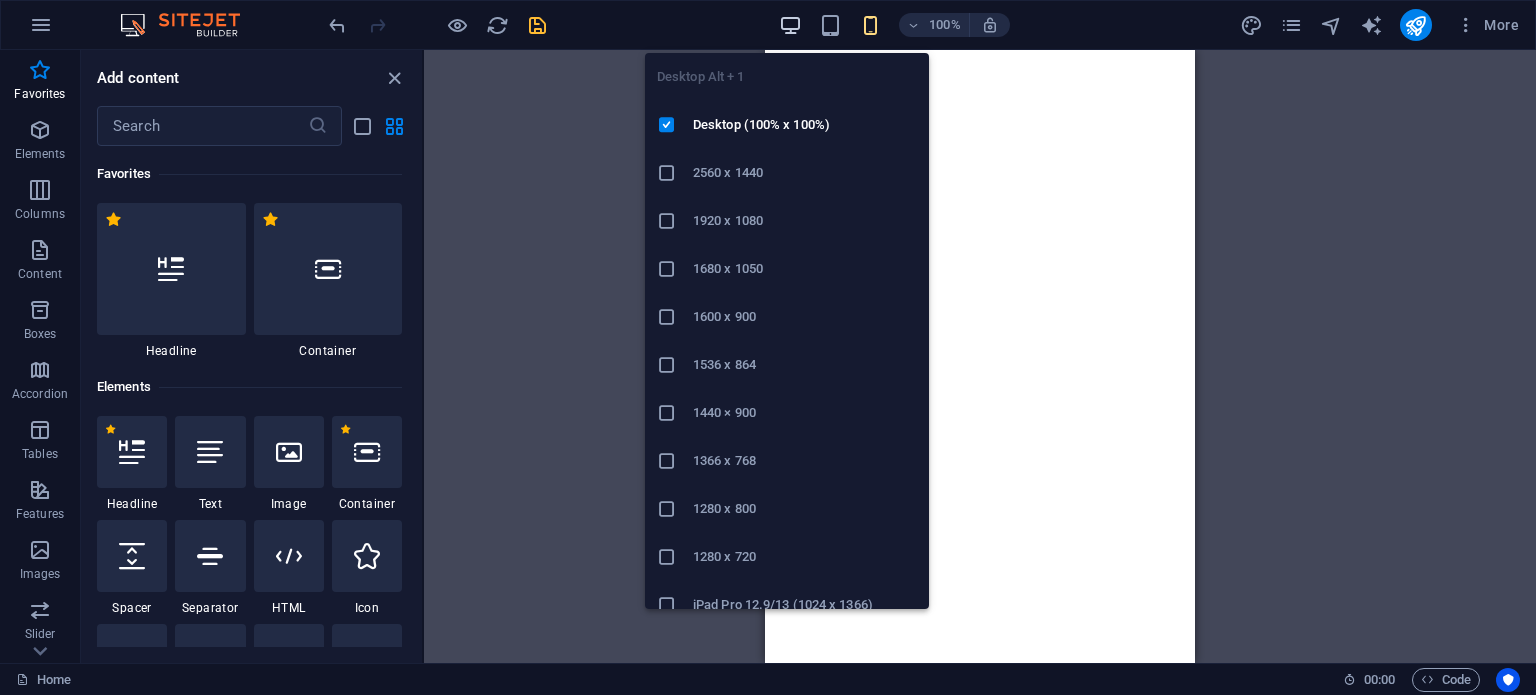 click at bounding box center (790, 25) 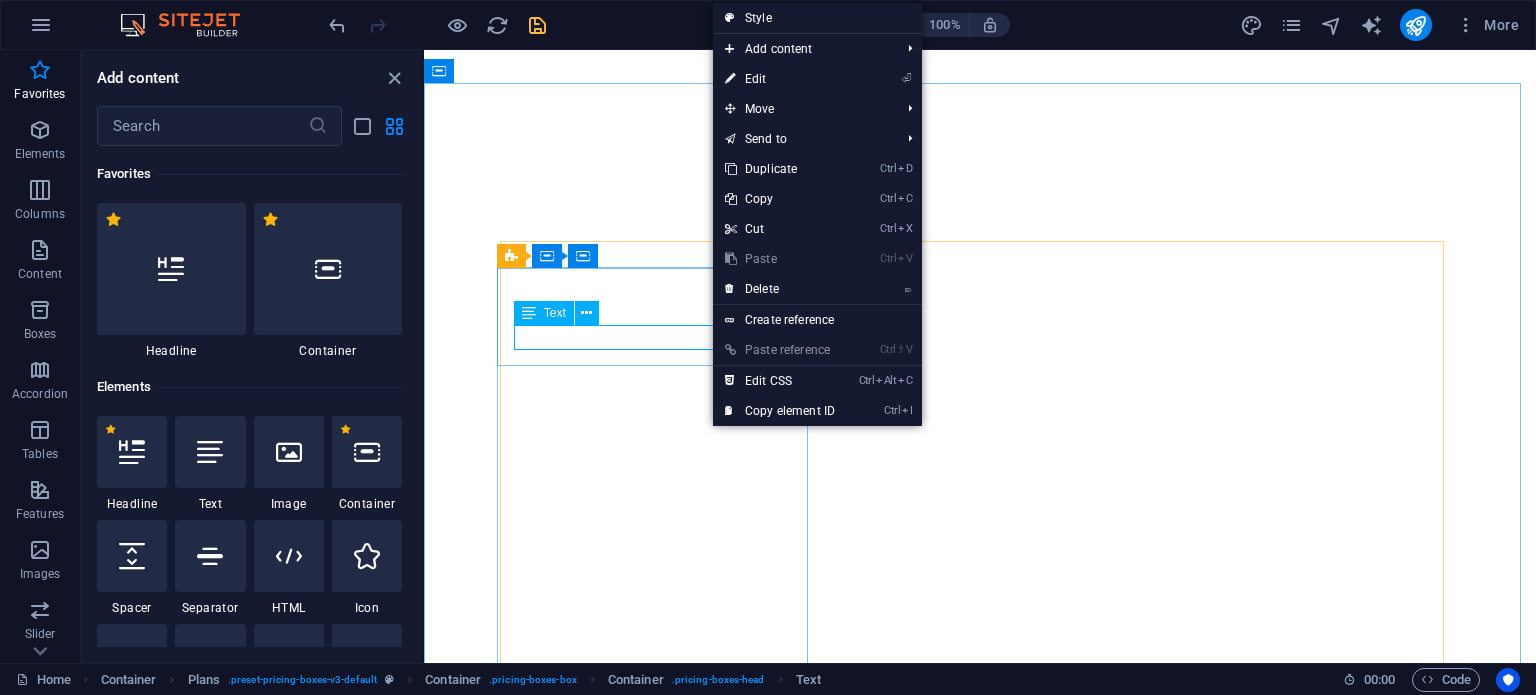 click on "Text" at bounding box center (544, 313) 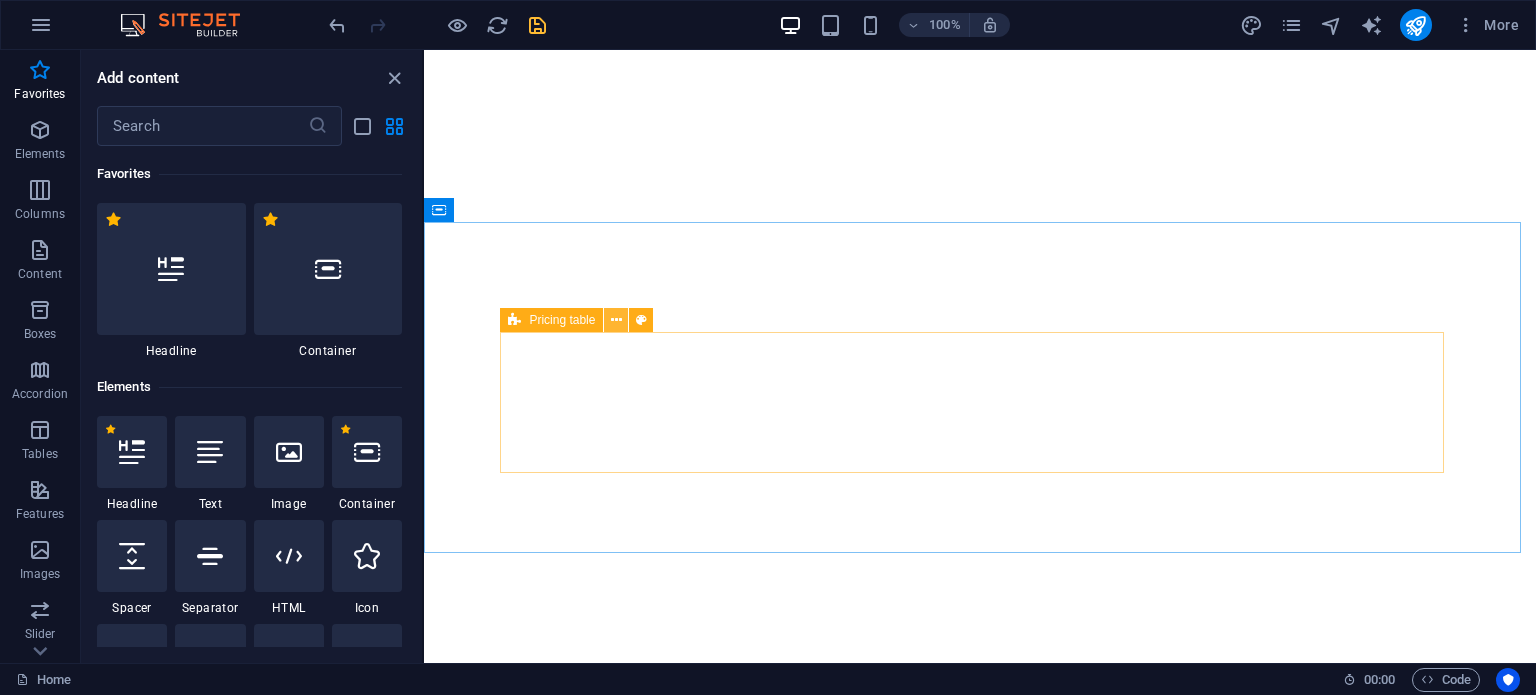 click at bounding box center [616, 320] 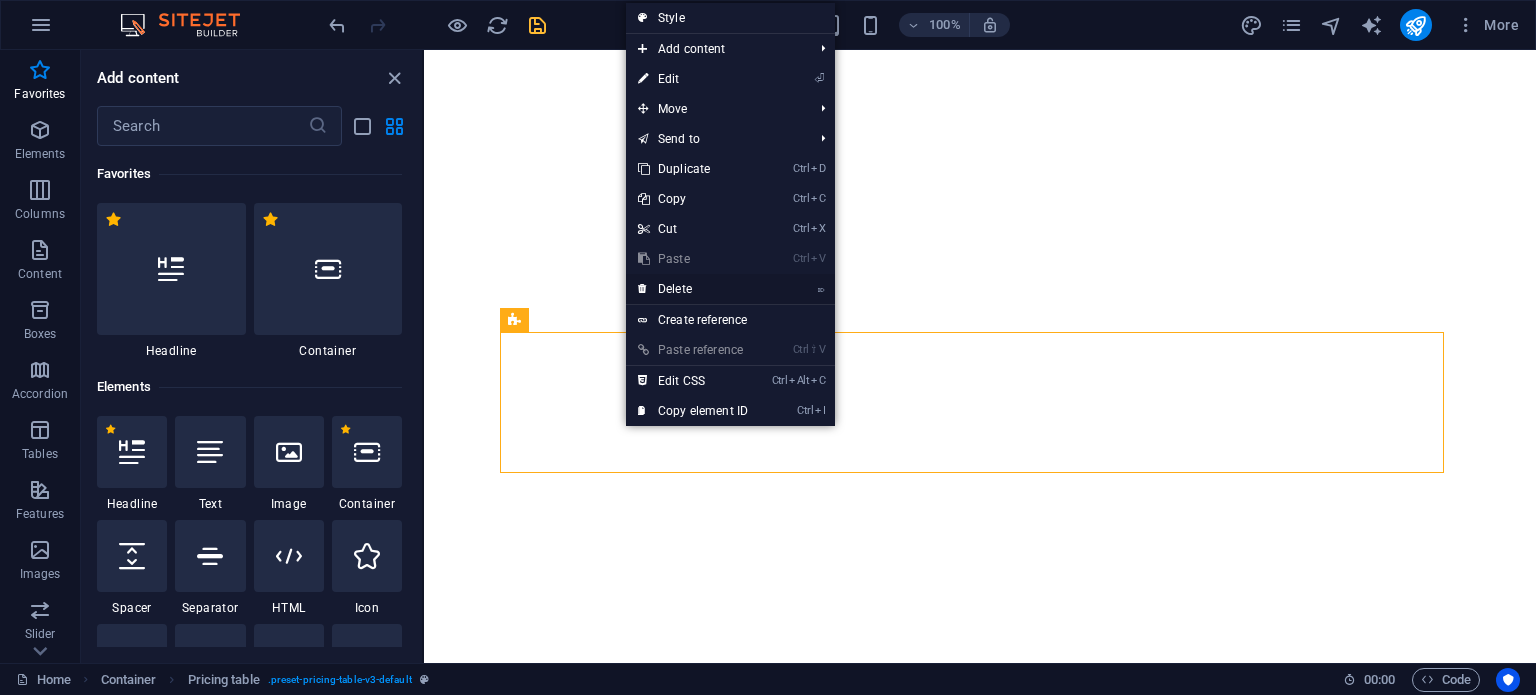 click on "⌦  Delete" at bounding box center (693, 289) 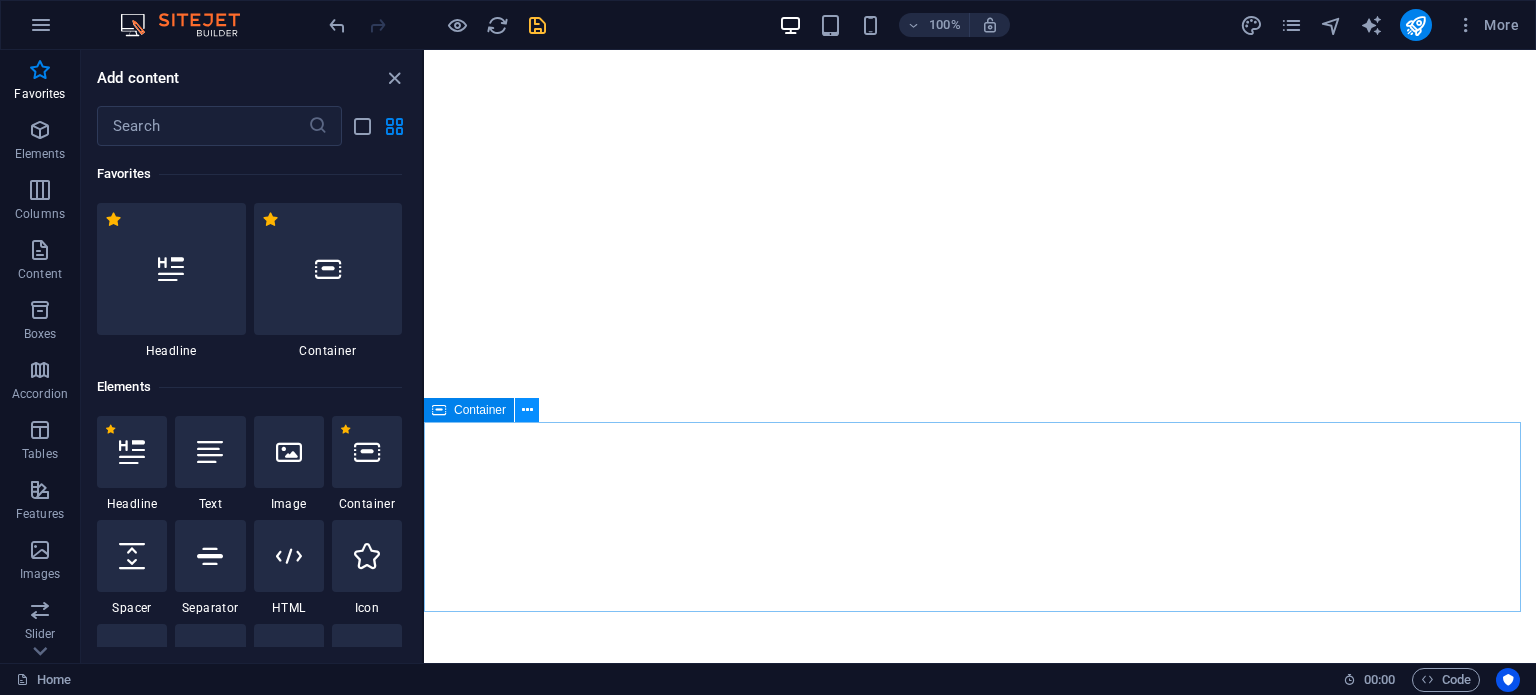 click at bounding box center [527, 410] 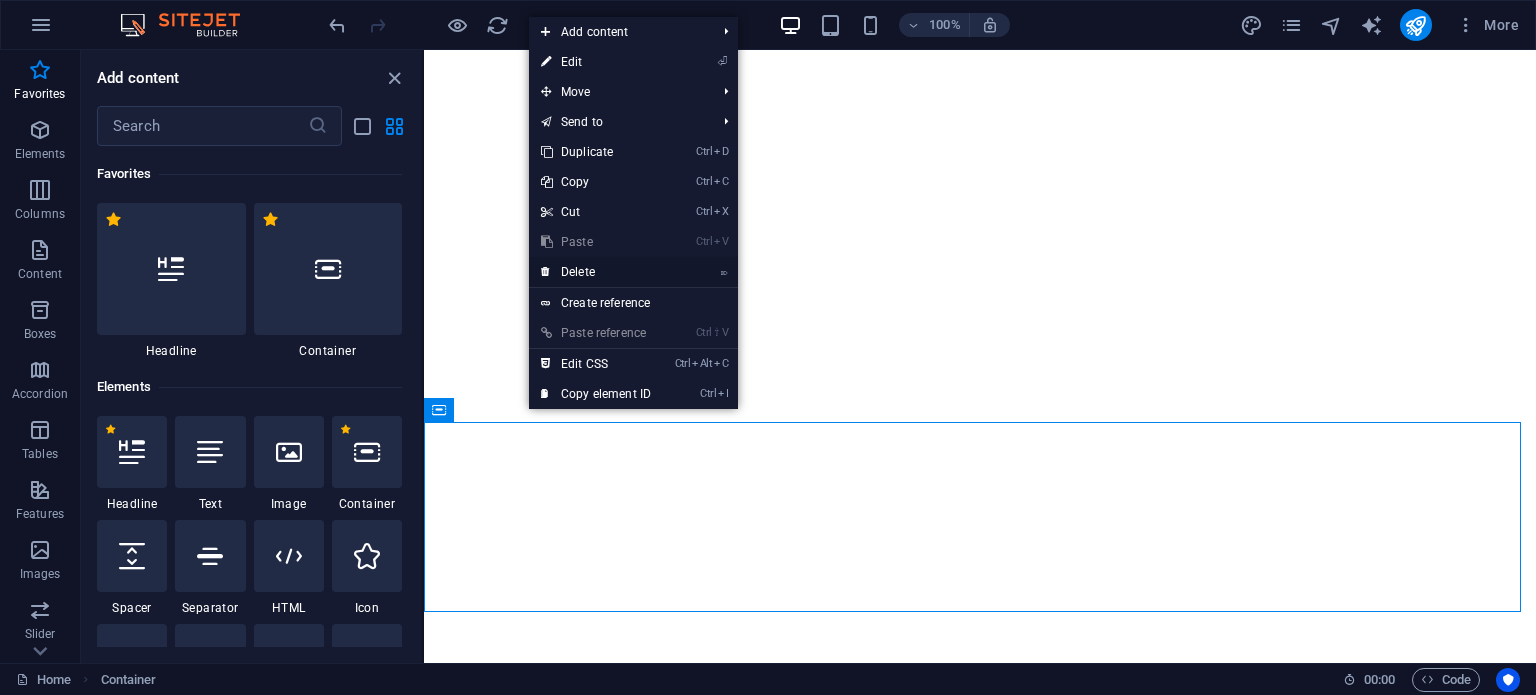click on "⌦  Delete" at bounding box center [596, 272] 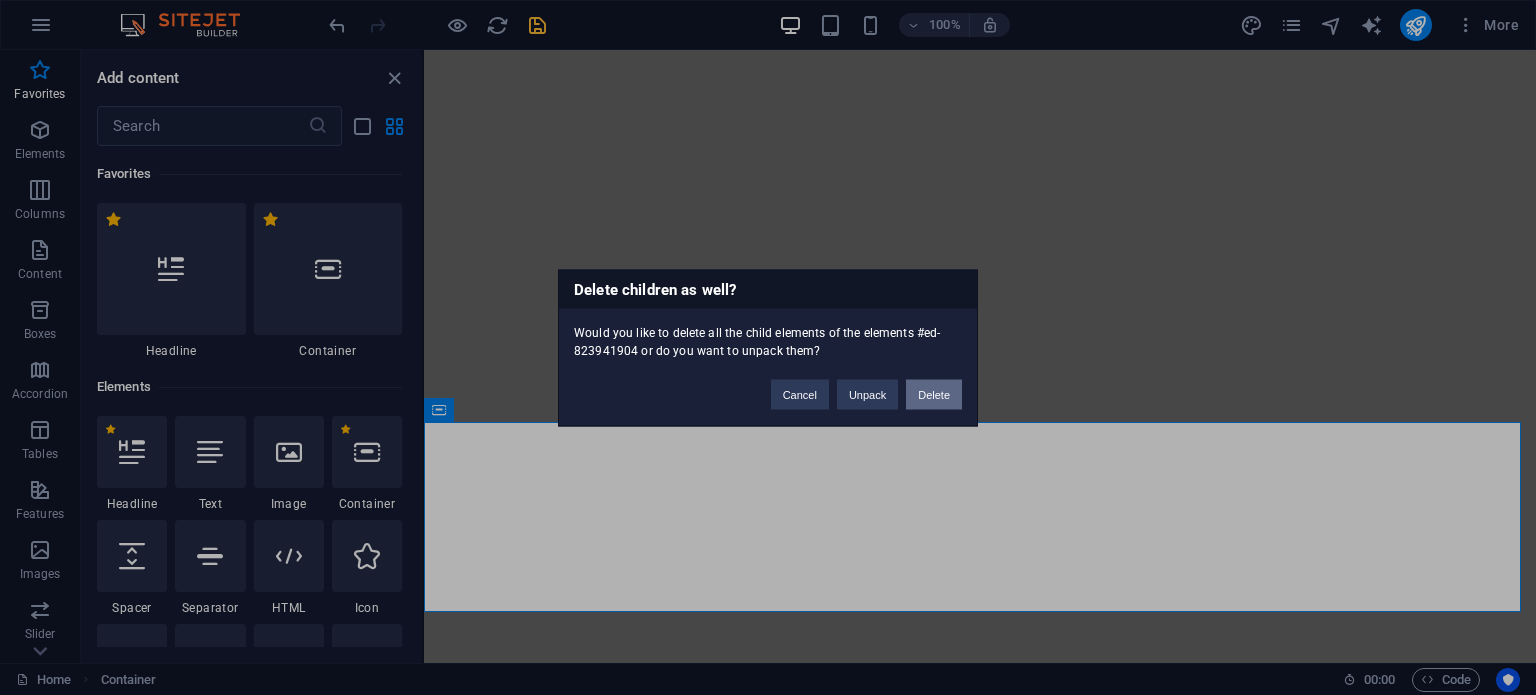 click on "Delete" at bounding box center [934, 394] 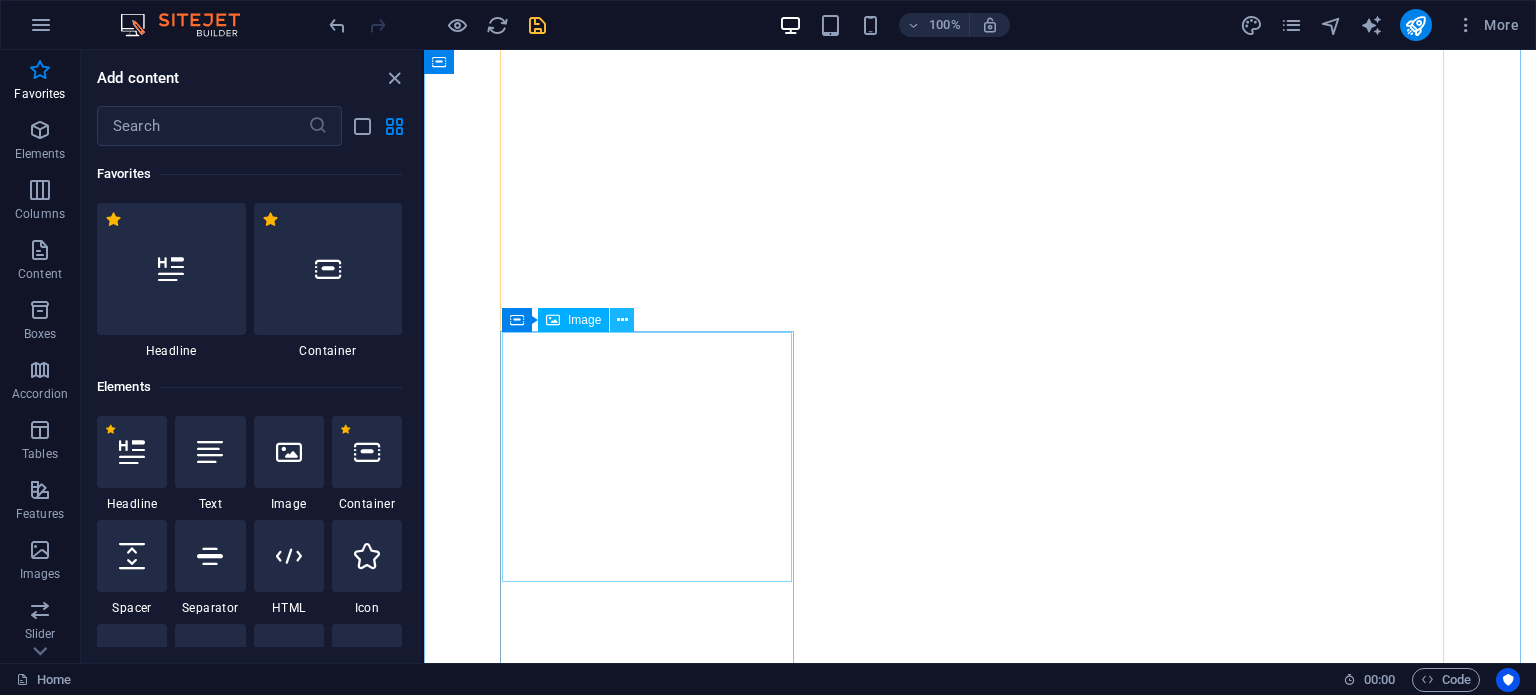 click at bounding box center [622, 320] 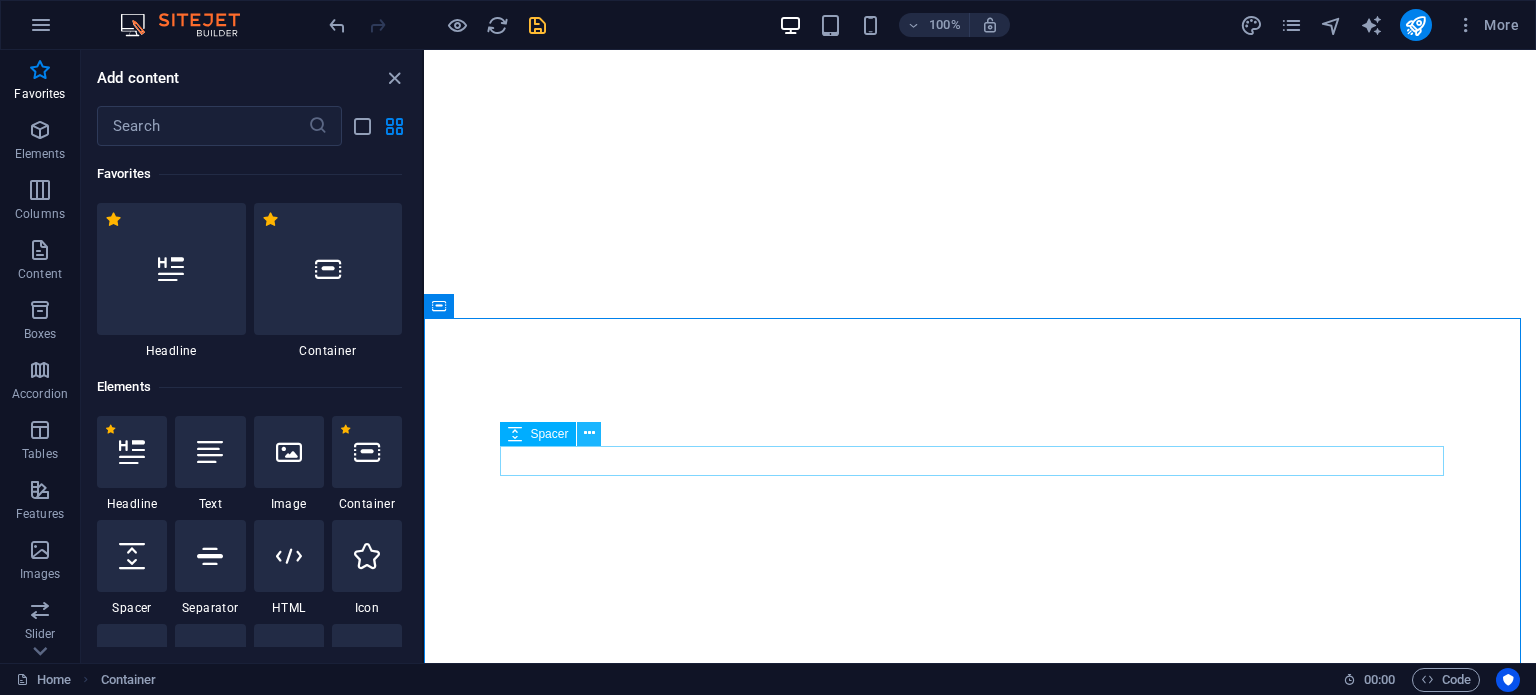 click at bounding box center [589, 434] 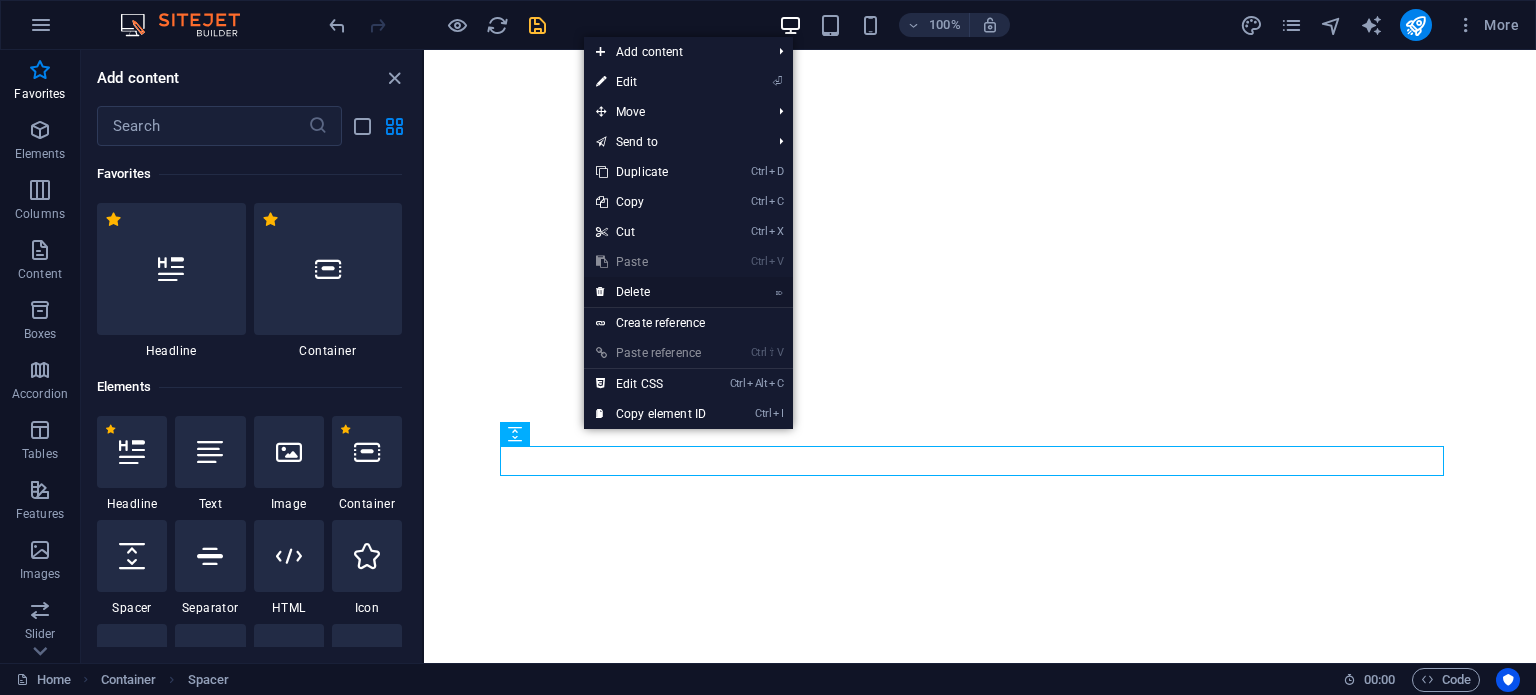 click on "⌦  Delete" at bounding box center (651, 292) 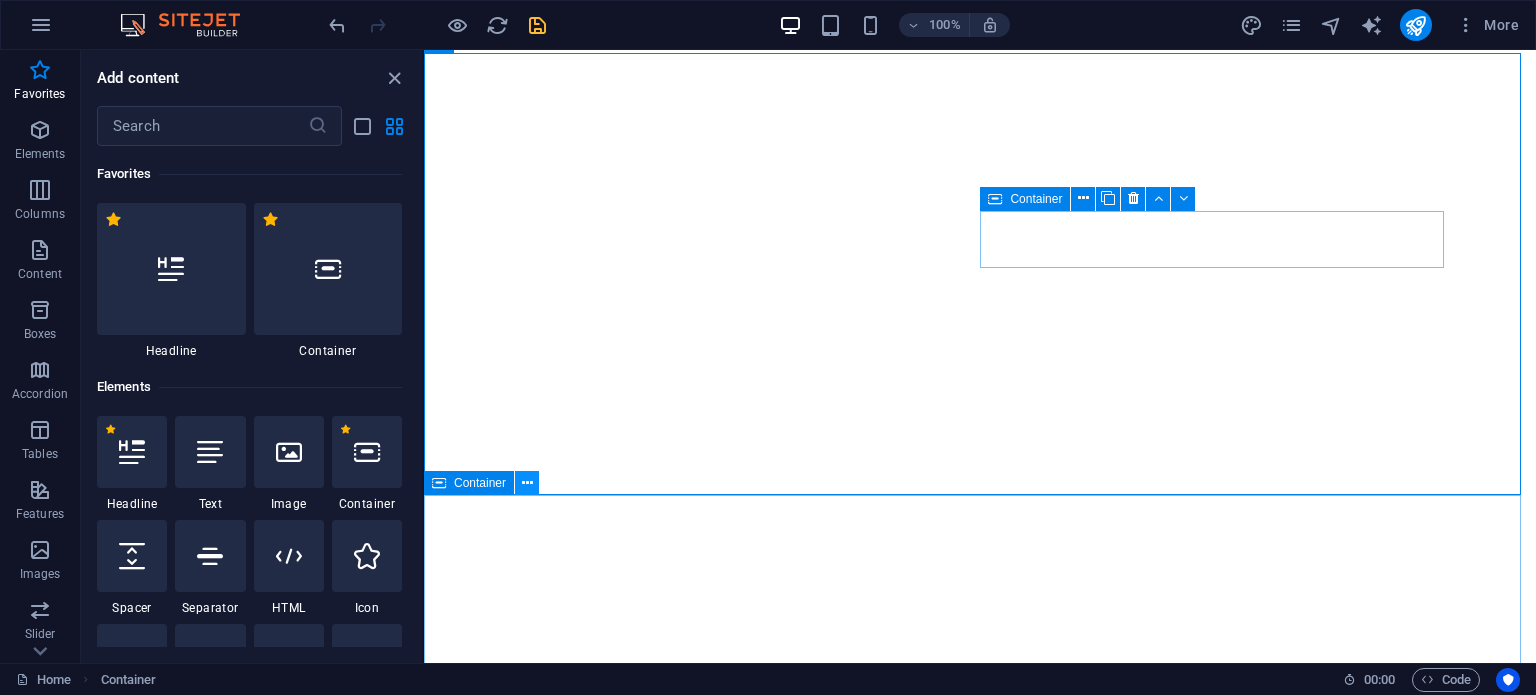 click at bounding box center [527, 483] 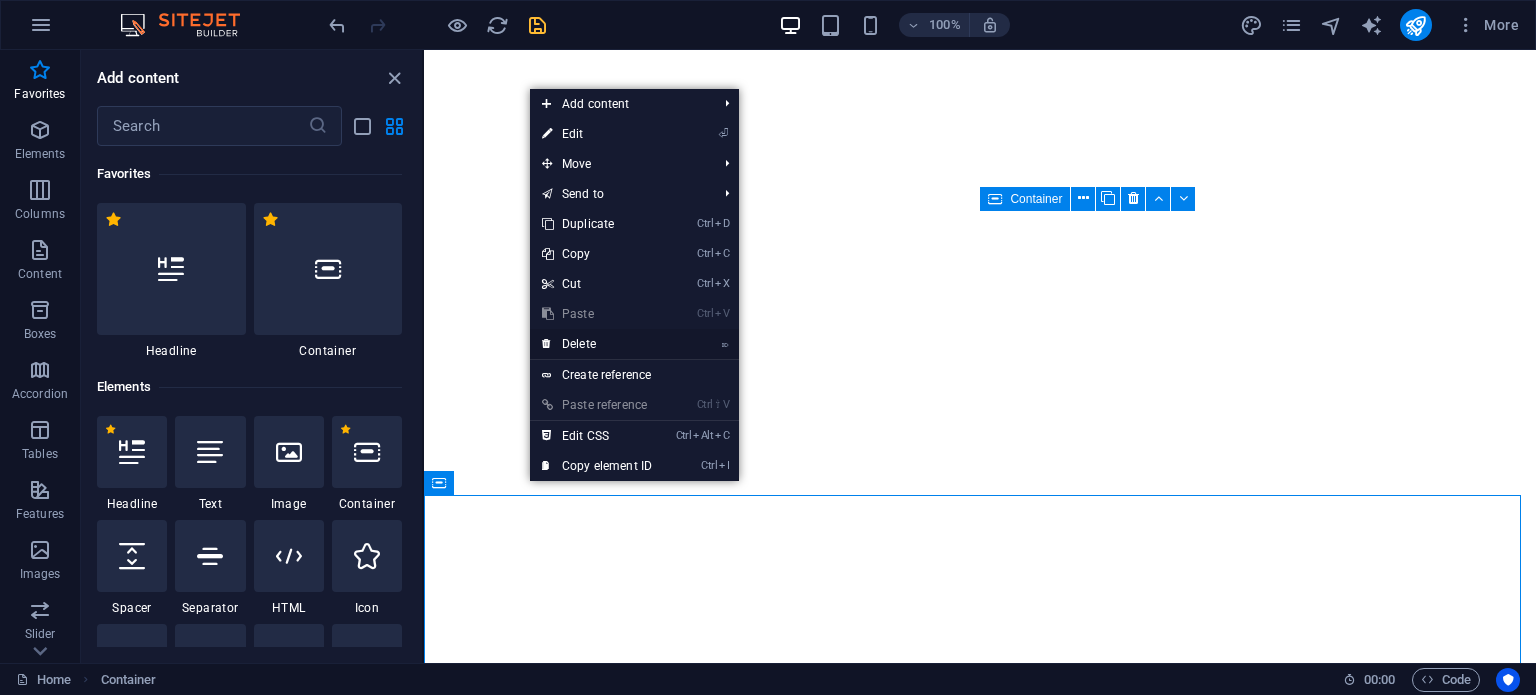 click on "⌦  Delete" at bounding box center [597, 344] 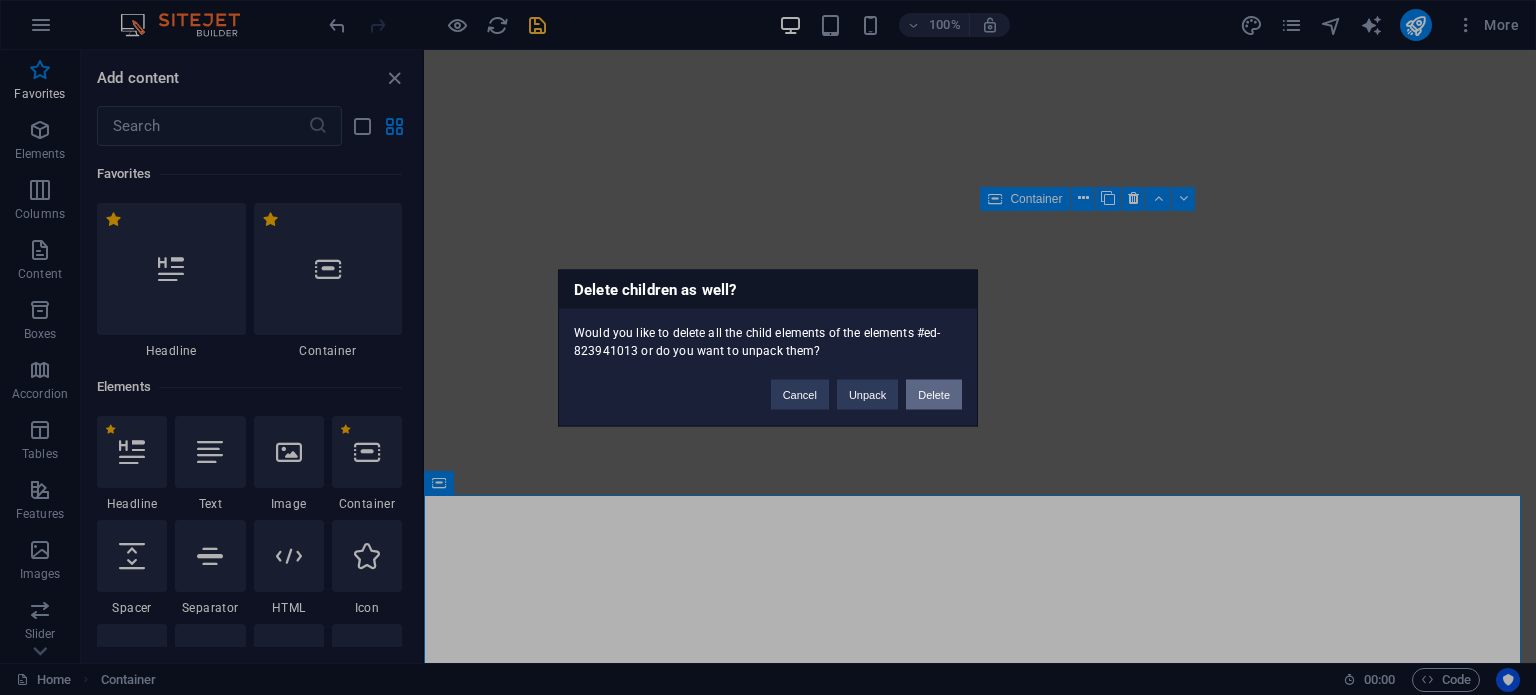 click on "Delete" at bounding box center (934, 394) 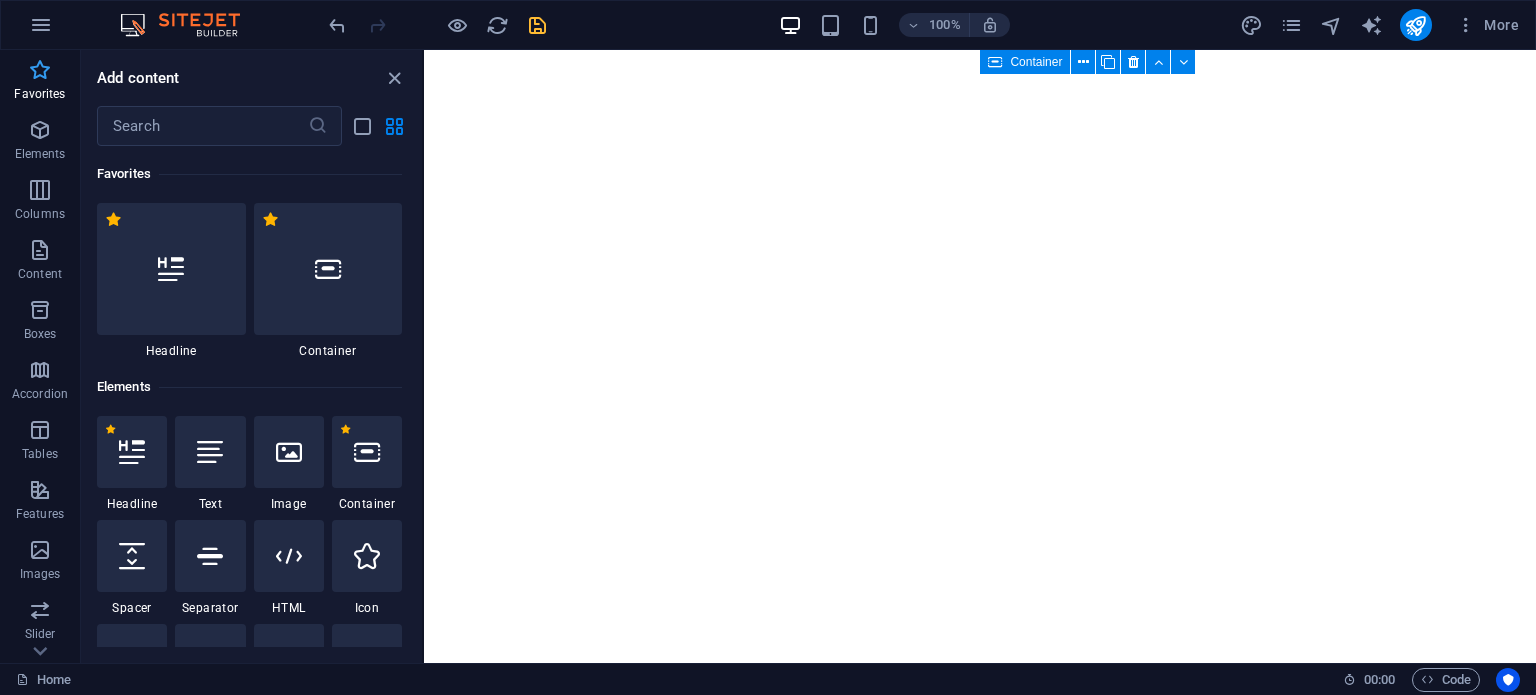 click at bounding box center (40, 70) 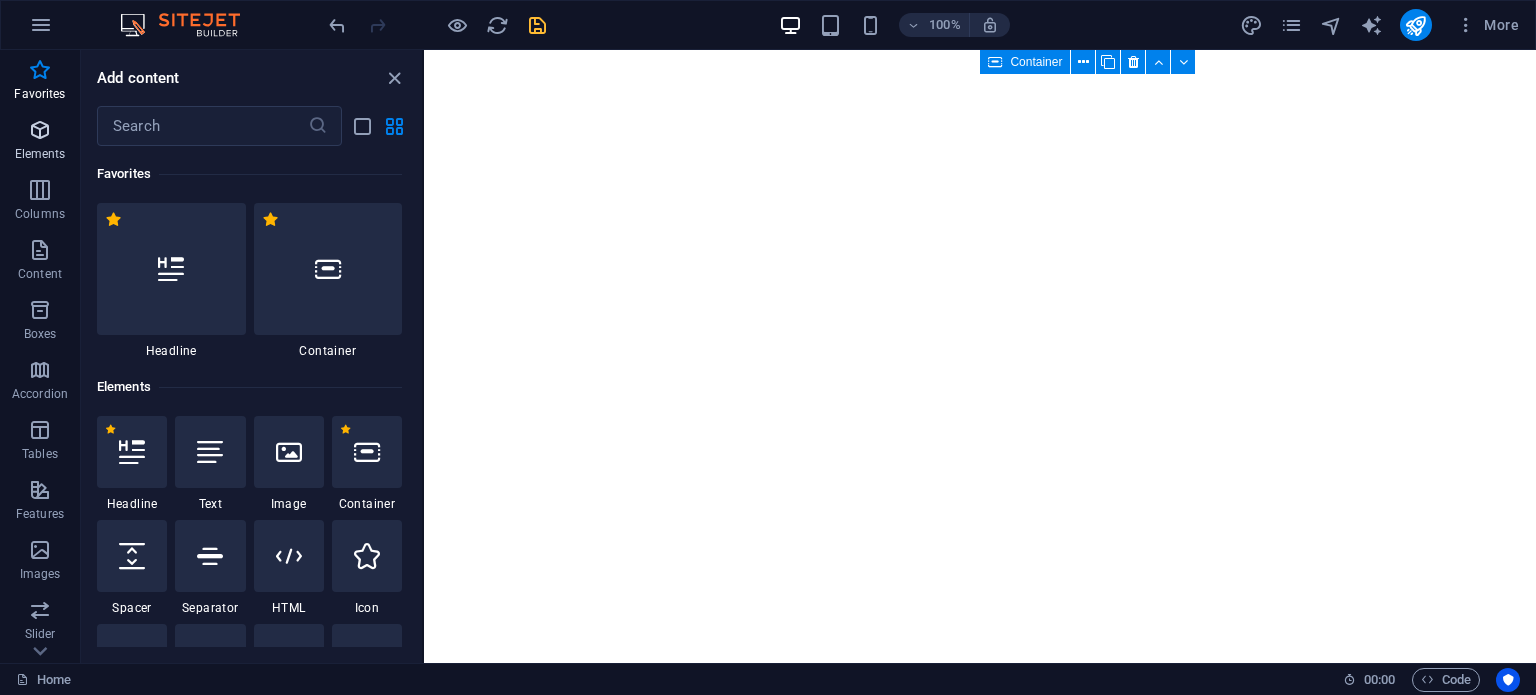 click at bounding box center [40, 130] 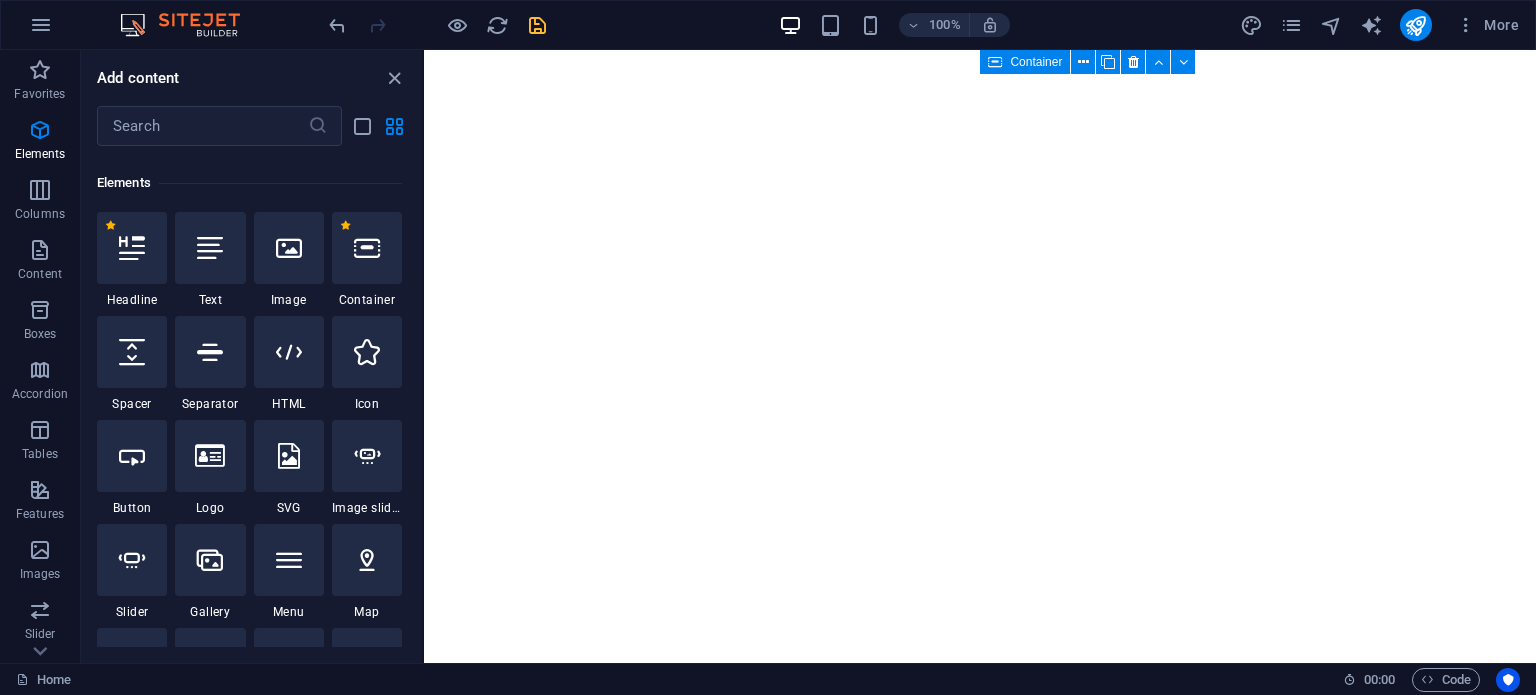 scroll, scrollTop: 212, scrollLeft: 0, axis: vertical 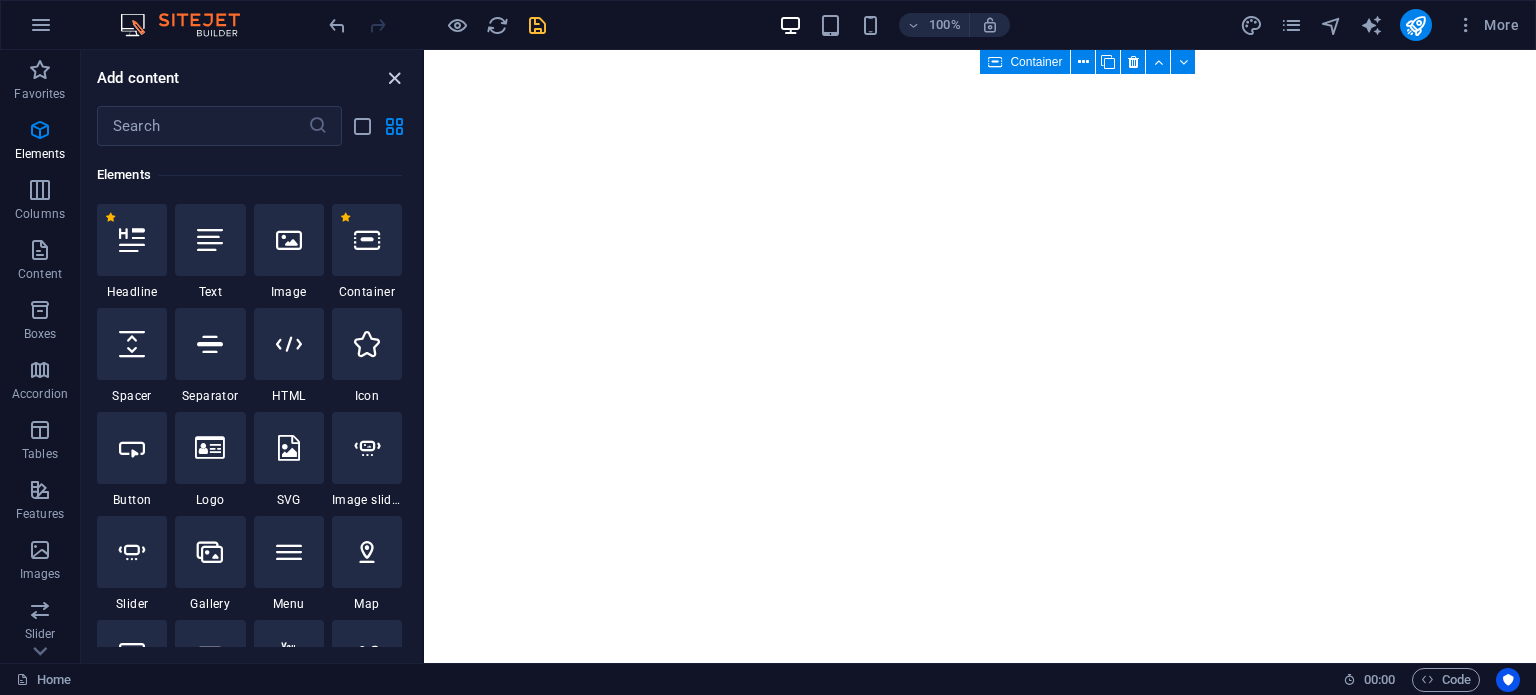 click at bounding box center [394, 78] 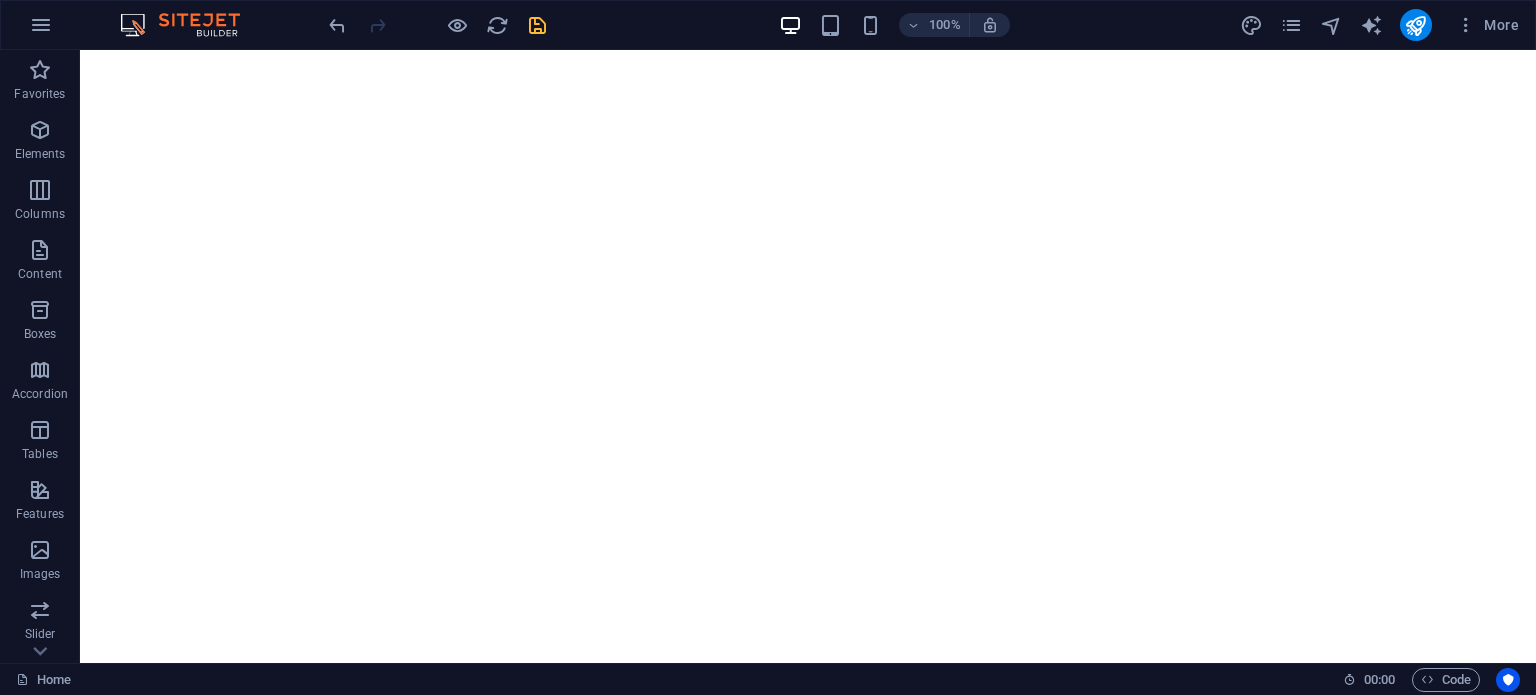 drag, startPoint x: 1533, startPoint y: 15, endPoint x: 1518, endPoint y: 19, distance: 15.524175 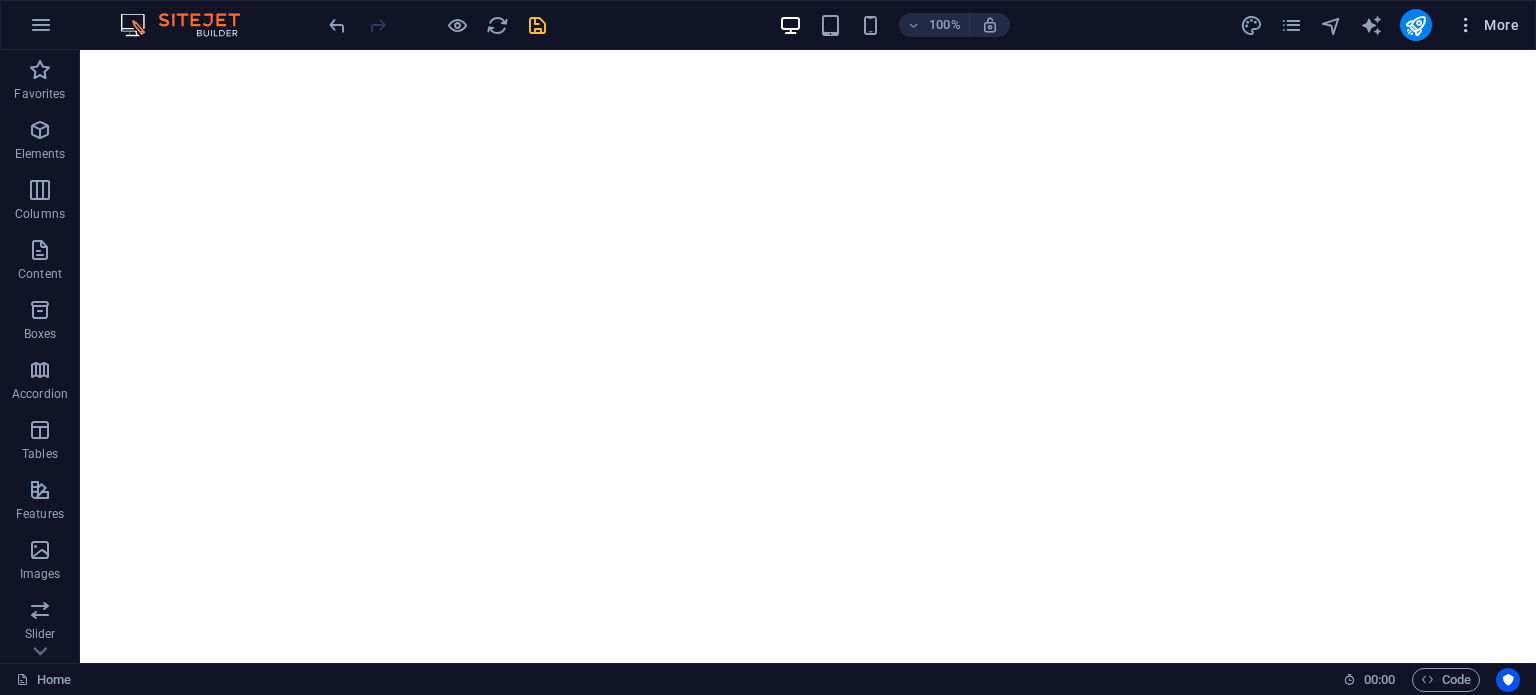 click on "More" at bounding box center [1487, 25] 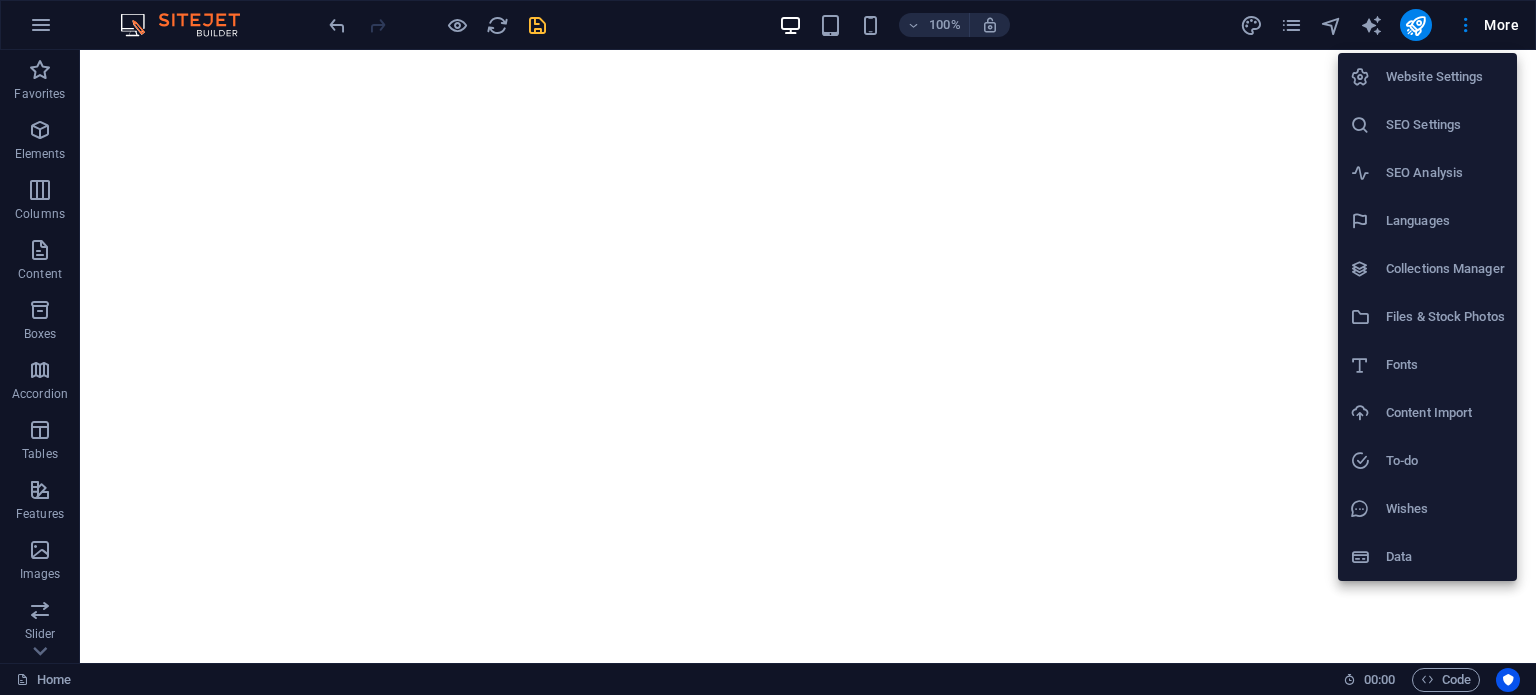 click at bounding box center (768, 347) 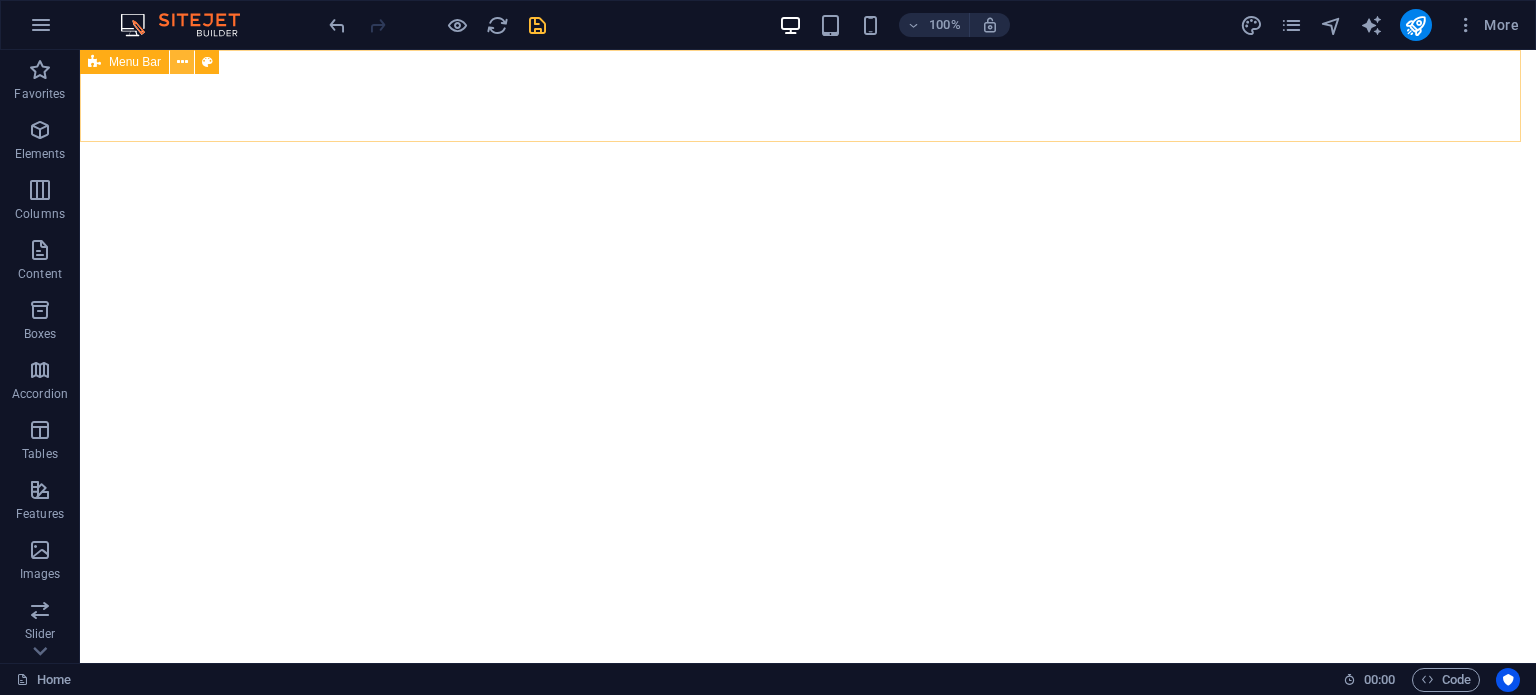 click at bounding box center [182, 62] 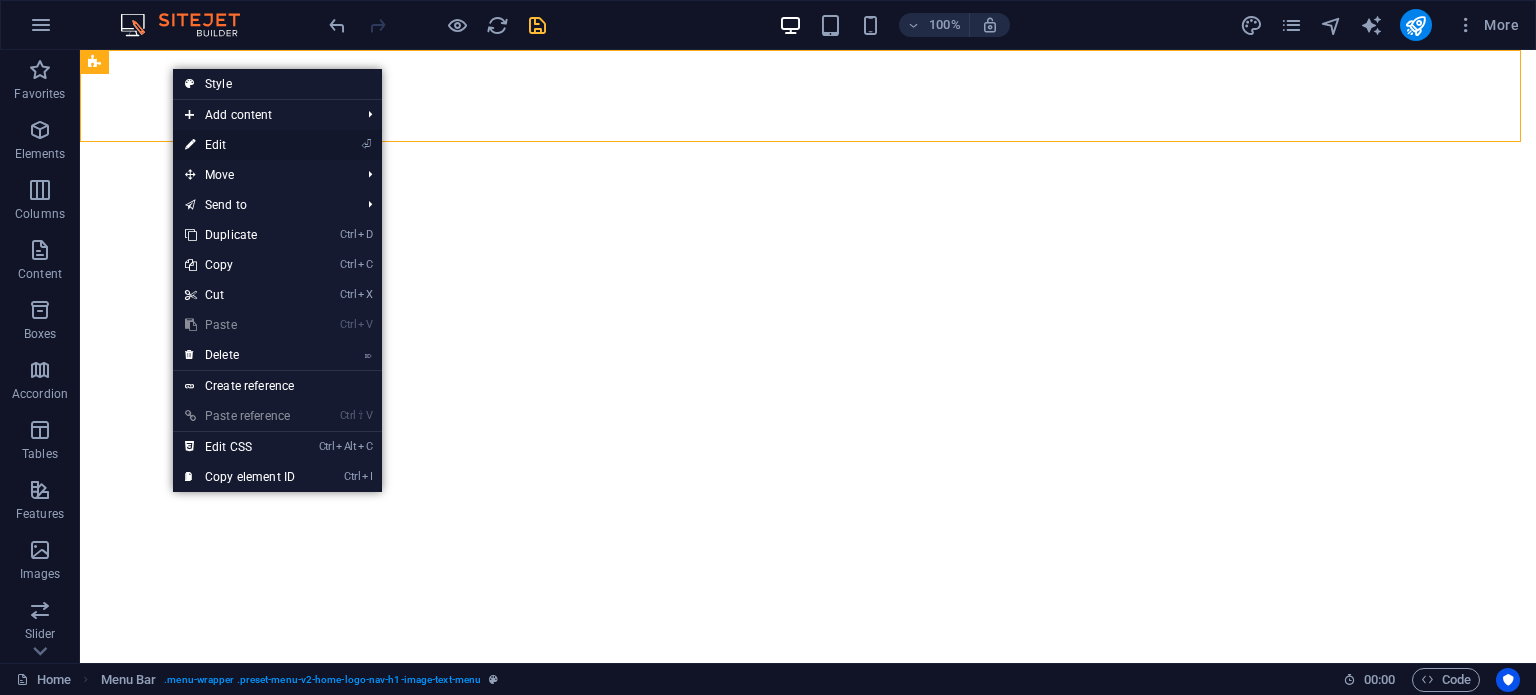 click on "⏎  Edit" at bounding box center [240, 145] 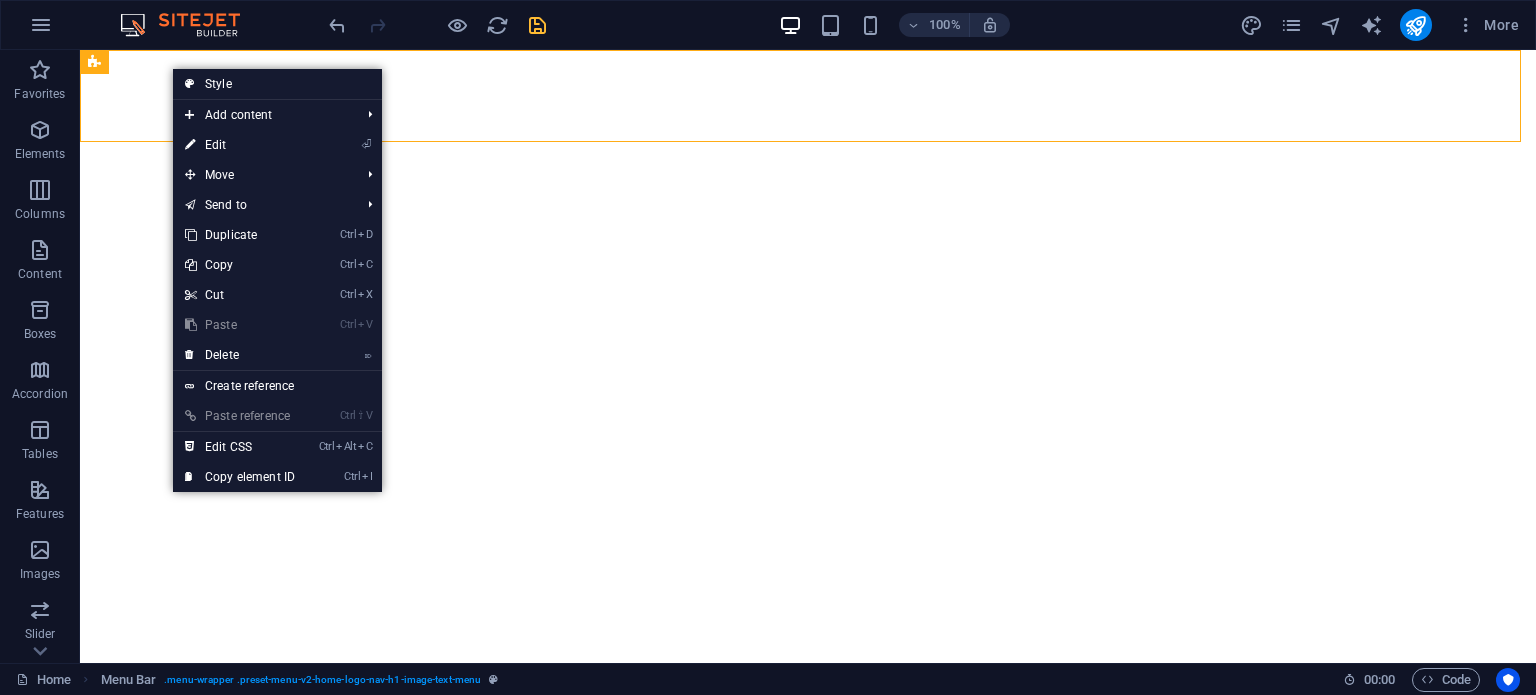 select on "header" 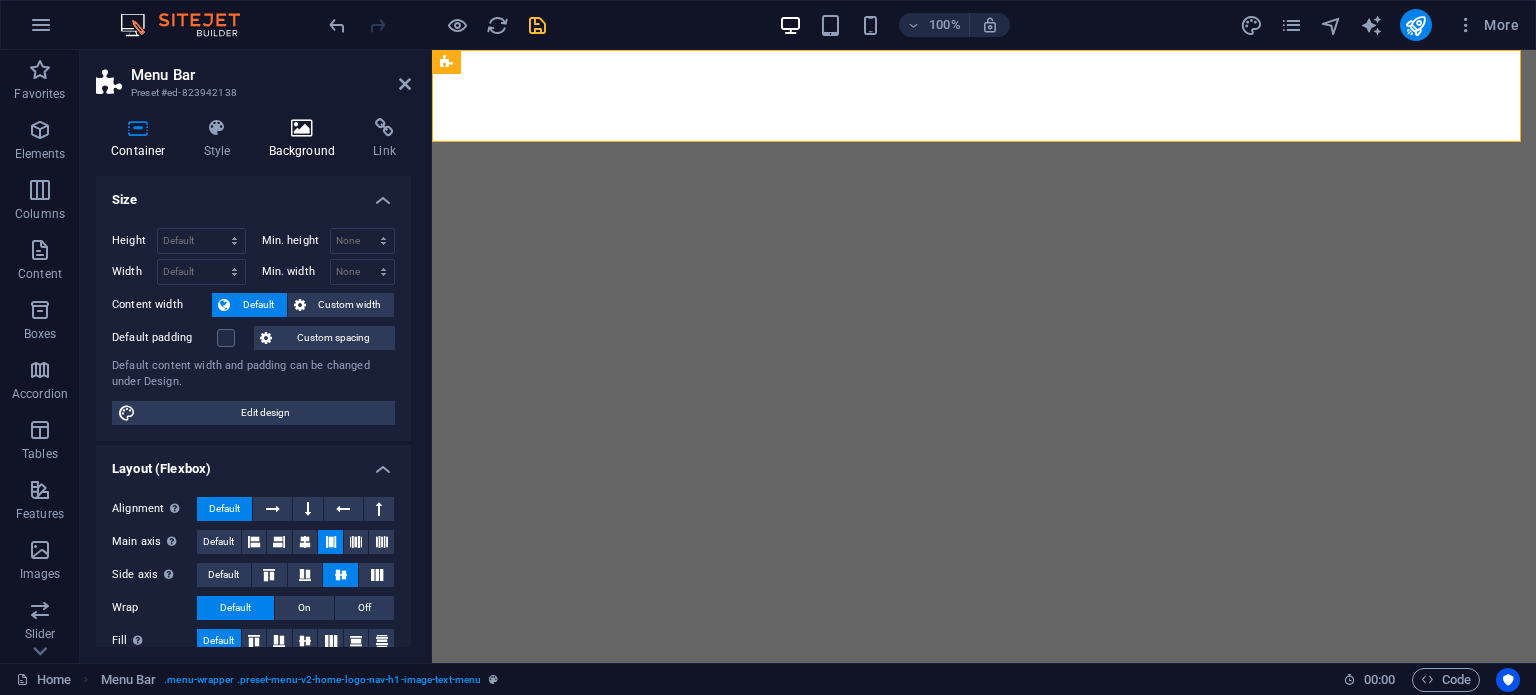 click on "Background" at bounding box center (306, 139) 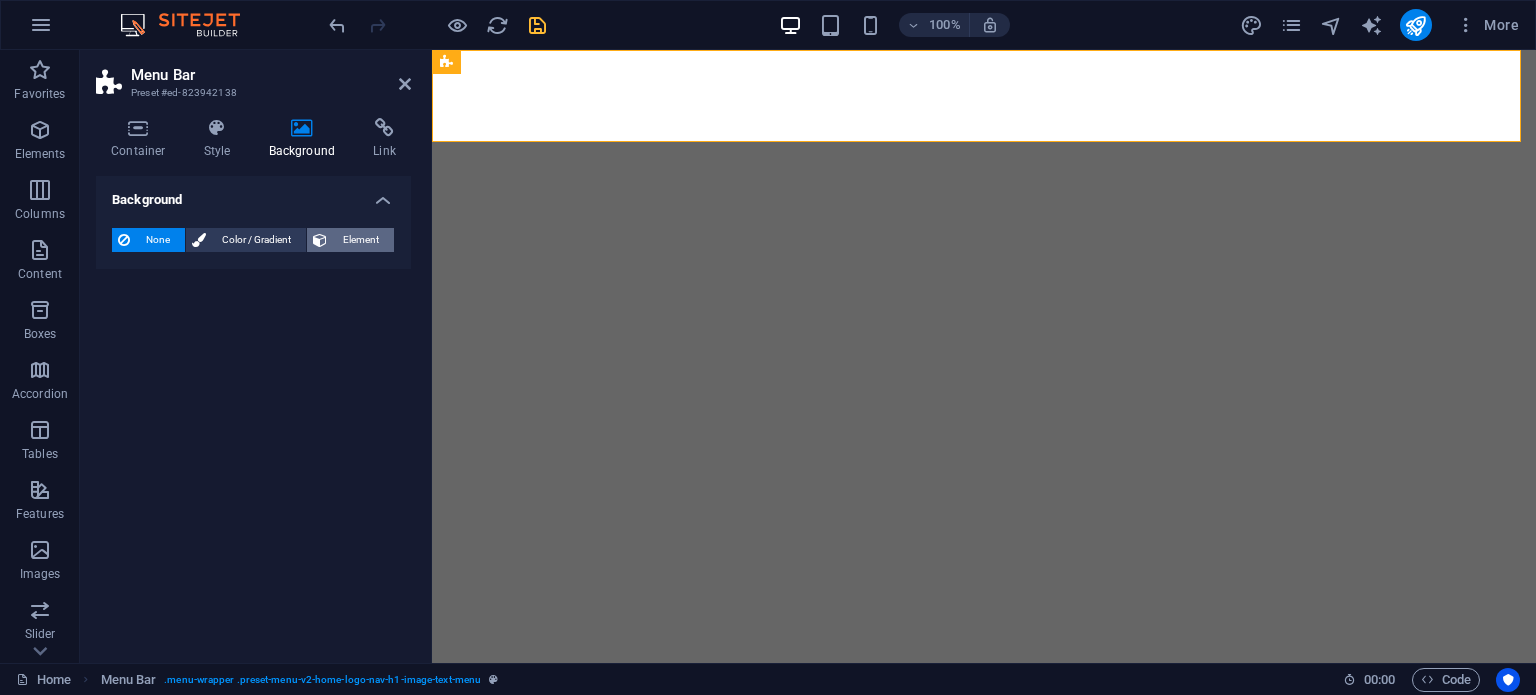 click on "Element" at bounding box center [360, 240] 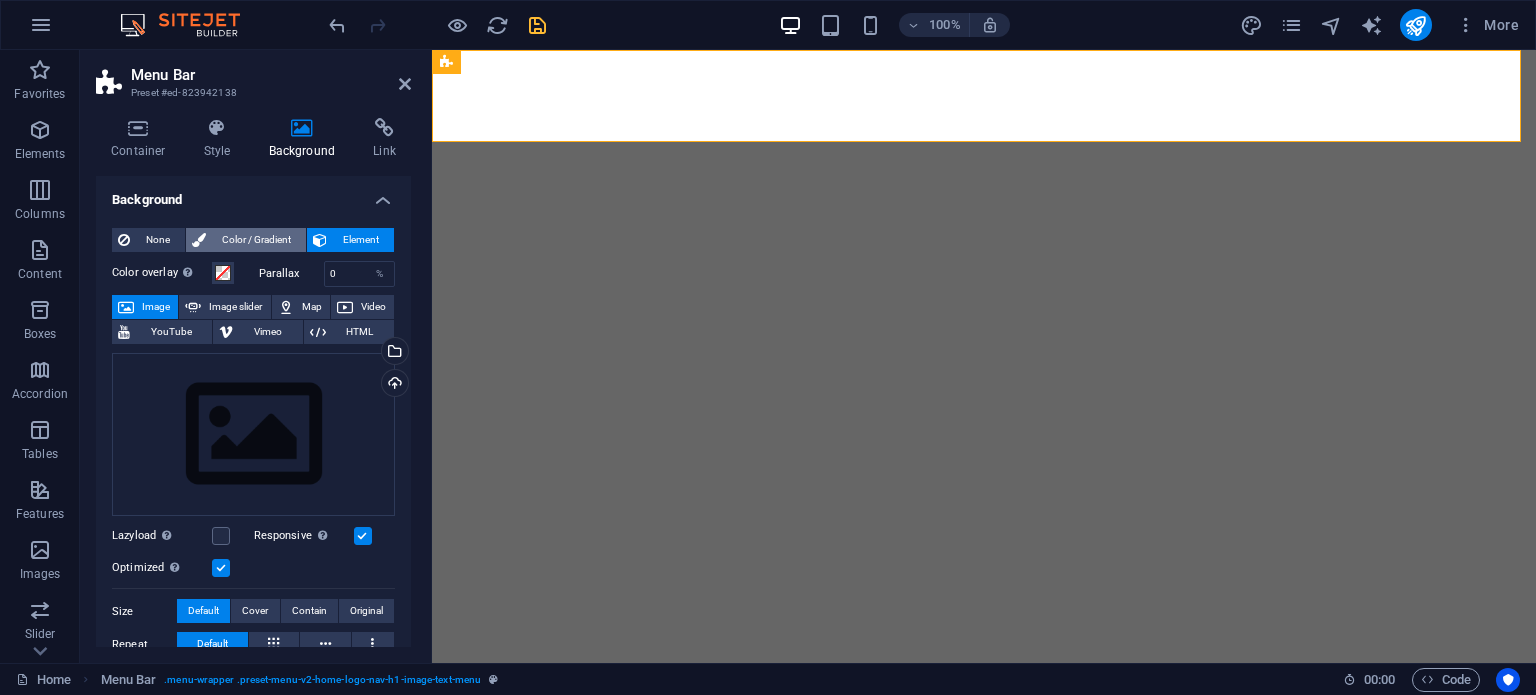 click on "Color / Gradient" at bounding box center (256, 240) 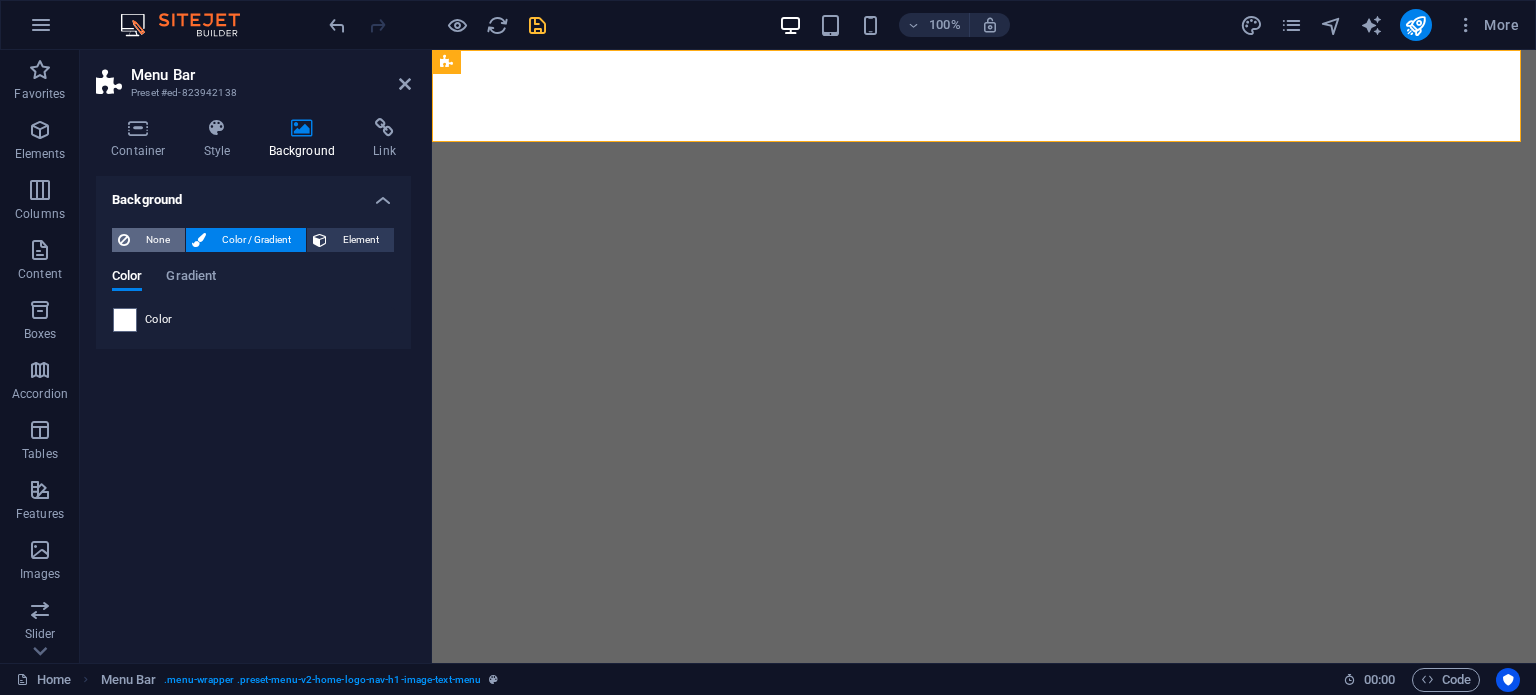 click on "None" at bounding box center (157, 240) 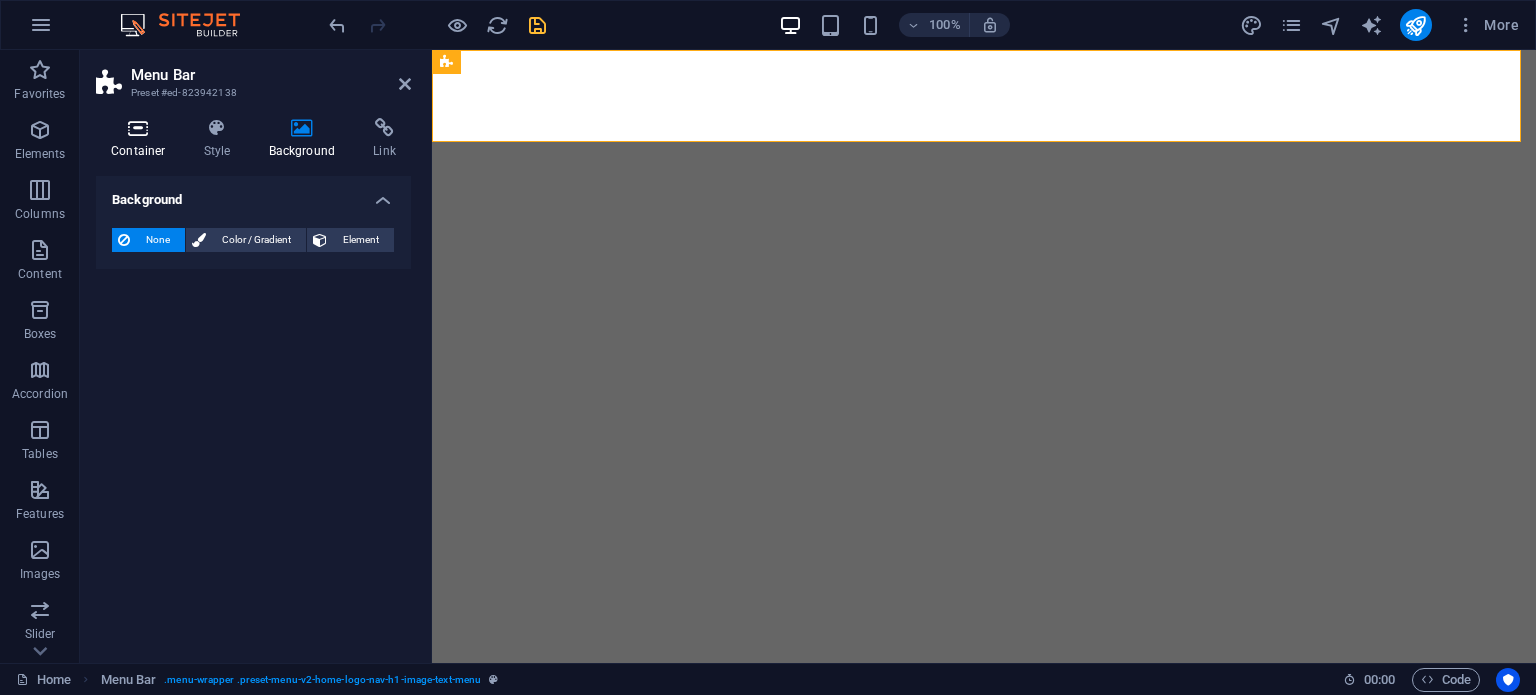 click on "Container" at bounding box center [142, 139] 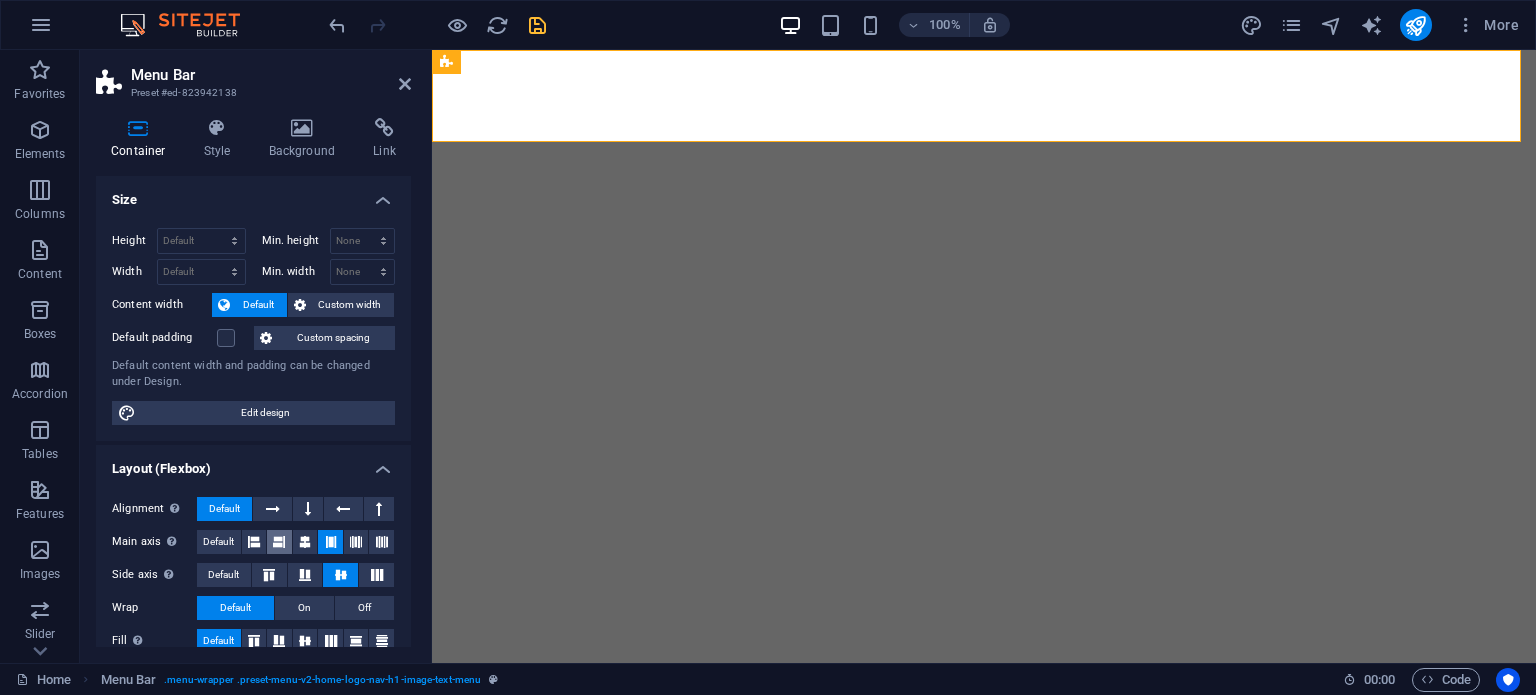scroll, scrollTop: 302, scrollLeft: 0, axis: vertical 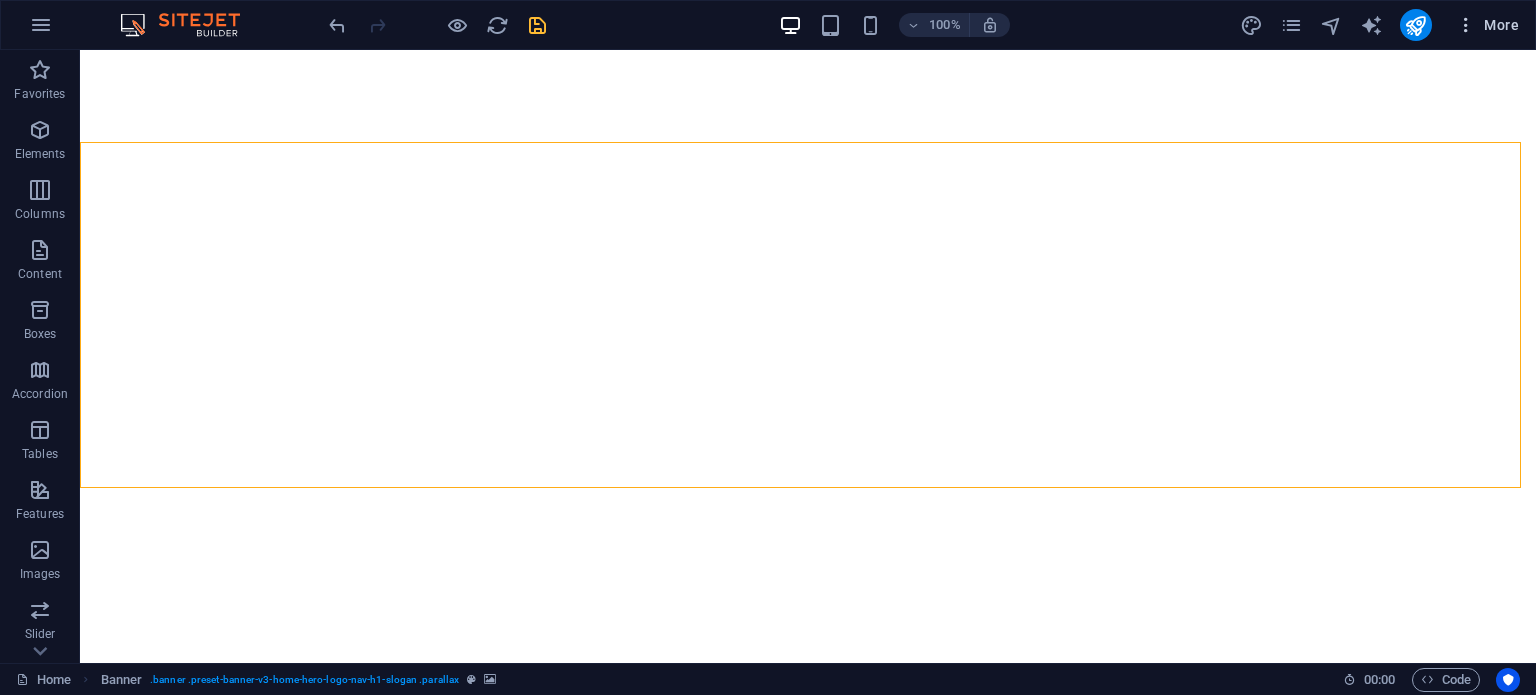 click on "More" at bounding box center (1487, 25) 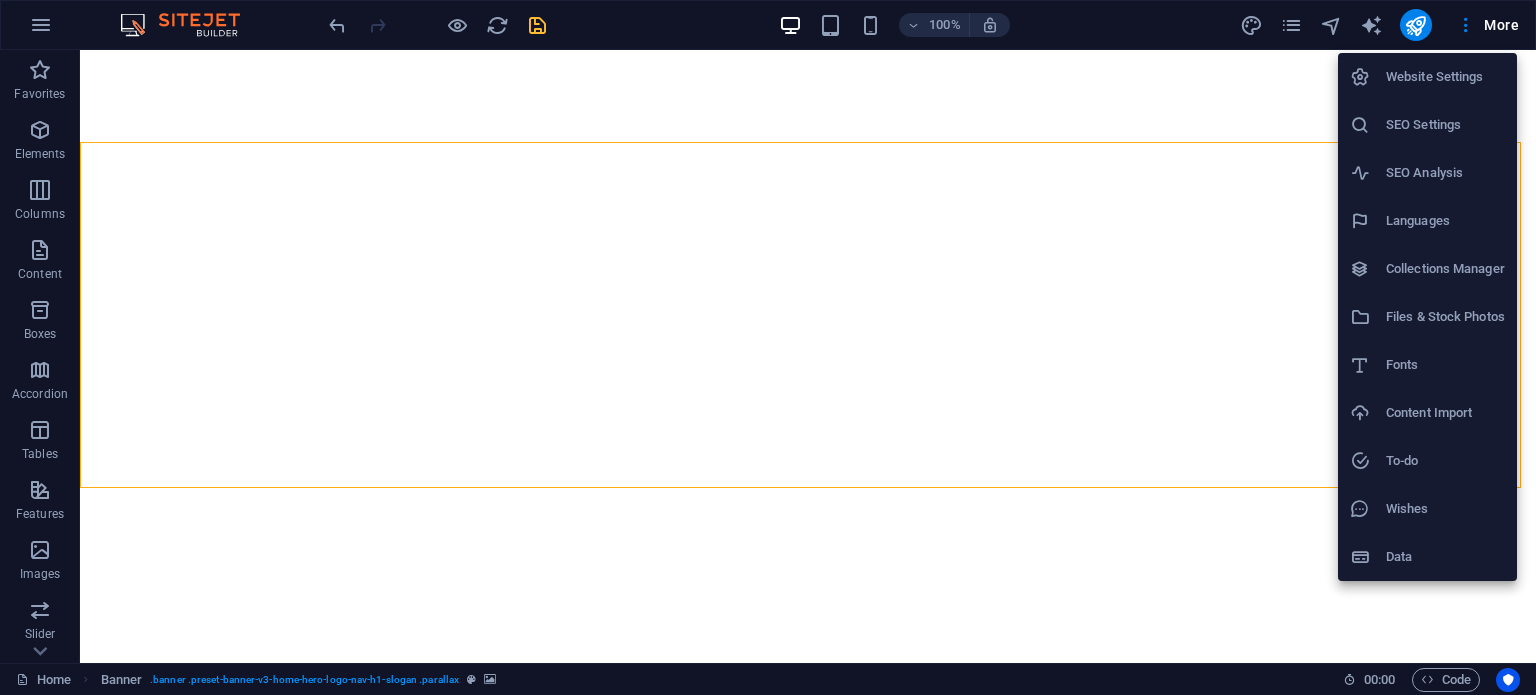 click at bounding box center [768, 347] 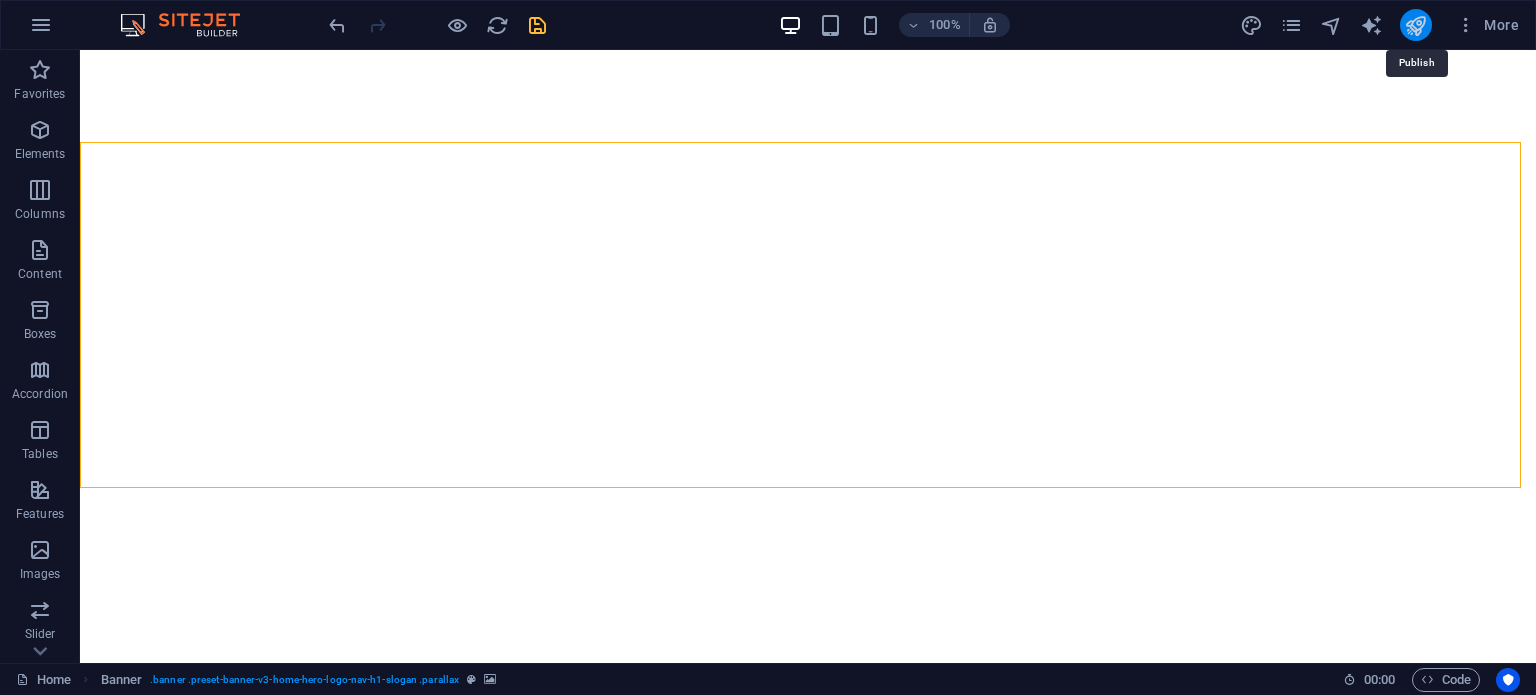 click at bounding box center (1415, 25) 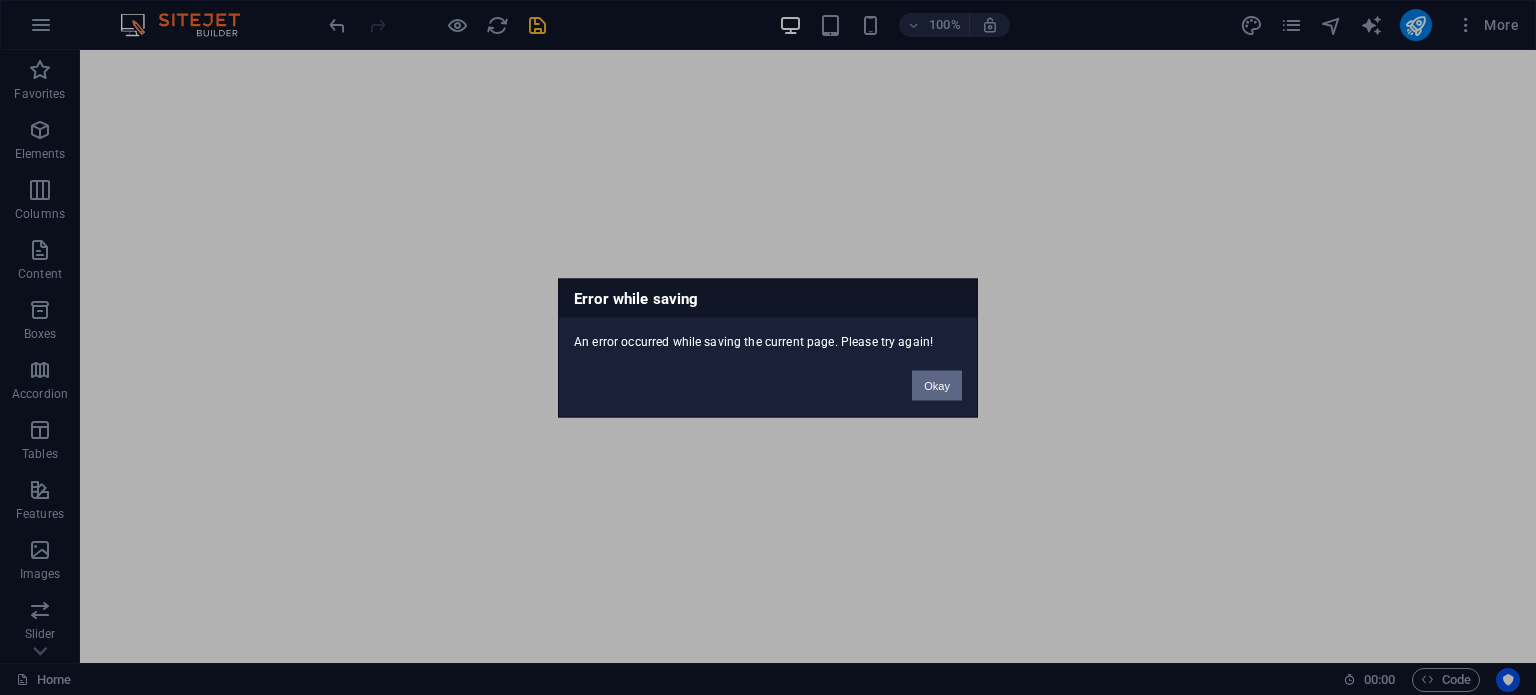 click on "Okay" at bounding box center (937, 385) 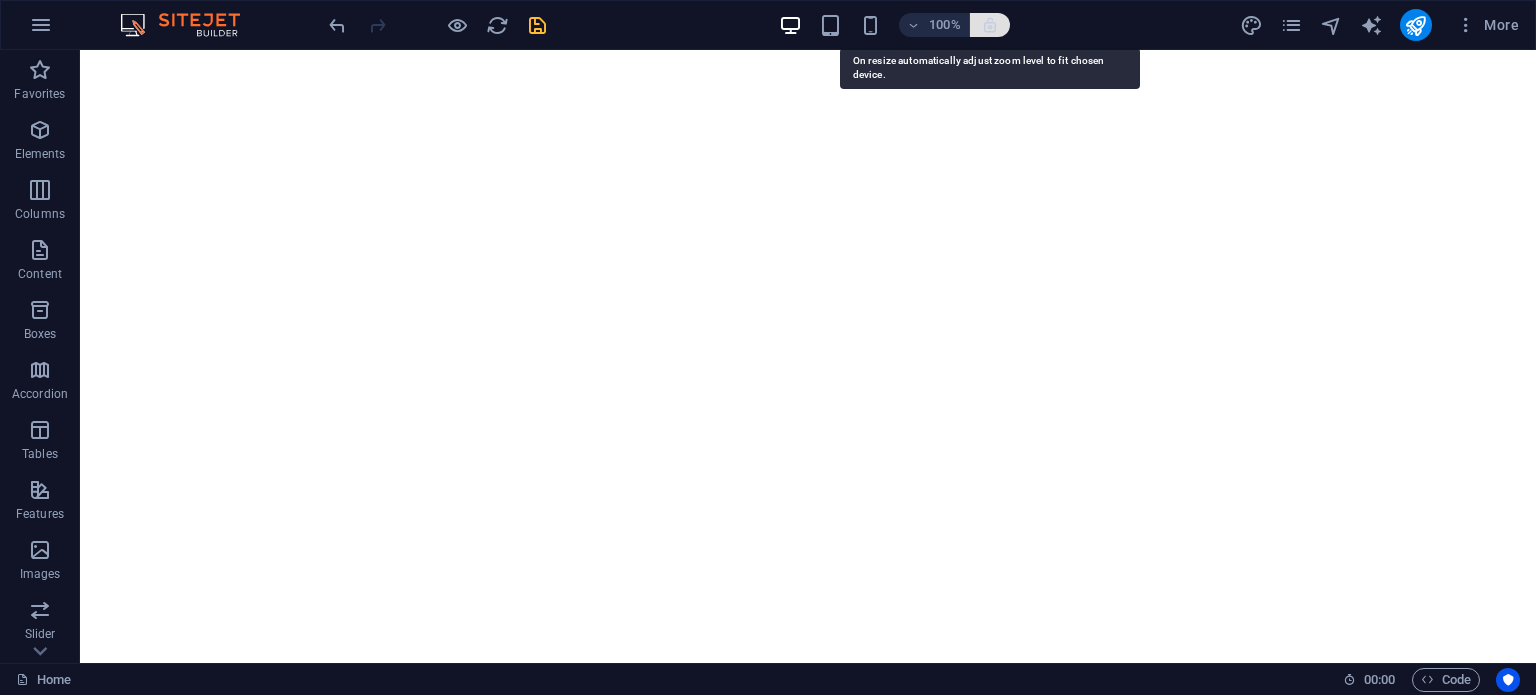 click at bounding box center [990, 25] 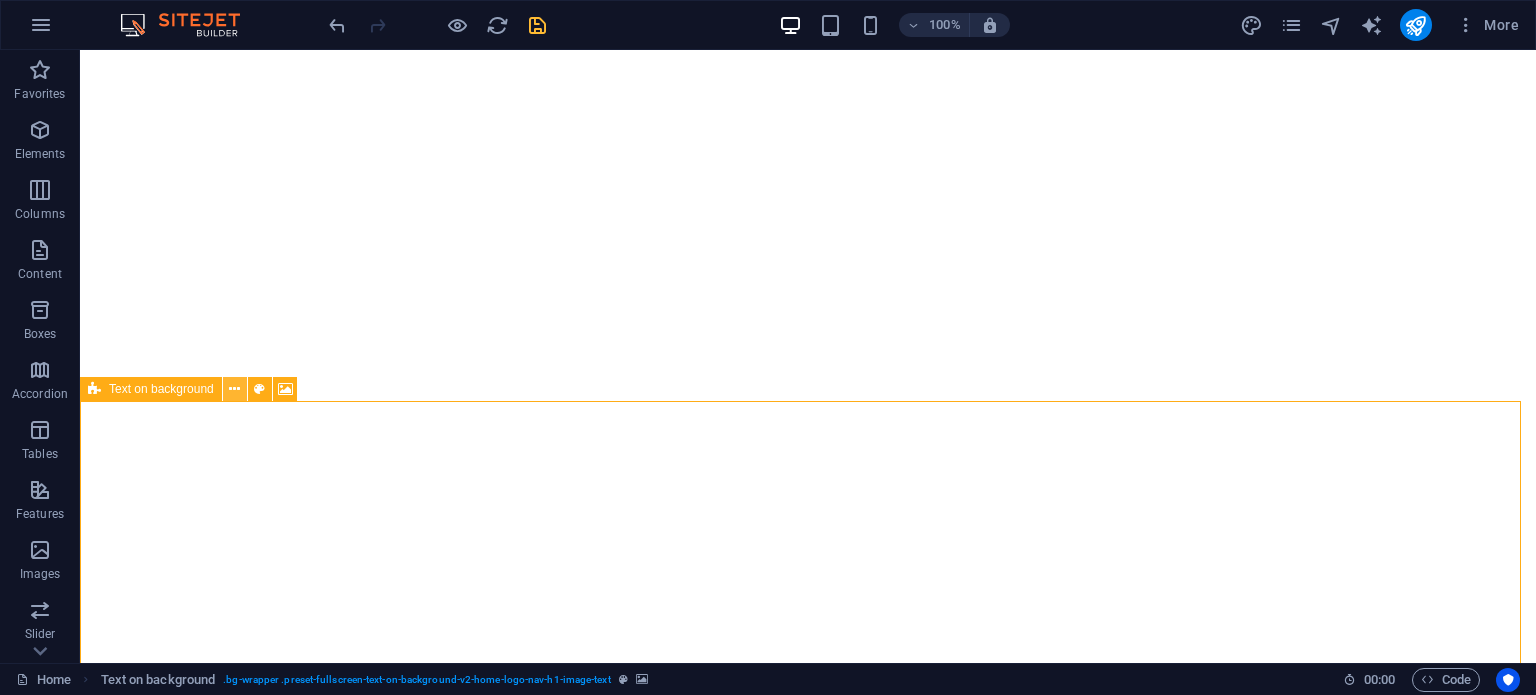 click at bounding box center (234, 389) 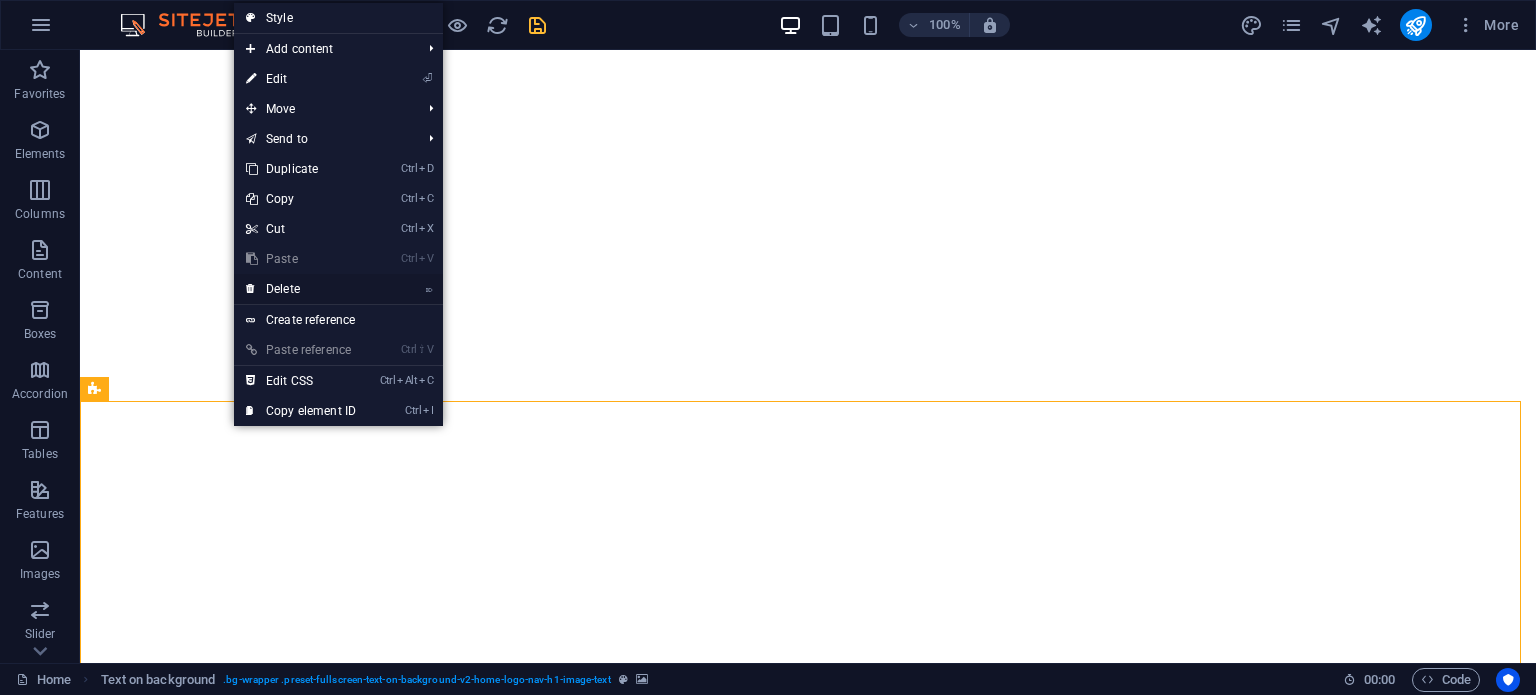 click on "⌦  Delete" at bounding box center [301, 289] 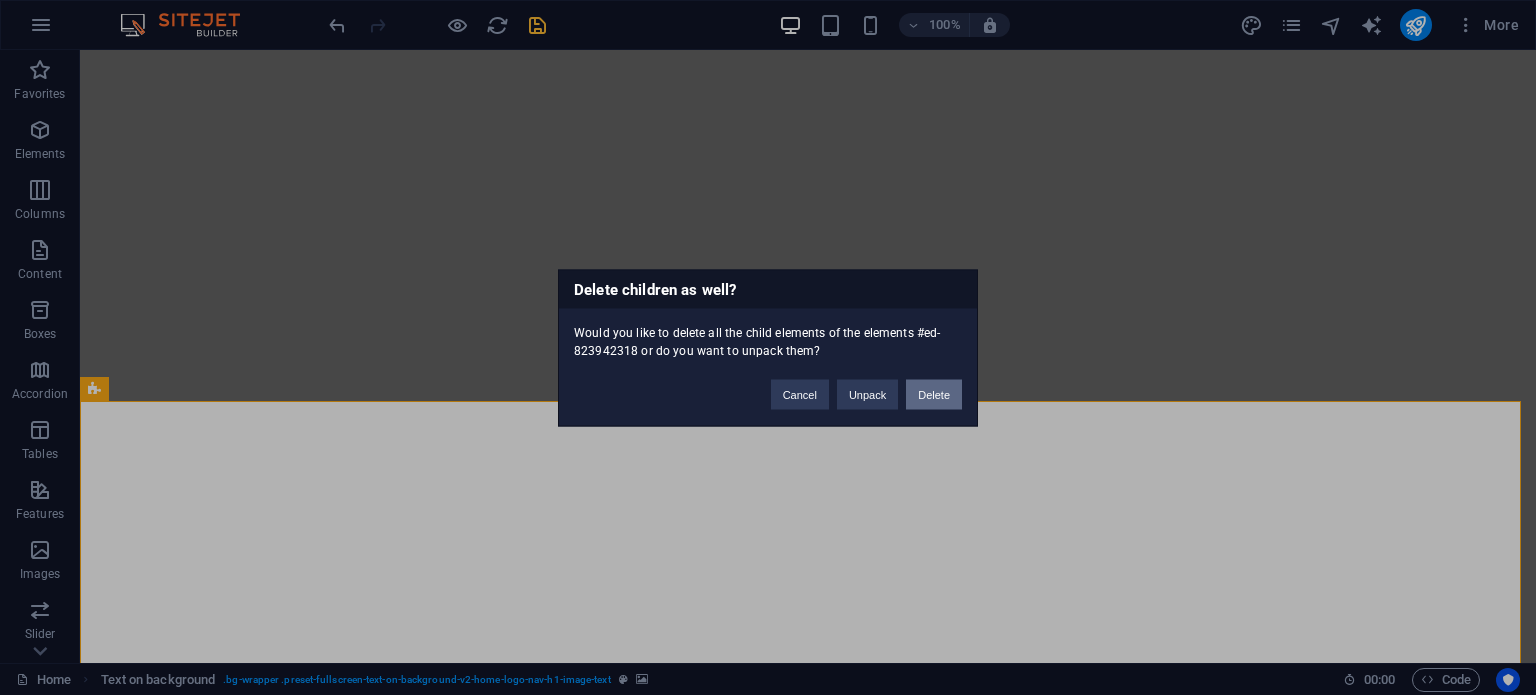 click on "Delete" at bounding box center [934, 394] 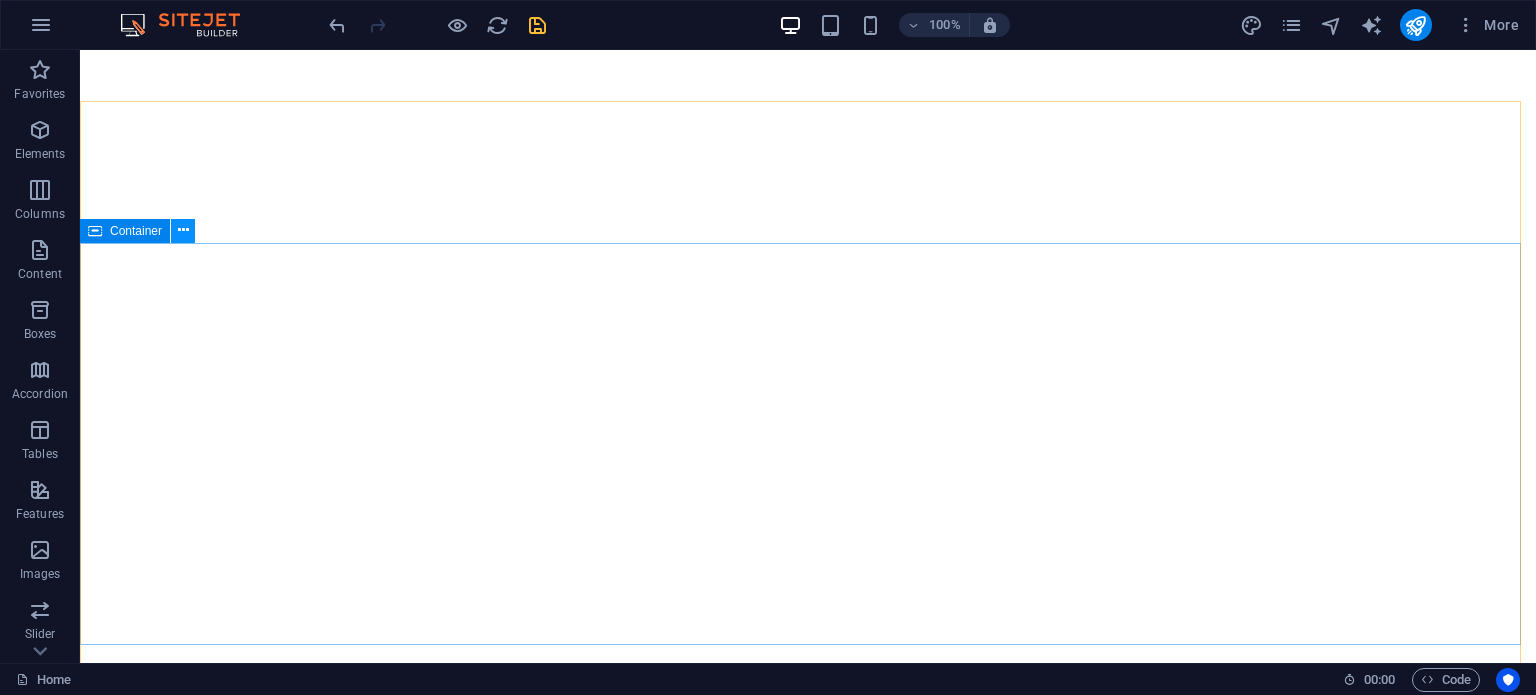 click at bounding box center [183, 230] 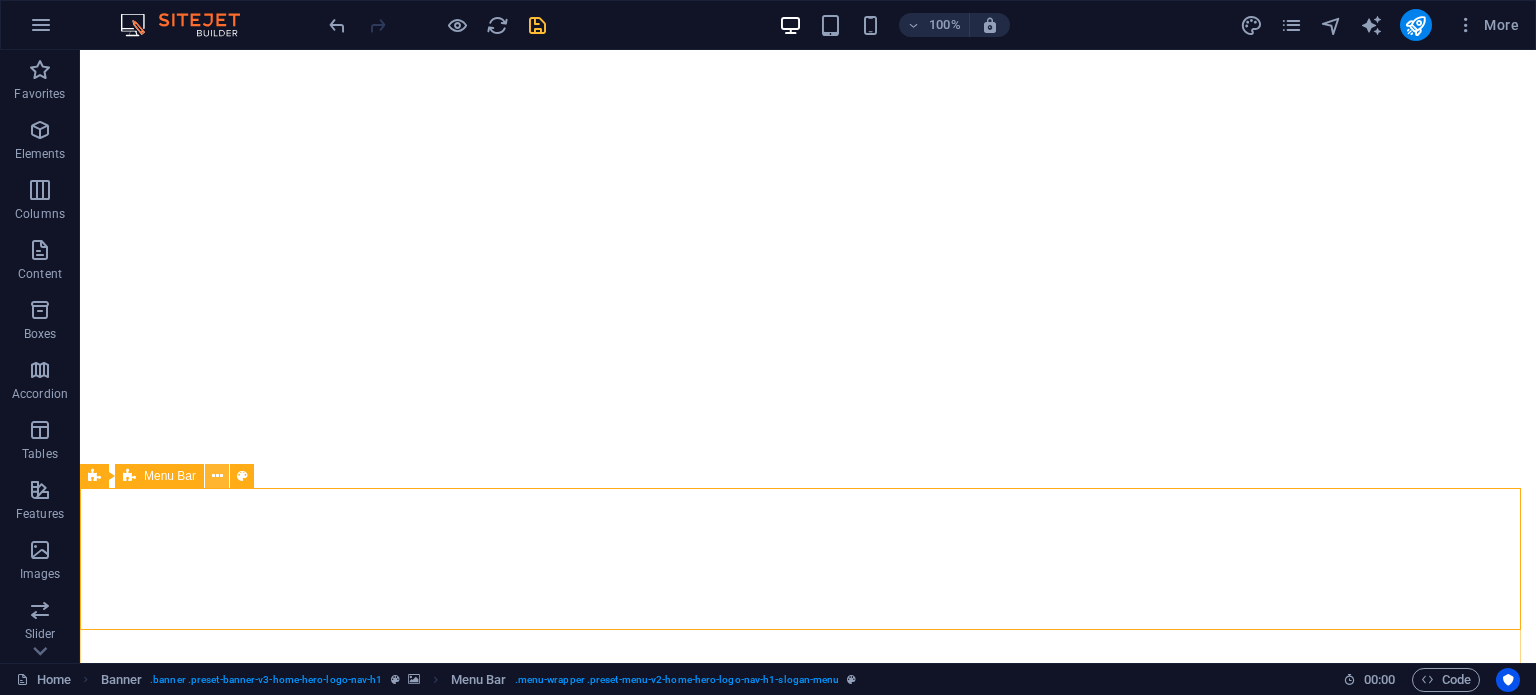 click at bounding box center [217, 476] 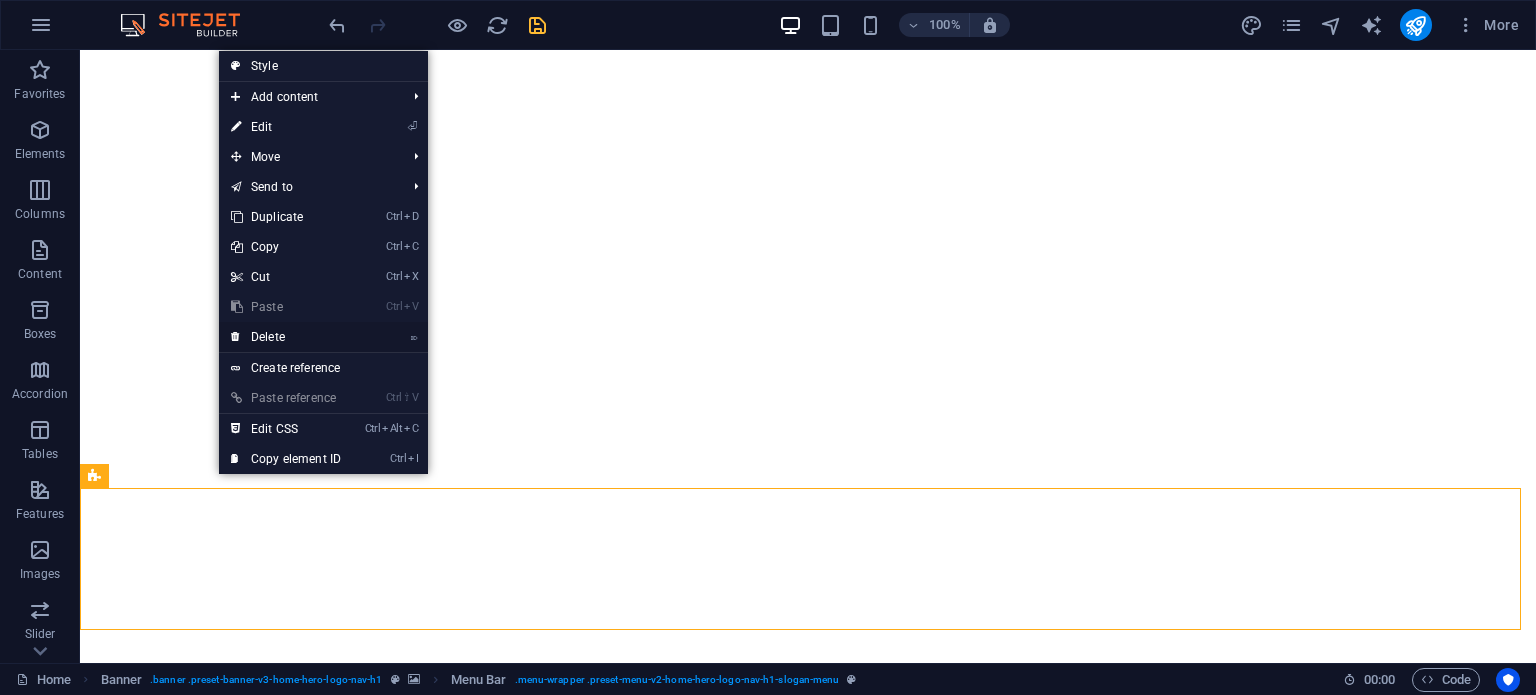click on "⌦  Delete" at bounding box center (286, 337) 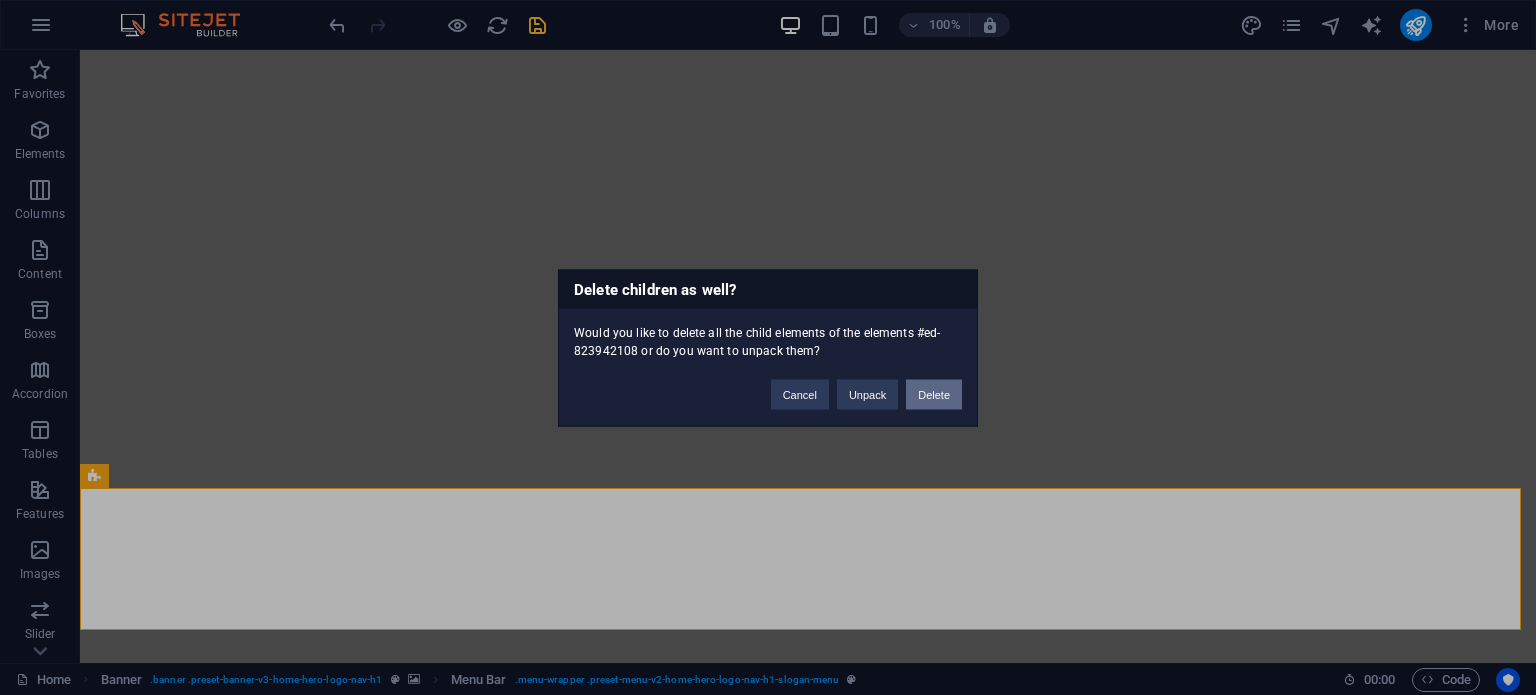 click on "Delete" at bounding box center [934, 394] 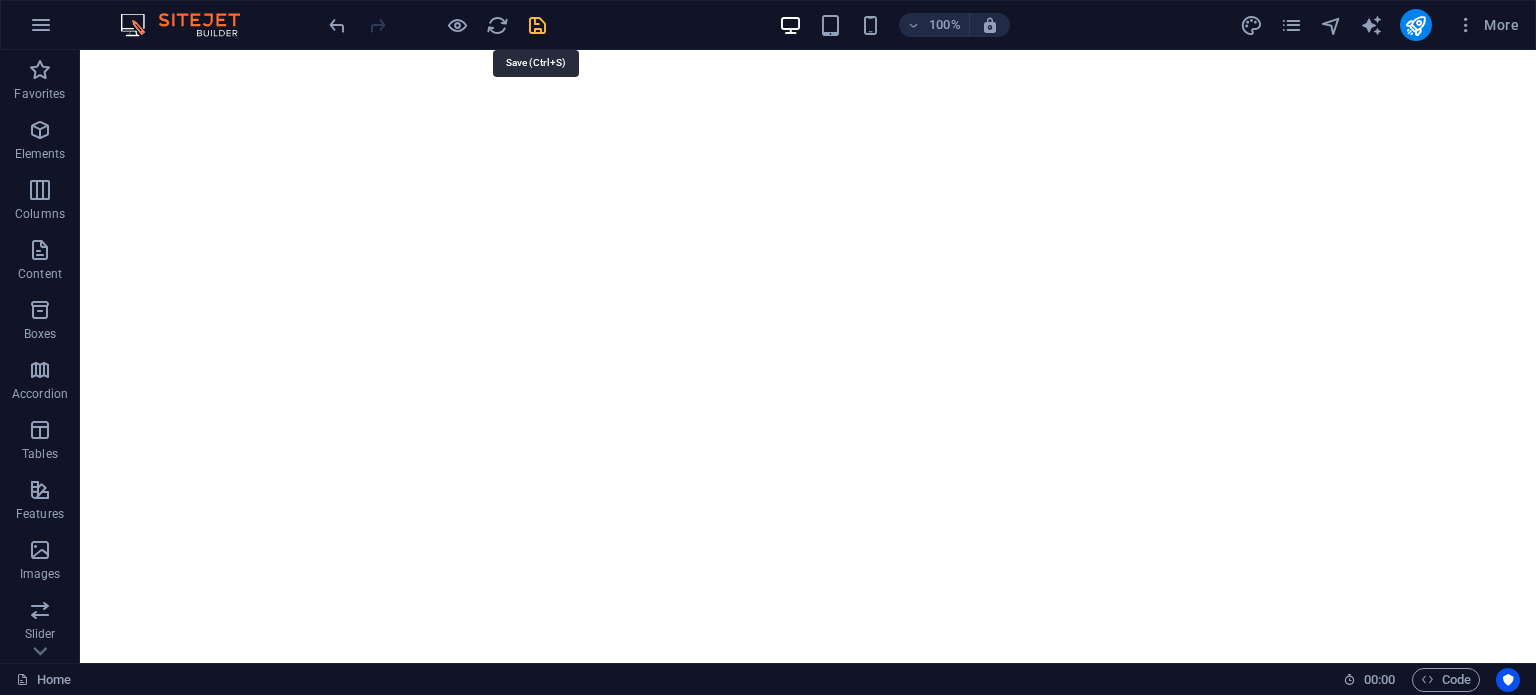 click at bounding box center (537, 25) 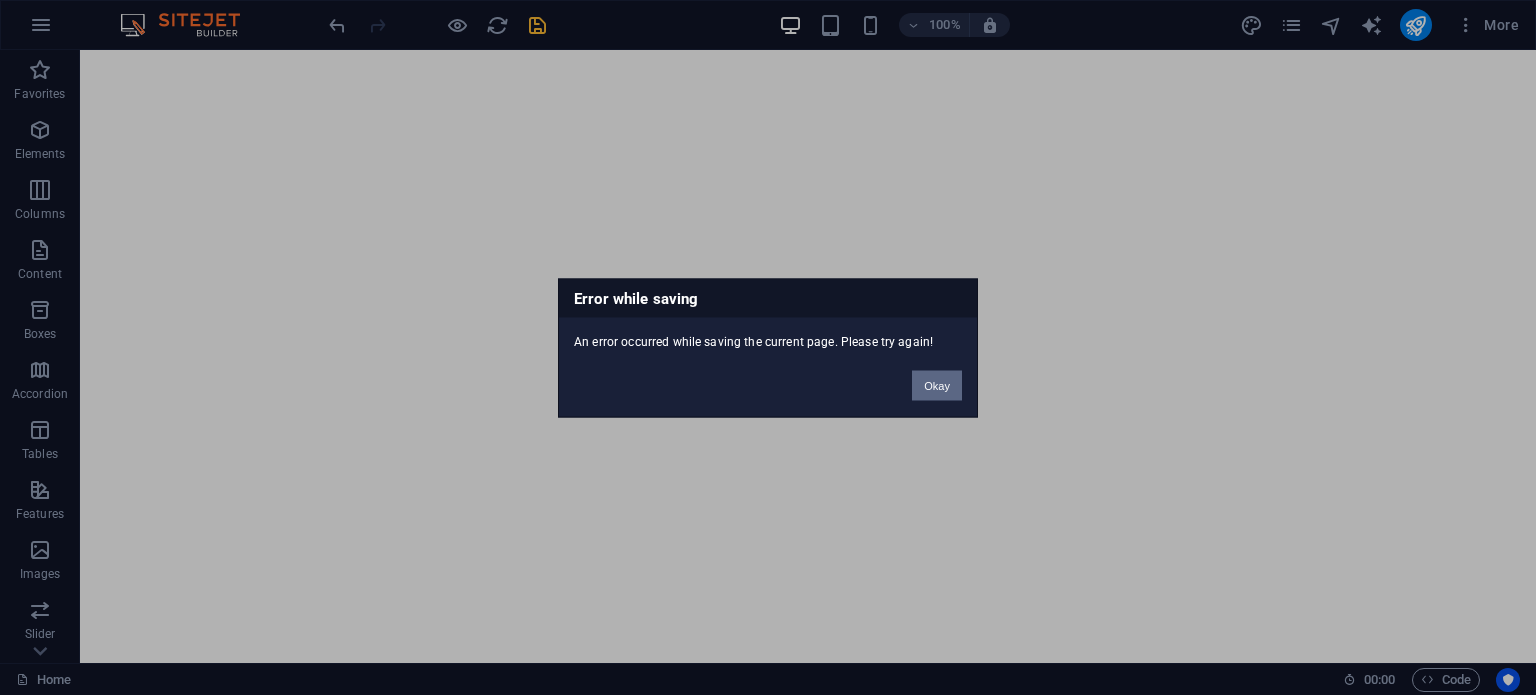 click on "Okay" at bounding box center (937, 385) 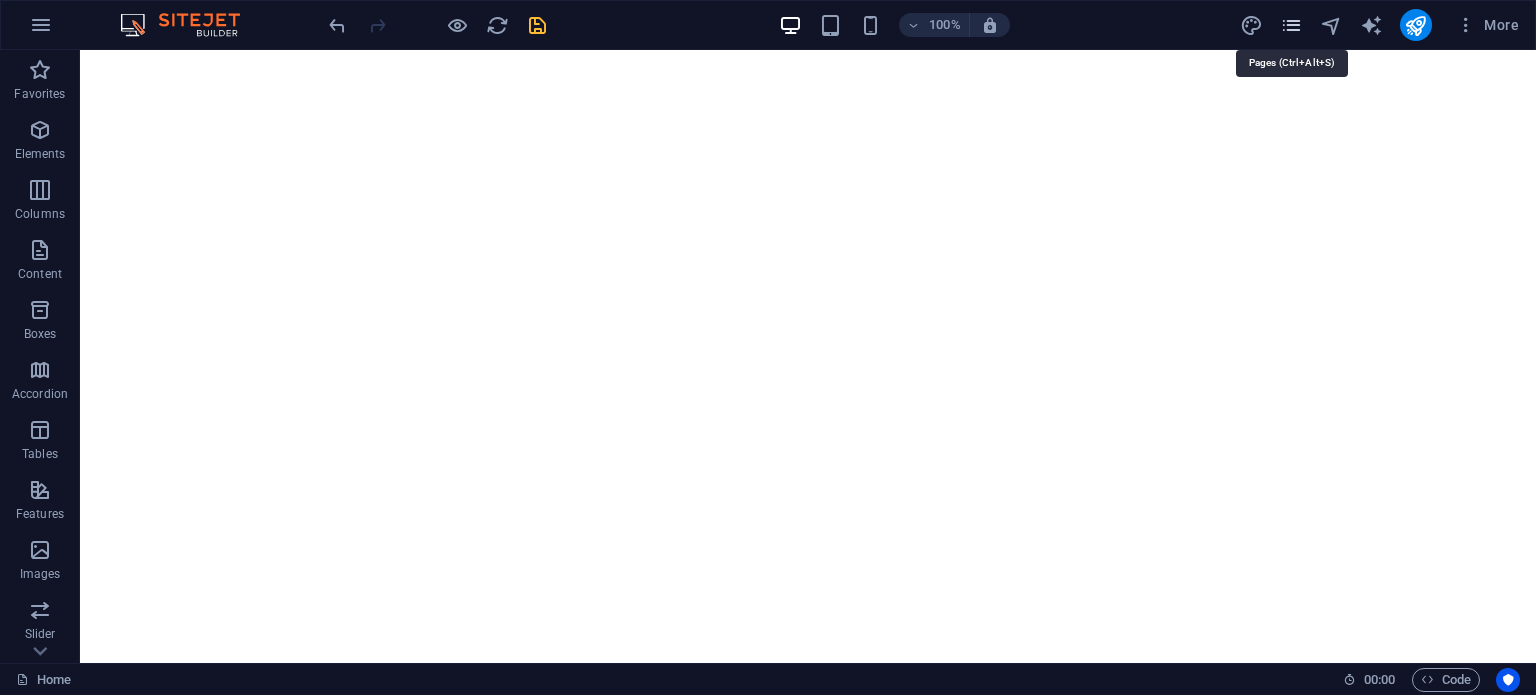 click at bounding box center (1291, 25) 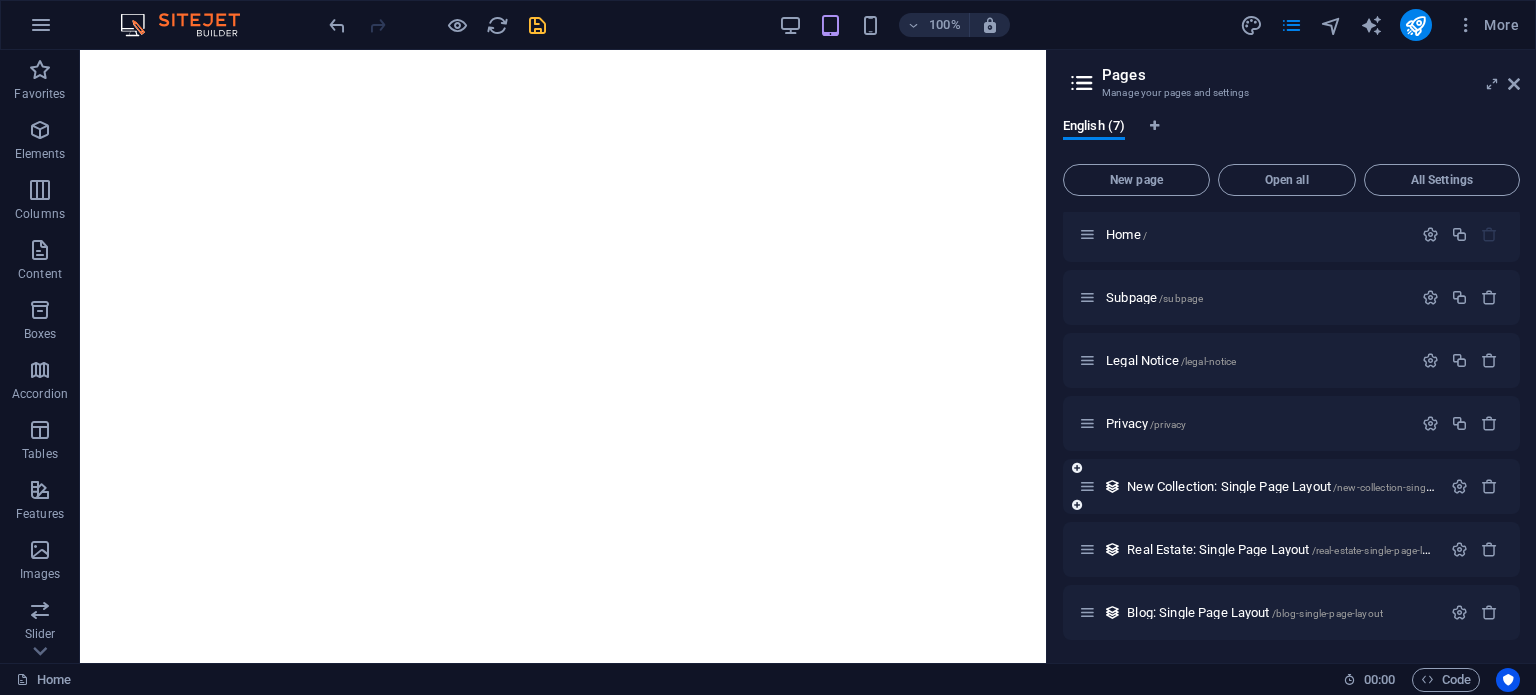 scroll, scrollTop: 0, scrollLeft: 0, axis: both 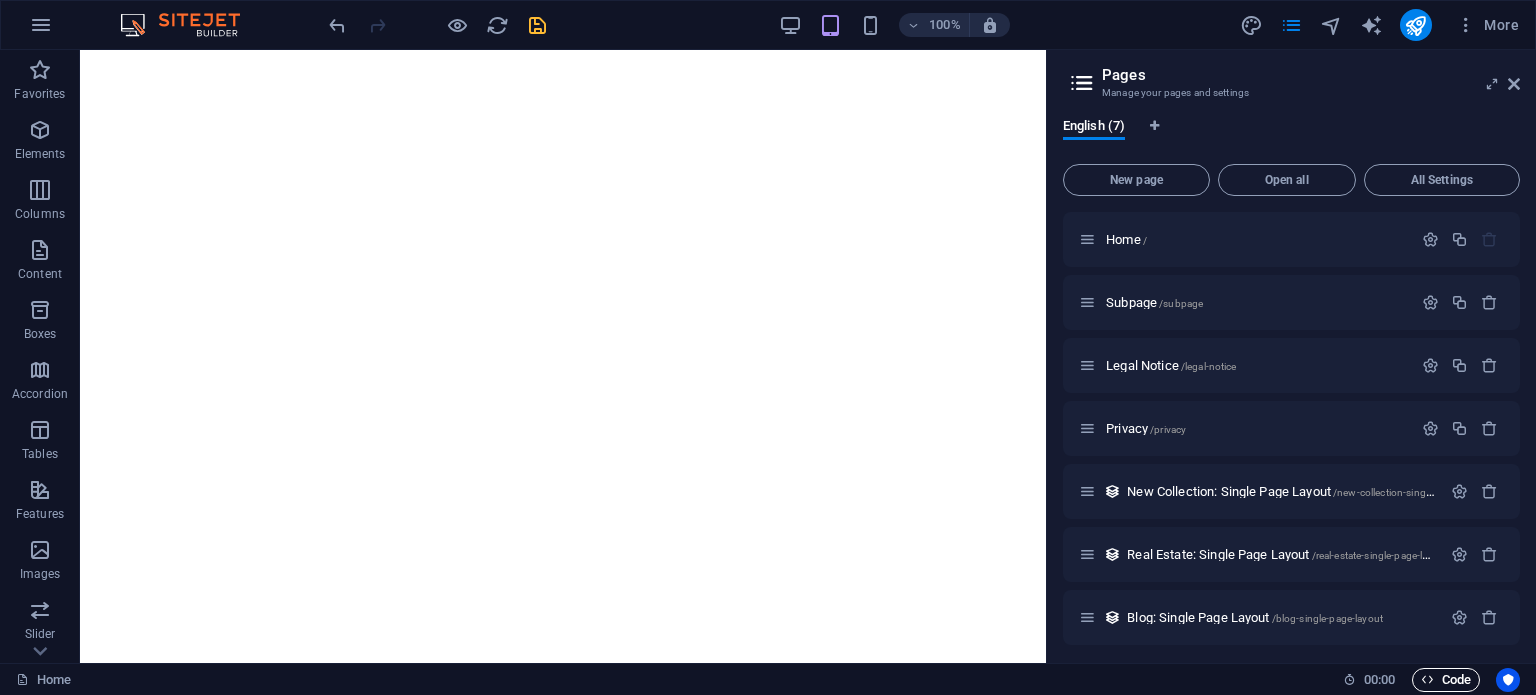 click on "Code" at bounding box center [1446, 680] 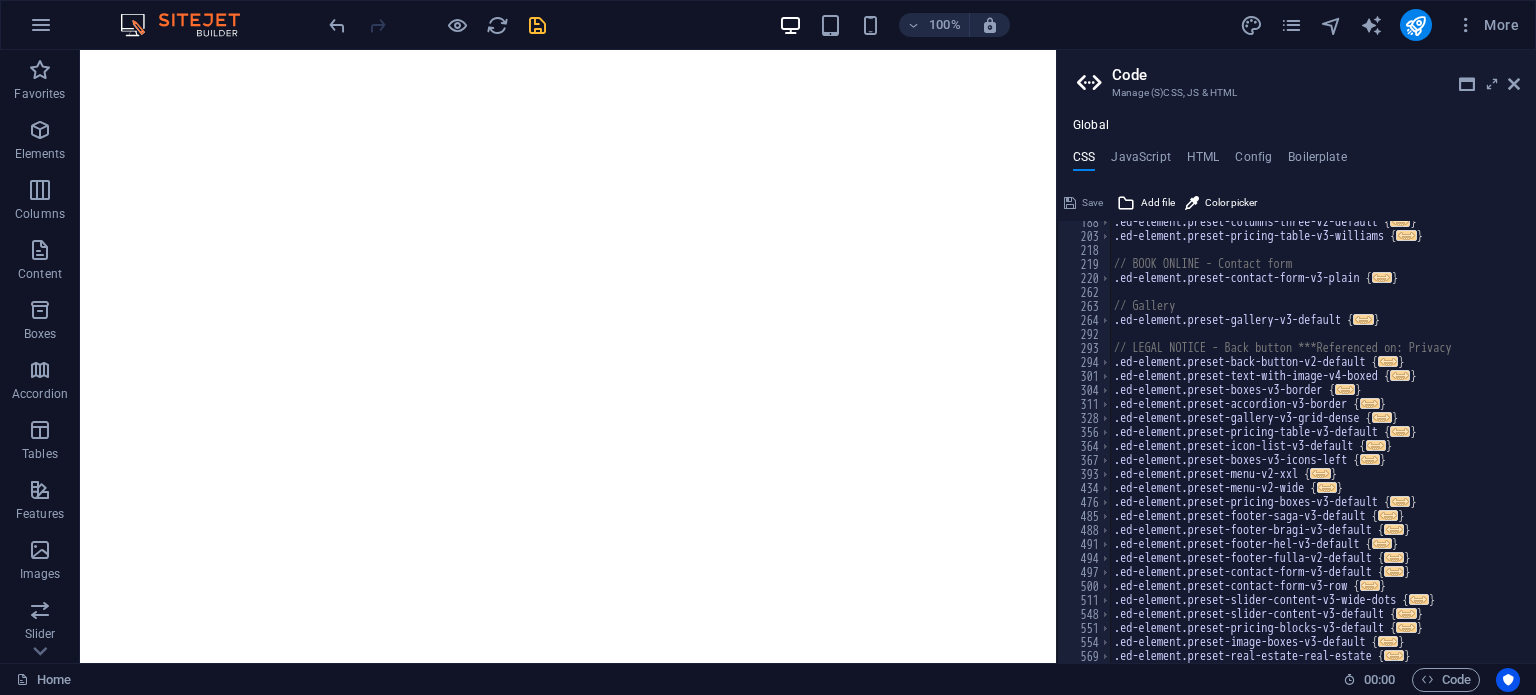 scroll, scrollTop: 0, scrollLeft: 0, axis: both 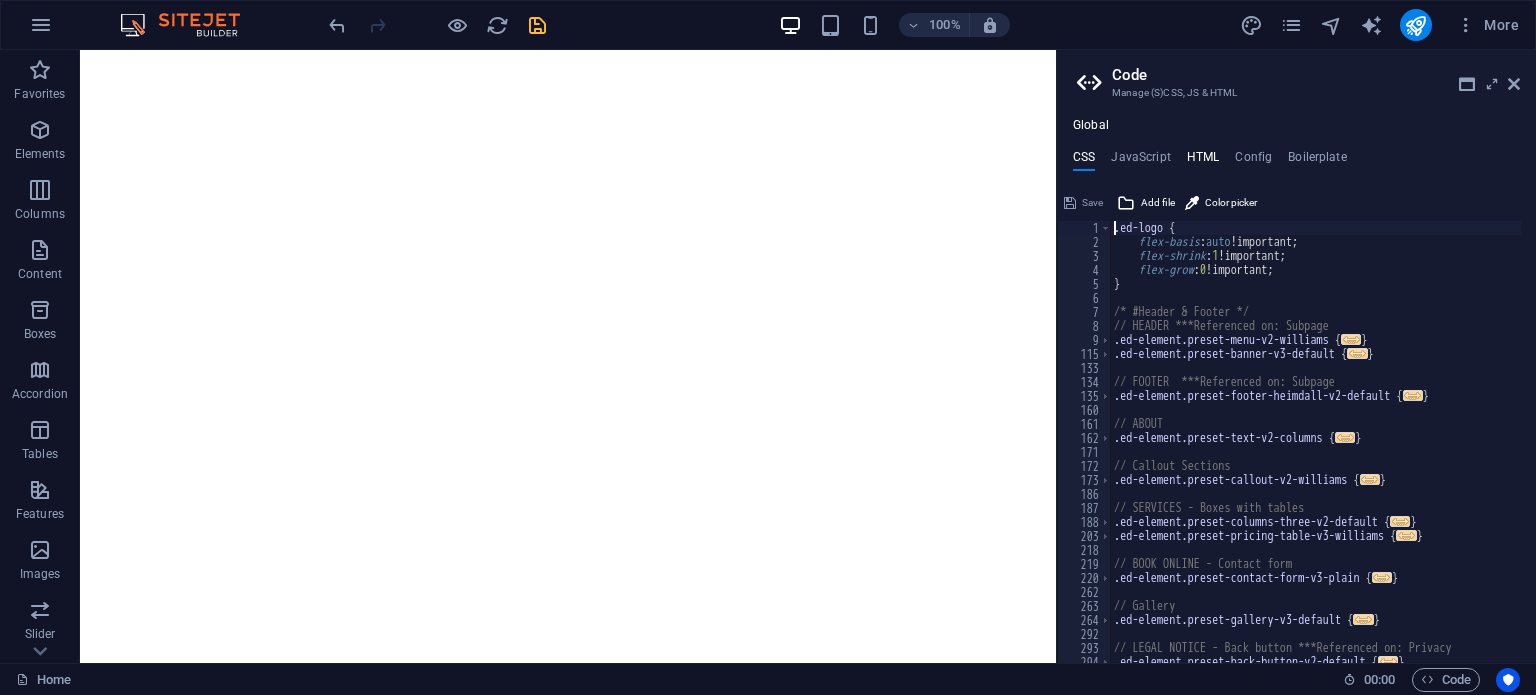 click on "HTML" at bounding box center [1203, 161] 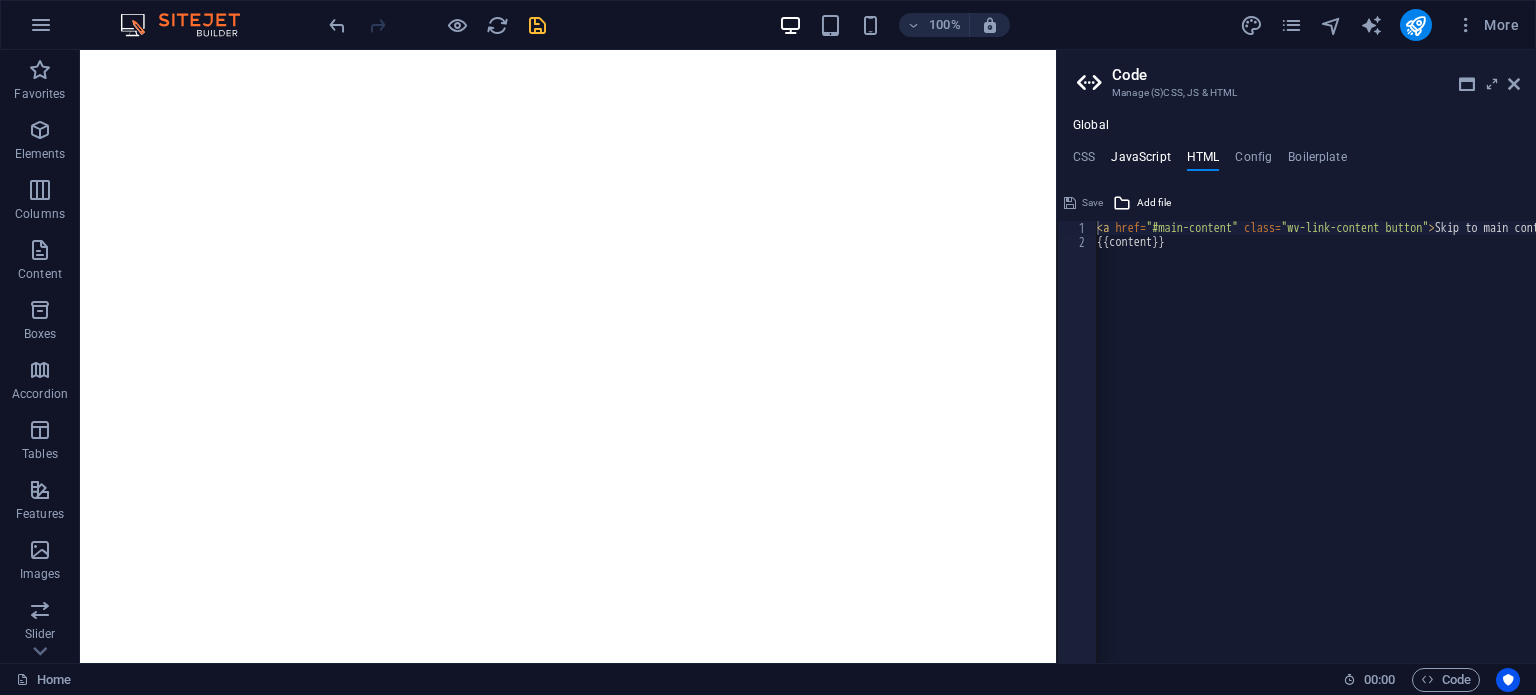 click on "JavaScript" at bounding box center (1140, 161) 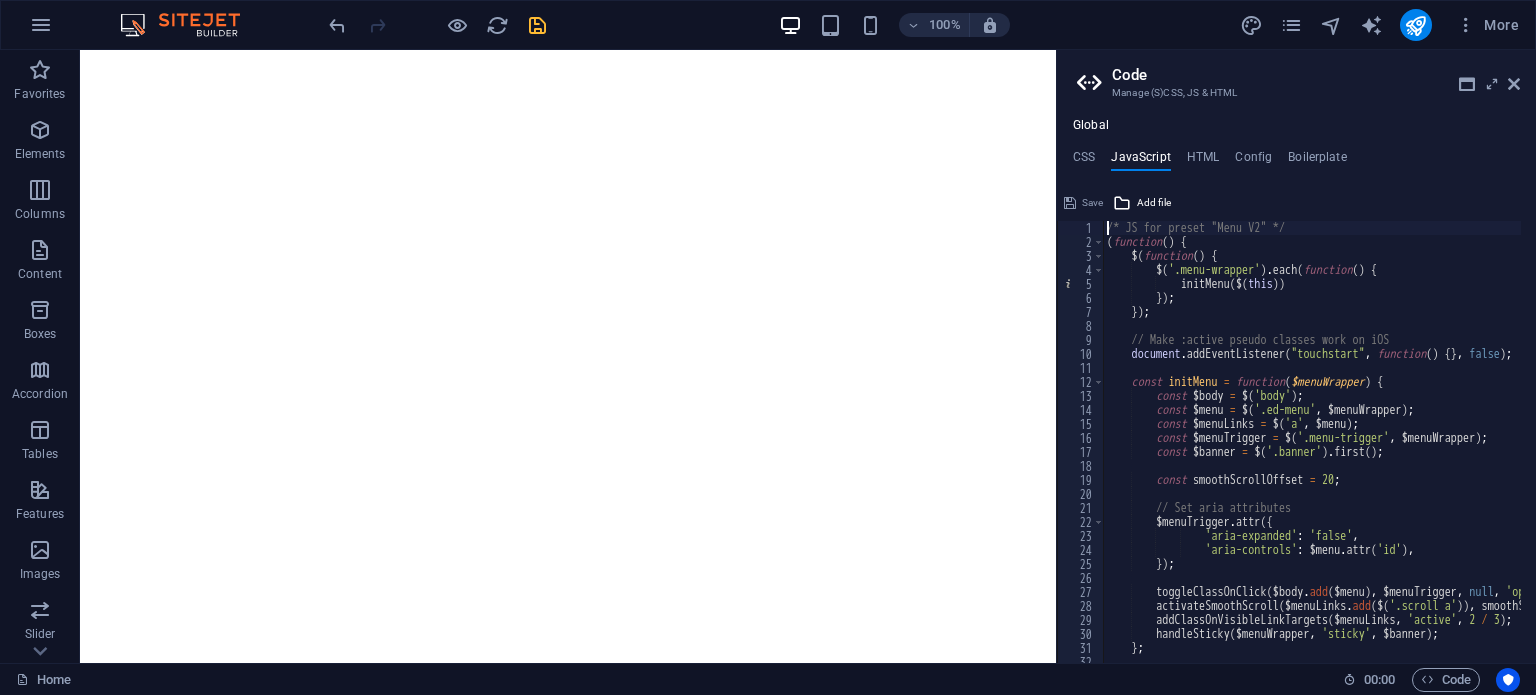 click at bounding box center [1092, 83] 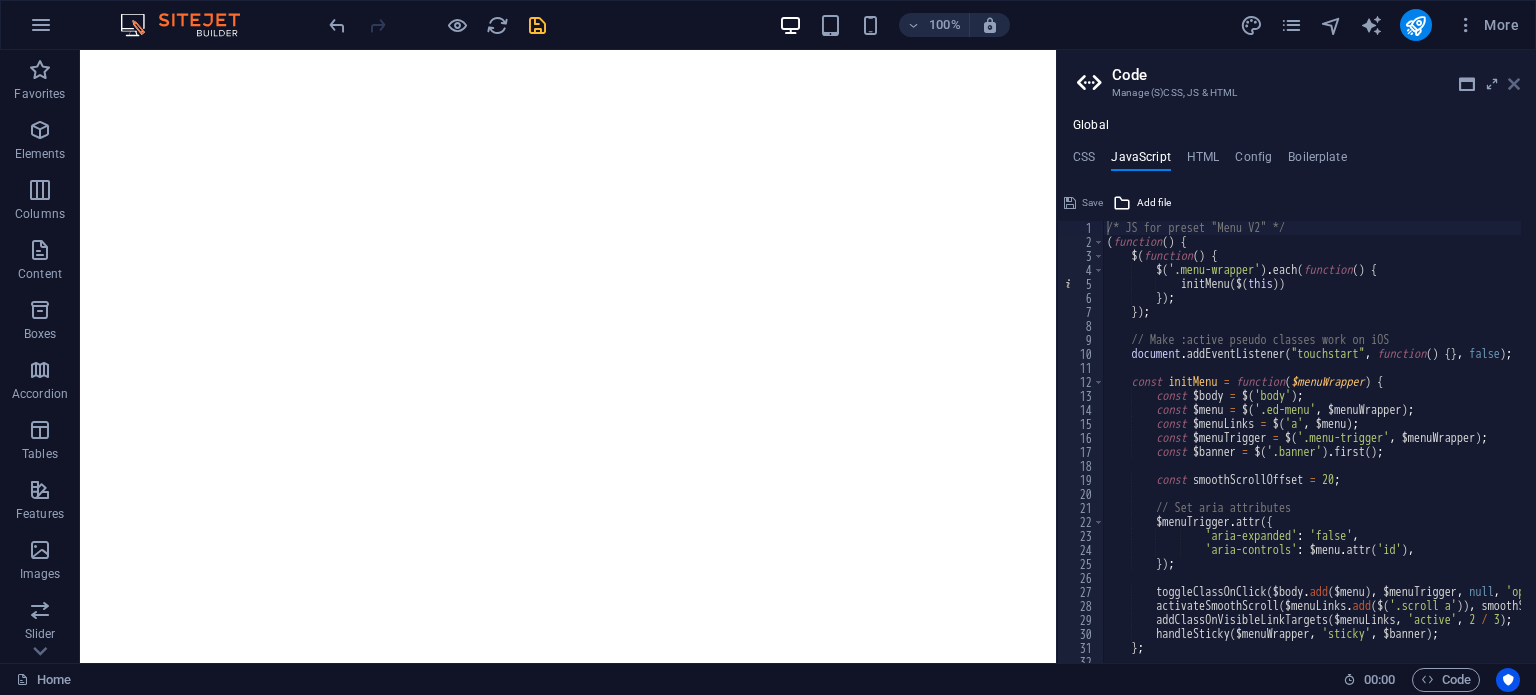 click at bounding box center (1514, 84) 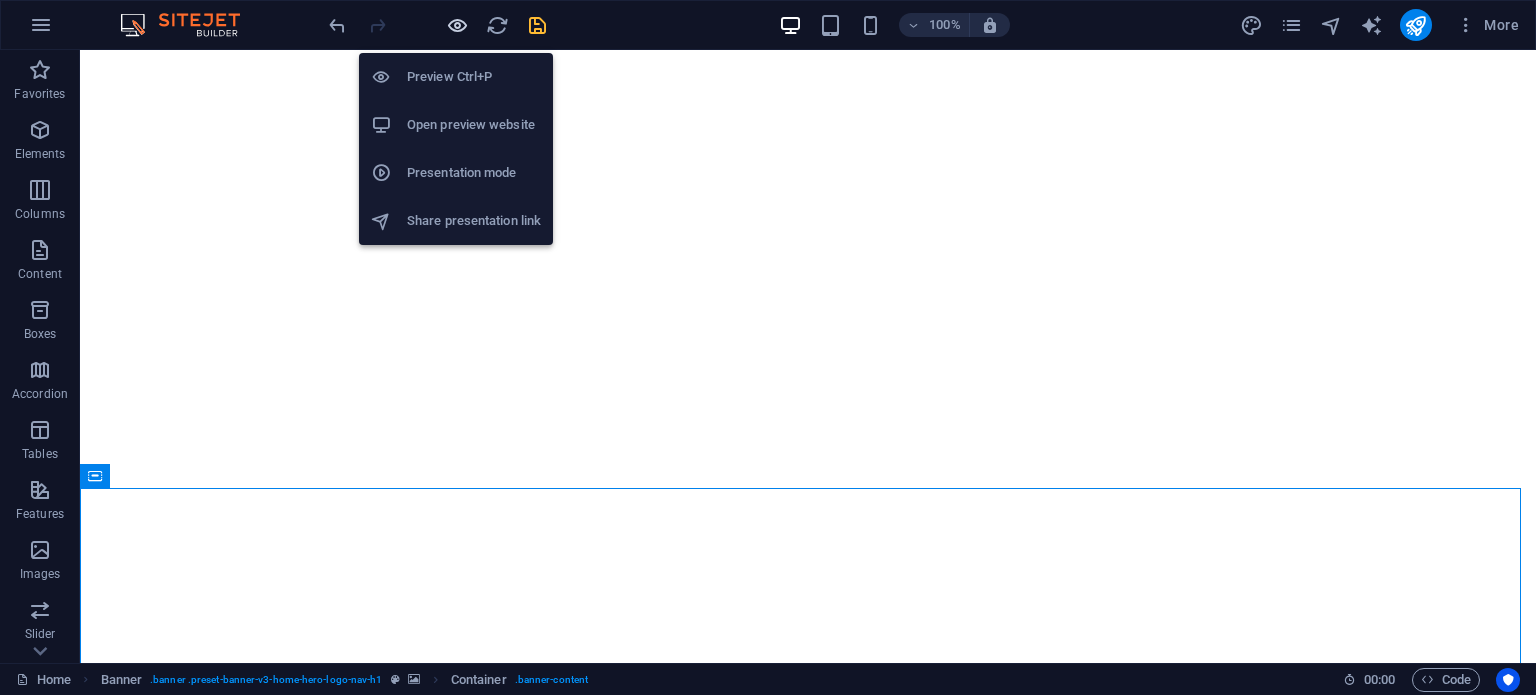 click at bounding box center [457, 25] 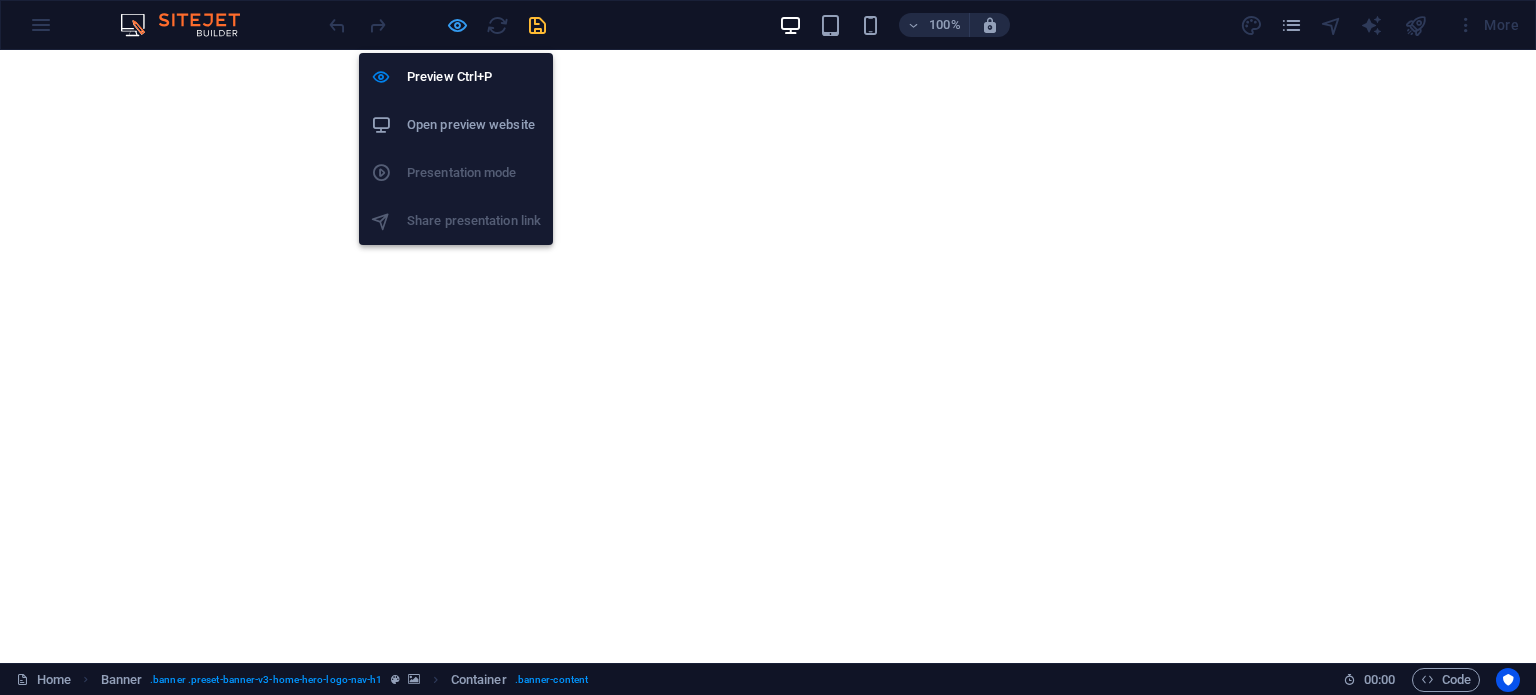 click at bounding box center [457, 25] 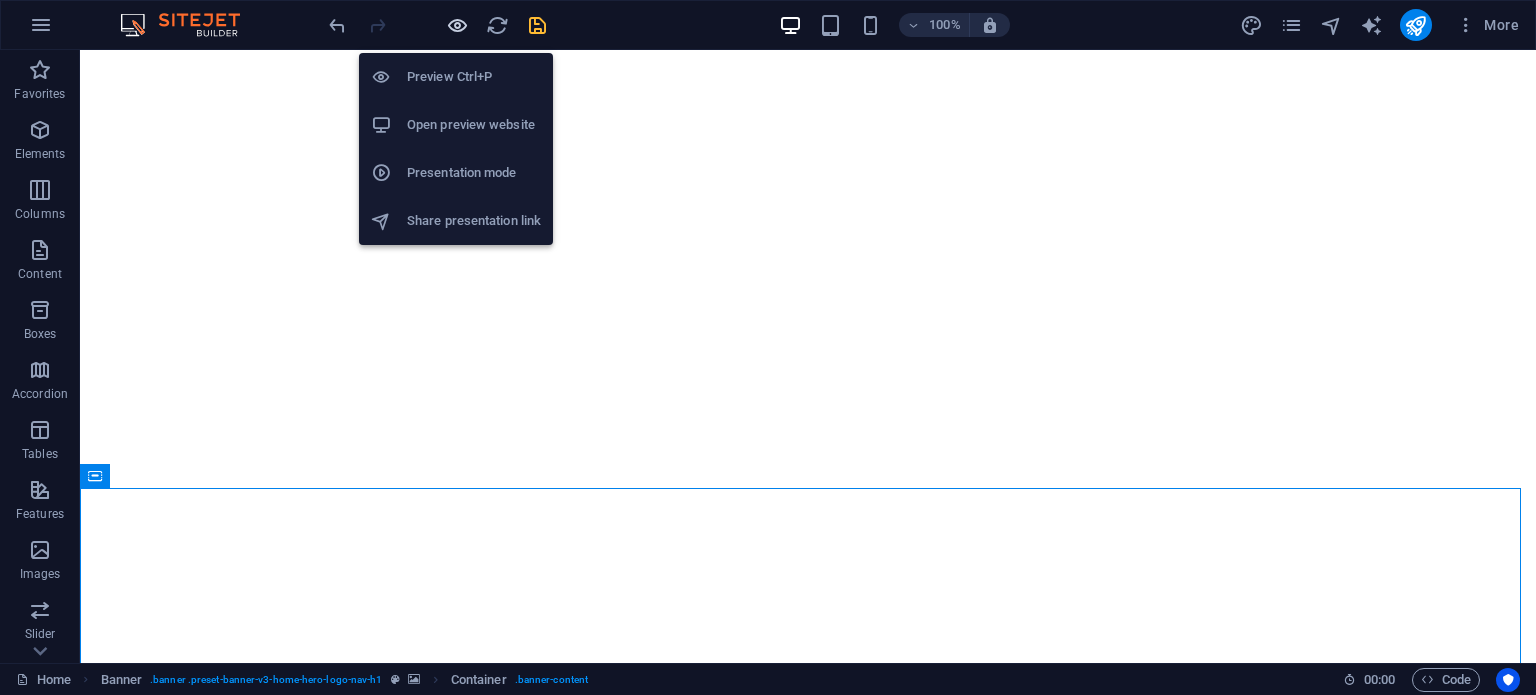 click at bounding box center [457, 25] 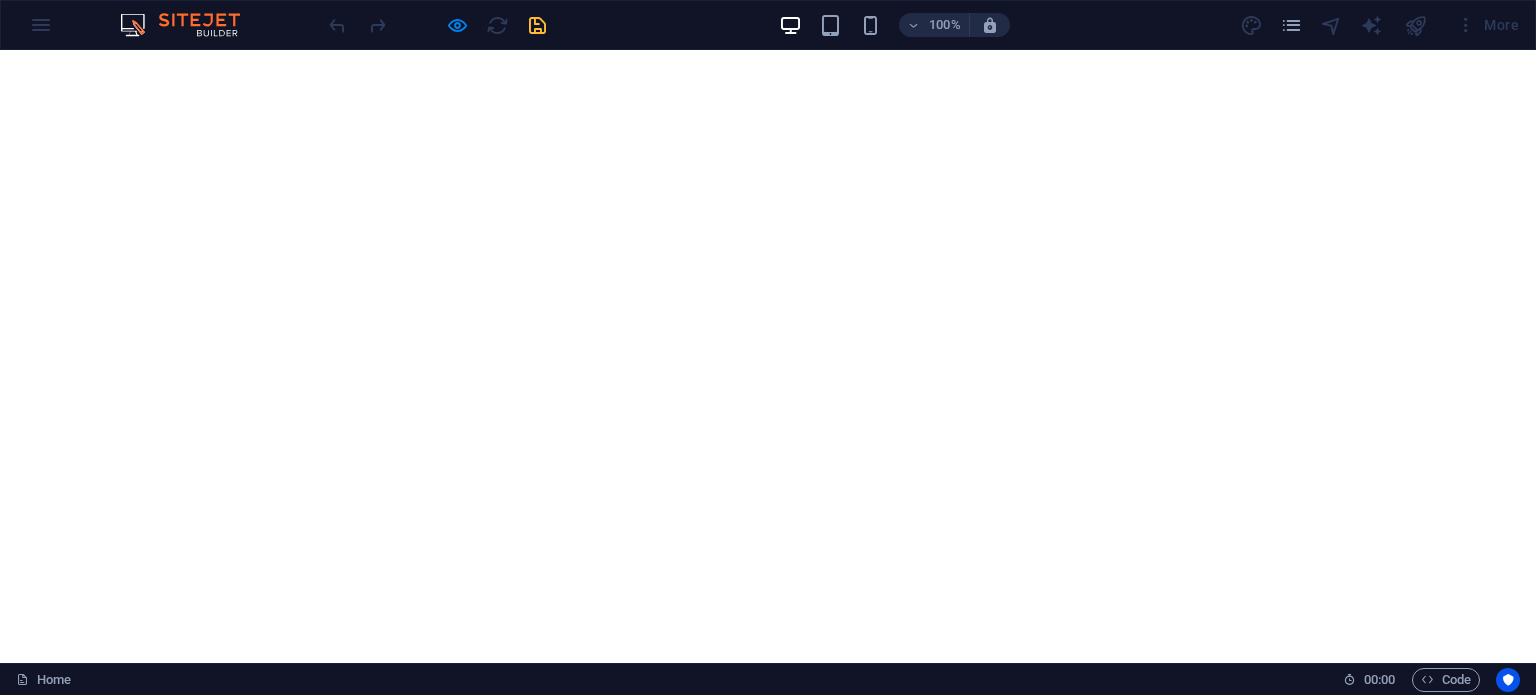 click on "100% More" at bounding box center (768, 25) 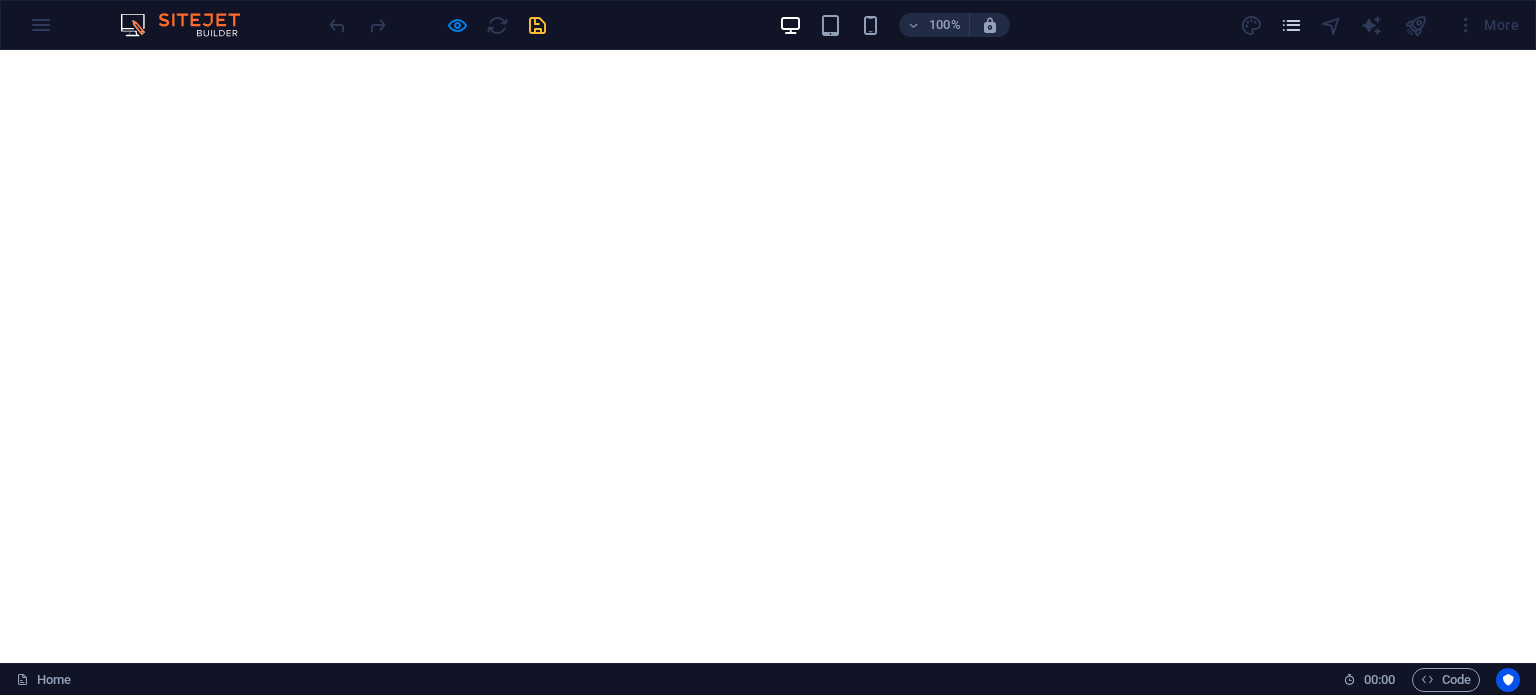 click at bounding box center [1291, 25] 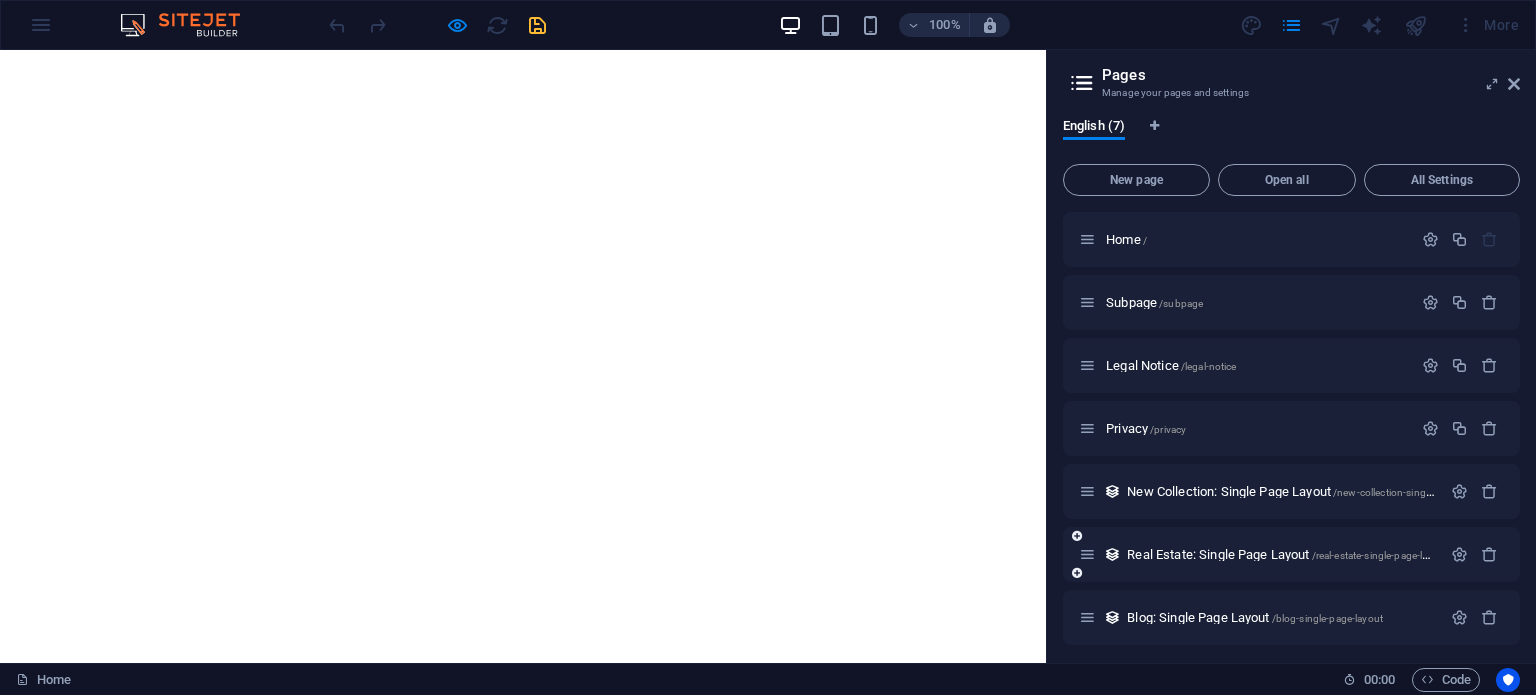 scroll, scrollTop: 5, scrollLeft: 0, axis: vertical 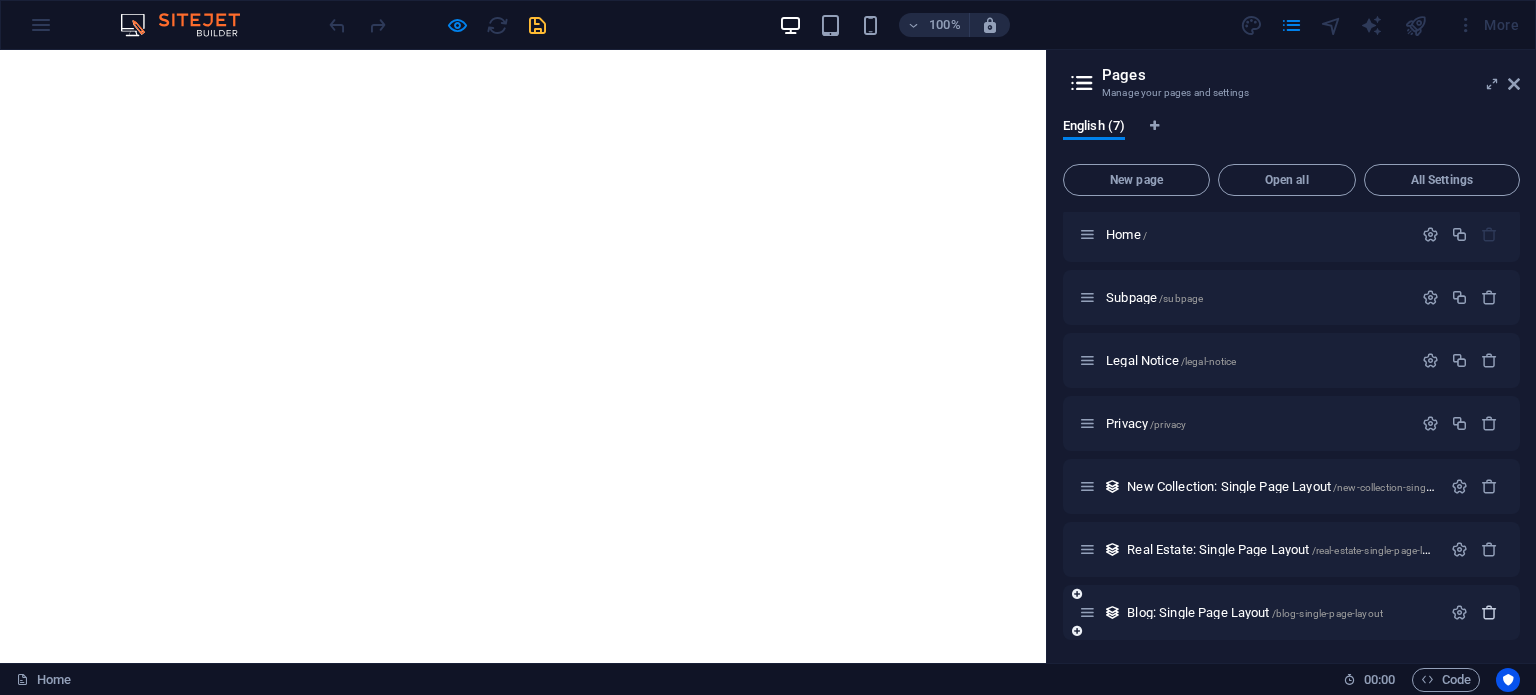 click at bounding box center [1489, 612] 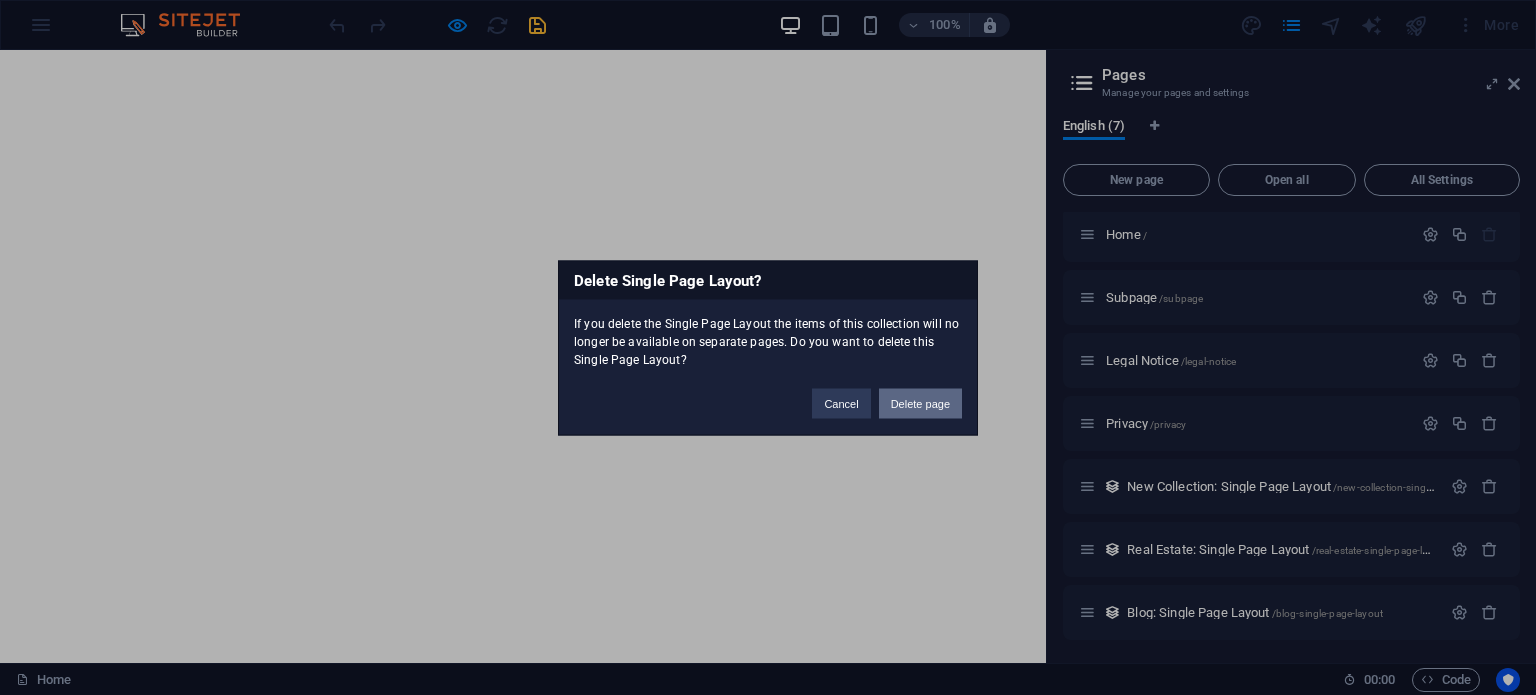 click on "Delete page" at bounding box center [920, 403] 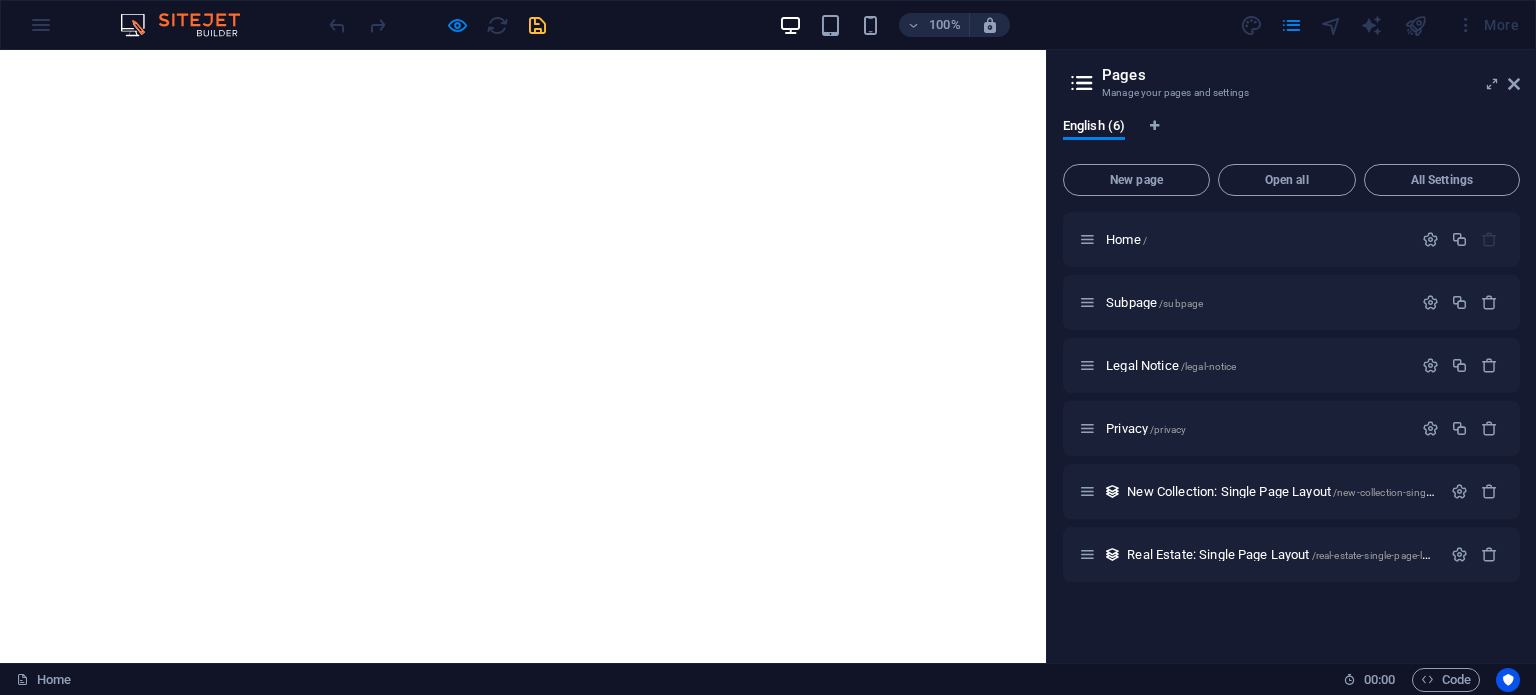scroll, scrollTop: 0, scrollLeft: 0, axis: both 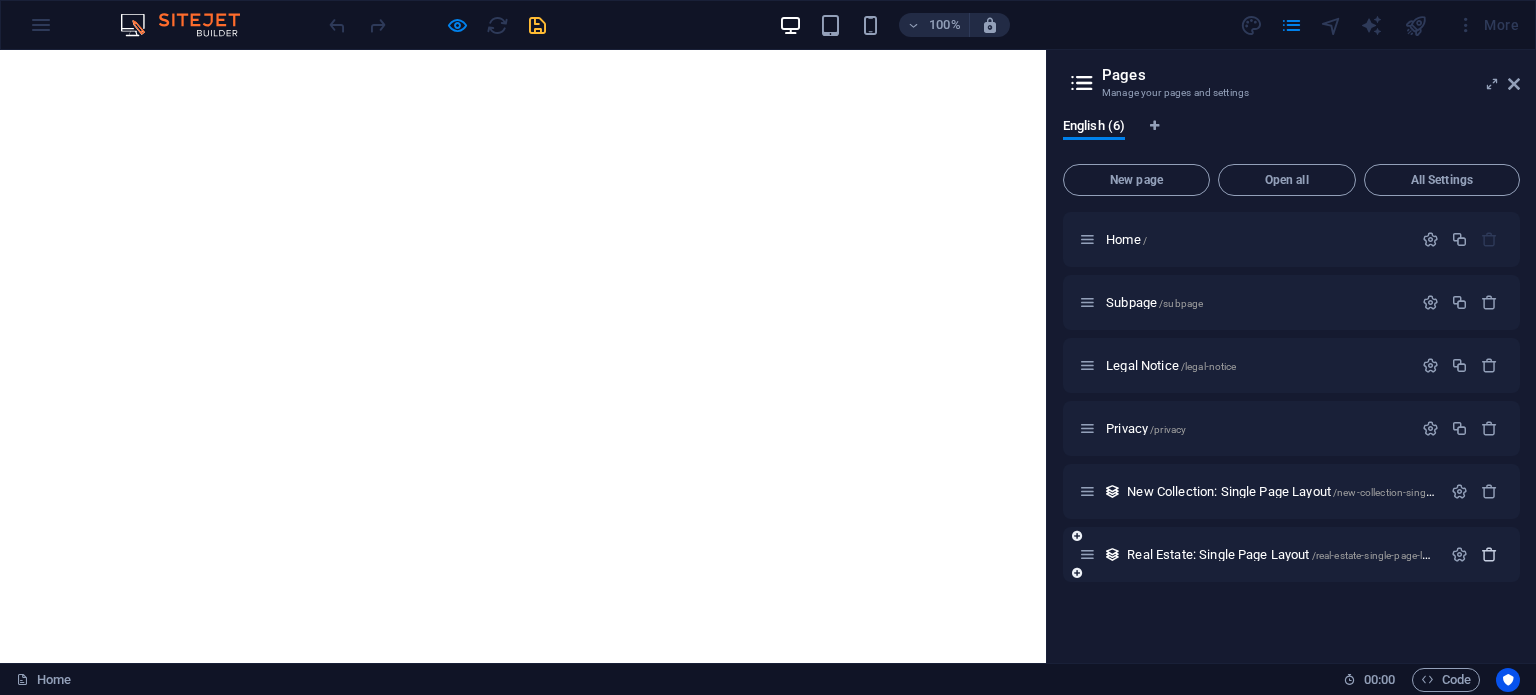 click at bounding box center [1489, 554] 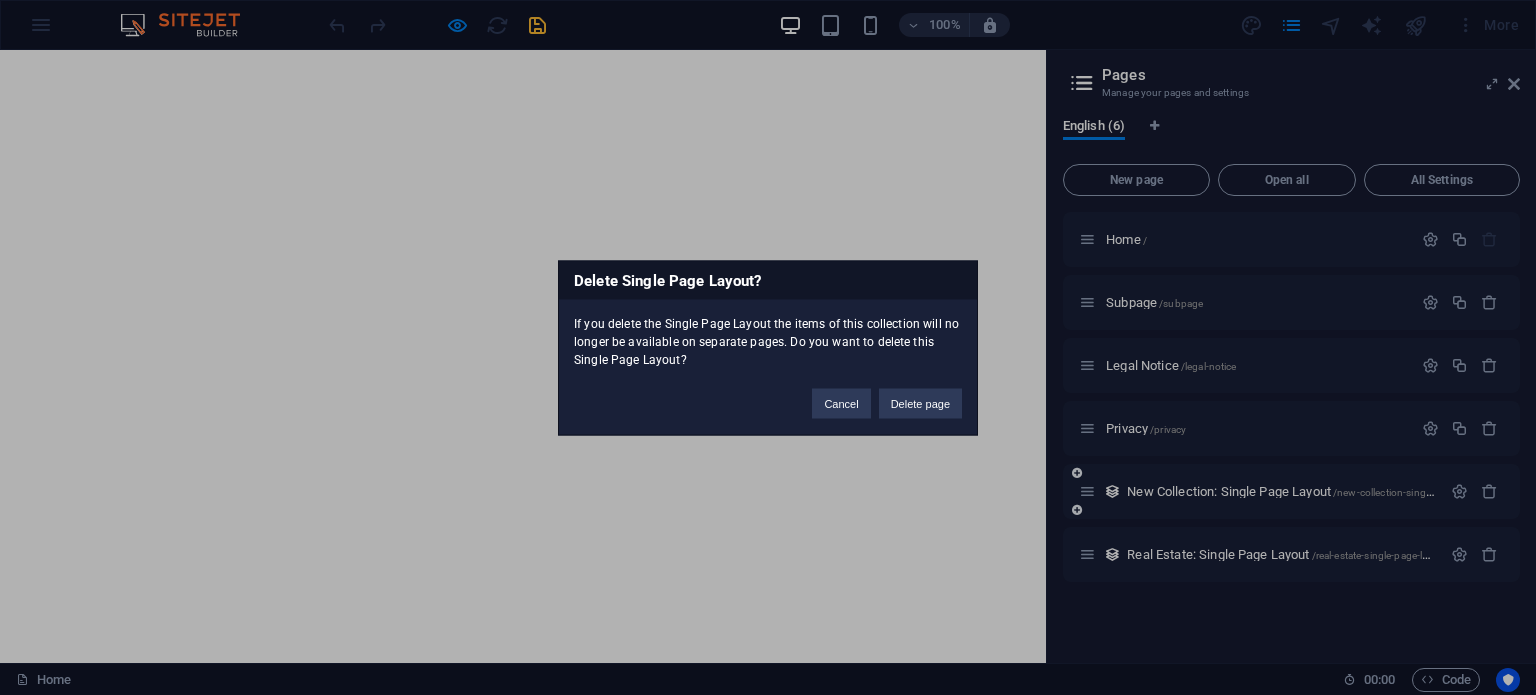 drag, startPoint x: 924, startPoint y: 399, endPoint x: 1120, endPoint y: 479, distance: 211.69789 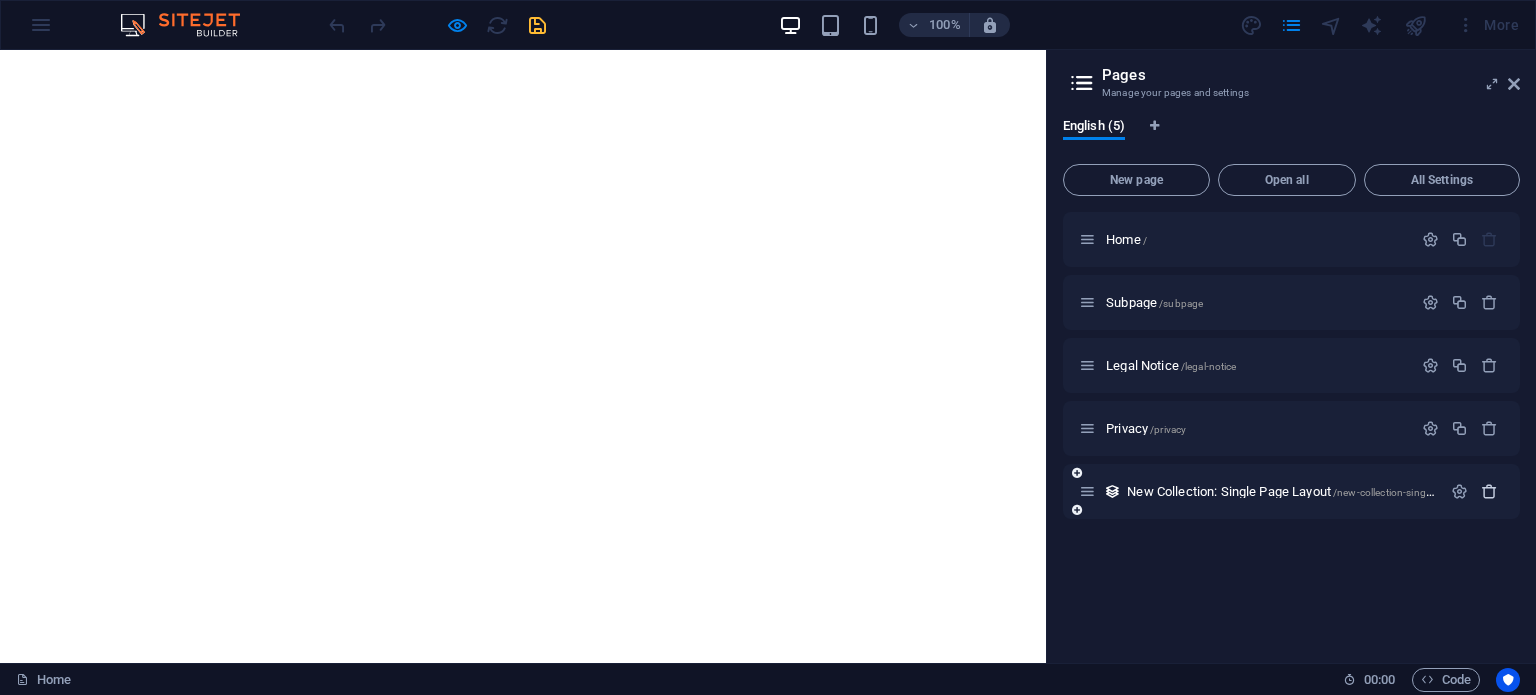 click at bounding box center [1489, 491] 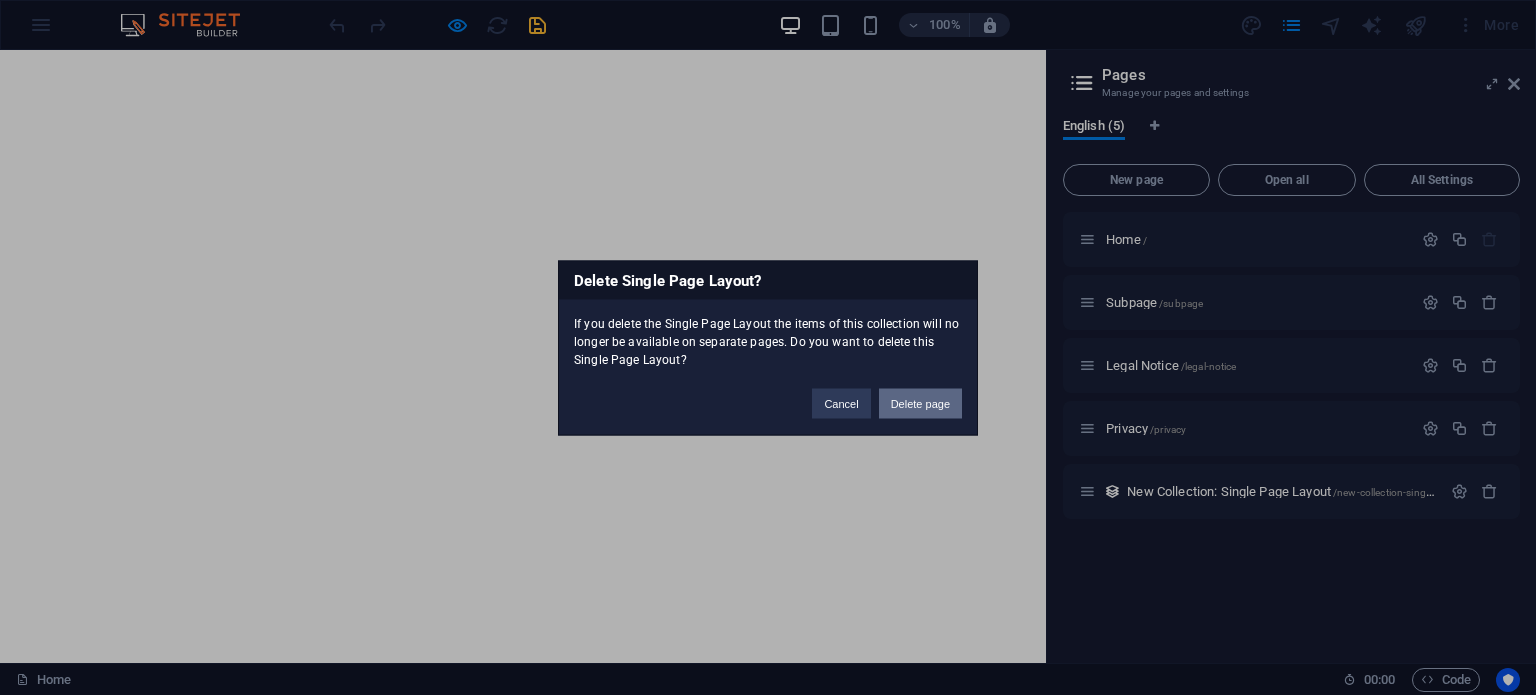 click on "Delete page" at bounding box center (920, 403) 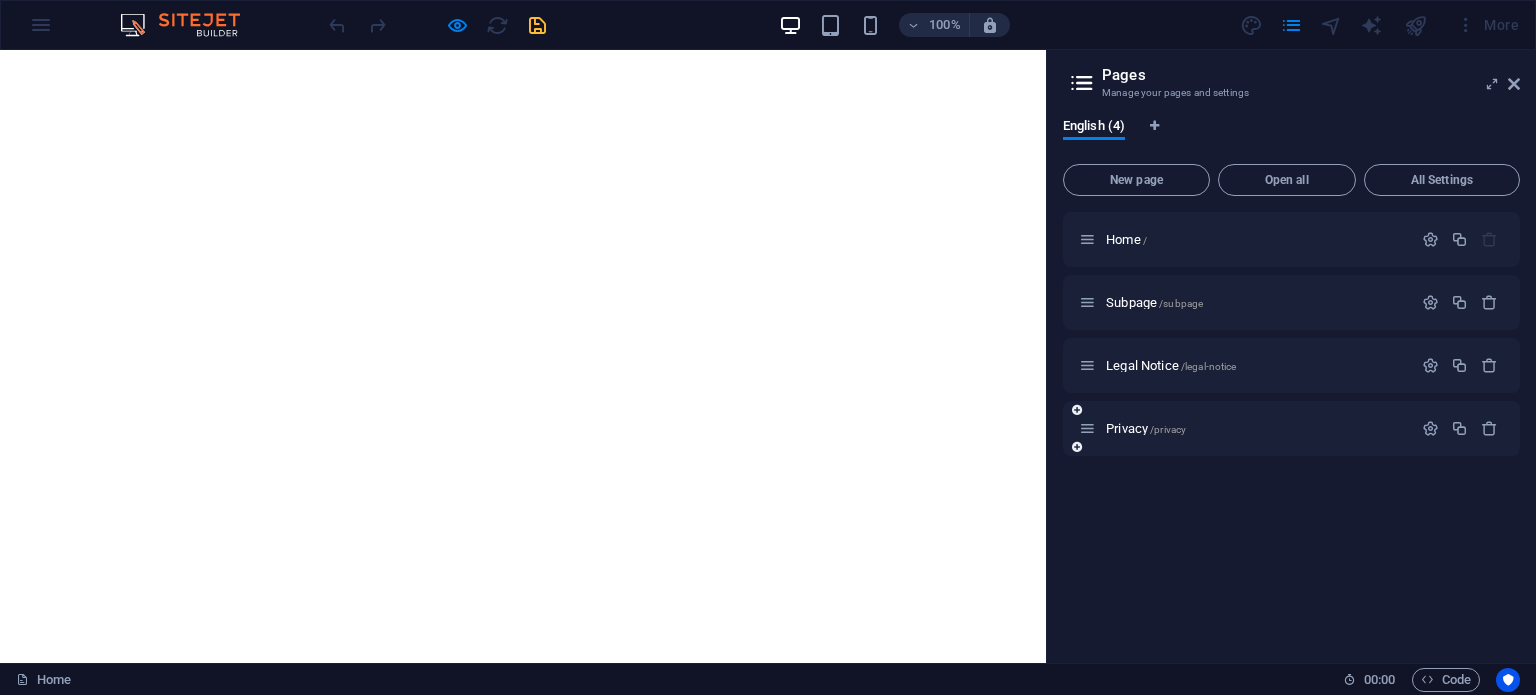 click on "Privacy /privacy" at bounding box center (1245, 428) 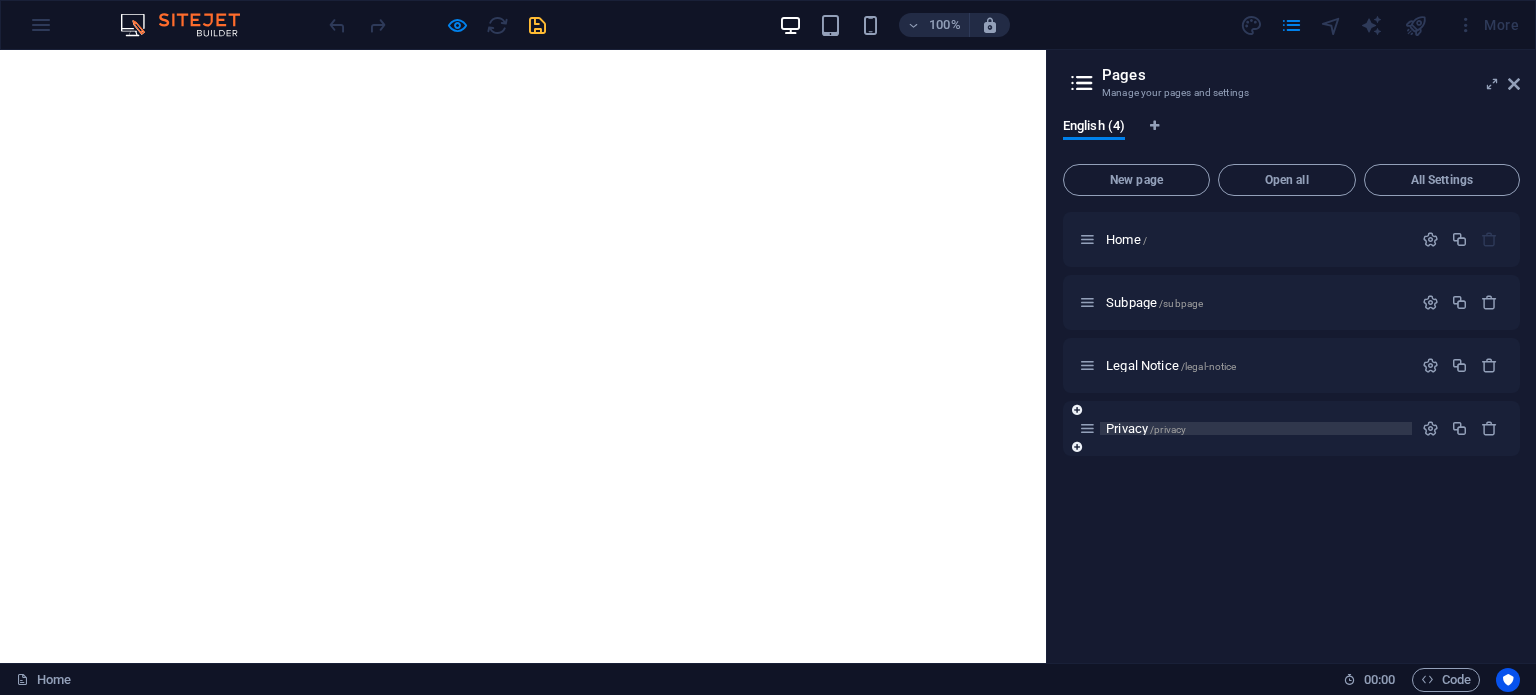 click on "Privacy /privacy" at bounding box center (1256, 428) 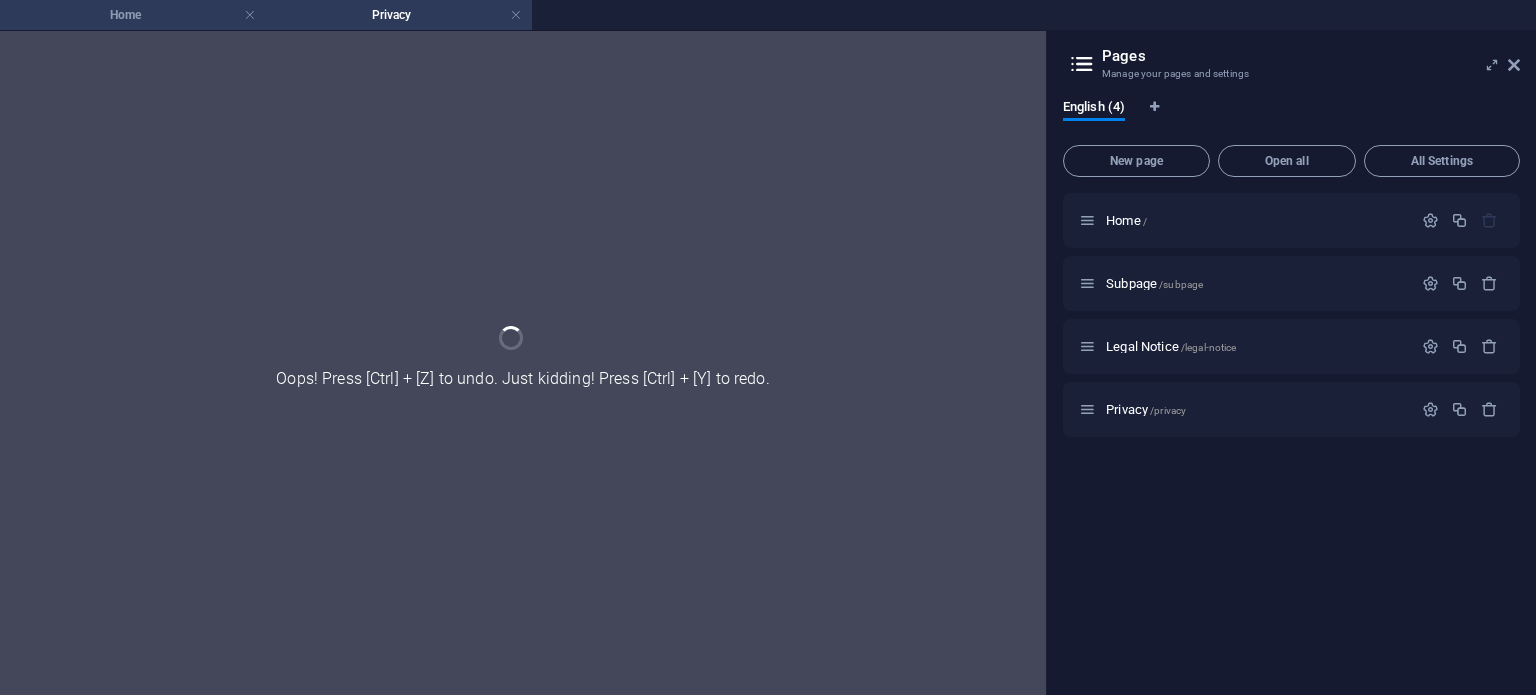 click on "Home" at bounding box center (133, 15) 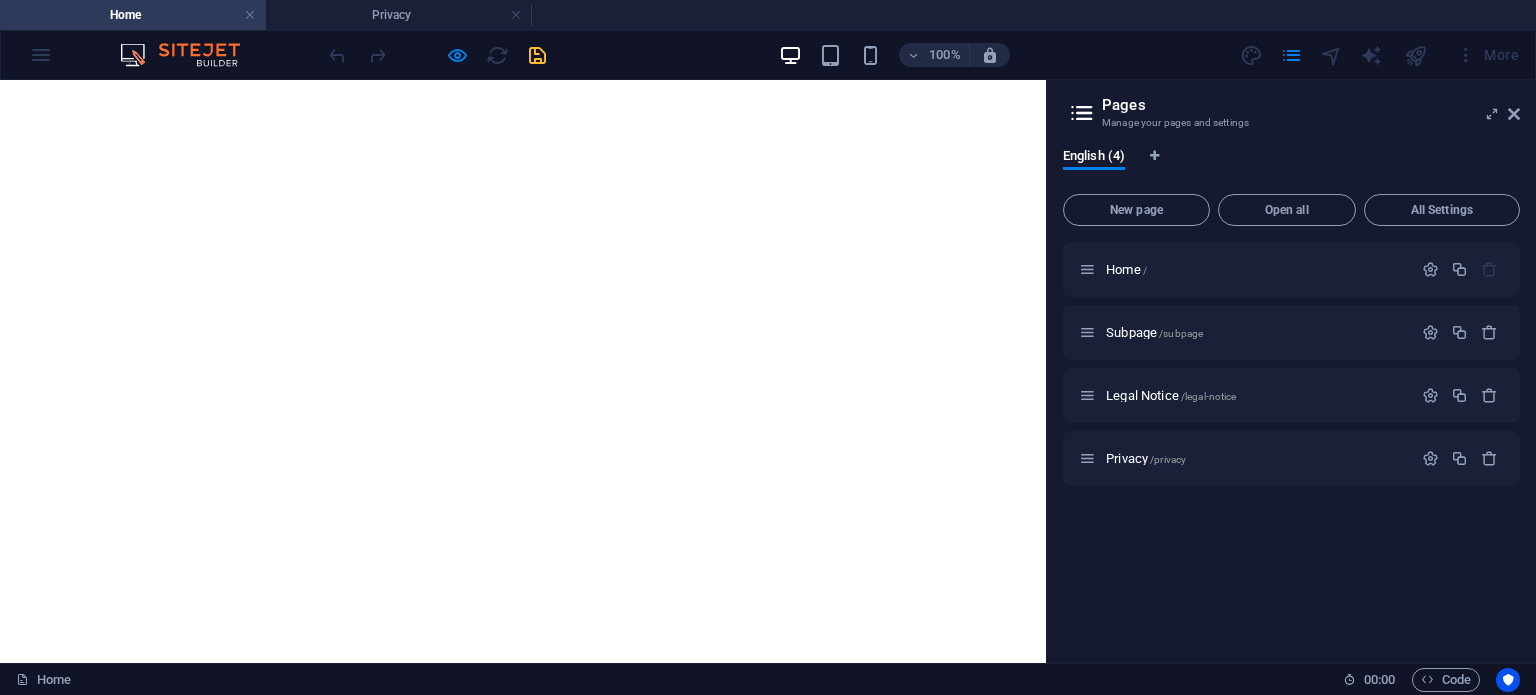 click at bounding box center (437, 55) 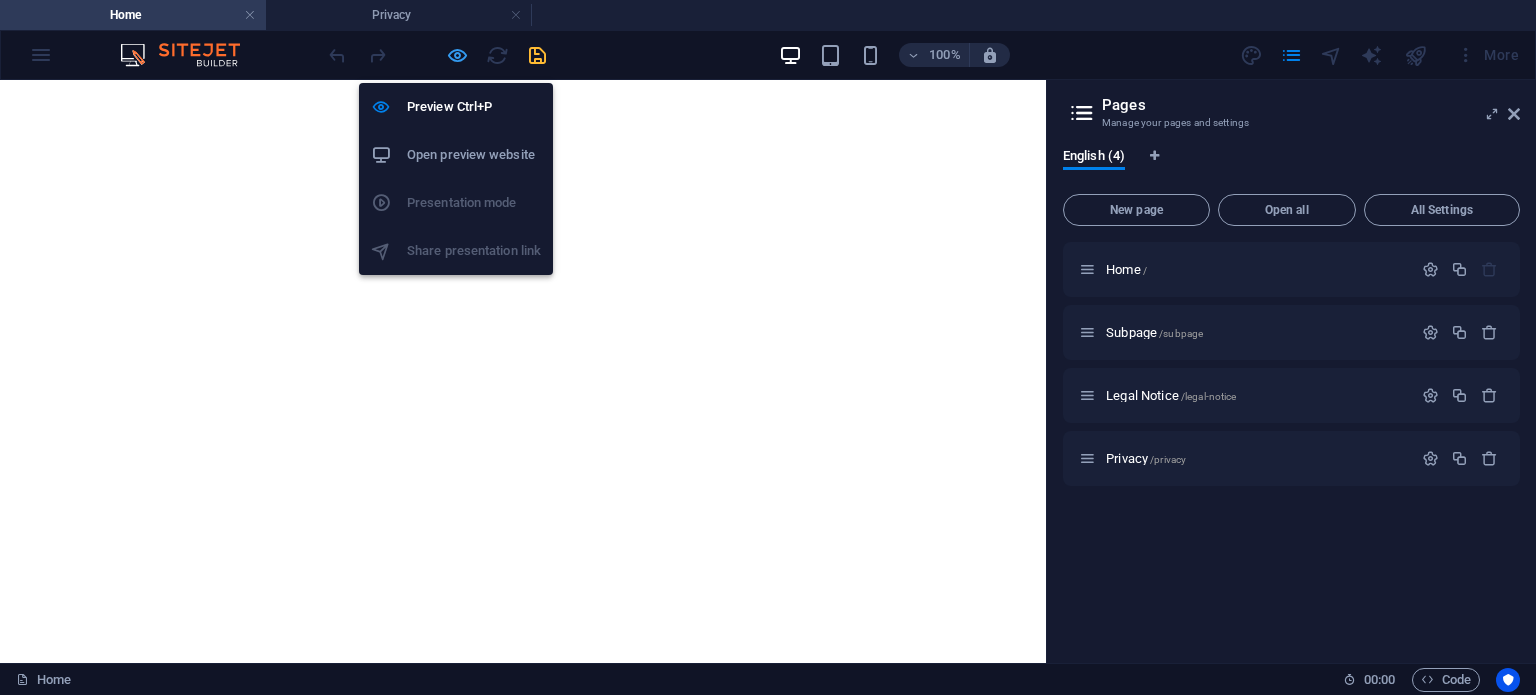 click at bounding box center (457, 55) 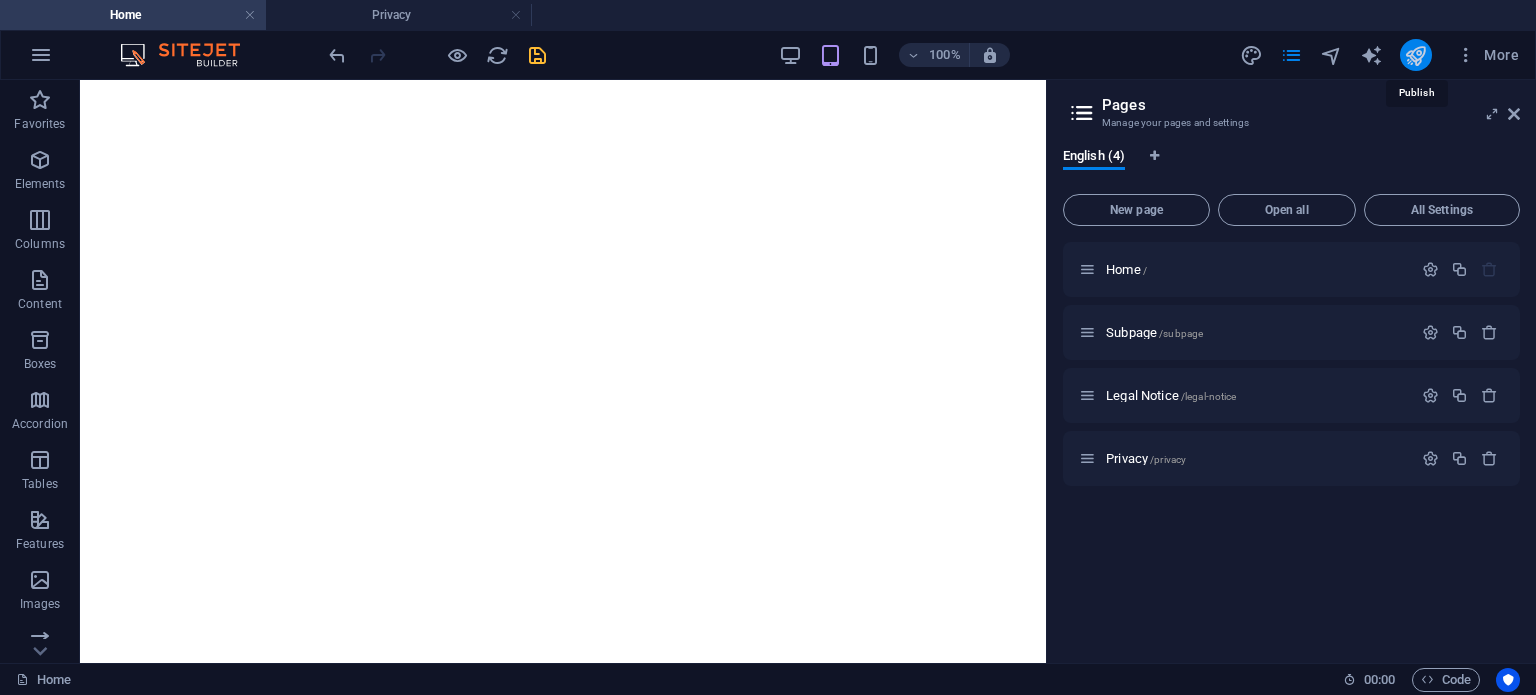 click at bounding box center (1415, 55) 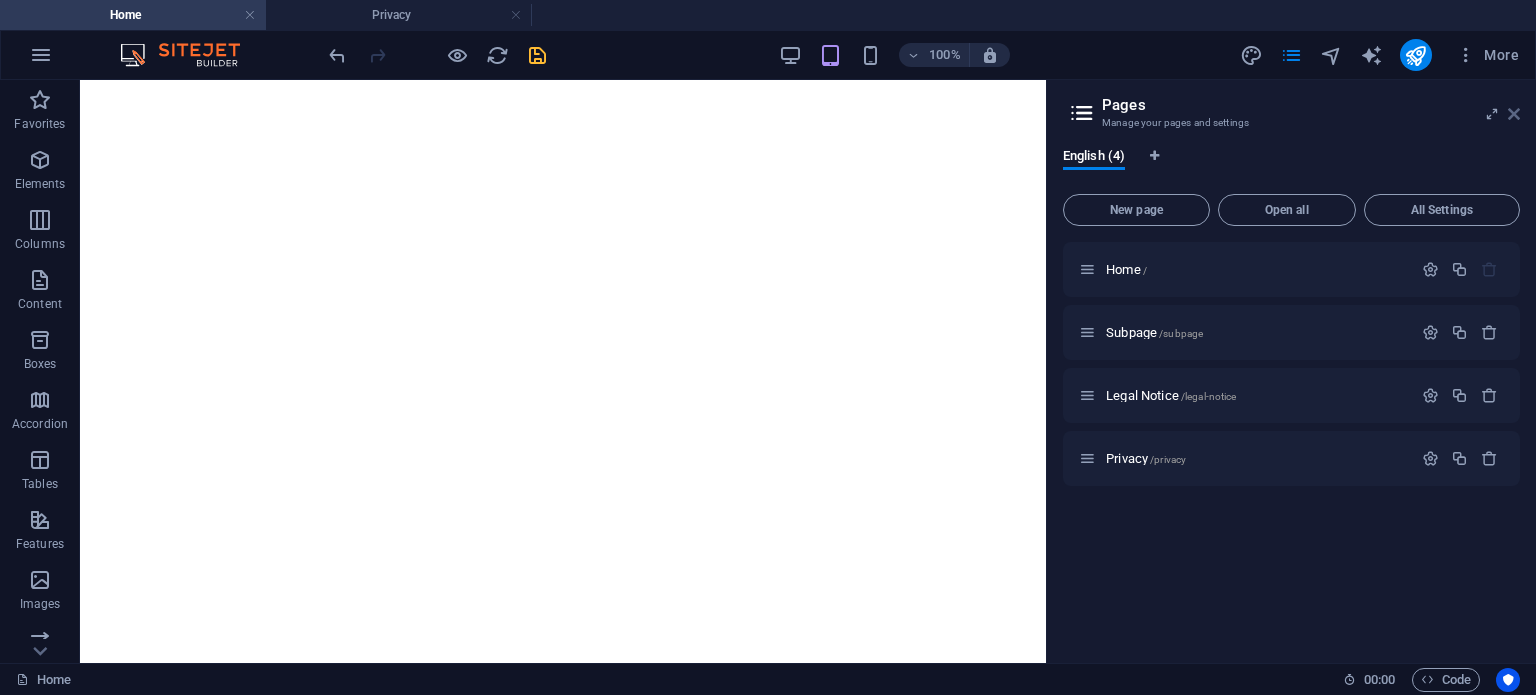 click at bounding box center [1514, 114] 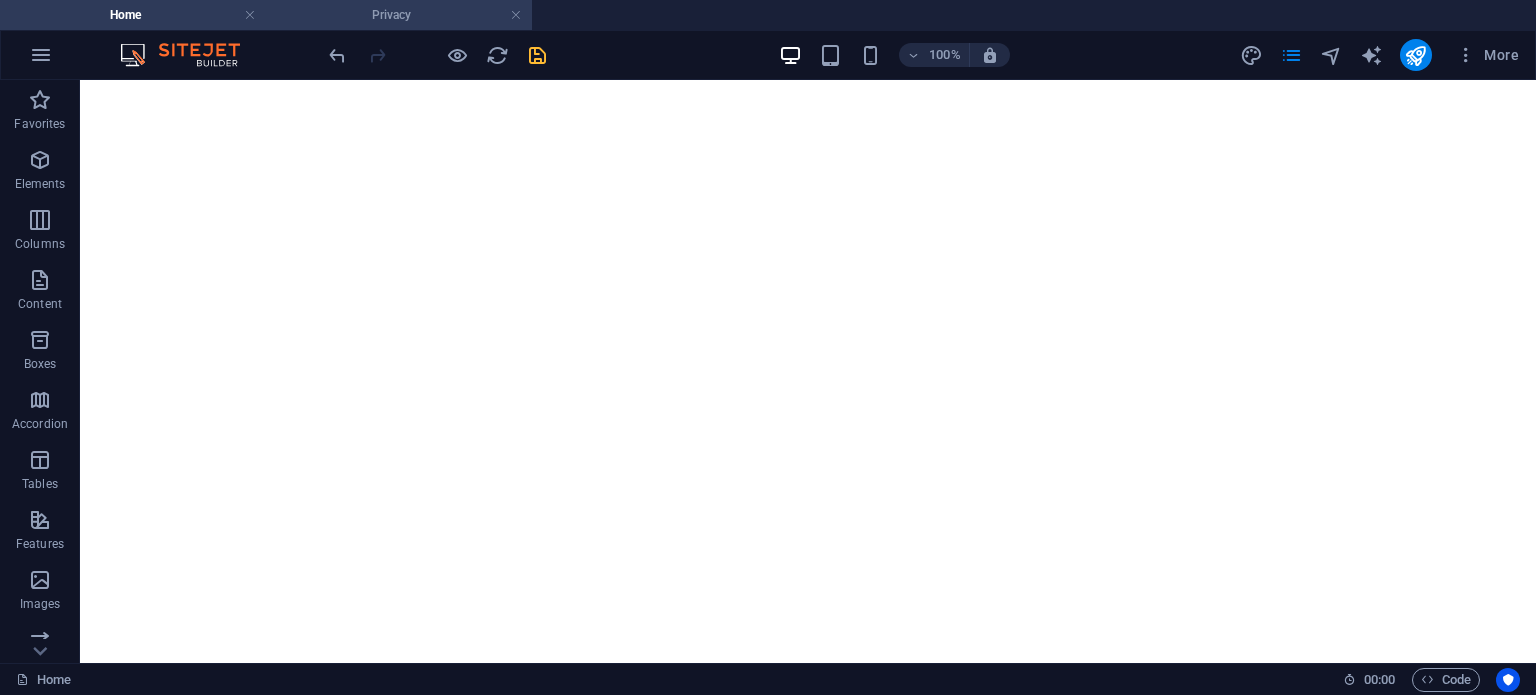 click on "Privacy" at bounding box center [399, 15] 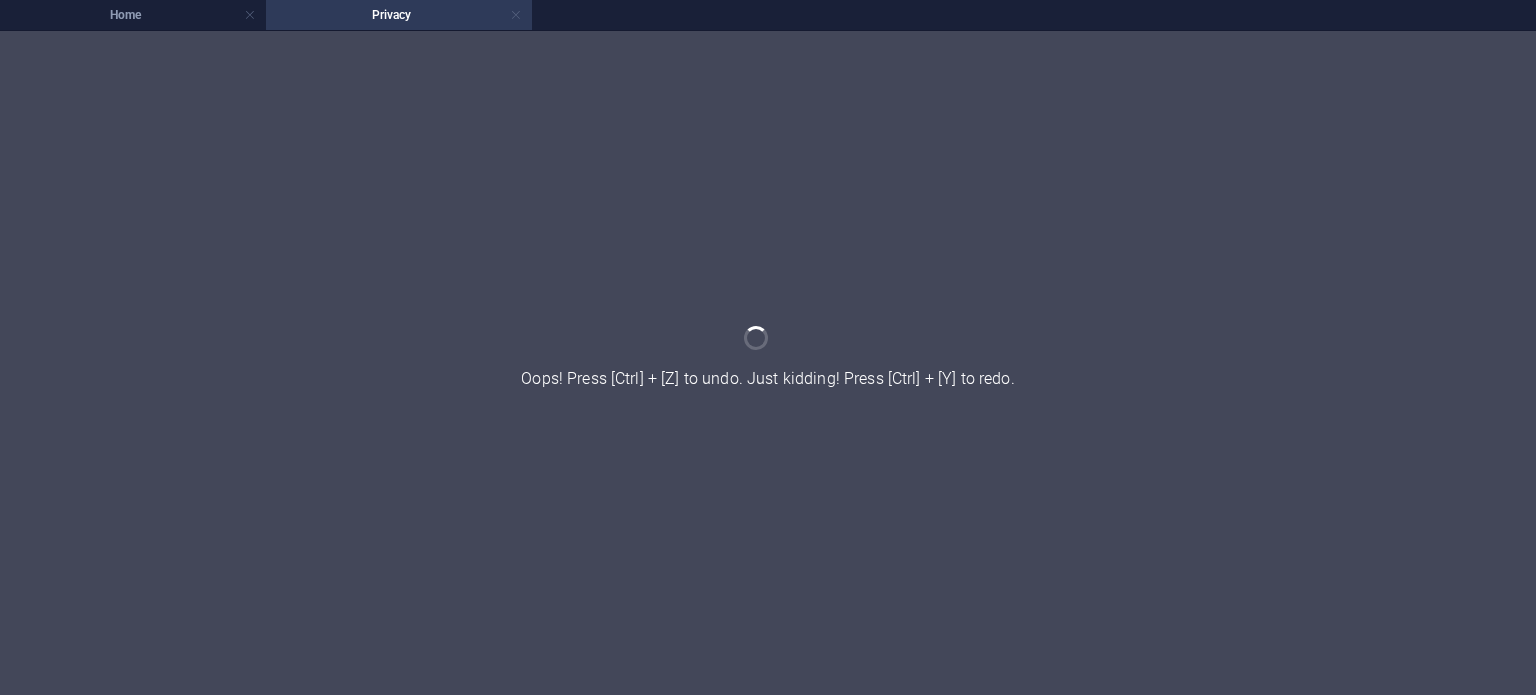 click at bounding box center [516, 15] 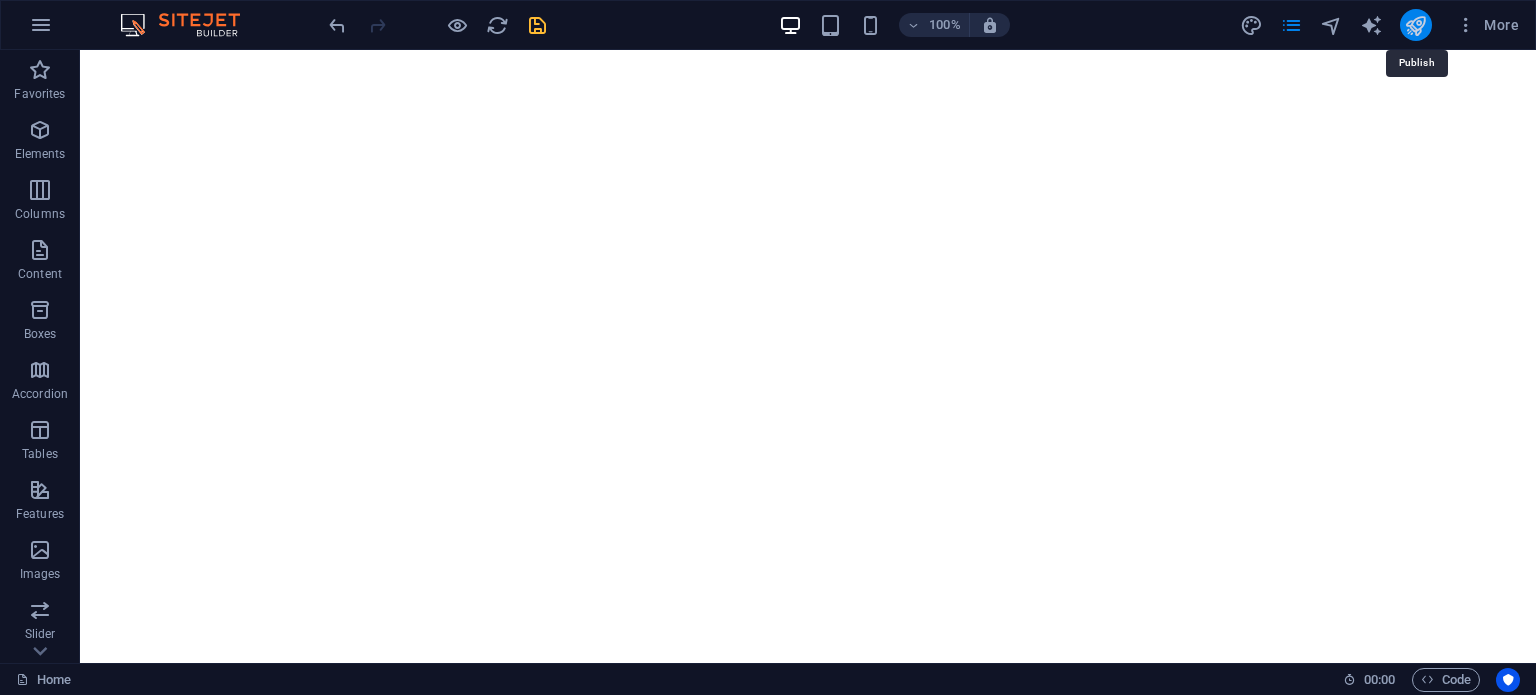 click at bounding box center (1415, 25) 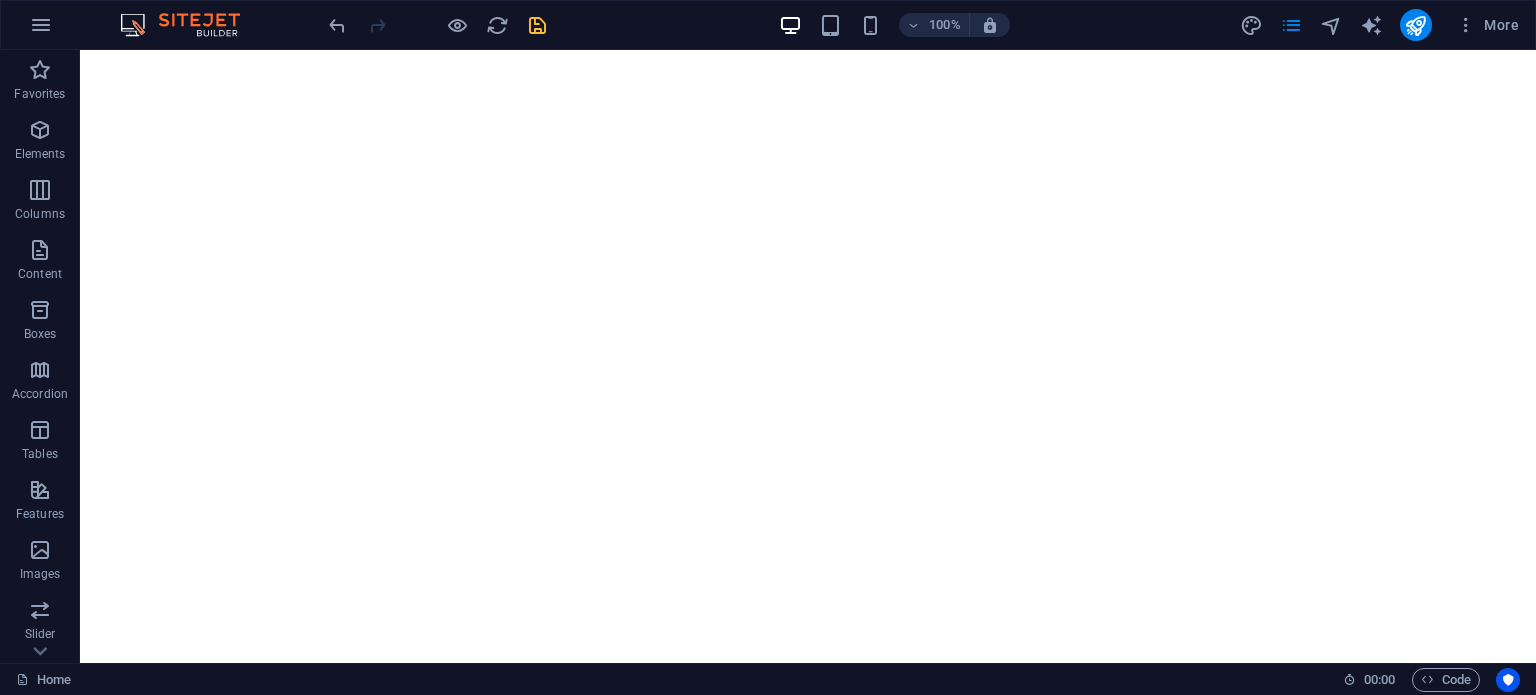 click at bounding box center (537, 25) 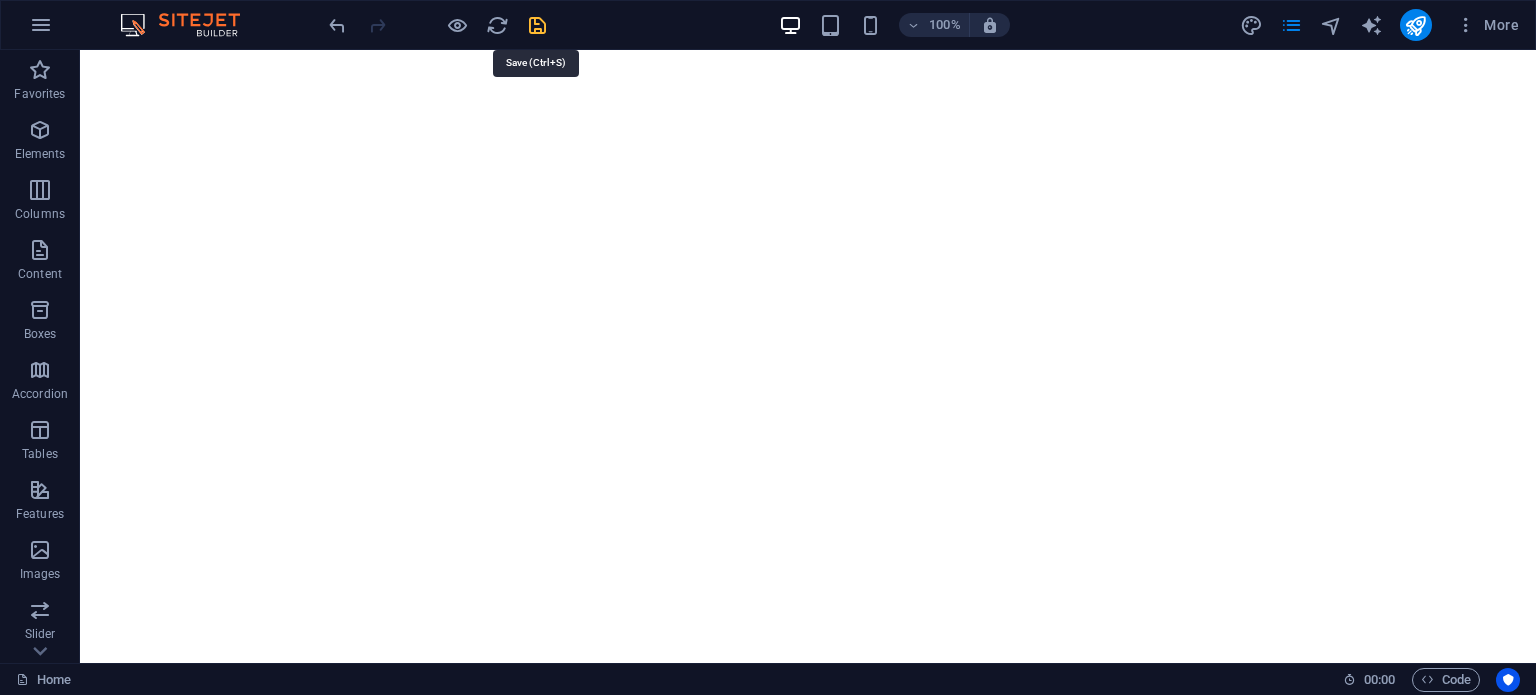 click at bounding box center (537, 25) 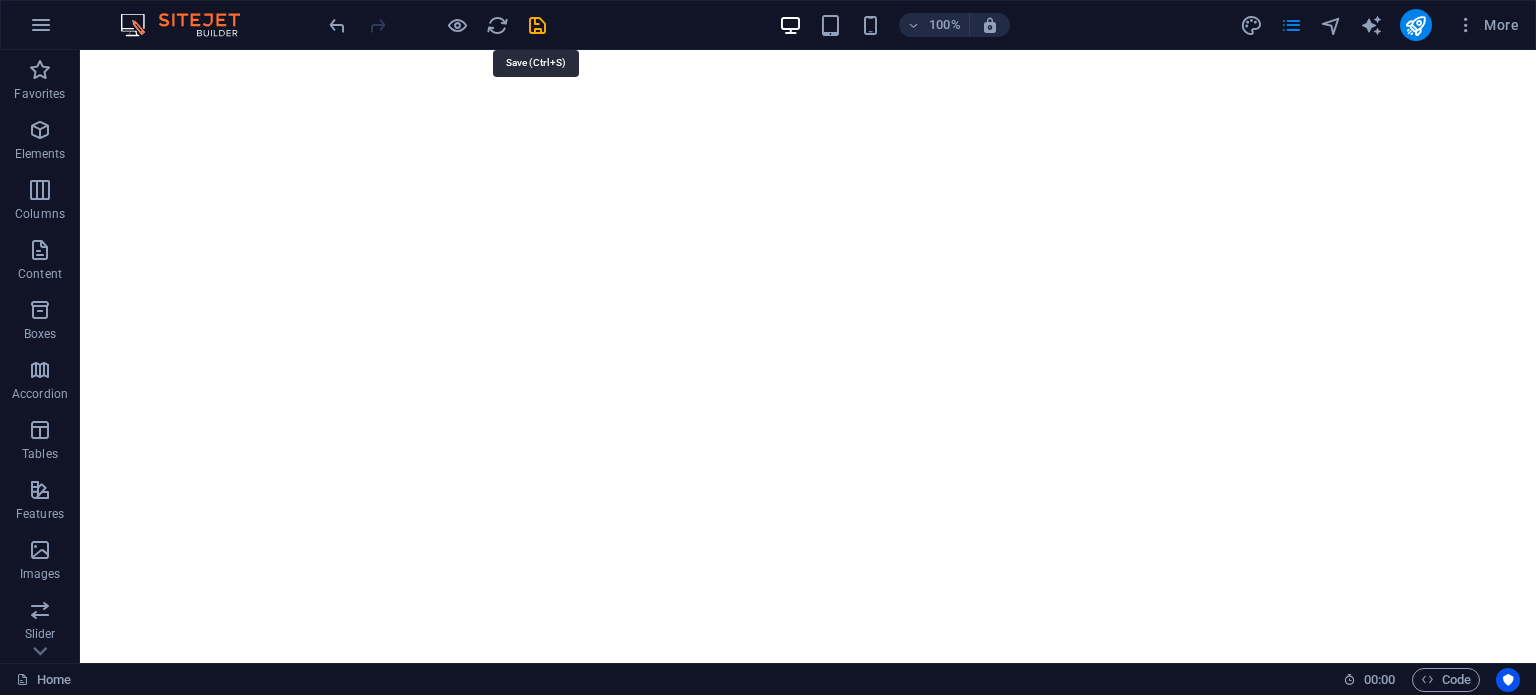 click at bounding box center (537, 25) 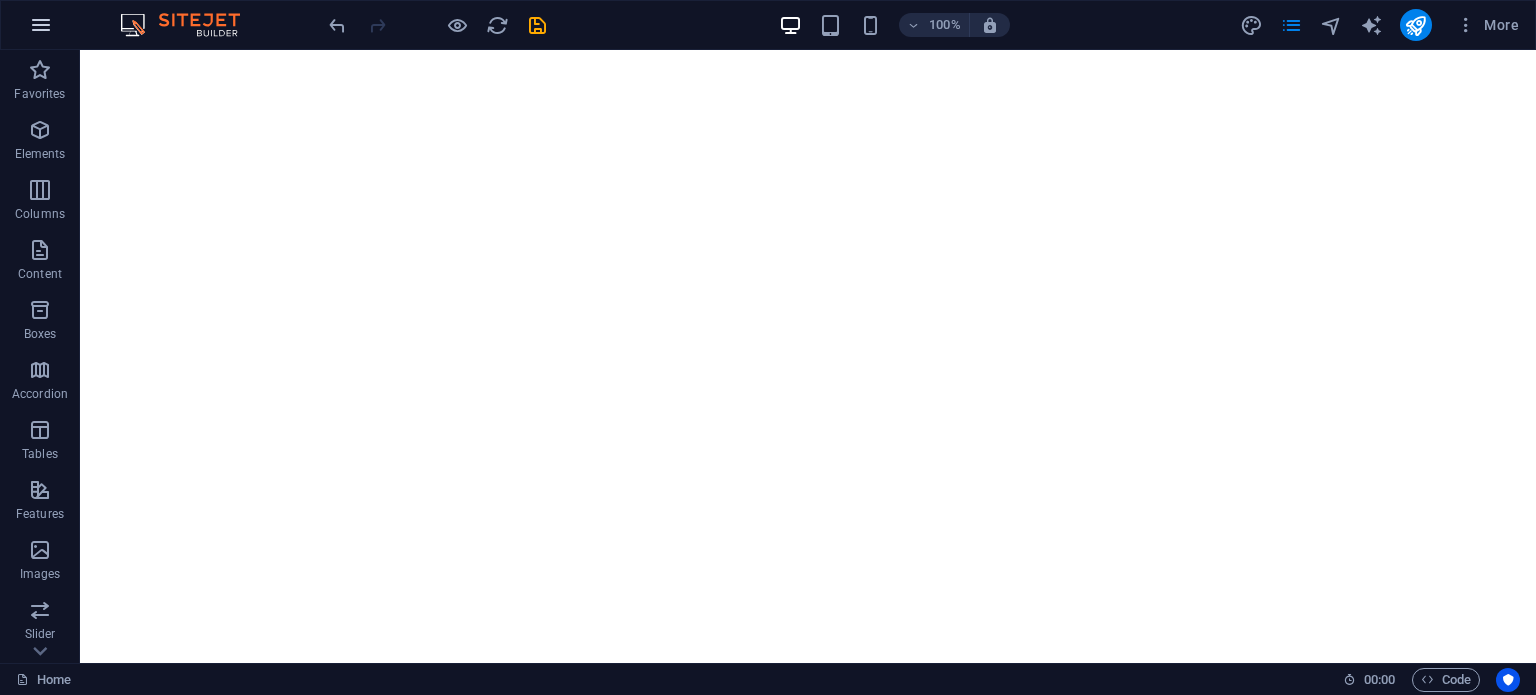 click at bounding box center (41, 25) 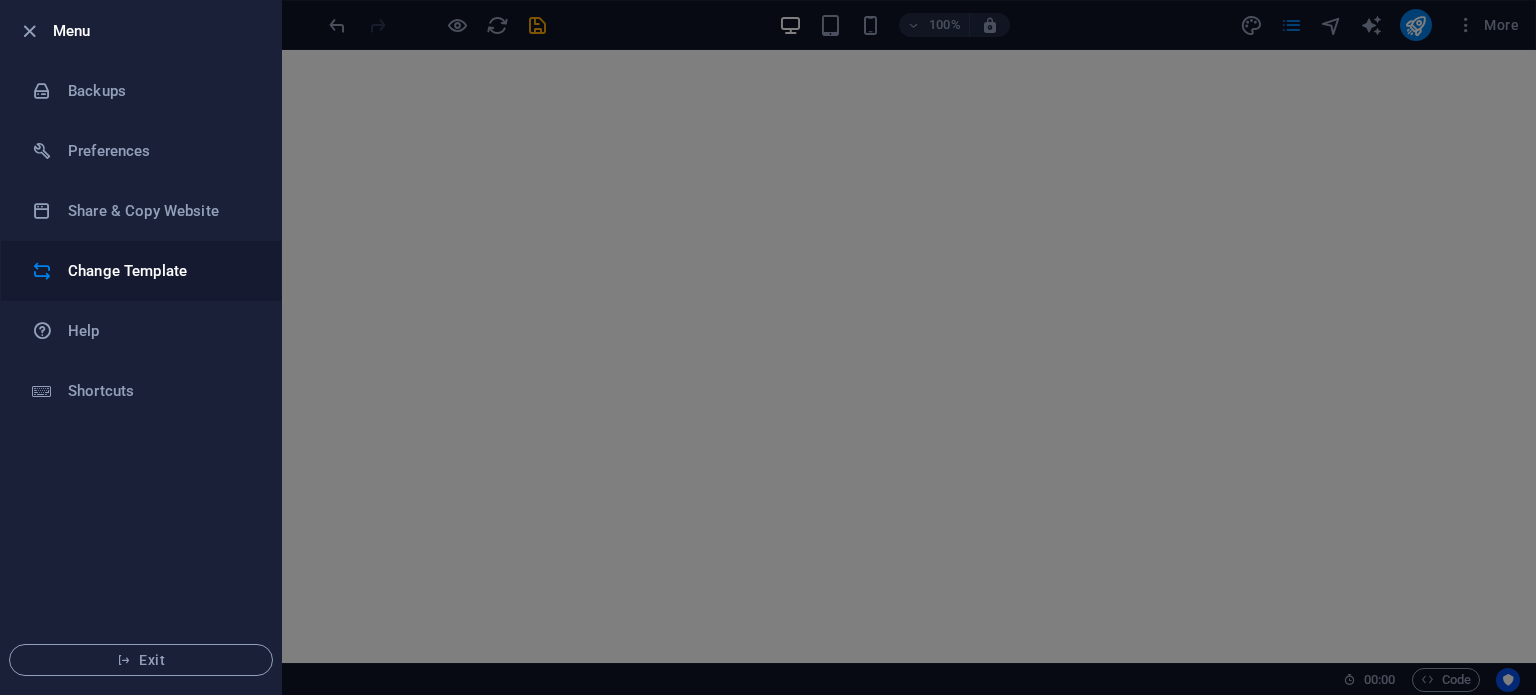 click on "Change Template" at bounding box center [160, 271] 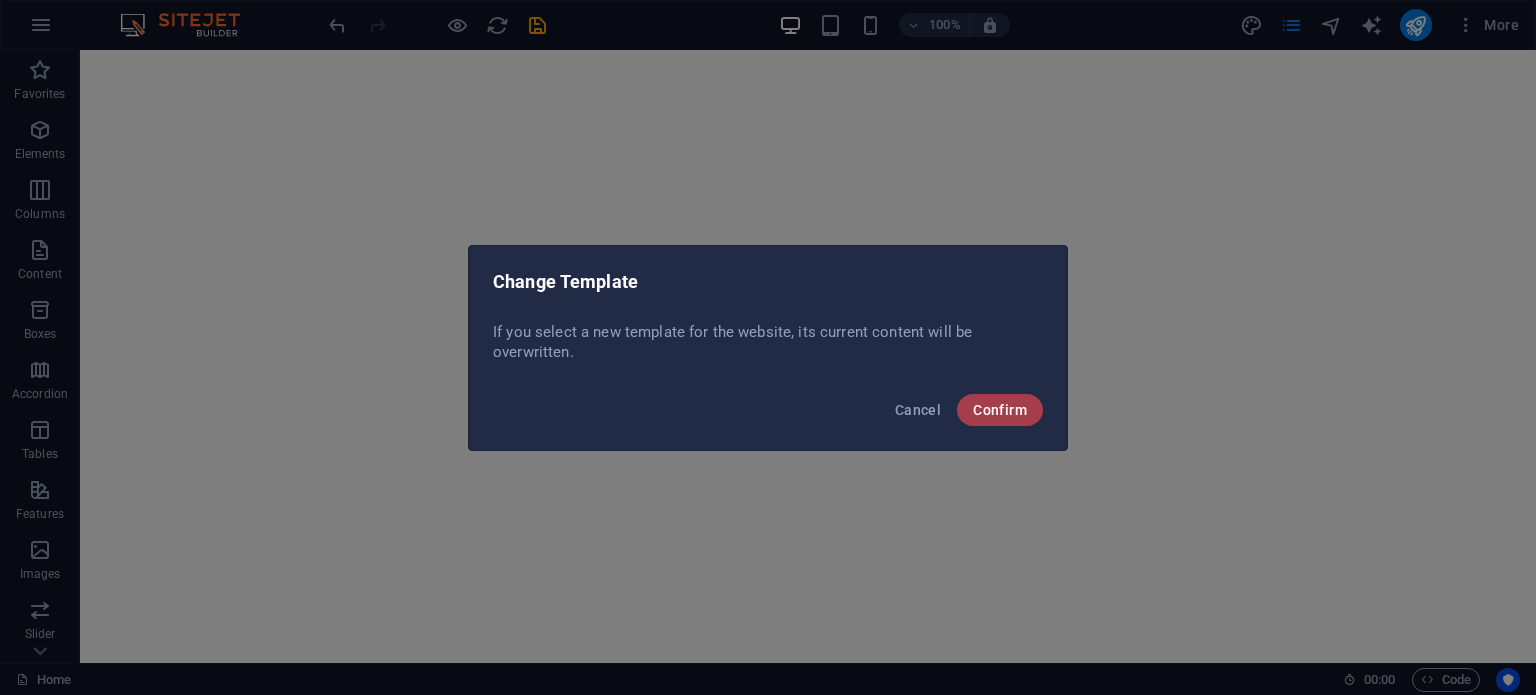 click on "Confirm" at bounding box center [1000, 410] 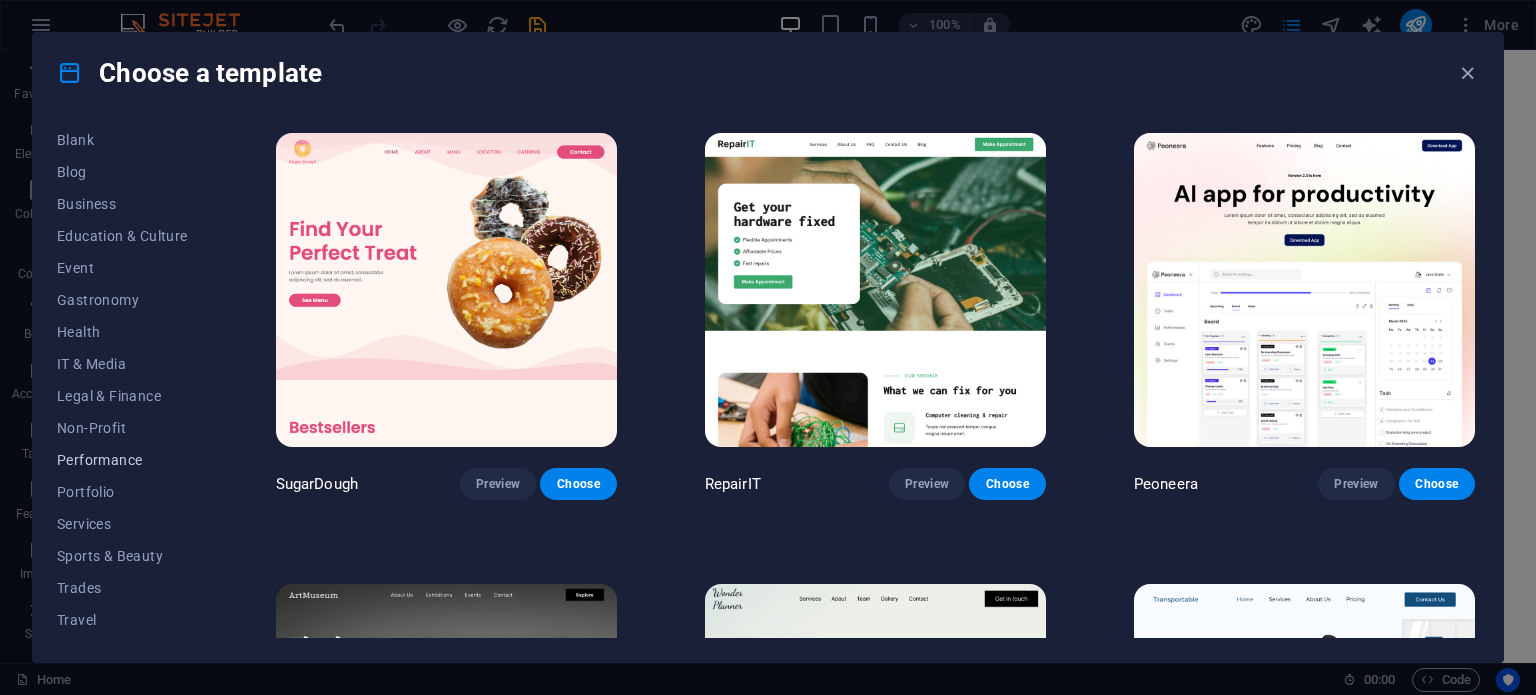 scroll, scrollTop: 290, scrollLeft: 0, axis: vertical 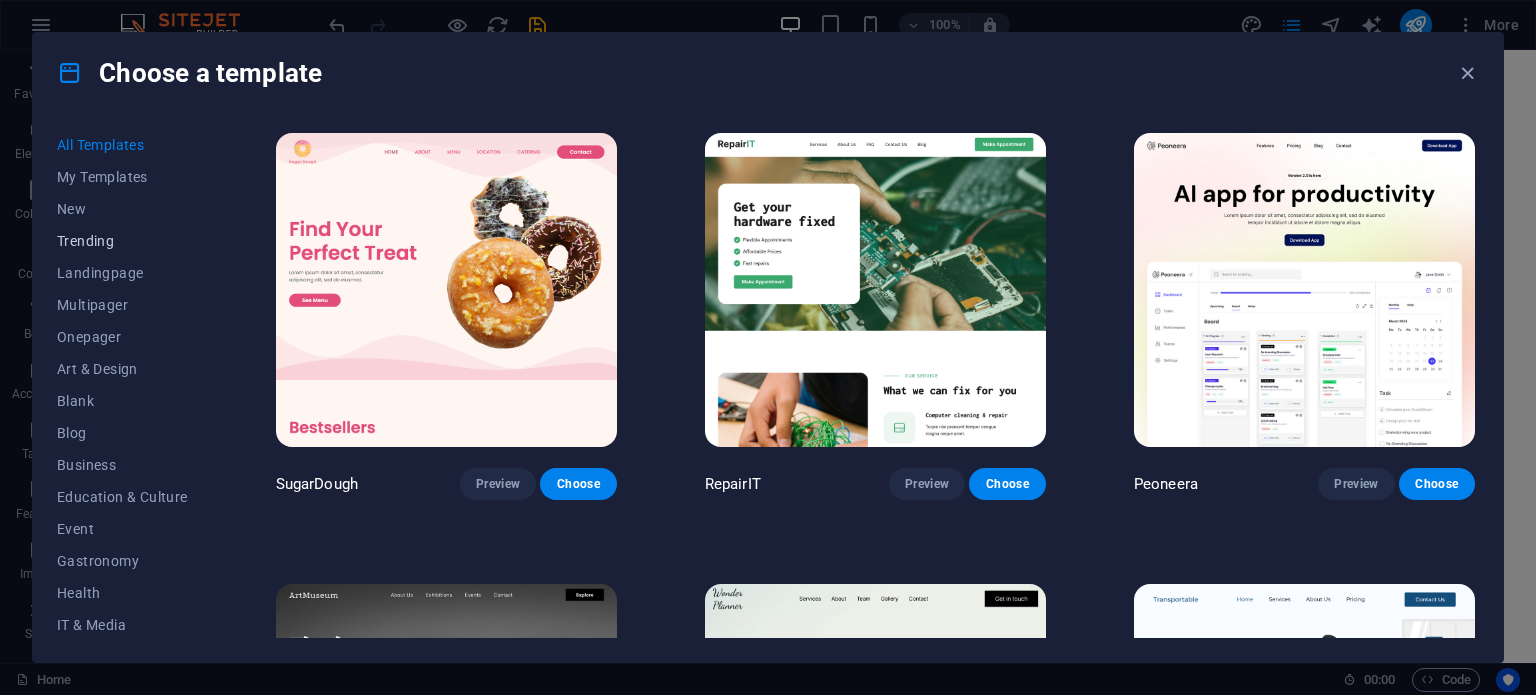 click on "Trending" at bounding box center [122, 241] 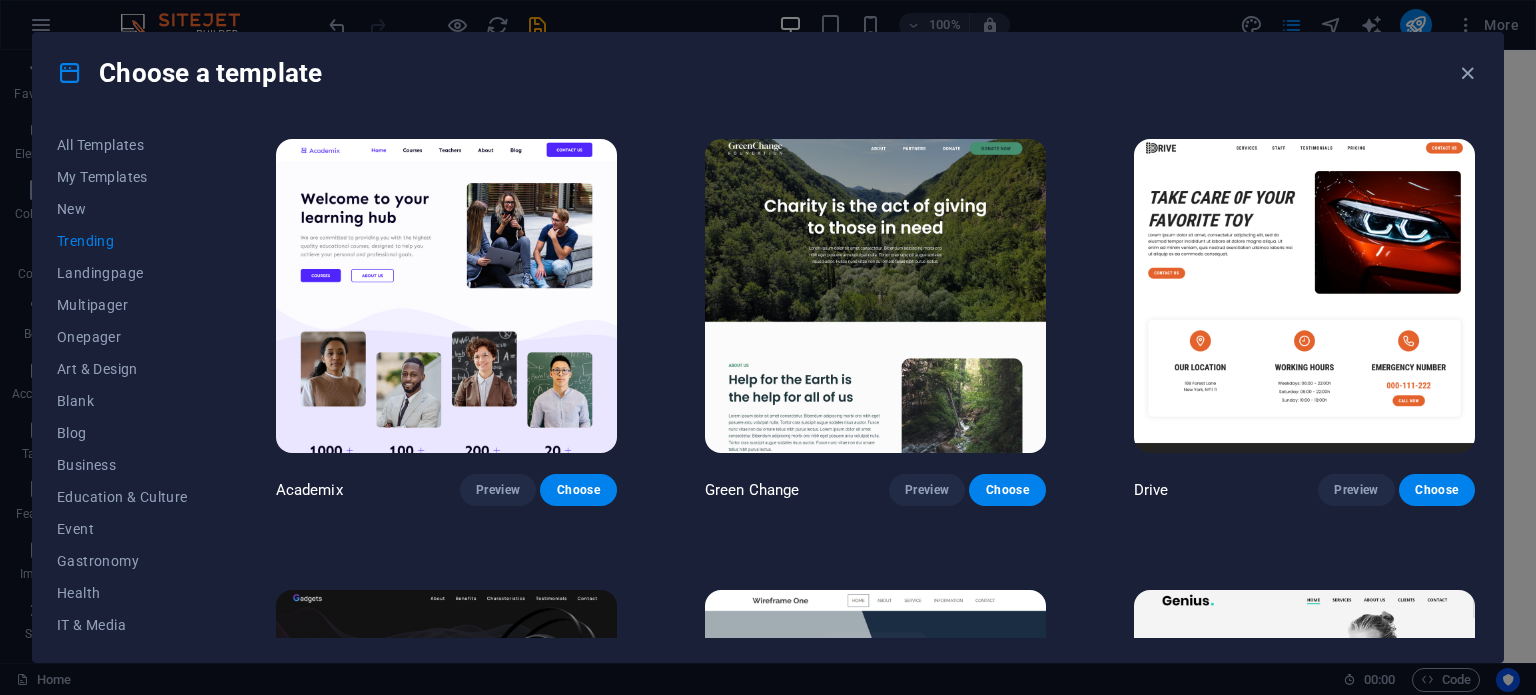 scroll, scrollTop: 1000, scrollLeft: 0, axis: vertical 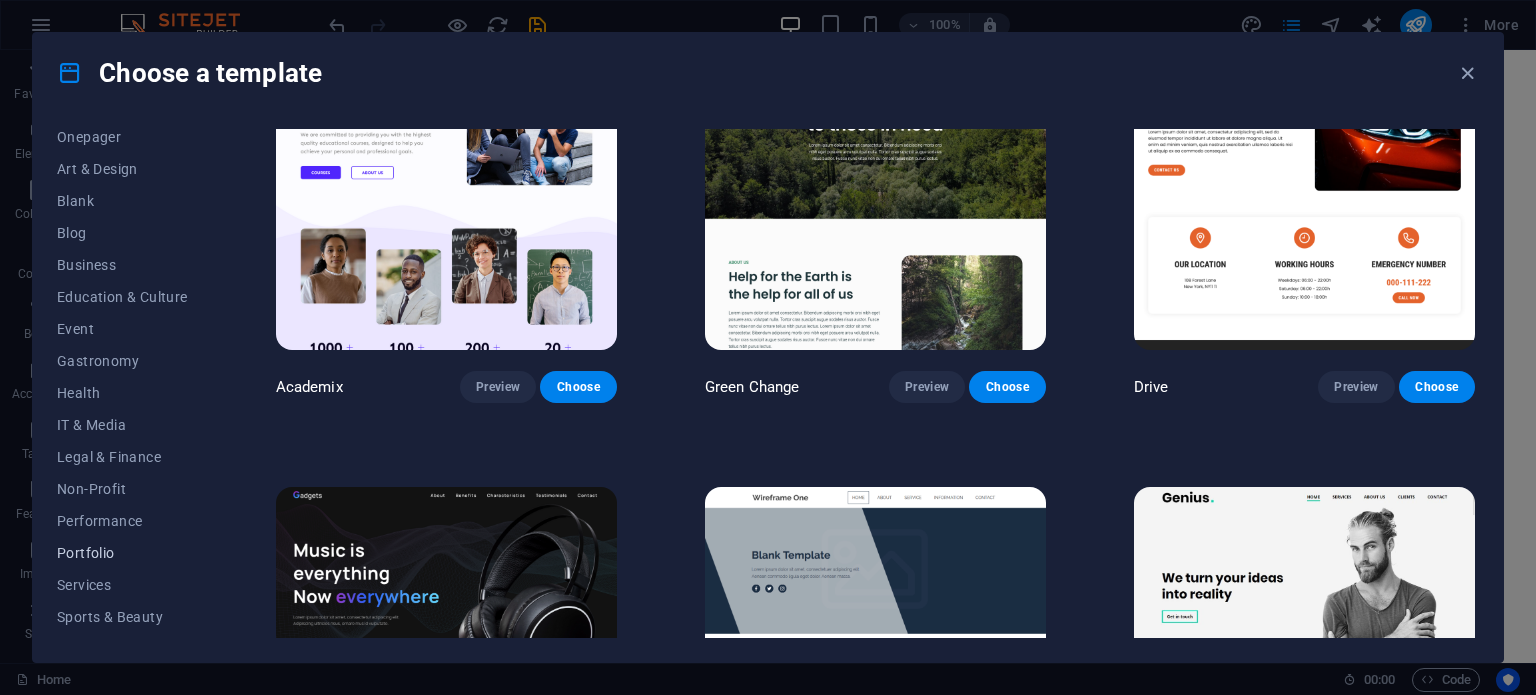 click on "Portfolio" at bounding box center (122, 553) 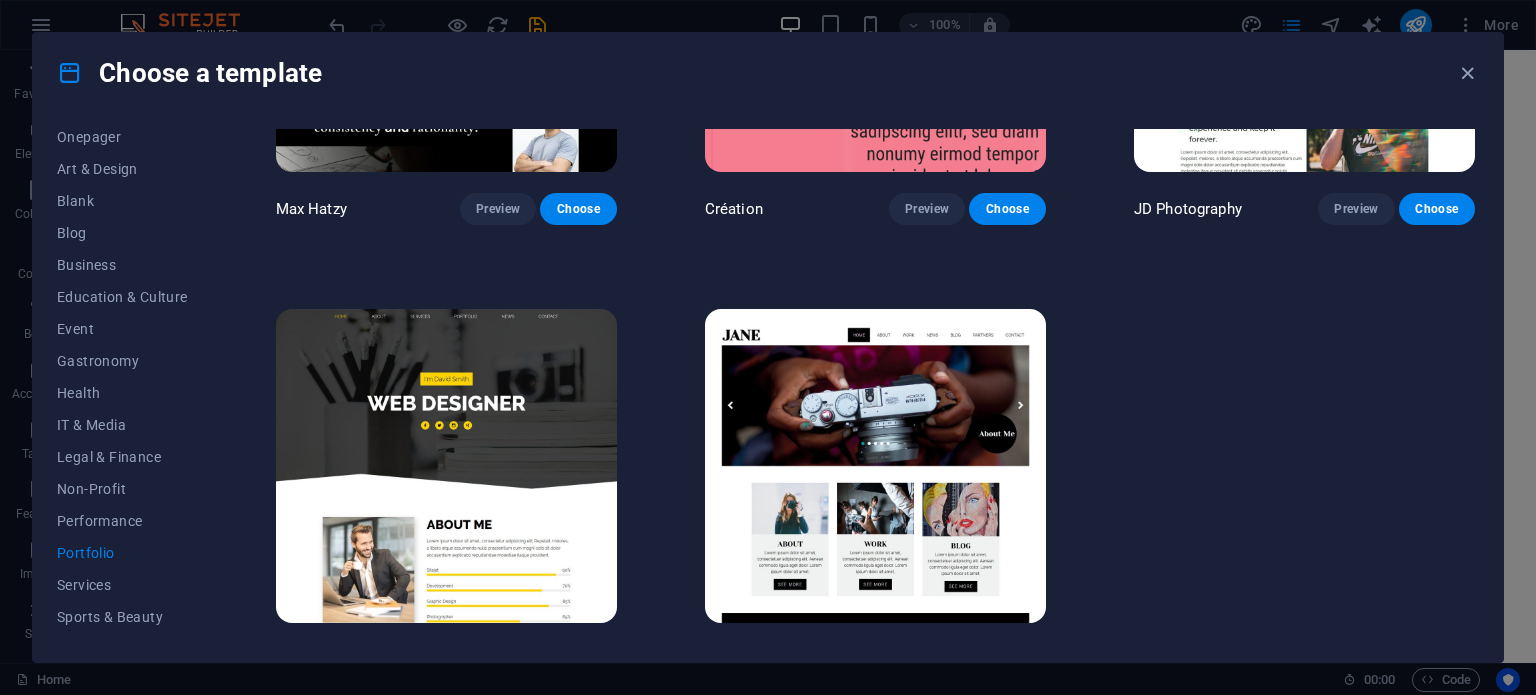 scroll, scrollTop: 758, scrollLeft: 0, axis: vertical 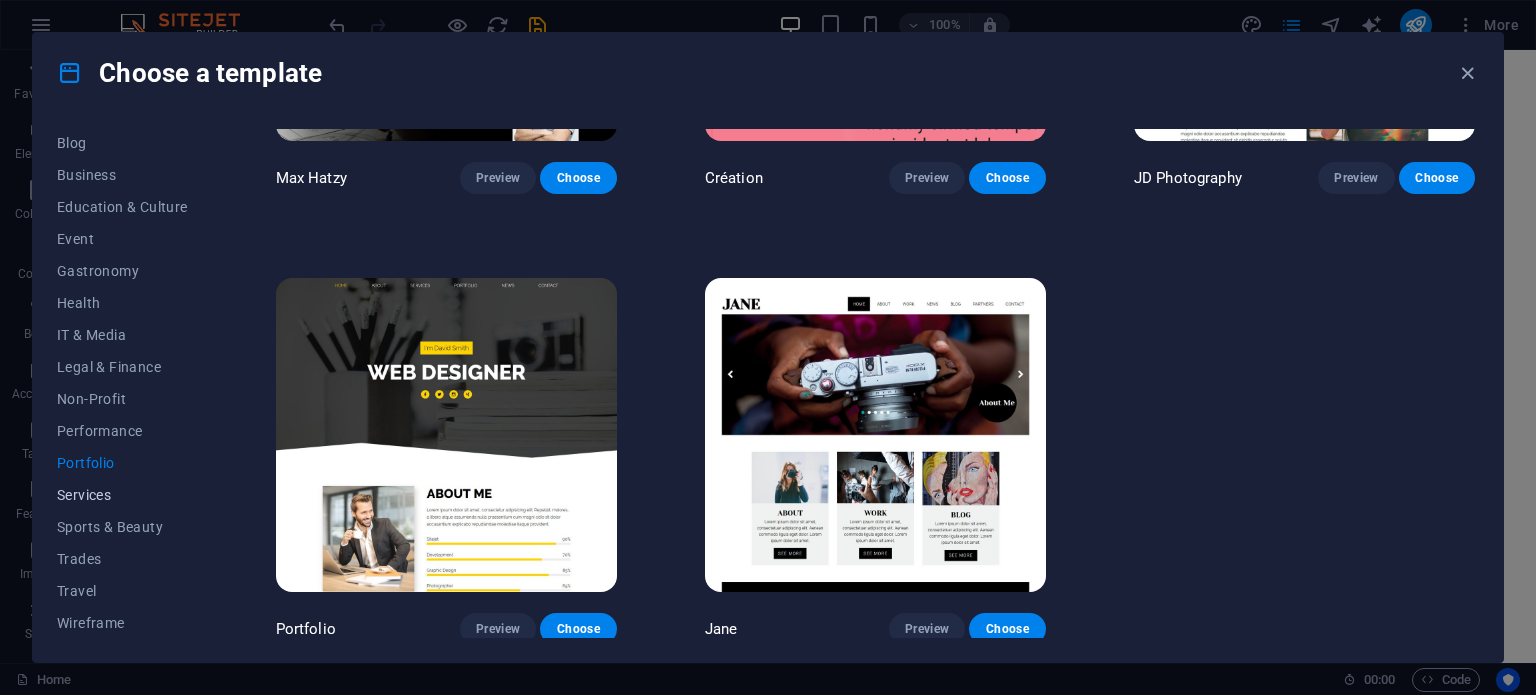 click on "Services" at bounding box center [122, 495] 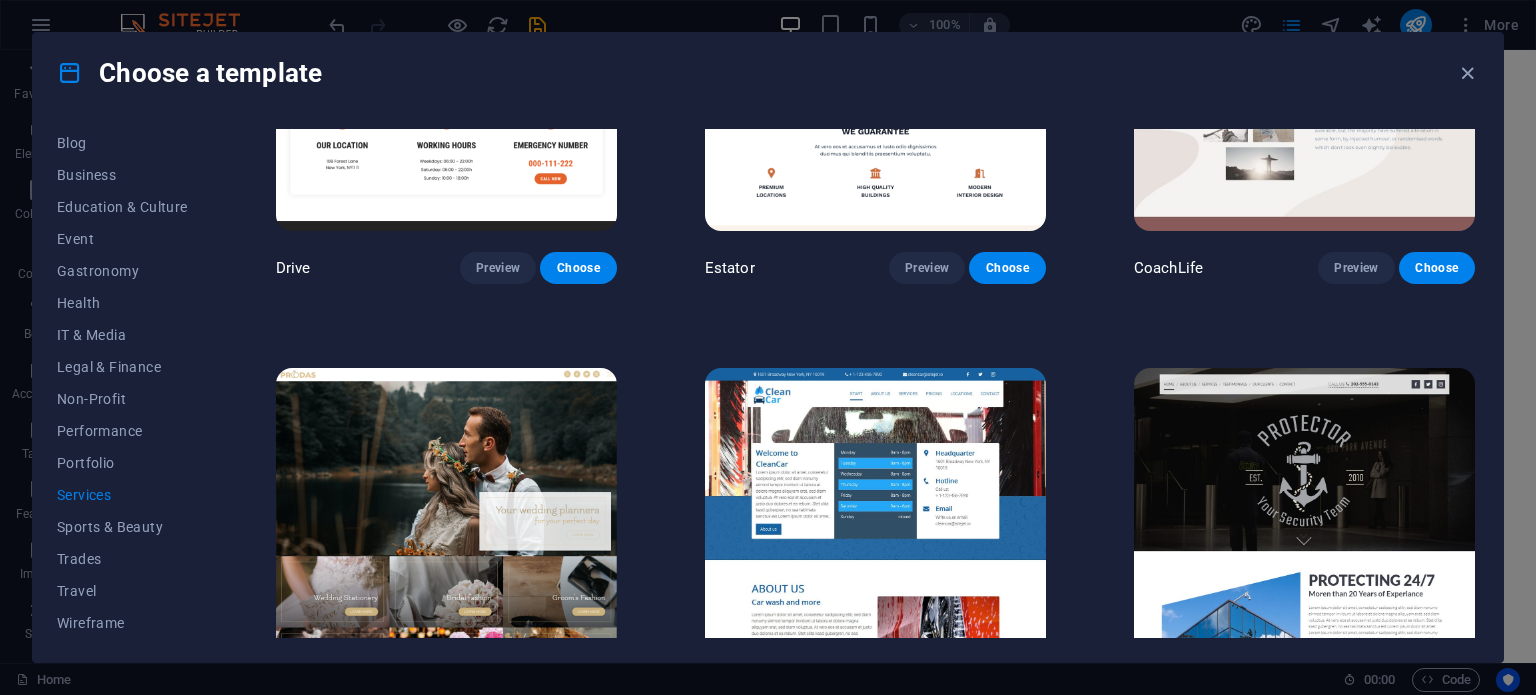 scroll, scrollTop: 958, scrollLeft: 0, axis: vertical 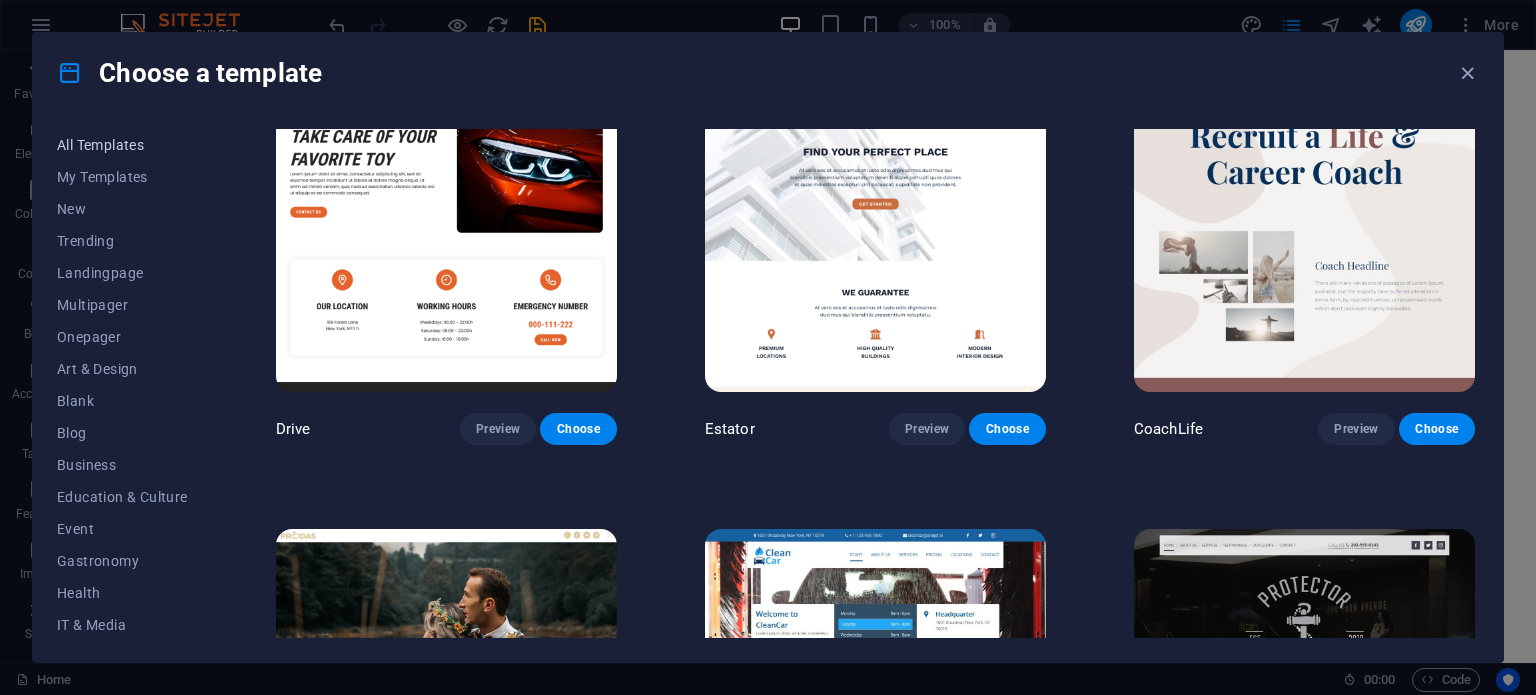 click on "All Templates" at bounding box center [122, 145] 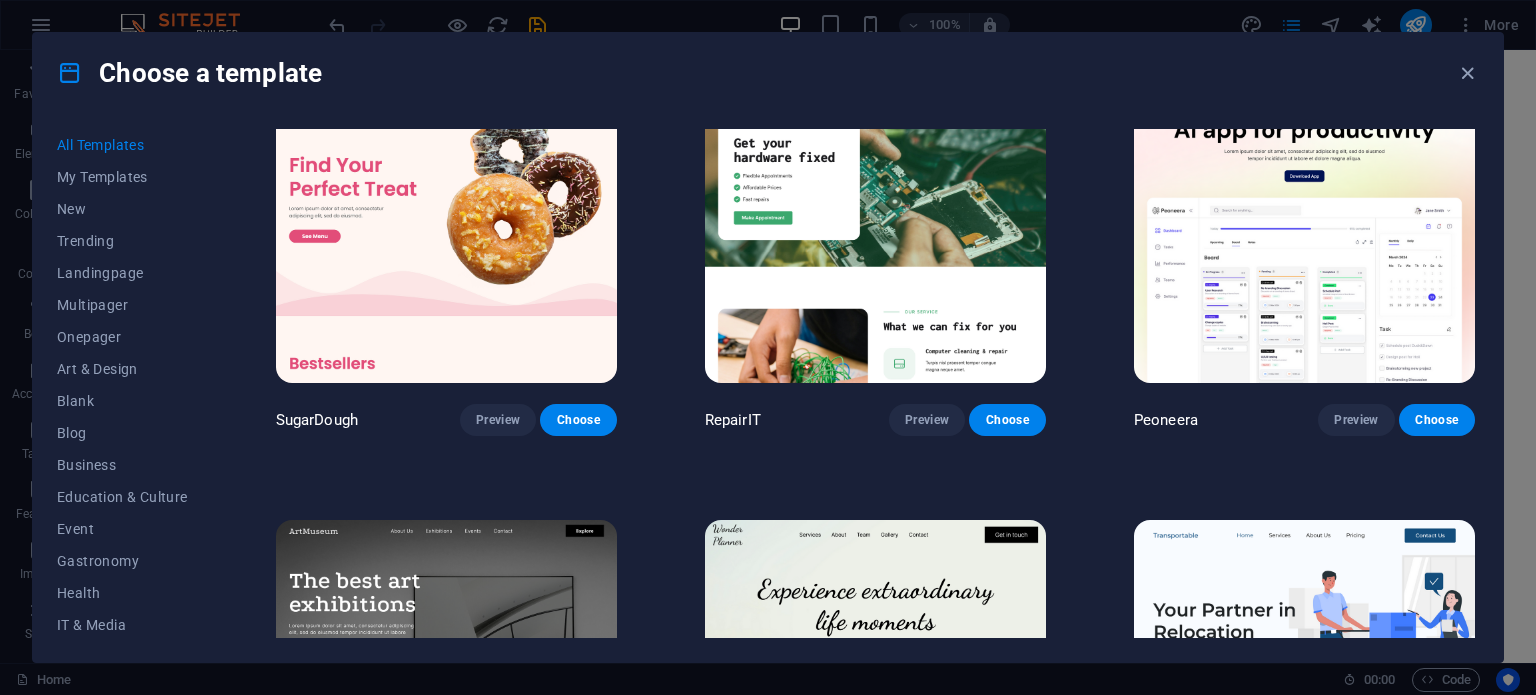 scroll, scrollTop: 0, scrollLeft: 0, axis: both 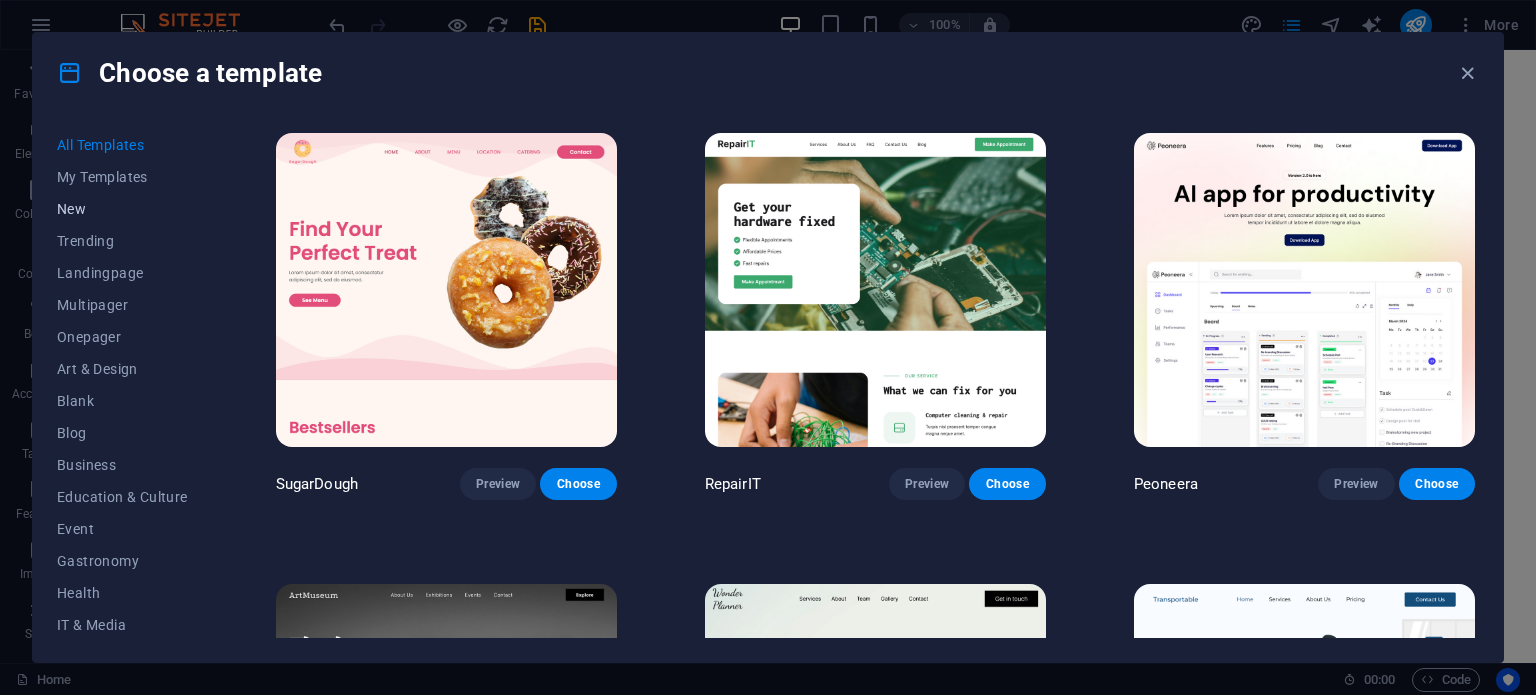 click on "New" at bounding box center [122, 209] 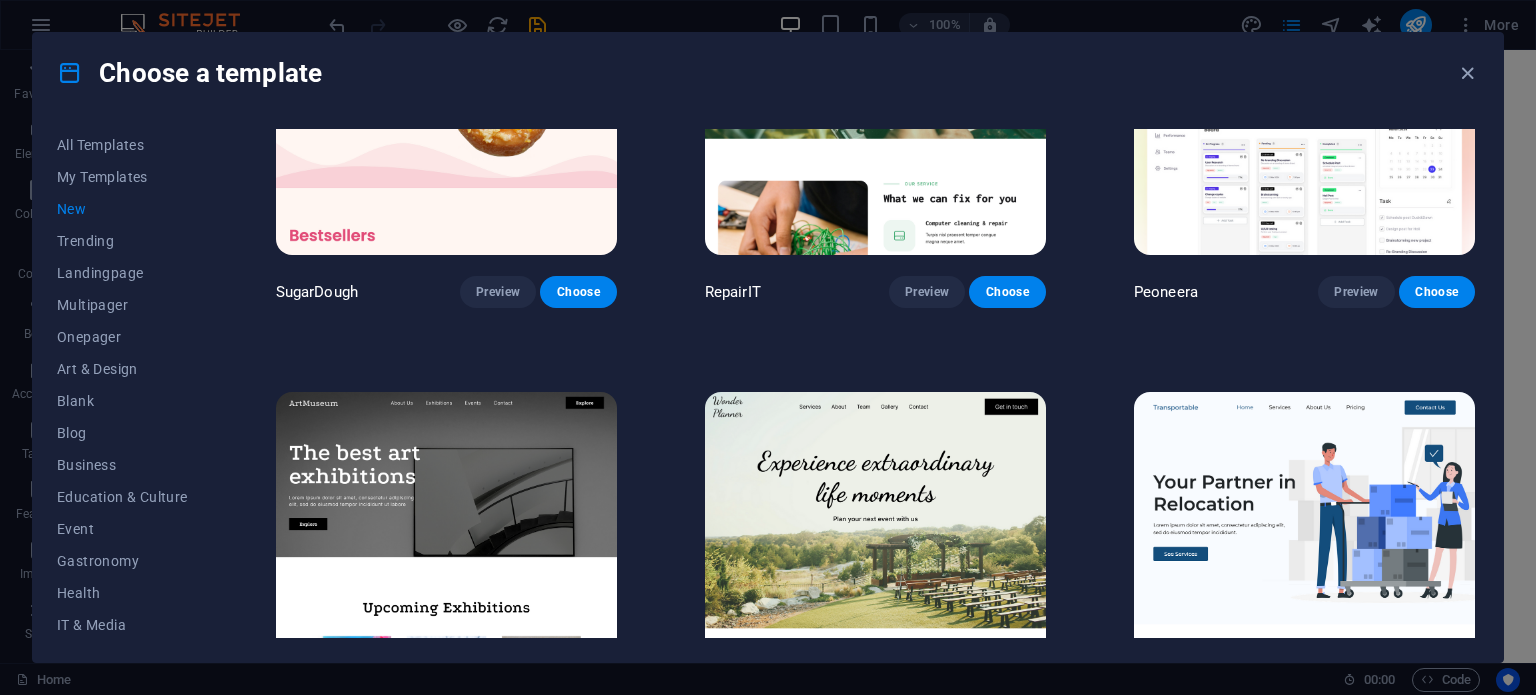 scroll, scrollTop: 300, scrollLeft: 0, axis: vertical 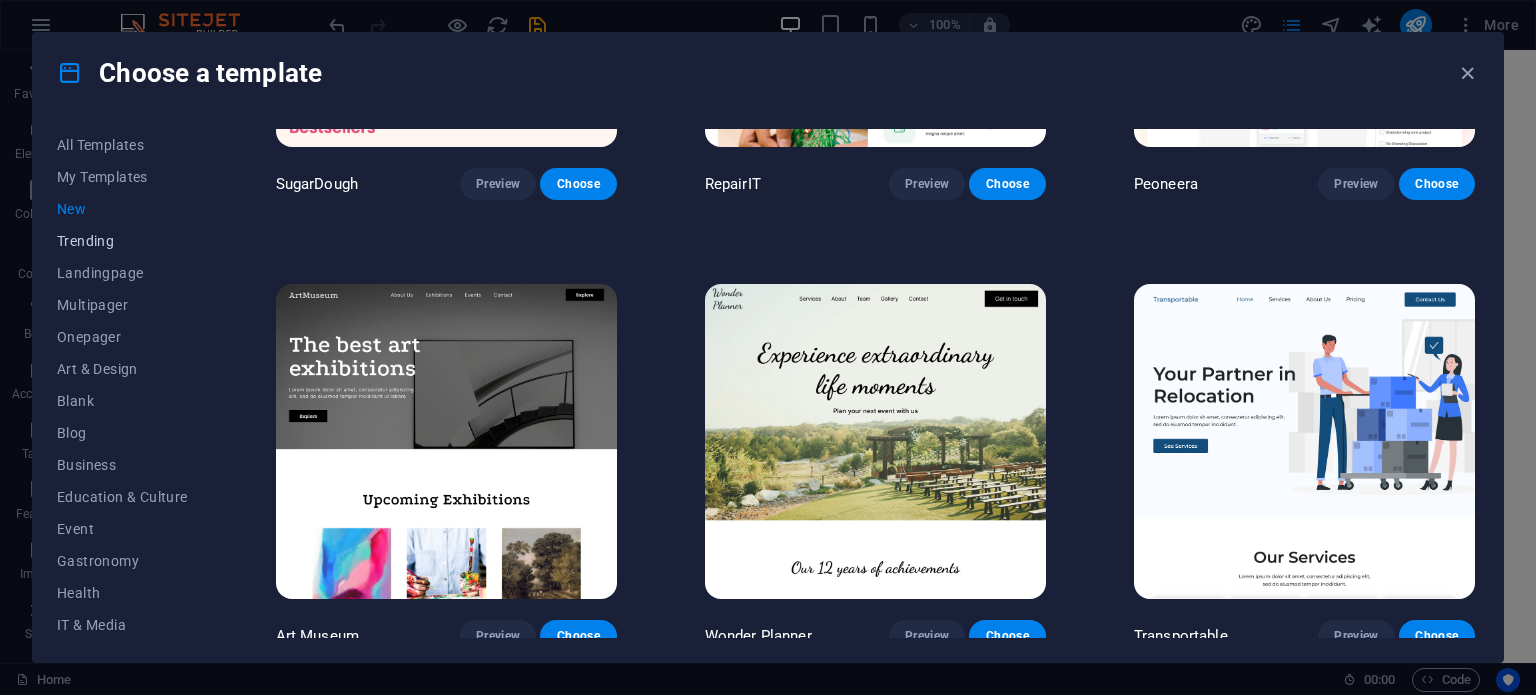 click on "Trending" at bounding box center (122, 241) 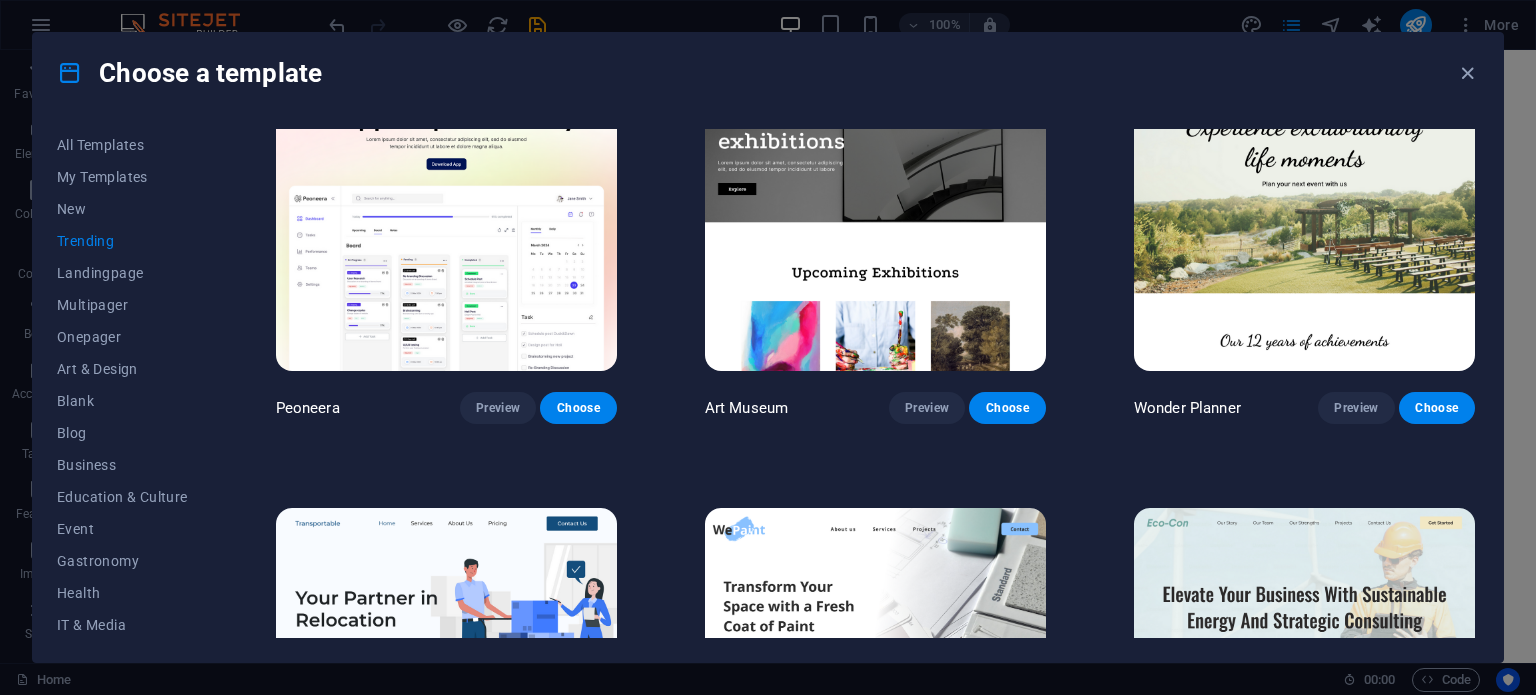 scroll, scrollTop: 0, scrollLeft: 0, axis: both 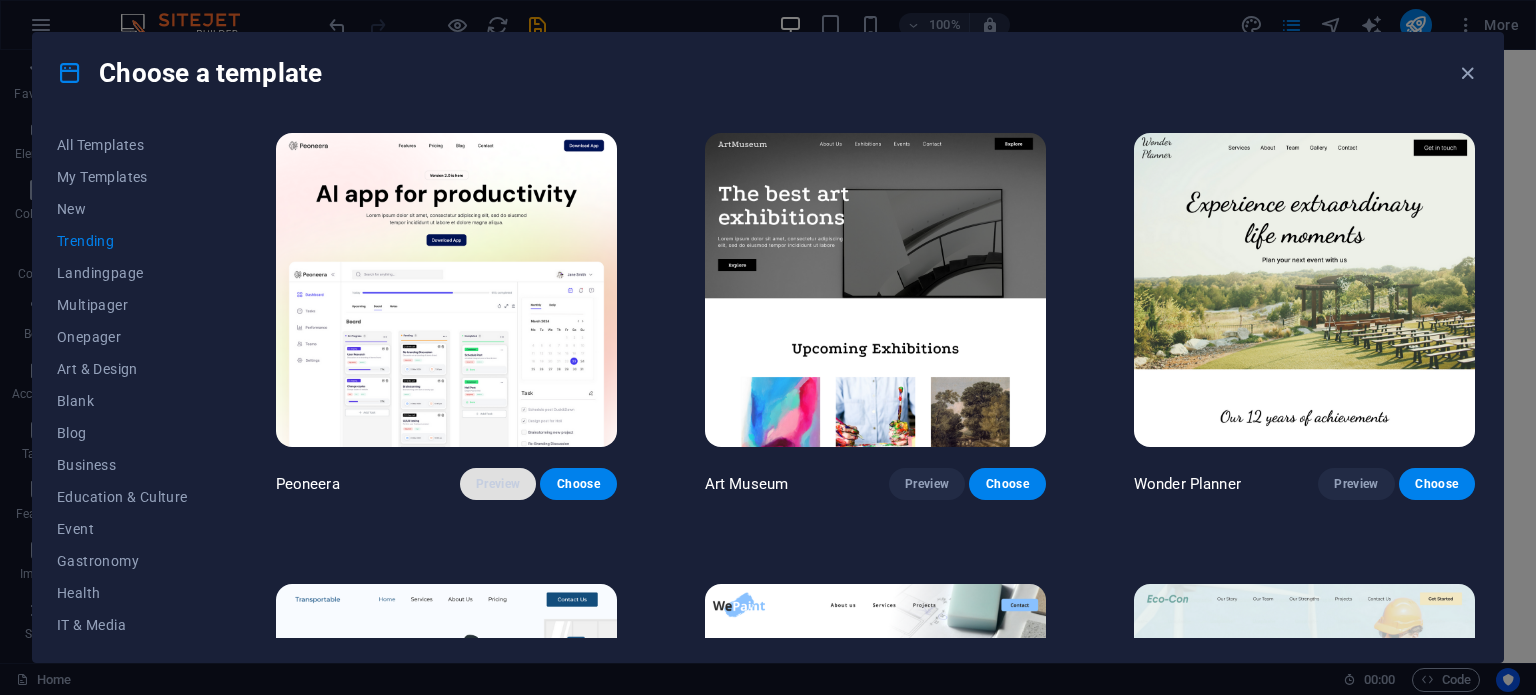 click on "Preview" at bounding box center (498, 484) 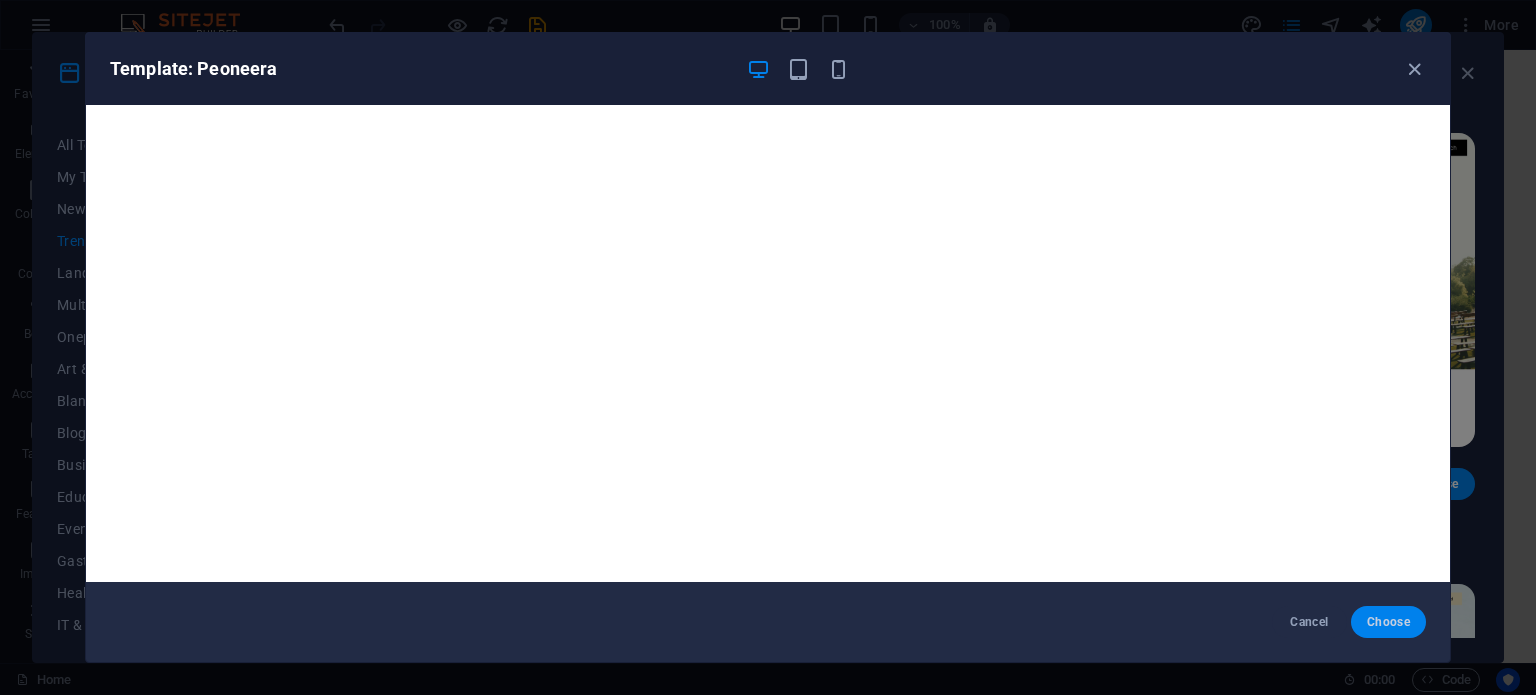 click on "Choose" at bounding box center [1388, 622] 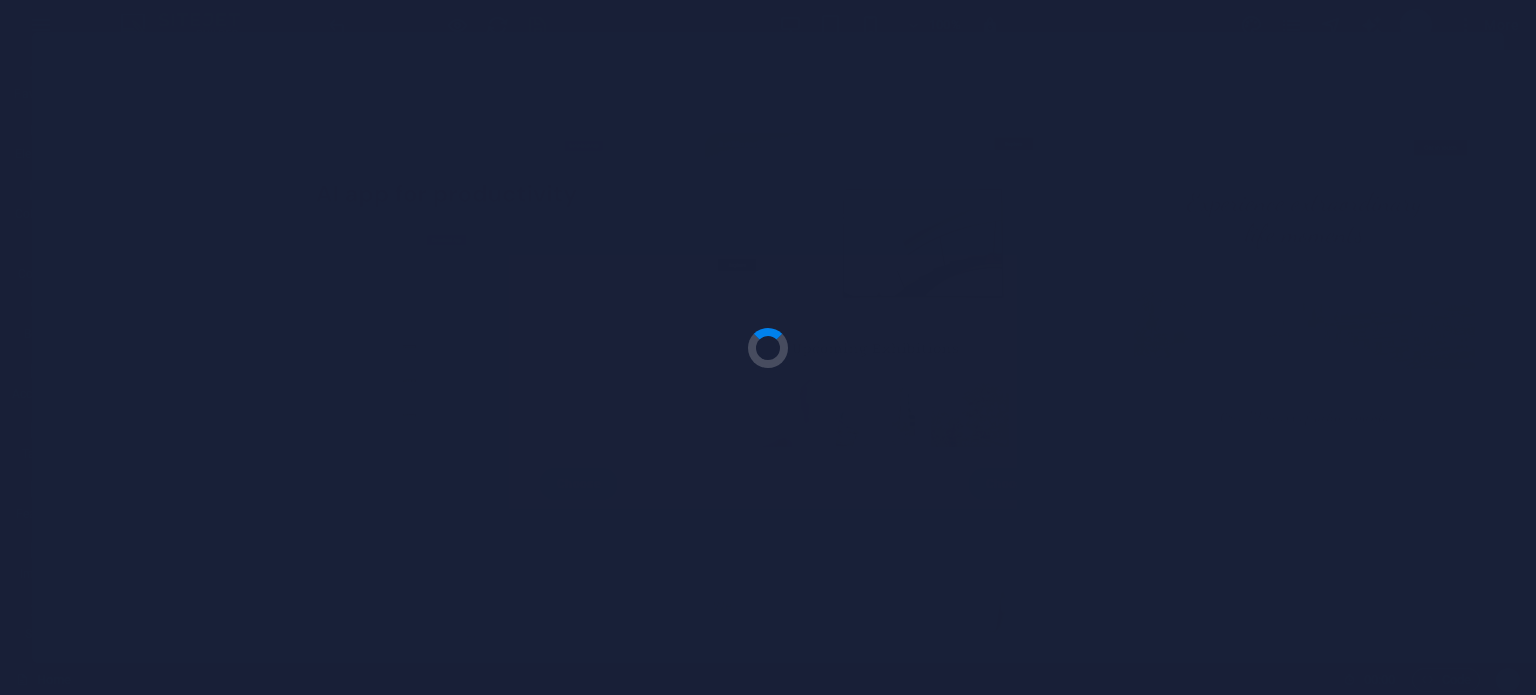 click at bounding box center (768, 347) 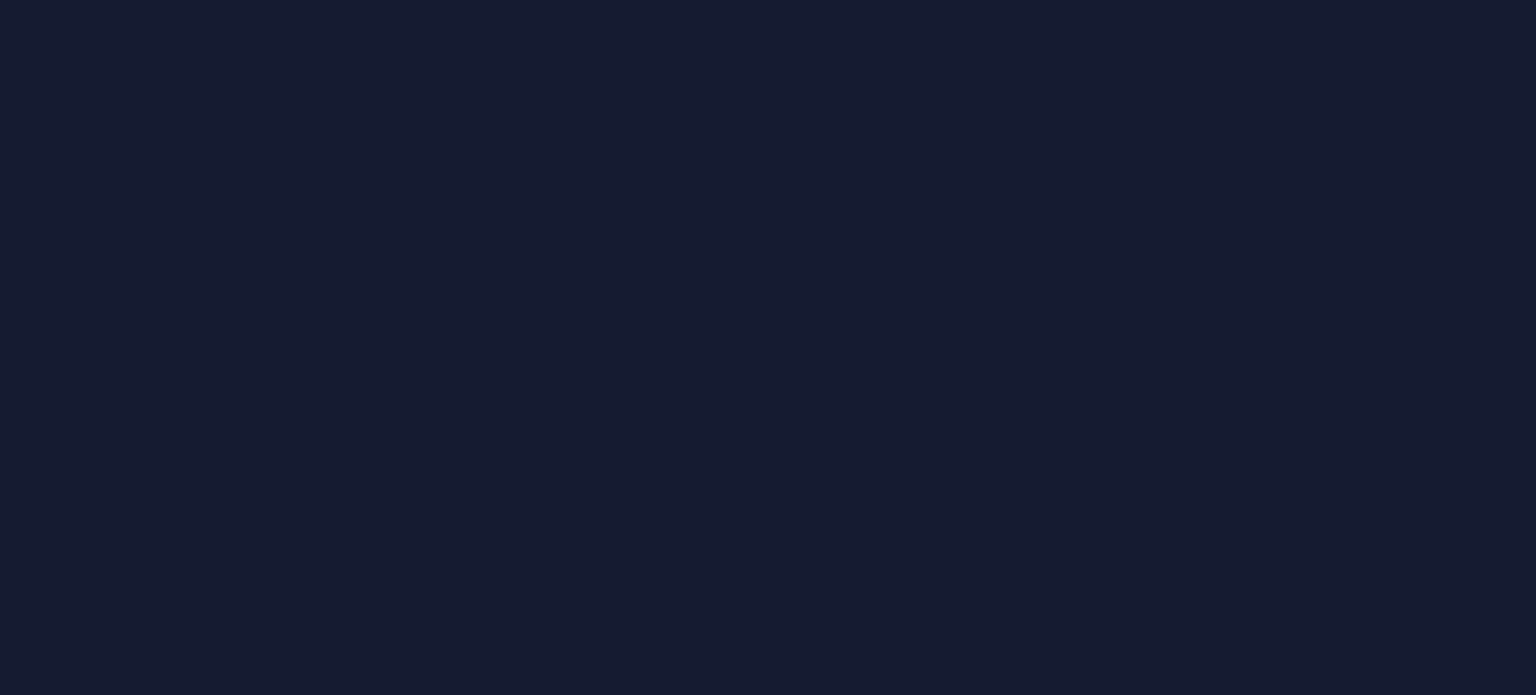 scroll, scrollTop: 0, scrollLeft: 0, axis: both 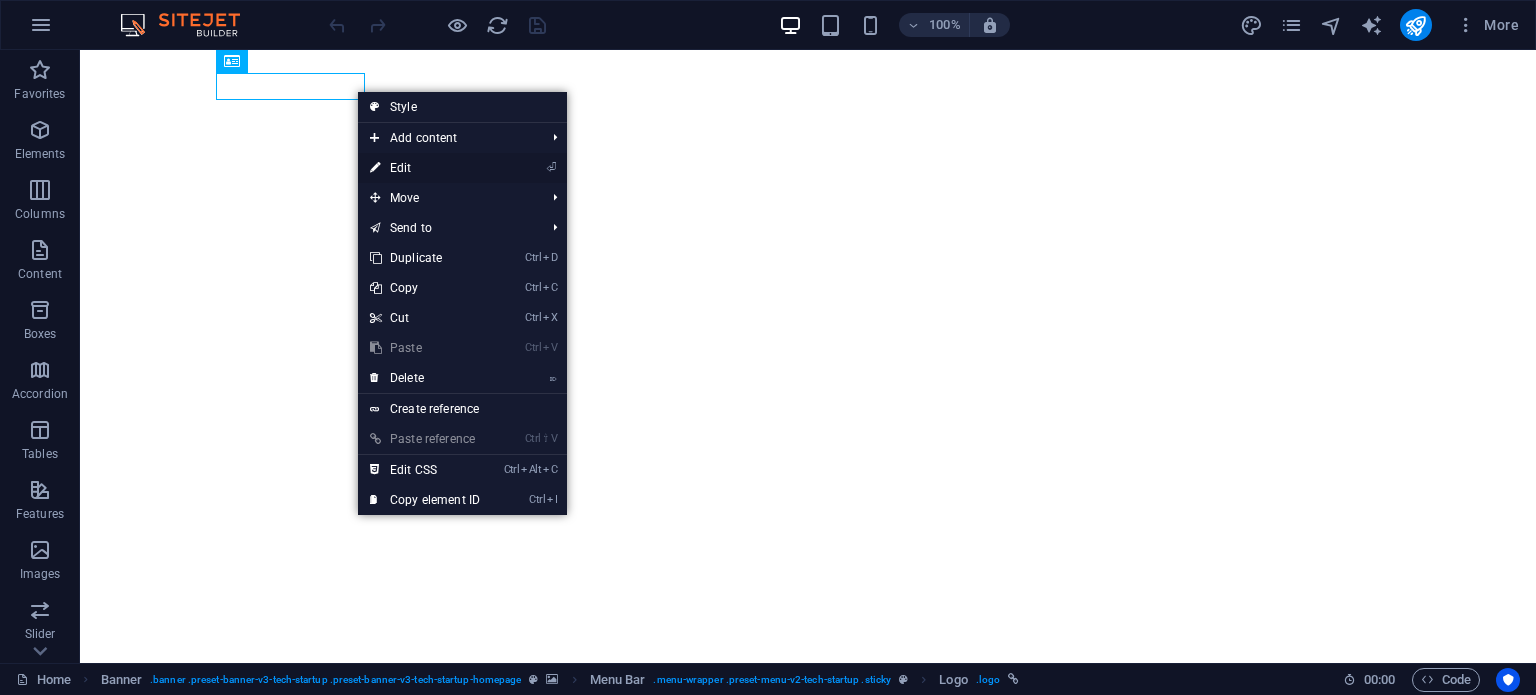 click on "⏎  Edit" at bounding box center (425, 168) 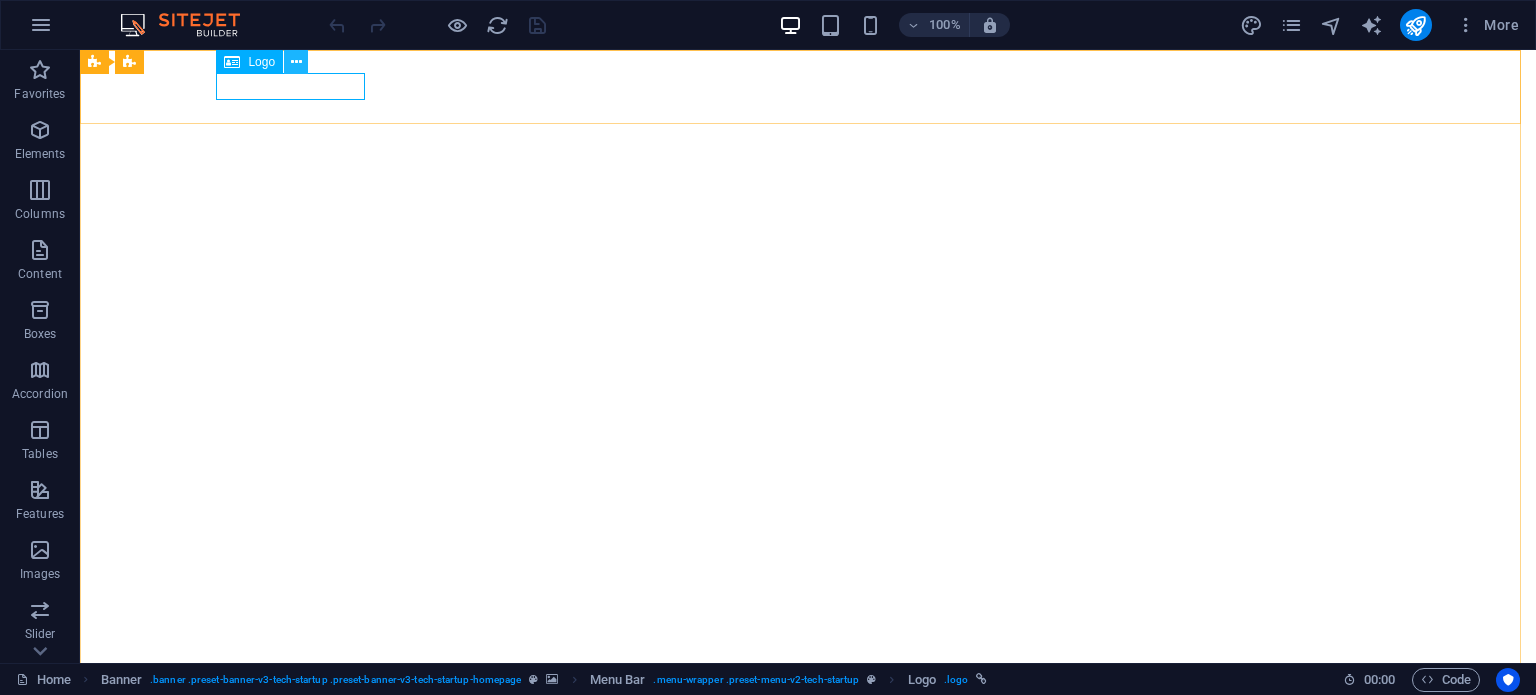click at bounding box center (296, 62) 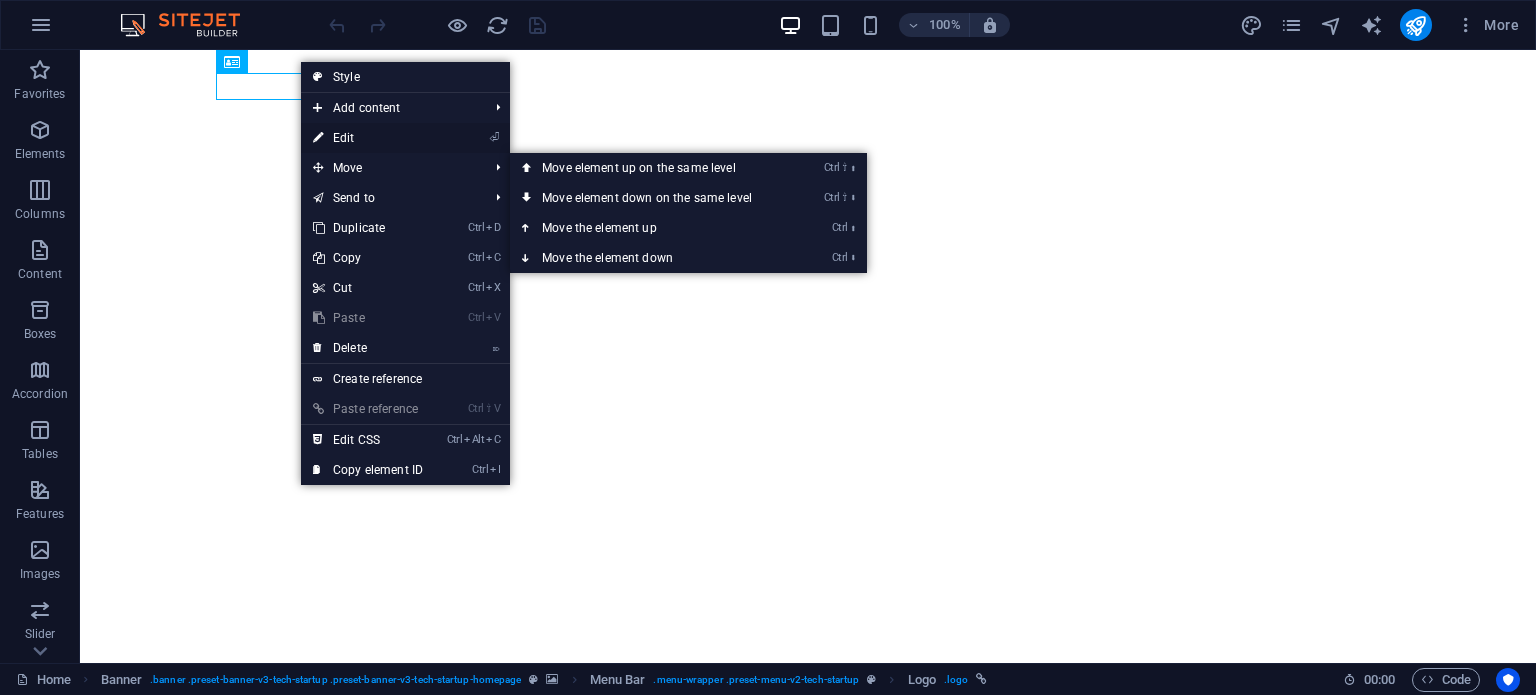 click on "⏎  Edit" at bounding box center [368, 138] 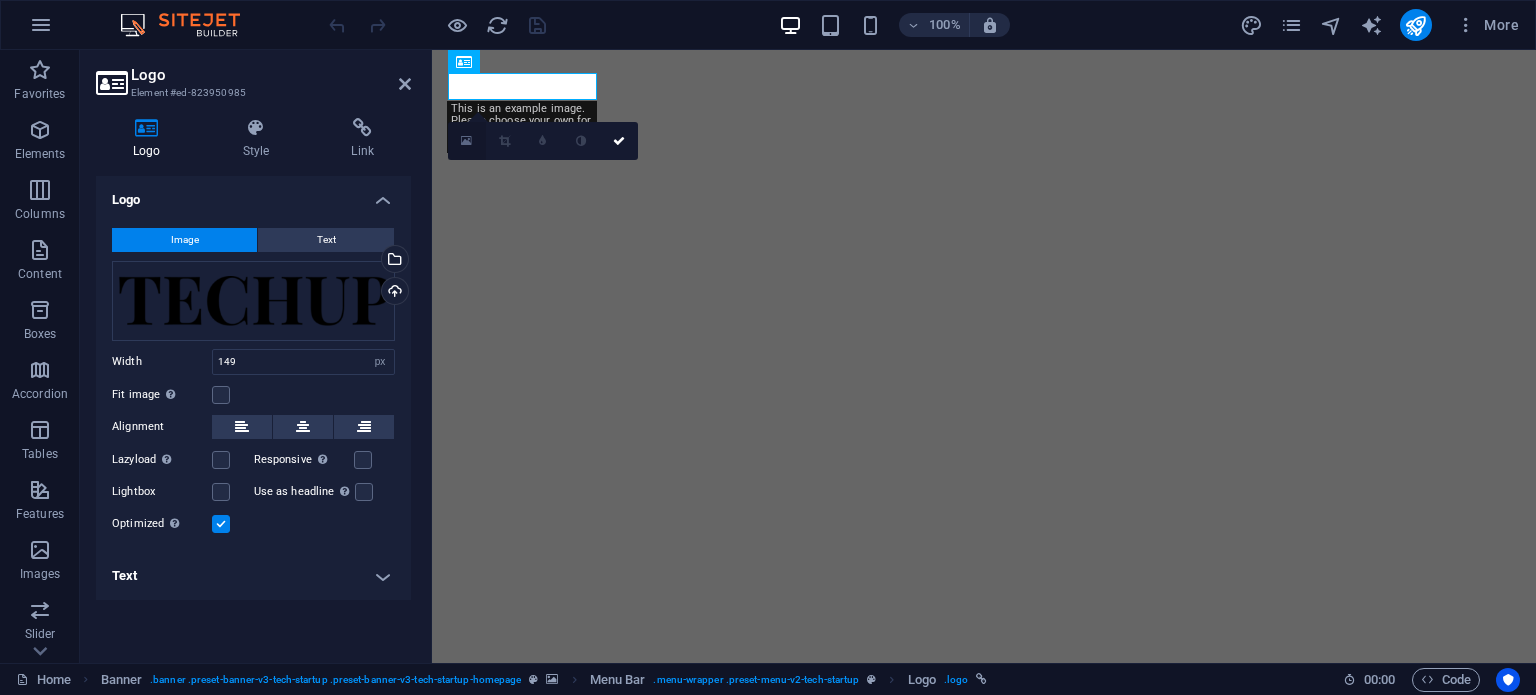 click at bounding box center (466, 141) 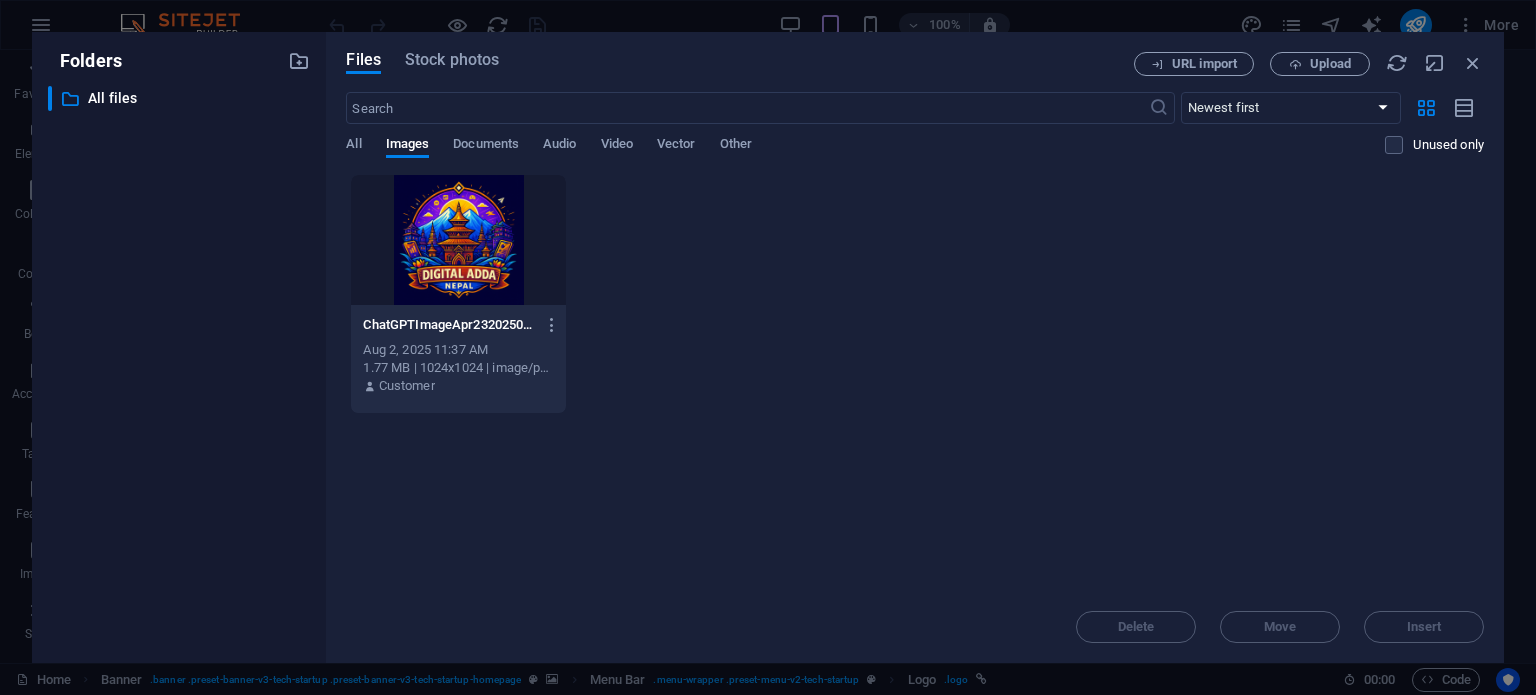 click at bounding box center (458, 240) 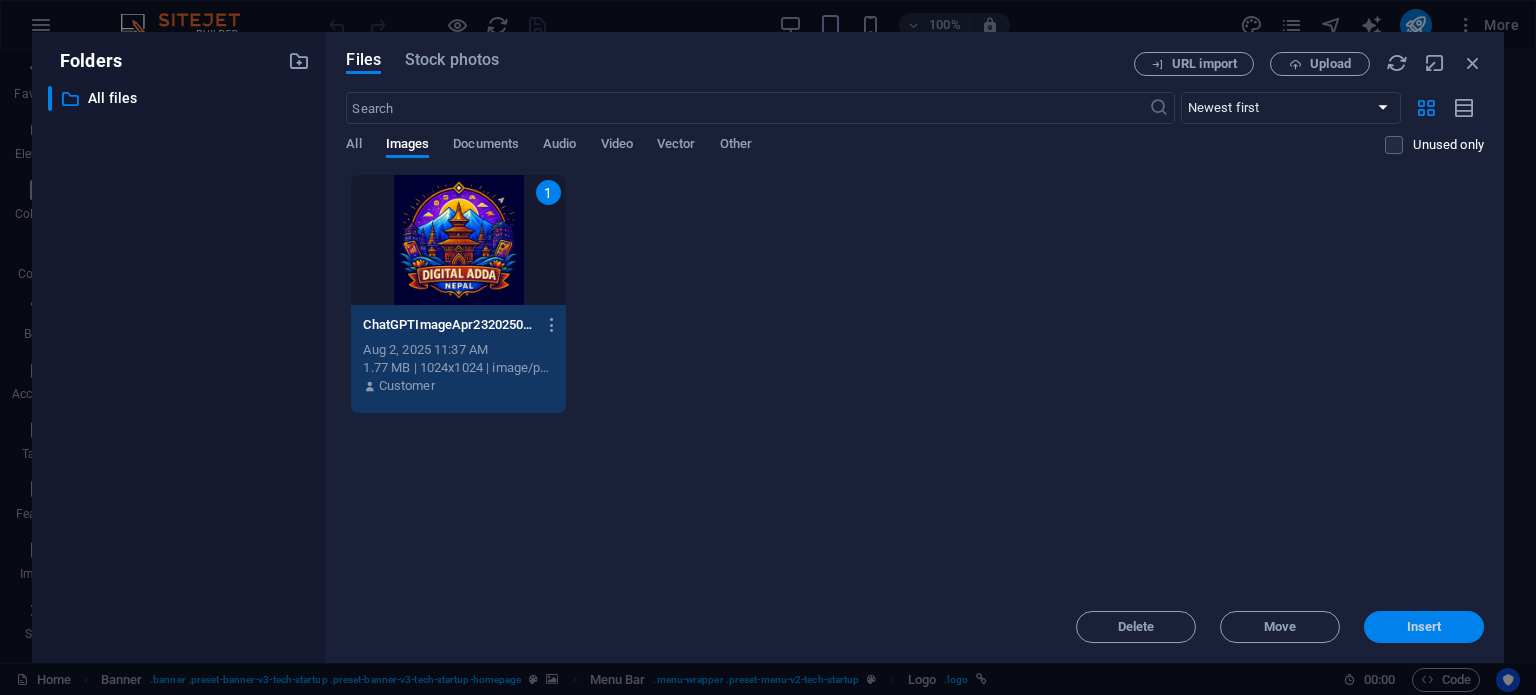 click on "Insert" at bounding box center [1424, 627] 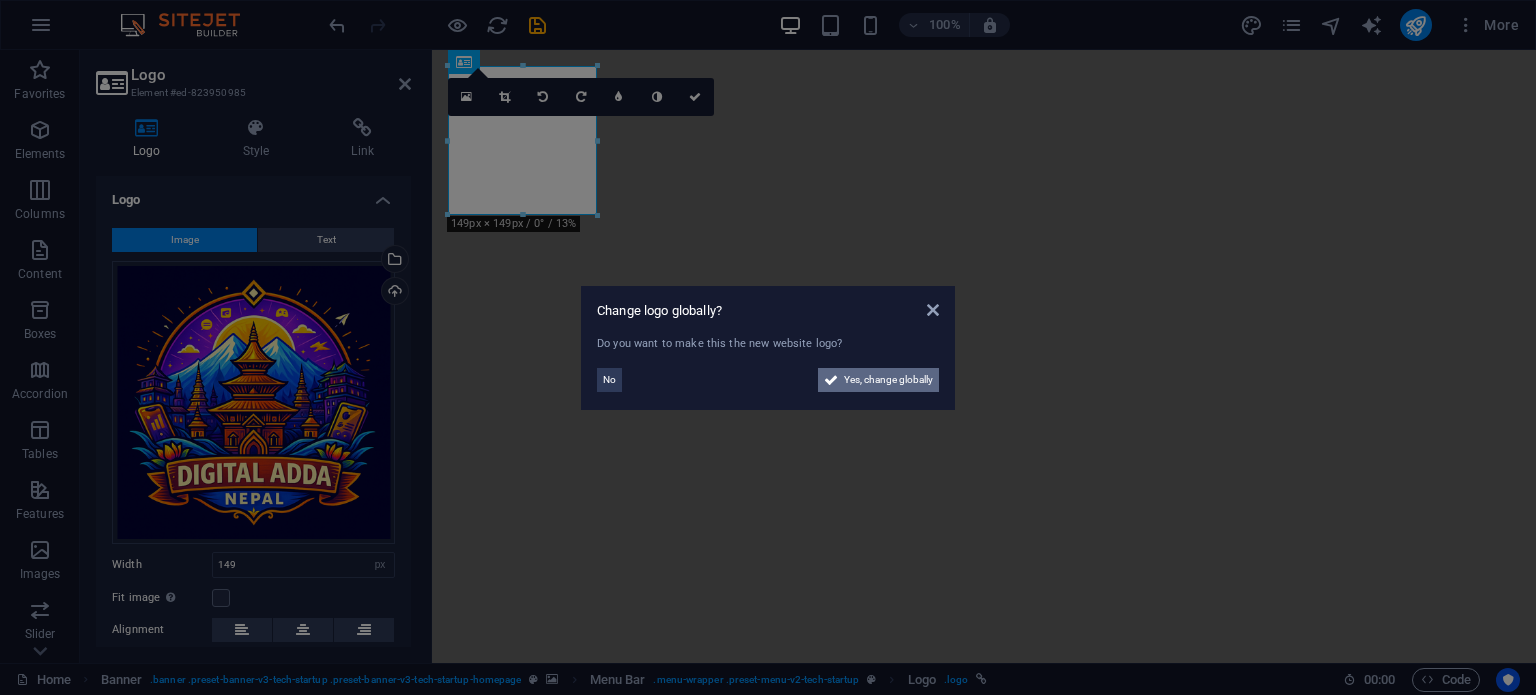 click on "Yes, change globally" at bounding box center (888, 380) 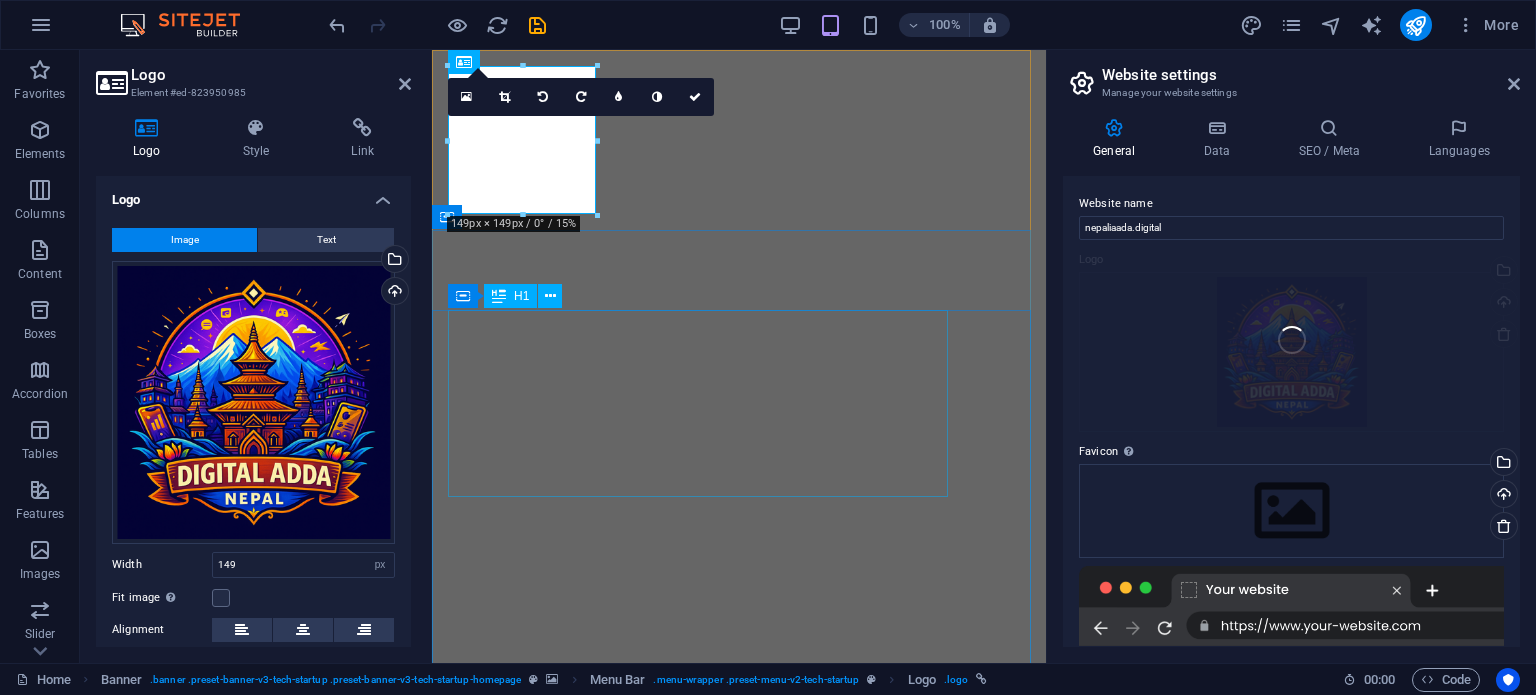 type on "132" 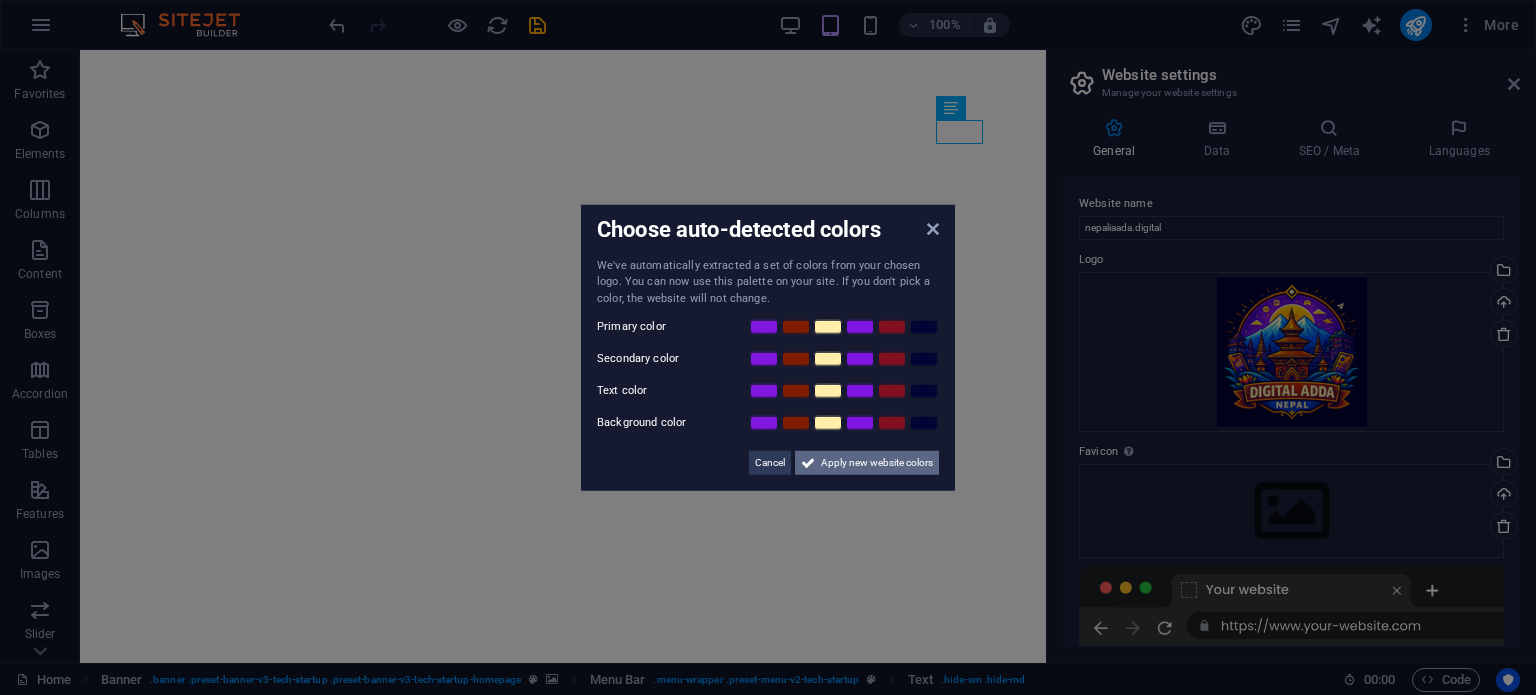 click on "Apply new website colors" at bounding box center [877, 463] 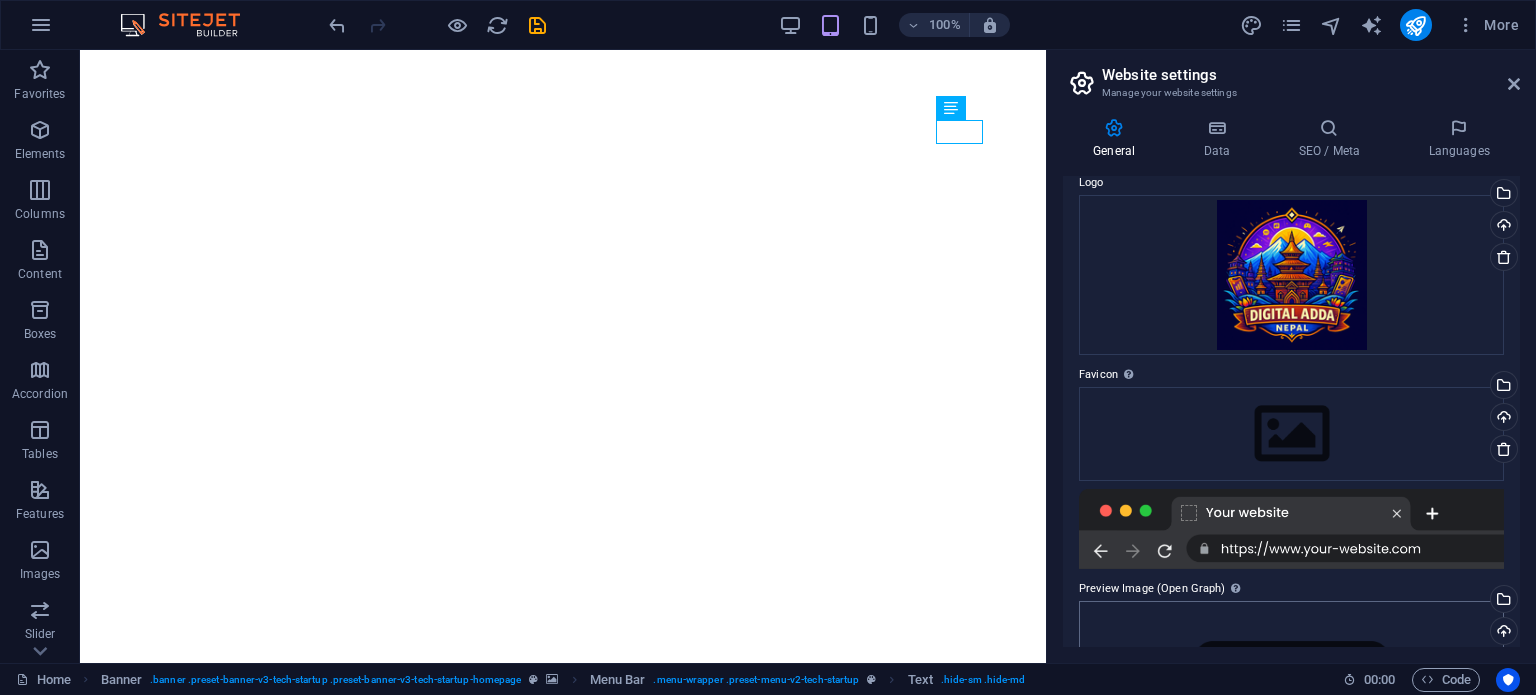 scroll, scrollTop: 76, scrollLeft: 0, axis: vertical 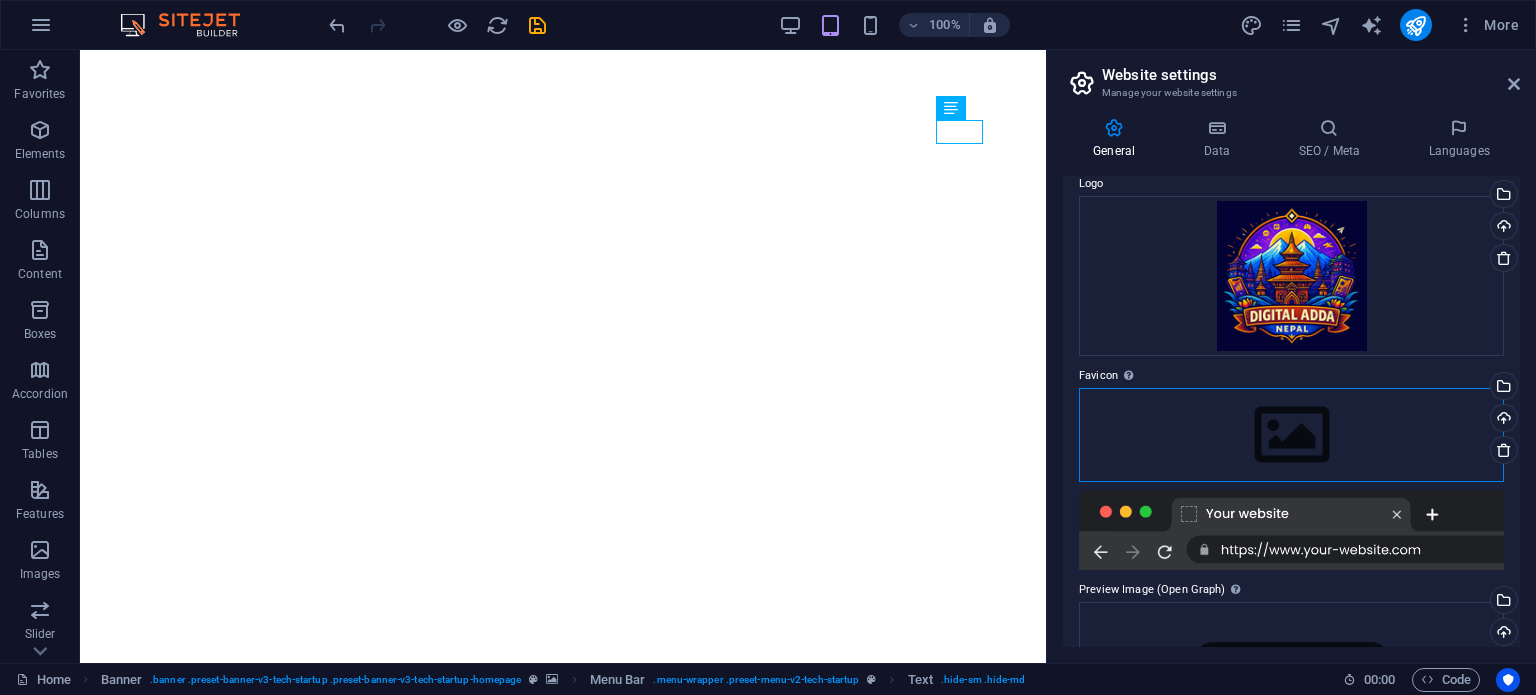 click on "Drag files here, click to choose files or select files from Files or our free stock photos & videos" at bounding box center (1291, 435) 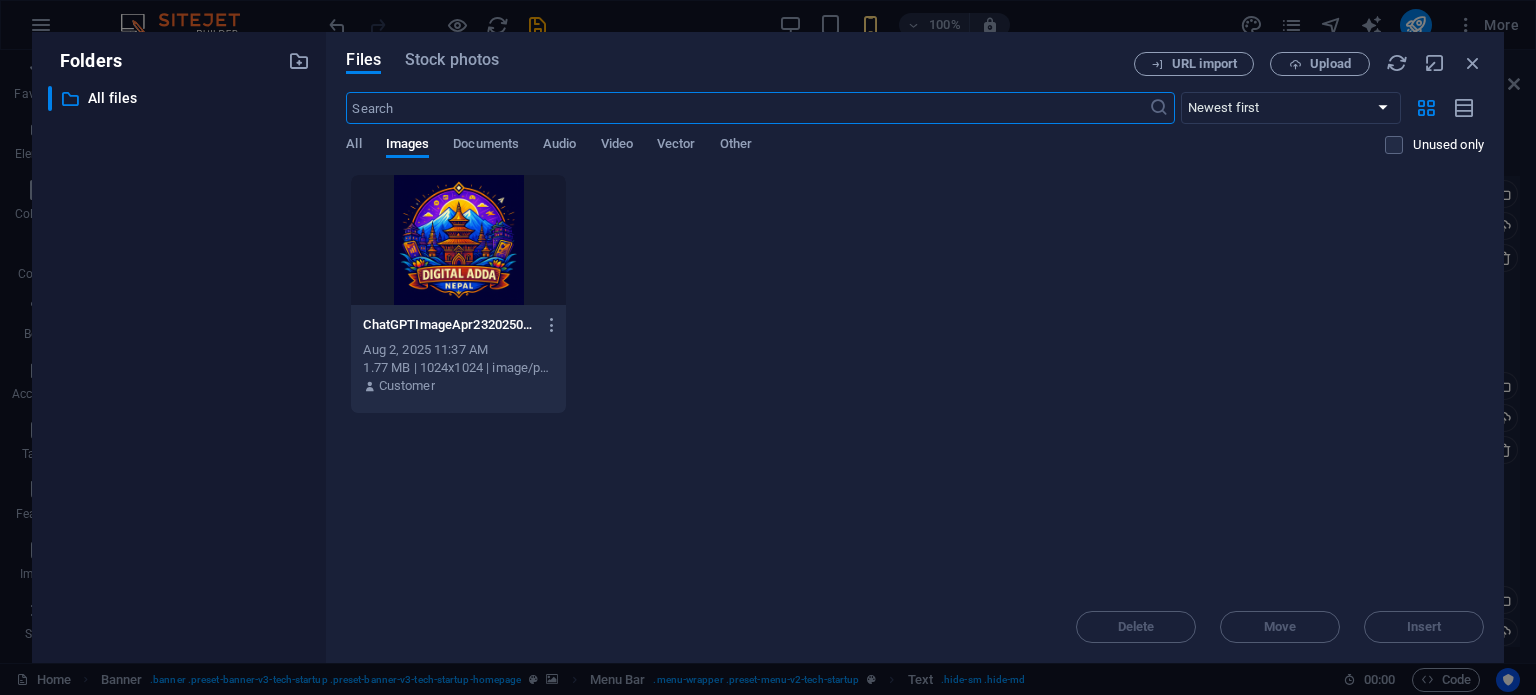 click at bounding box center [458, 240] 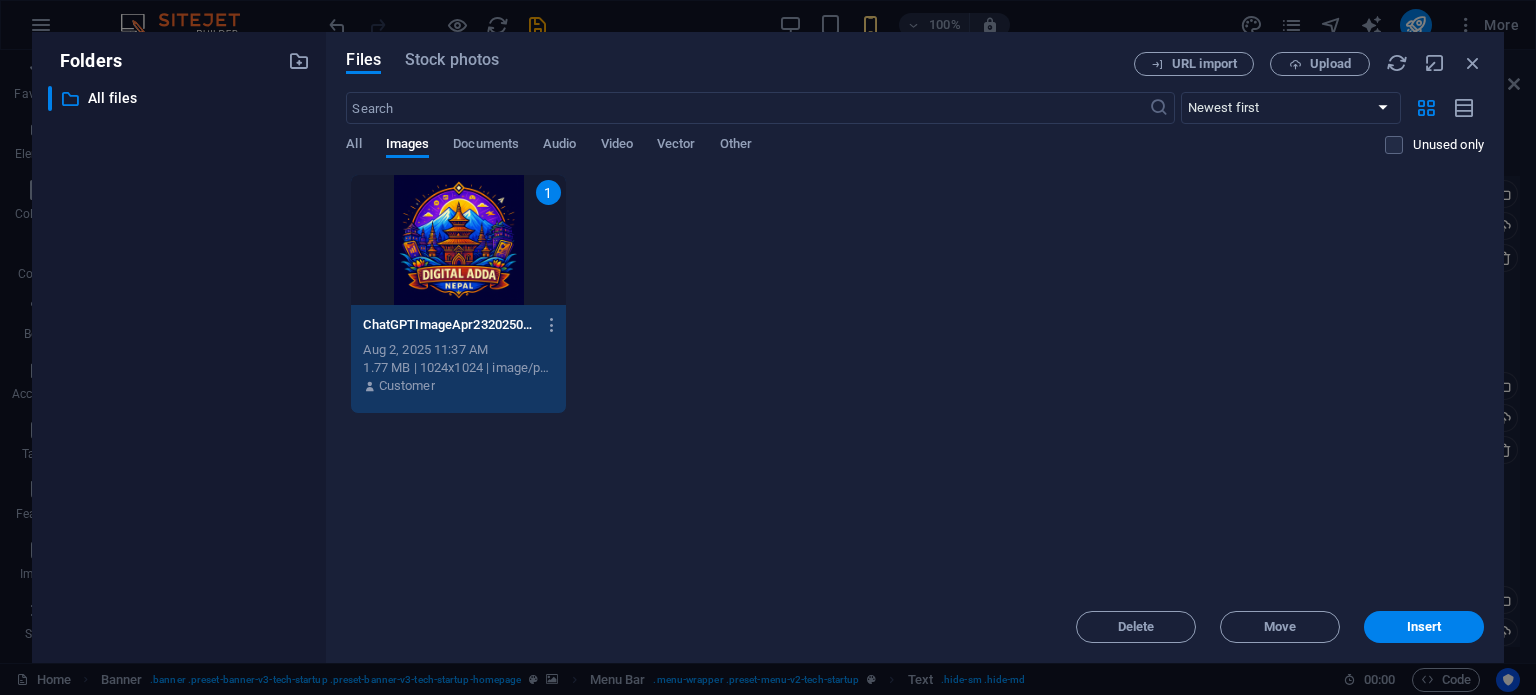 click on "Insert" at bounding box center (1424, 627) 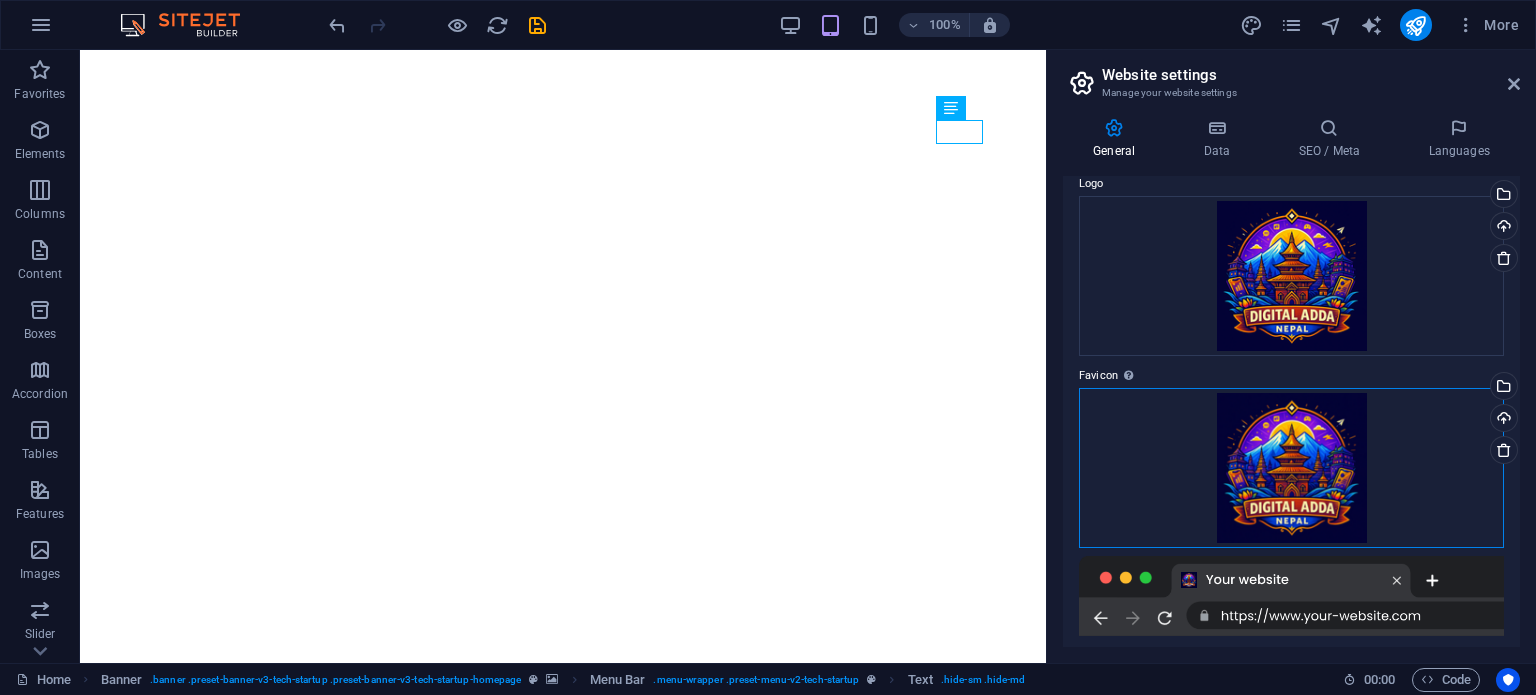 click on "Drag files here, click to choose files or select files from Files or our free stock photos & videos" at bounding box center (1291, 468) 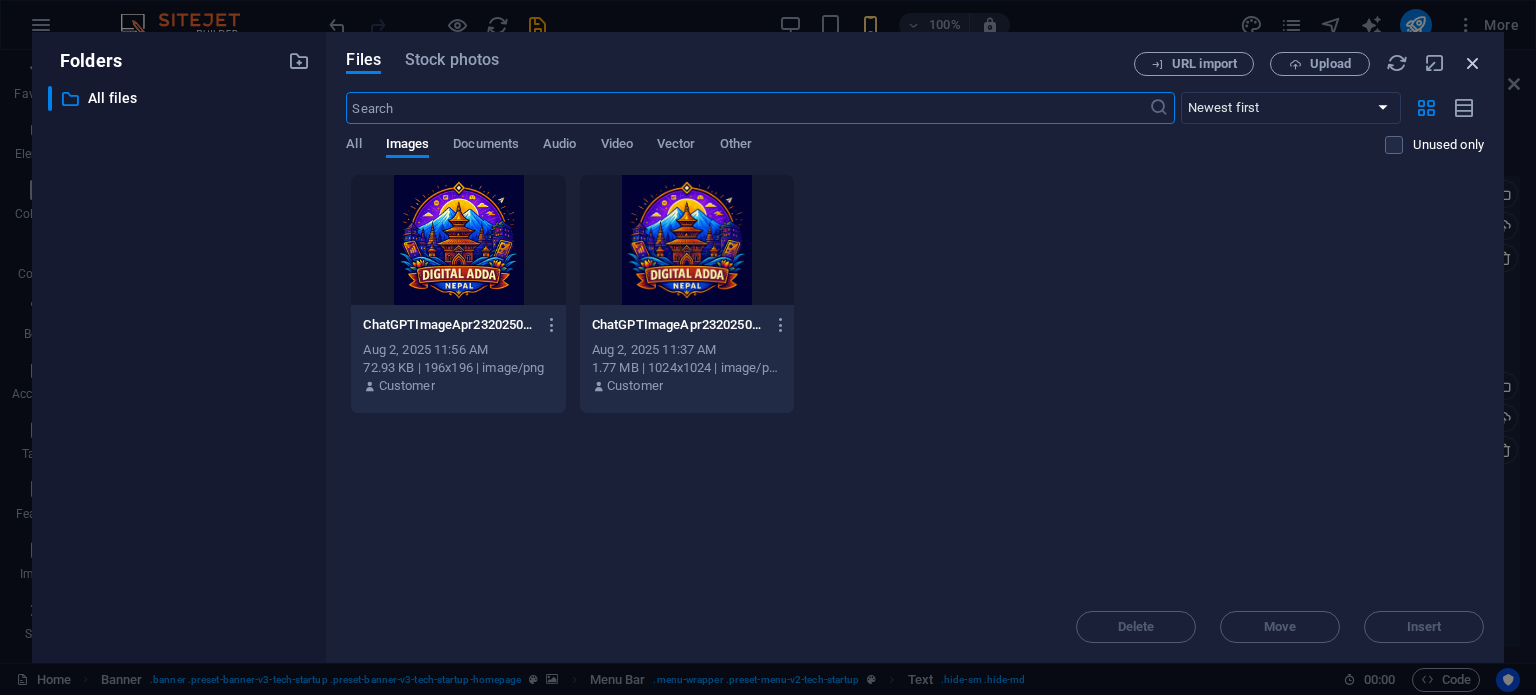 click at bounding box center (1473, 63) 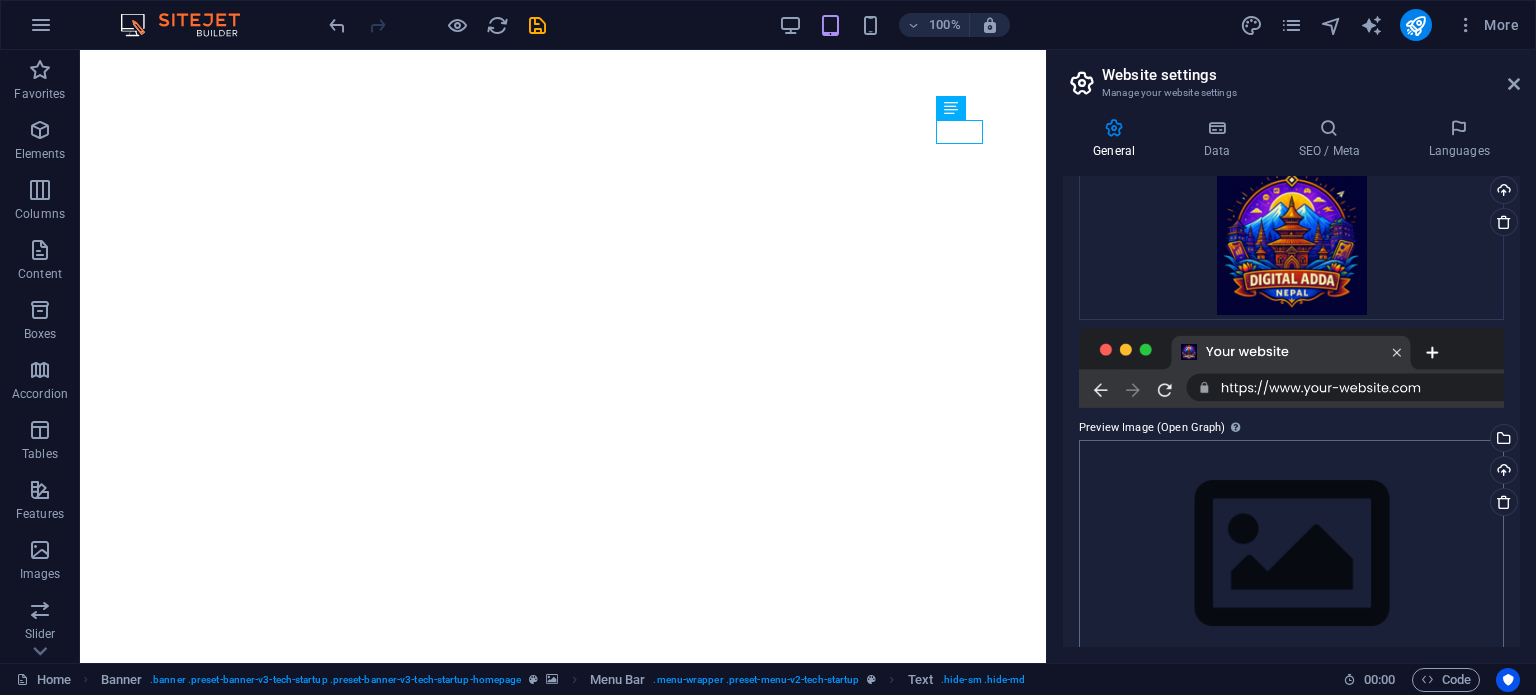 scroll, scrollTop: 341, scrollLeft: 0, axis: vertical 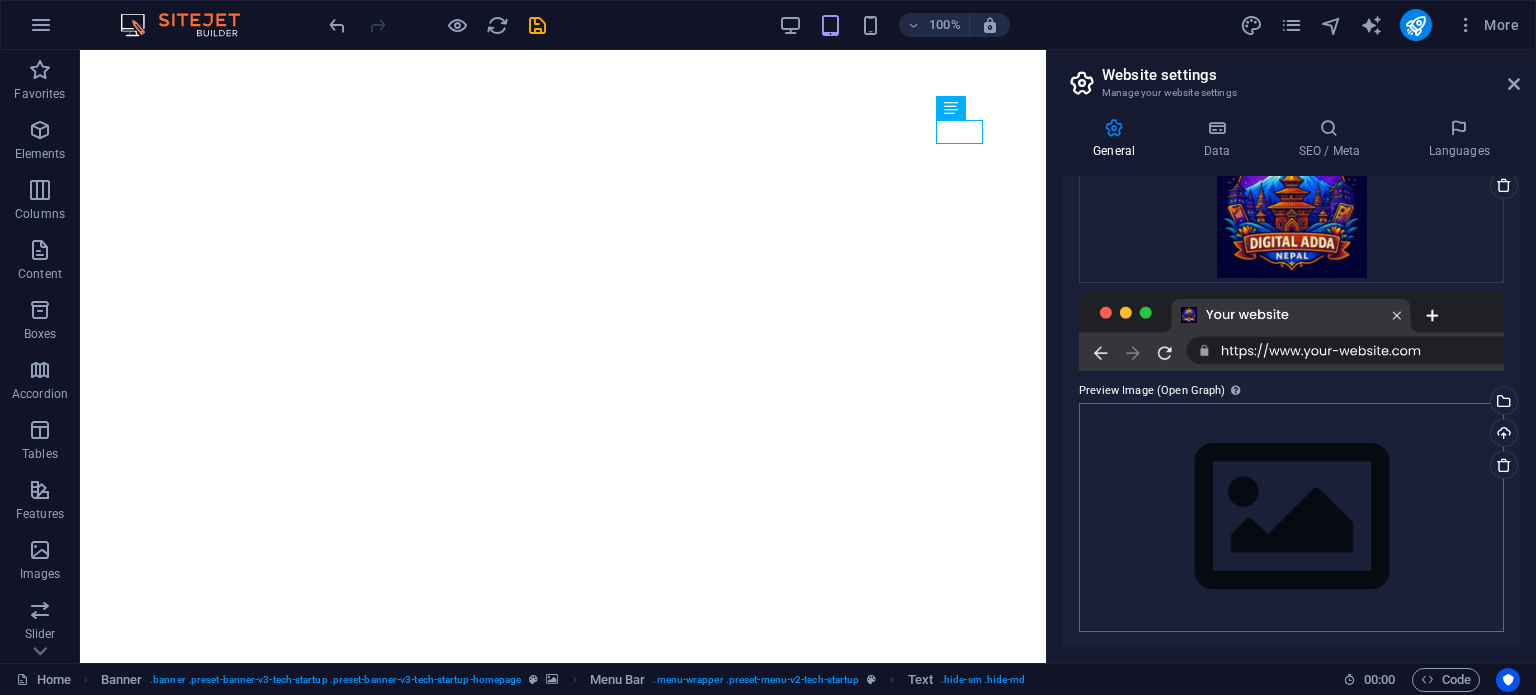 click on "Drag files here, click to choose files or select files from Files or our free stock photos & videos" at bounding box center (1291, 517) 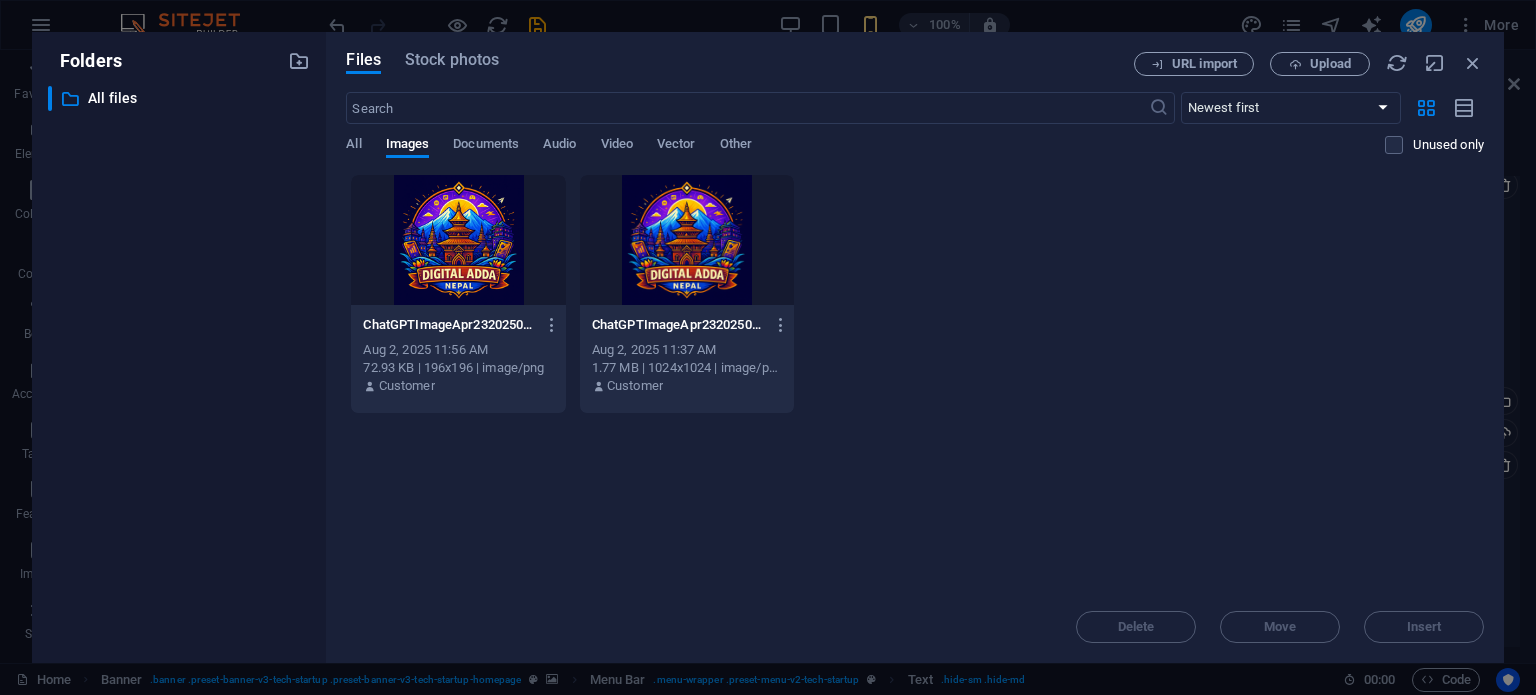 click at bounding box center (687, 240) 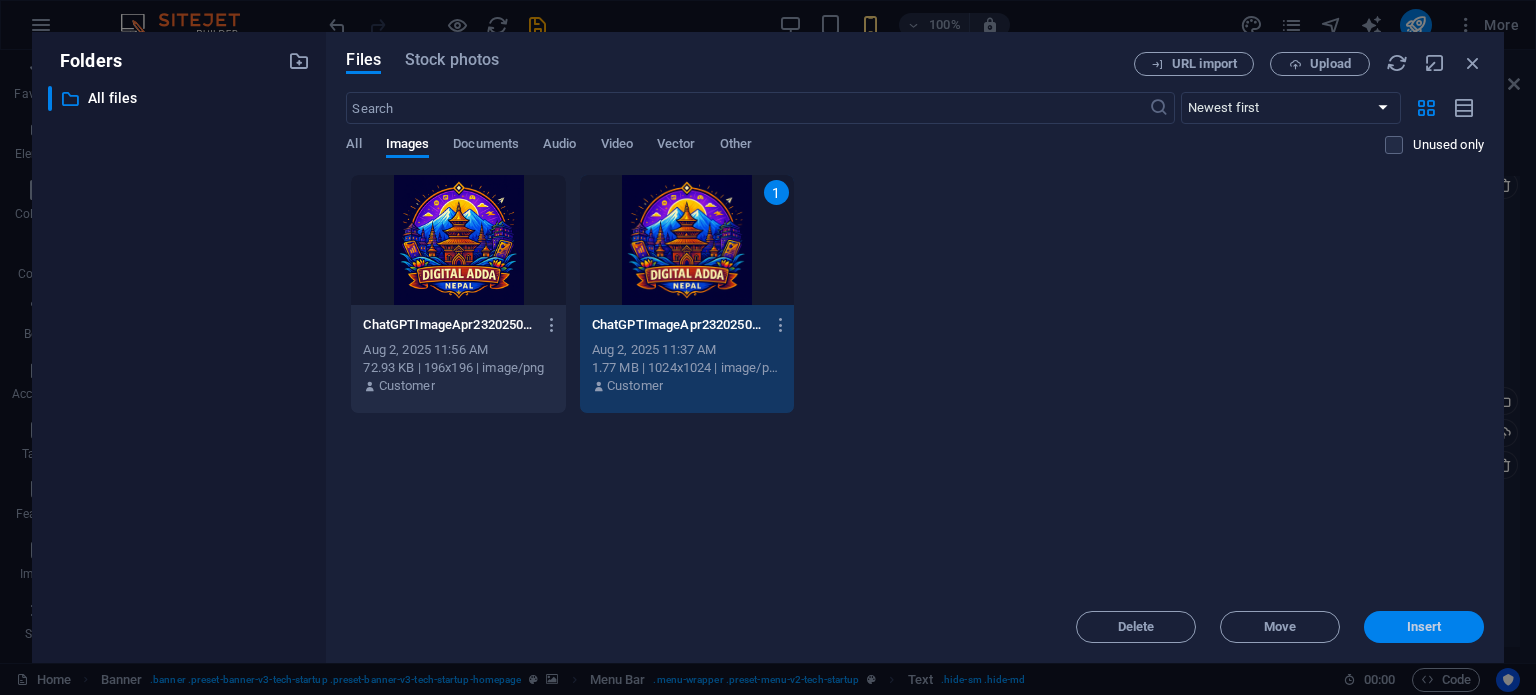 click on "Insert" at bounding box center (1424, 627) 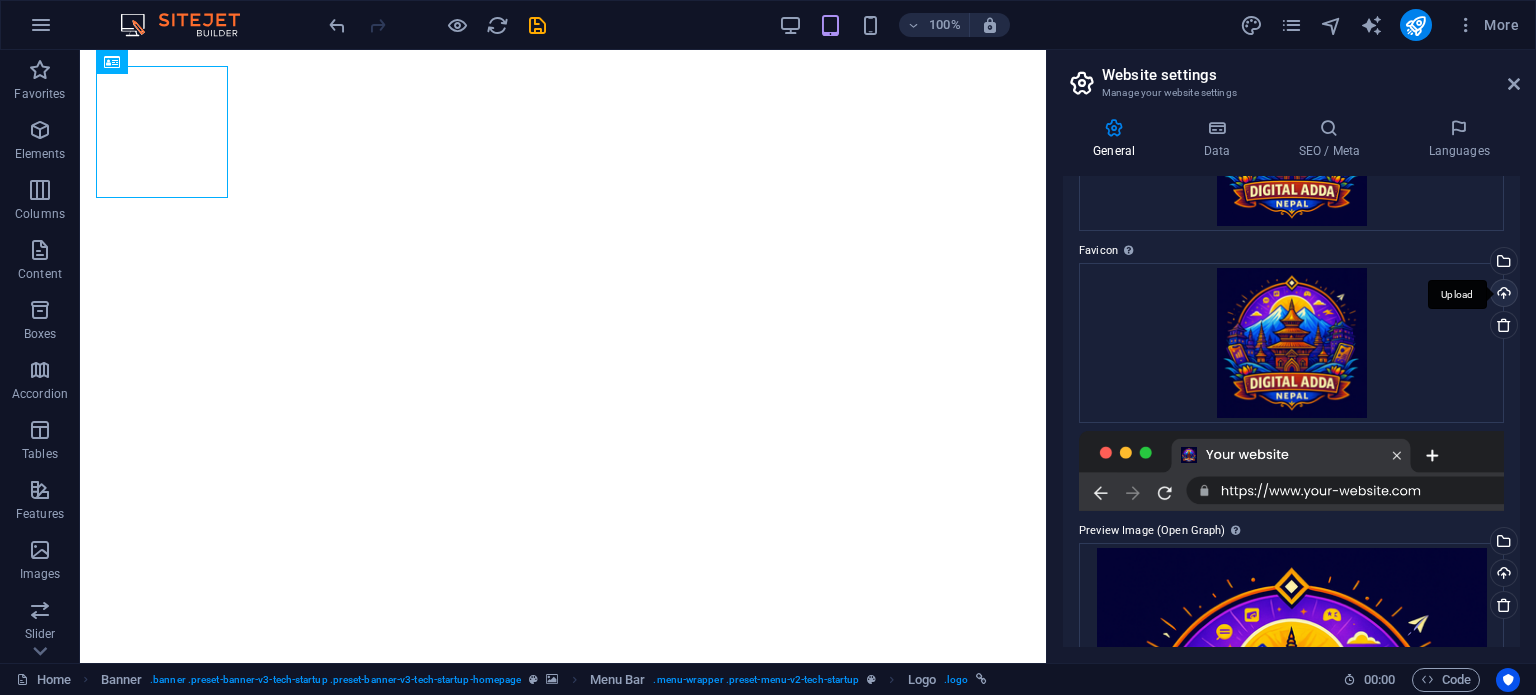 scroll, scrollTop: 0, scrollLeft: 0, axis: both 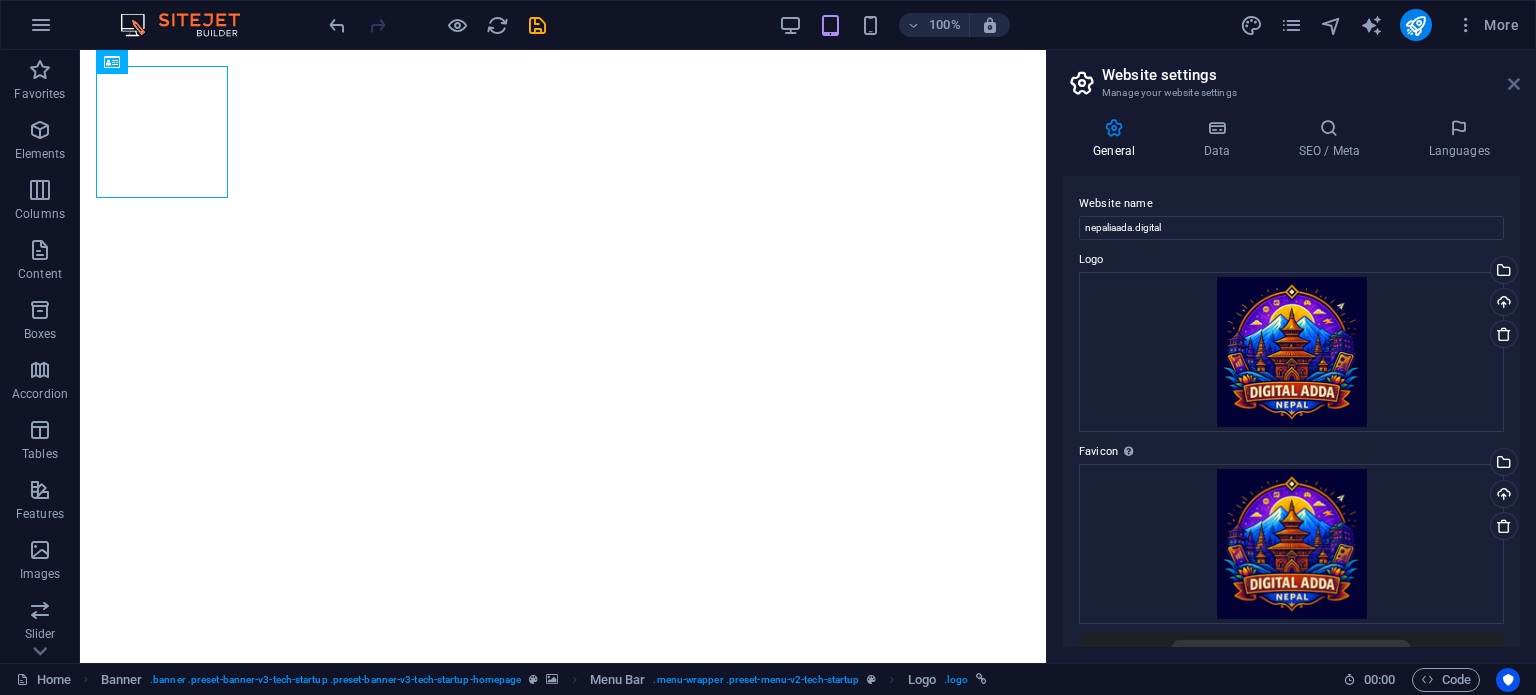 click at bounding box center (1514, 84) 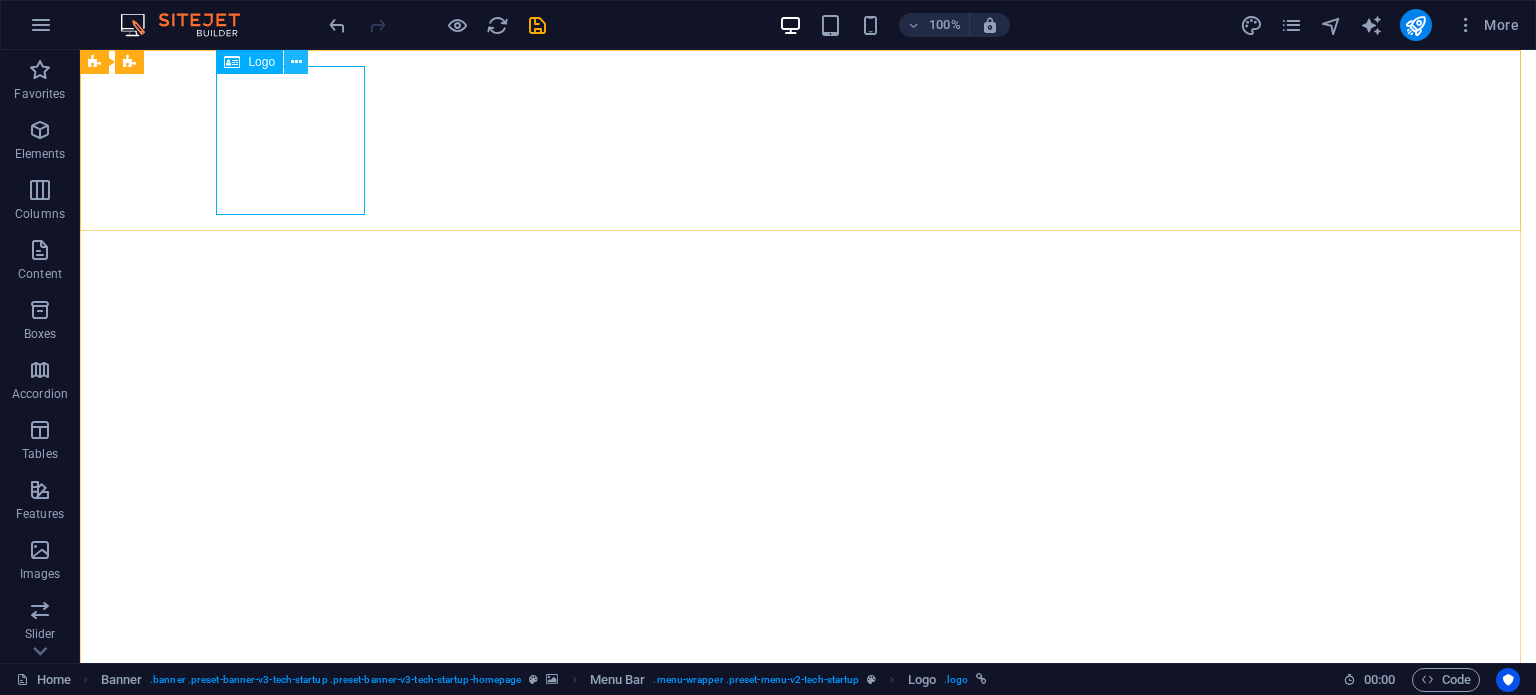 click at bounding box center [296, 62] 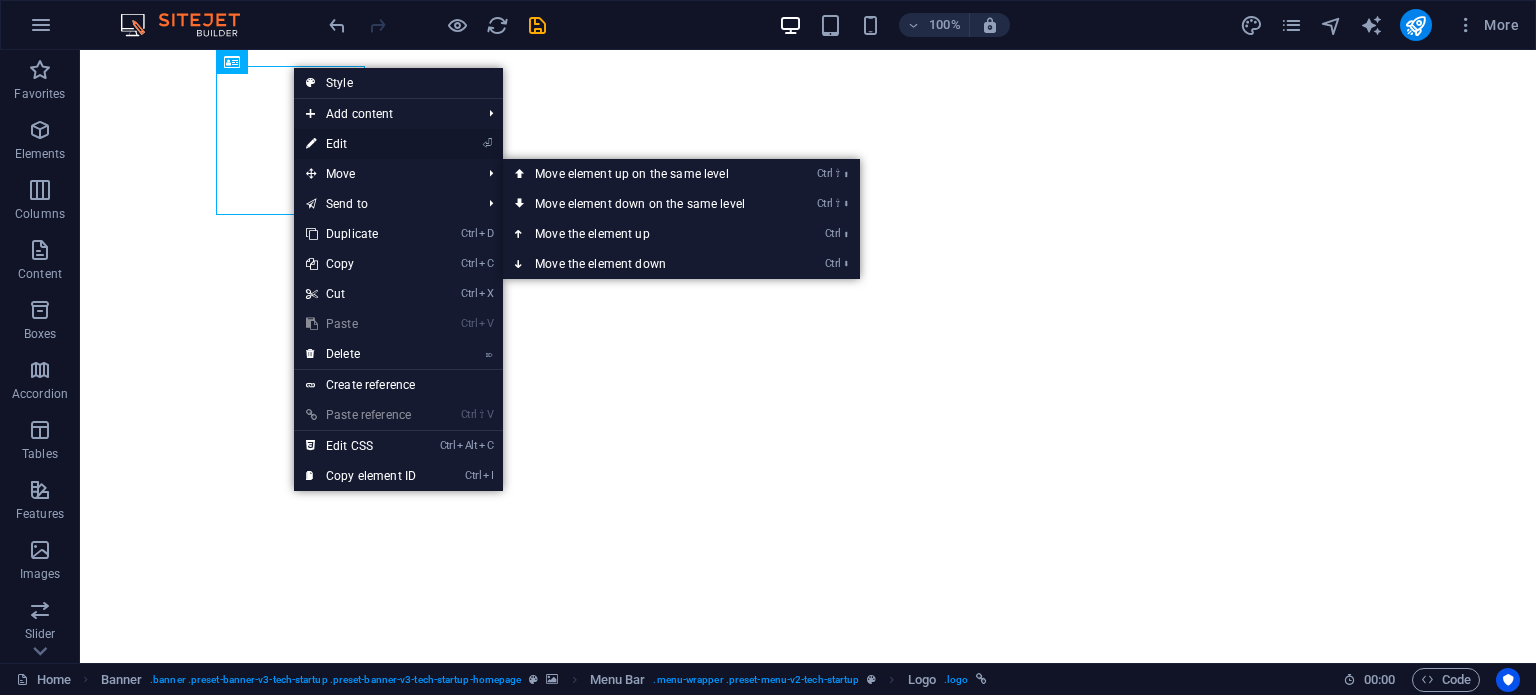 drag, startPoint x: 363, startPoint y: 171, endPoint x: 356, endPoint y: 148, distance: 24.04163 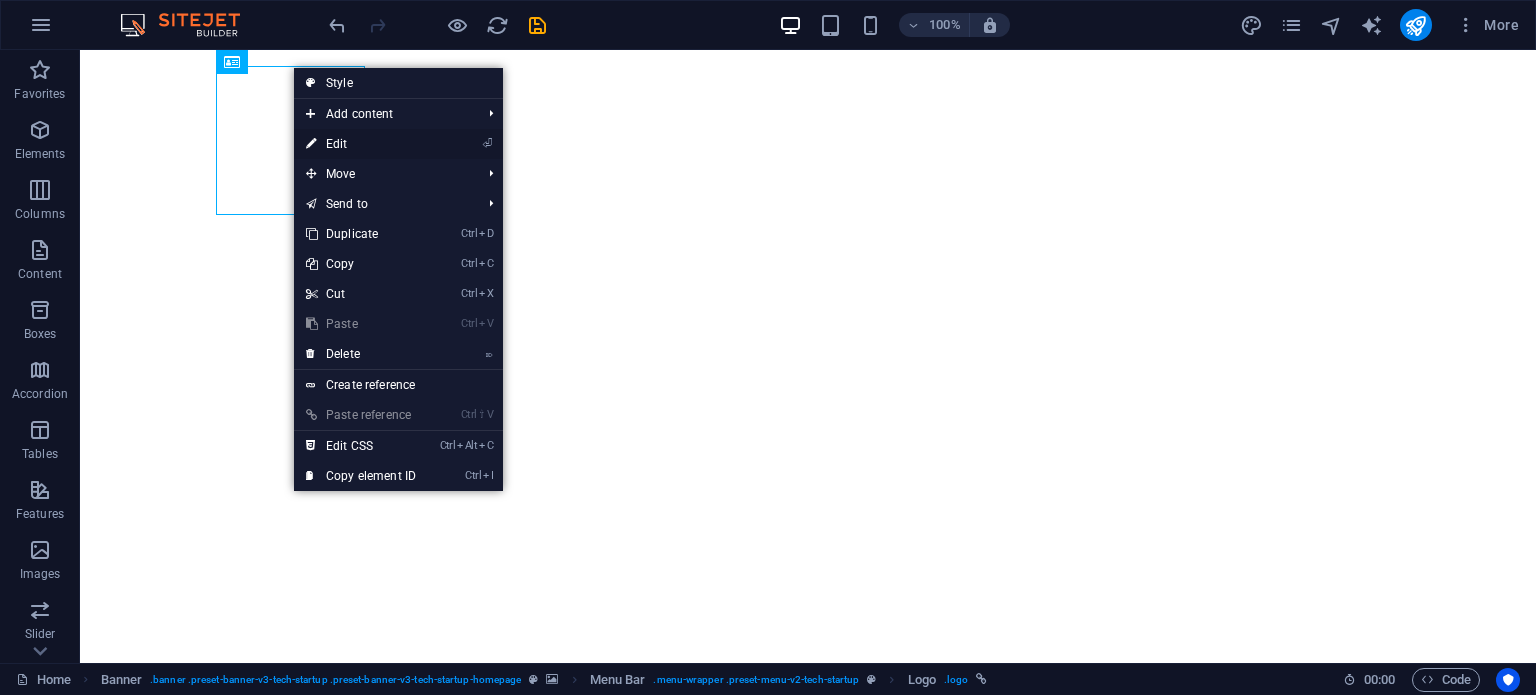 click on "⏎  Edit" at bounding box center (361, 144) 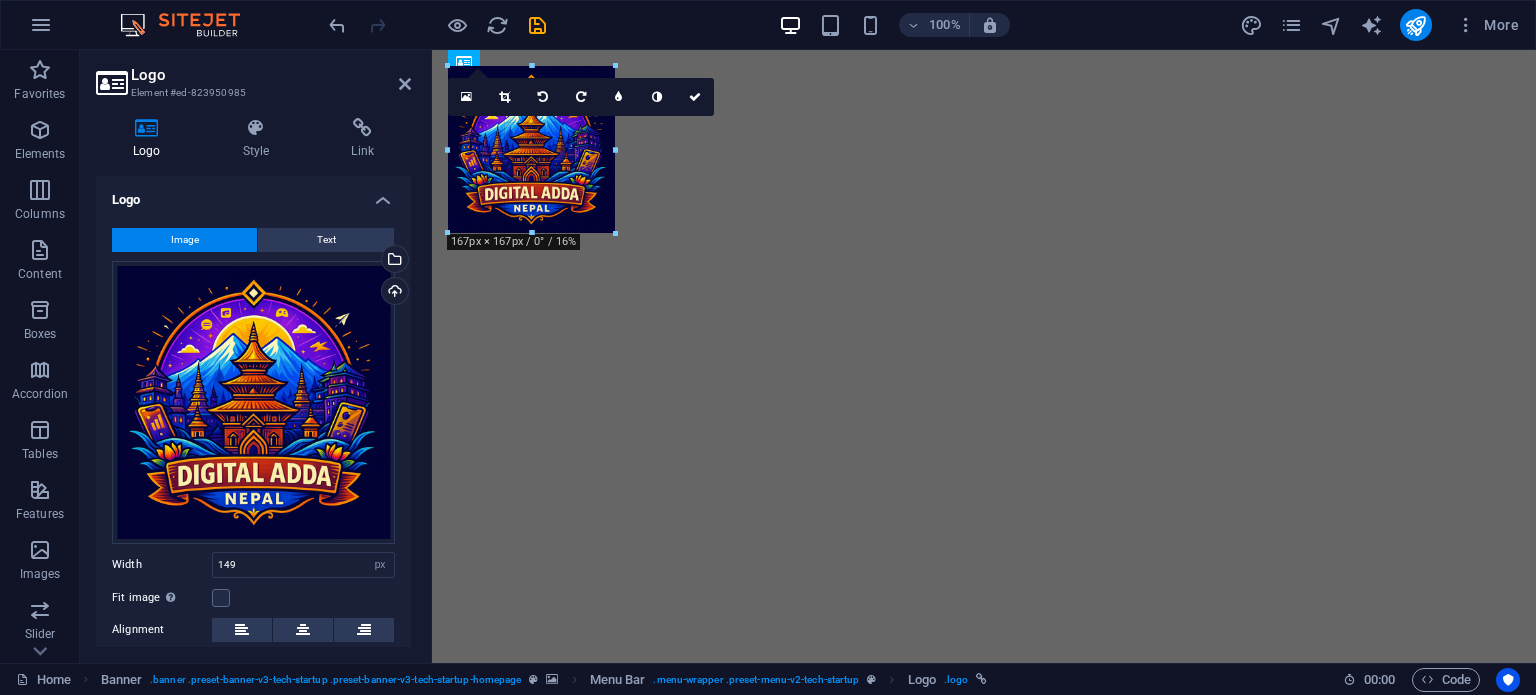 drag, startPoint x: 603, startPoint y: 139, endPoint x: 618, endPoint y: 136, distance: 15.297058 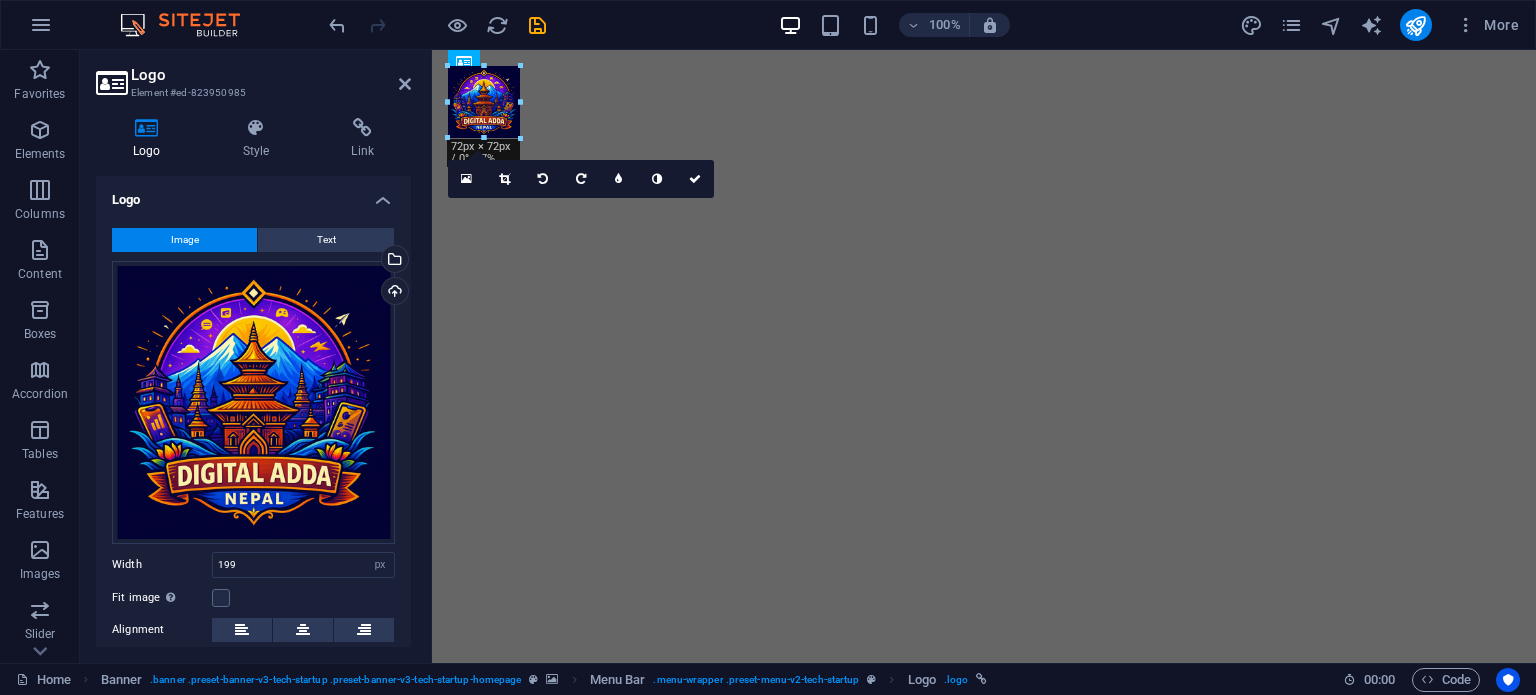 drag, startPoint x: 646, startPoint y: 223, endPoint x: 520, endPoint y: 115, distance: 165.9518 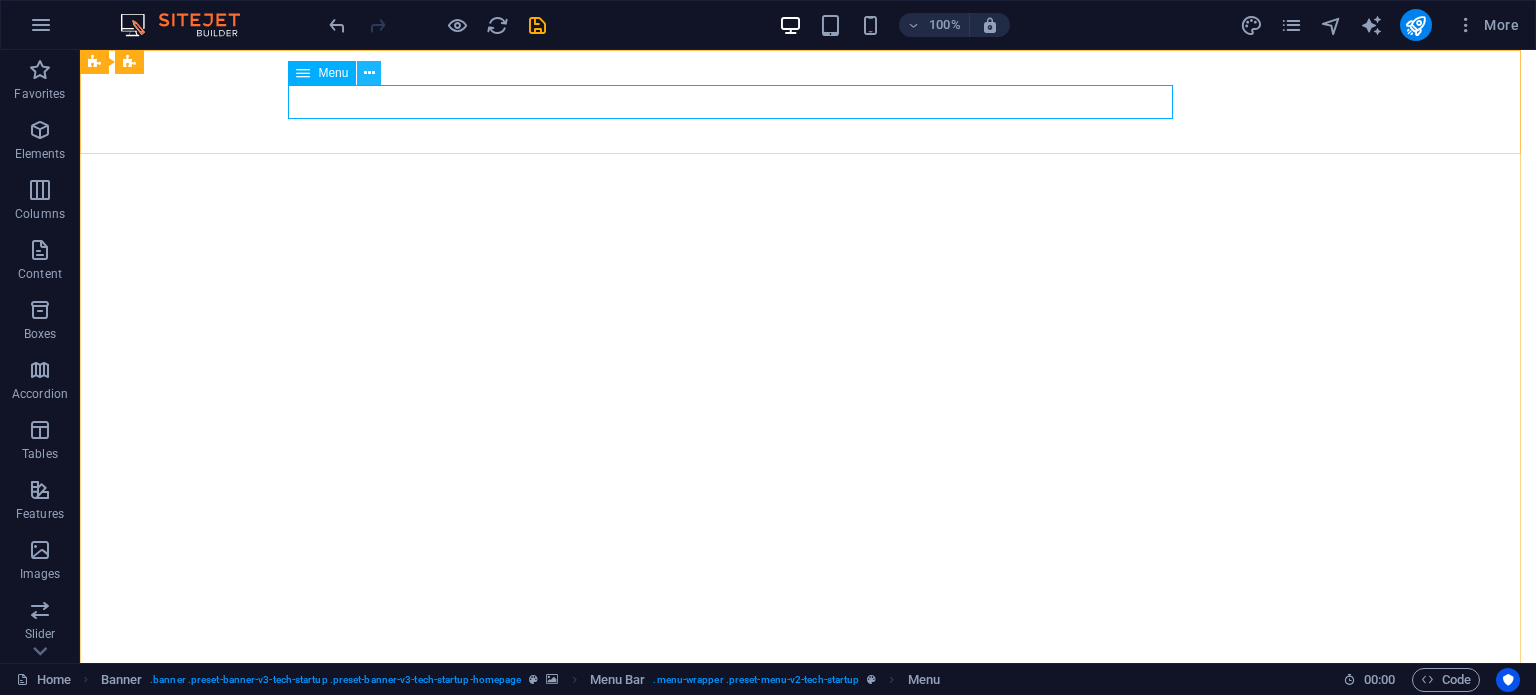 click at bounding box center [369, 73] 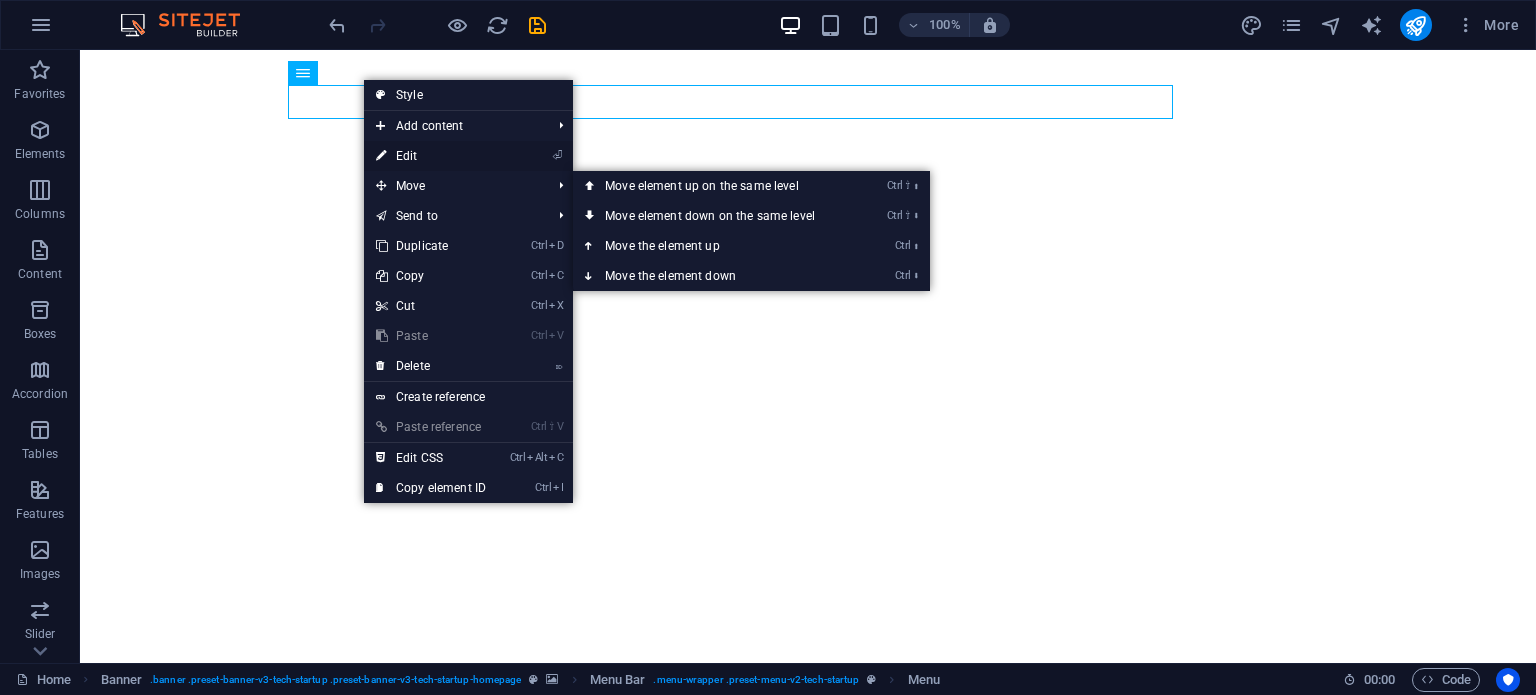 click on "⏎  Edit" at bounding box center (431, 156) 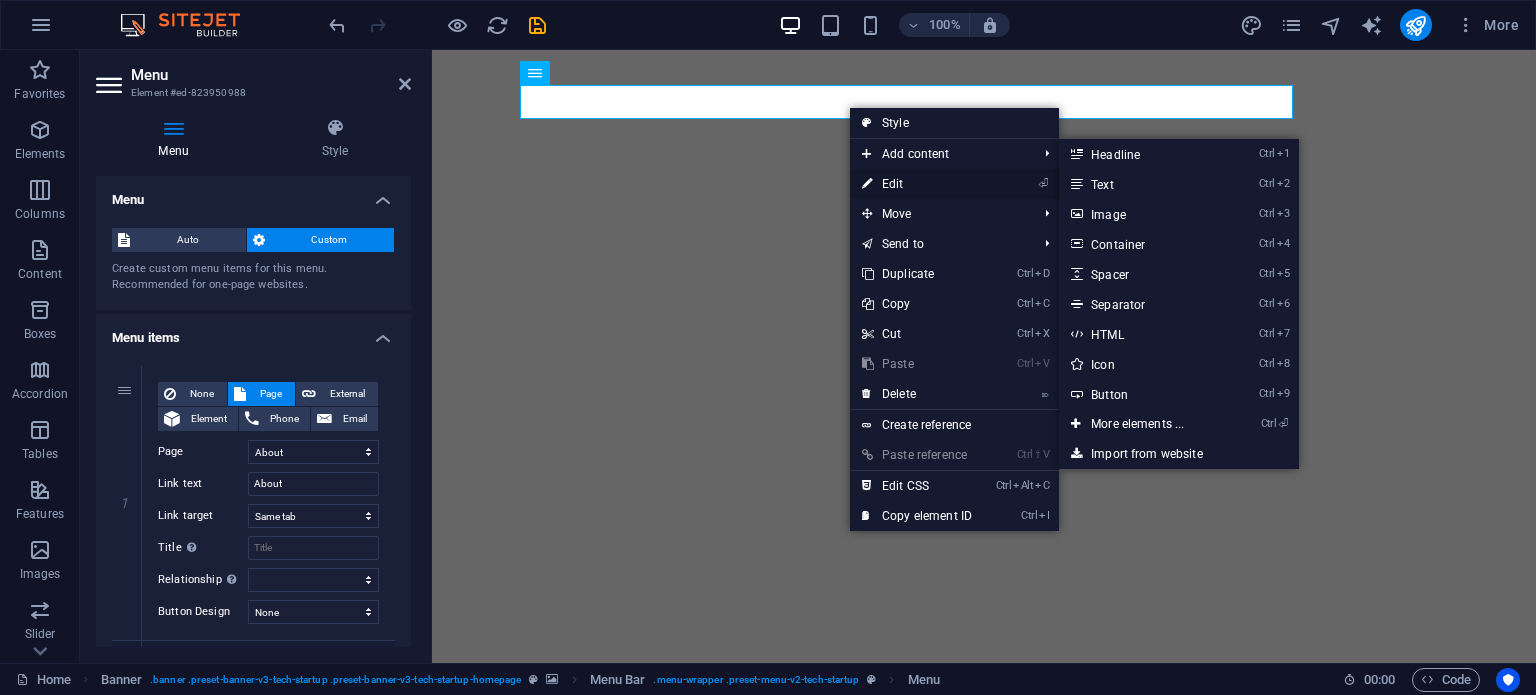 click on "⏎  Edit" at bounding box center (917, 184) 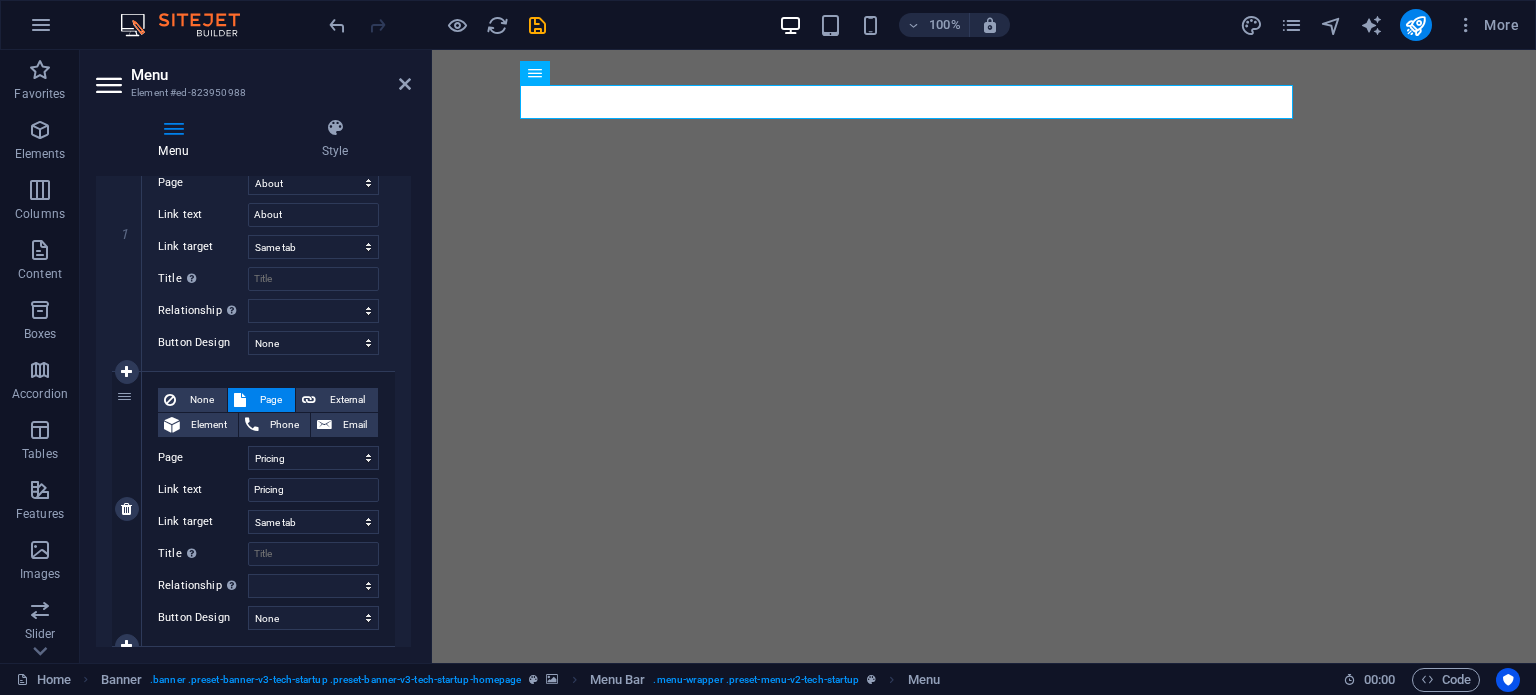 scroll, scrollTop: 300, scrollLeft: 0, axis: vertical 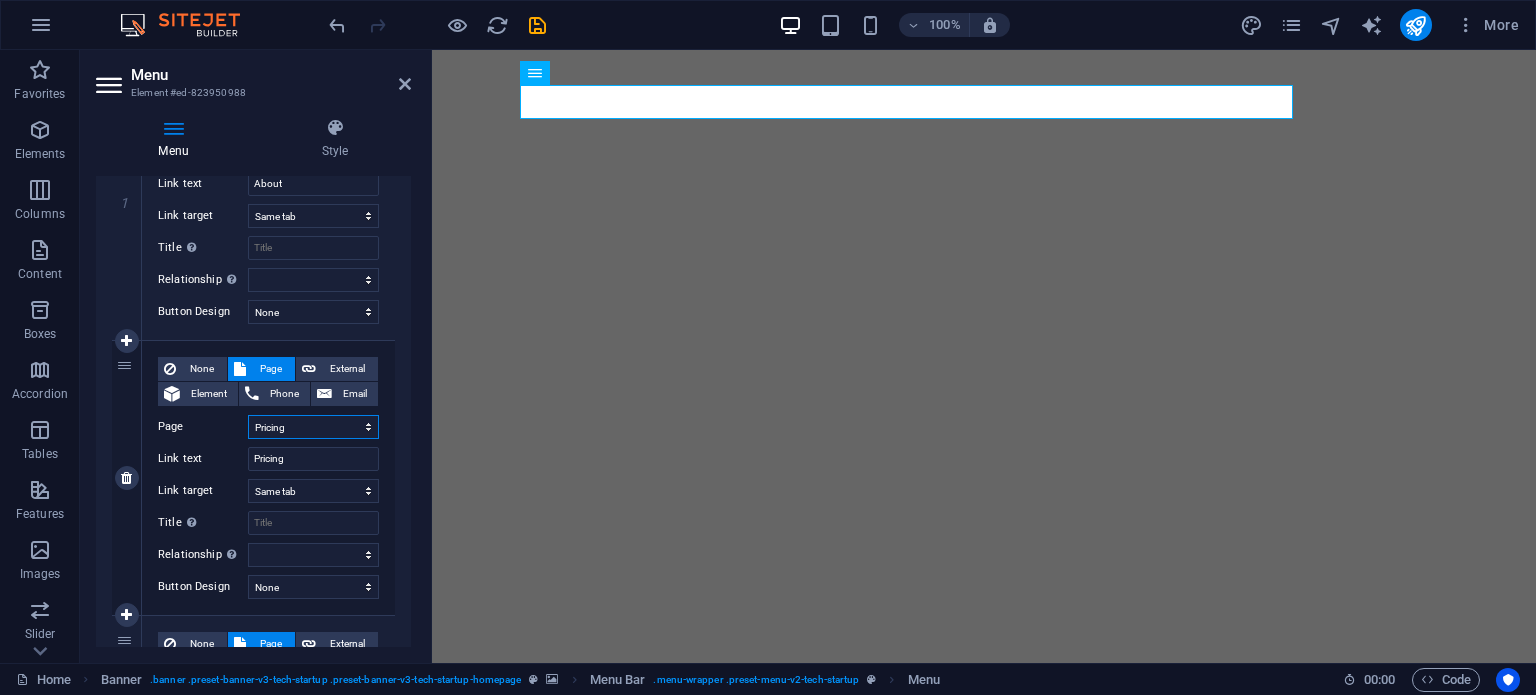 click on "Home About Pricing Contact Blog Legal Notice Privacy" at bounding box center (313, 427) 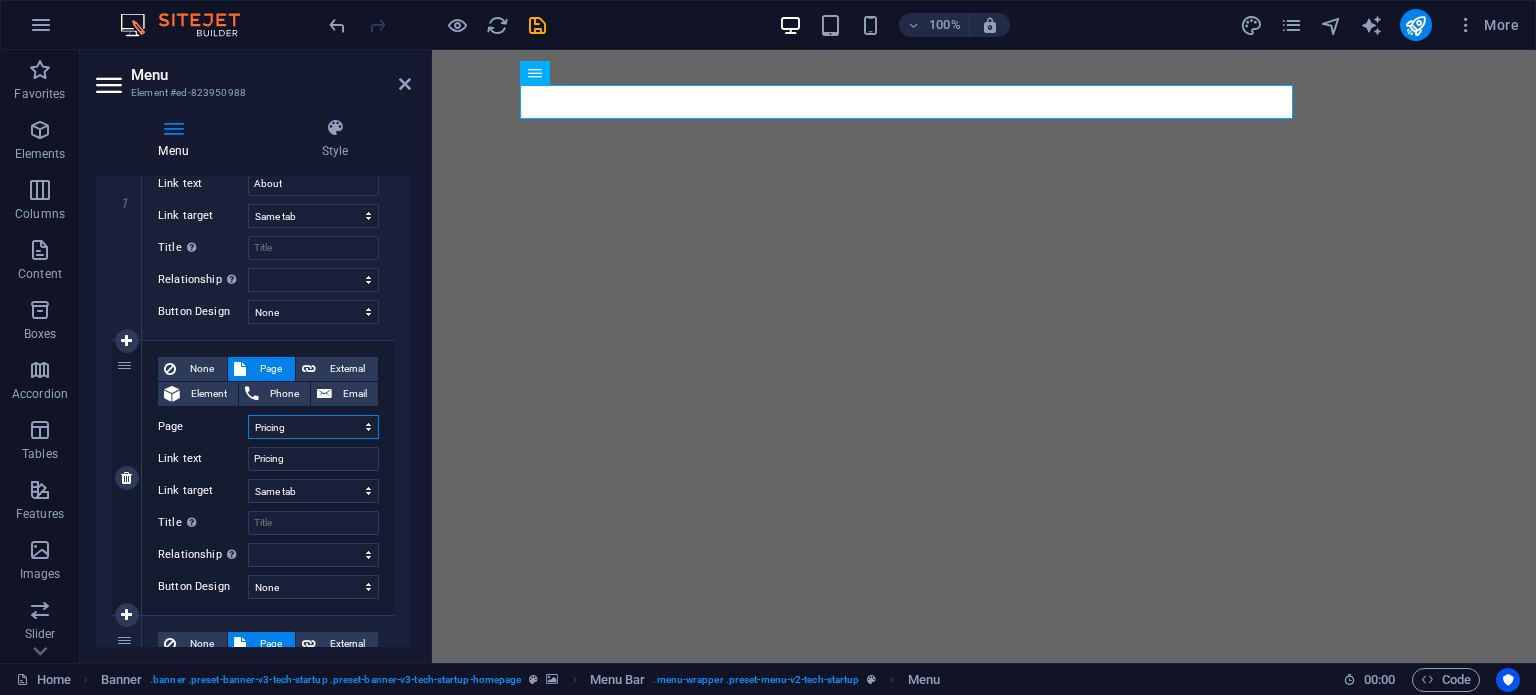 click on "Home About Pricing Contact Blog Legal Notice Privacy" at bounding box center (313, 427) 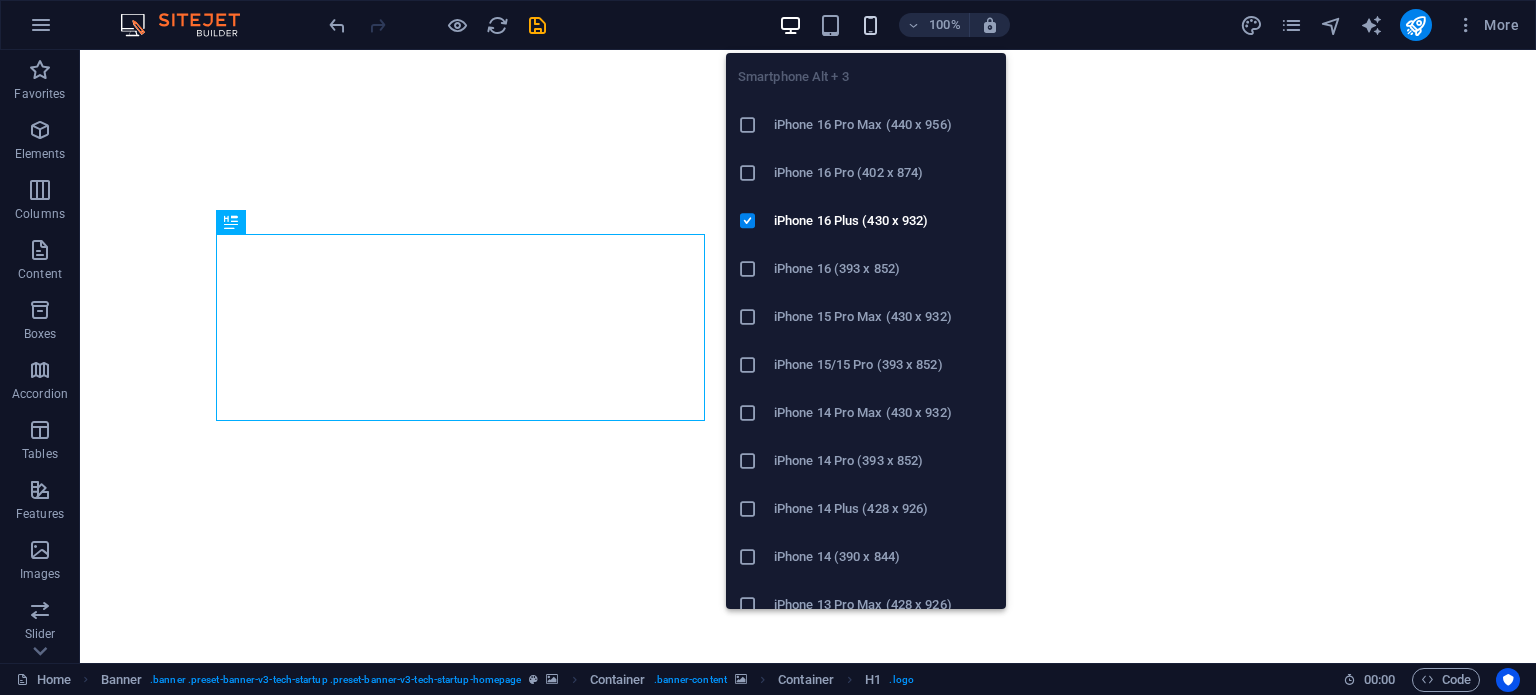click at bounding box center (870, 25) 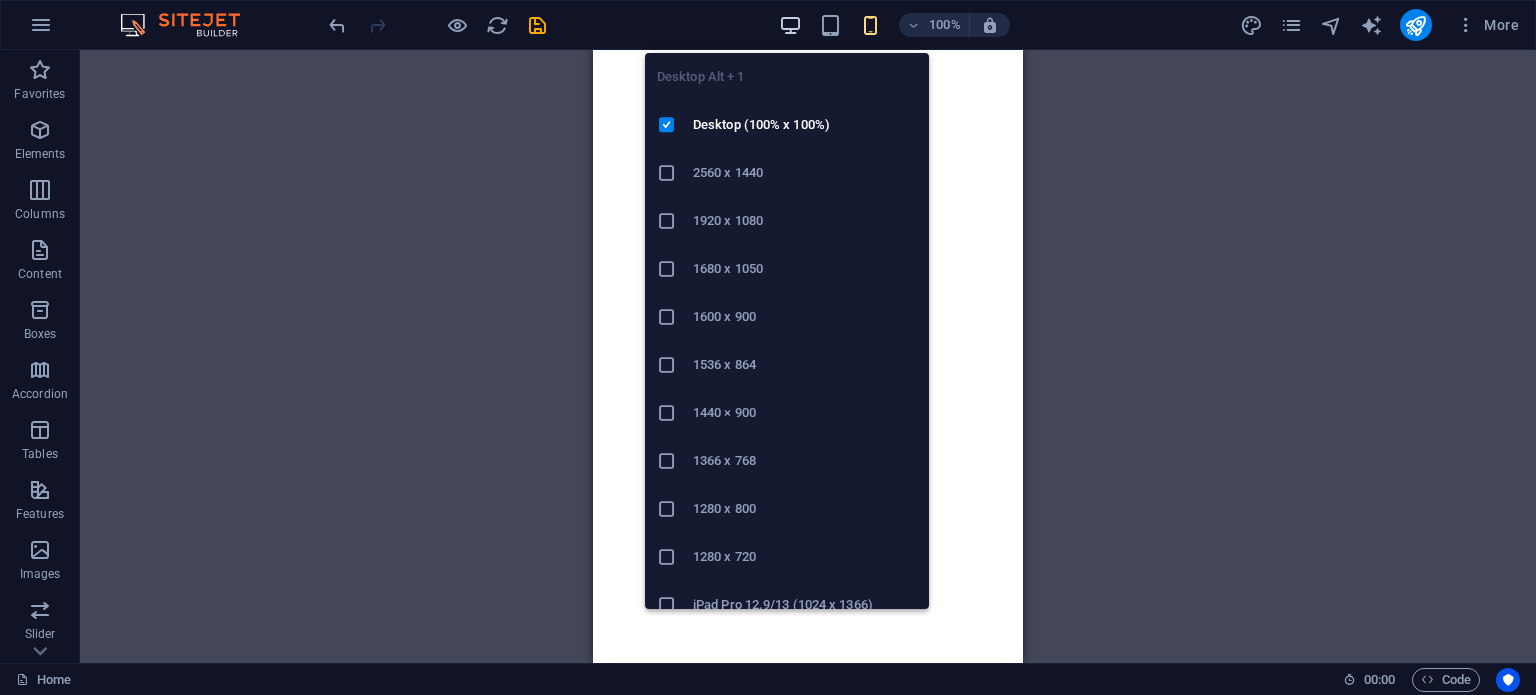 click at bounding box center (790, 25) 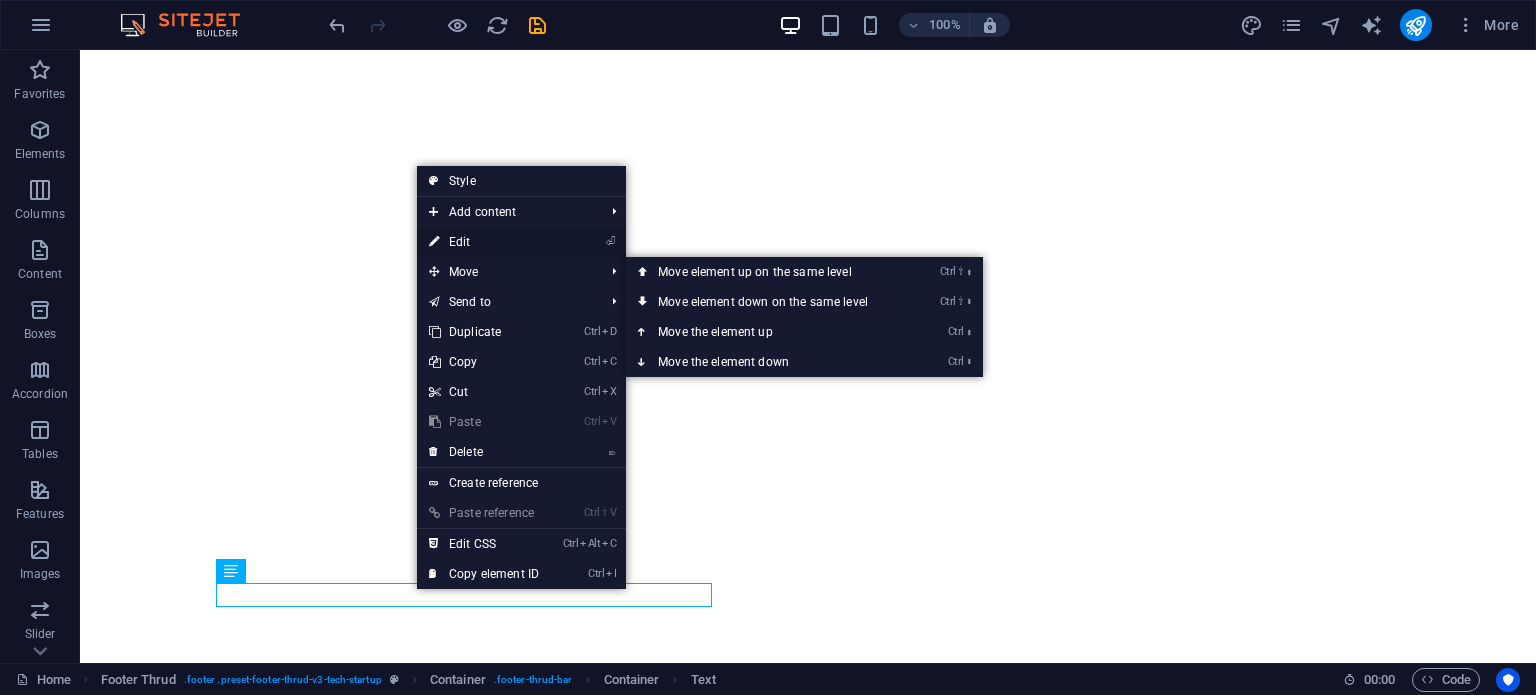 click on "⏎  Edit" at bounding box center [484, 242] 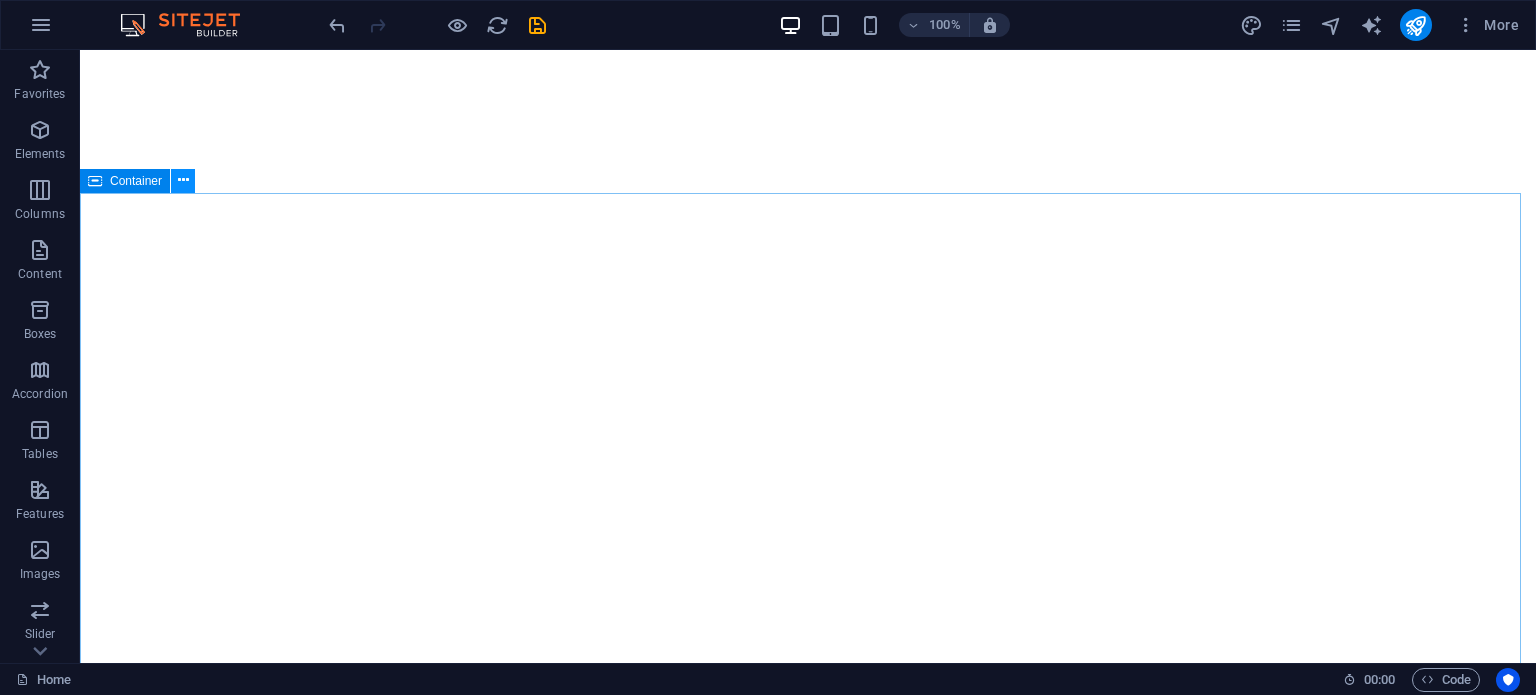 click at bounding box center [183, 180] 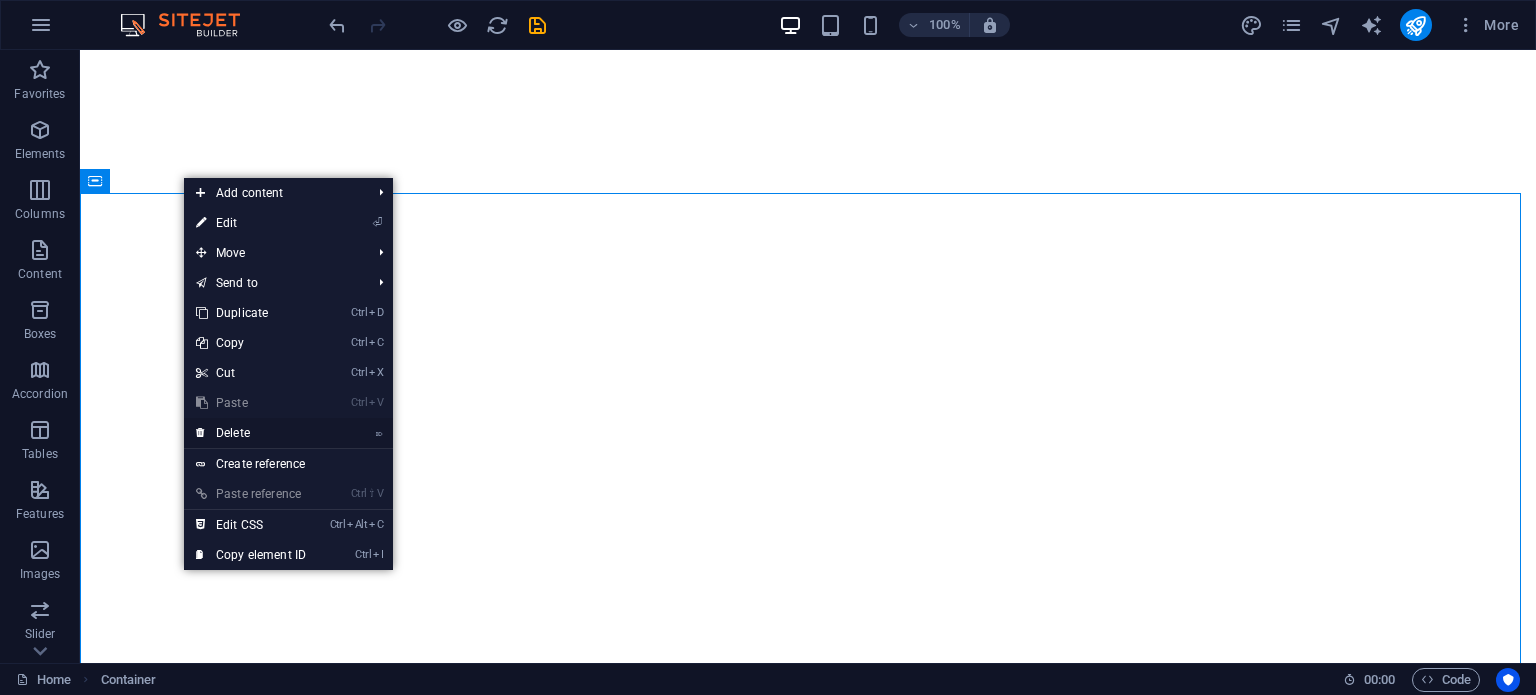 click on "⌦  Delete" at bounding box center (251, 433) 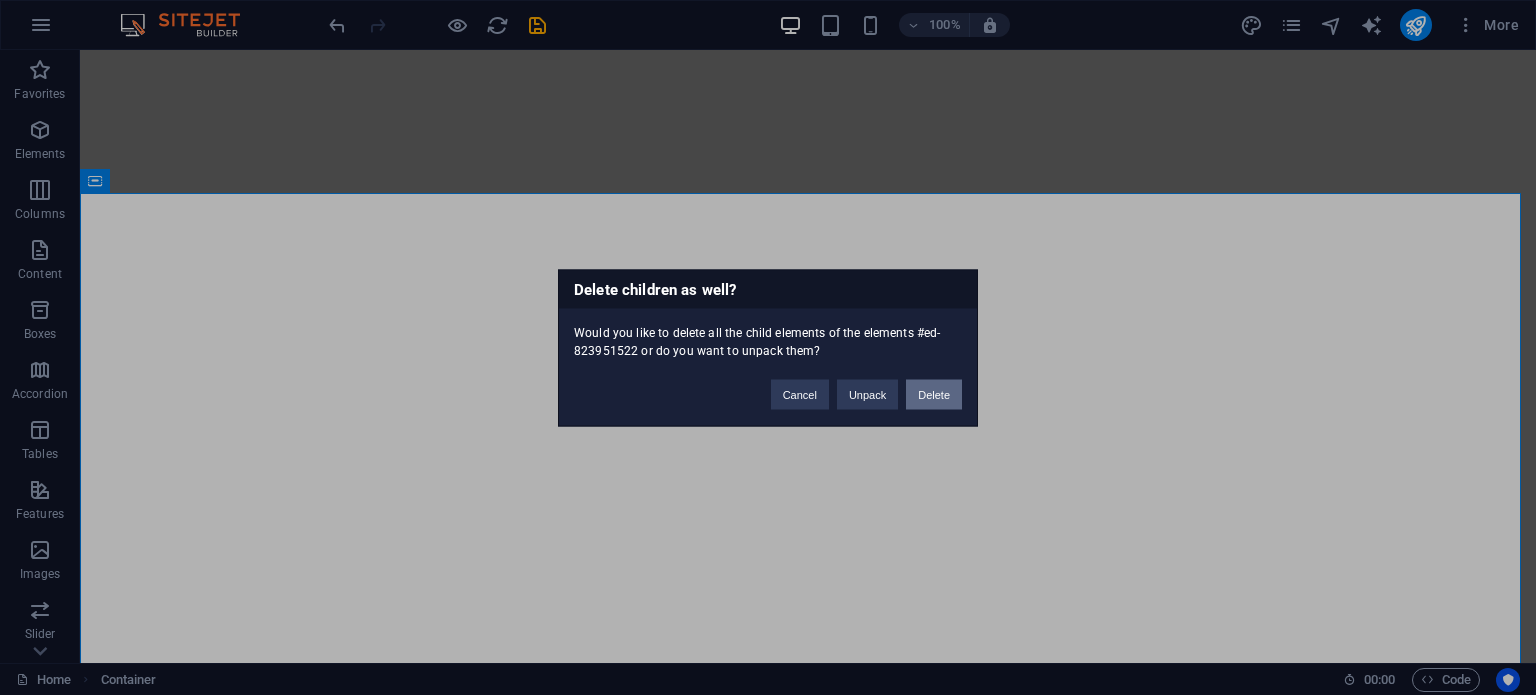 click on "Delete" at bounding box center (934, 394) 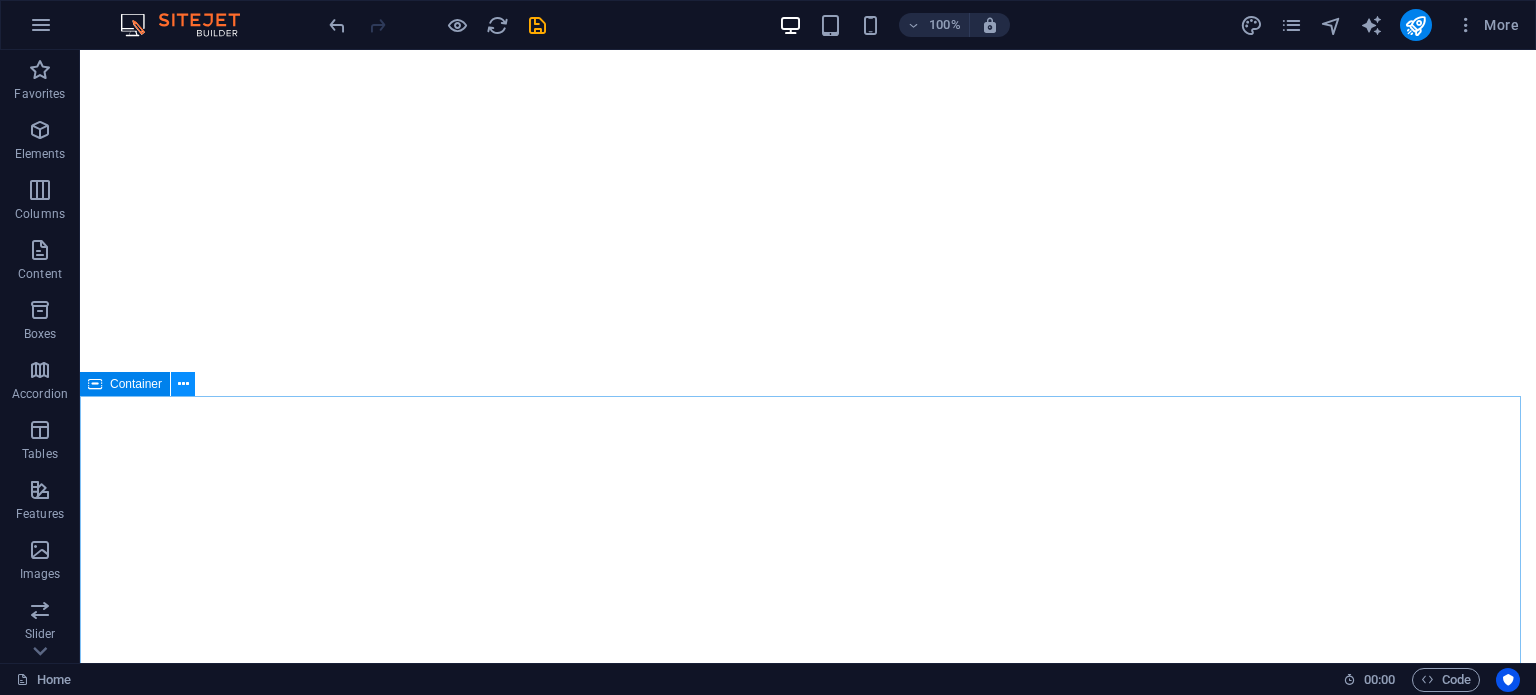 click at bounding box center [183, 384] 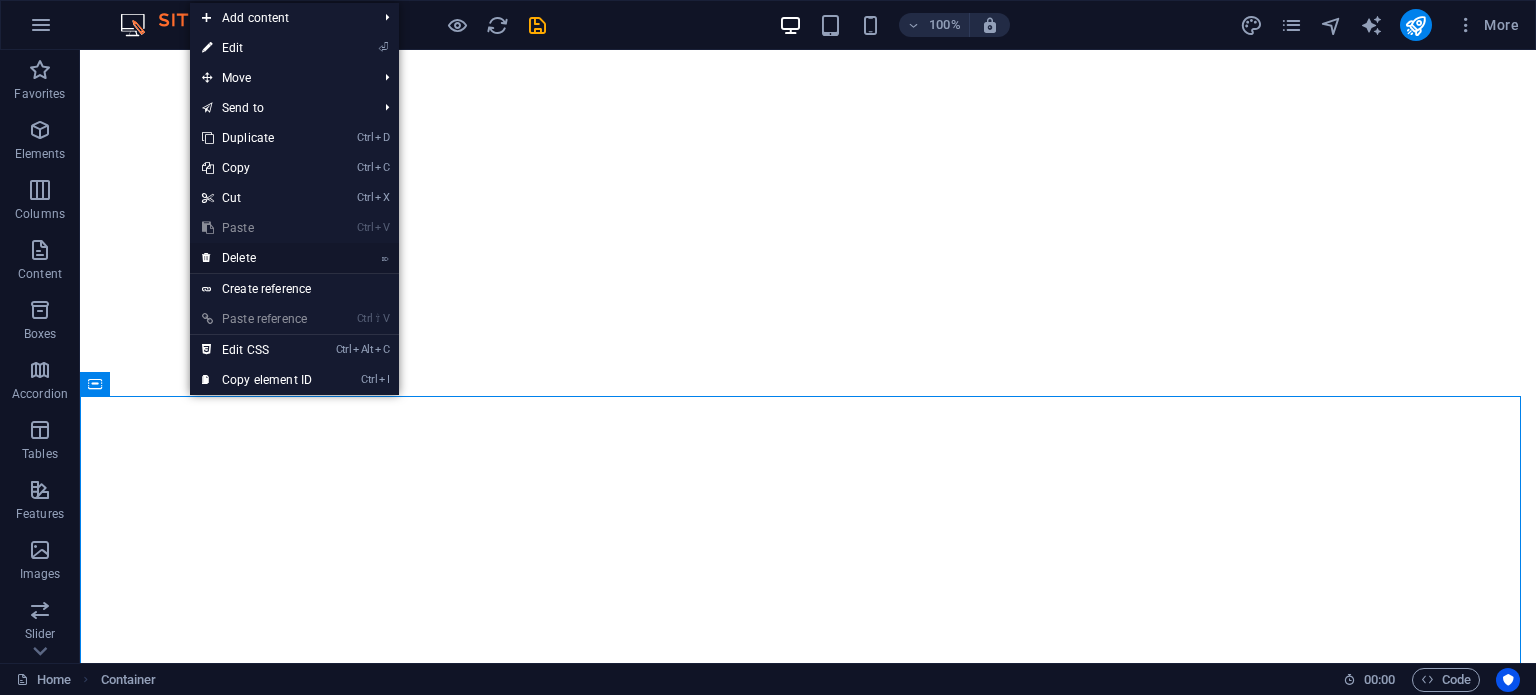 click on "⌦  Delete" at bounding box center (257, 258) 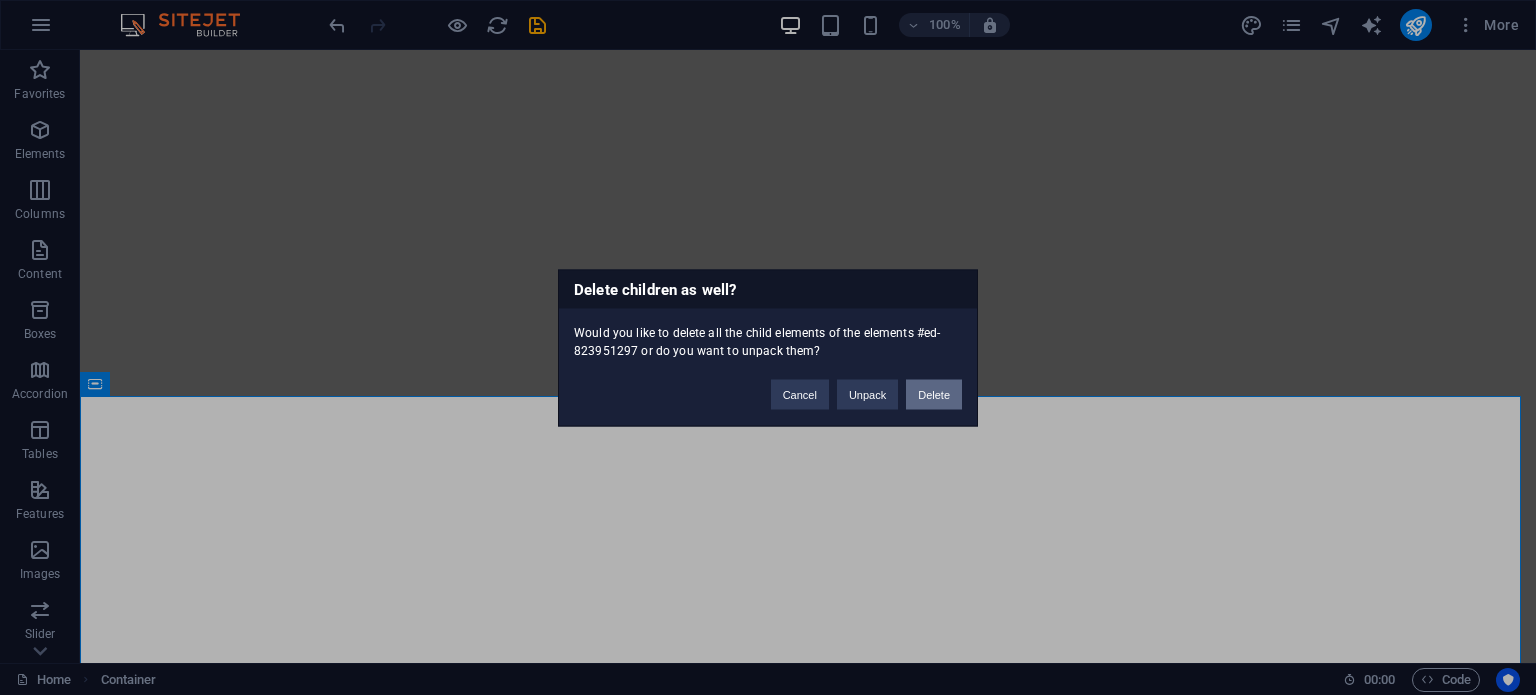 click on "Delete" at bounding box center (934, 394) 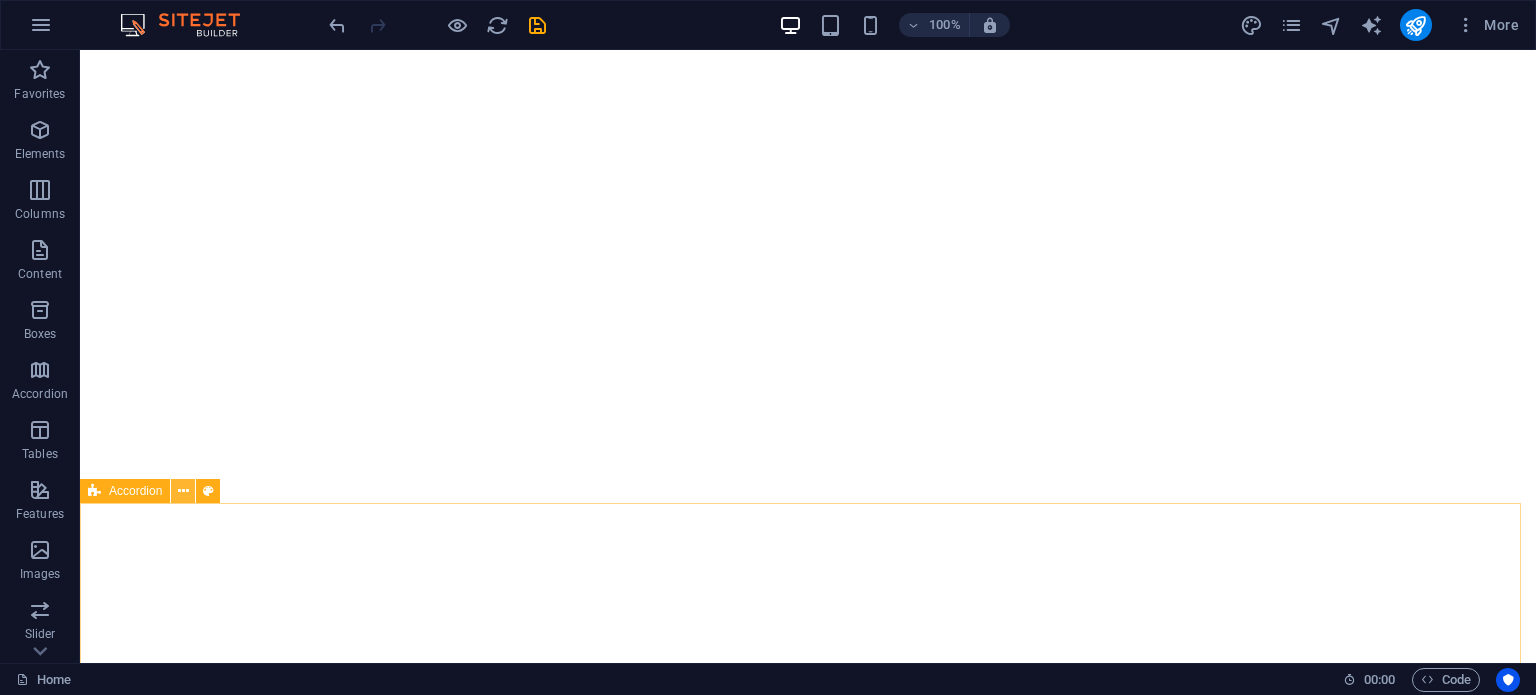 click at bounding box center [183, 491] 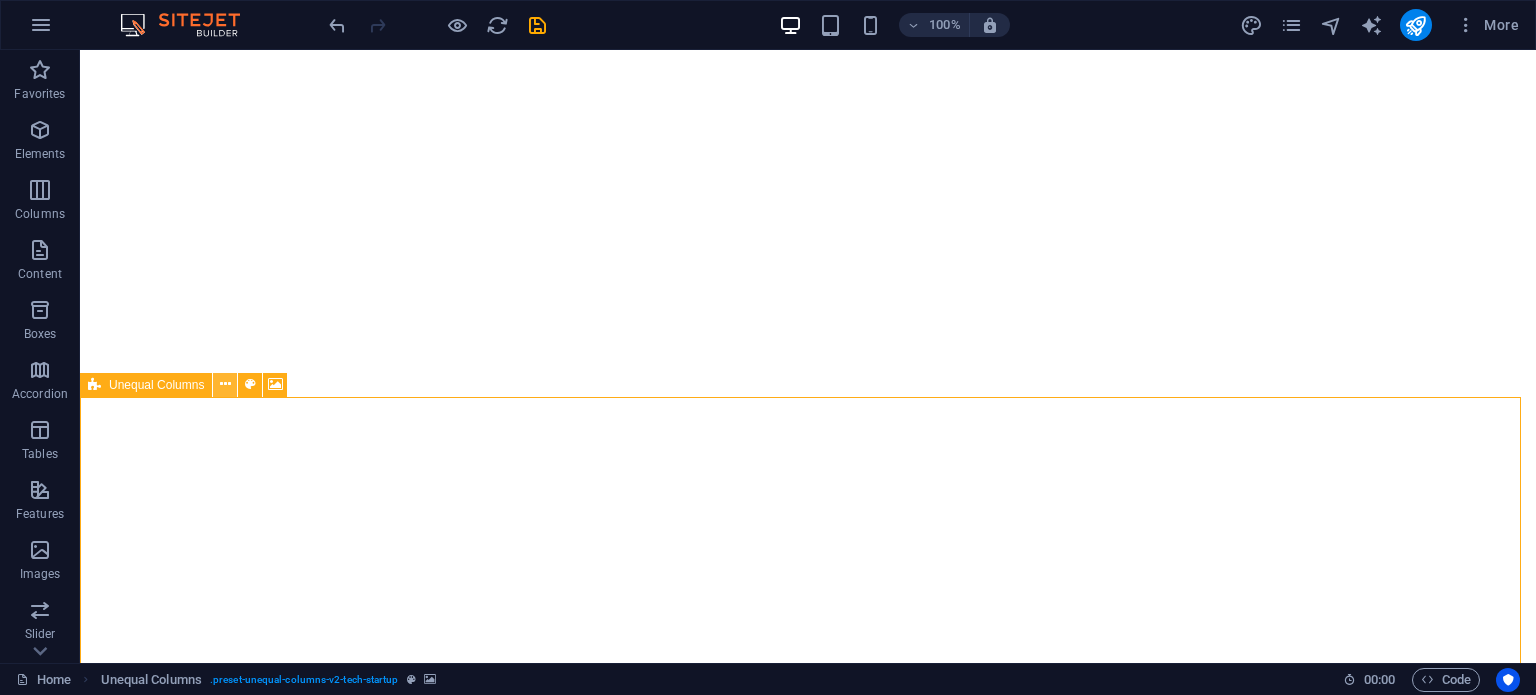 click at bounding box center (225, 384) 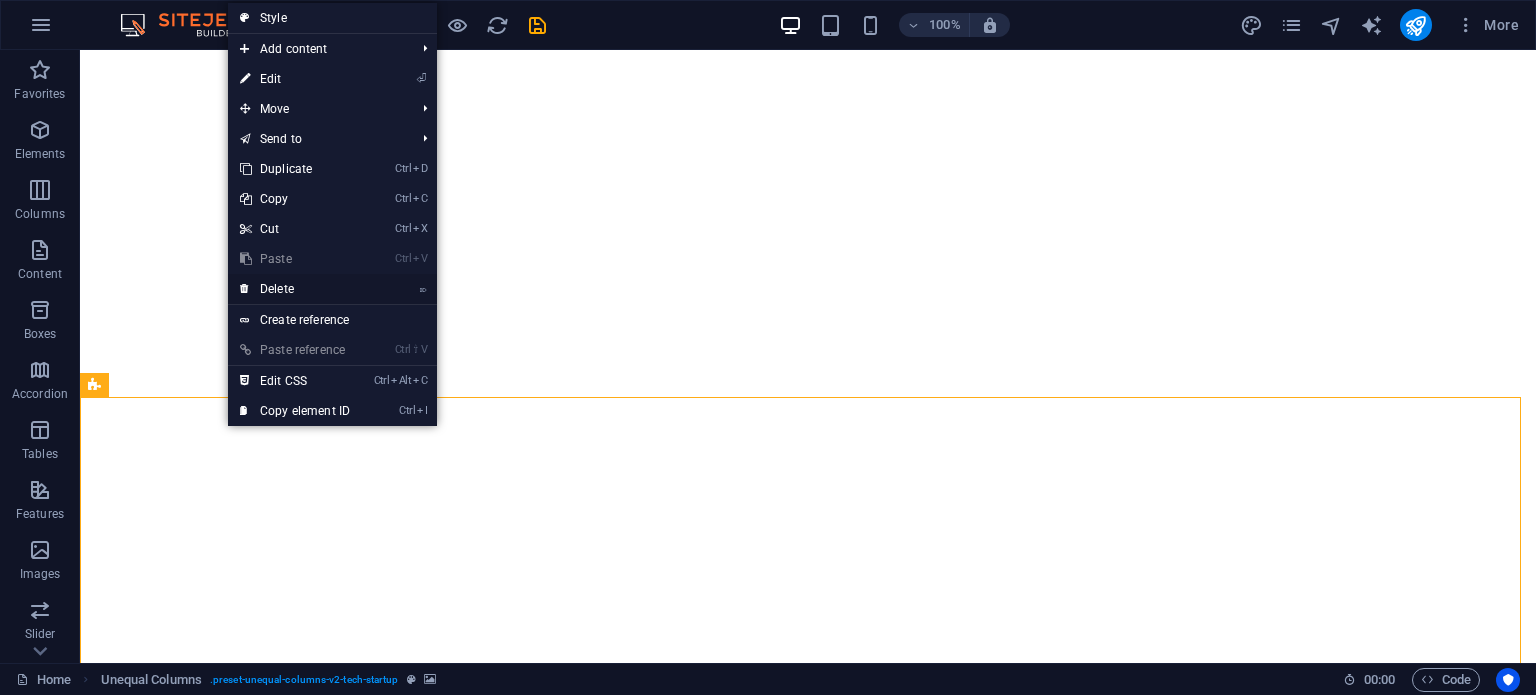 click on "⌦  Delete" at bounding box center [295, 289] 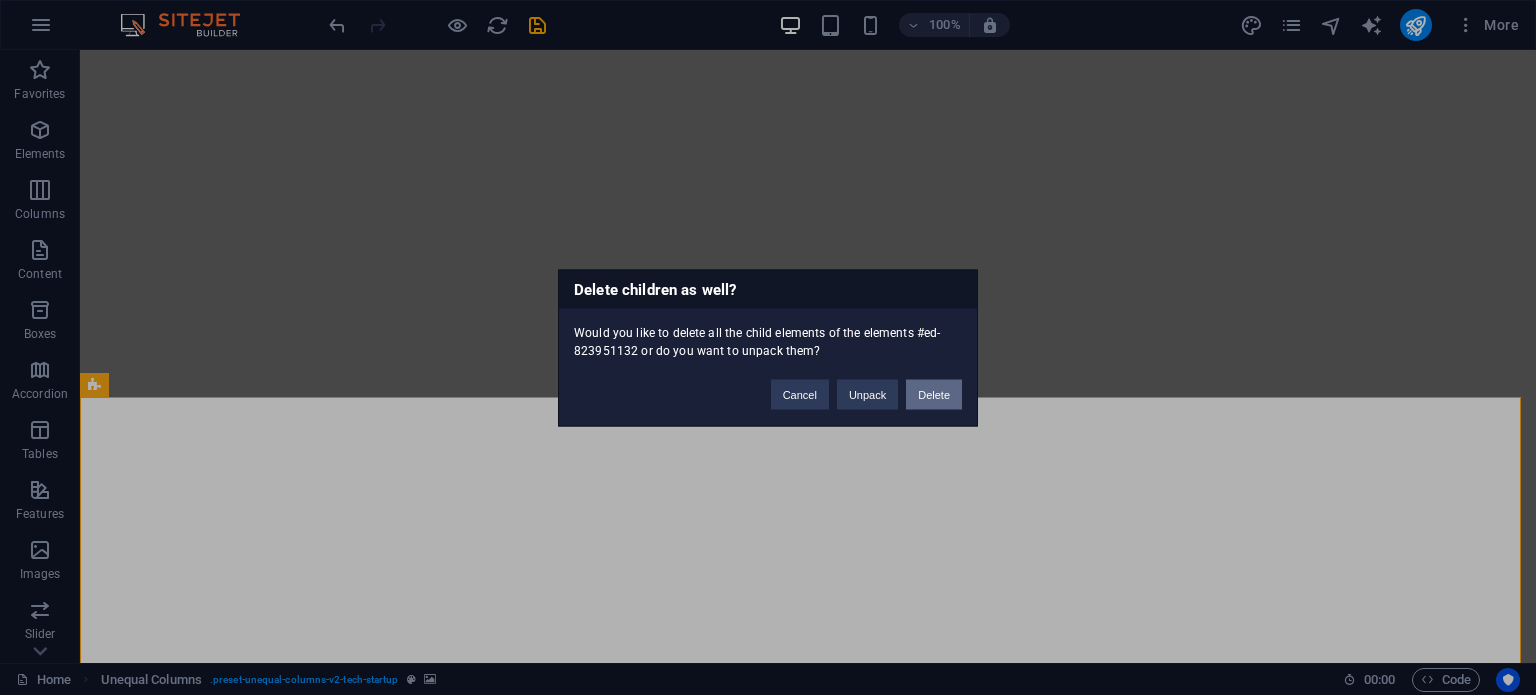 click on "Delete" at bounding box center (934, 394) 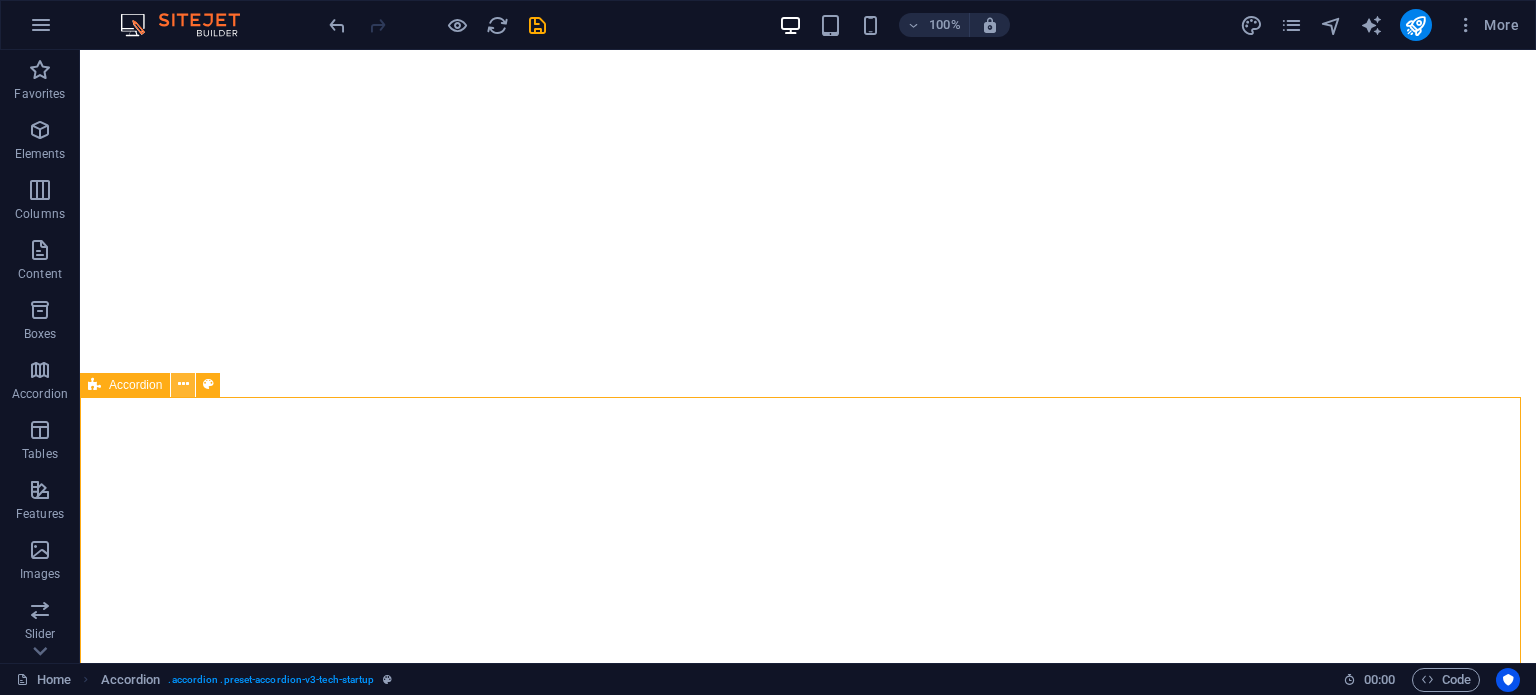 click at bounding box center (183, 384) 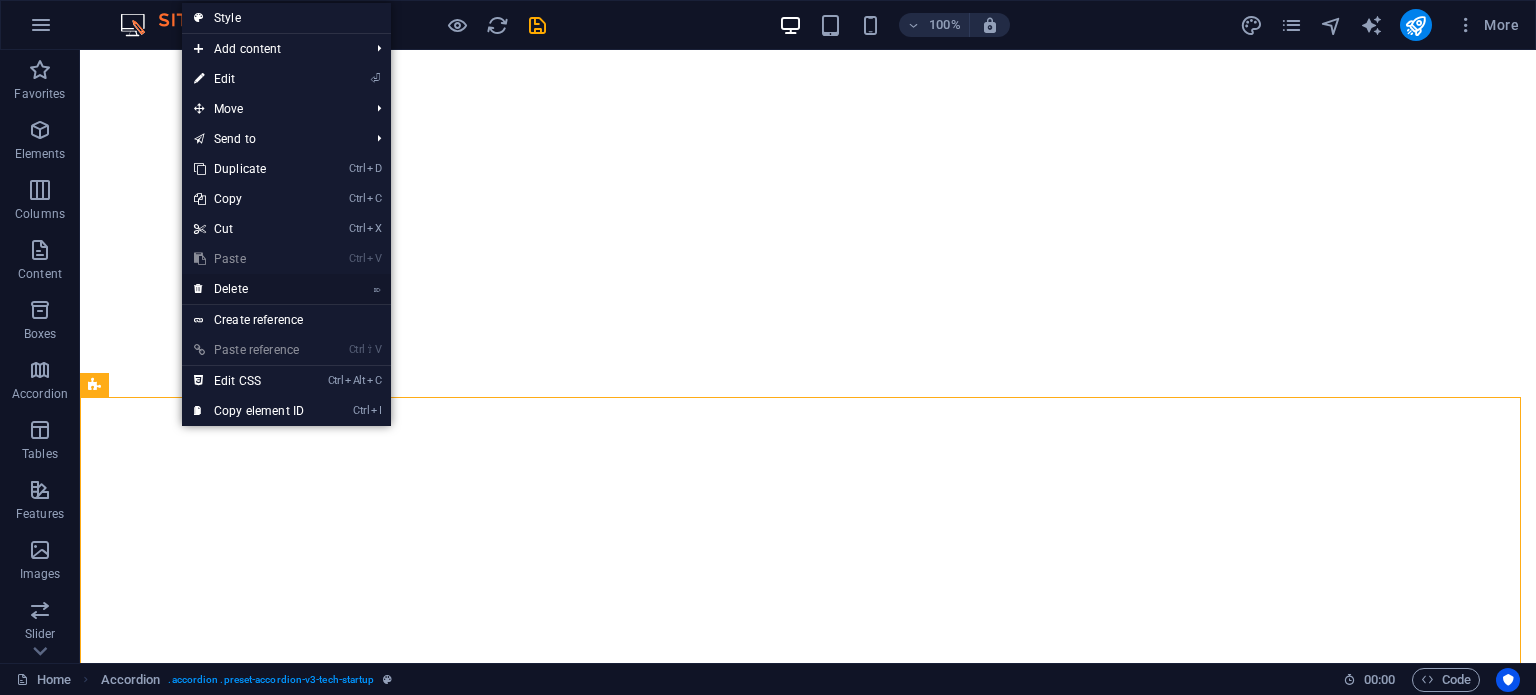 click on "⌦  Delete" at bounding box center [249, 289] 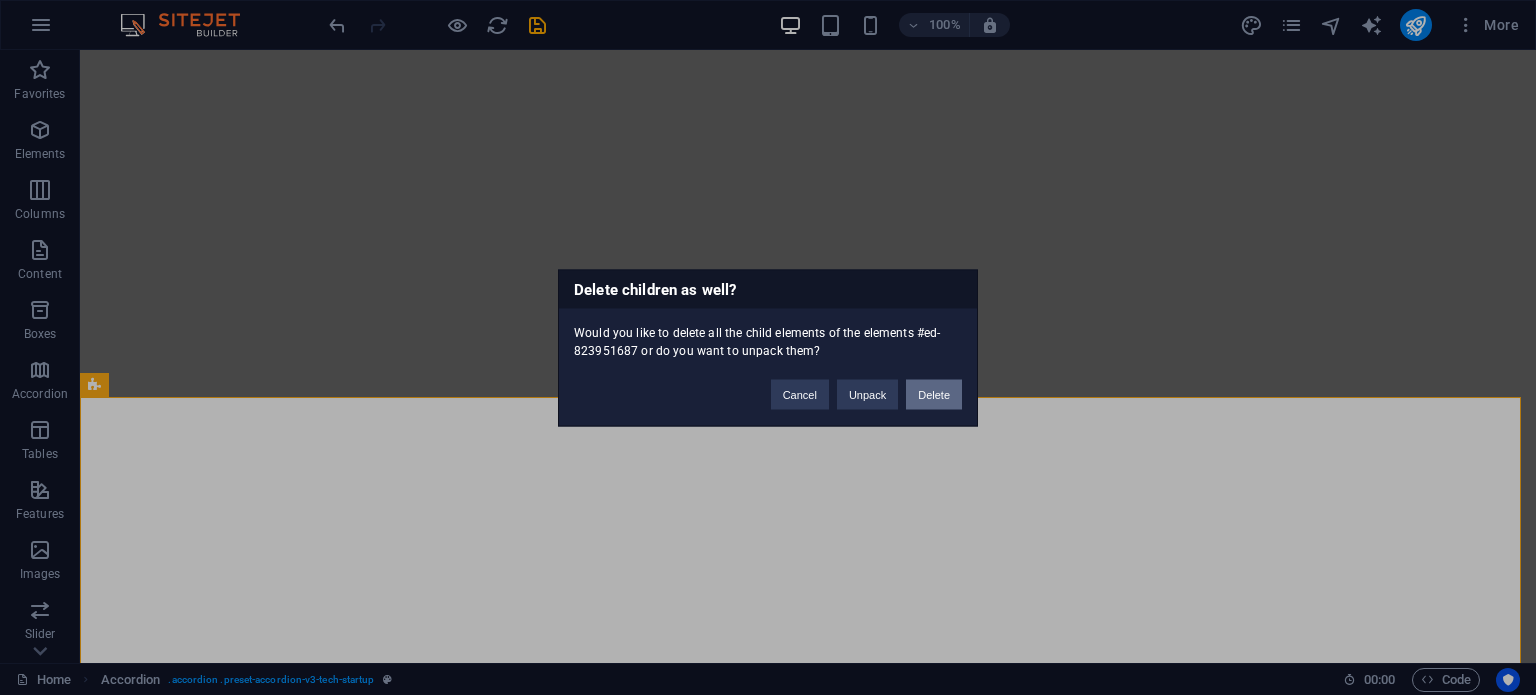 click on "Delete" at bounding box center (934, 394) 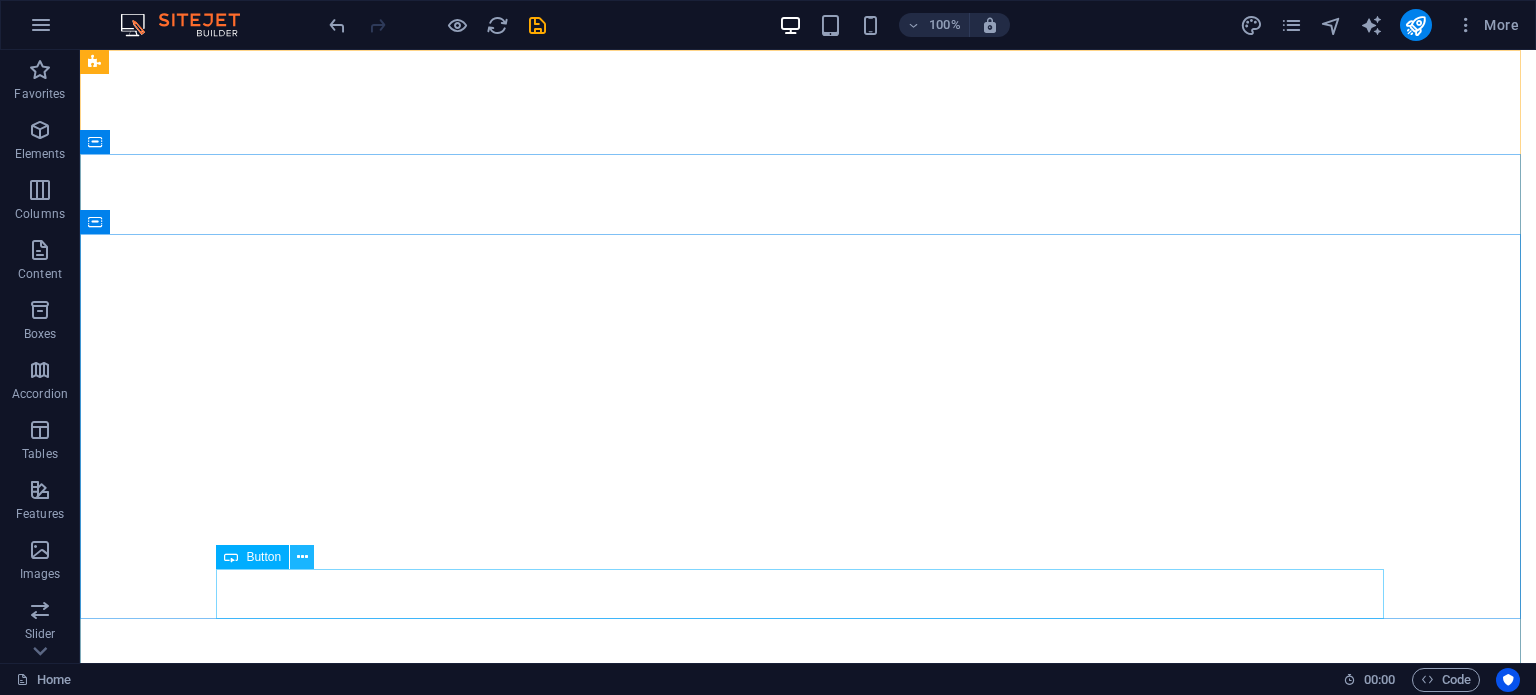 click at bounding box center [302, 557] 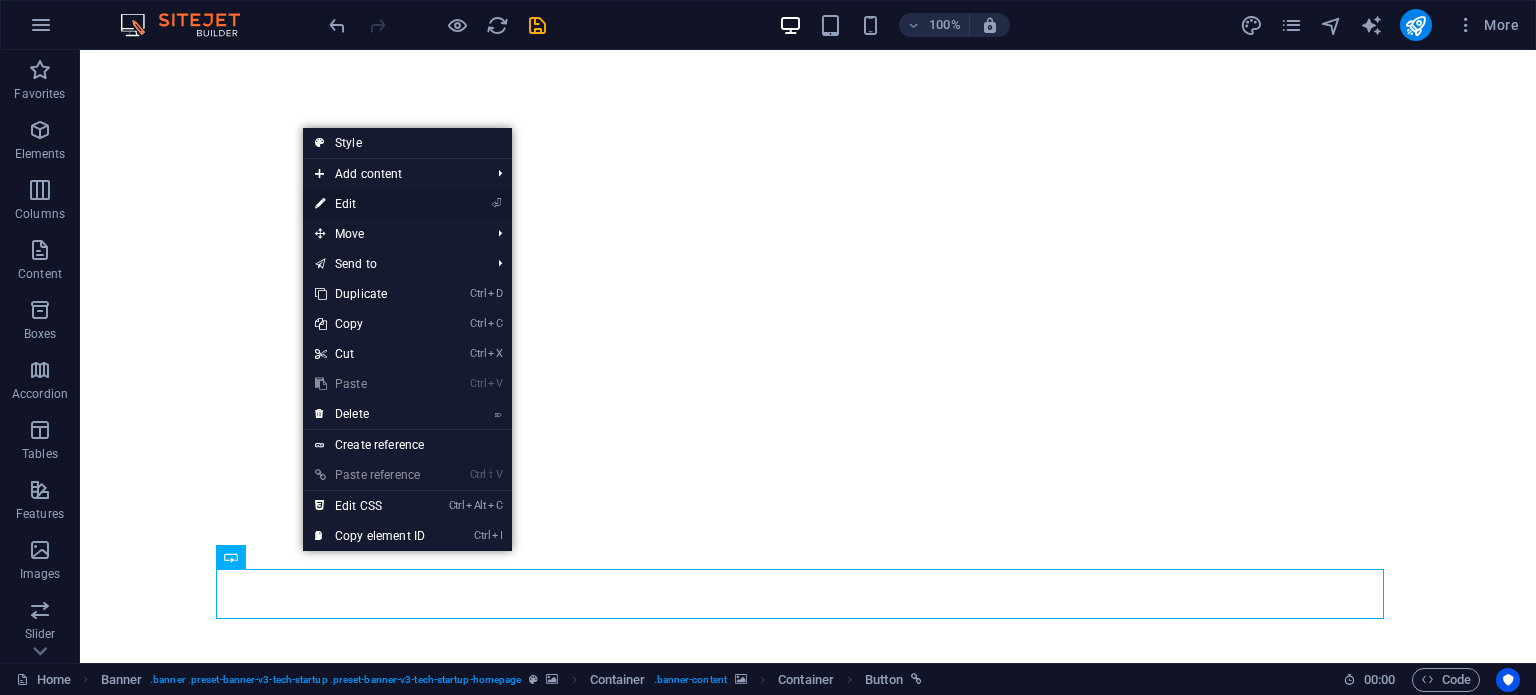 click on "⏎  Edit" at bounding box center (370, 204) 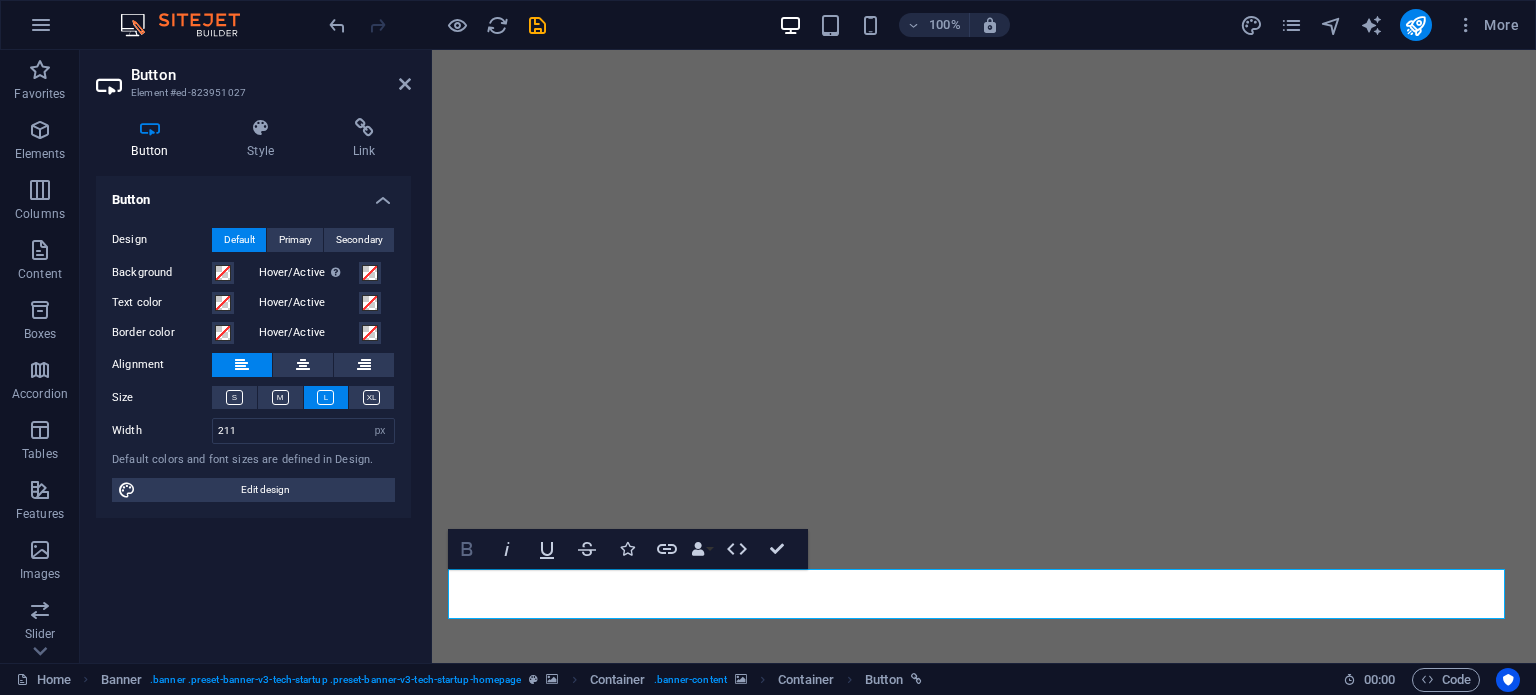 click 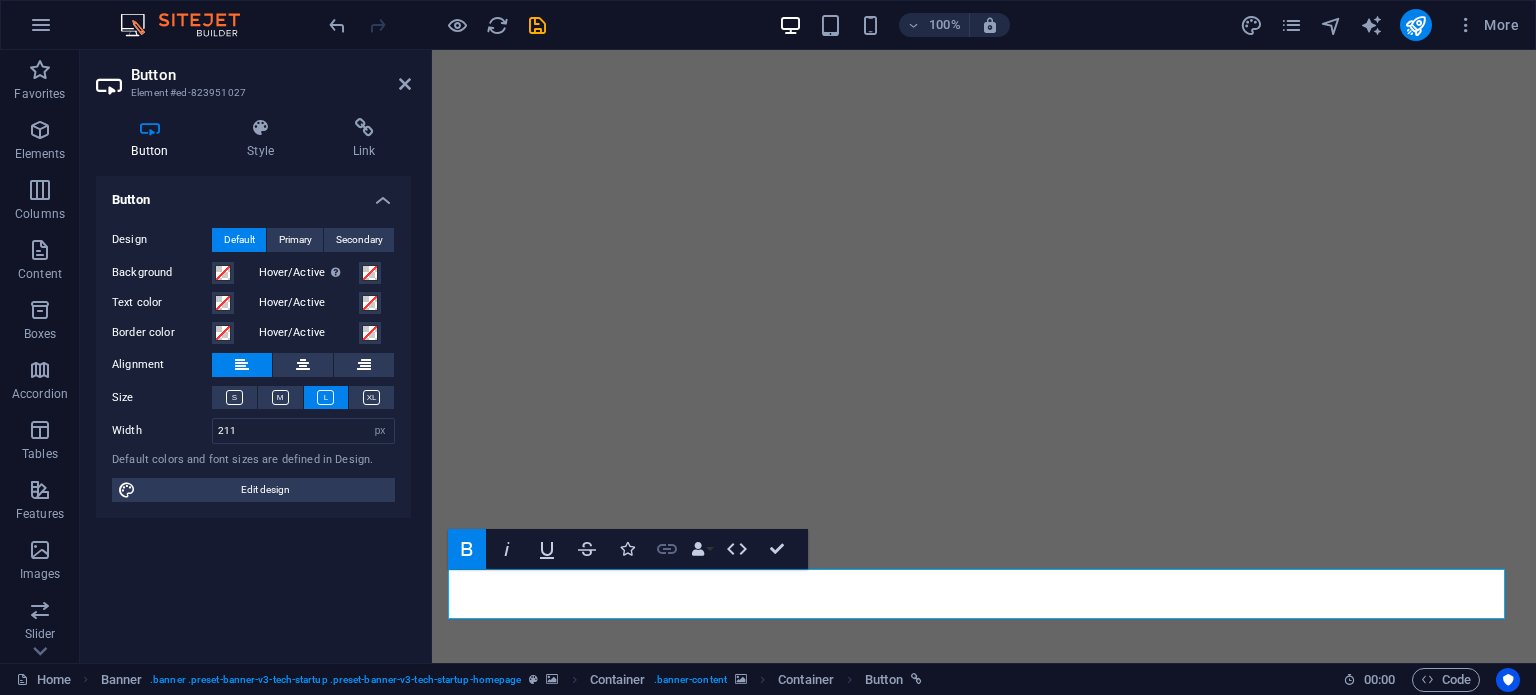 click 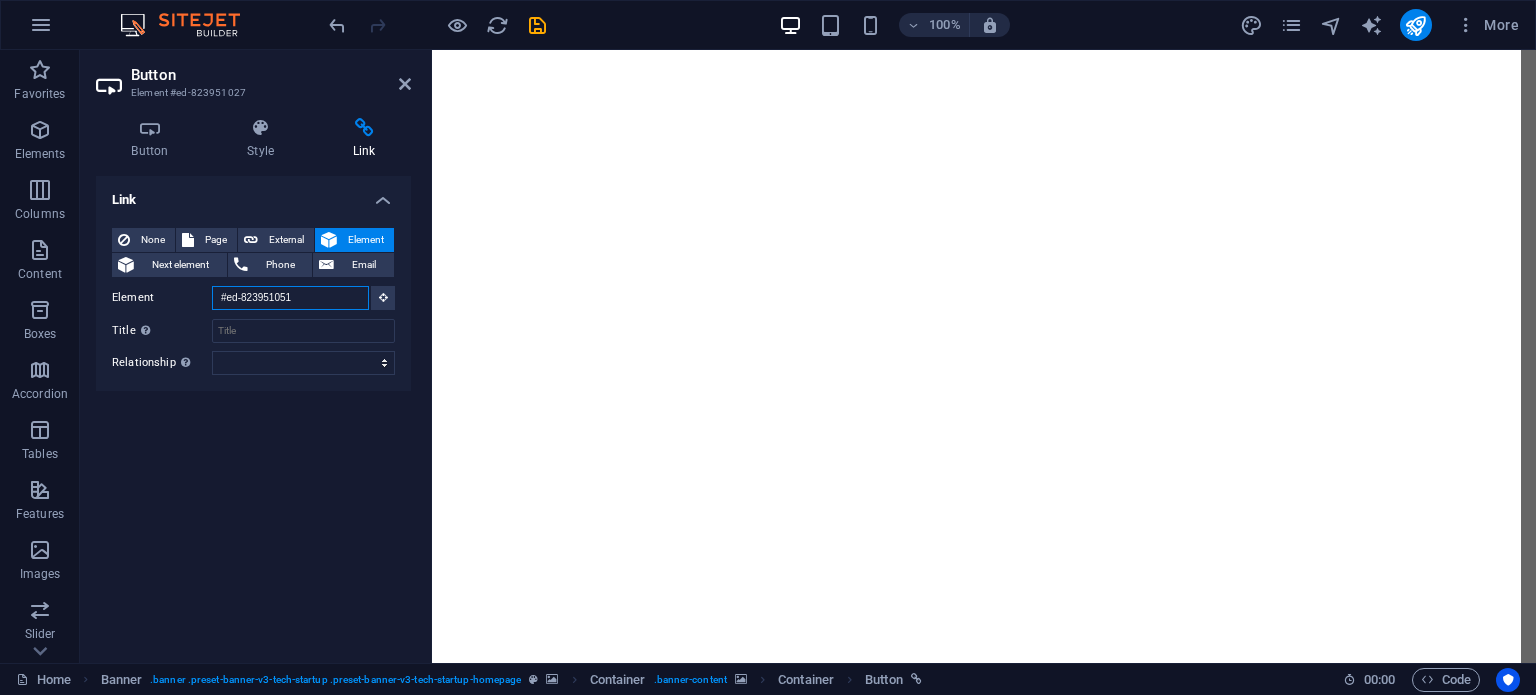 click on "#ed-823951051" at bounding box center [290, 298] 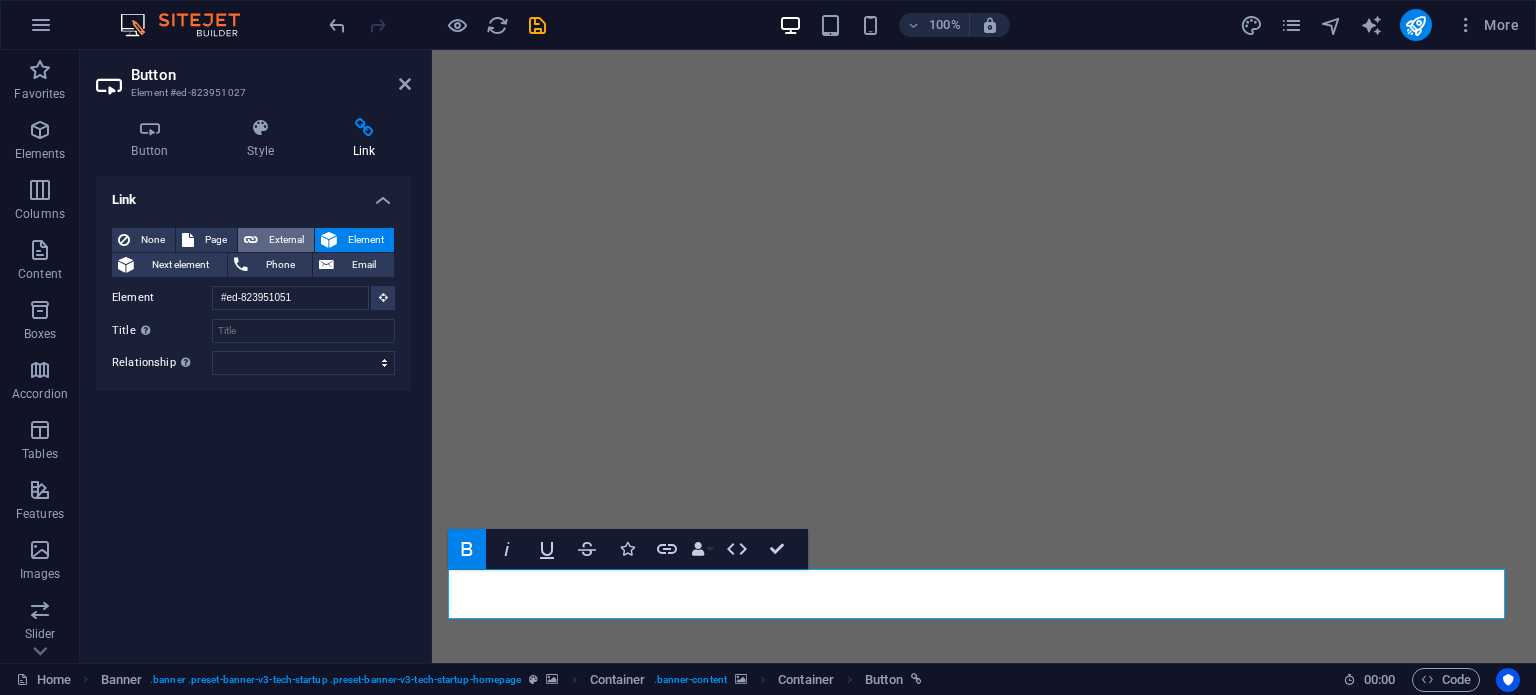 click on "External" at bounding box center (286, 240) 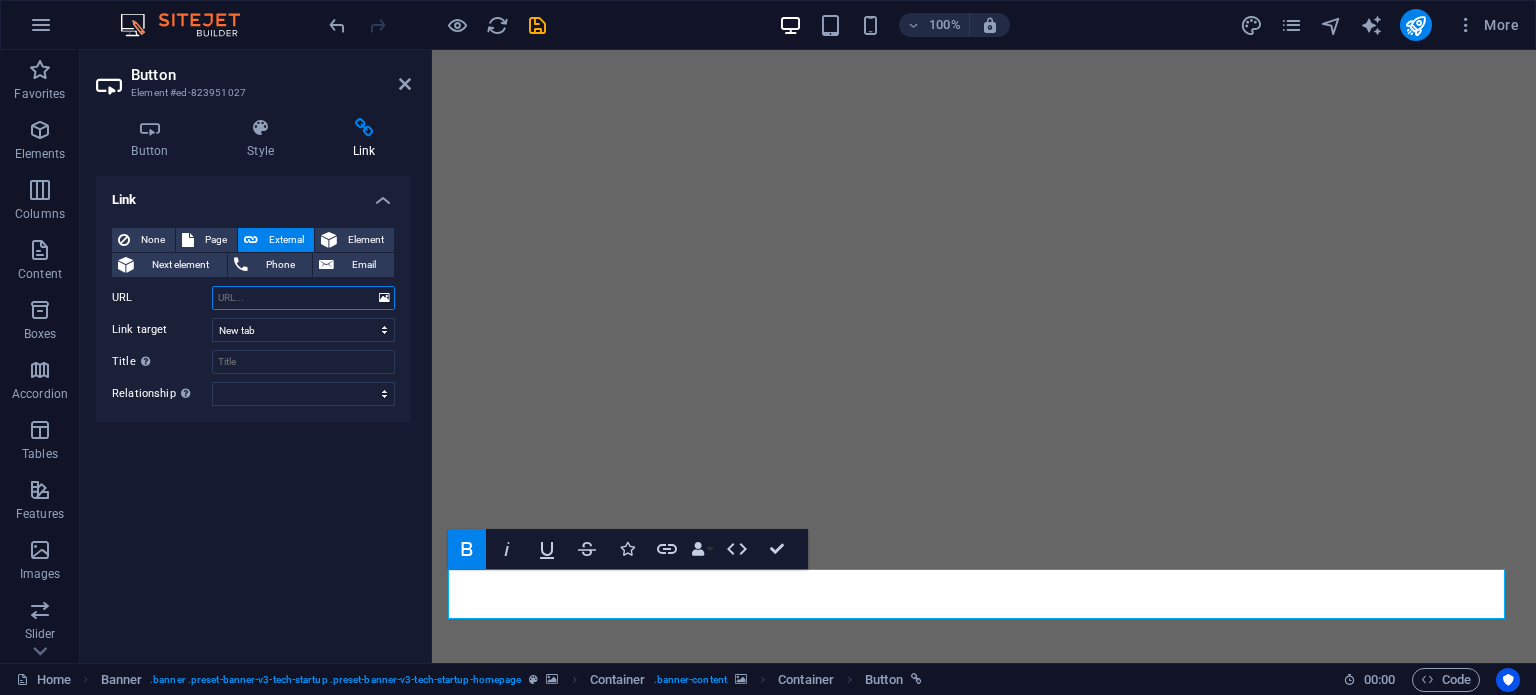 paste on "https://discord.com/invite/Eg9evhwK3Z" 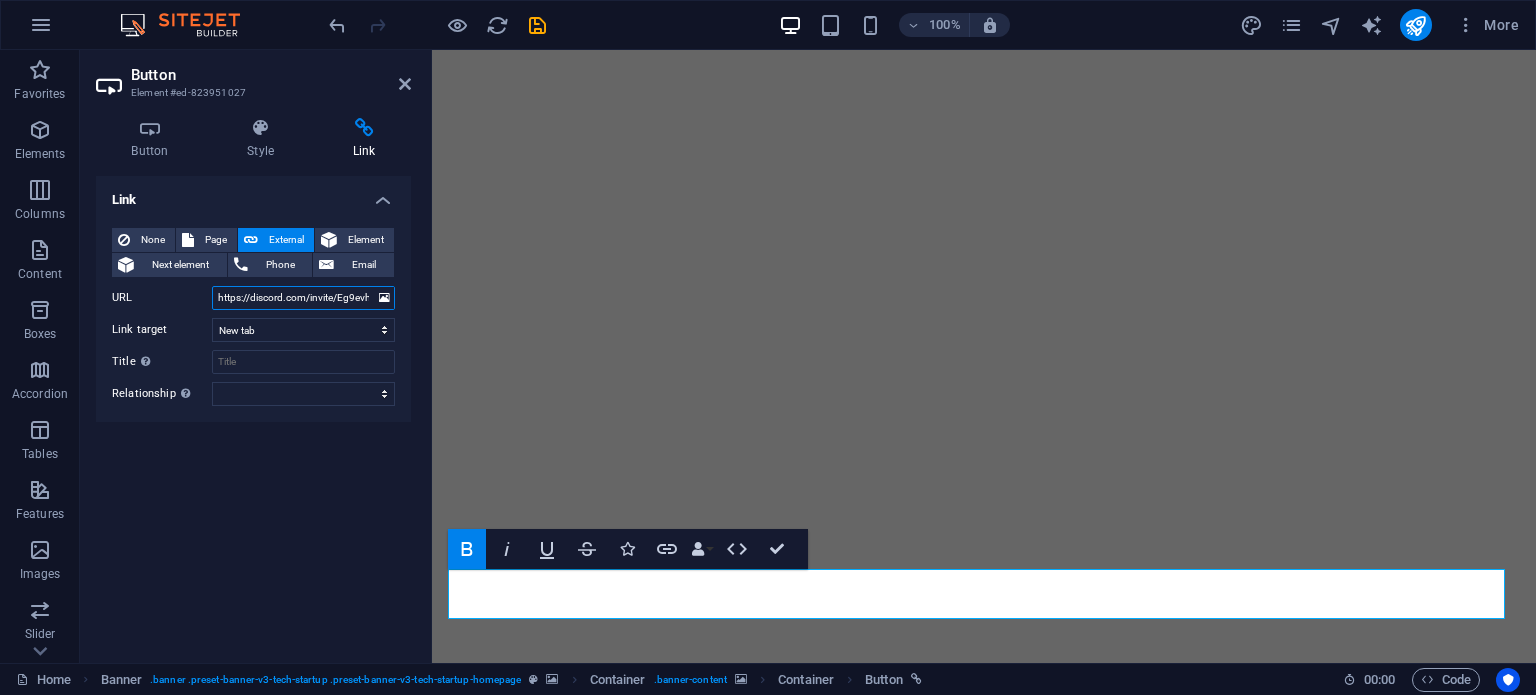 scroll, scrollTop: 0, scrollLeft: 25, axis: horizontal 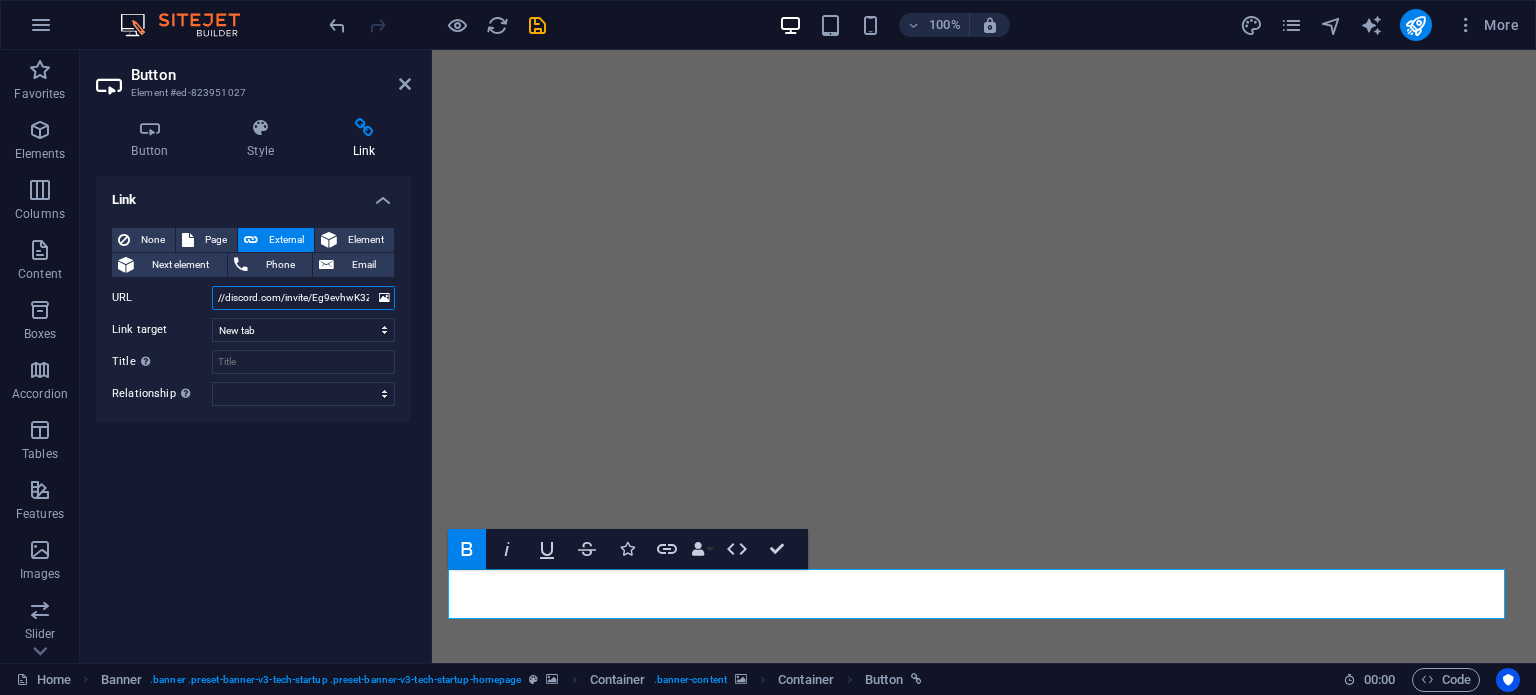 type on "https://discord.com/invite/Eg9evhwK3Z" 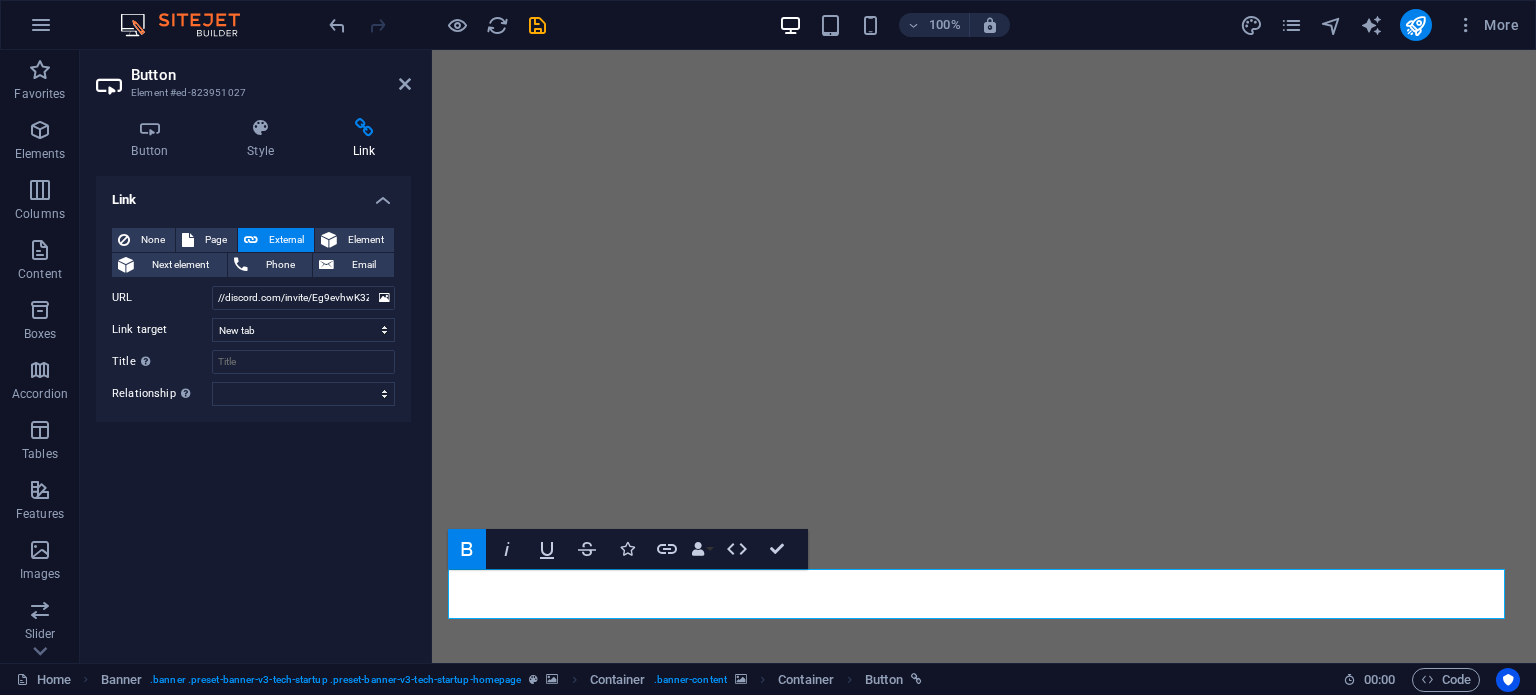 click on "Link" at bounding box center (364, 139) 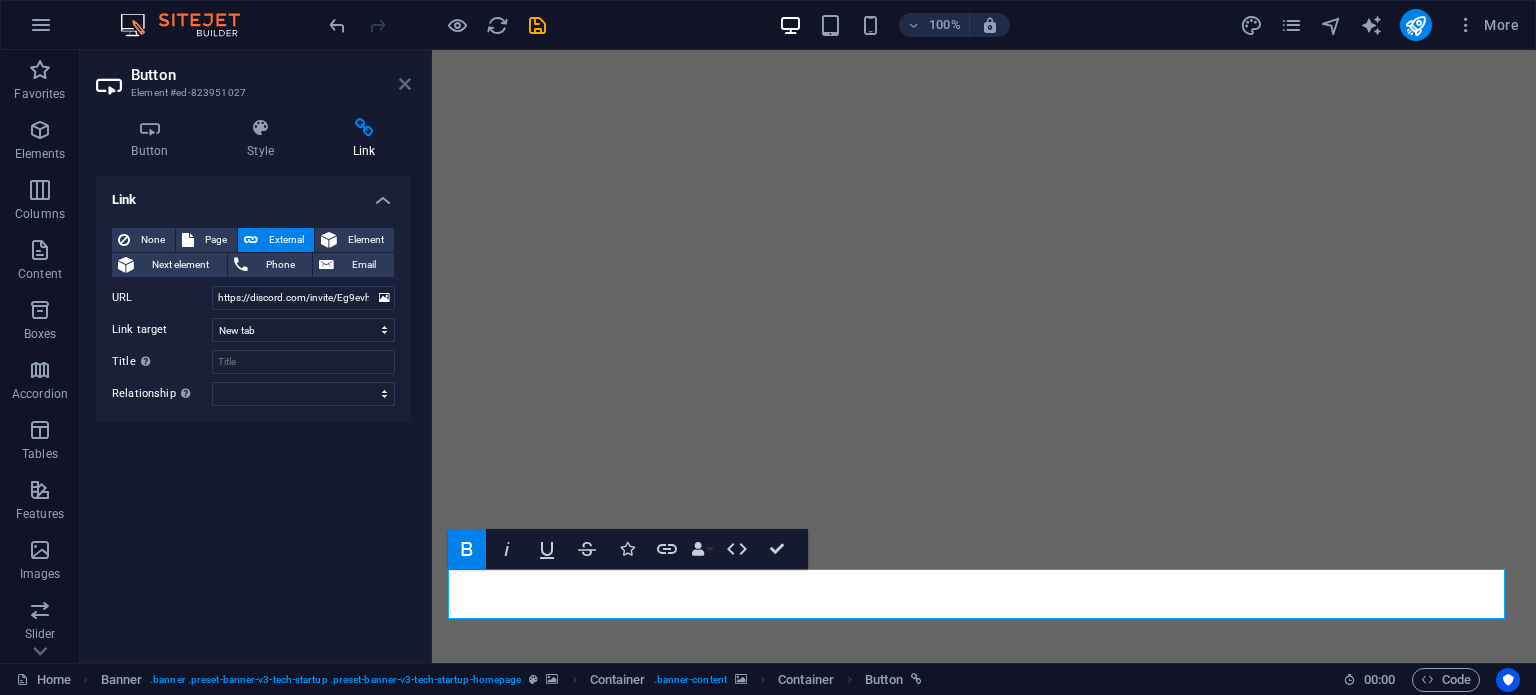 click at bounding box center (405, 84) 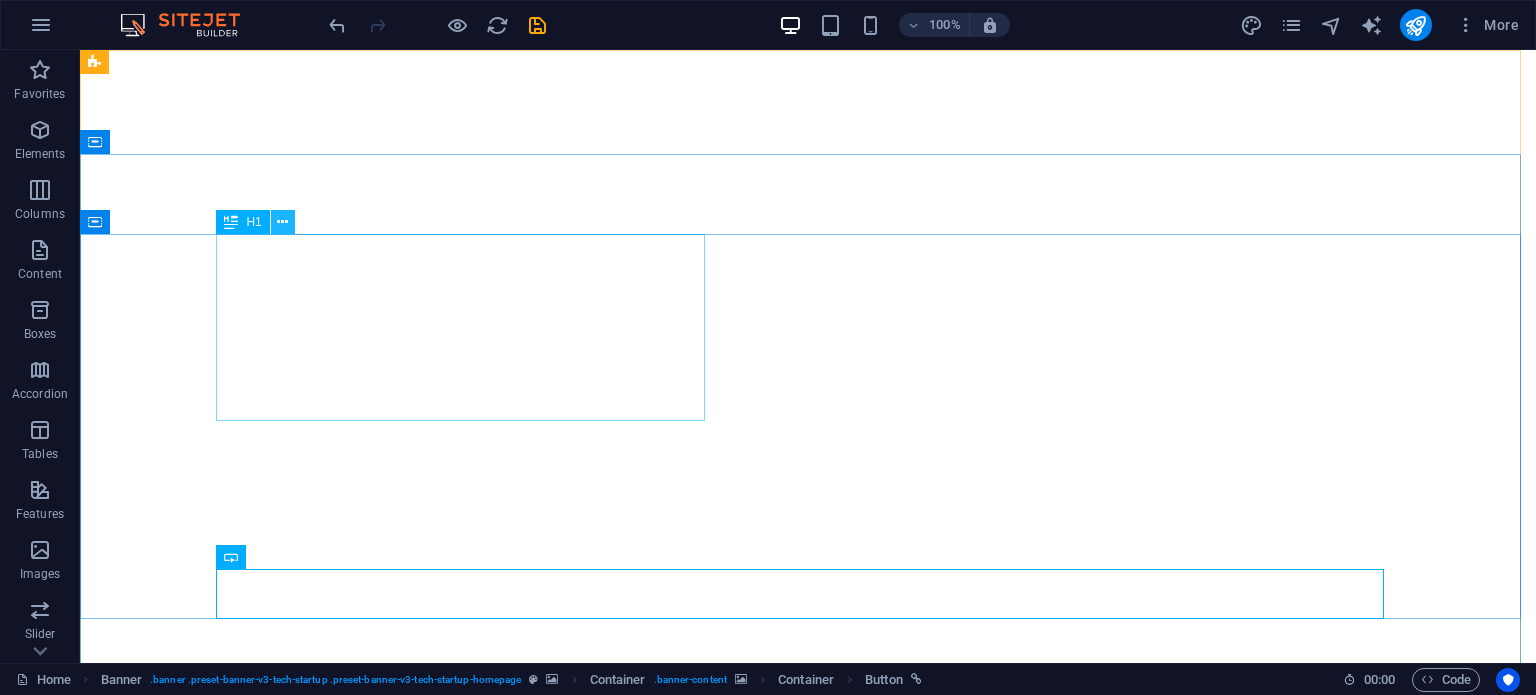 click at bounding box center [282, 222] 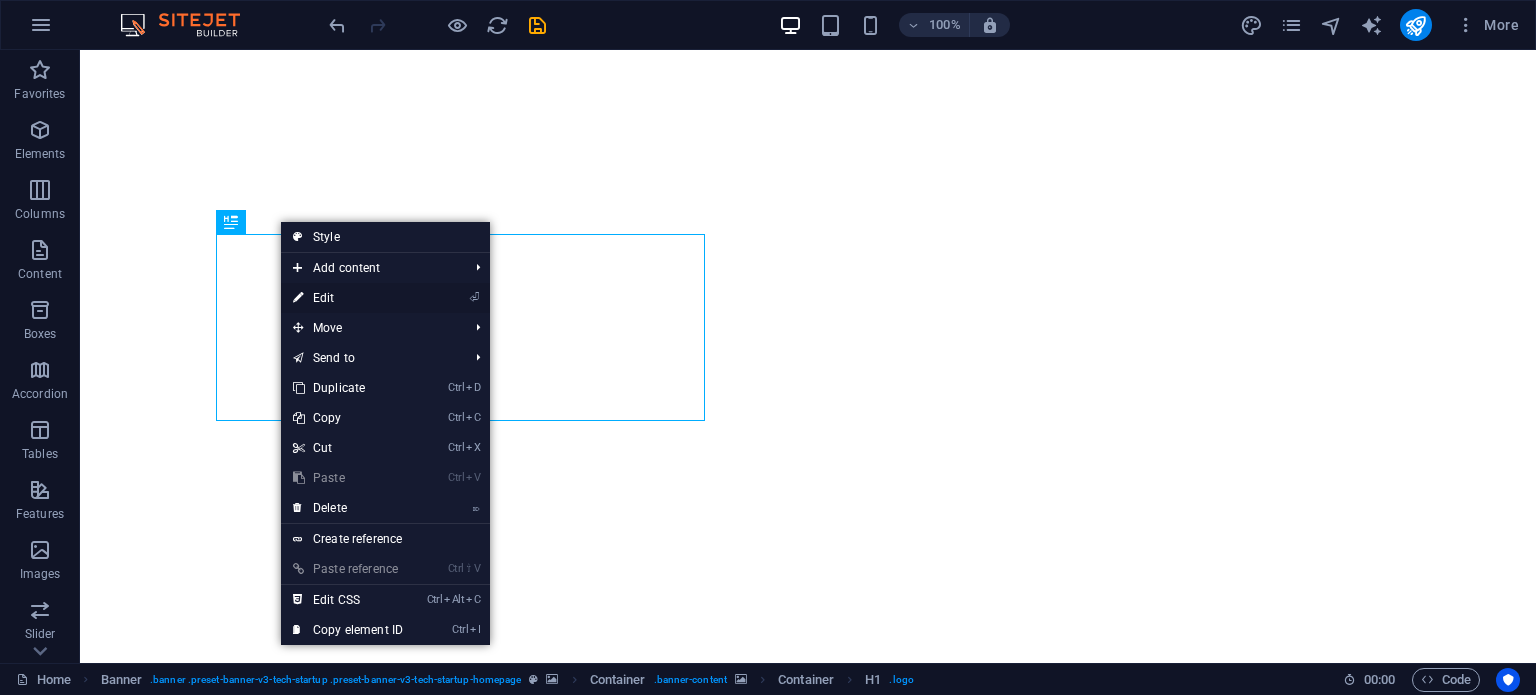 click on "⏎  Edit" at bounding box center [348, 298] 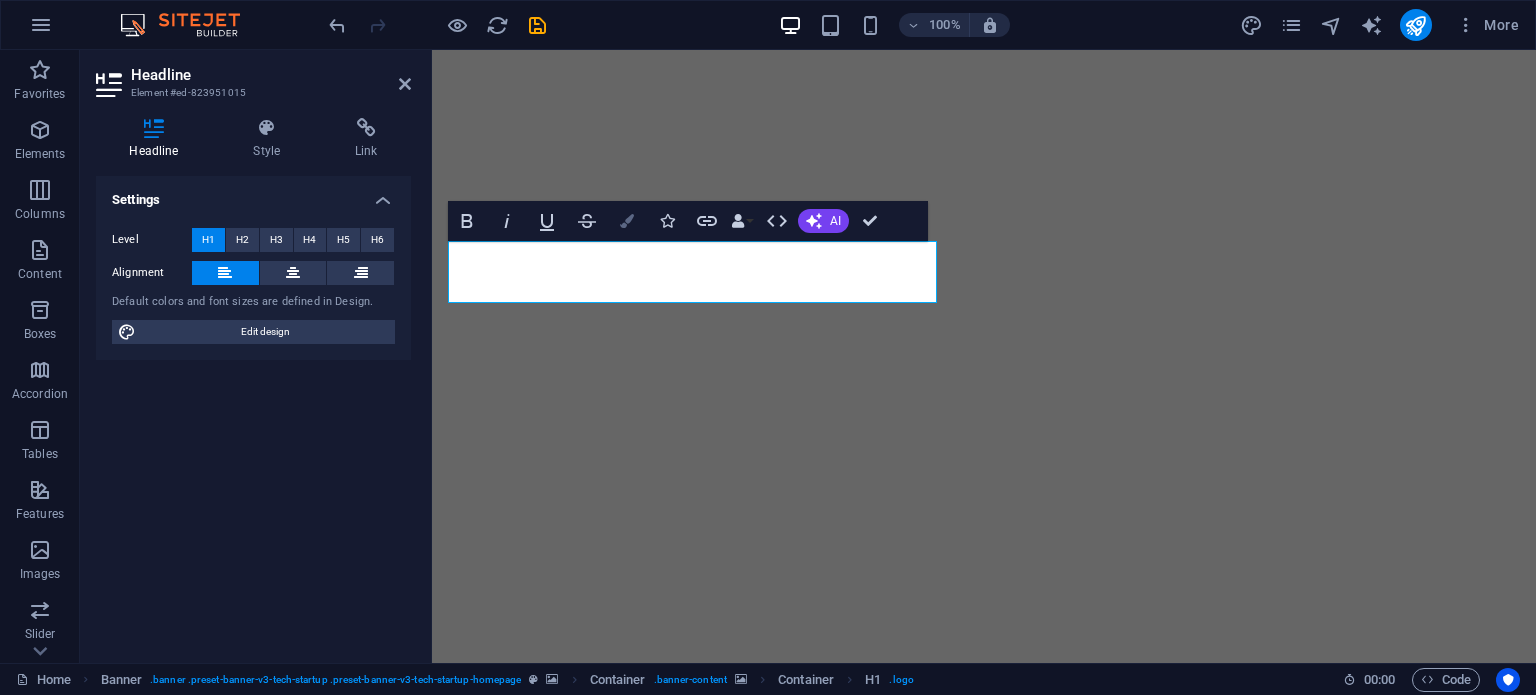 click at bounding box center (627, 221) 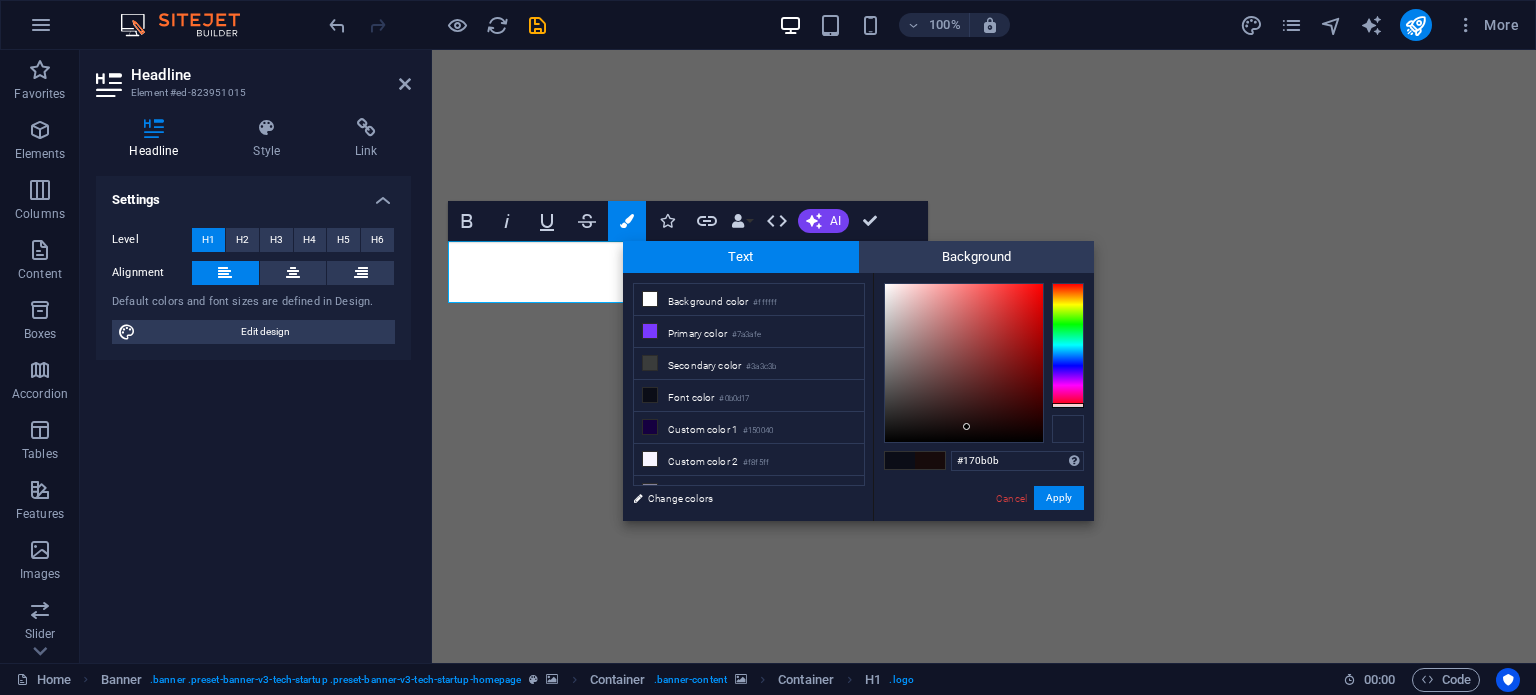 drag, startPoint x: 1068, startPoint y: 397, endPoint x: 1068, endPoint y: 423, distance: 26 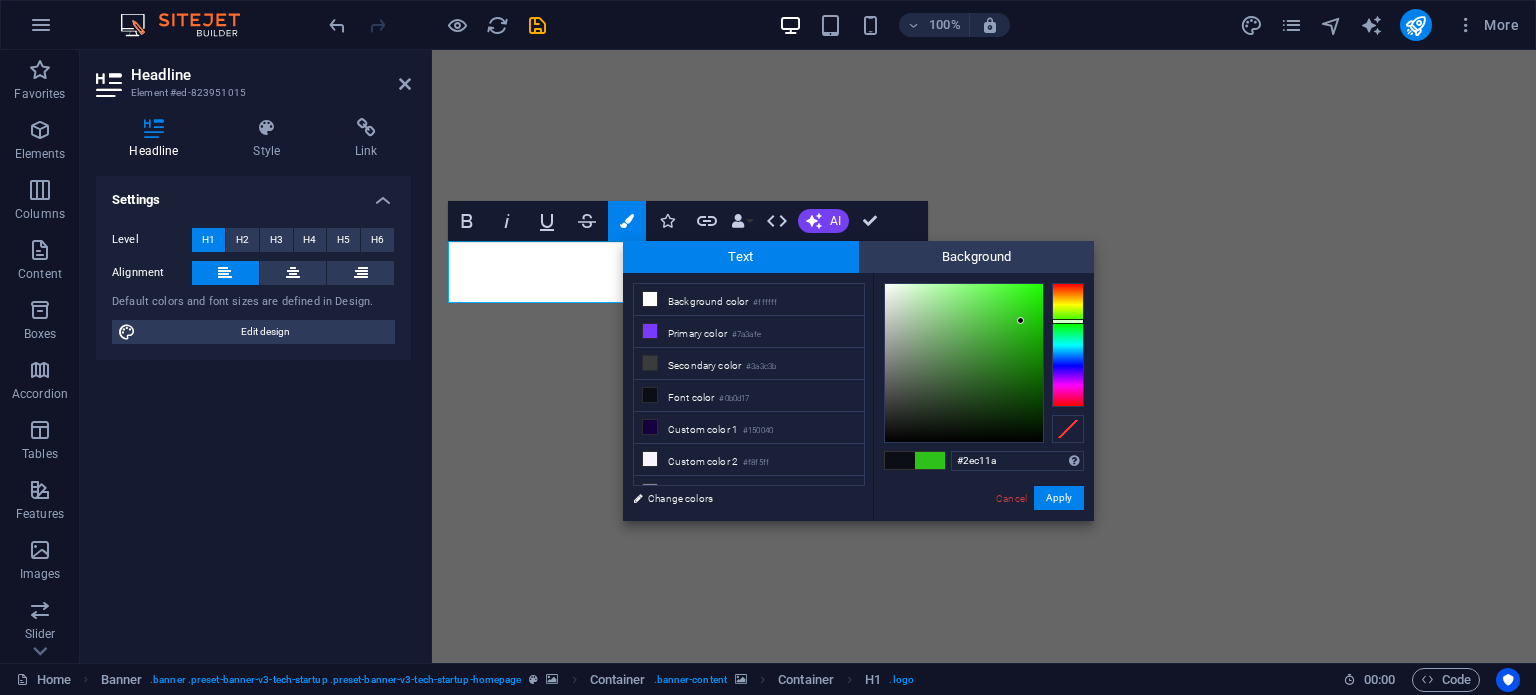 drag, startPoint x: 964, startPoint y: 420, endPoint x: 1021, endPoint y: 321, distance: 114.236595 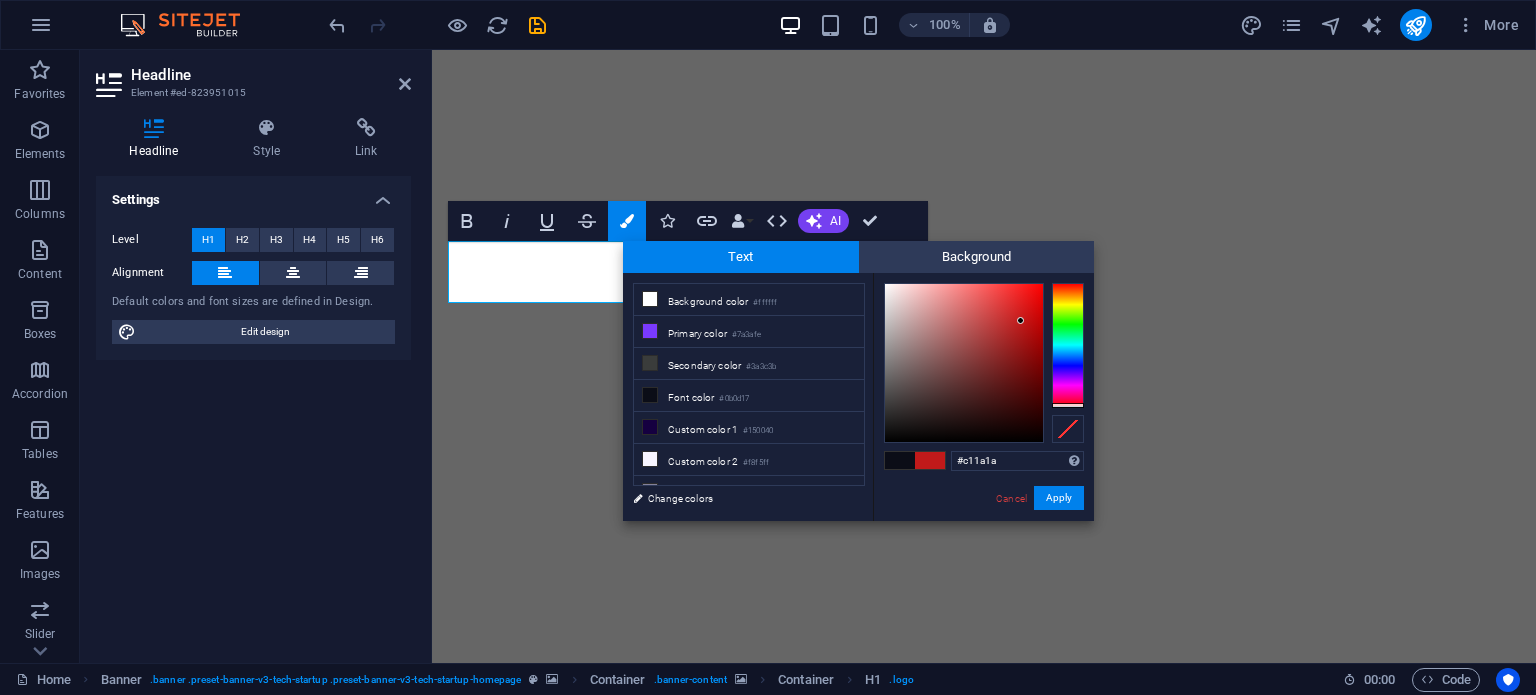drag, startPoint x: 1073, startPoint y: 323, endPoint x: 1089, endPoint y: 409, distance: 87.47571 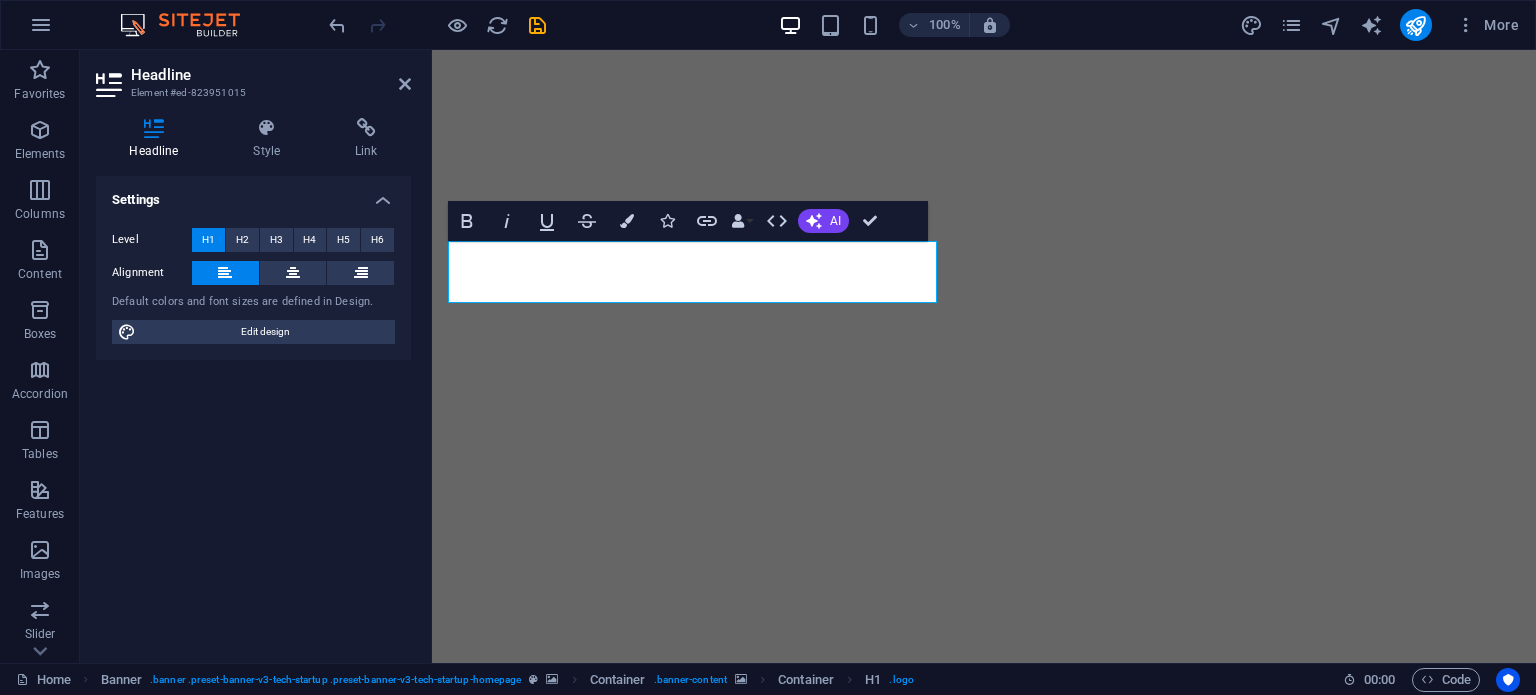 click on "Container   H1   Banner   Container   Container   Banner   Menu Bar   Spacer   Spacer   Button   Spacer   Logos   Image   Boxes   H2   Spacer   Container   Container   Container   H5   Container   Container   Unequal Columns   Container   H2   Spacer   Accordion   2 columns   Container   Container   Image   Container   Container   2 columns   2 columns   Container   2 columns   Container   Container   Image   Container   Container   2 columns   Container   2 columns   Container   Text   Image   Image   Image   Image   Menu   Text   Logo   Text   Button   Container   Text   Text   Container   Button   Container   Container   H5   Text   Icon   Button   H5   Button   Container   Text   Container   Button   Container   Image   Container   H3   Container   2 columns   Container   Spacer   Text   H3   H3   H3   2 columns   Container   Image   Container   Spacer   Boxes   Container   Container   Container   Container   Icon Tabs   Container   Container   Image   Container   Container" at bounding box center (984, 356) 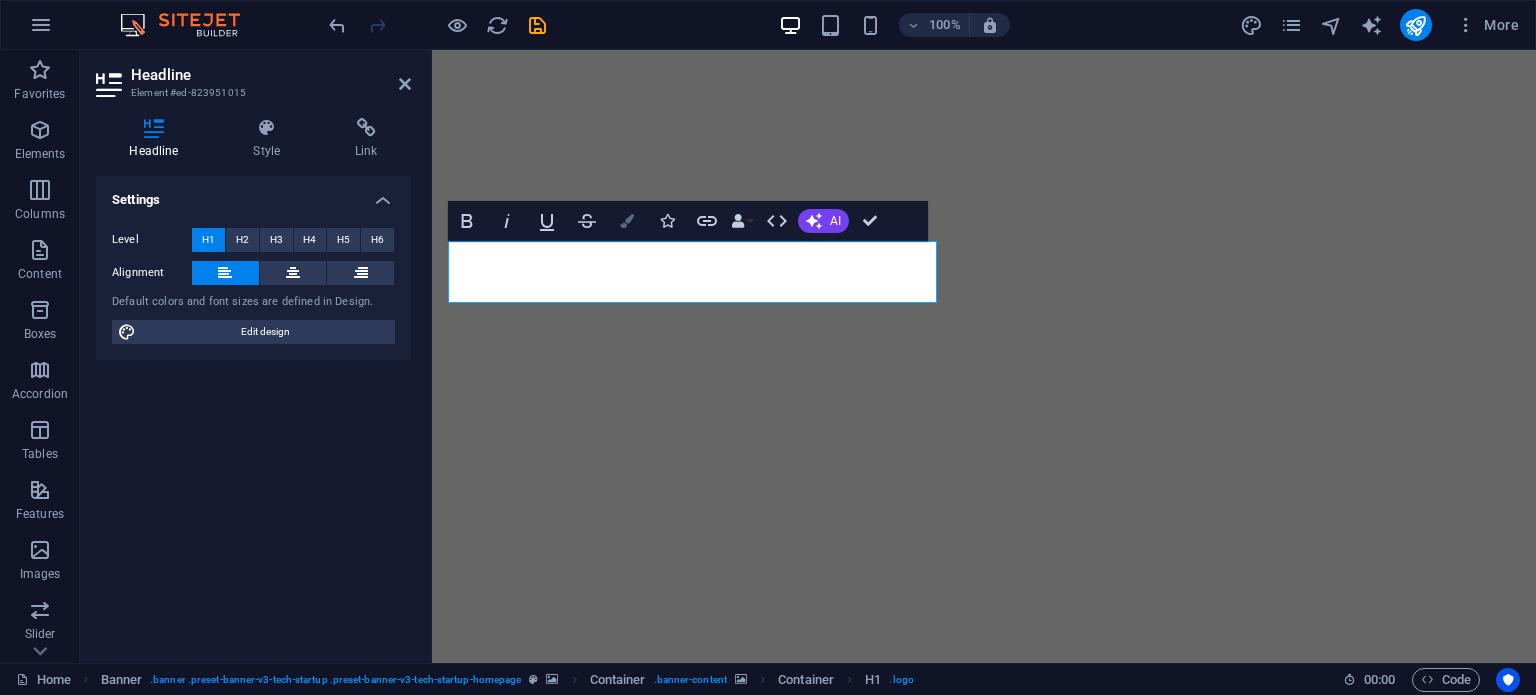 click at bounding box center [627, 221] 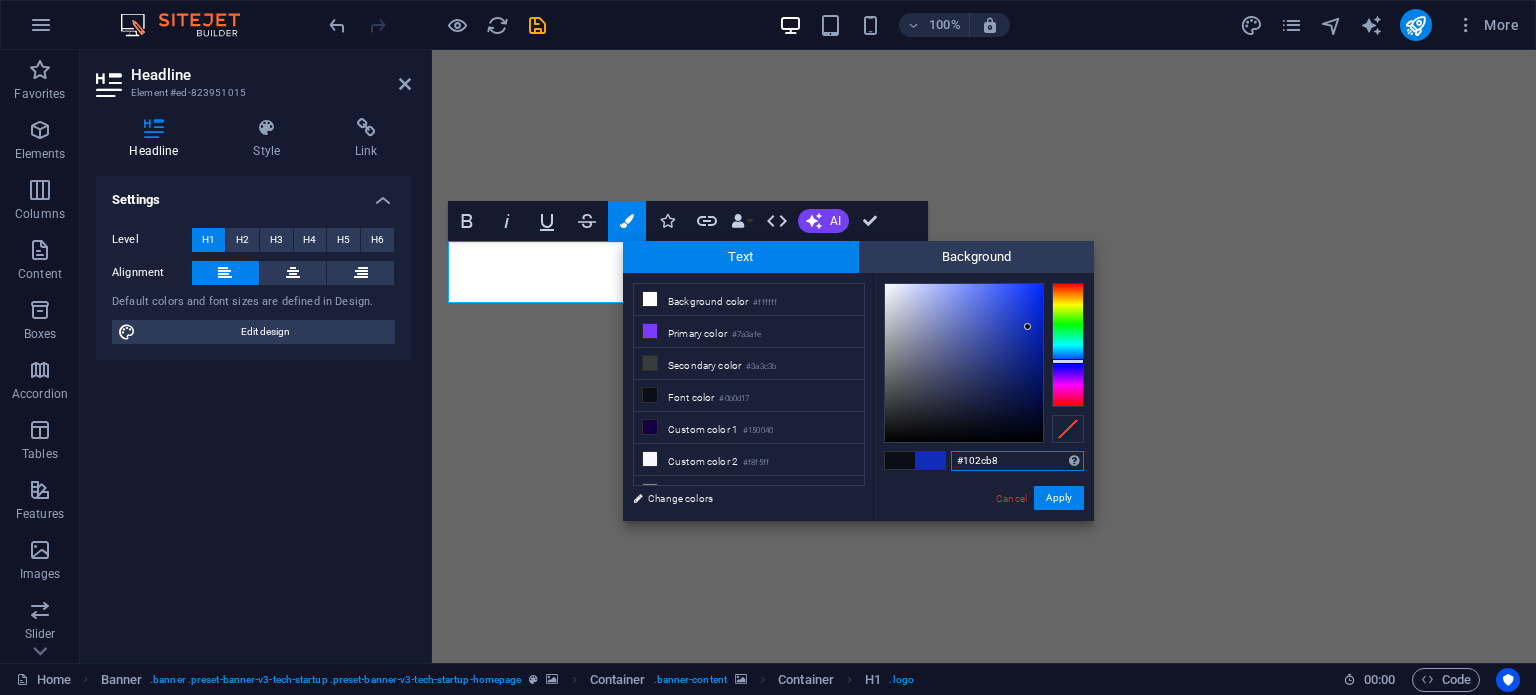 type on "#112db9" 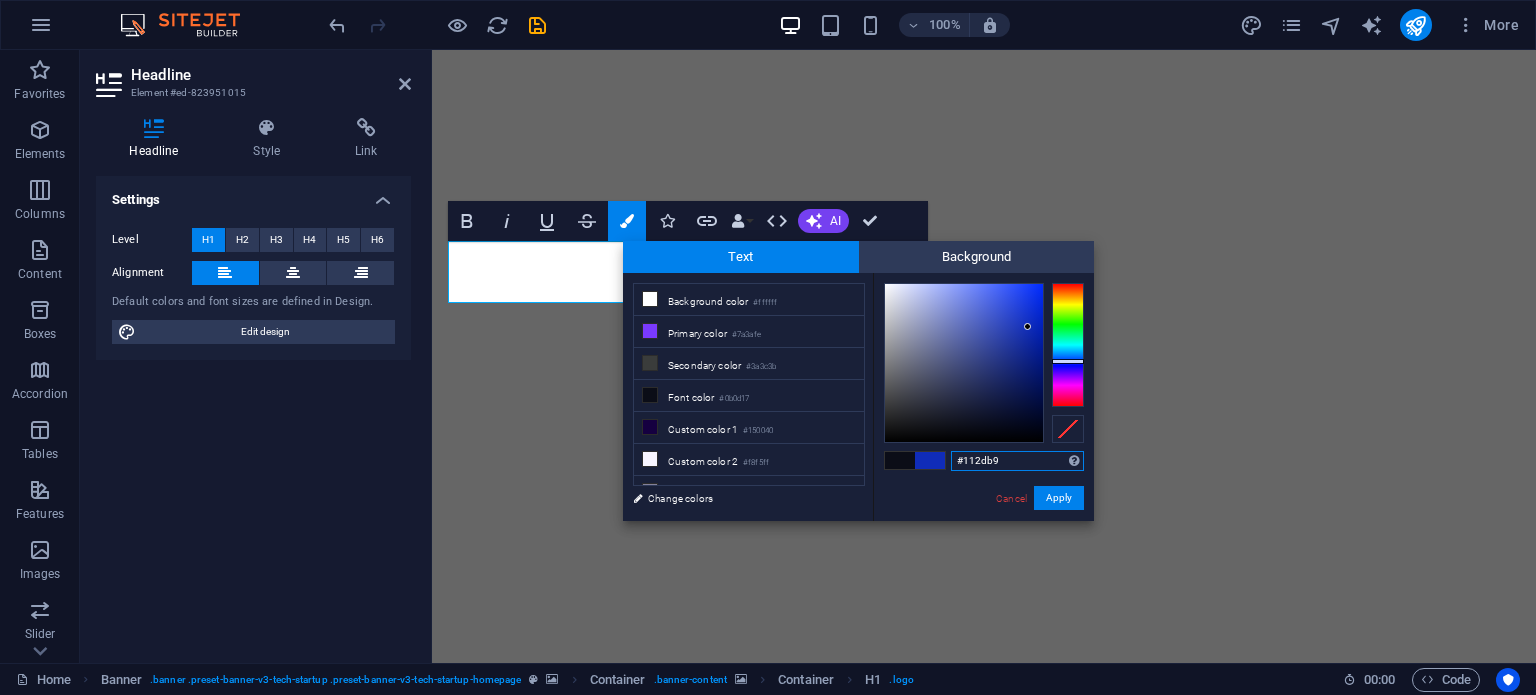 drag, startPoint x: 973, startPoint y: 417, endPoint x: 1028, endPoint y: 326, distance: 106.32967 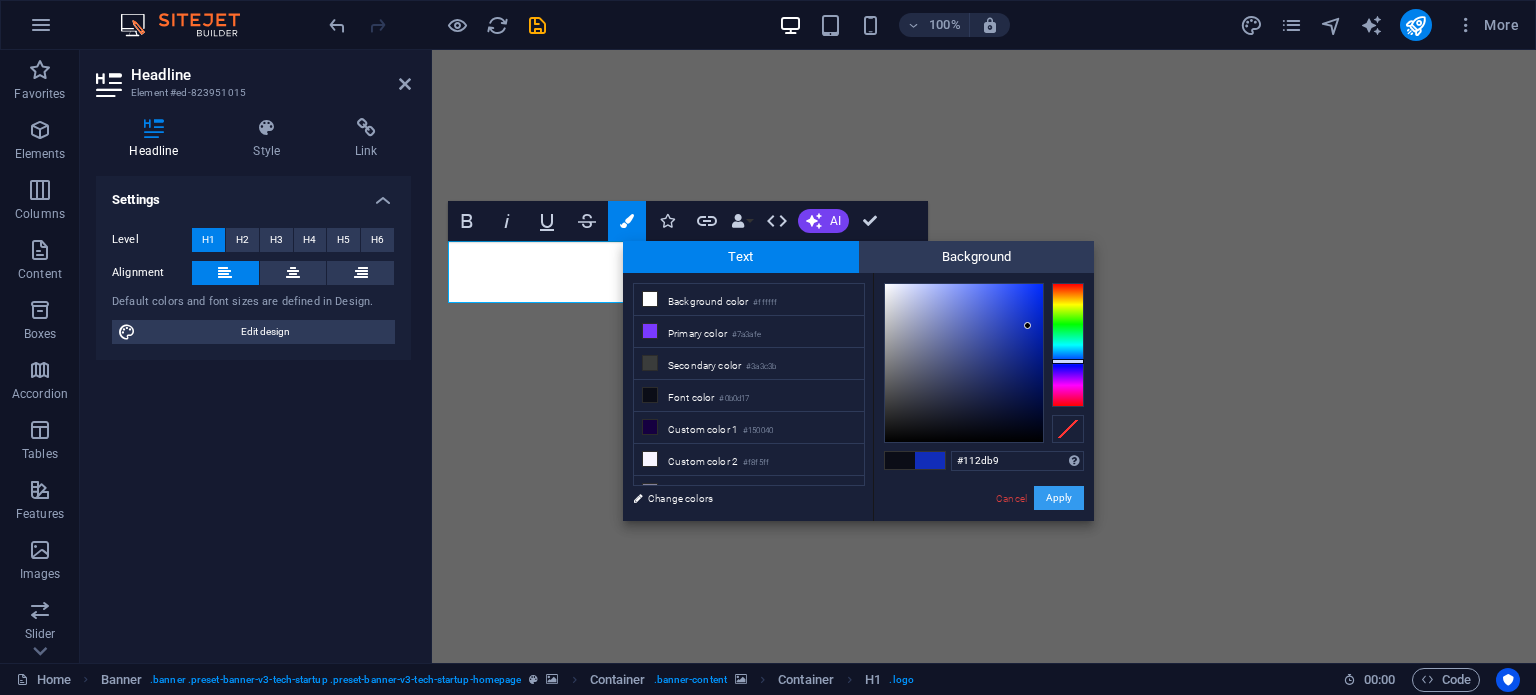 click on "Apply" at bounding box center [1059, 498] 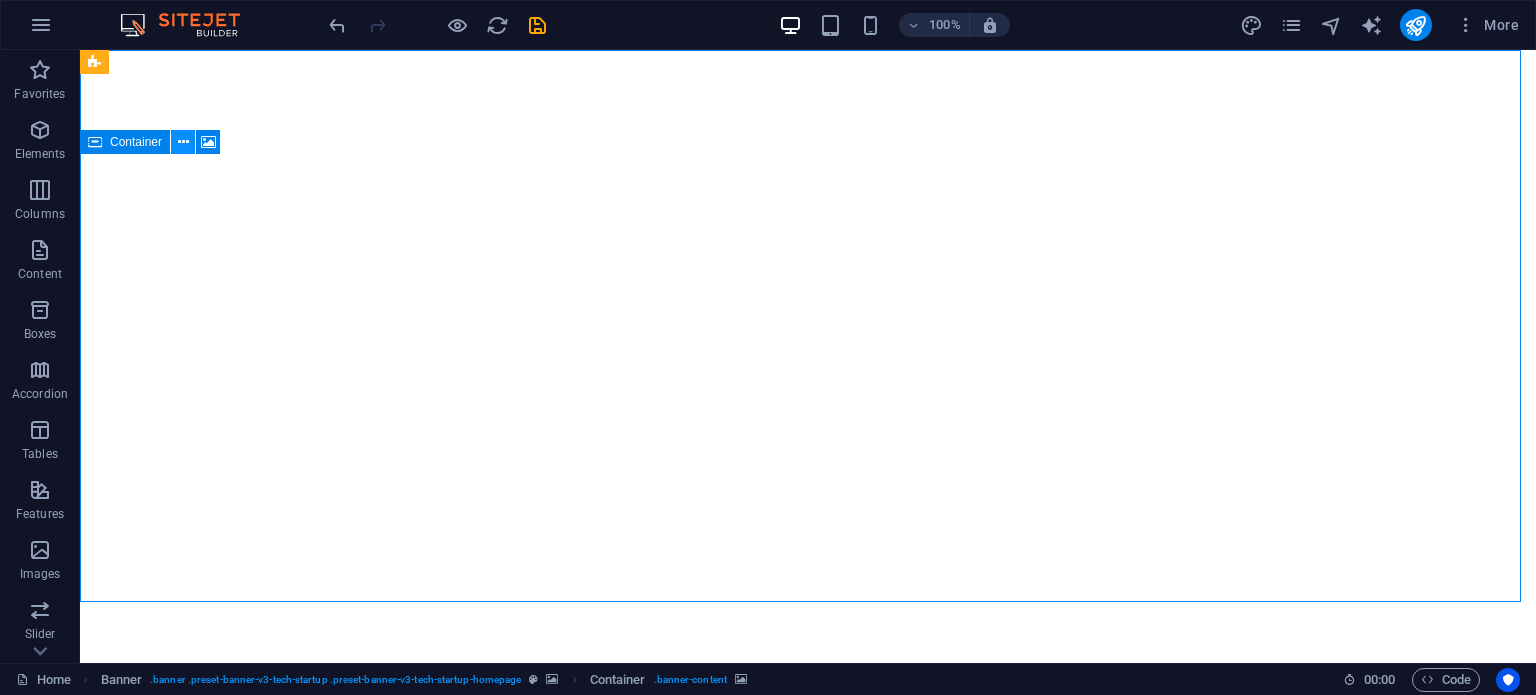 click at bounding box center [183, 142] 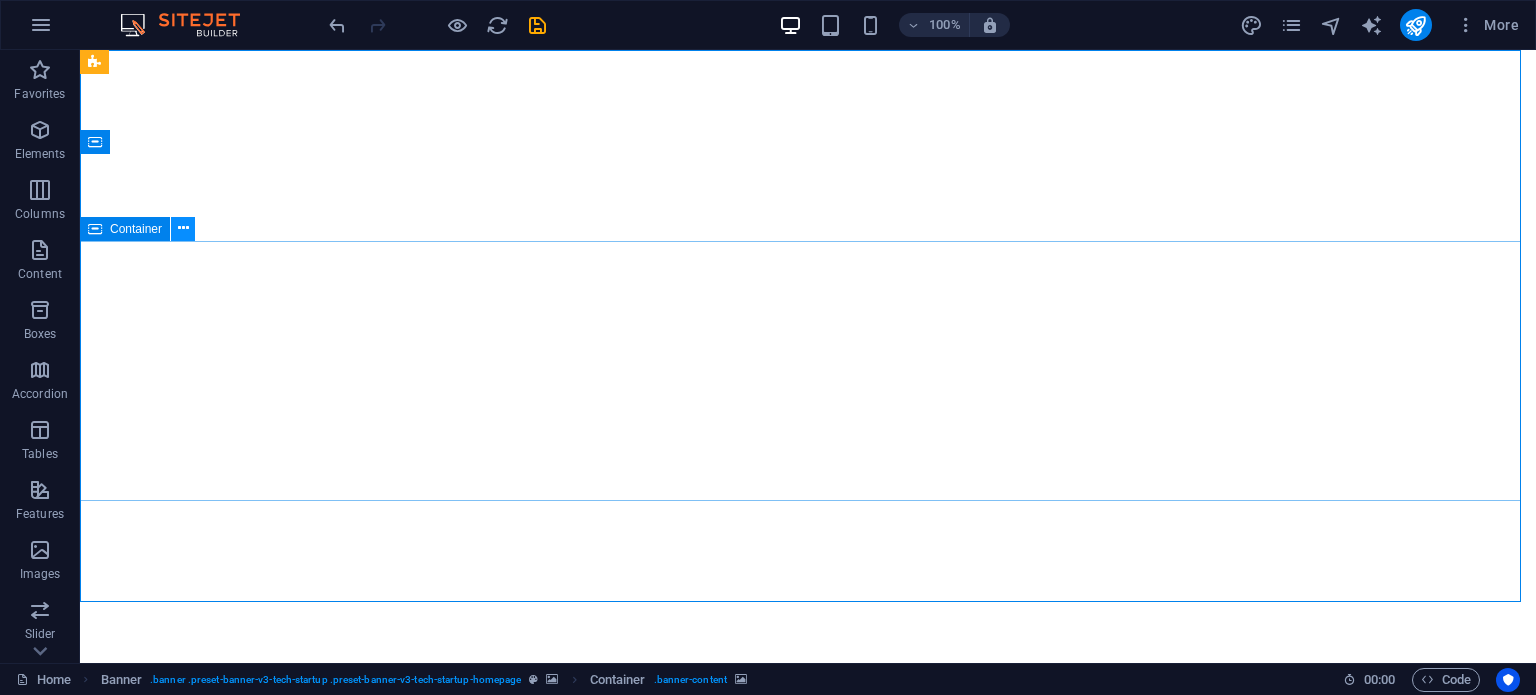 click at bounding box center [183, 228] 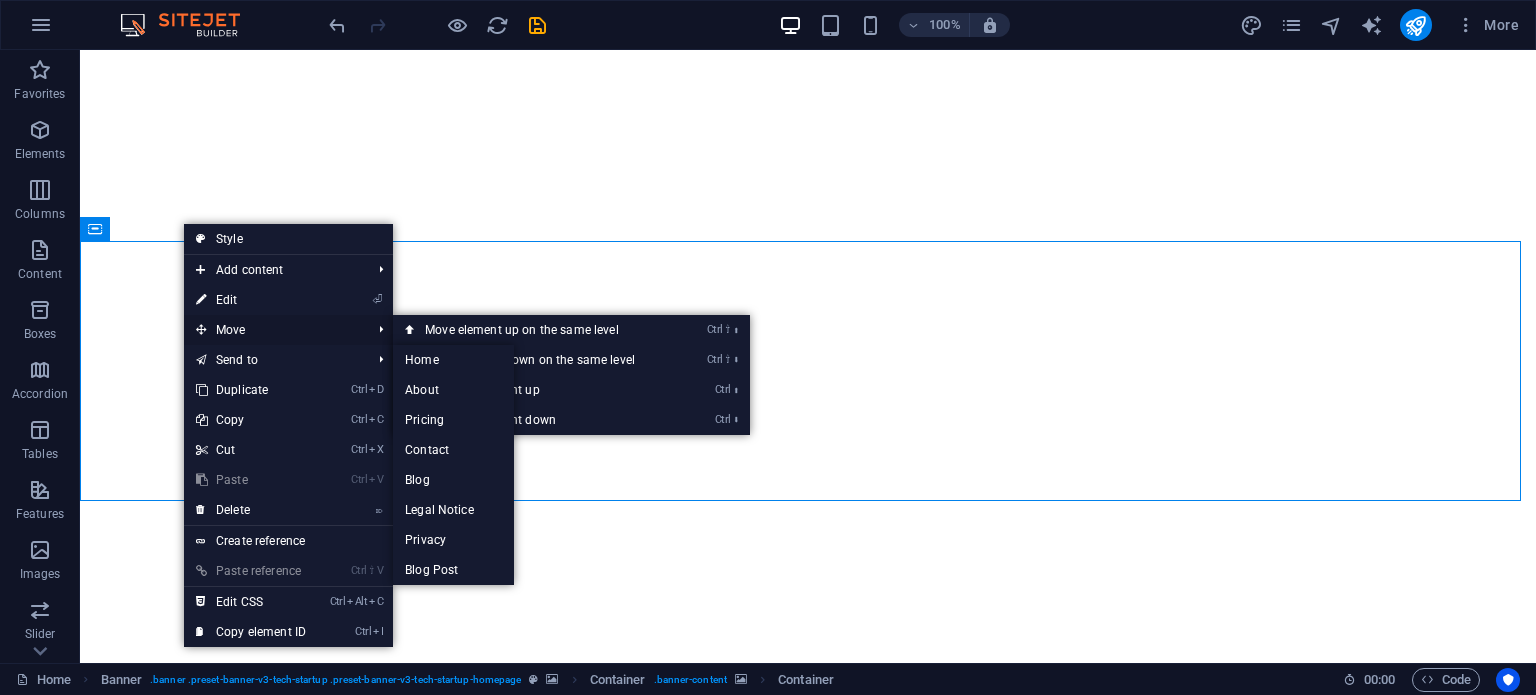 click on "Move" at bounding box center [273, 330] 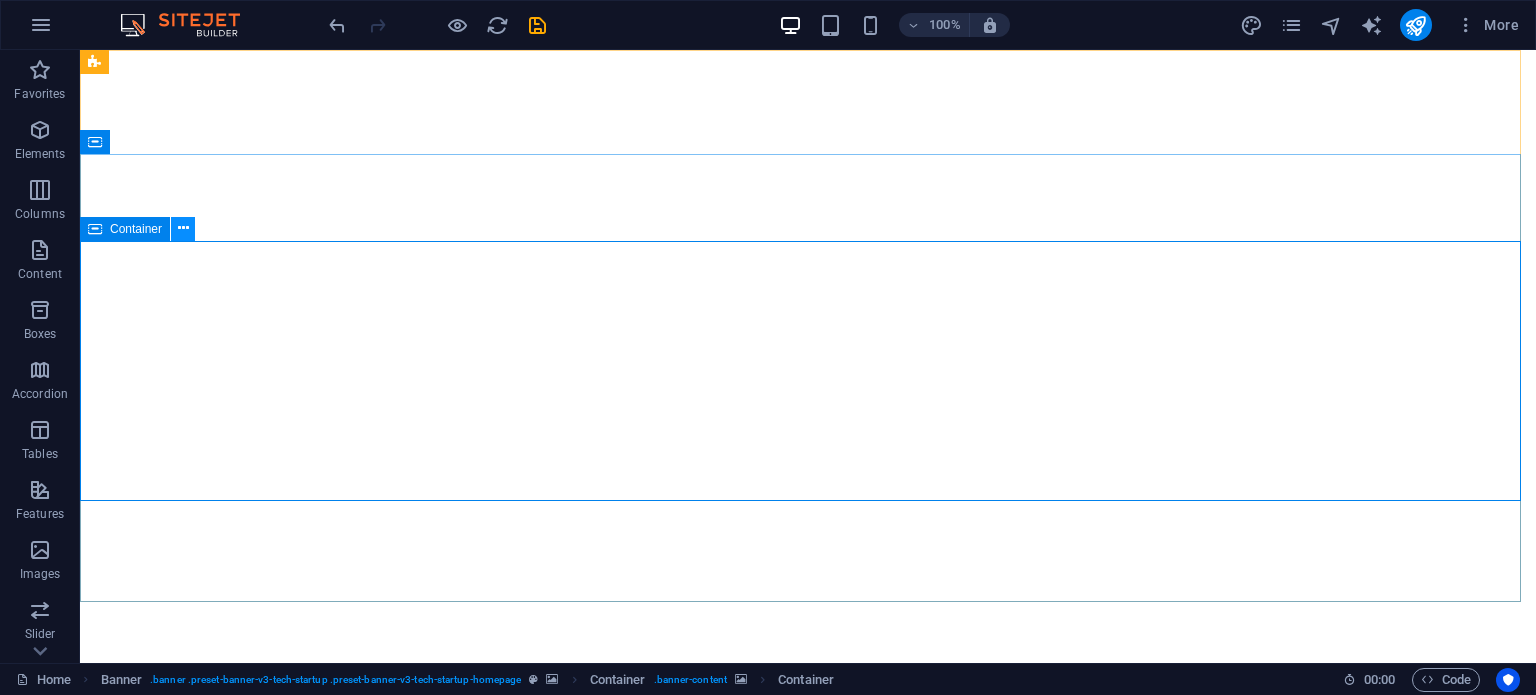click at bounding box center (183, 228) 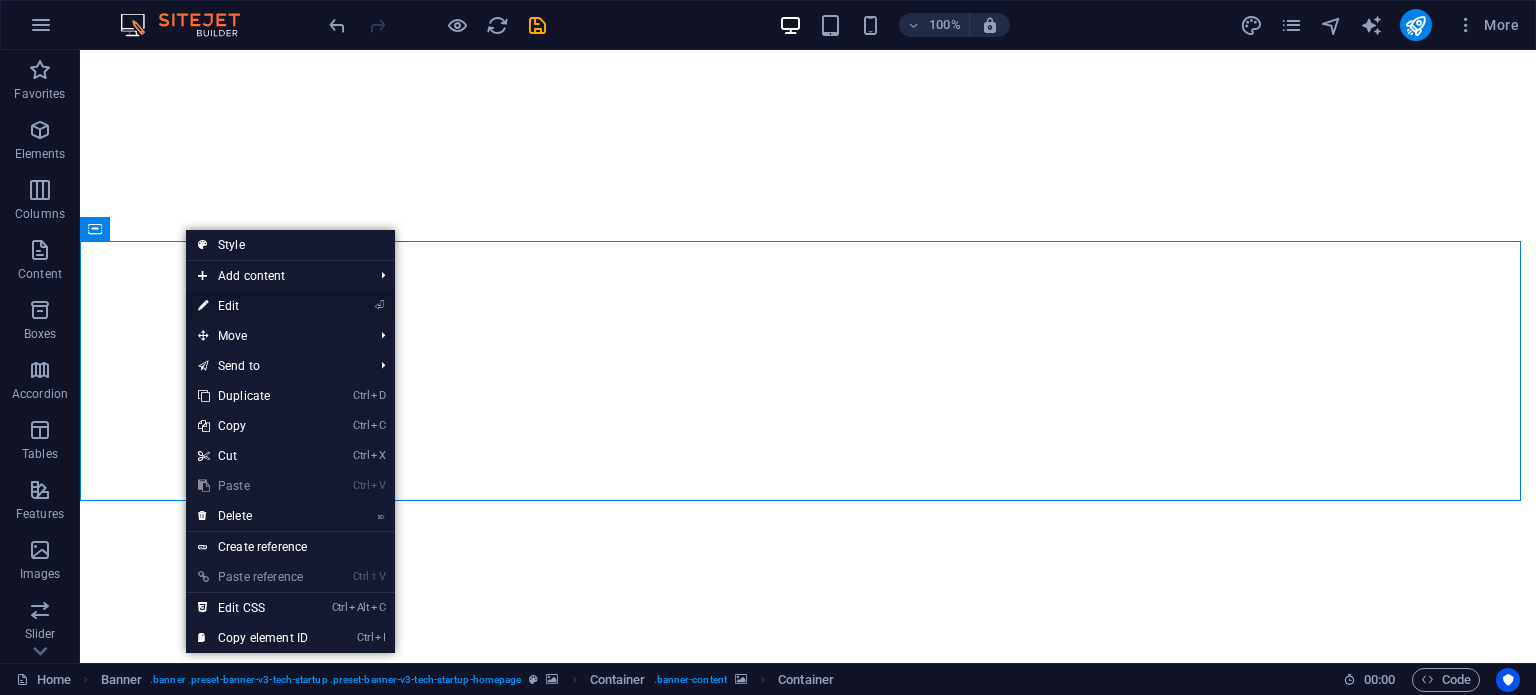 click on "⏎  Edit" at bounding box center (253, 306) 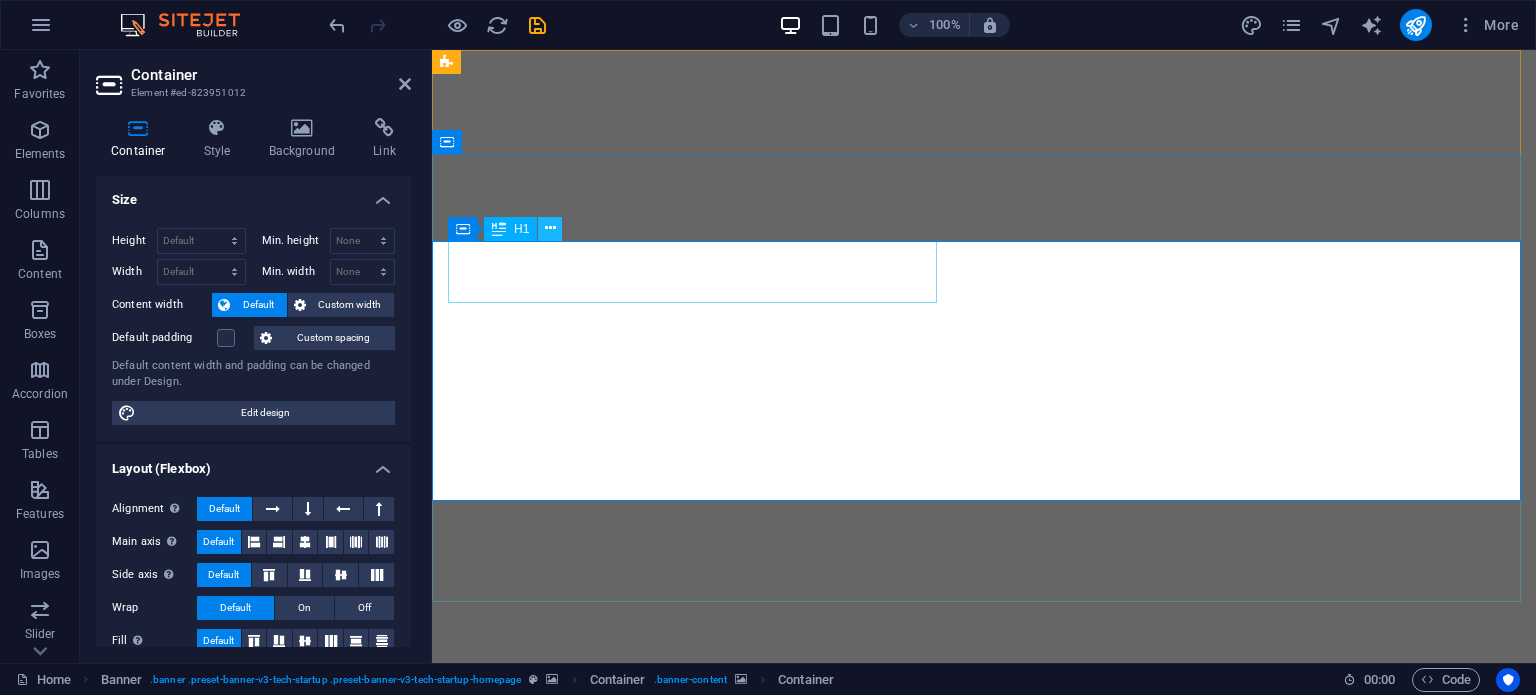click at bounding box center [550, 228] 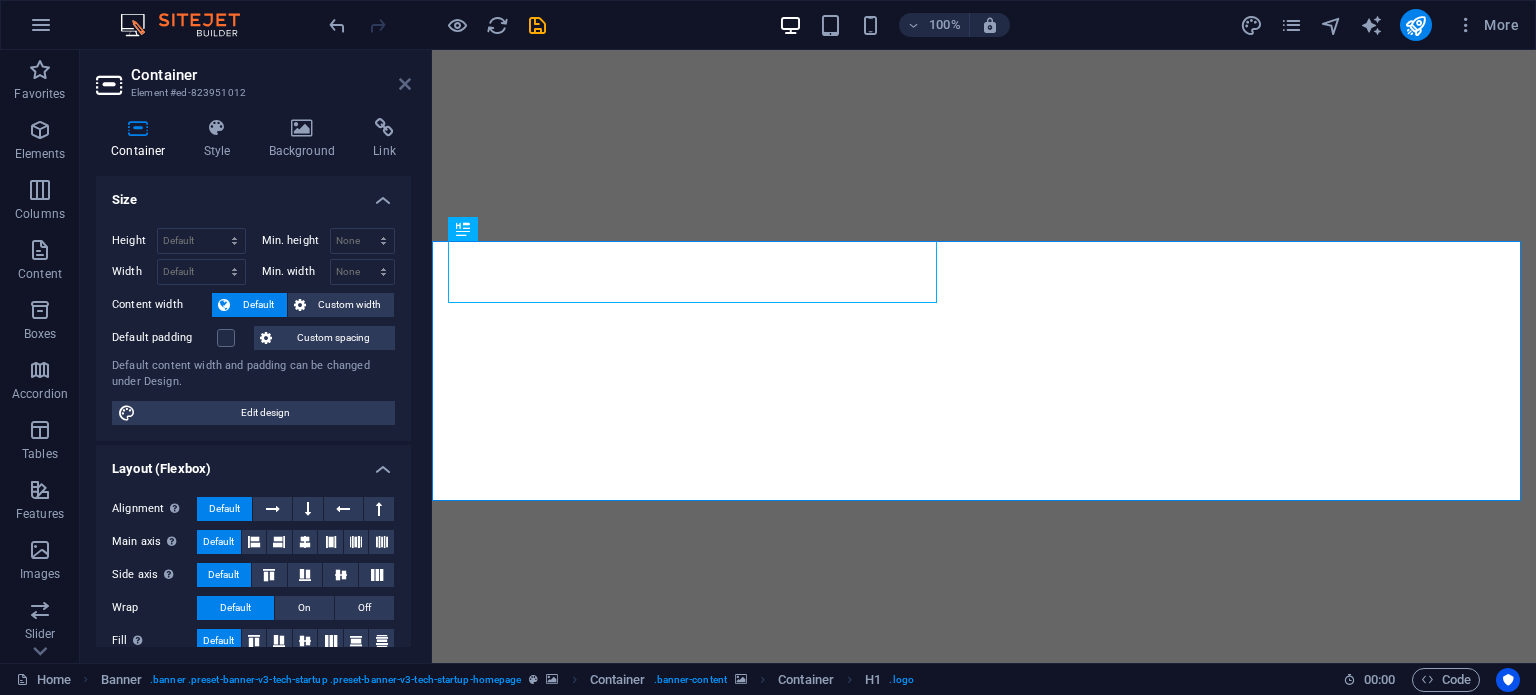 click at bounding box center [405, 84] 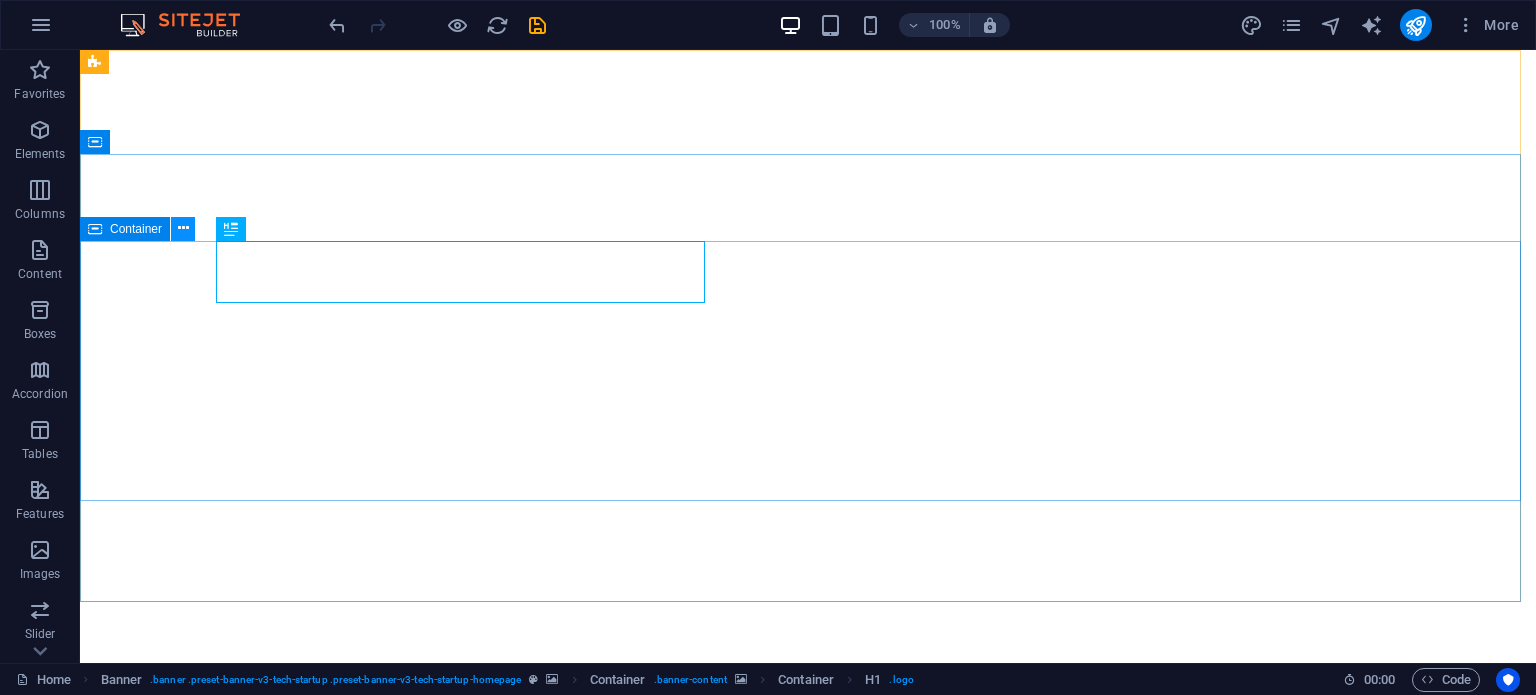 click at bounding box center [183, 228] 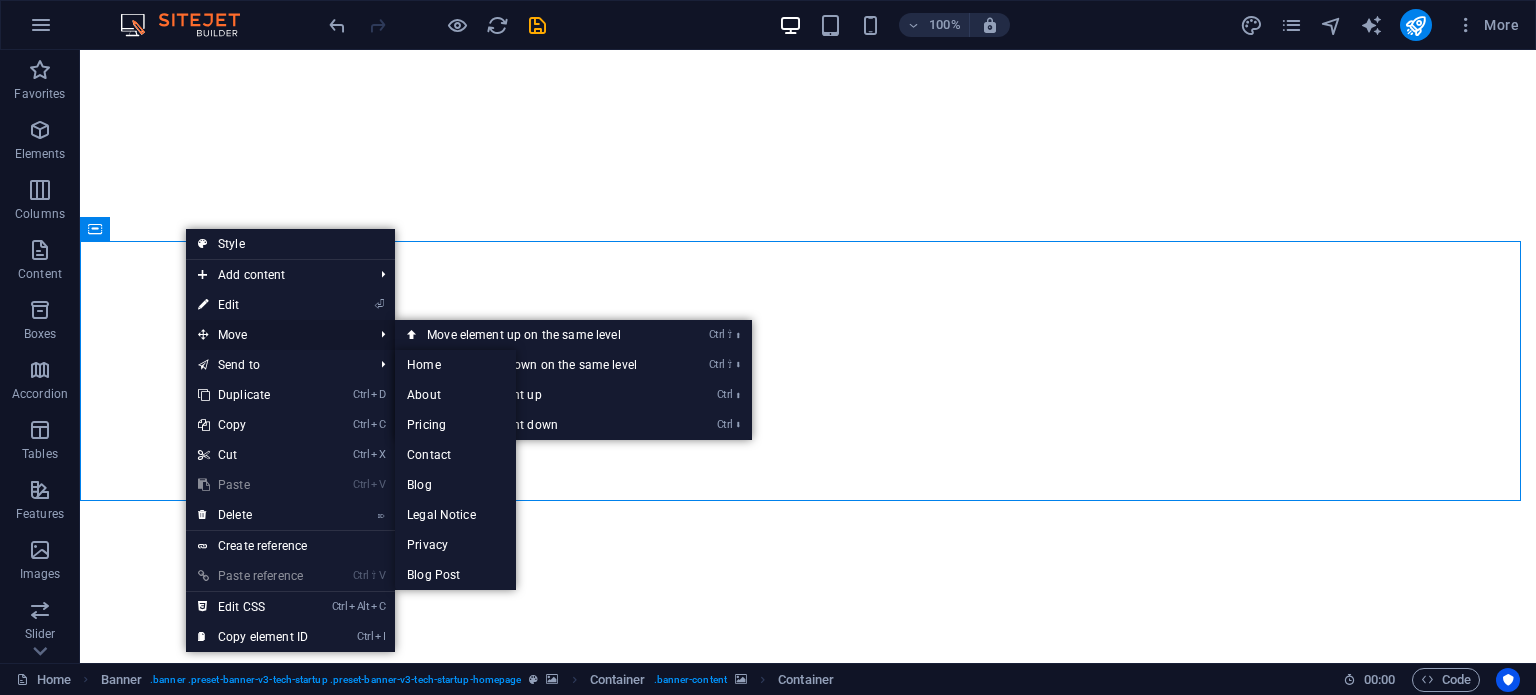 click on "Move" at bounding box center (275, 335) 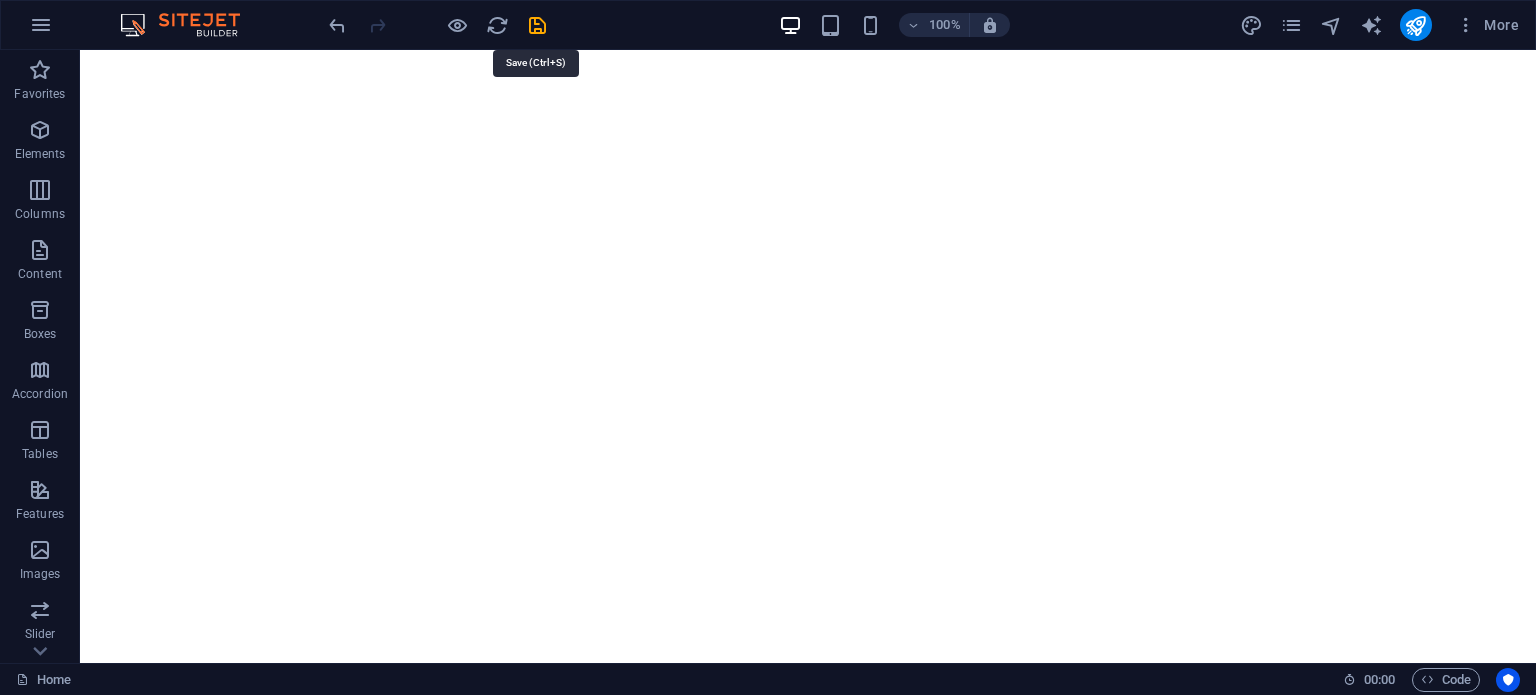 click at bounding box center [537, 25] 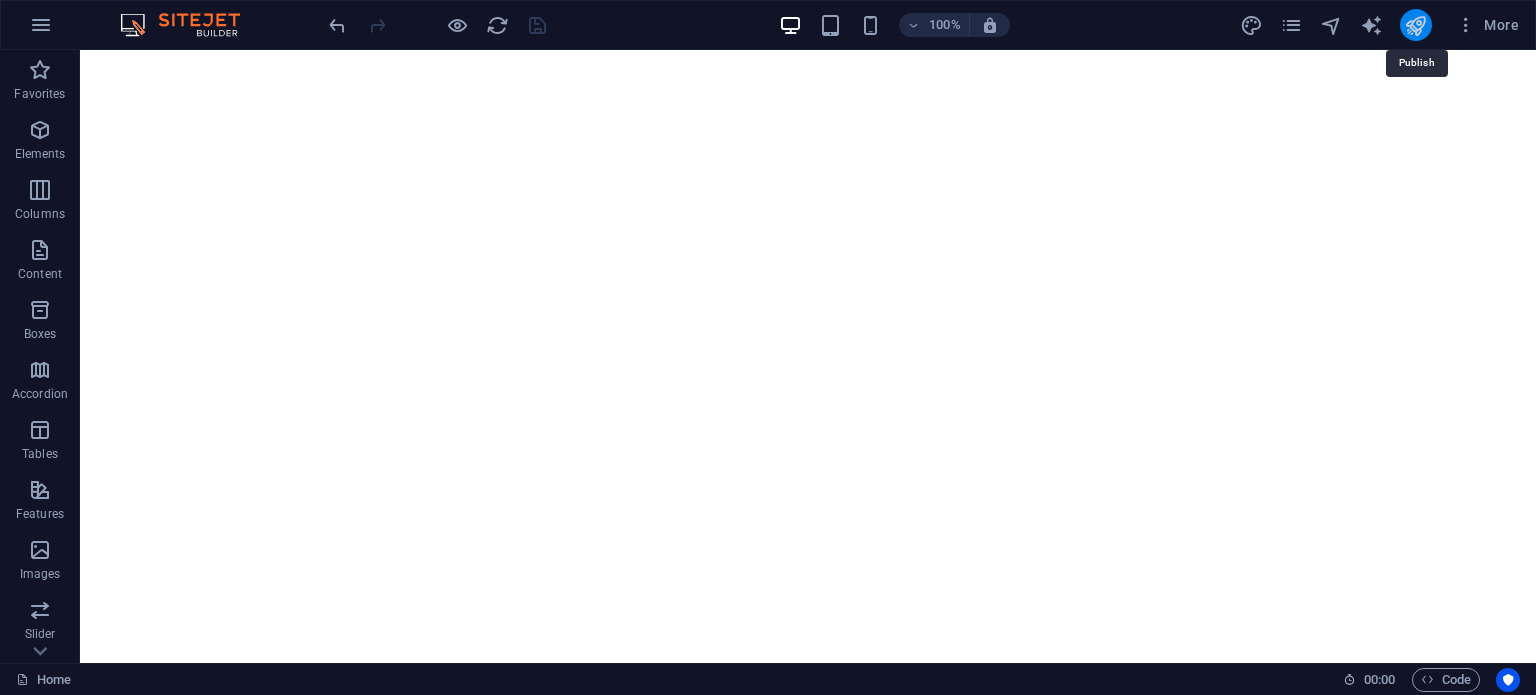 click at bounding box center [1415, 25] 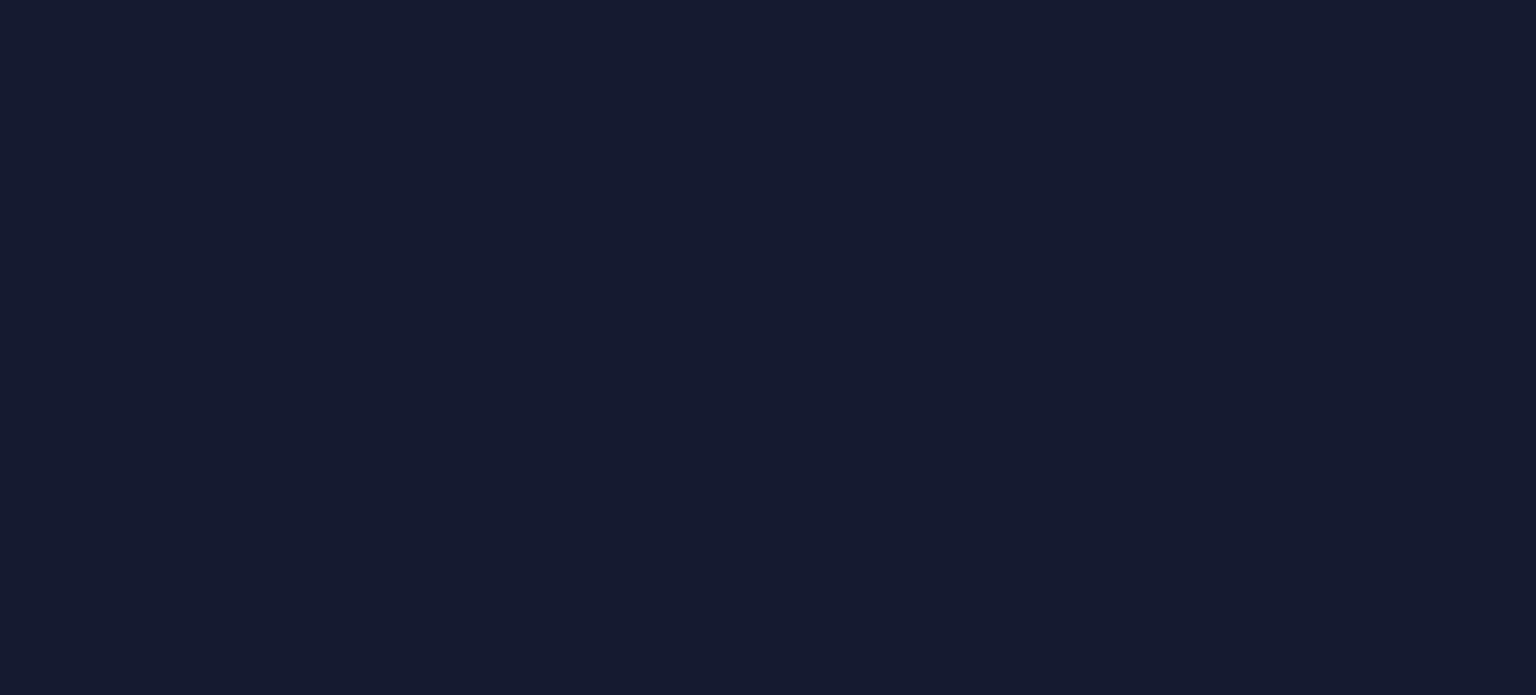 scroll, scrollTop: 0, scrollLeft: 0, axis: both 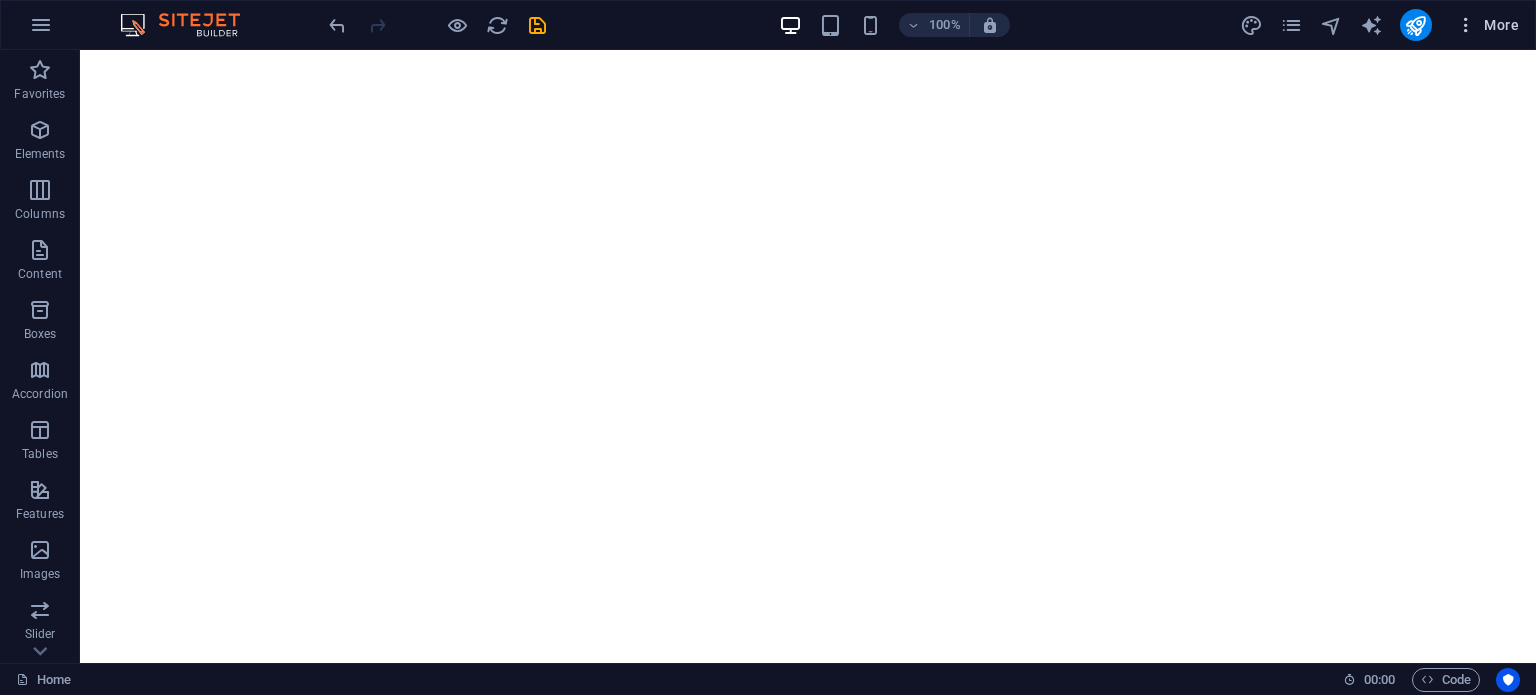 click on "More" at bounding box center (1487, 25) 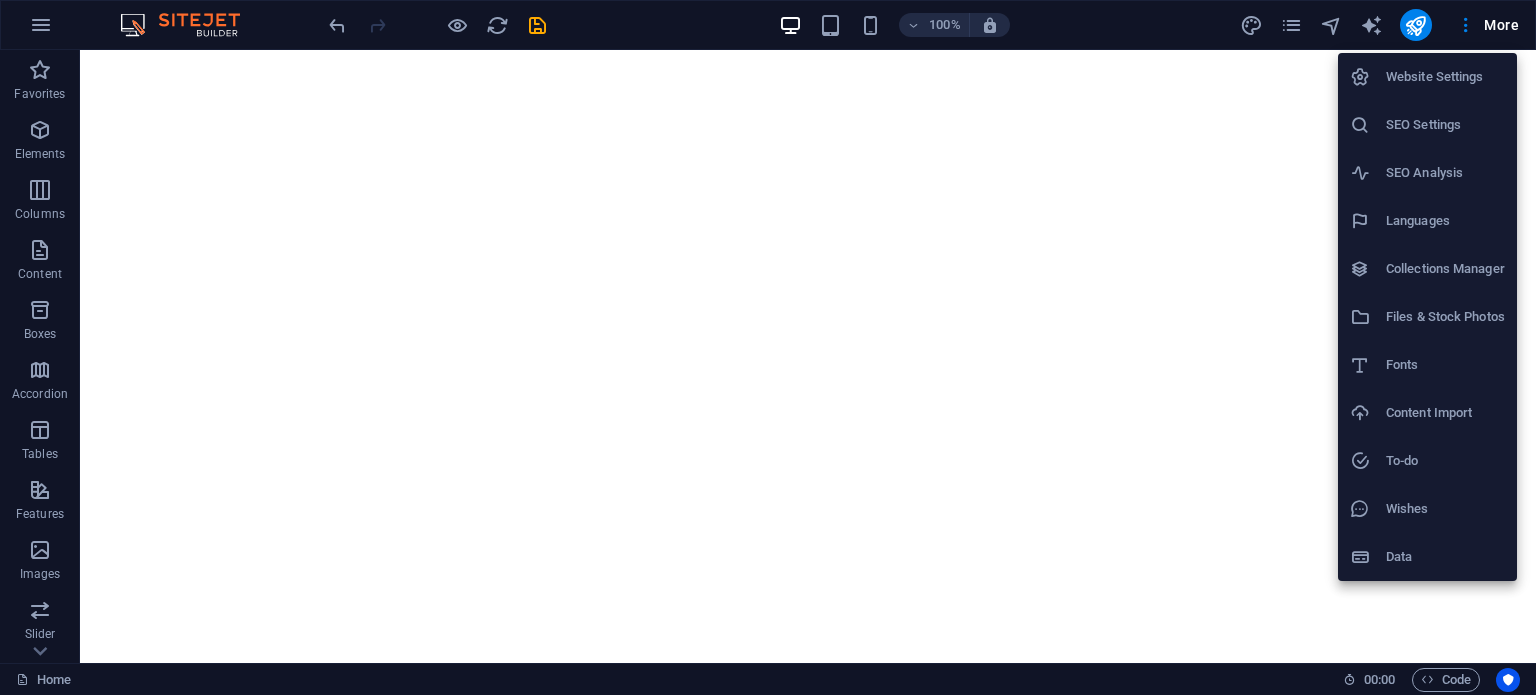 click on "Website Settings" at bounding box center (1445, 77) 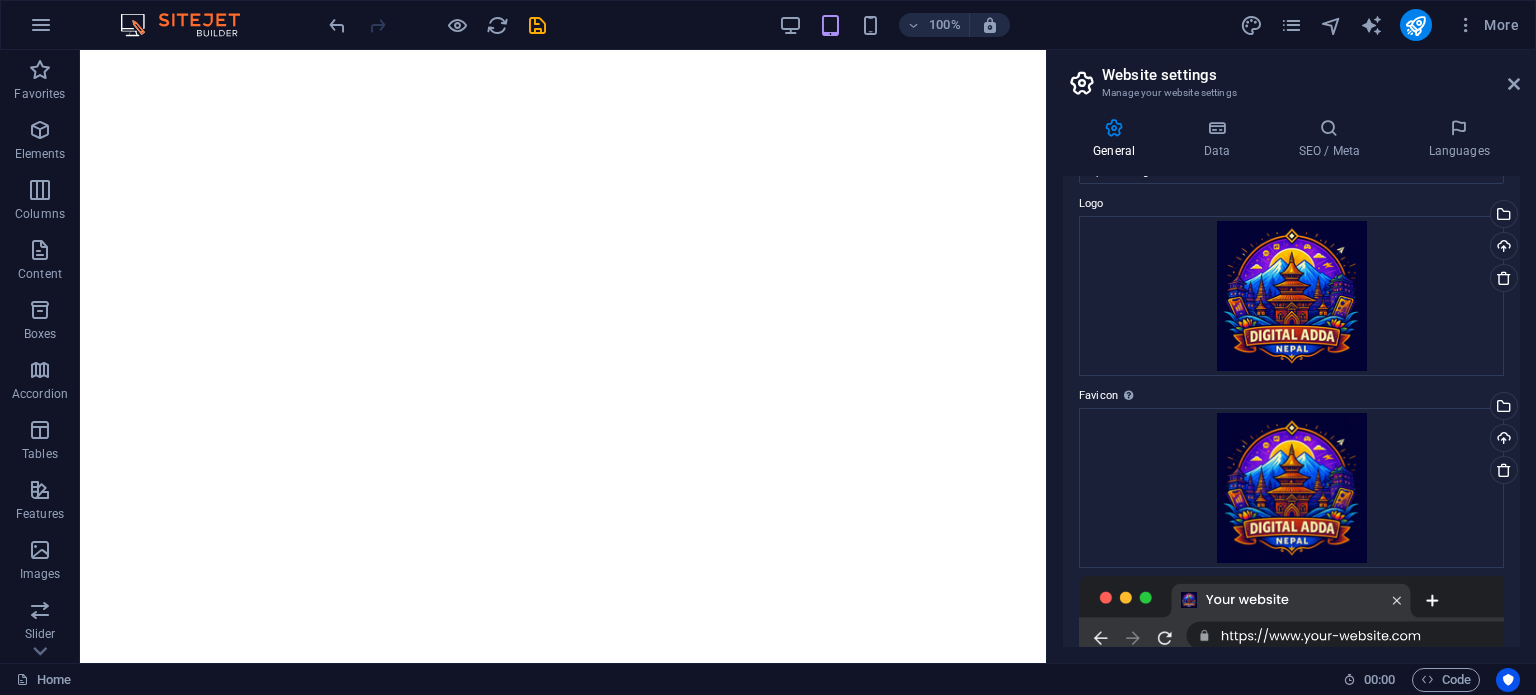 scroll, scrollTop: 0, scrollLeft: 0, axis: both 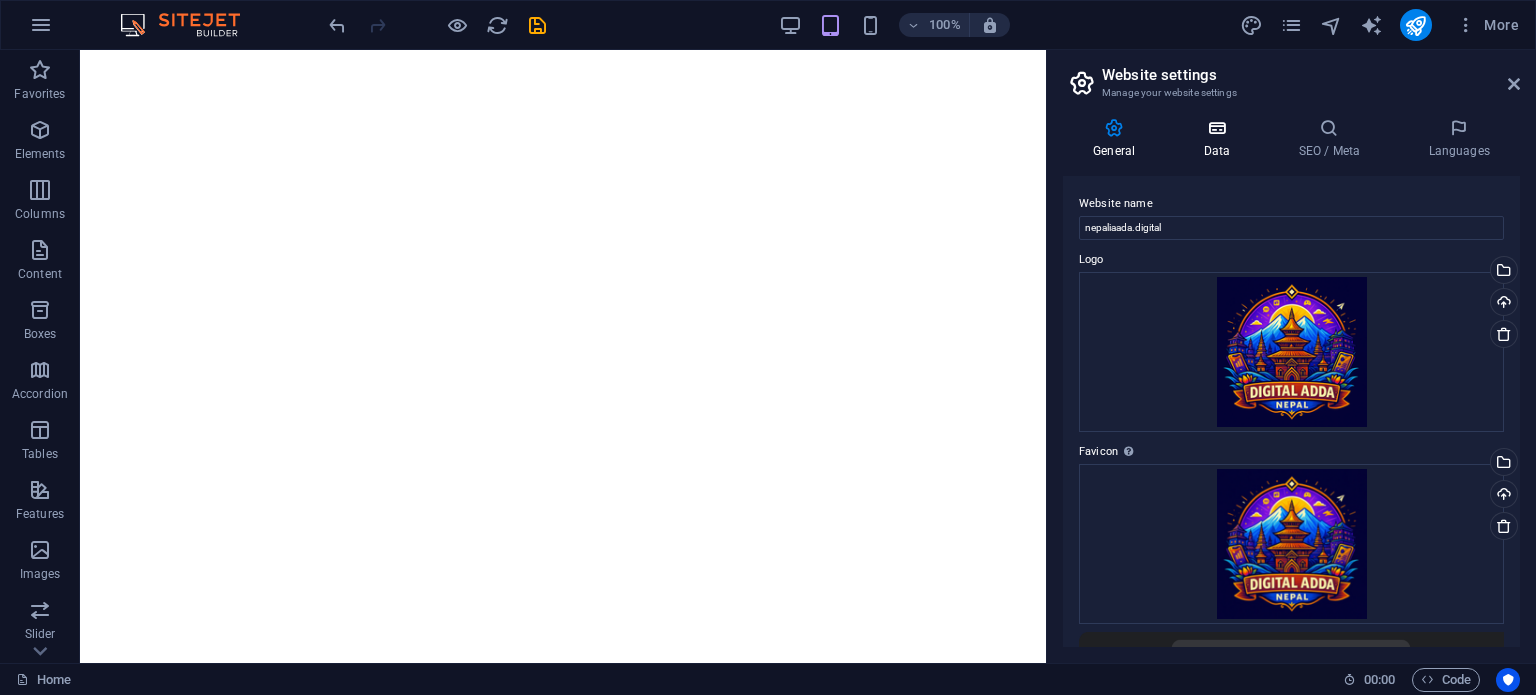 click at bounding box center (1216, 128) 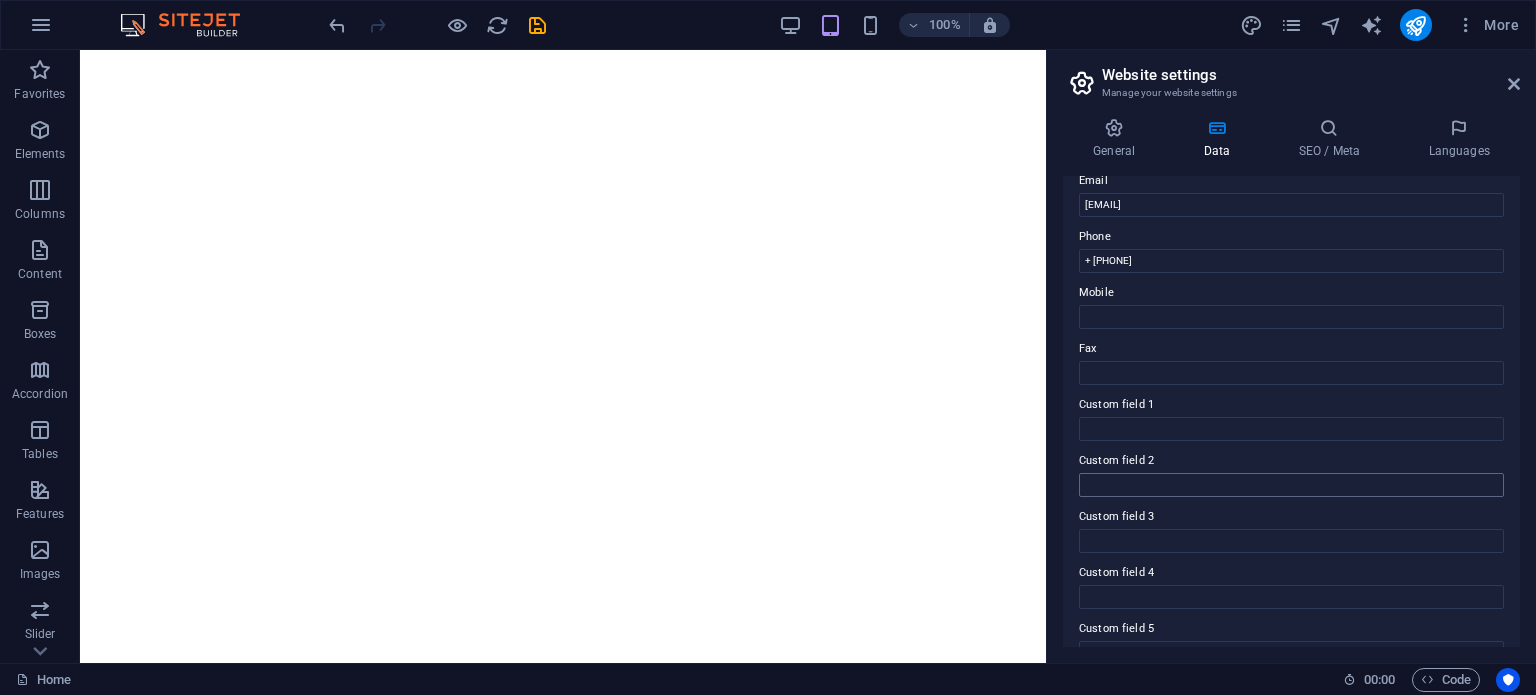 scroll, scrollTop: 488, scrollLeft: 0, axis: vertical 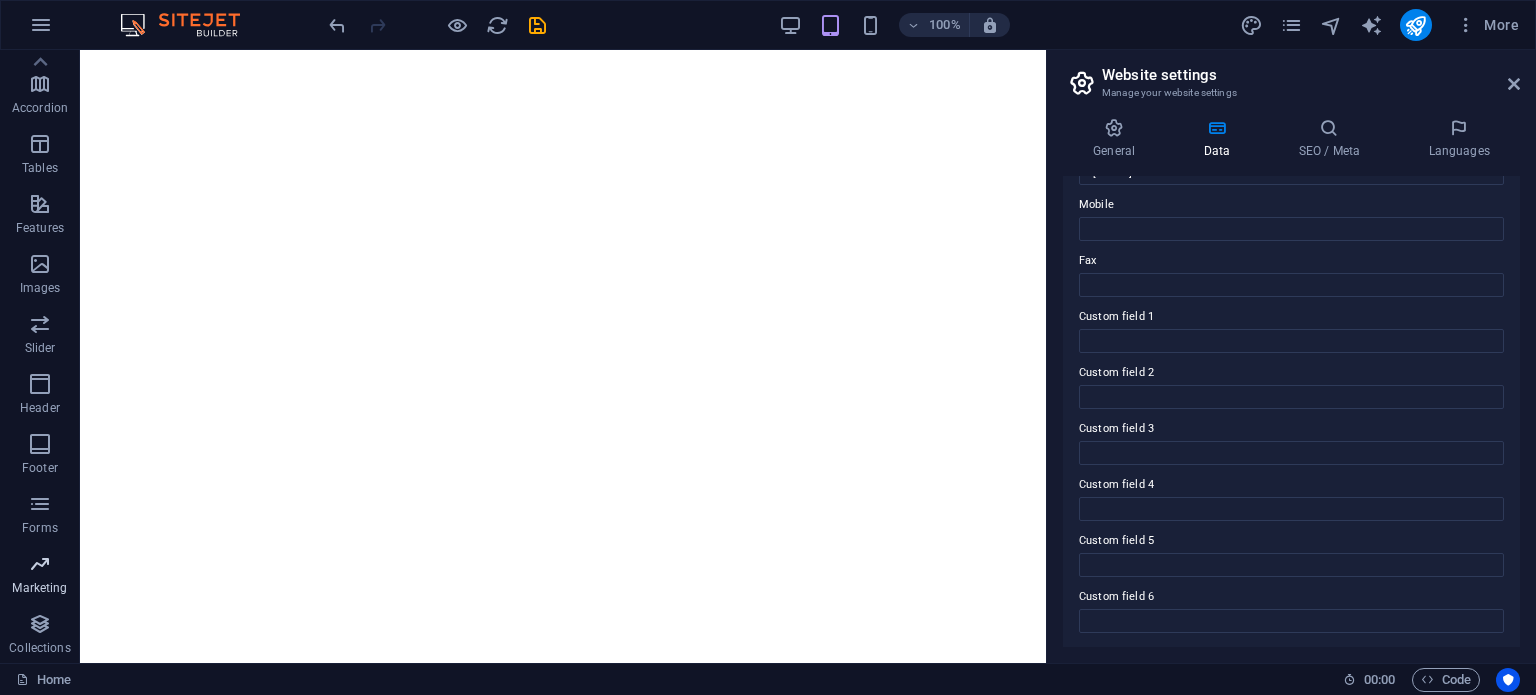 click on "Marketing" at bounding box center (40, 576) 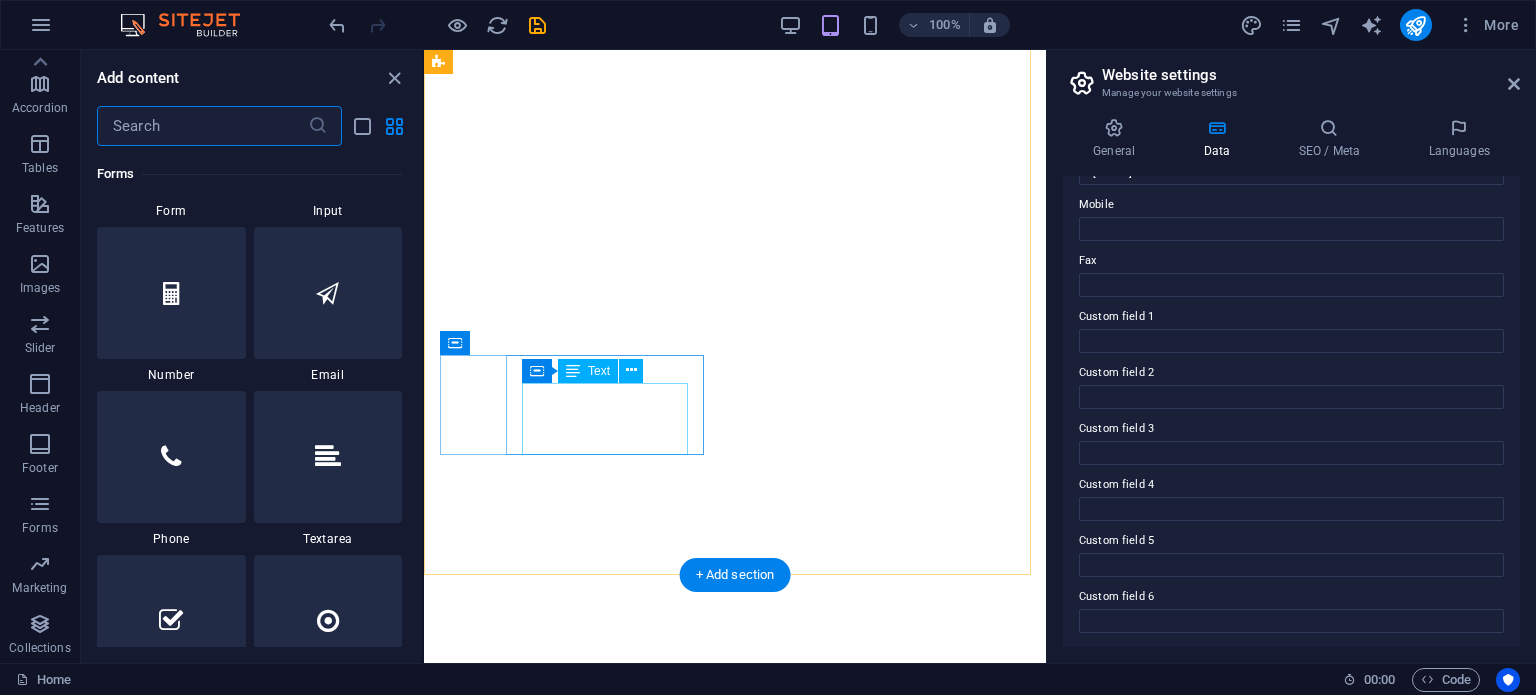 scroll, scrollTop: 16288, scrollLeft: 0, axis: vertical 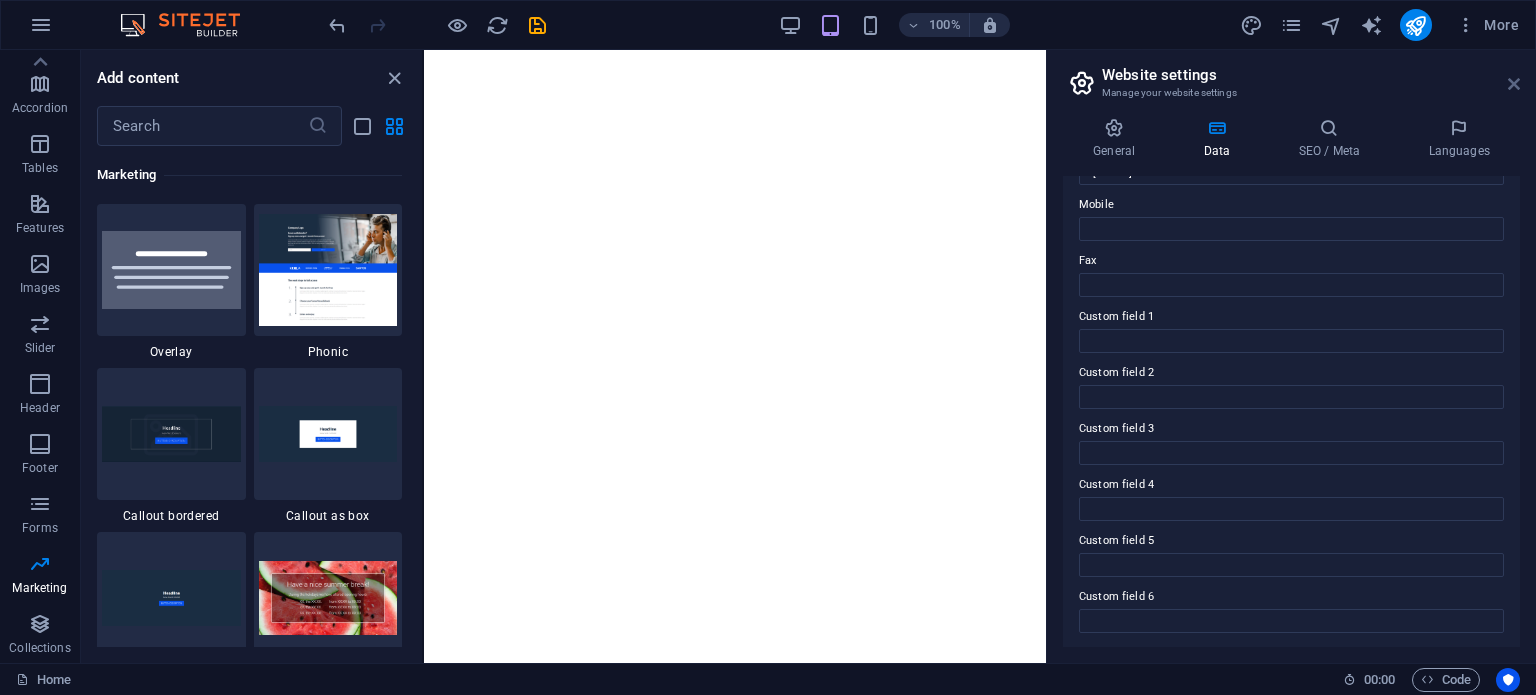 click on "Website settings Manage your website settings  General  Data  SEO / Meta  Languages Website name [DOMAIN] Logo Drag files here, click to choose files or select files from Files or our free stock photos & videos Select files from the file manager, stock photos, or upload file(s) Upload Favicon Set the favicon of your website here. A favicon is a small icon shown in the browser tab next to your website title. It helps visitors identify your website. Drag files here, click to choose files or select files from Files or our free stock photos & videos Select files from the file manager, stock photos, or upload file(s) Upload Preview Image (Open Graph) This image will be shown when the website is shared on social networks Drag files here, click to choose files or select files from Files or our free stock photos & videos Select files from the file manager, stock photos, or upload file(s) Upload Contact data for this website. This can be used everywhere on the website and will update automatically. Company 1" at bounding box center [1291, 356] 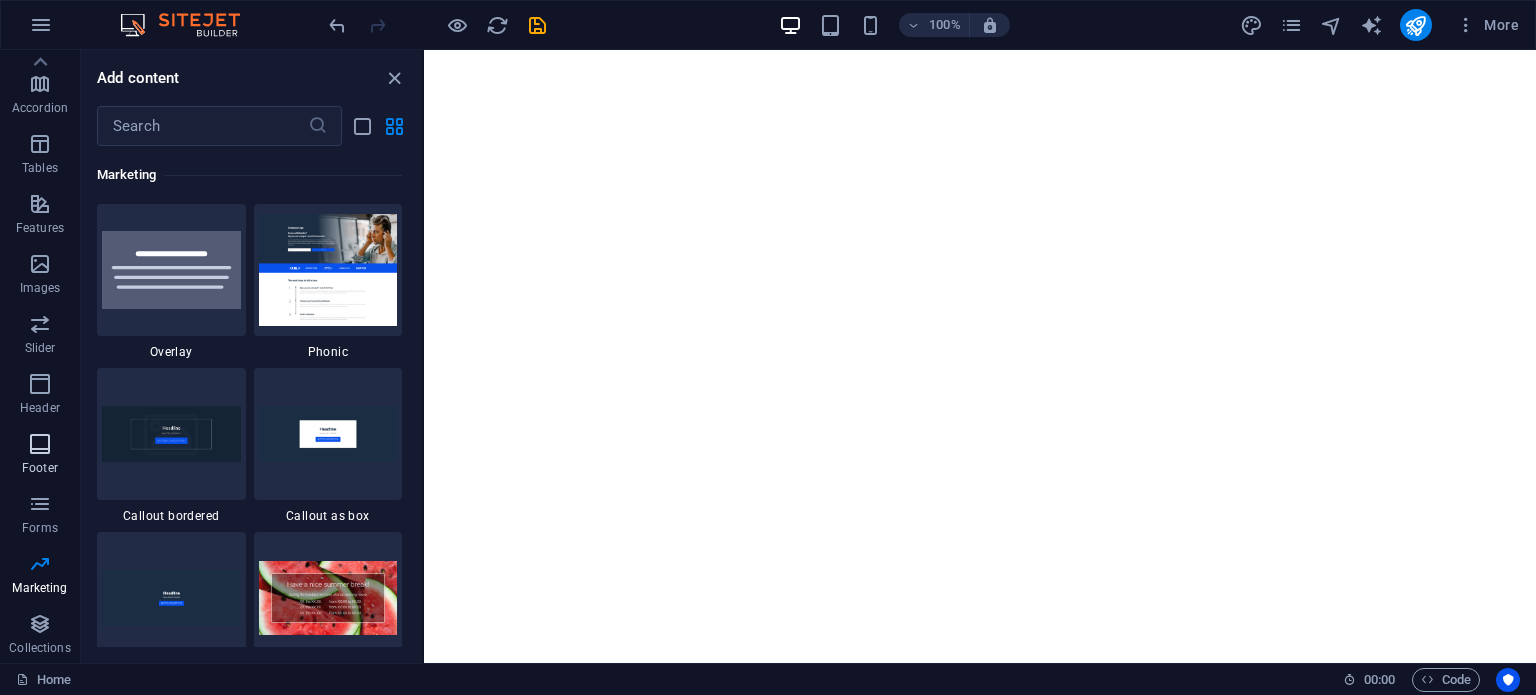 click at bounding box center [40, 444] 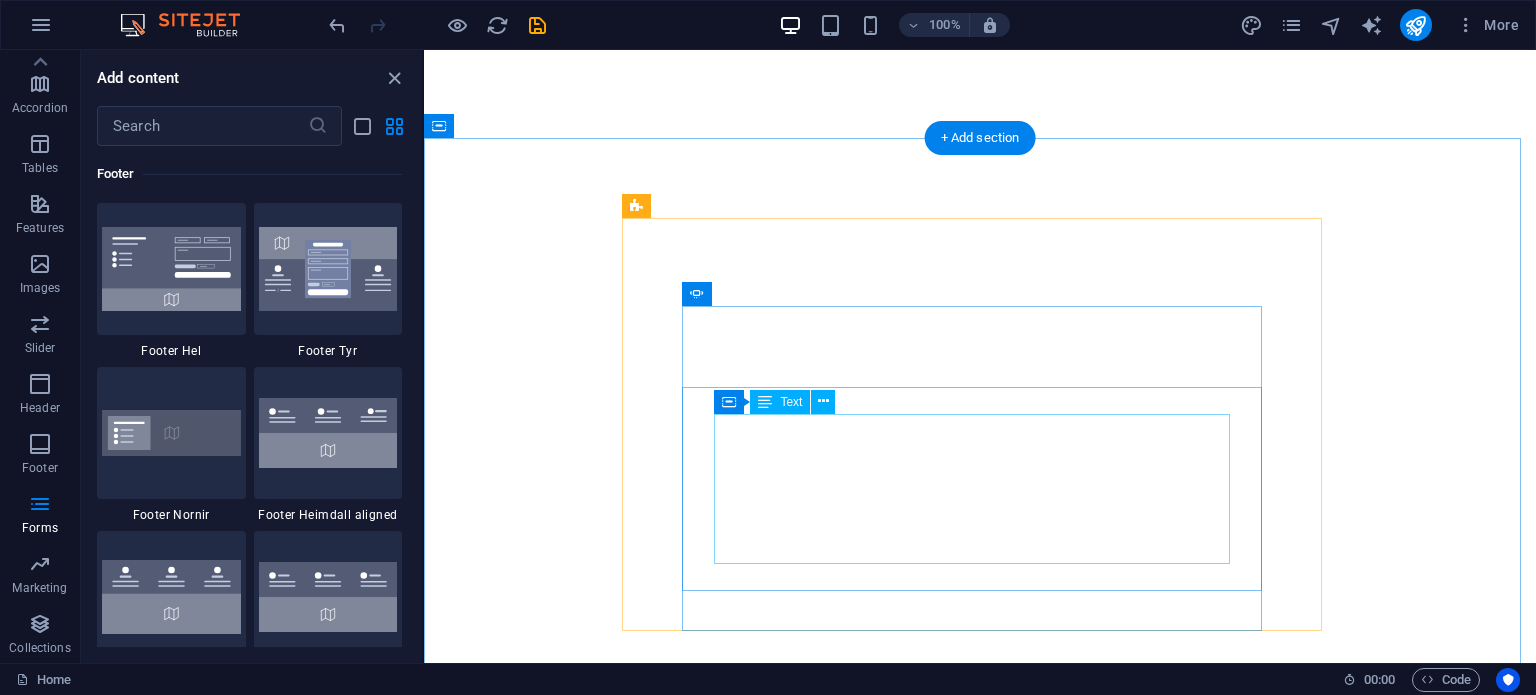 scroll, scrollTop: 13239, scrollLeft: 0, axis: vertical 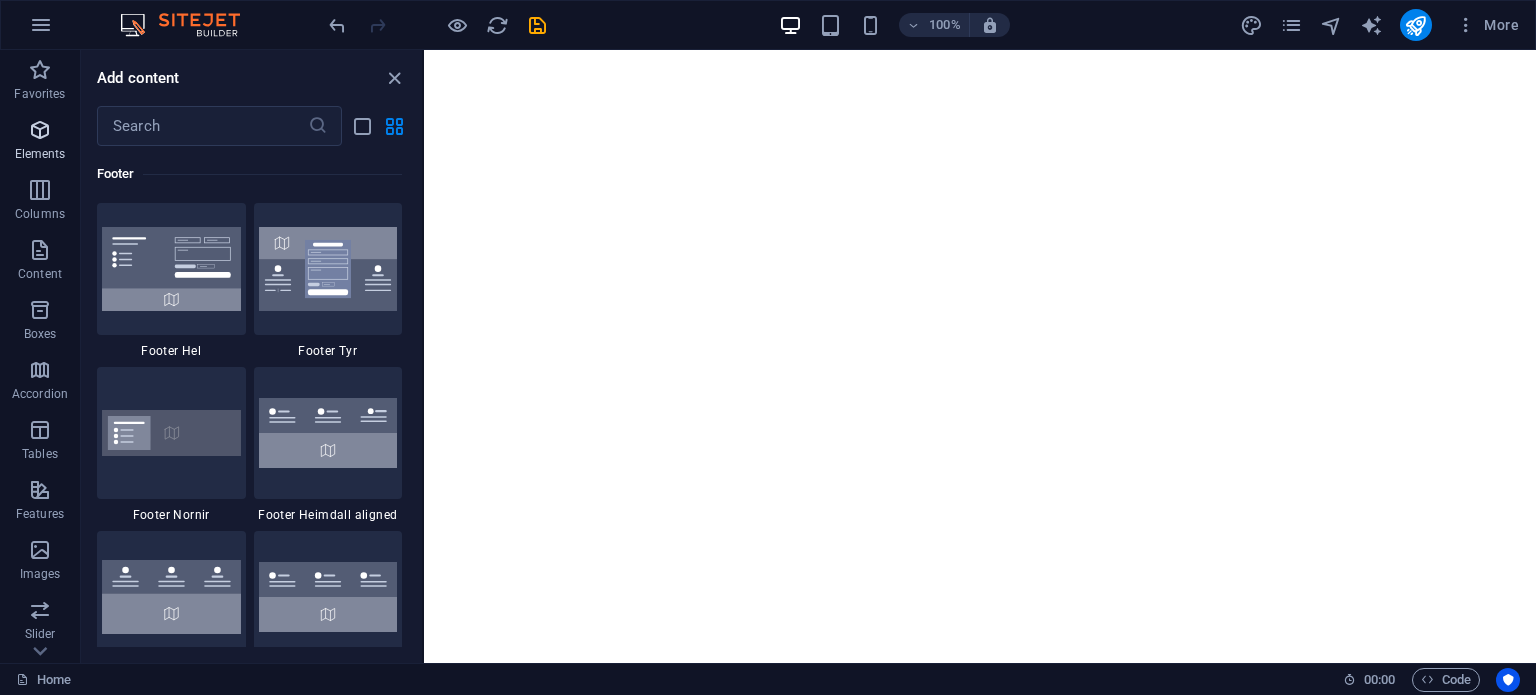 click at bounding box center (40, 130) 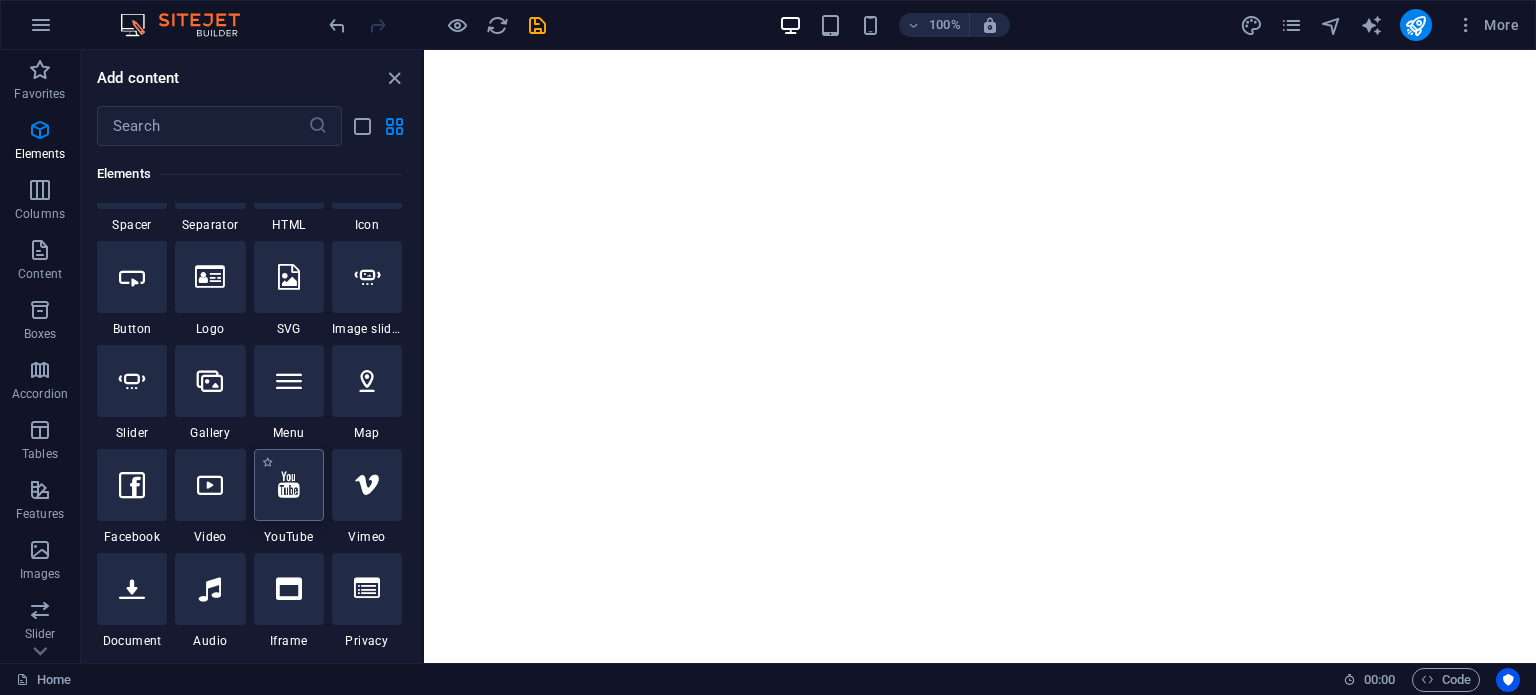 scroll, scrollTop: 413, scrollLeft: 0, axis: vertical 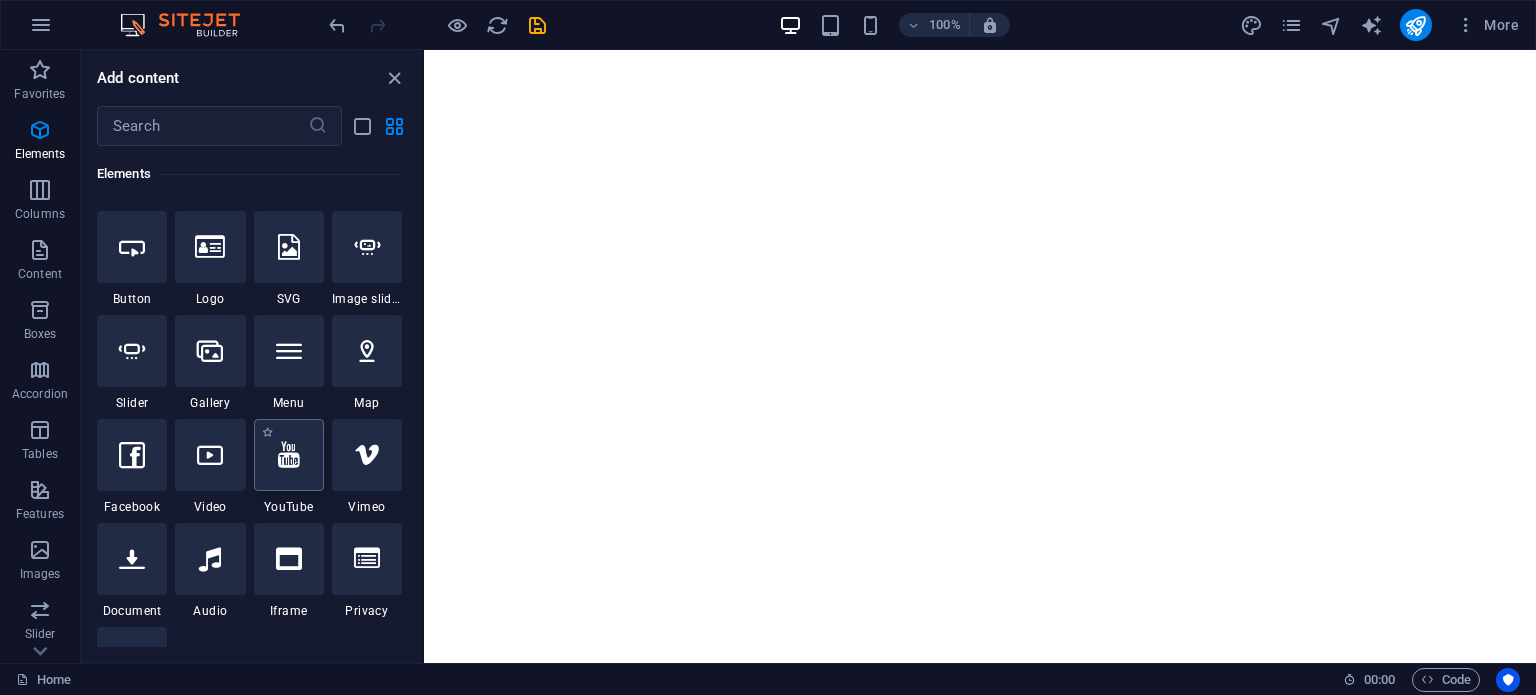 select on "ar16_9" 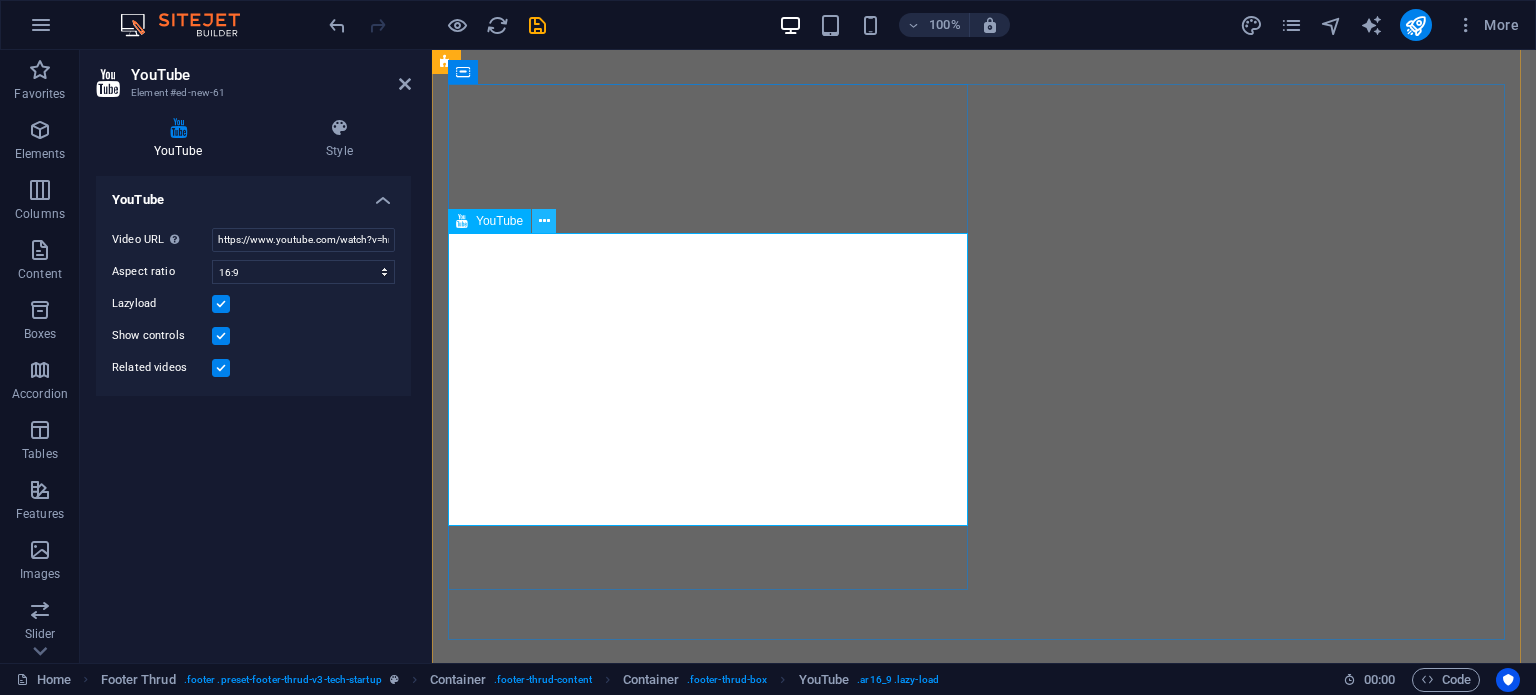 click at bounding box center (544, 221) 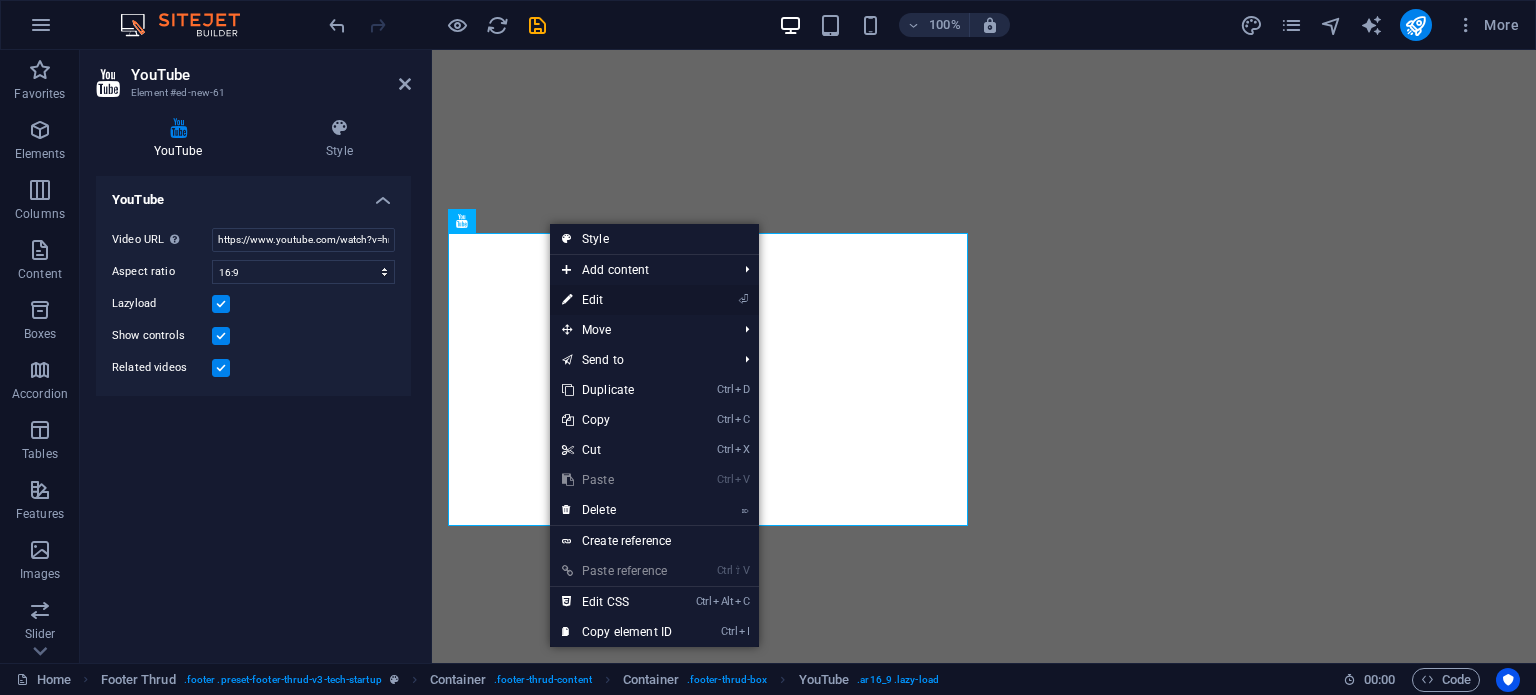 click on "⏎  Edit" at bounding box center [617, 300] 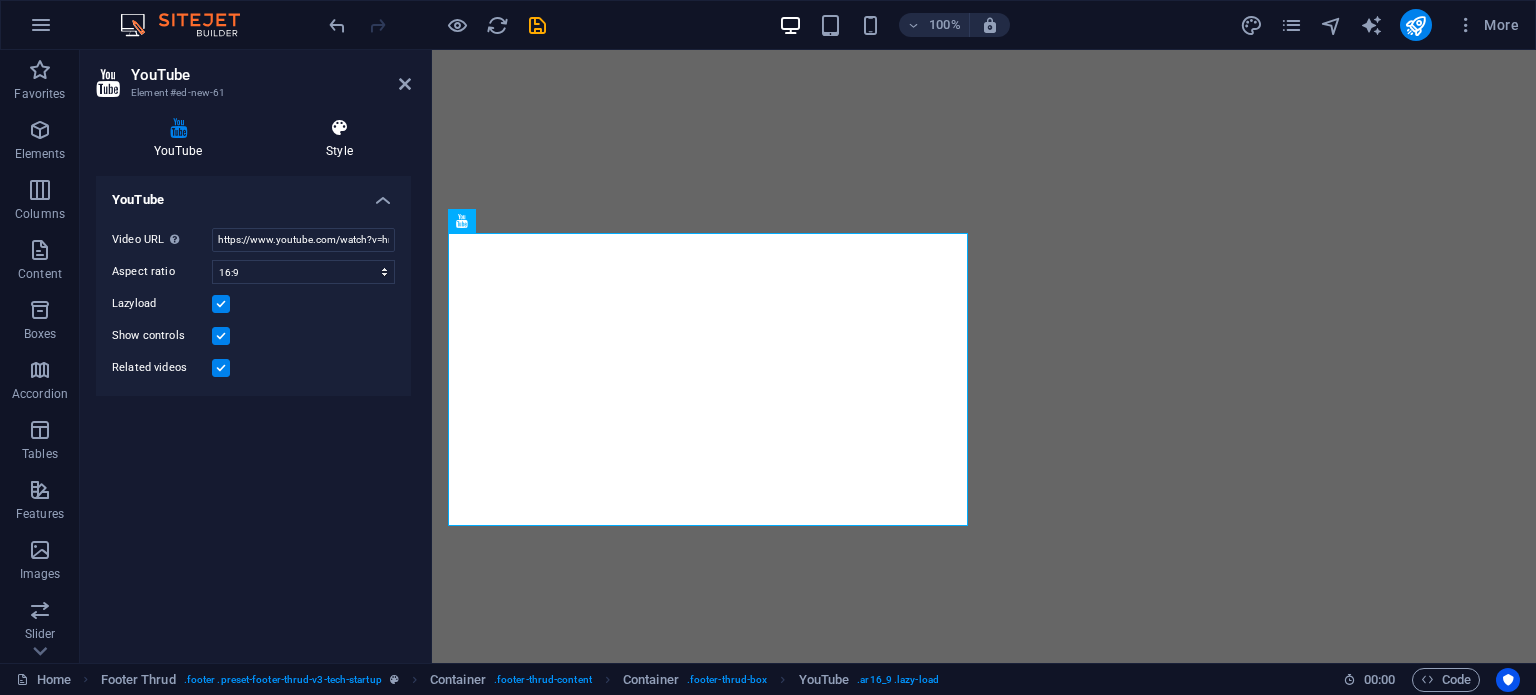 click on "Style" at bounding box center [339, 139] 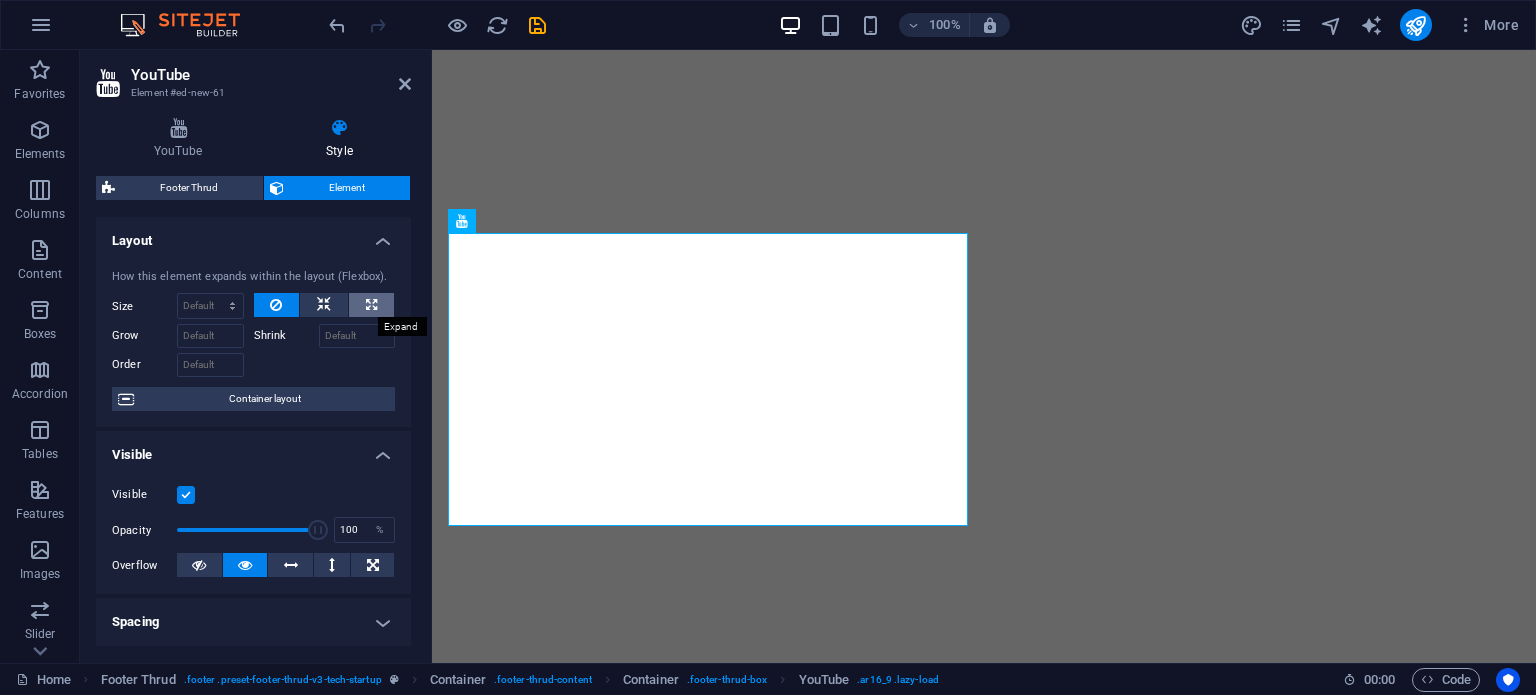 click at bounding box center (371, 305) 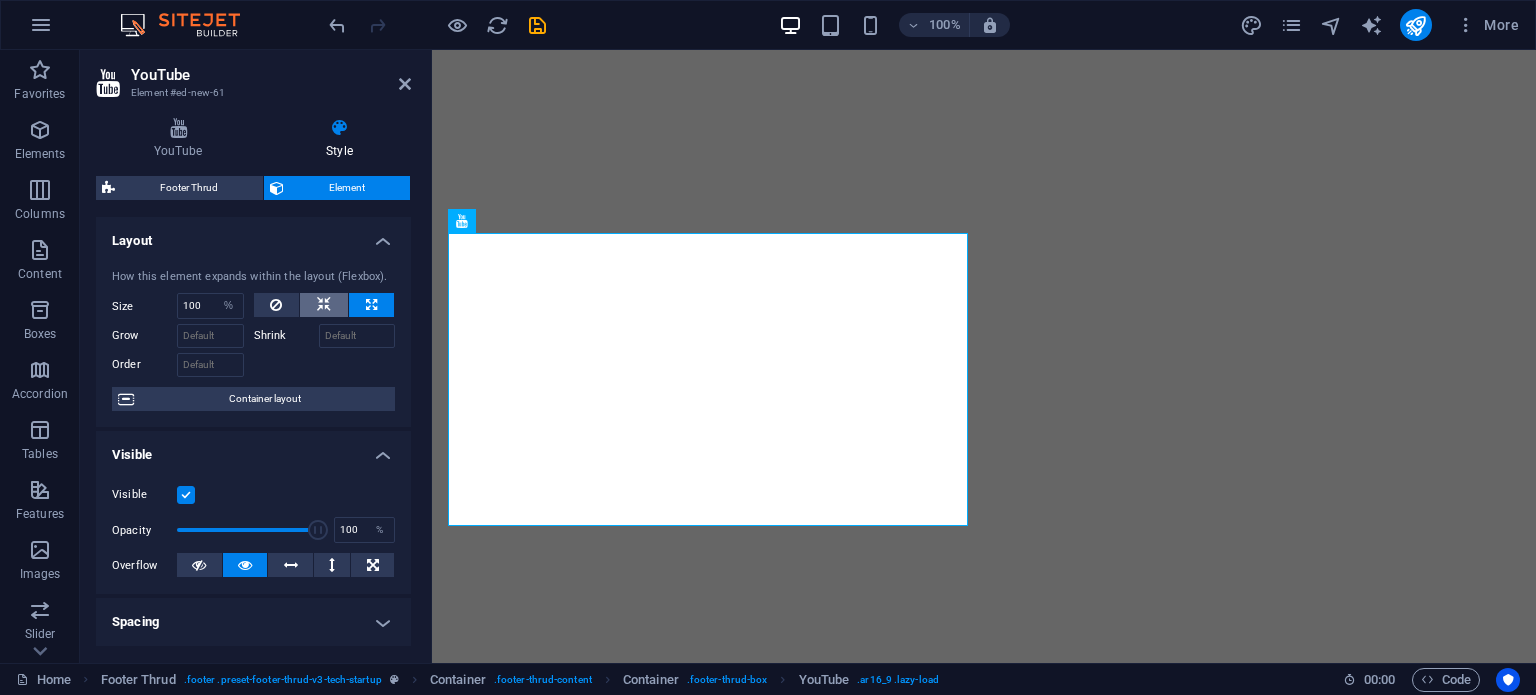 click at bounding box center (324, 305) 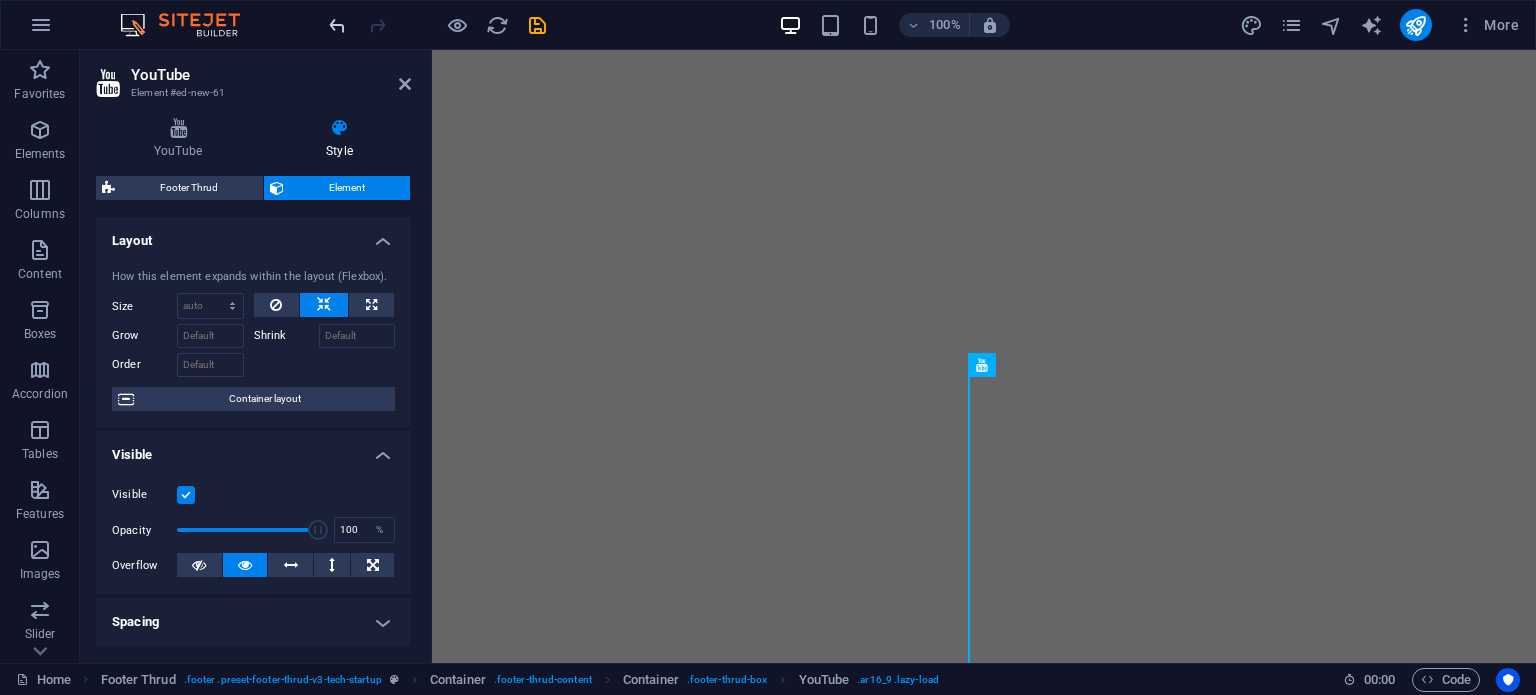 click at bounding box center [337, 25] 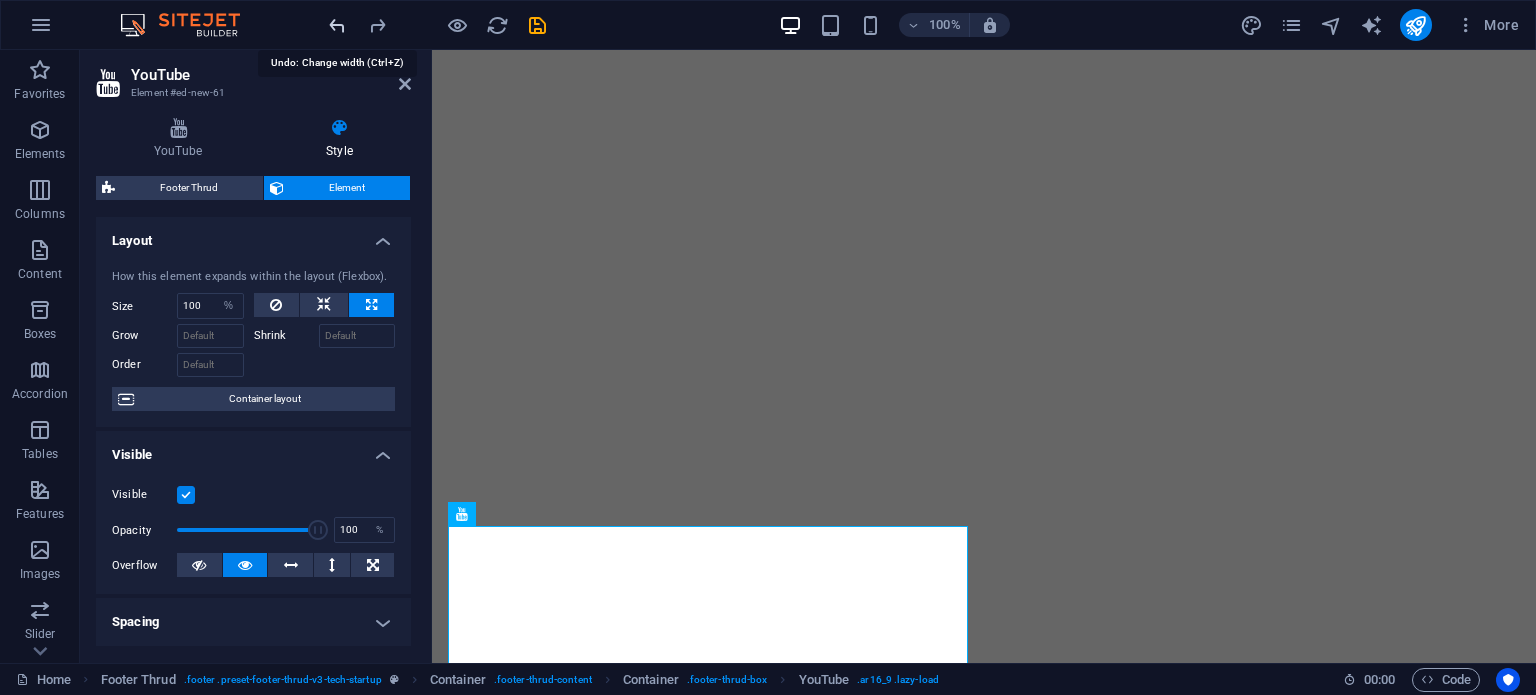 click at bounding box center [337, 25] 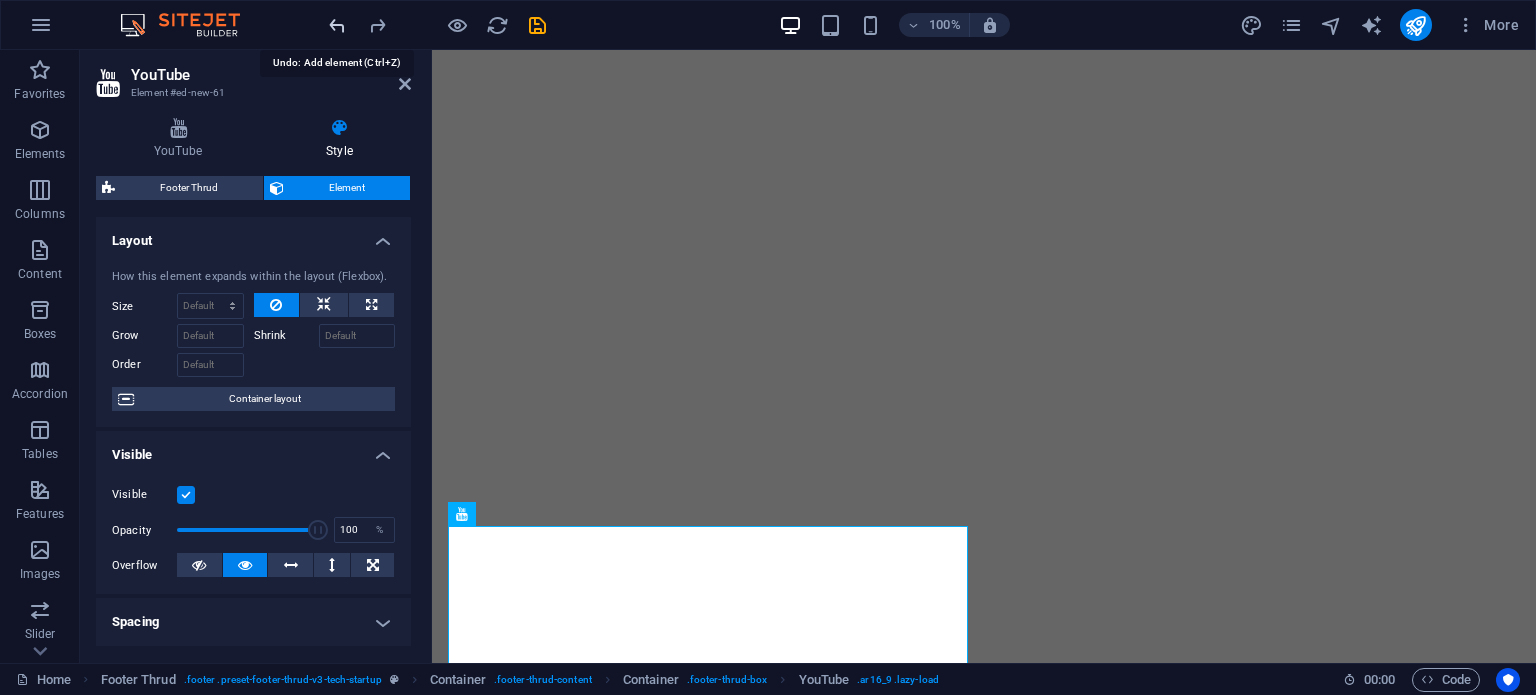 click at bounding box center (337, 25) 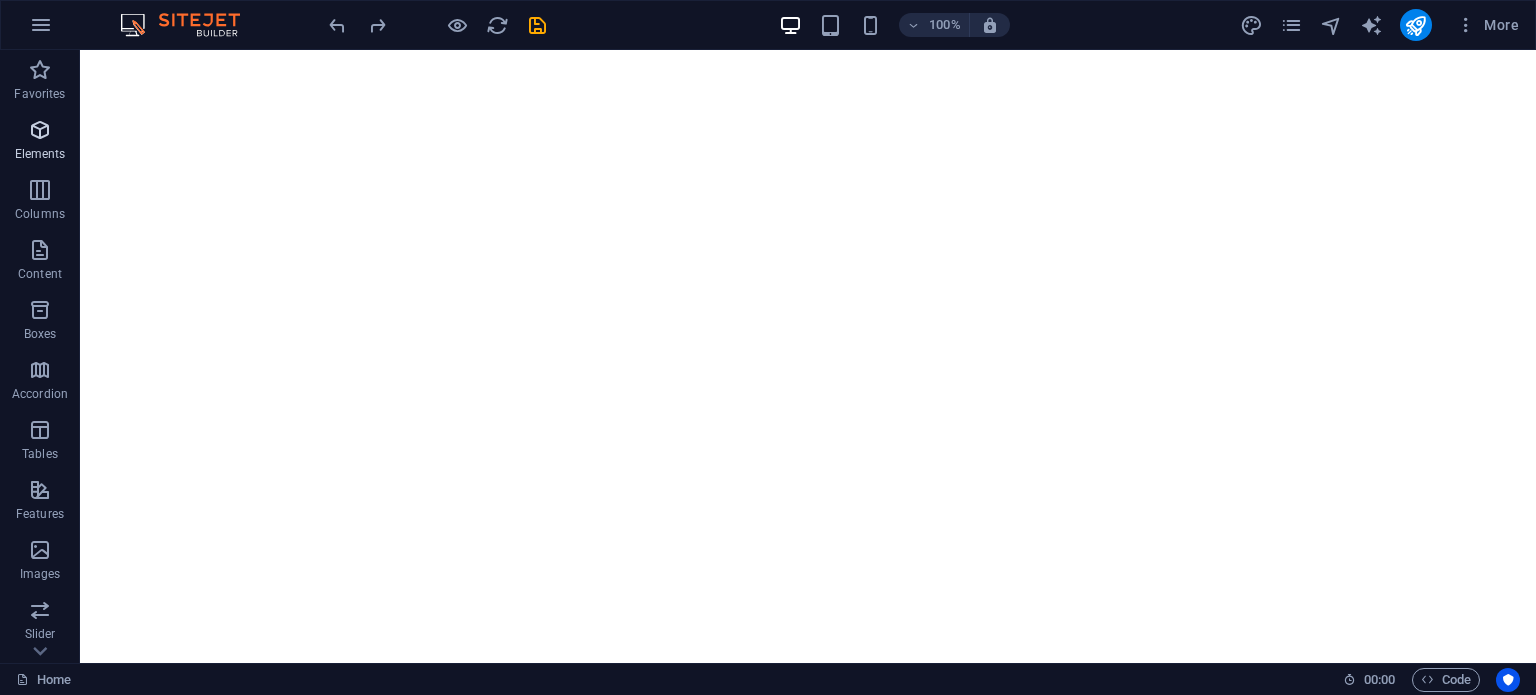 click on "Elements" at bounding box center (40, 154) 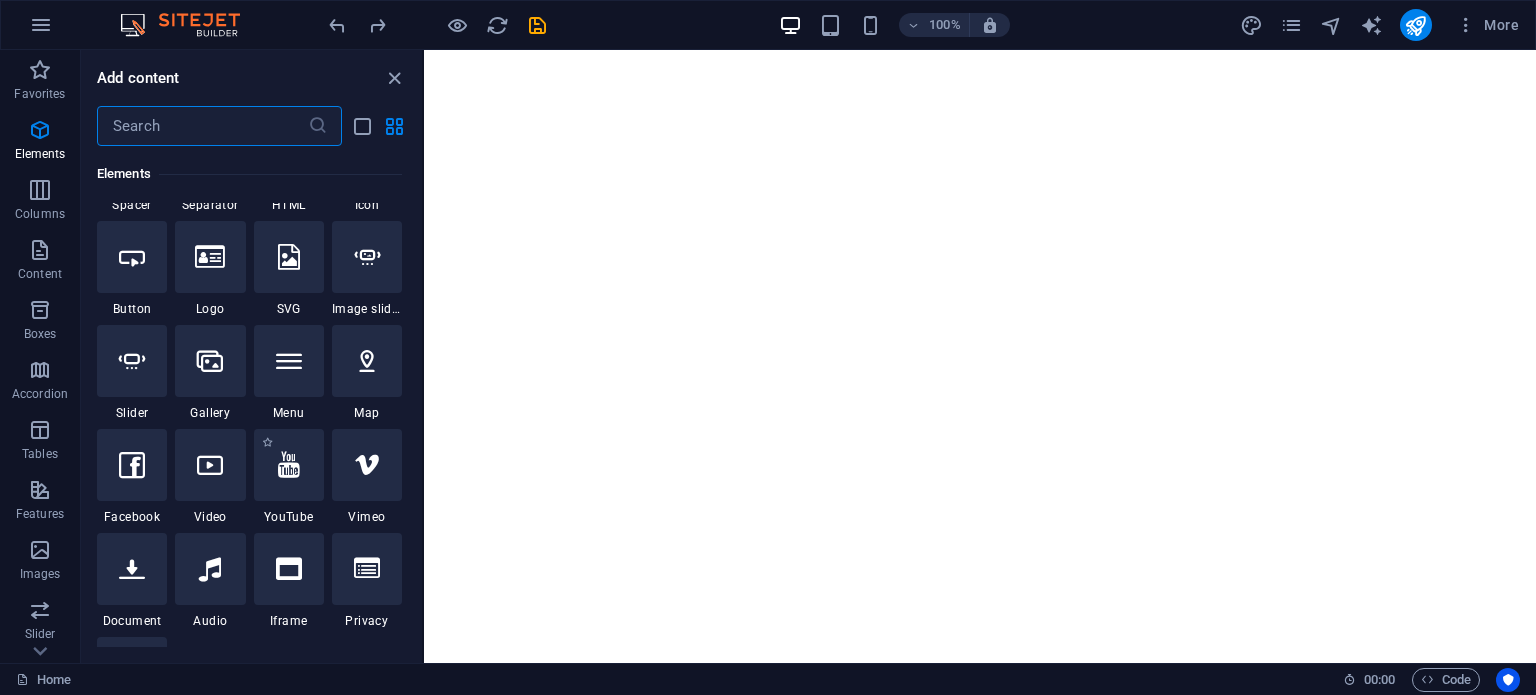 scroll, scrollTop: 500, scrollLeft: 0, axis: vertical 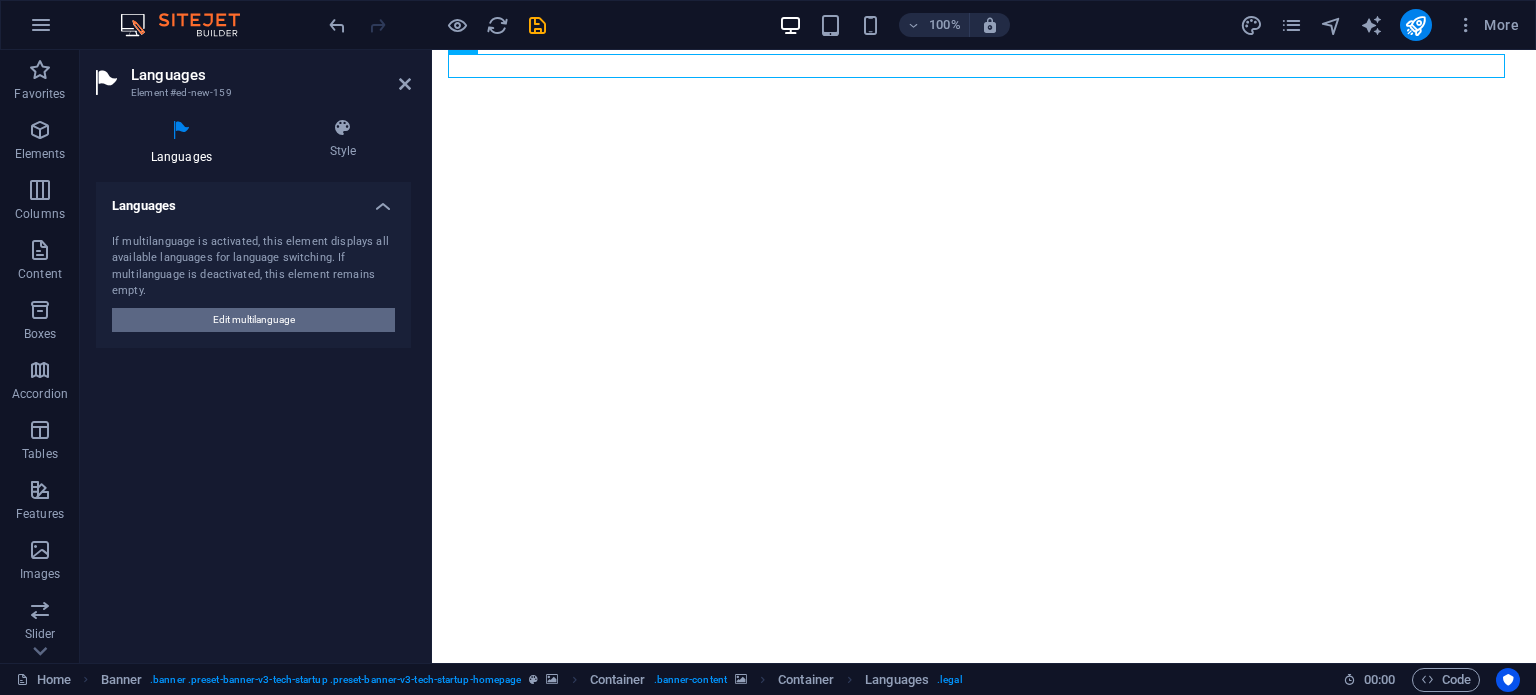 click on "Edit multilanguage" at bounding box center (254, 320) 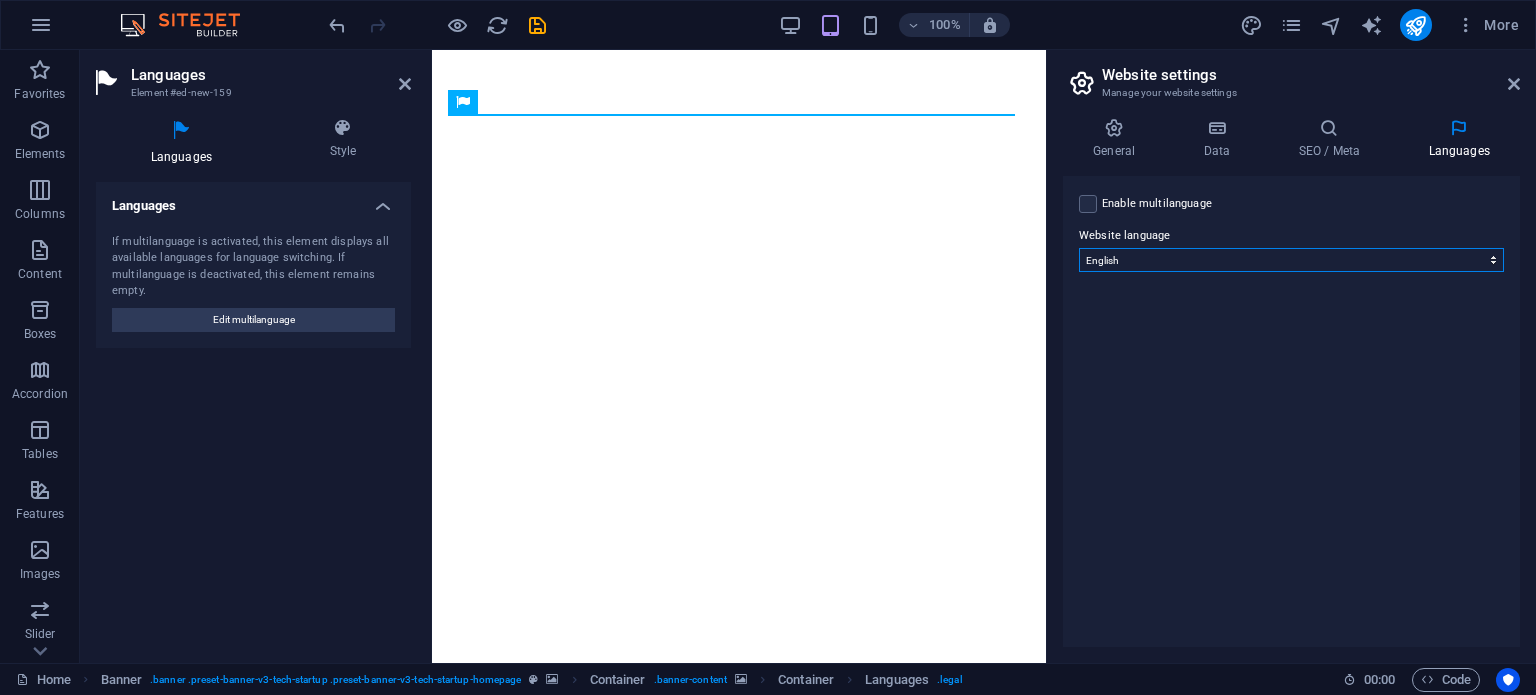 click on "Abkhazian Afar Afrikaans Akan Albanian Amharic Arabic Aragonese Armenian Assamese Avaric Avestan Aymara Azerbaijani Bambara Bashkir Basque Belarusian Bengali Bihari languages Bislama Bokmål Bosnian Breton Bulgarian Burmese Catalan Central Khmer Chamorro Chechen Chinese Church Slavic Chuvash Cornish Corsican Cree Croatian Czech Danish Dutch Dzongkha English Esperanto Estonian Ewe Faroese Farsi (Persian) Fijian Finnish French Fulah Gaelic Galician Ganda Georgian German Greek Greenlandic Guaraní Gujarati Haitian Creole Hausa Hebrew Herero Hindi Hiri Motu Hungarian Icelandic Ido Igbo Indonesian Interlingua Interlingue Inuktitut Inupiaq Irish Italian Japanese Javanese Kannada Kanuri Kashmiri Kazakh Kikuyu Kinyarwanda Komi Kongo Korean Kurdish Kwanyama Kyrgyz Lao Latin Latvian Limburgish Lingala Lithuanian Luba-Katanga Luxembourgish Macedonian Malagasy Malay Malayalam Maldivian Maltese Manx Maori Marathi Marshallese Mongolian Nauru Navajo Ndonga Nepali North Ndebele Northern Sami Norwegian Norwegian Nynorsk Nuosu" at bounding box center [1291, 260] 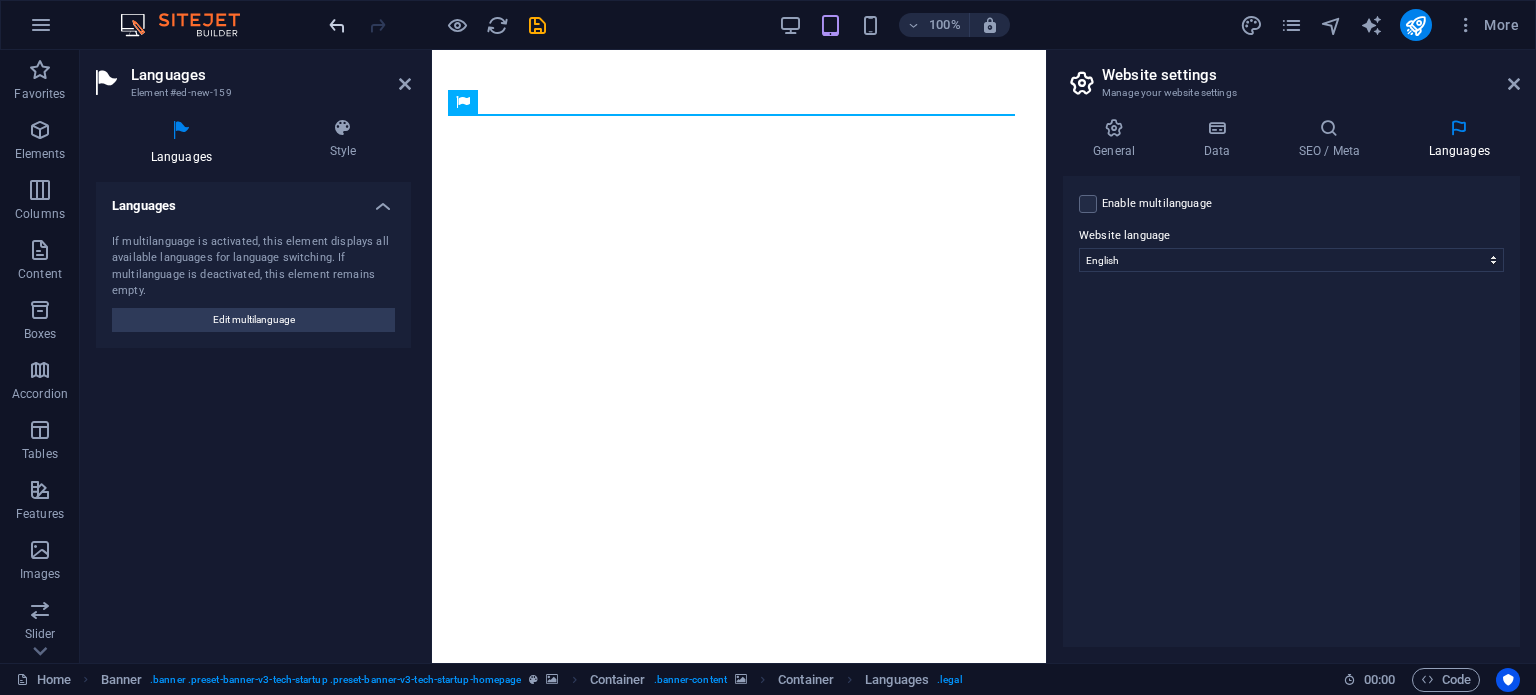 click at bounding box center (337, 25) 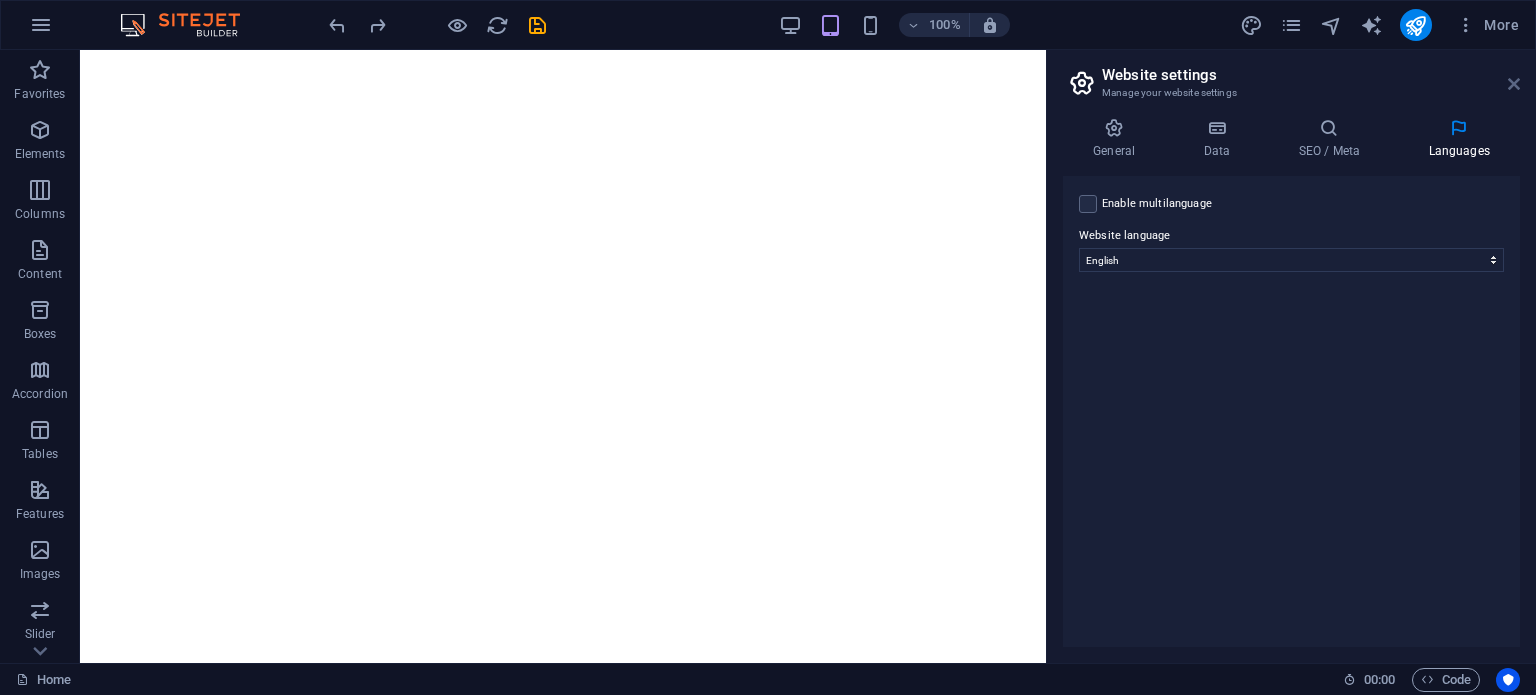 click at bounding box center (1514, 84) 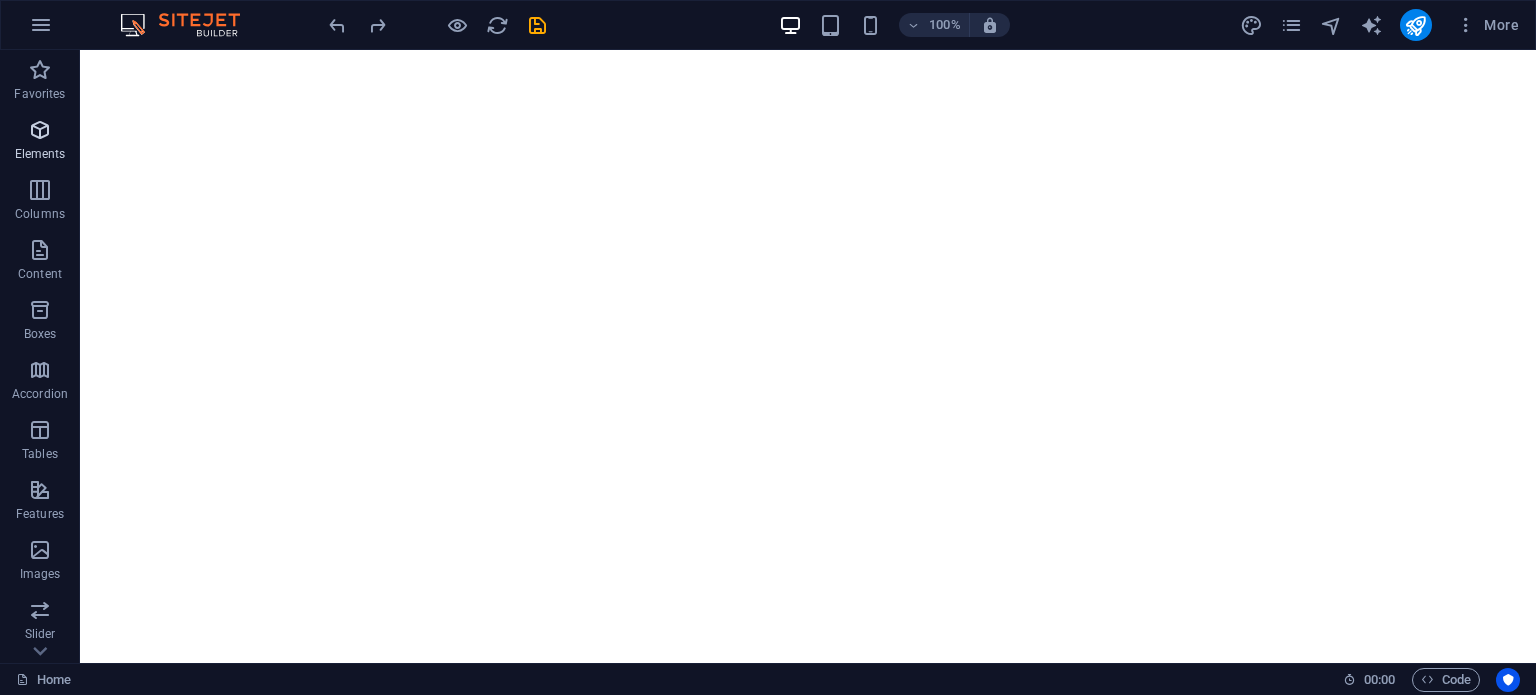click on "Elements" at bounding box center [40, 154] 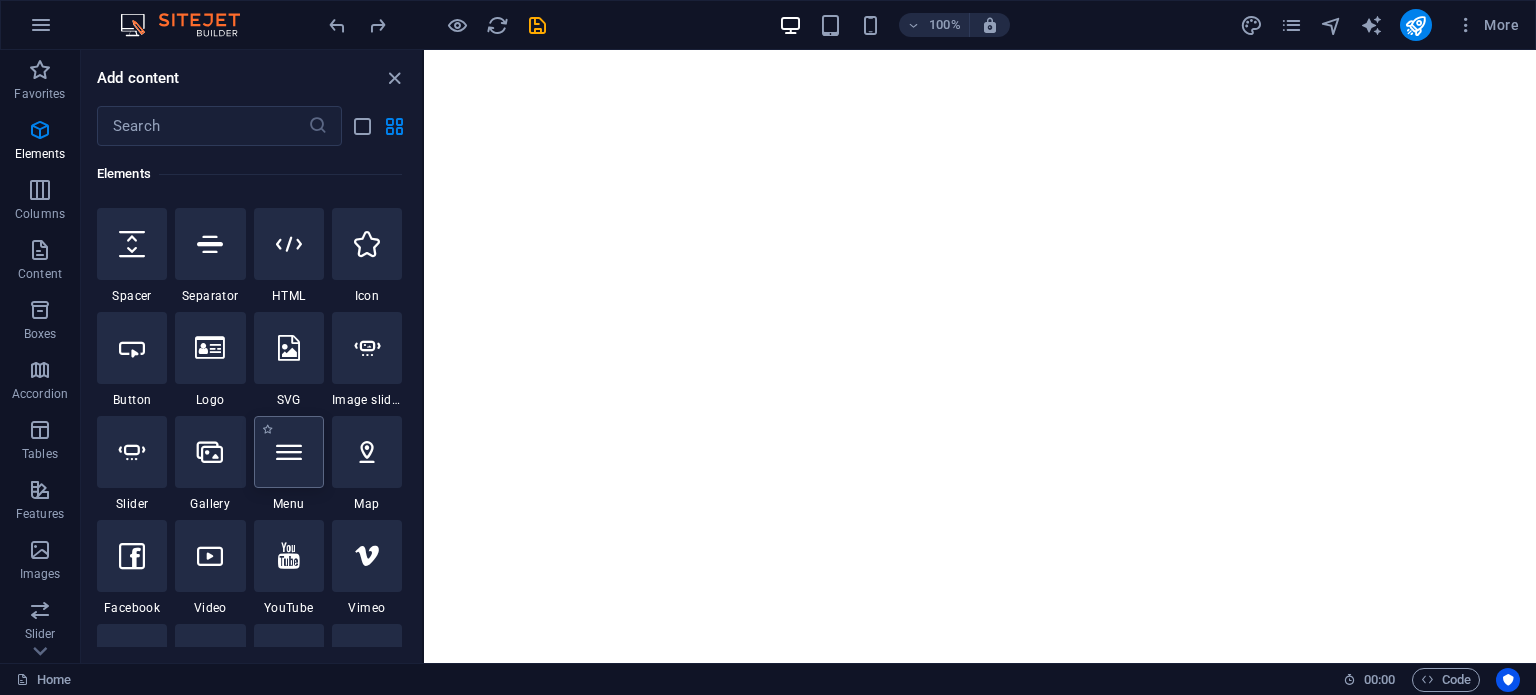 scroll, scrollTop: 212, scrollLeft: 0, axis: vertical 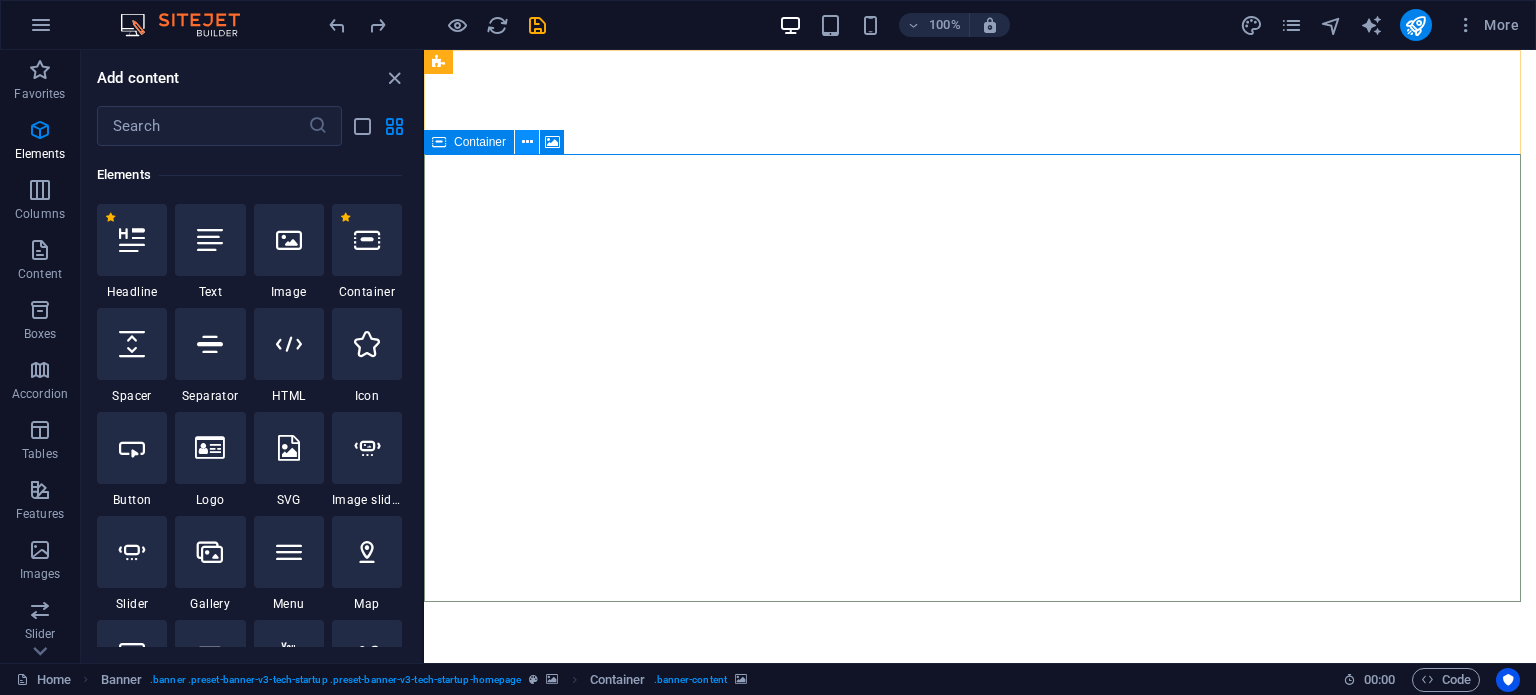 click at bounding box center (527, 142) 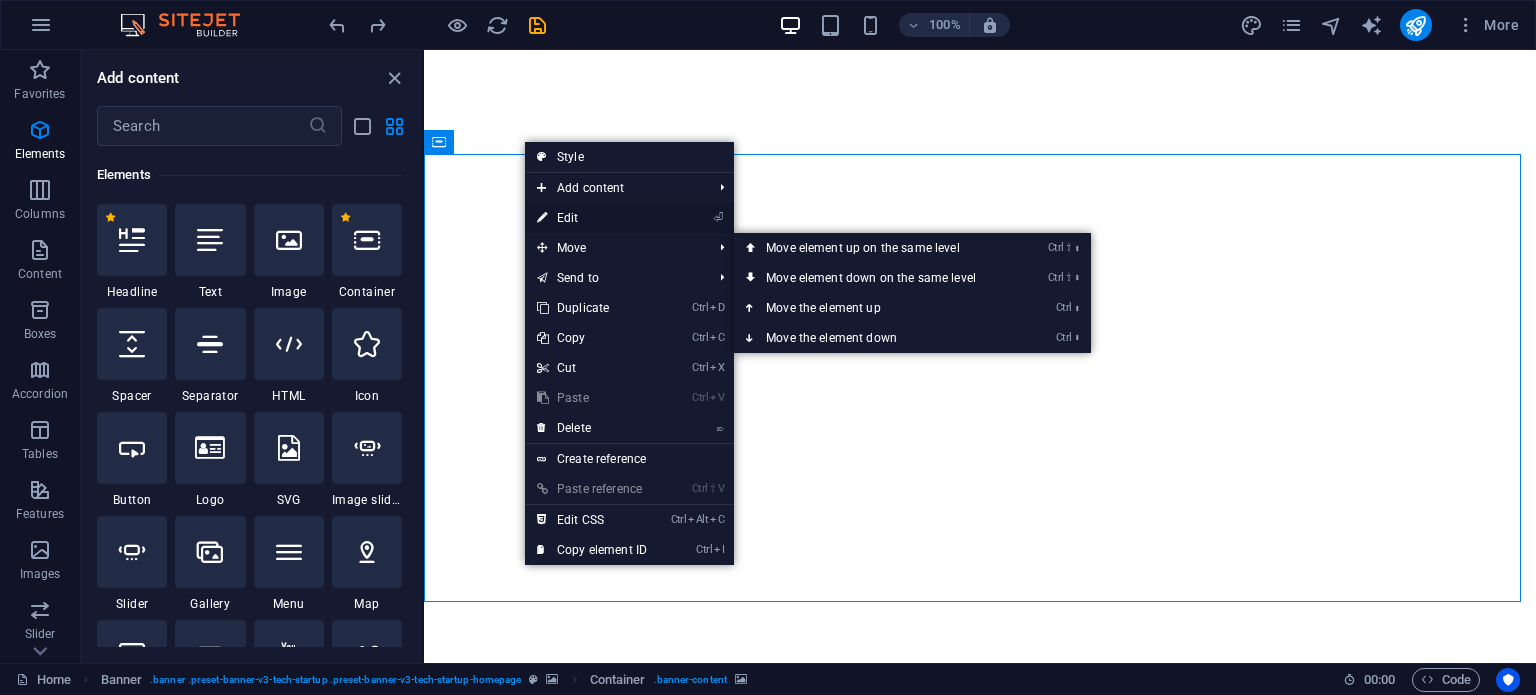 click on "⏎  Edit" at bounding box center [592, 218] 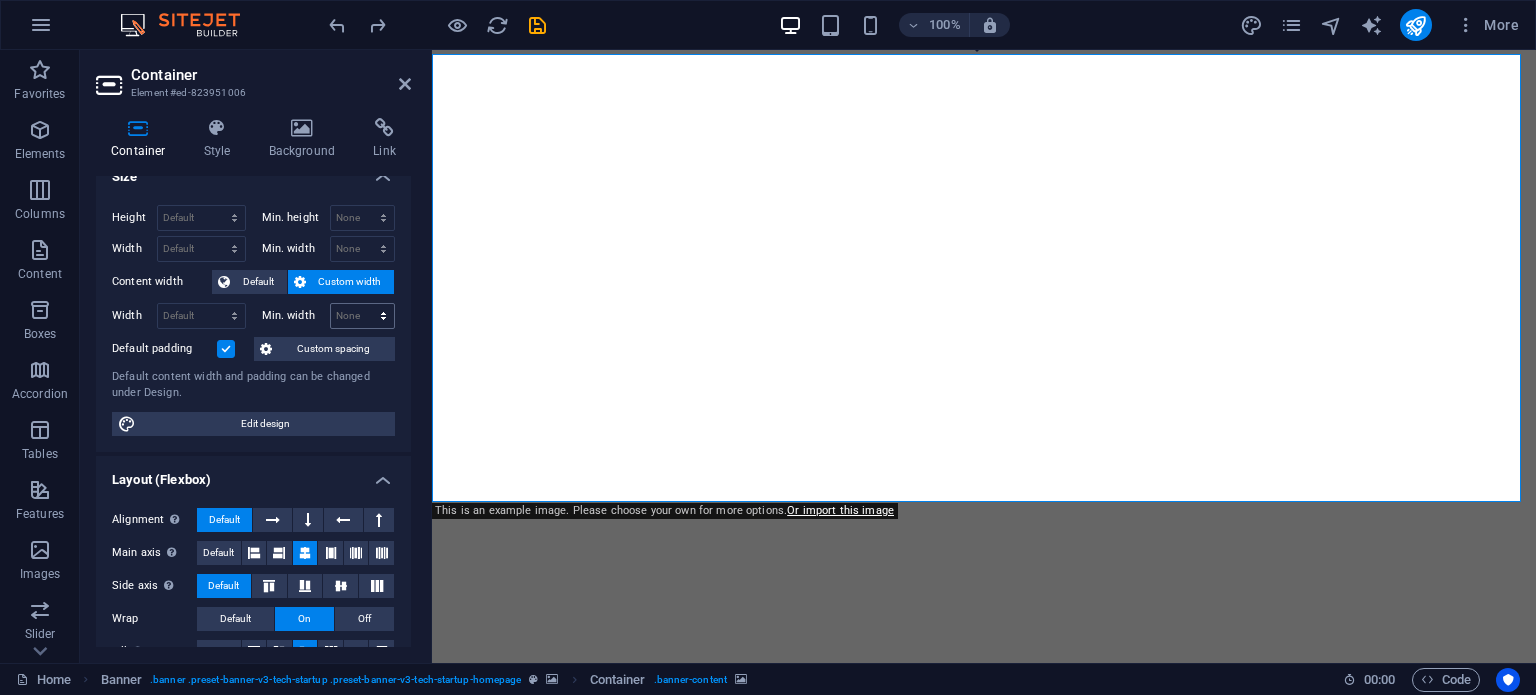 scroll, scrollTop: 0, scrollLeft: 0, axis: both 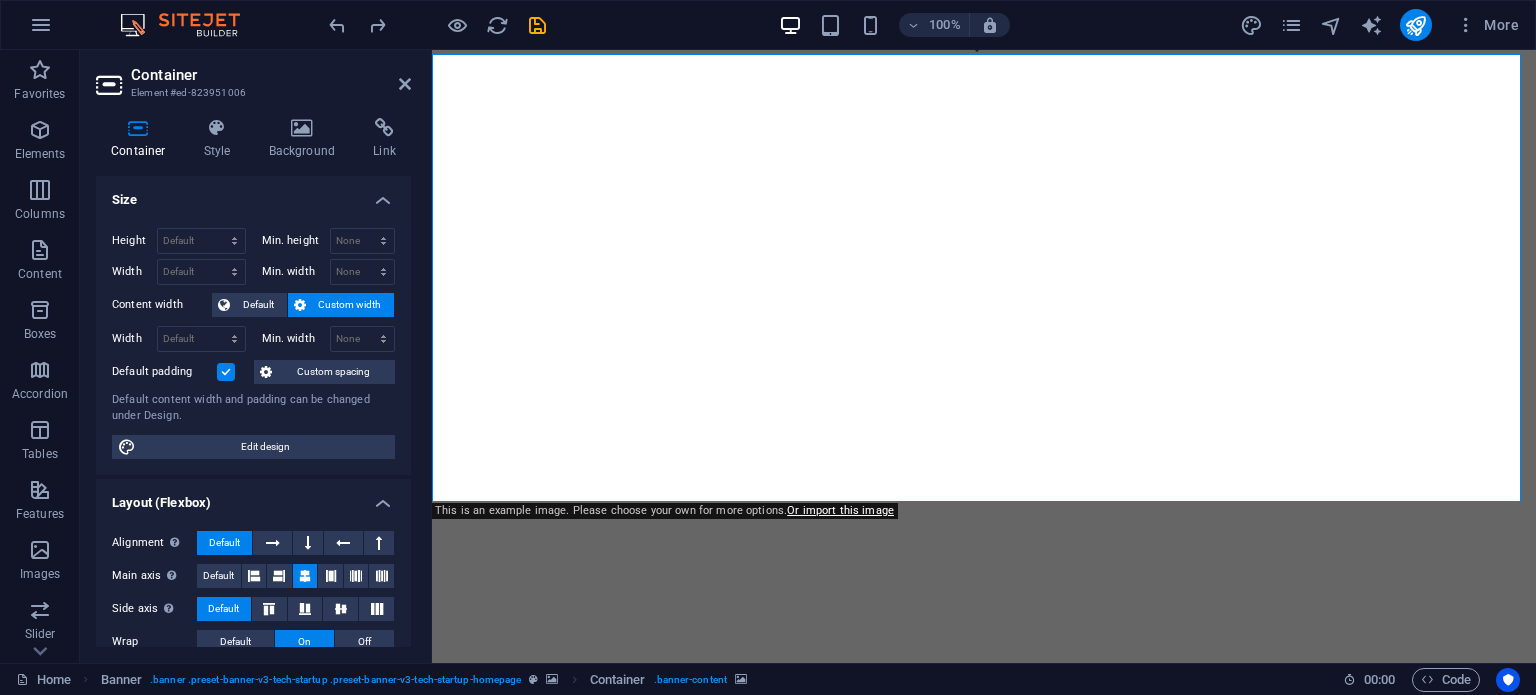 click on "Custom spacing" at bounding box center (333, 372) 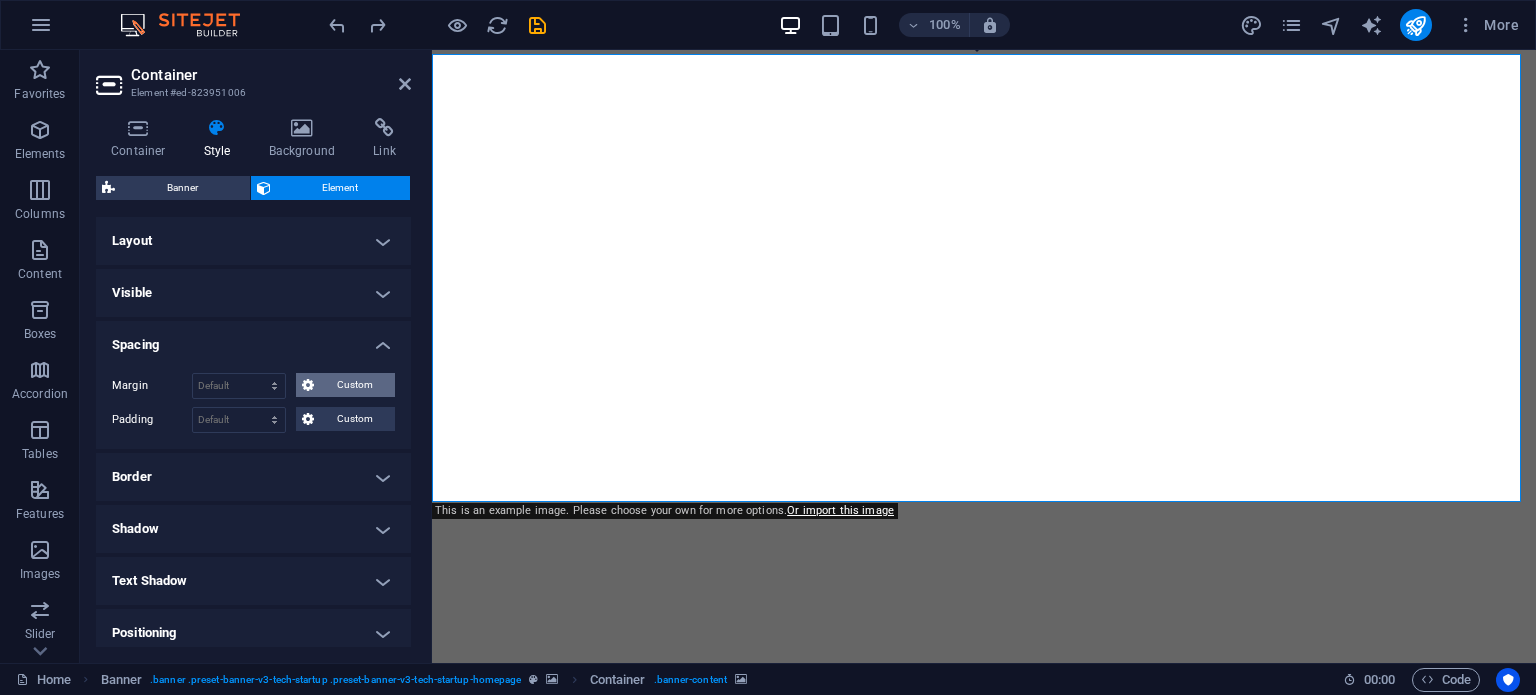 click on "Custom" at bounding box center [354, 385] 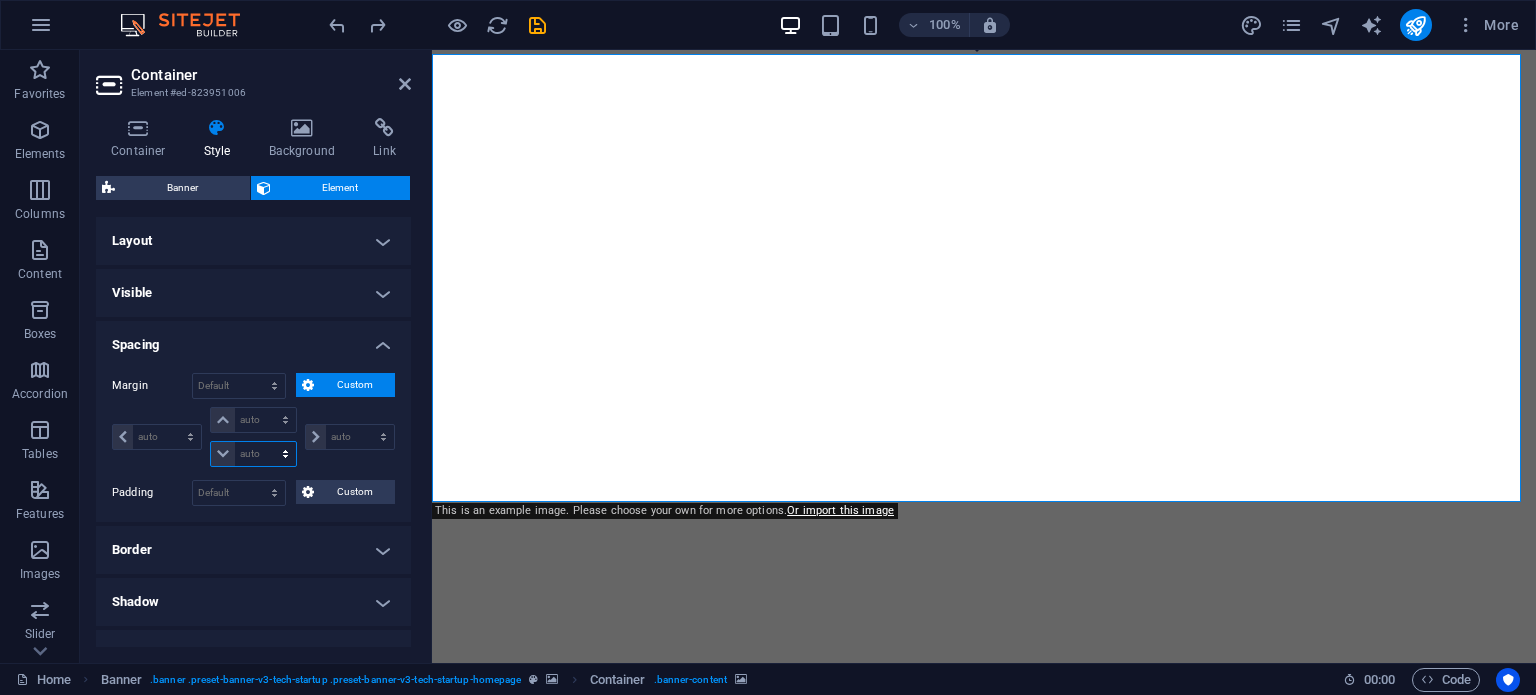 click on "auto px % rem vw vh" at bounding box center [253, 454] 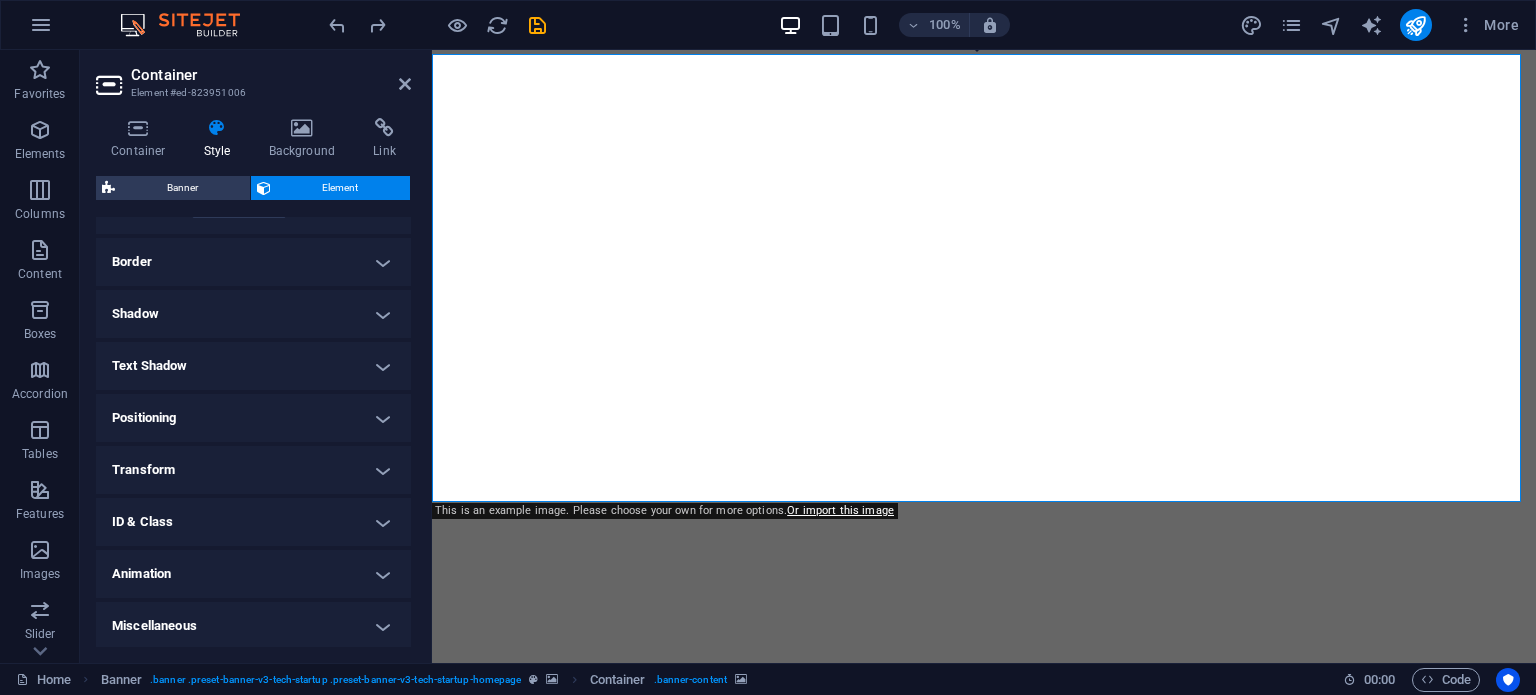 scroll, scrollTop: 288, scrollLeft: 0, axis: vertical 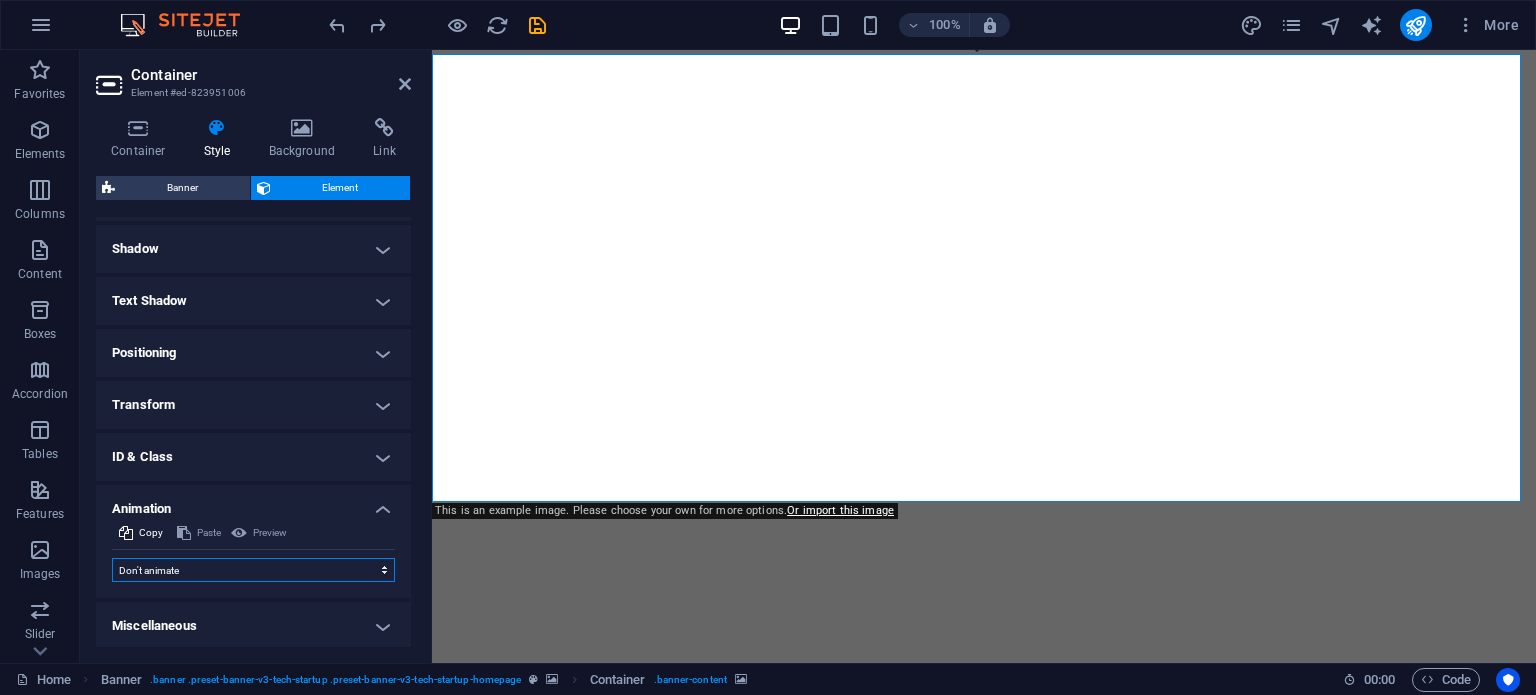 click on "Don't animate Show / Hide Slide up/down Zoom in/out Slide left to right Slide right to left Slide top to bottom Slide bottom to top Pulse Blink Open as overlay" at bounding box center (253, 570) 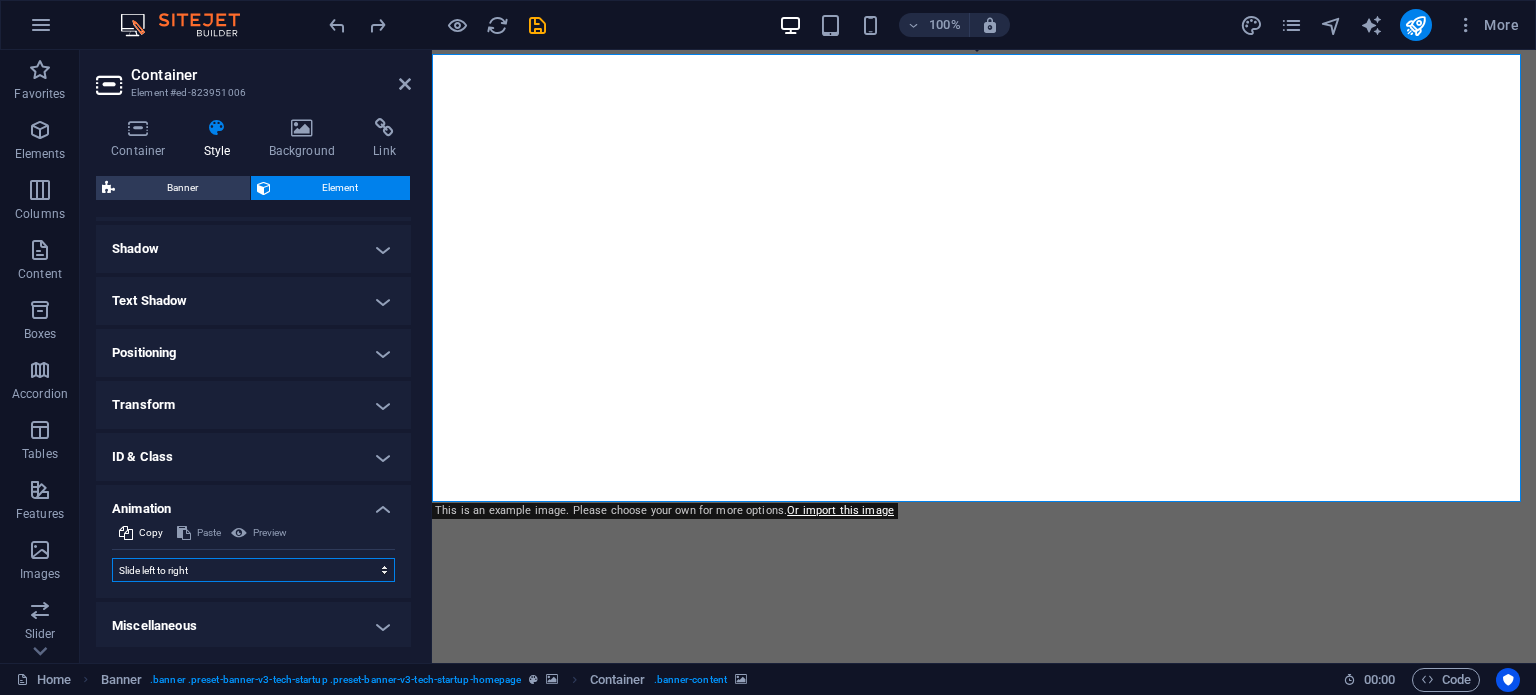 click on "Don't animate Show / Hide Slide up/down Zoom in/out Slide left to right Slide right to left Slide top to bottom Slide bottom to top Pulse Blink Open as overlay" at bounding box center (253, 570) 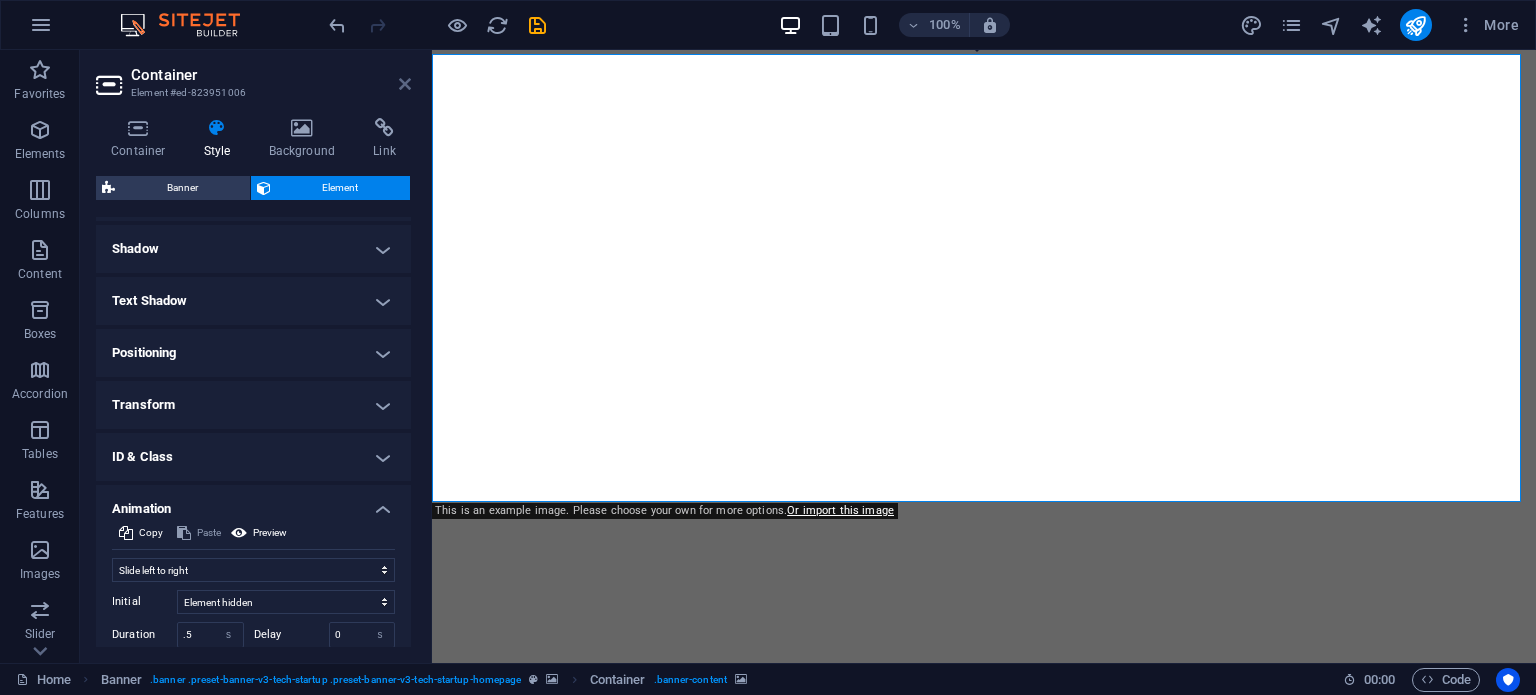 click at bounding box center (405, 84) 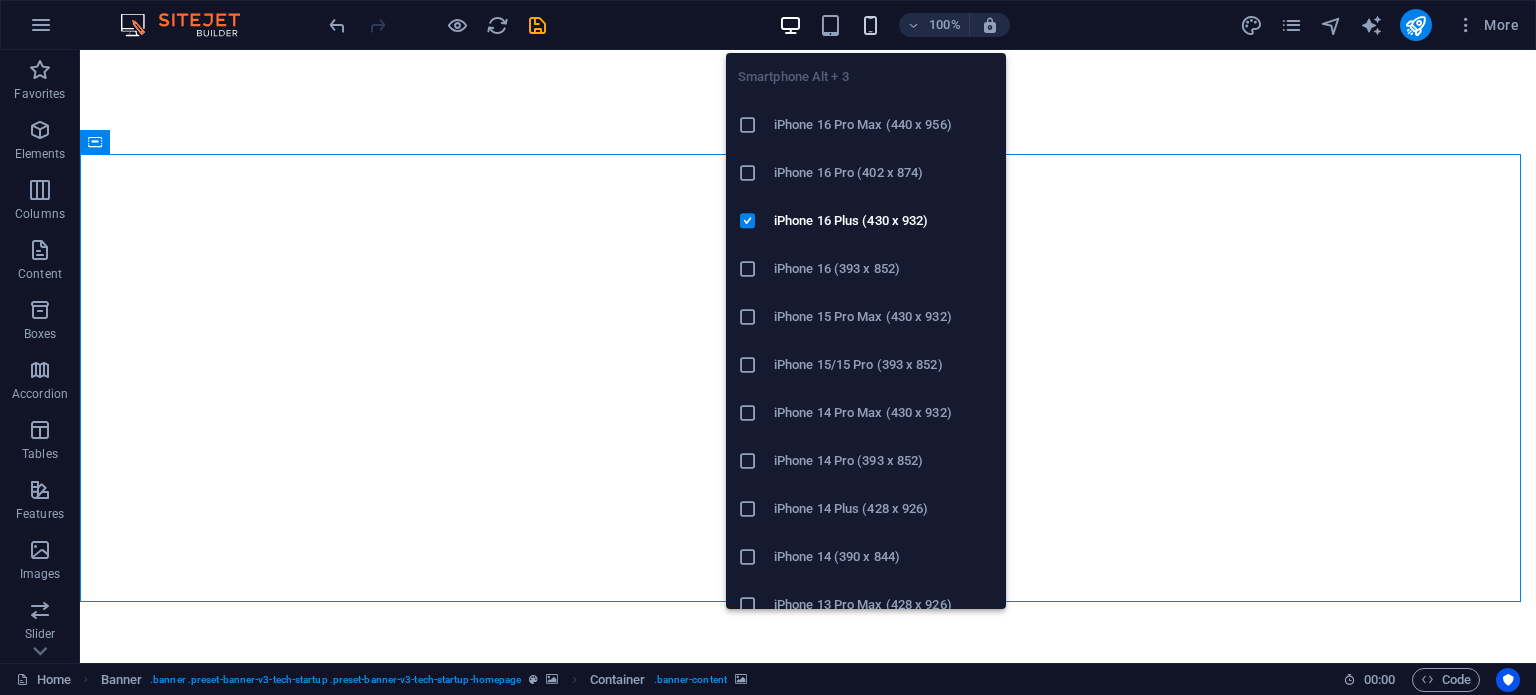click at bounding box center (870, 25) 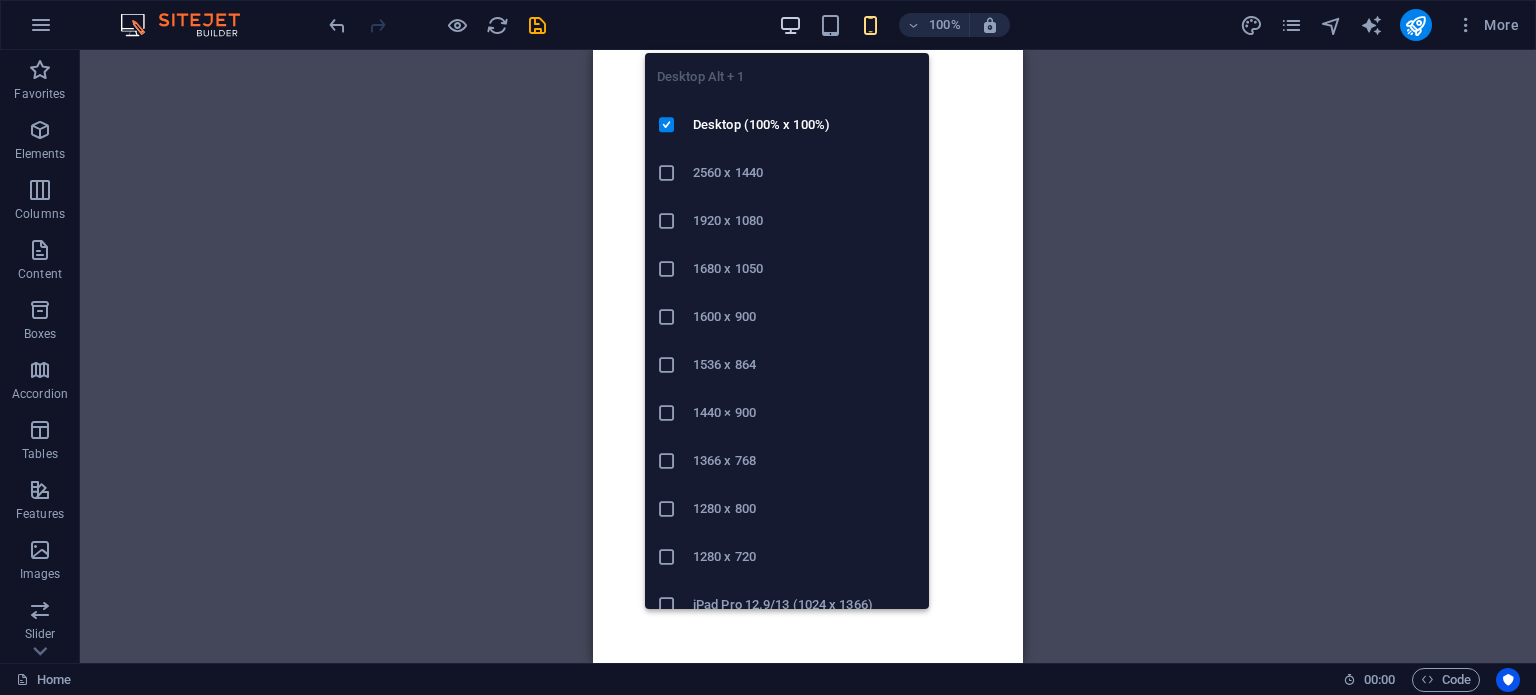click at bounding box center [790, 25] 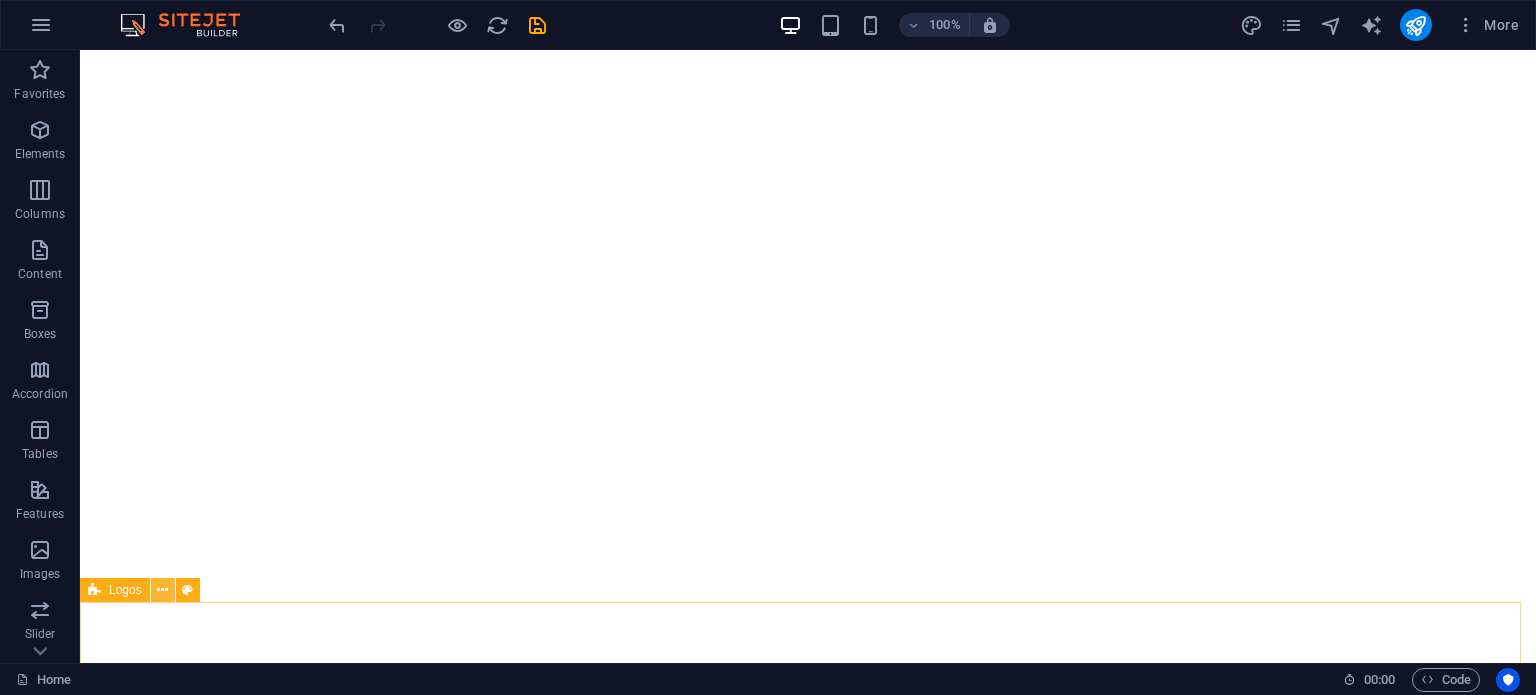 click at bounding box center (162, 590) 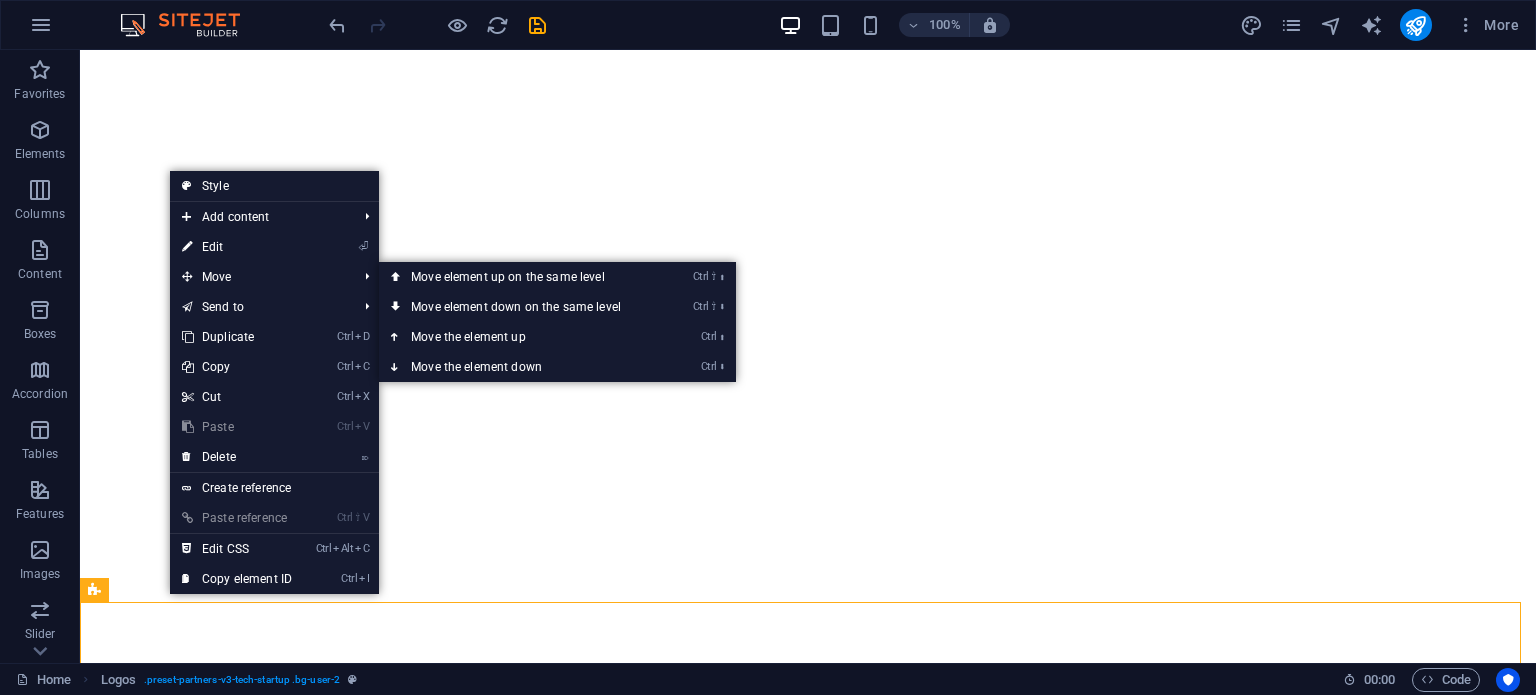 click on "⏎  Edit" at bounding box center (237, 247) 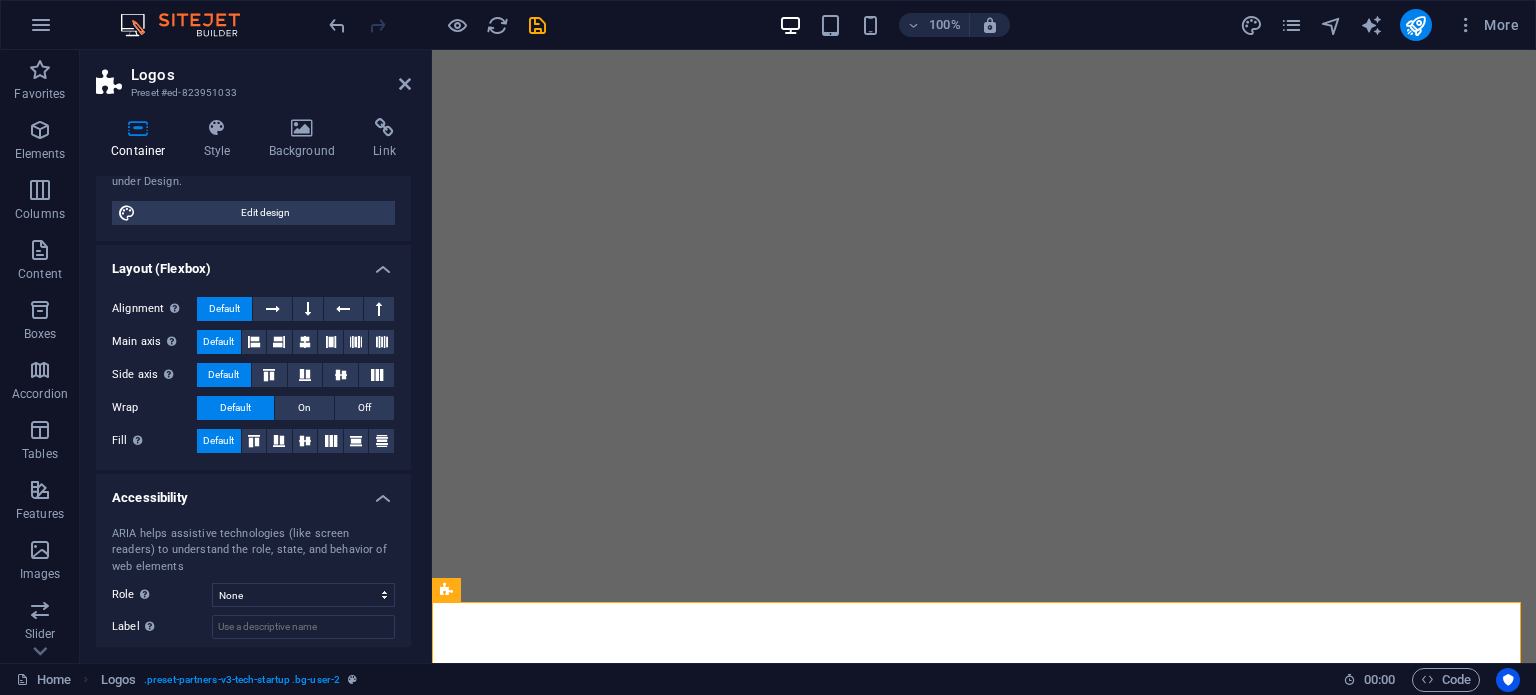scroll, scrollTop: 302, scrollLeft: 0, axis: vertical 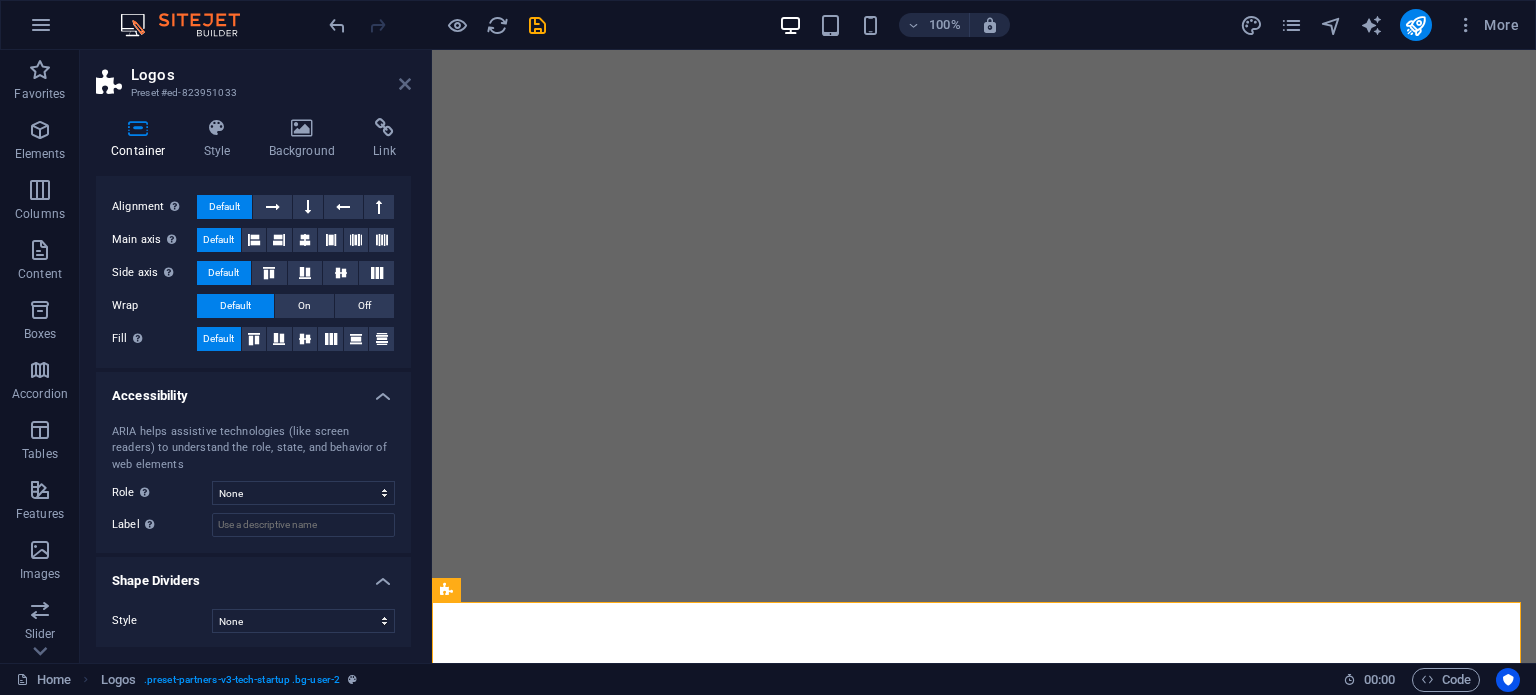 click at bounding box center [405, 84] 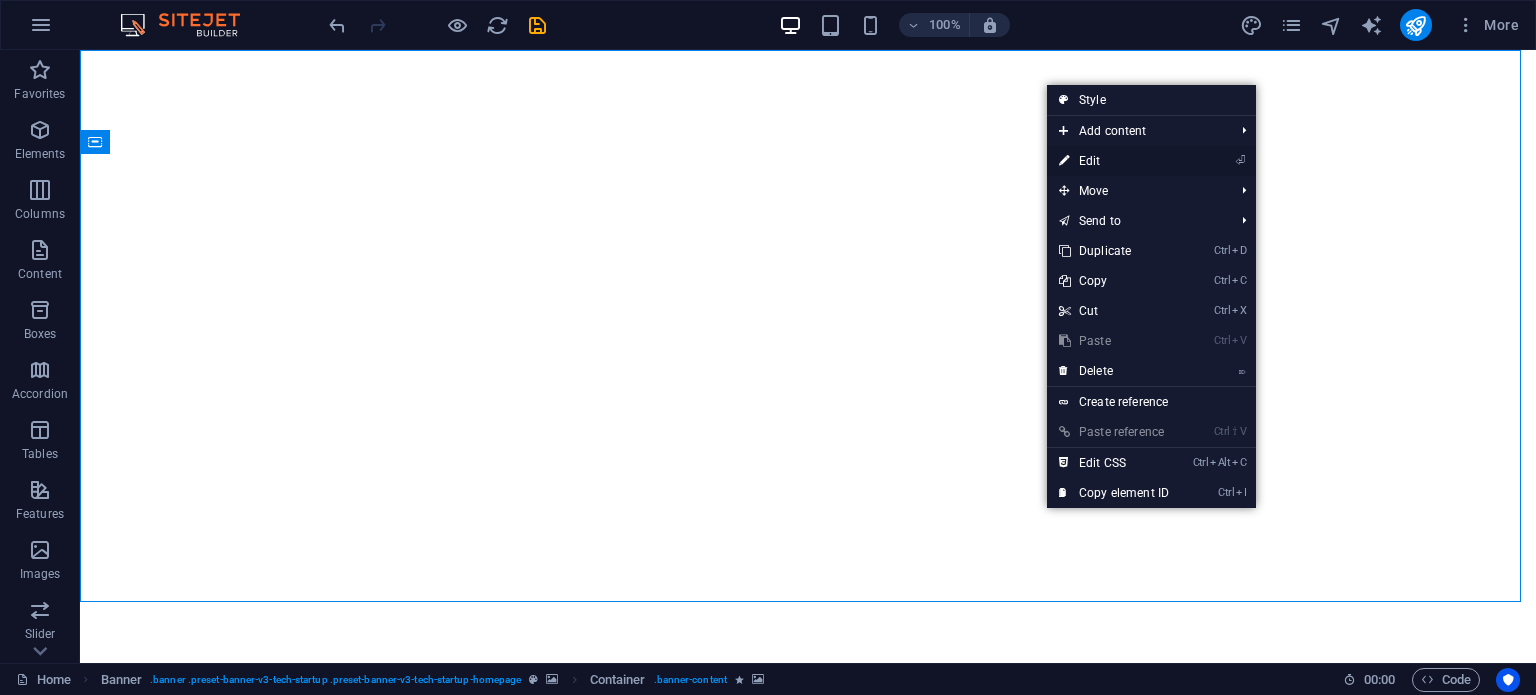 click on "⏎  Edit" at bounding box center (1114, 161) 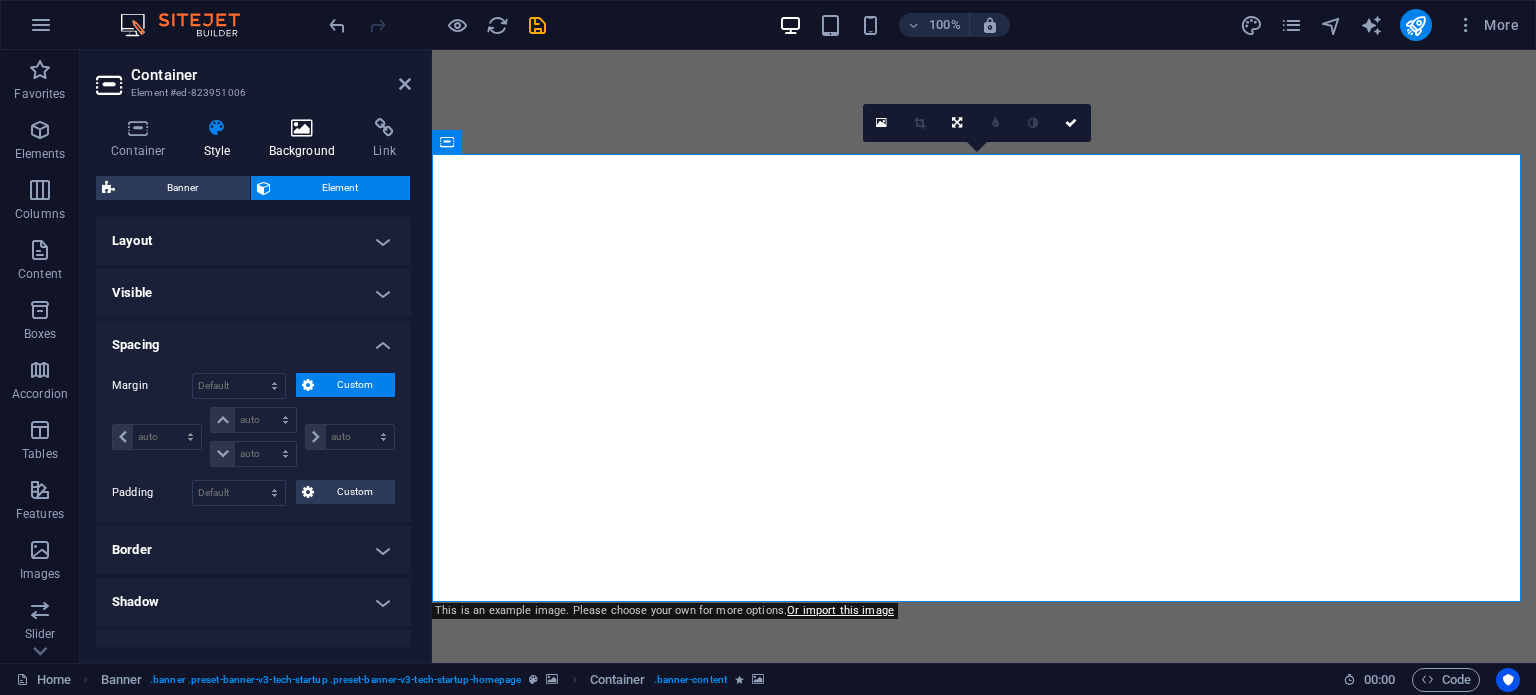 click on "Background" at bounding box center (306, 139) 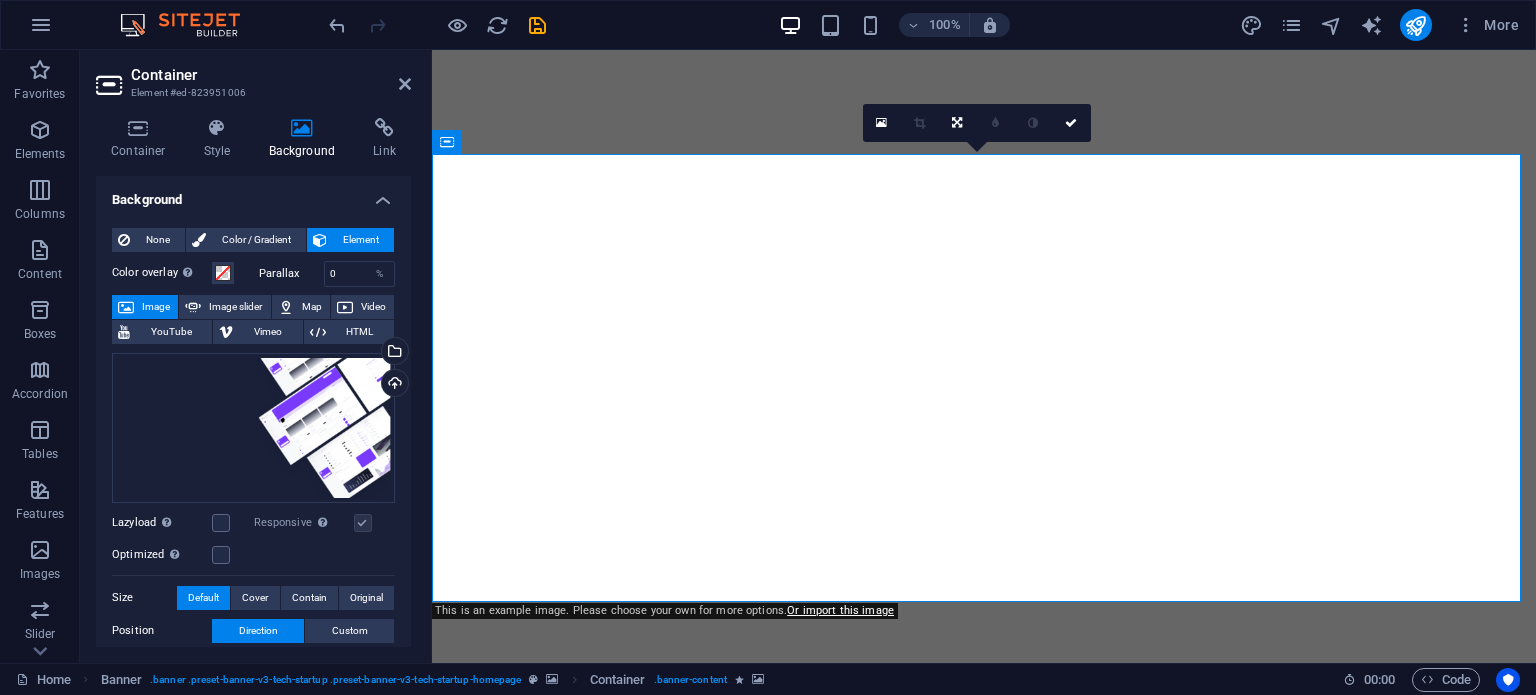 scroll, scrollTop: 0, scrollLeft: 0, axis: both 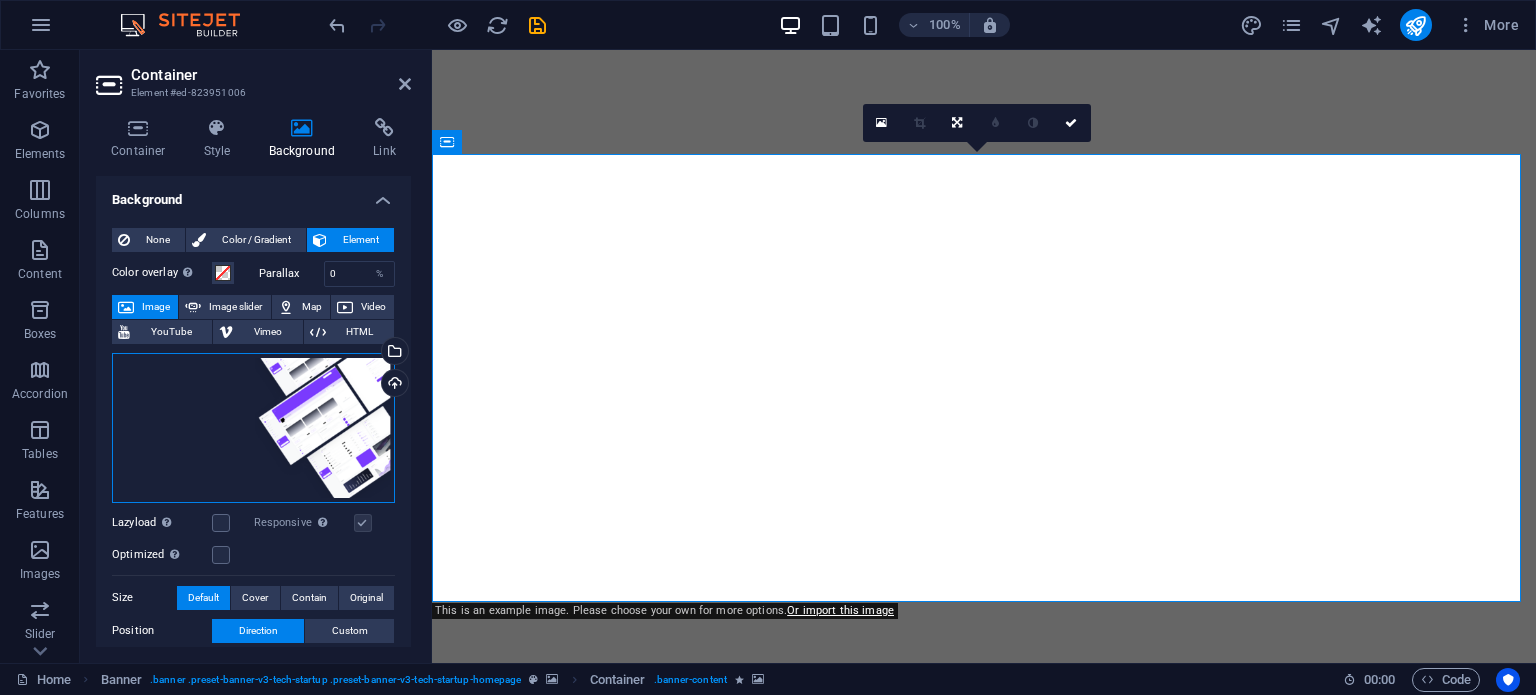 click on "Drag files here, click to choose files or select files from Files or our free stock photos & videos" at bounding box center [253, 428] 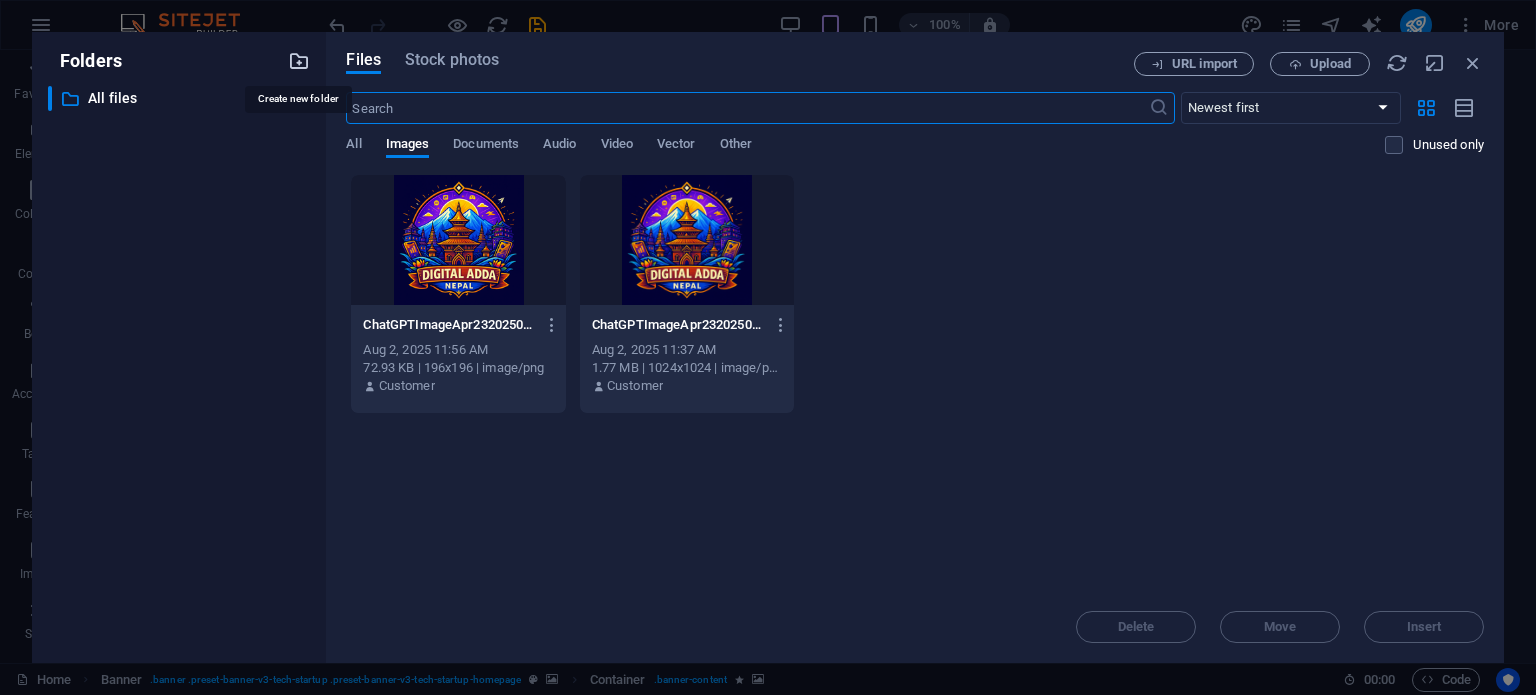 click at bounding box center (299, 61) 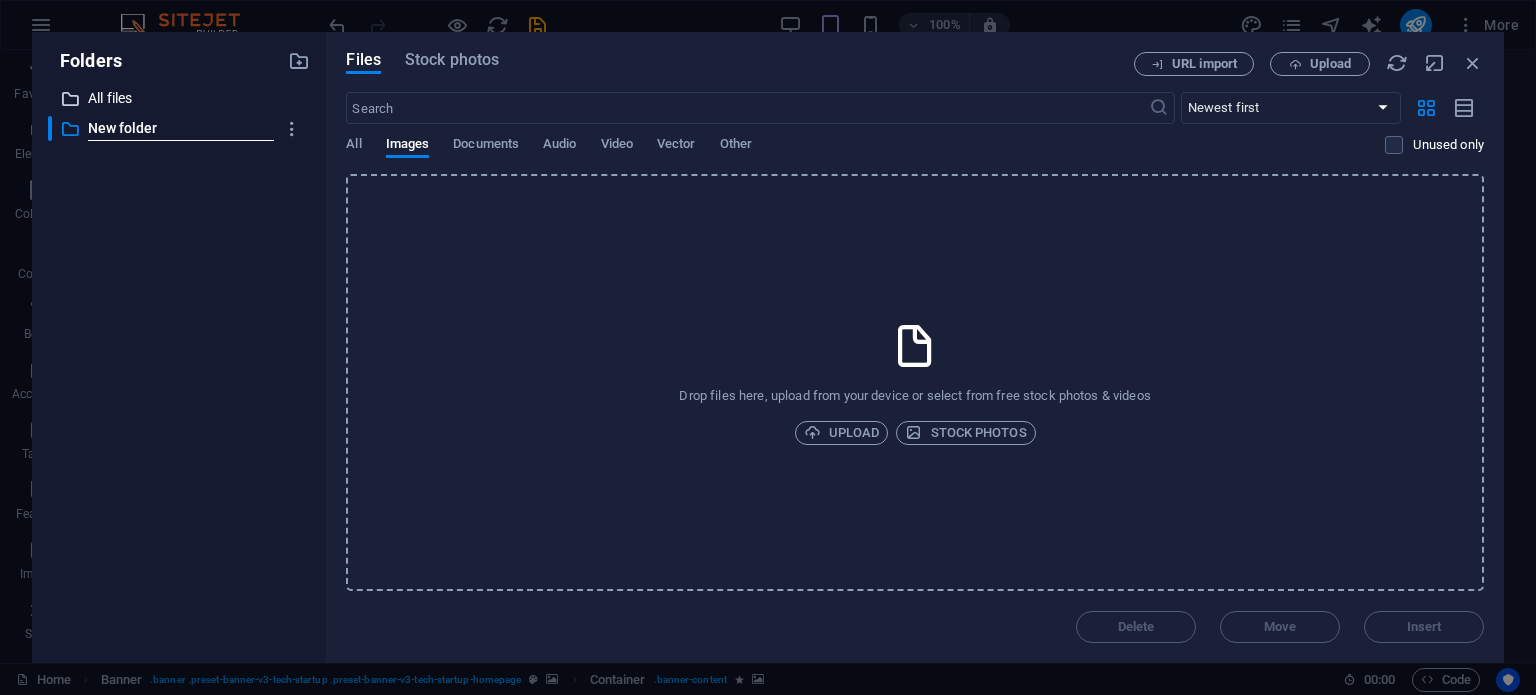 click on "​ All files All files ​ New folder New folder" at bounding box center [179, 366] 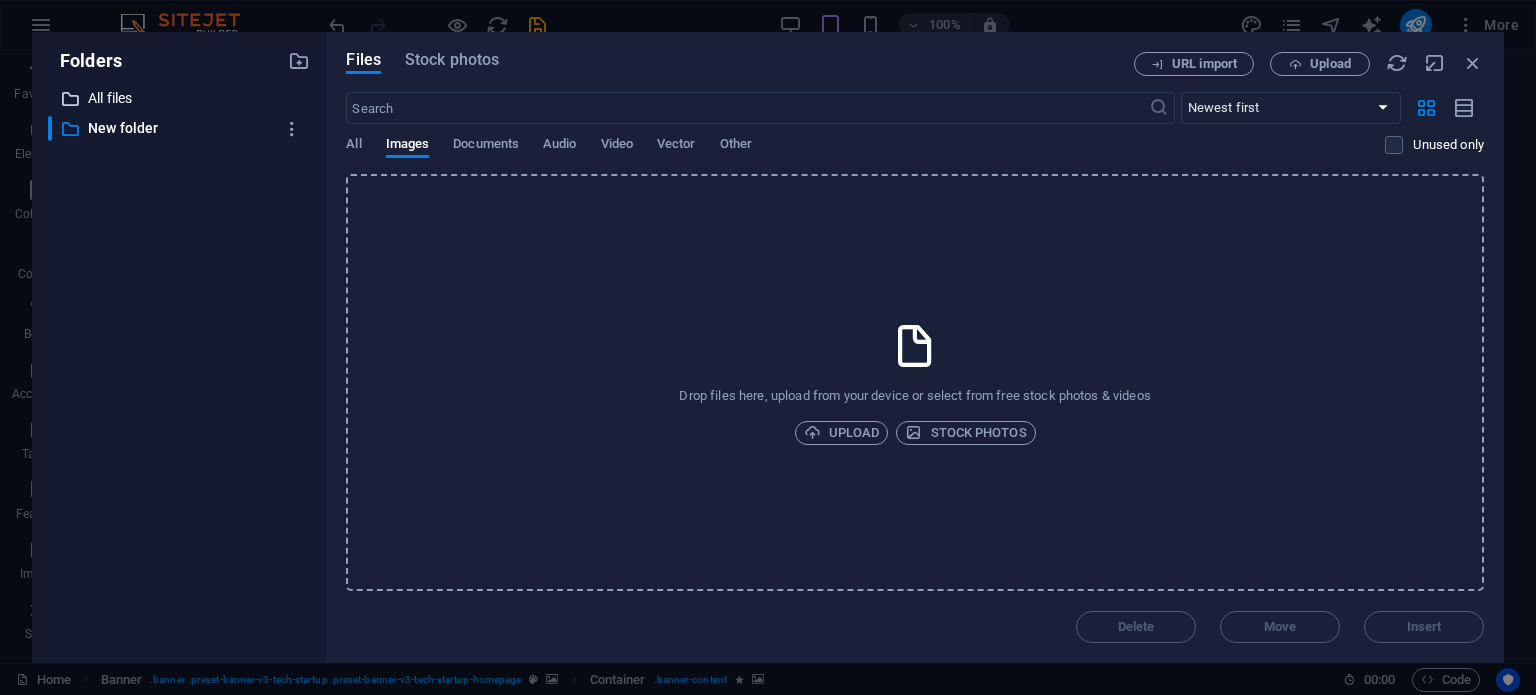 click on "All files" at bounding box center [181, 98] 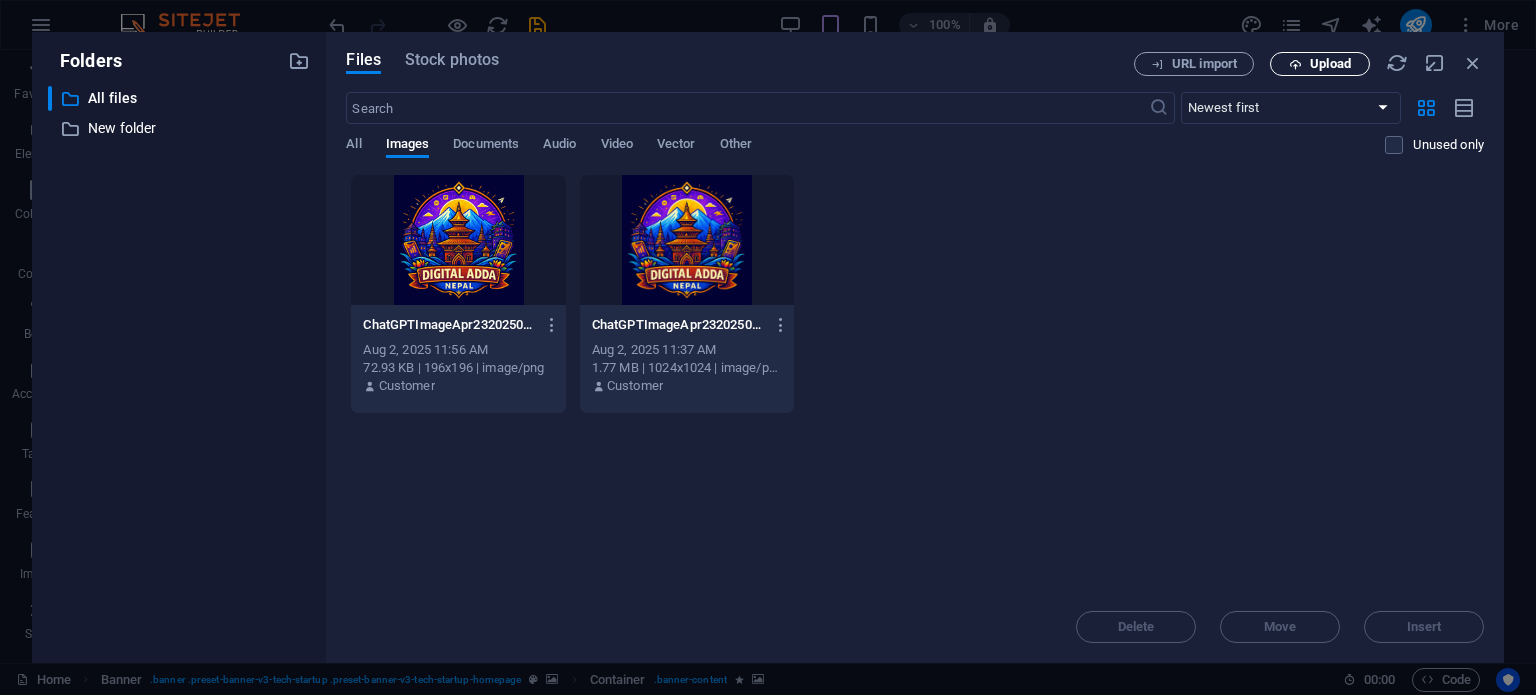 click on "Upload" at bounding box center [1320, 64] 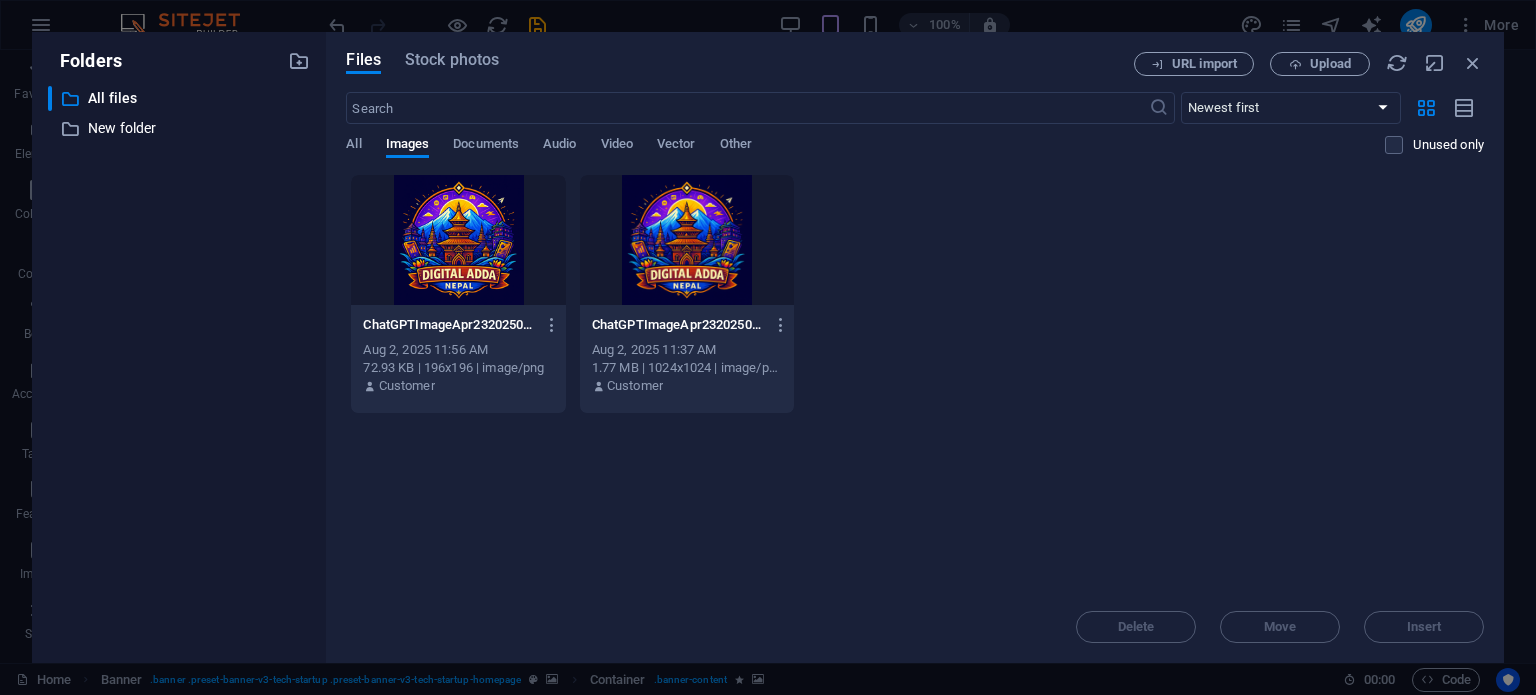 click at bounding box center [687, 240] 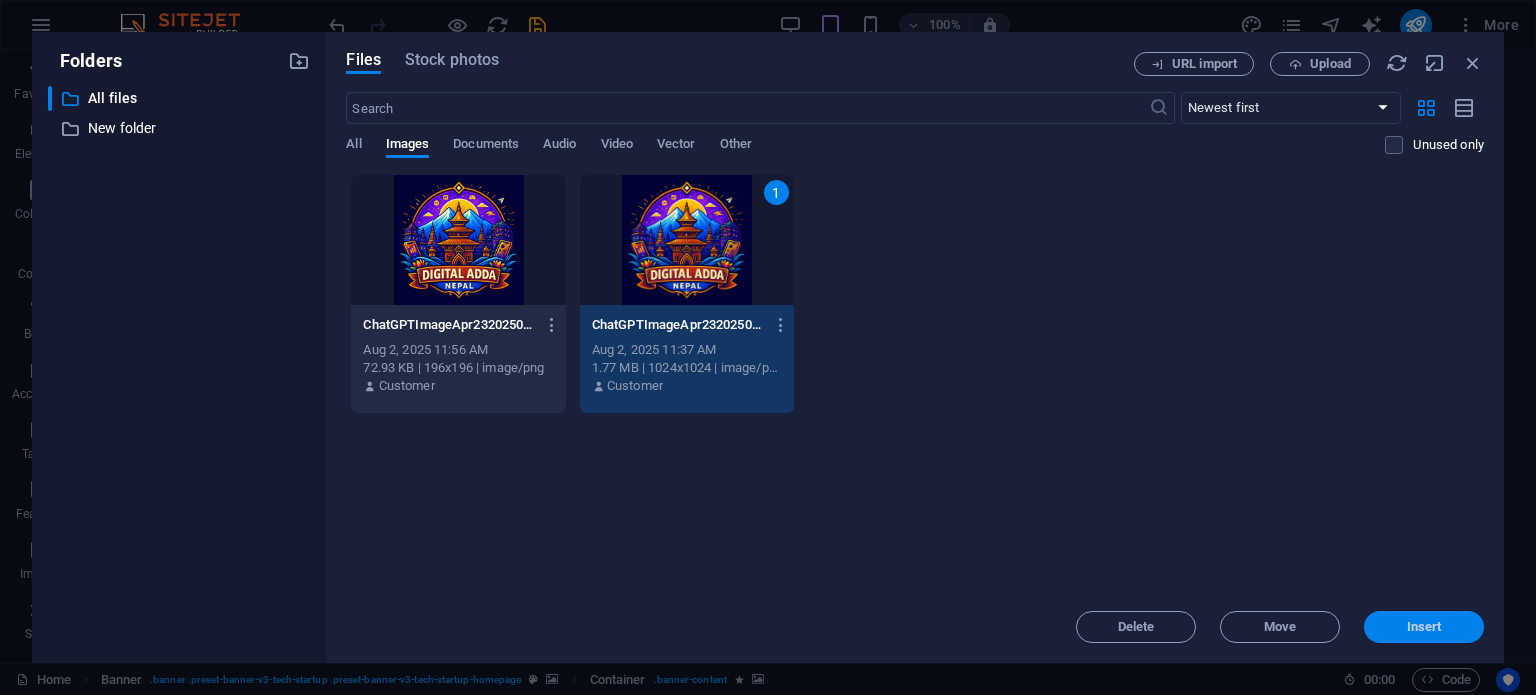 click on "Insert" at bounding box center (1424, 627) 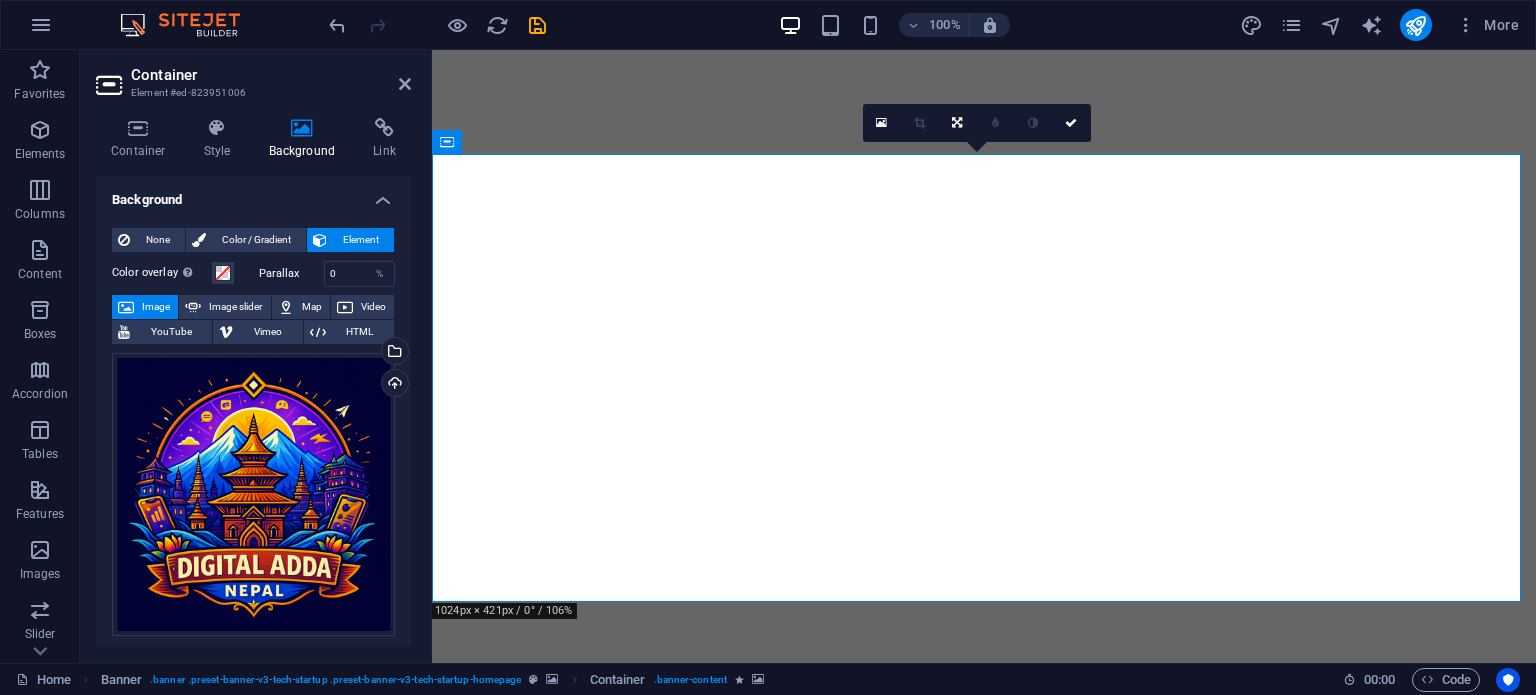 click at bounding box center (957, 123) 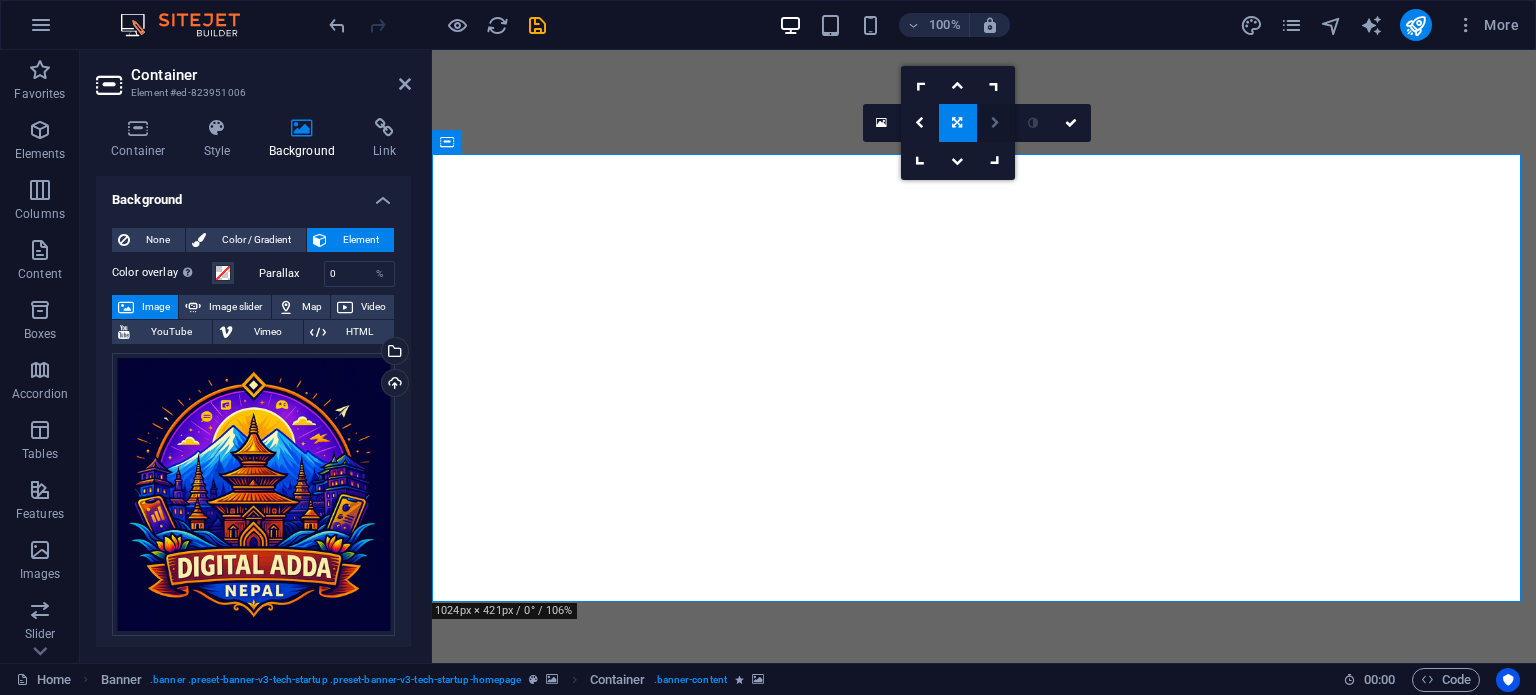 click at bounding box center (996, 123) 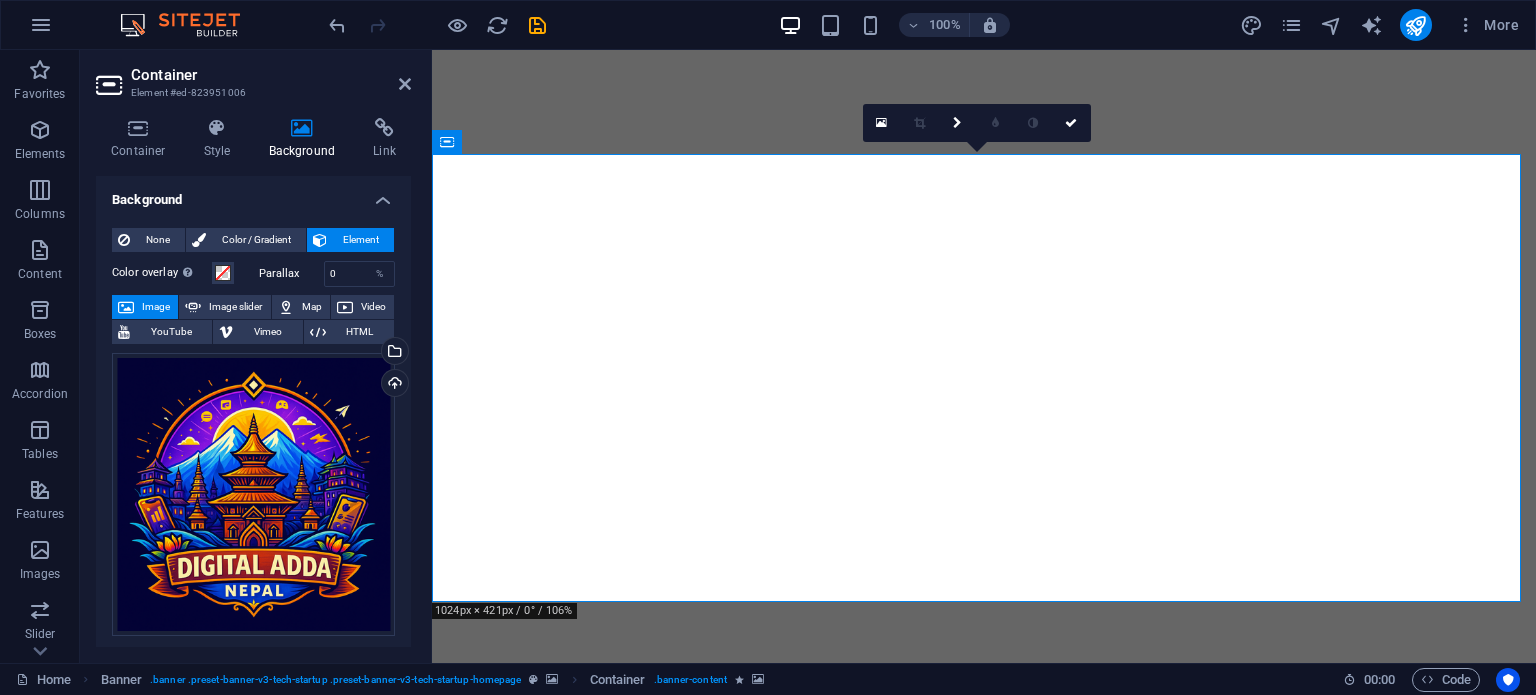 click at bounding box center (958, 123) 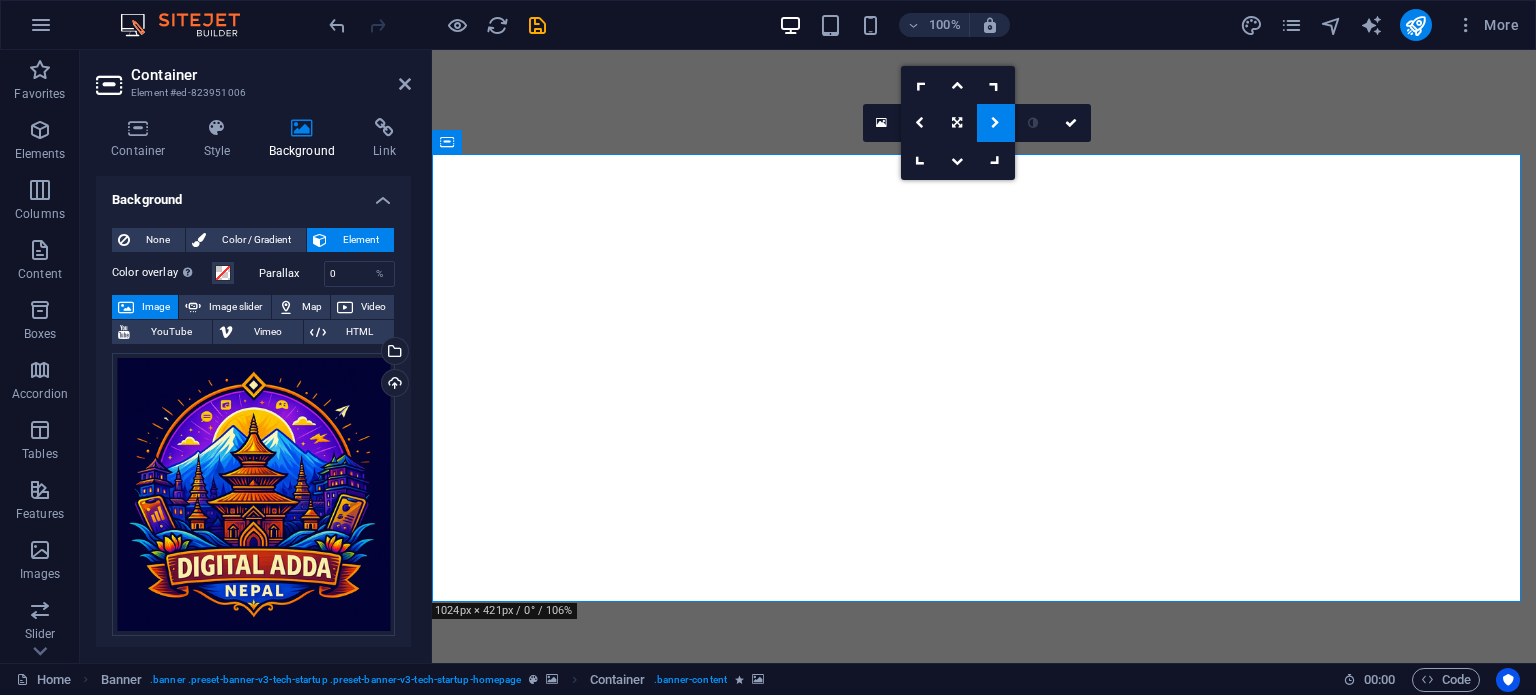click at bounding box center [995, 123] 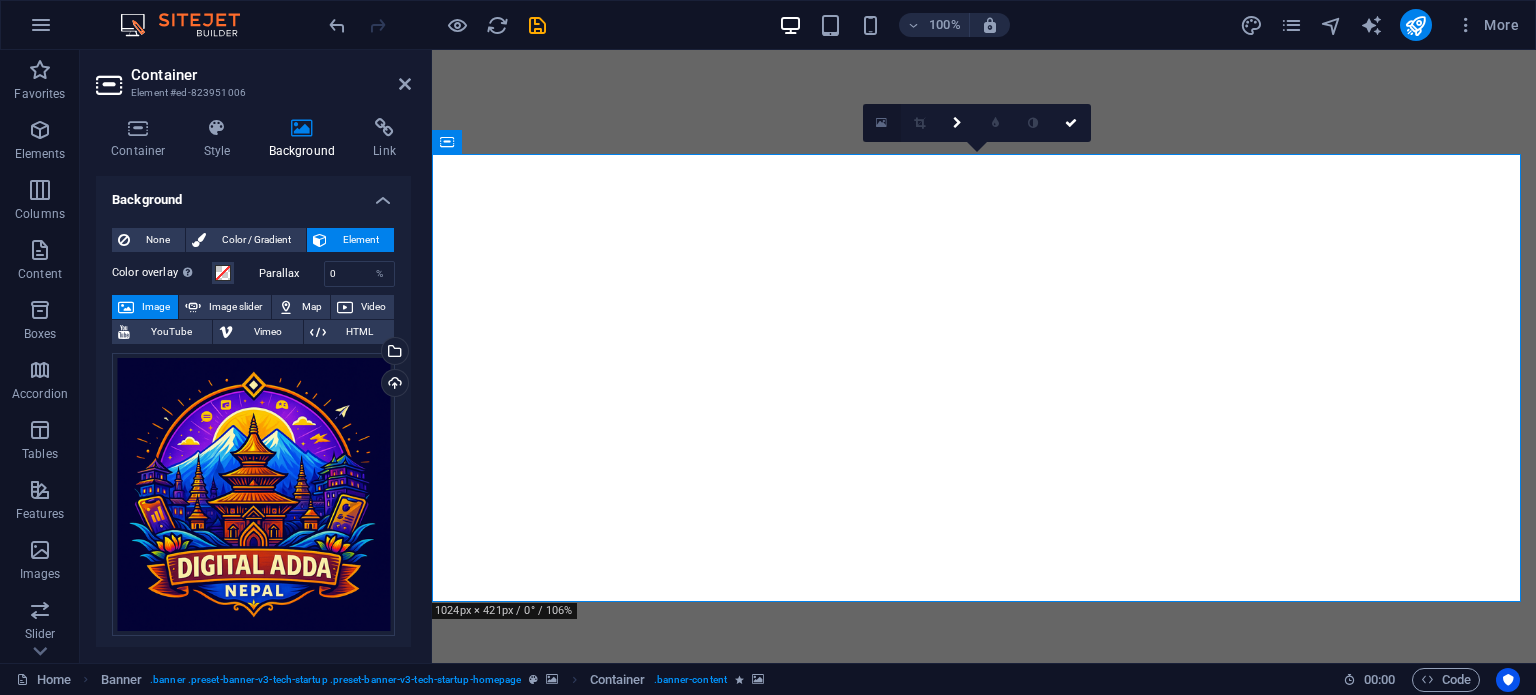 click at bounding box center [882, 123] 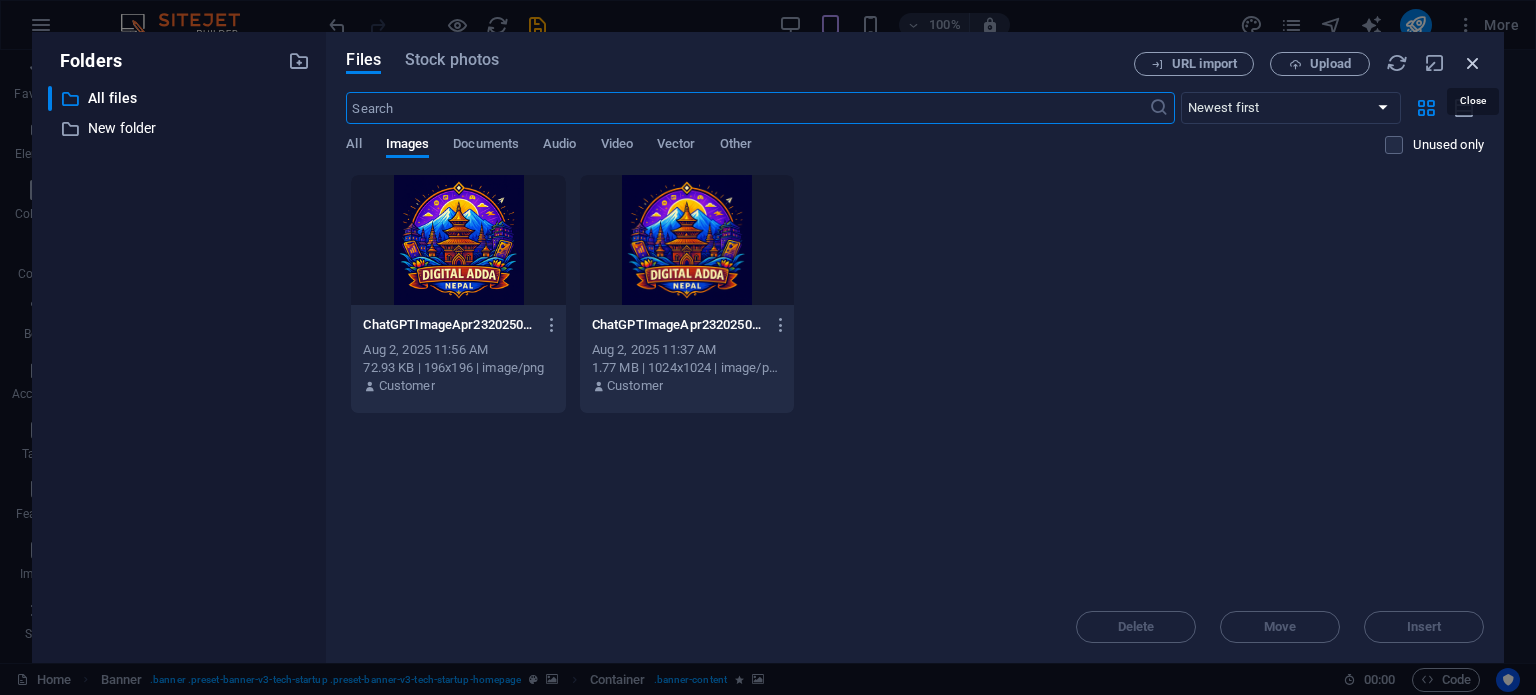 click at bounding box center [1473, 63] 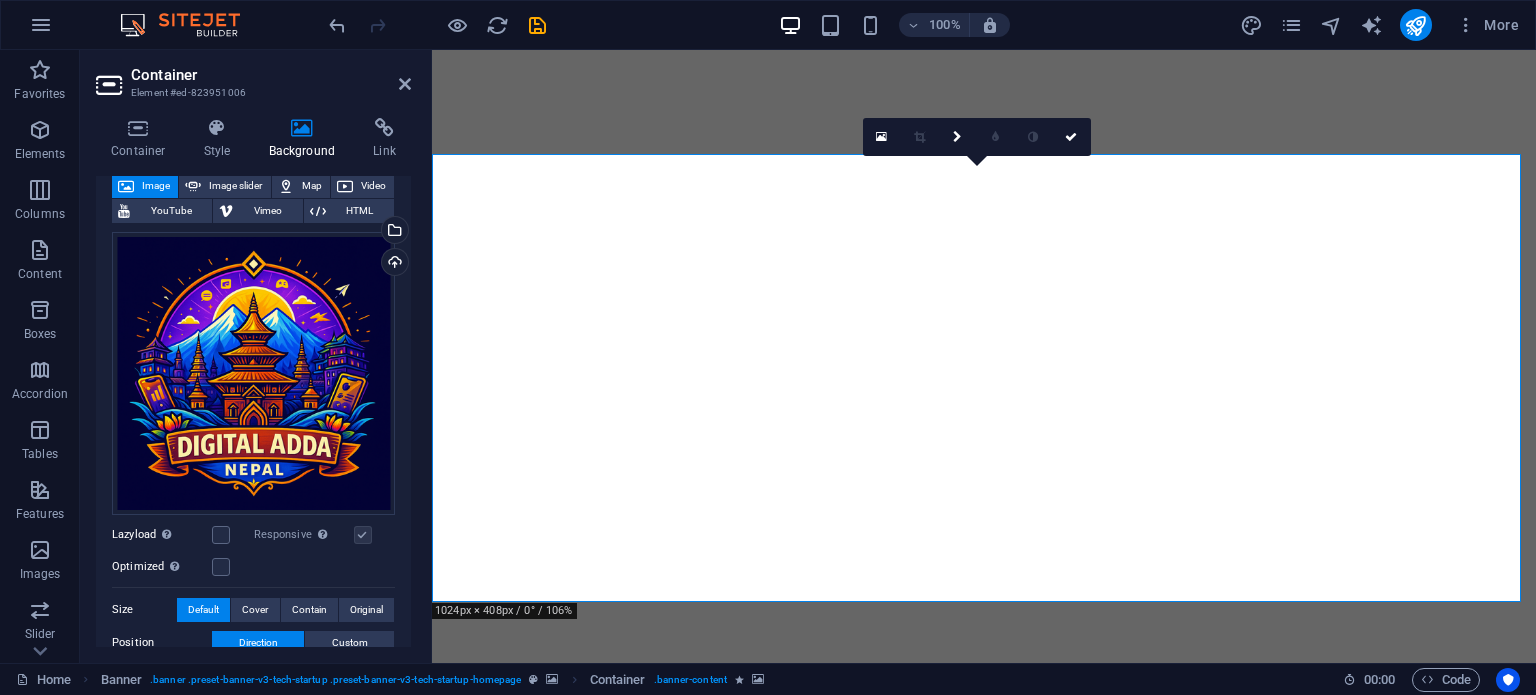 scroll, scrollTop: 300, scrollLeft: 0, axis: vertical 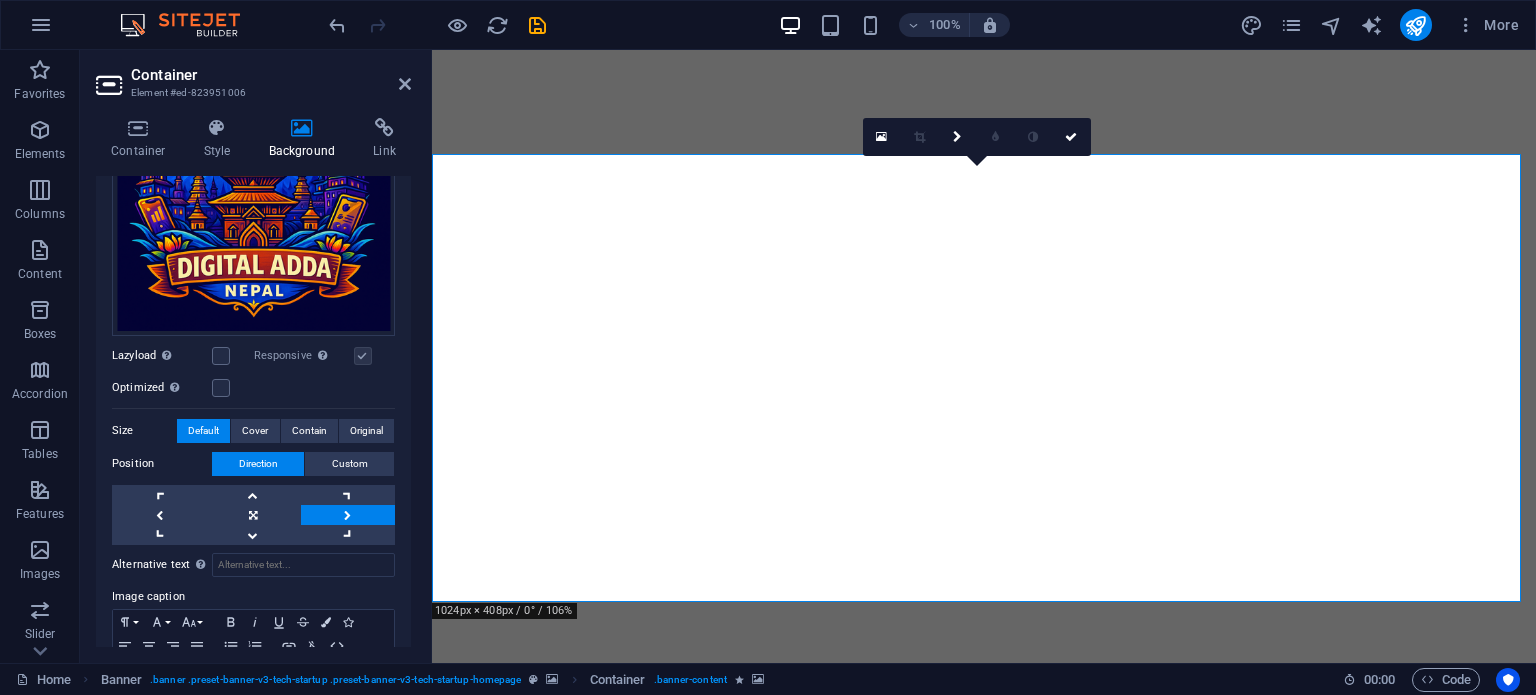 drag, startPoint x: 221, startPoint y: 387, endPoint x: 237, endPoint y: 392, distance: 16.763054 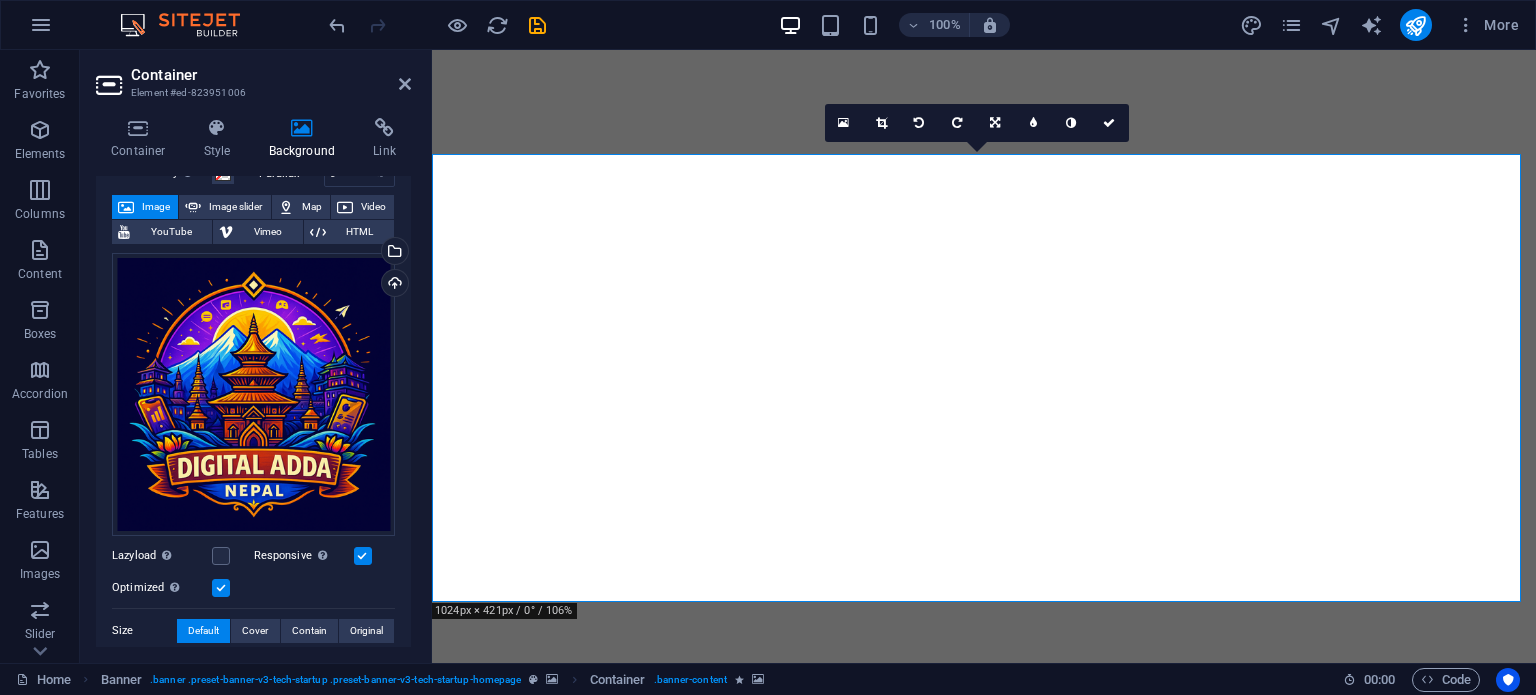 scroll, scrollTop: 200, scrollLeft: 0, axis: vertical 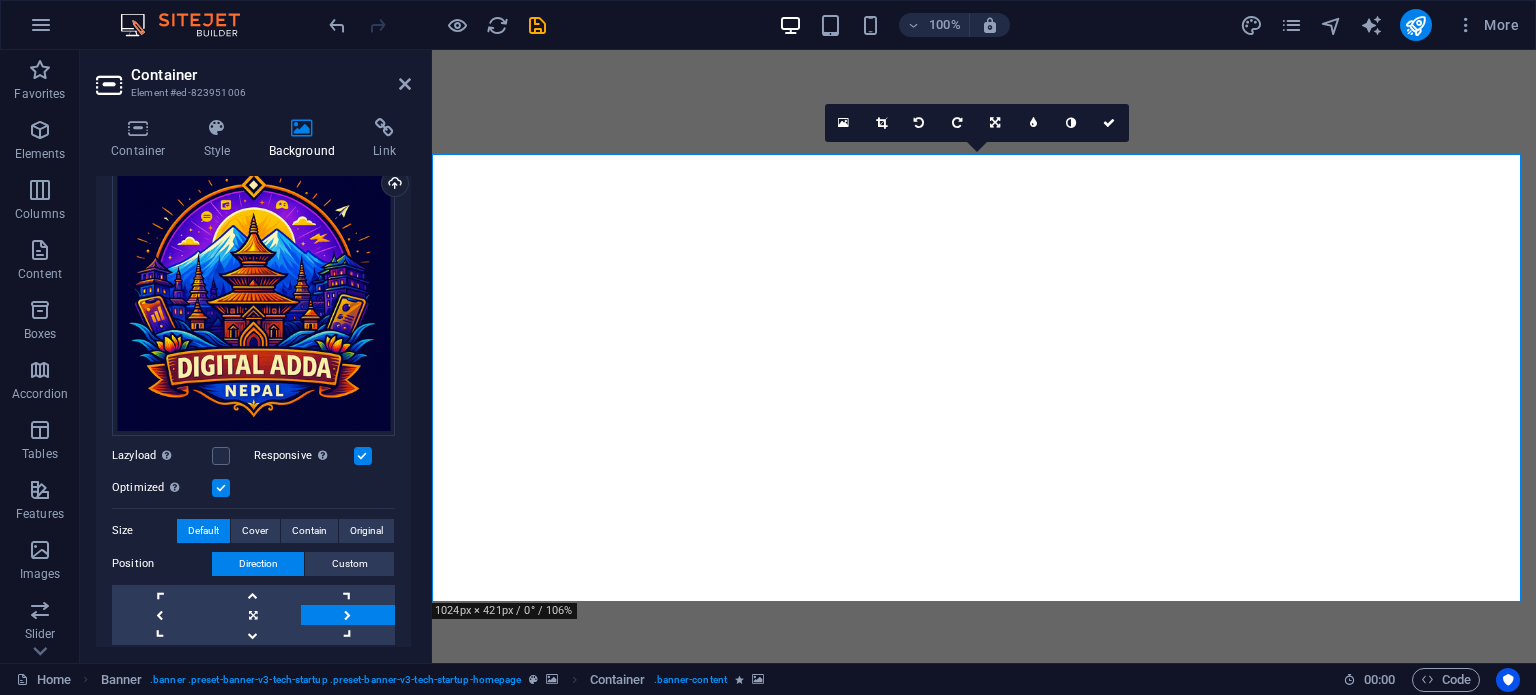 click on "Lazyload Loading images after the page loads improves page speed." at bounding box center [183, 456] 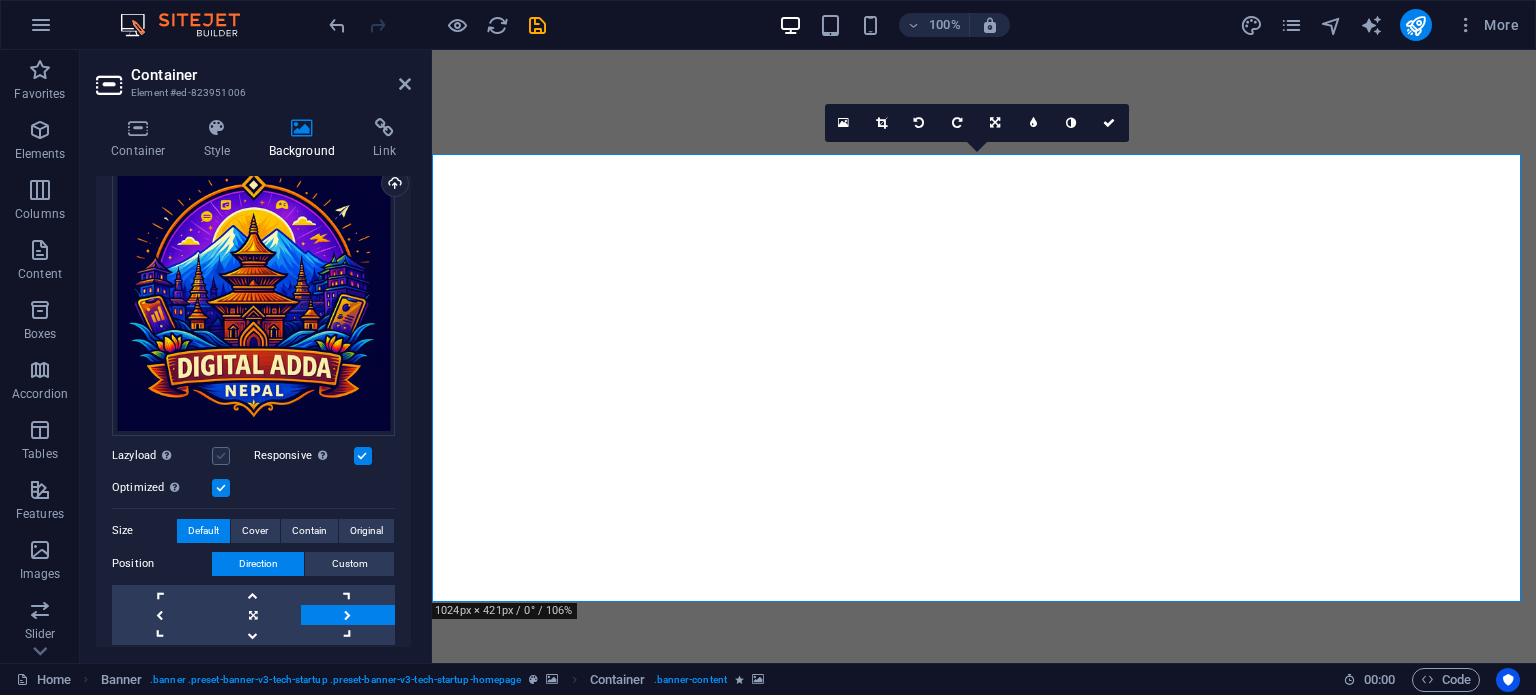 click at bounding box center (221, 456) 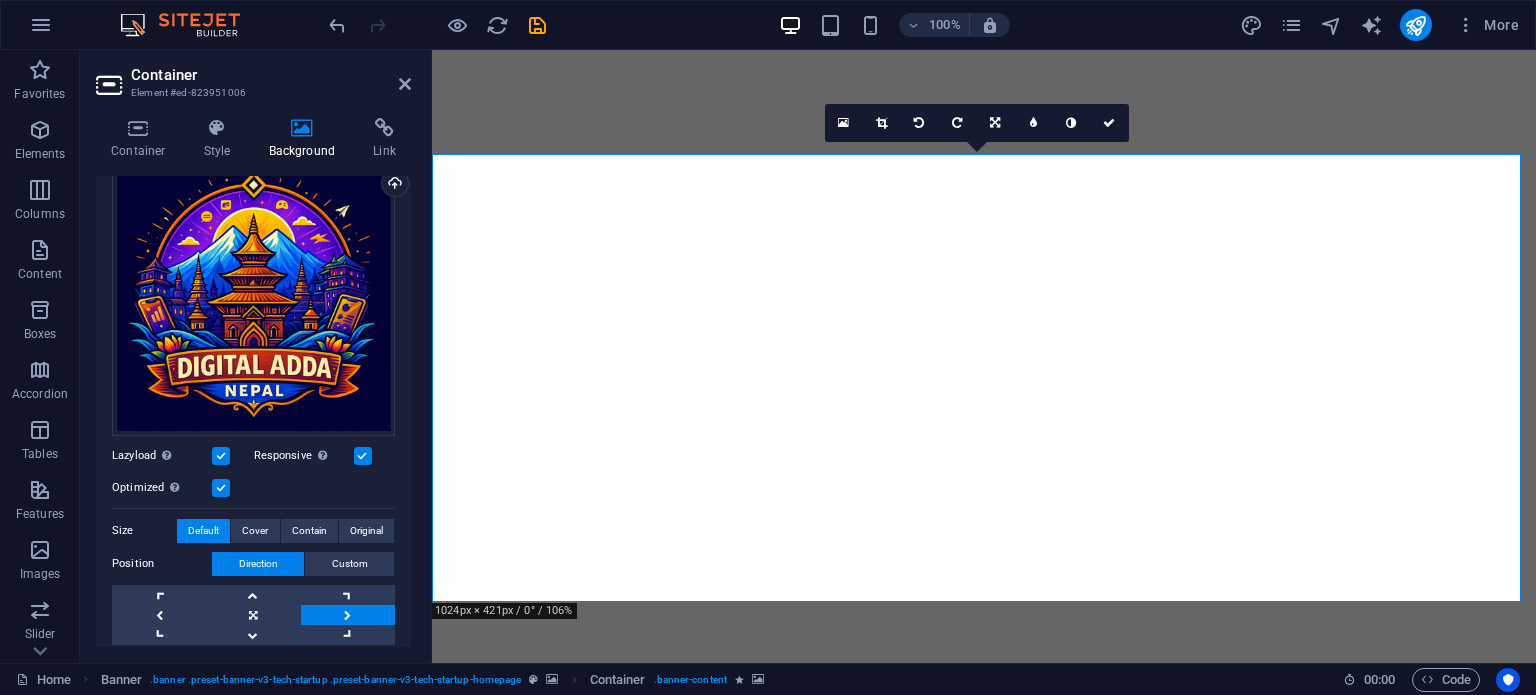 click at bounding box center (221, 456) 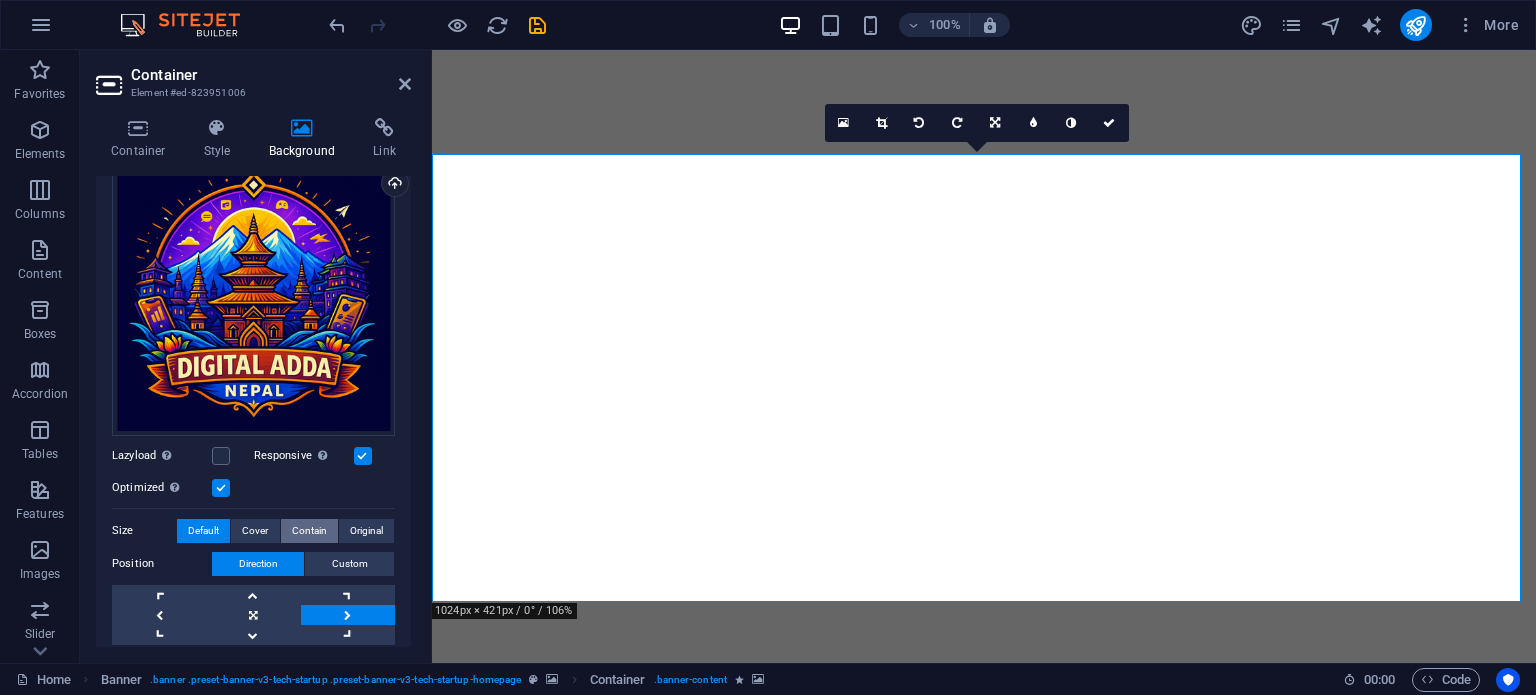 scroll, scrollTop: 300, scrollLeft: 0, axis: vertical 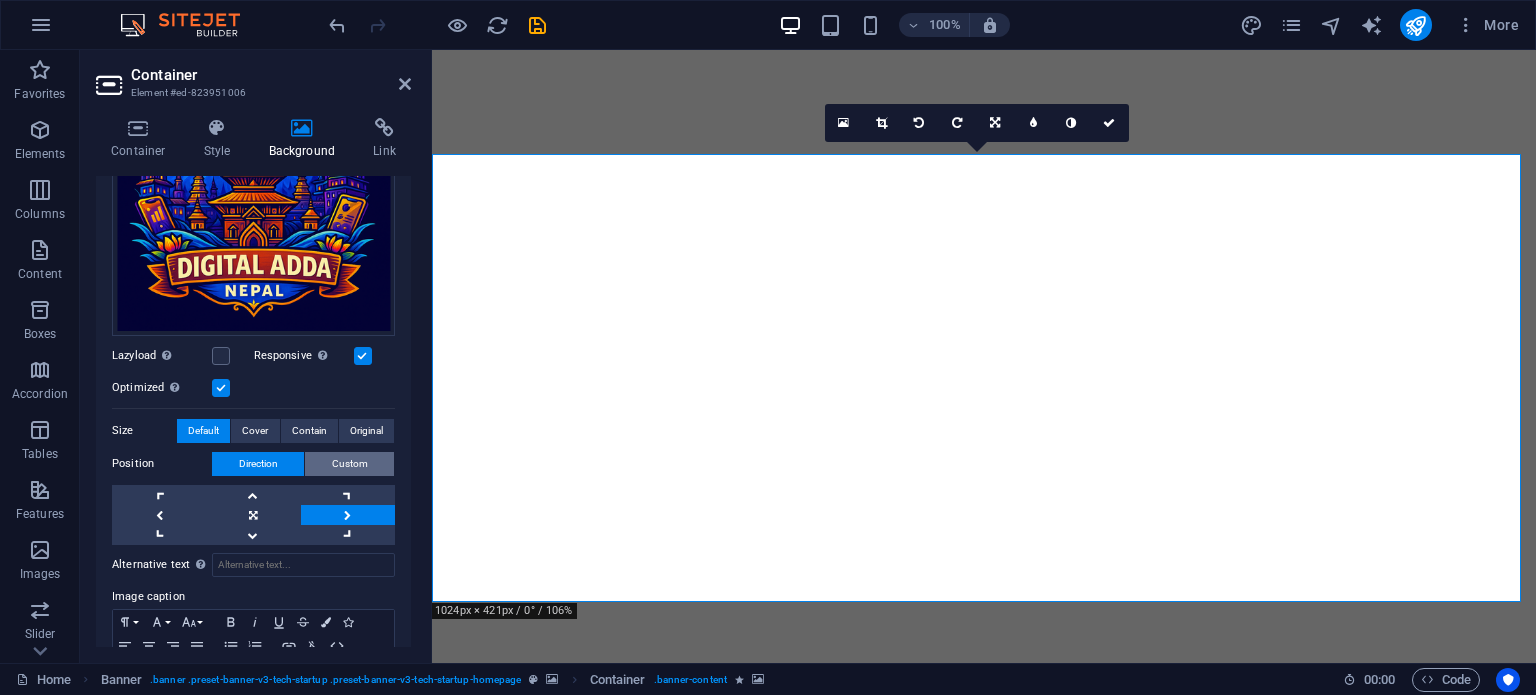 click on "Custom" at bounding box center [350, 464] 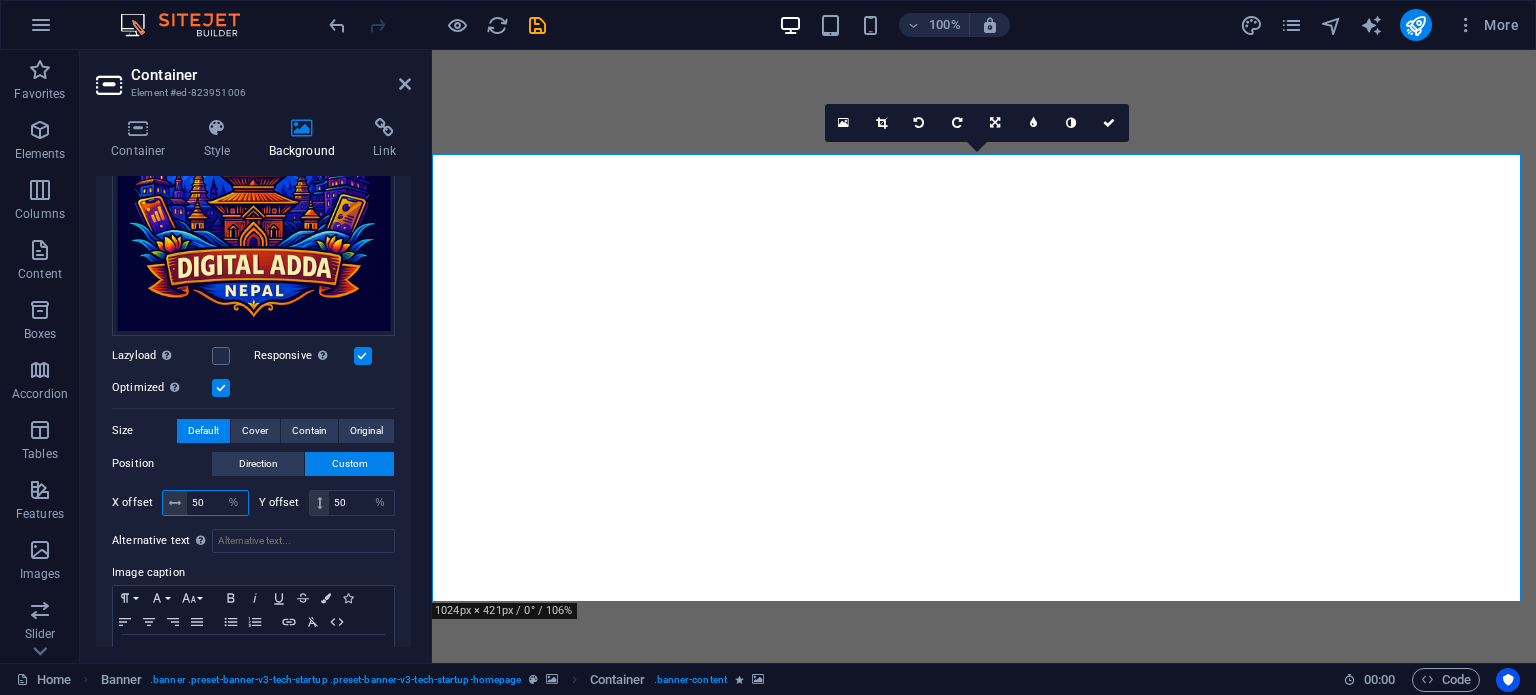 click on "50" at bounding box center [217, 503] 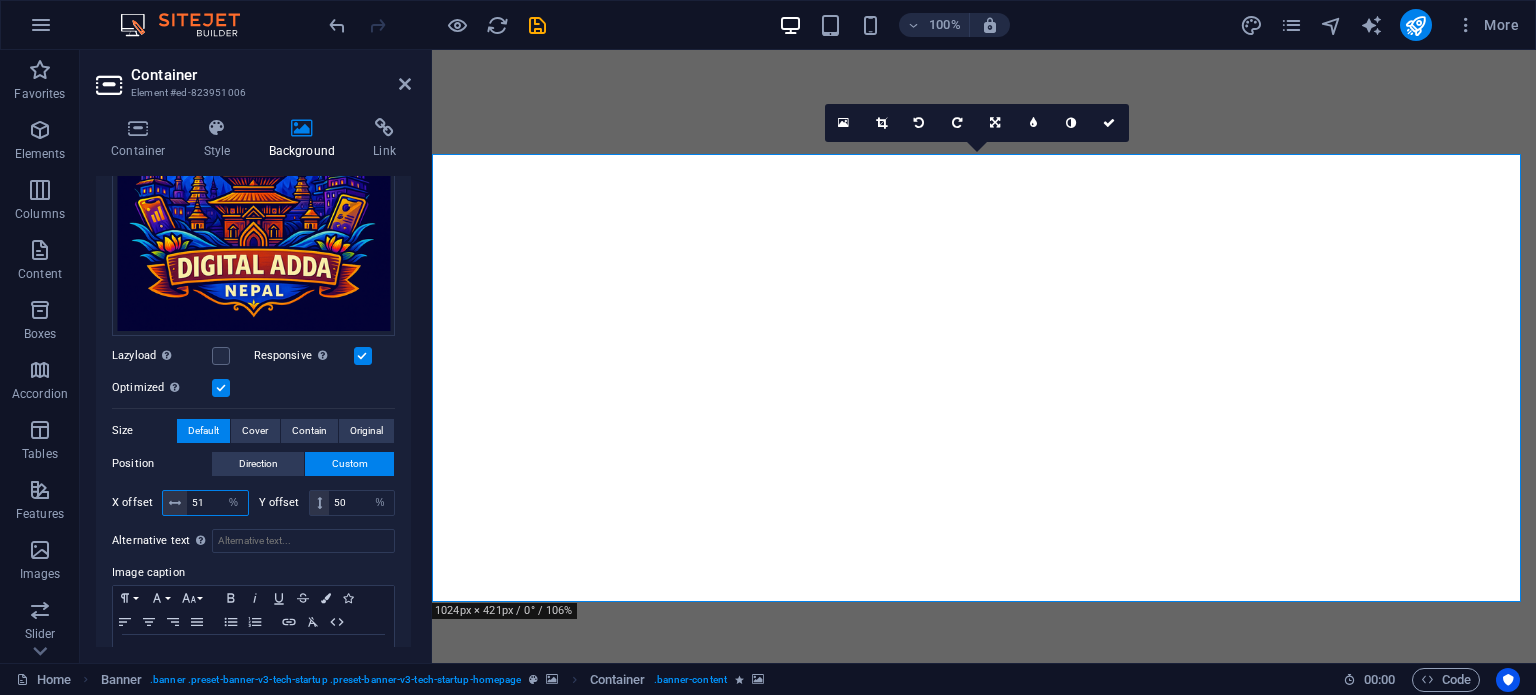 click on "51" at bounding box center [217, 503] 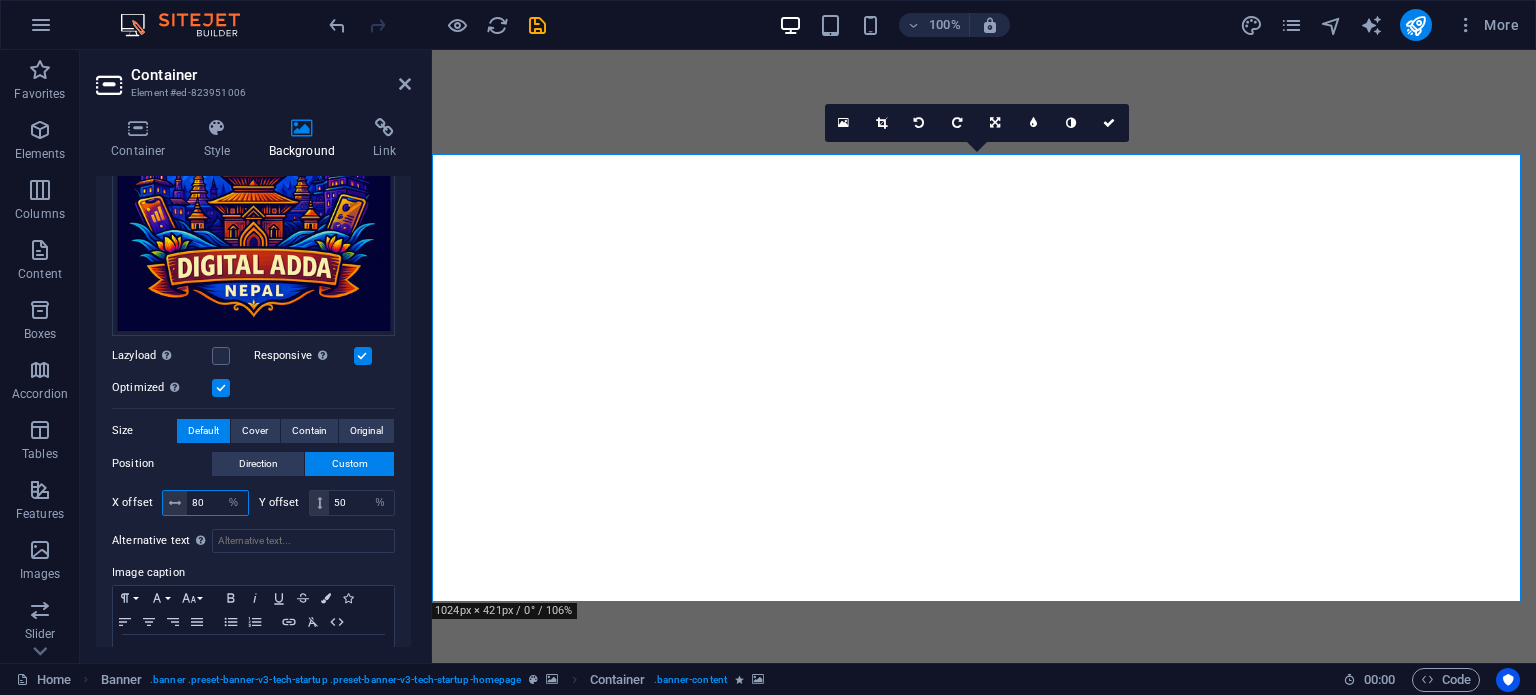 type on "80" 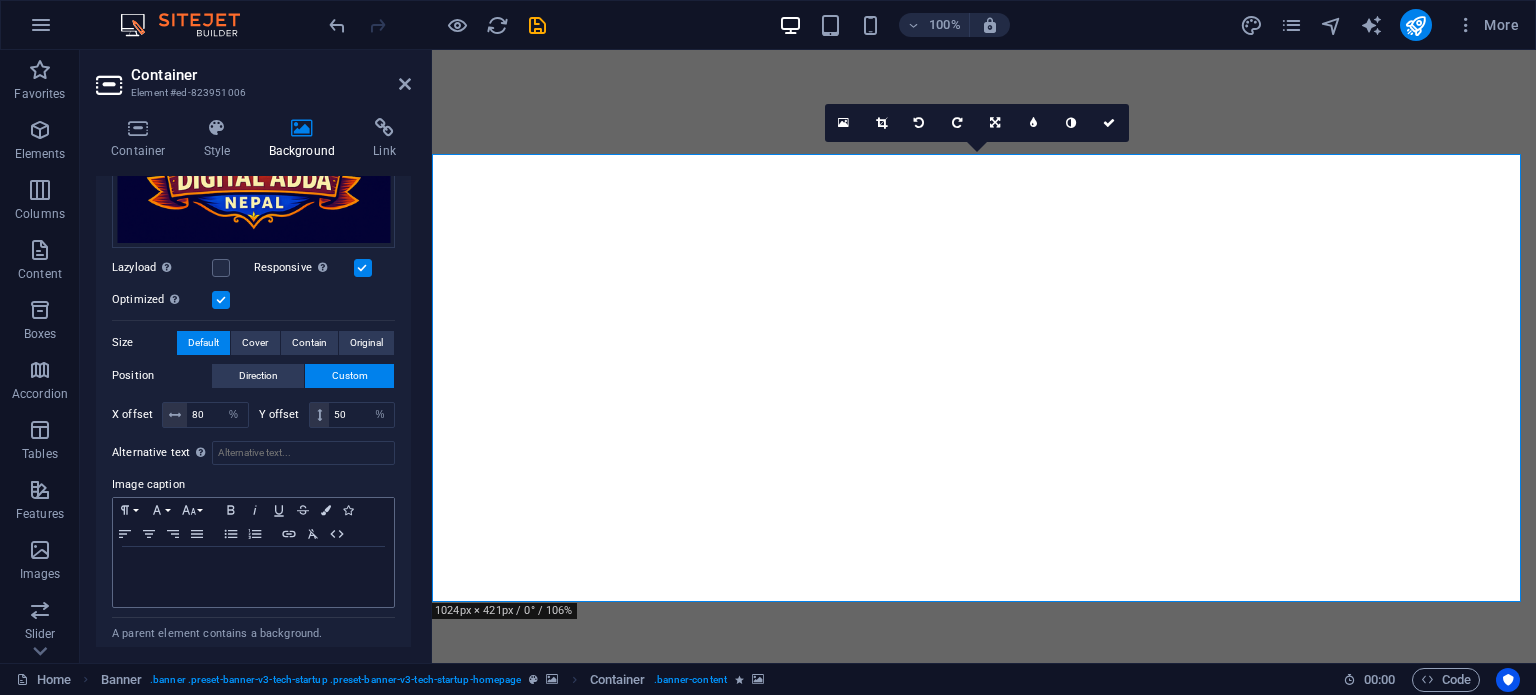 scroll, scrollTop: 325, scrollLeft: 0, axis: vertical 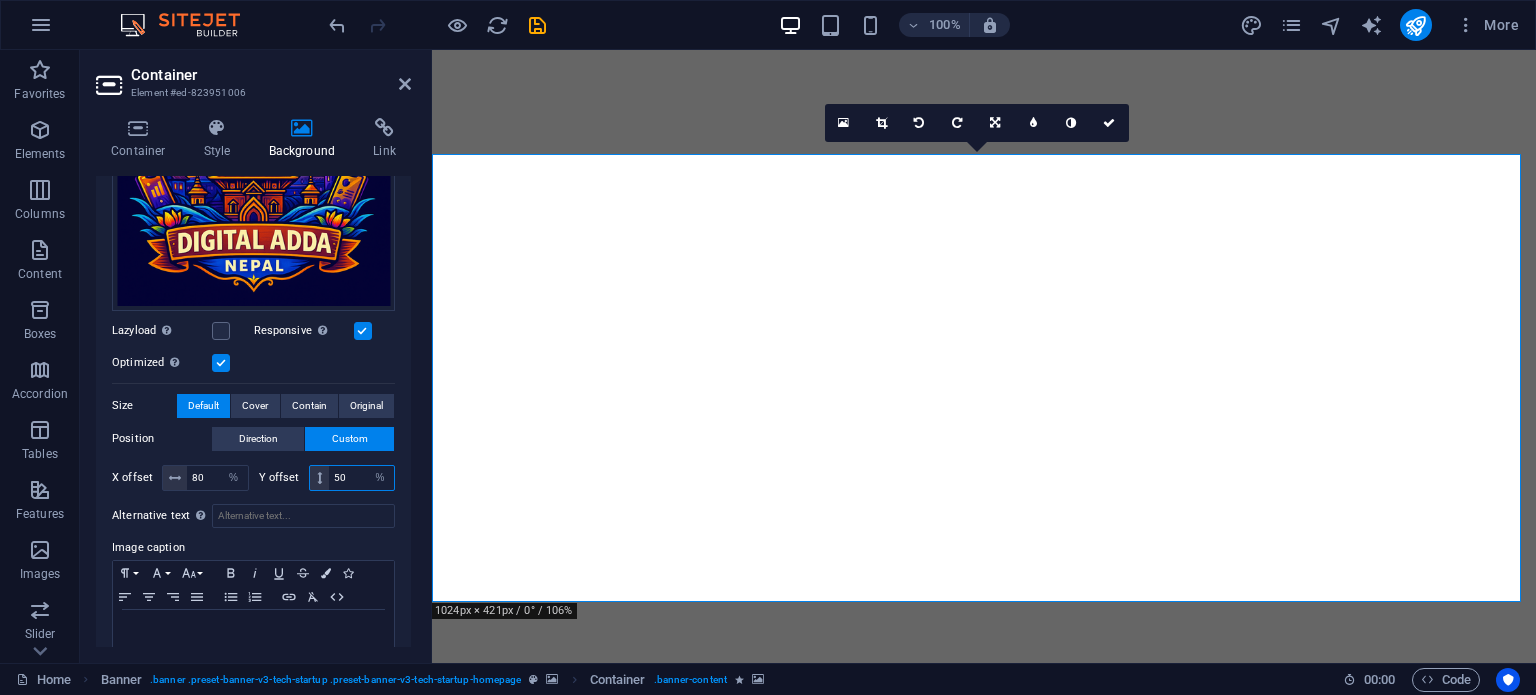 click on "50" at bounding box center (361, 478) 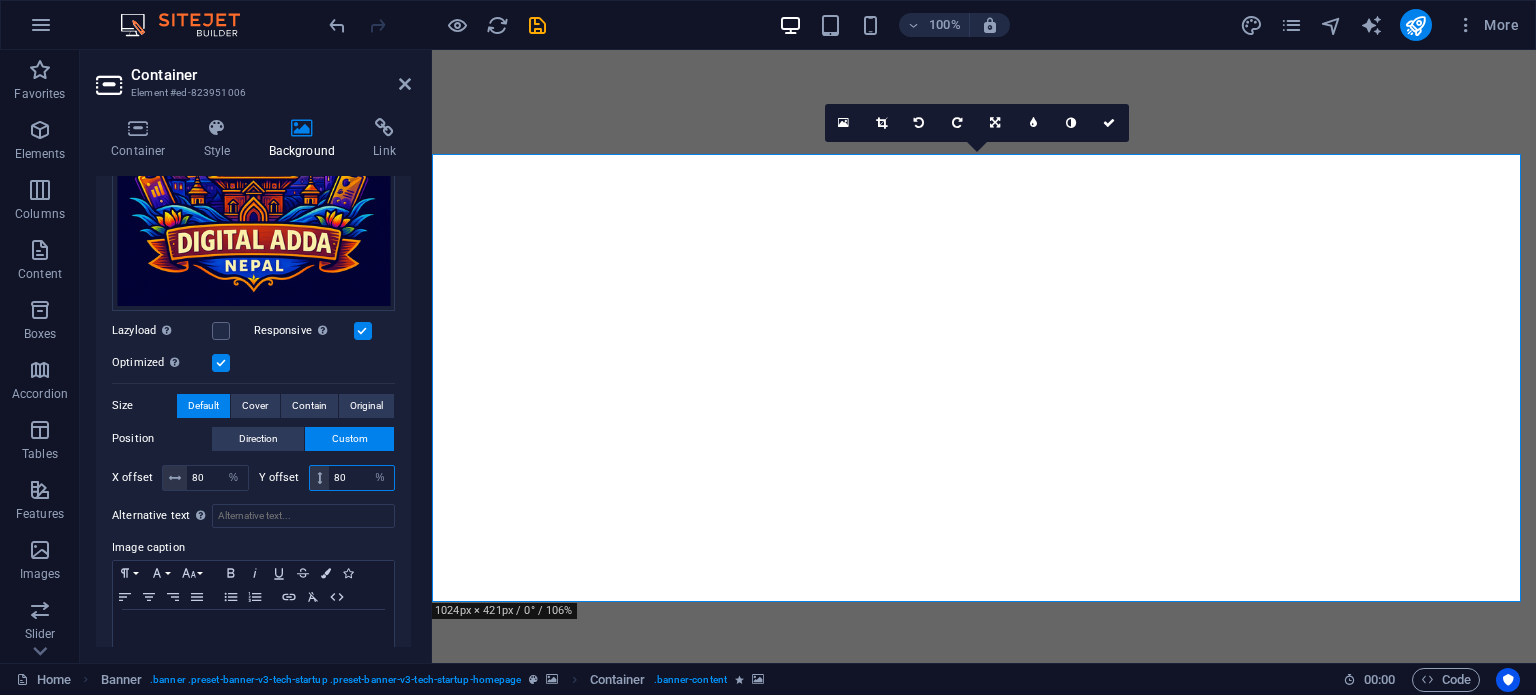 type on "80" 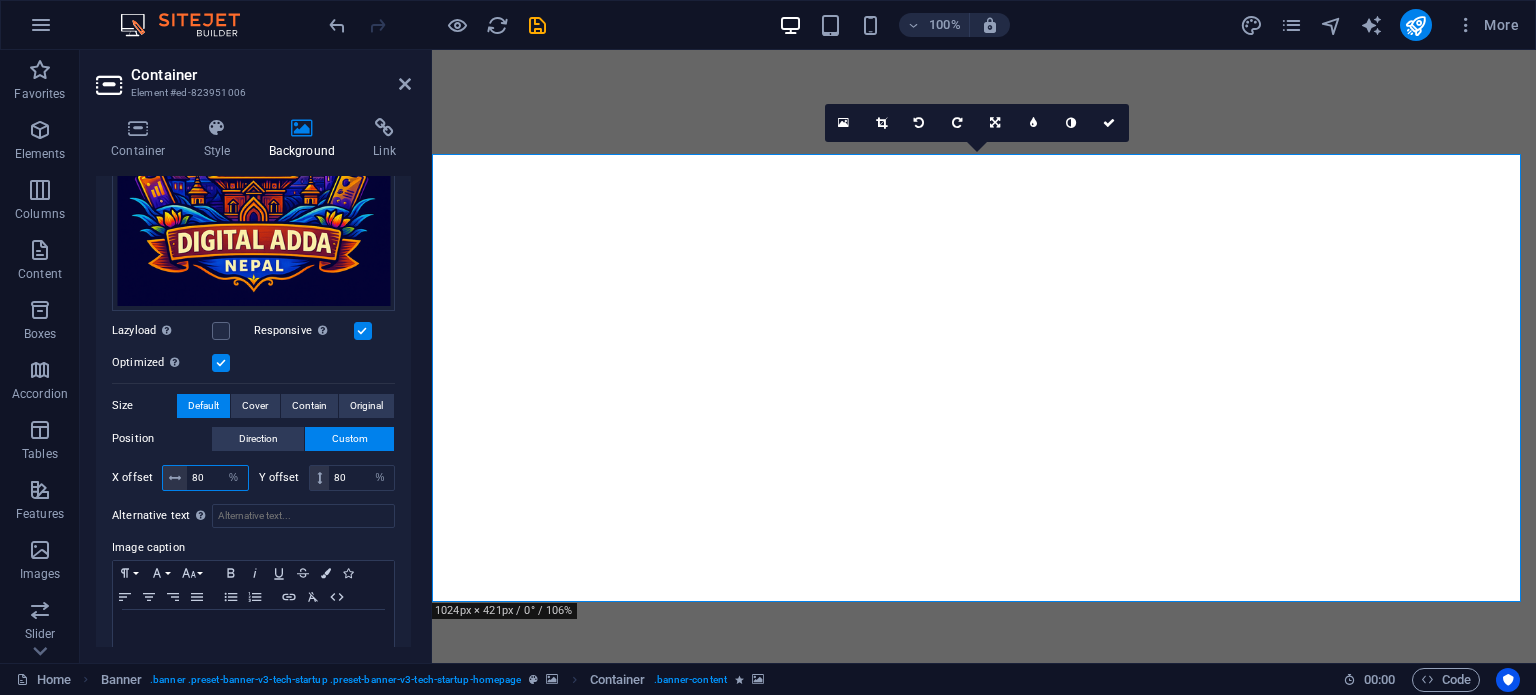 drag, startPoint x: 197, startPoint y: 471, endPoint x: 216, endPoint y: 472, distance: 19.026299 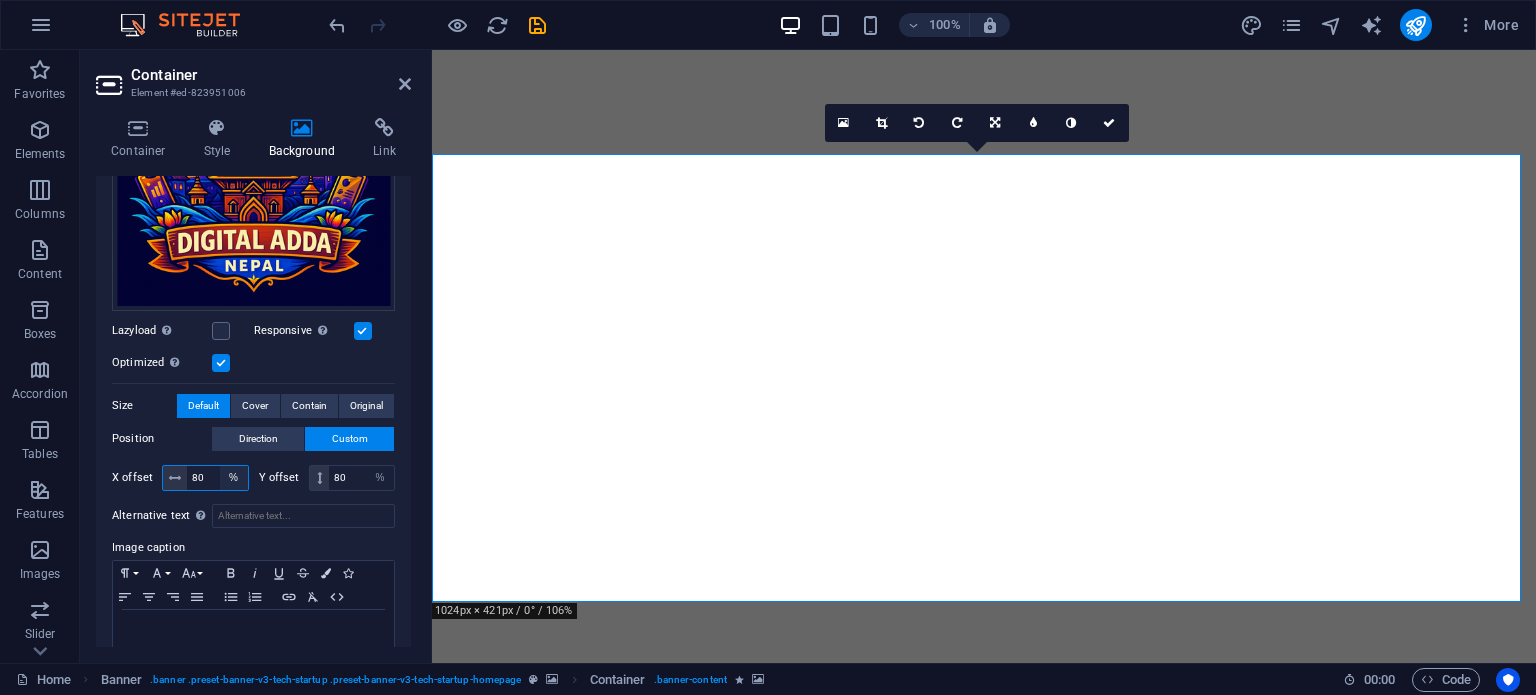 click on "px rem % vh vw" at bounding box center (234, 478) 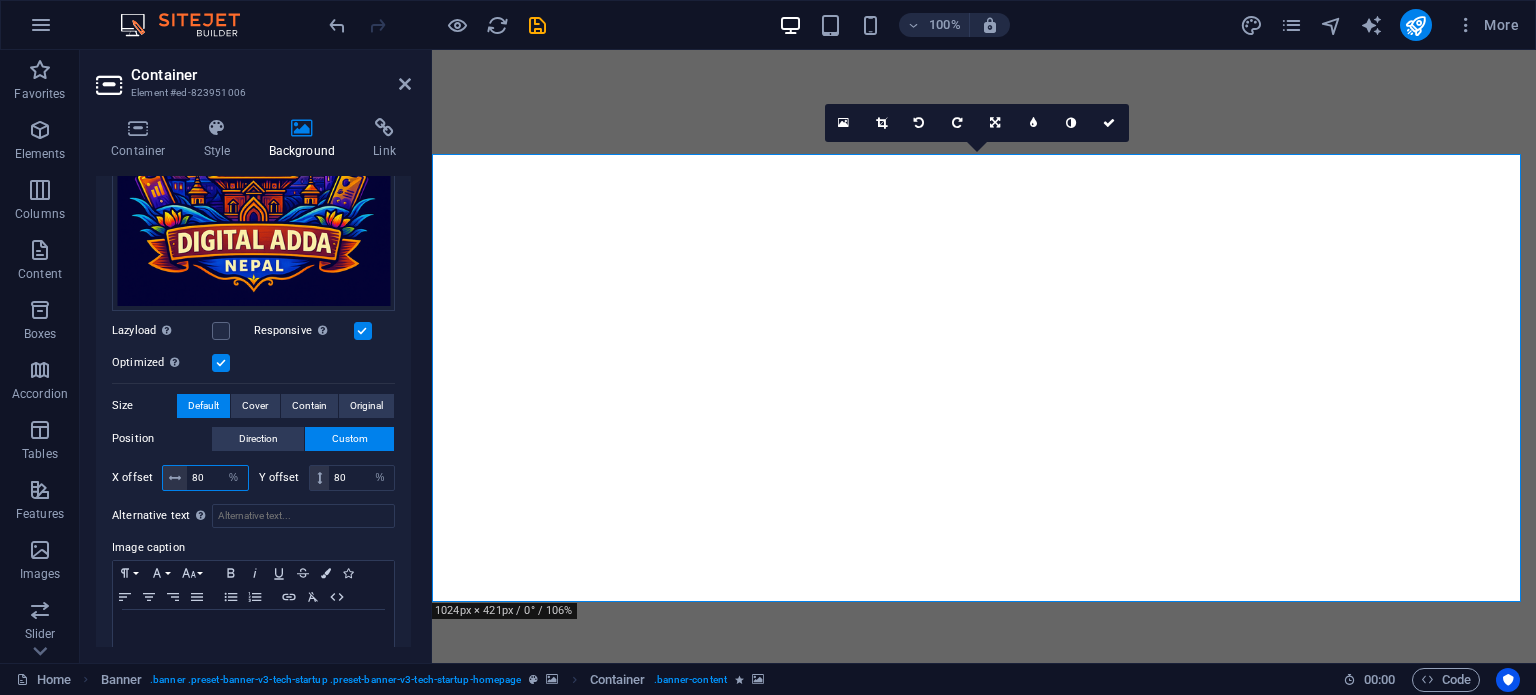 click on "80" at bounding box center (217, 478) 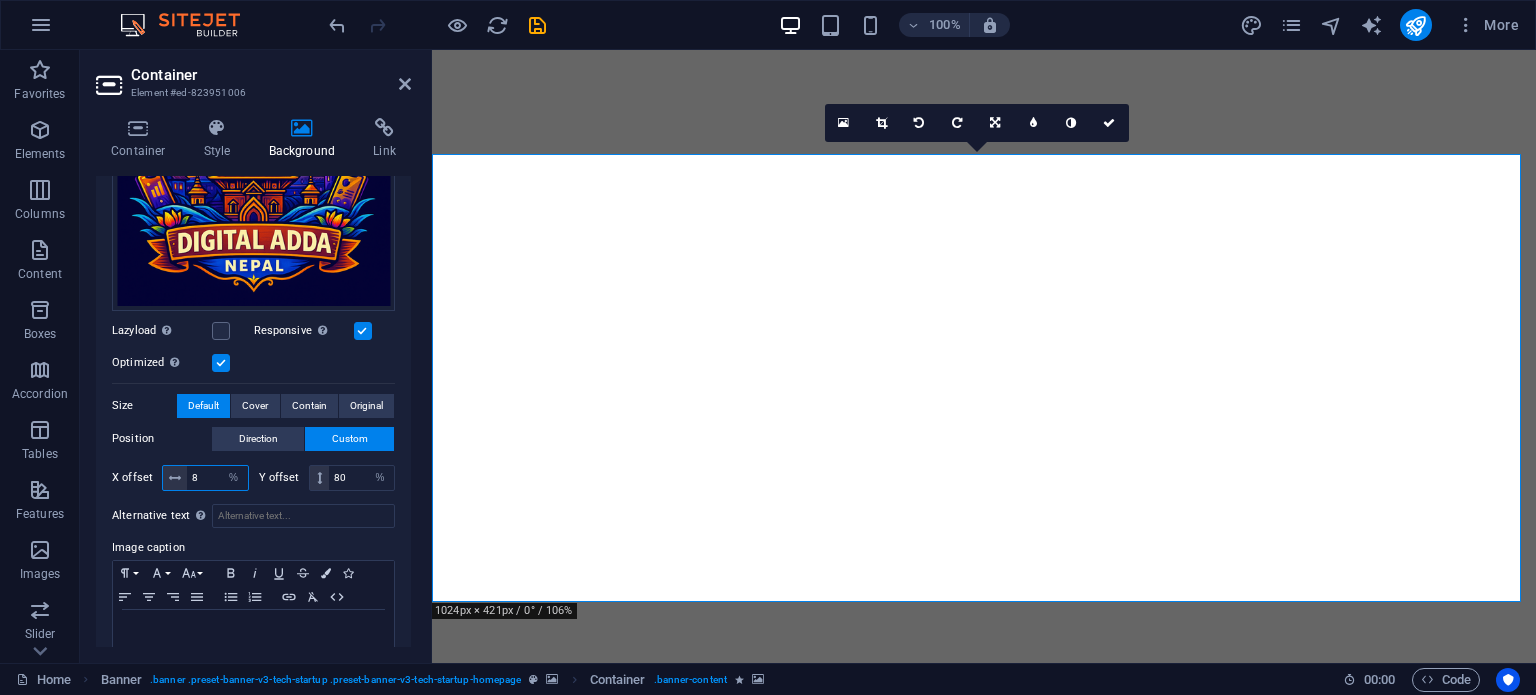 type on "8" 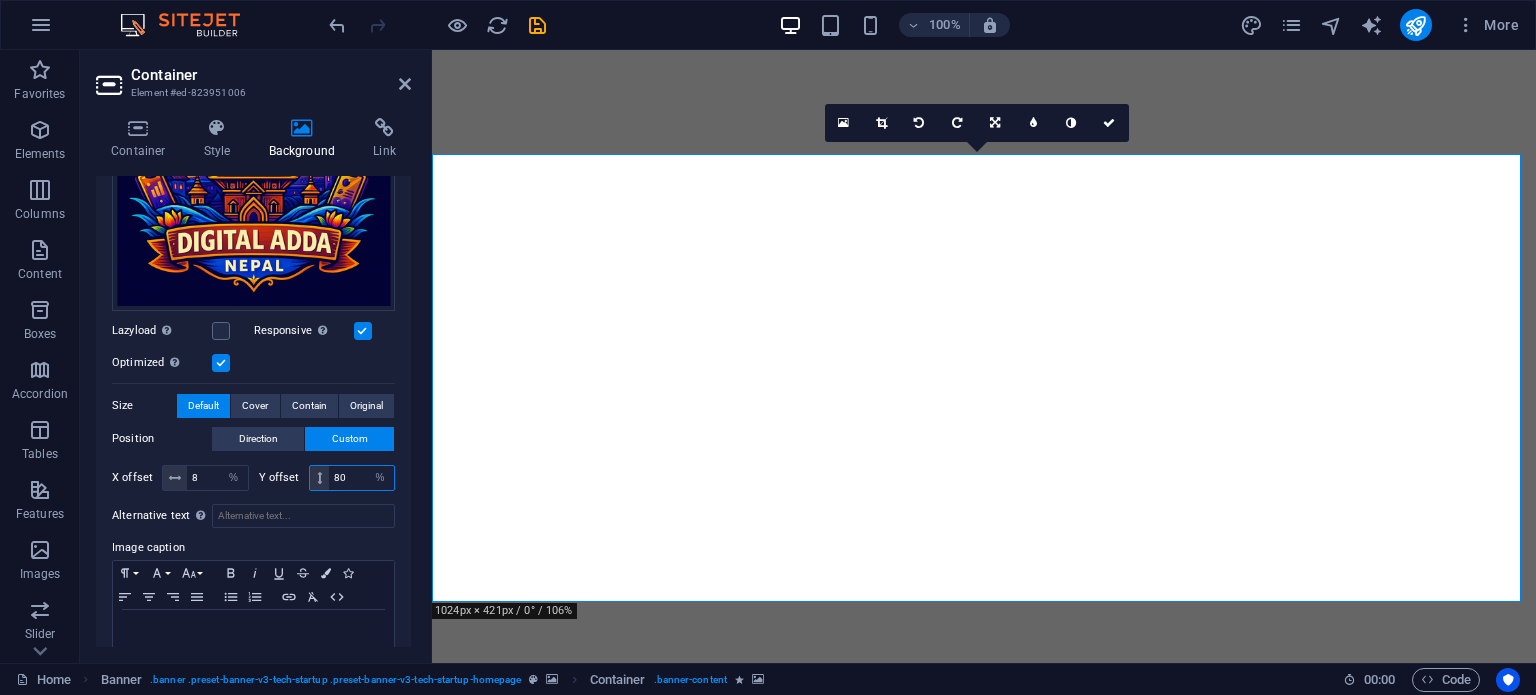 click on "80" at bounding box center (361, 478) 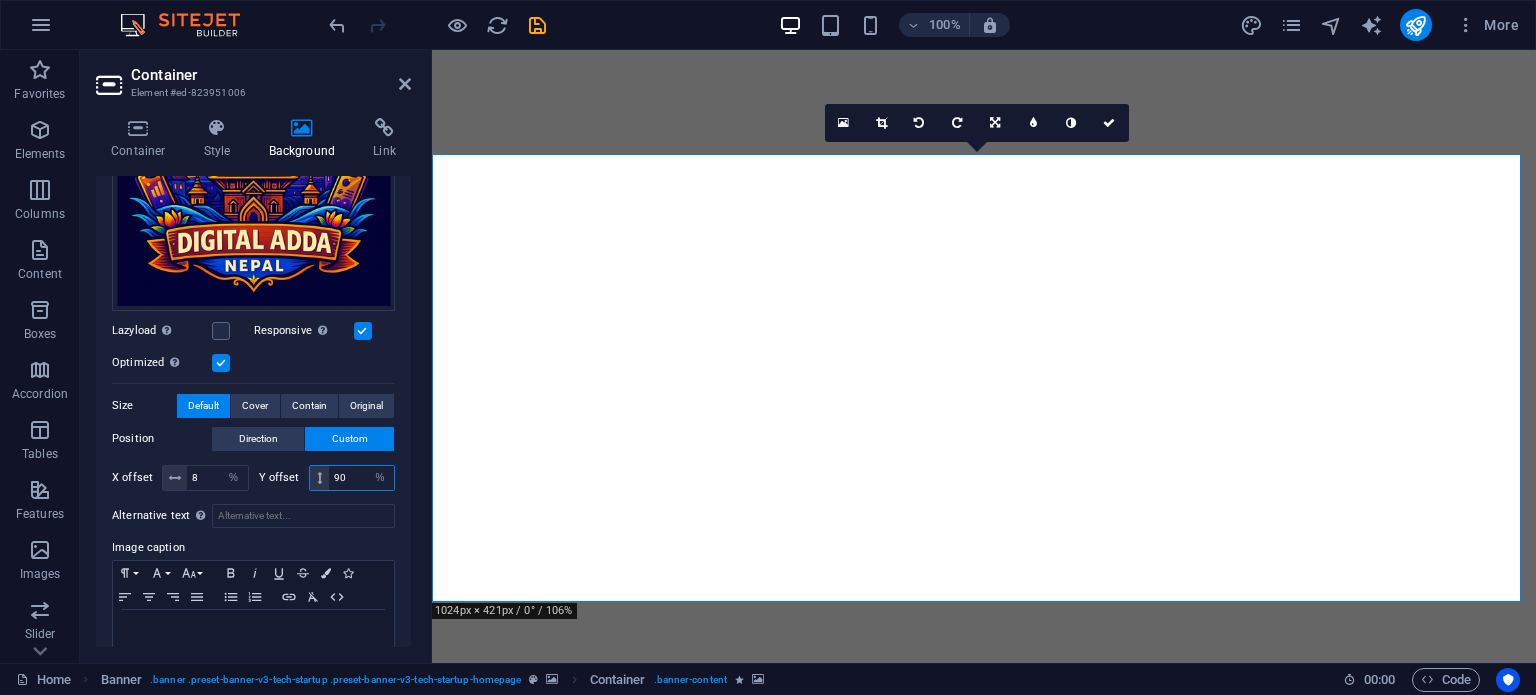 type on "90" 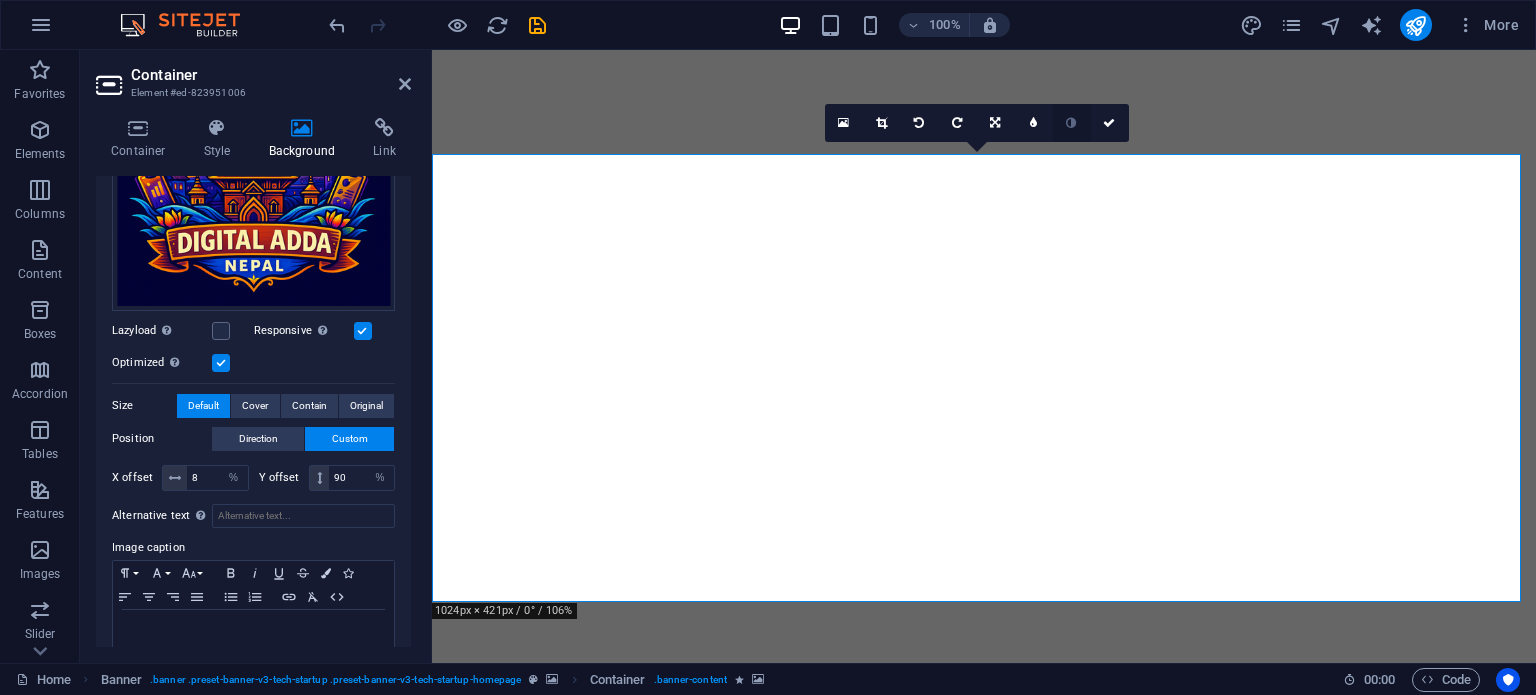 click at bounding box center (1071, 123) 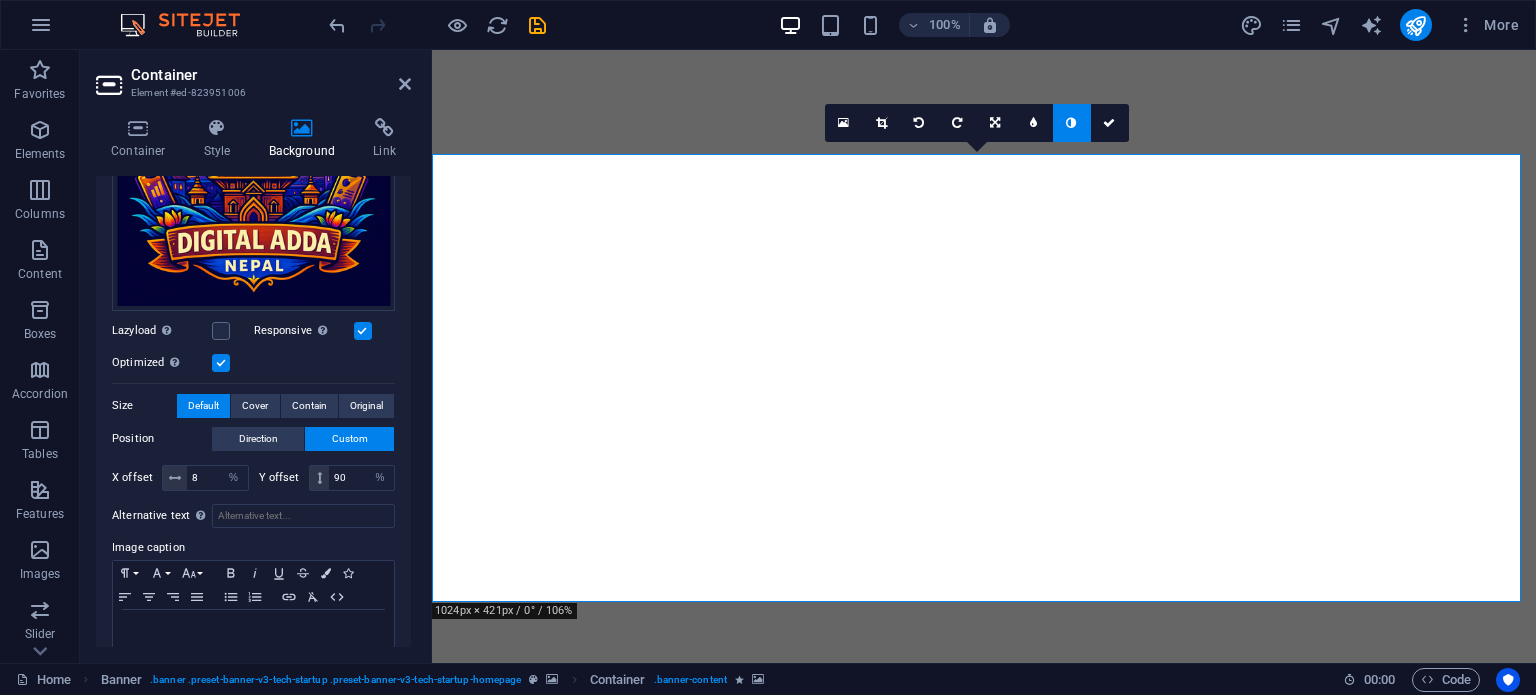 click at bounding box center [1071, 123] 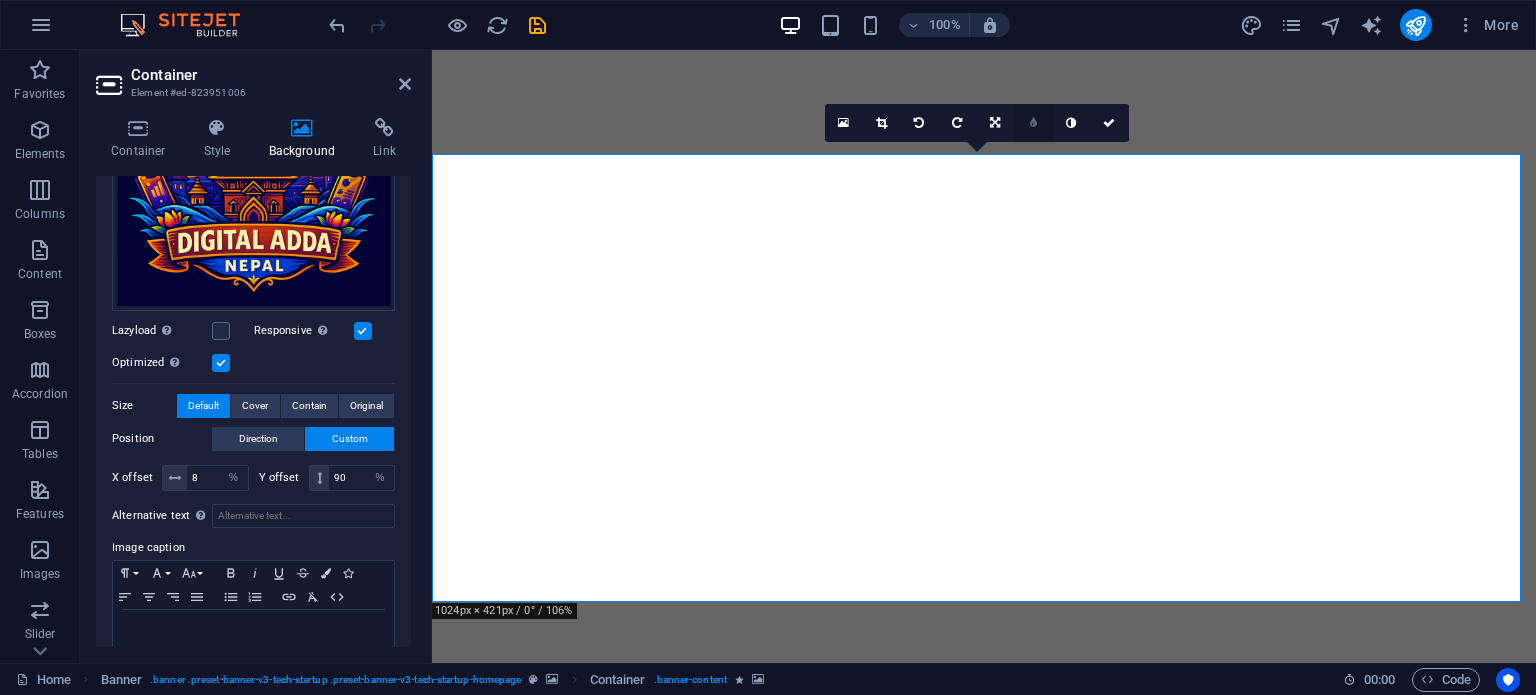 click at bounding box center (1033, 123) 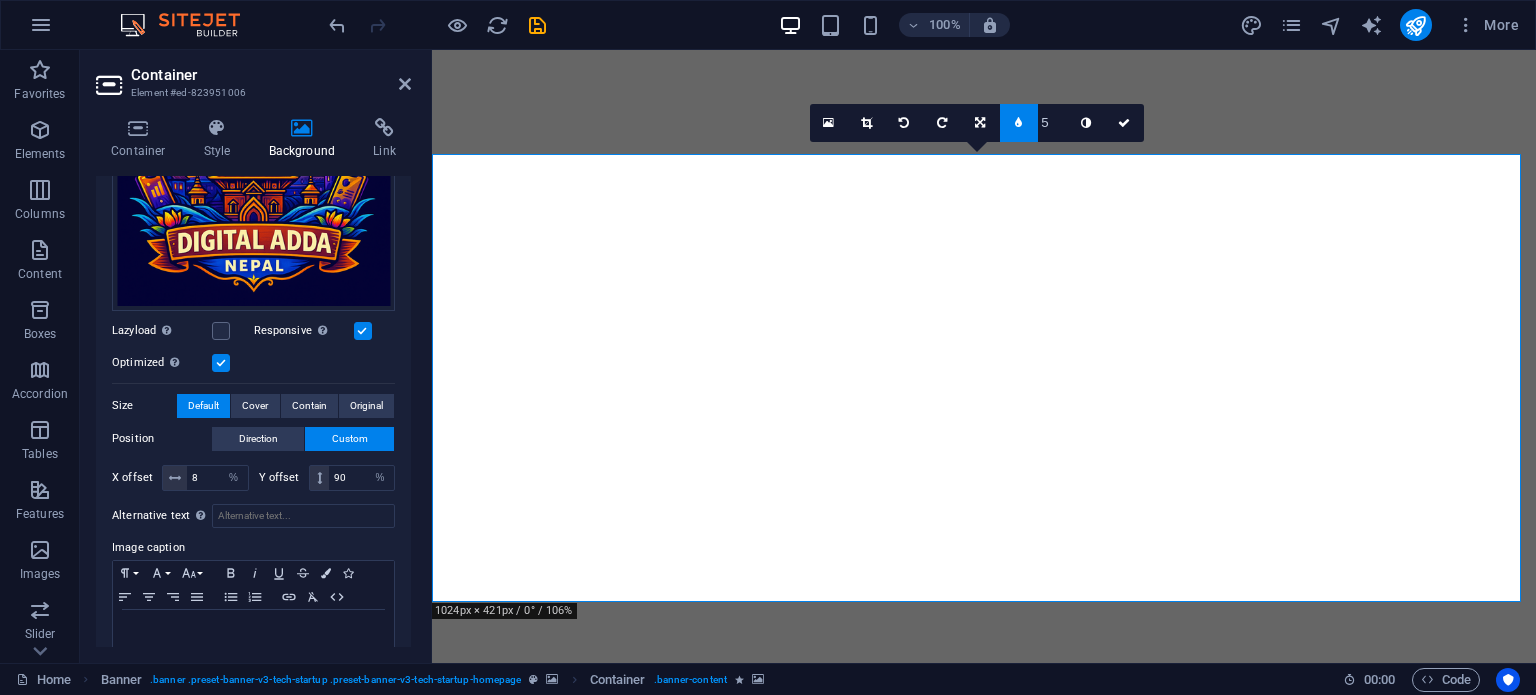 click on "5" at bounding box center [1034, 123] 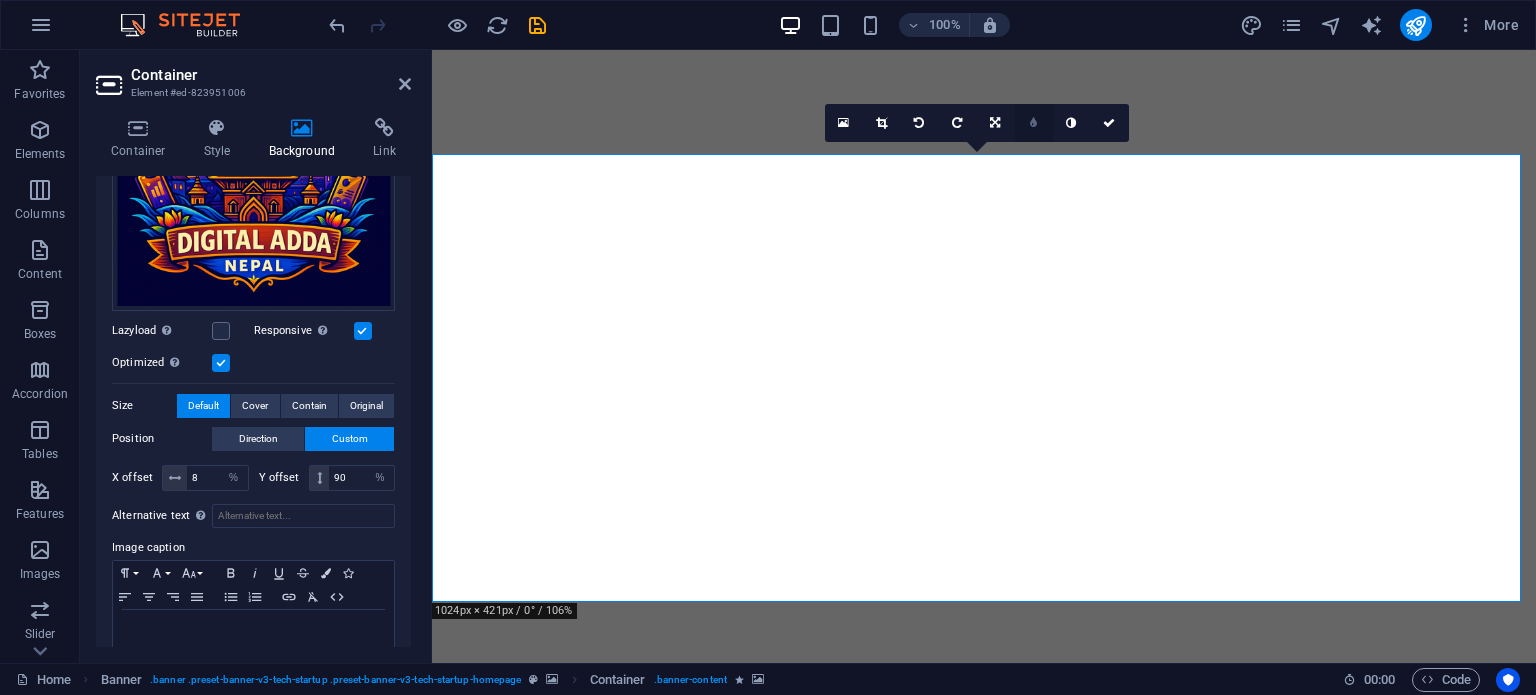 click at bounding box center [1033, 123] 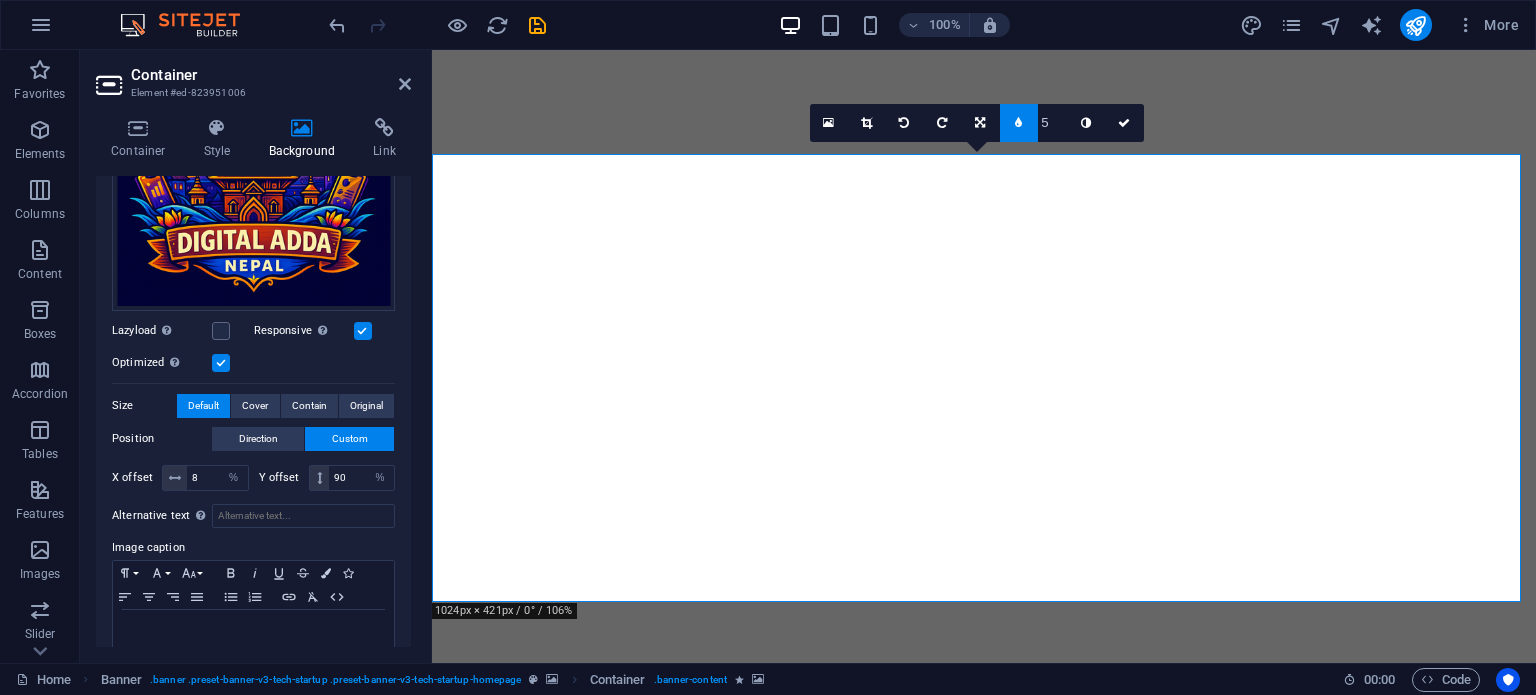 type on "4" 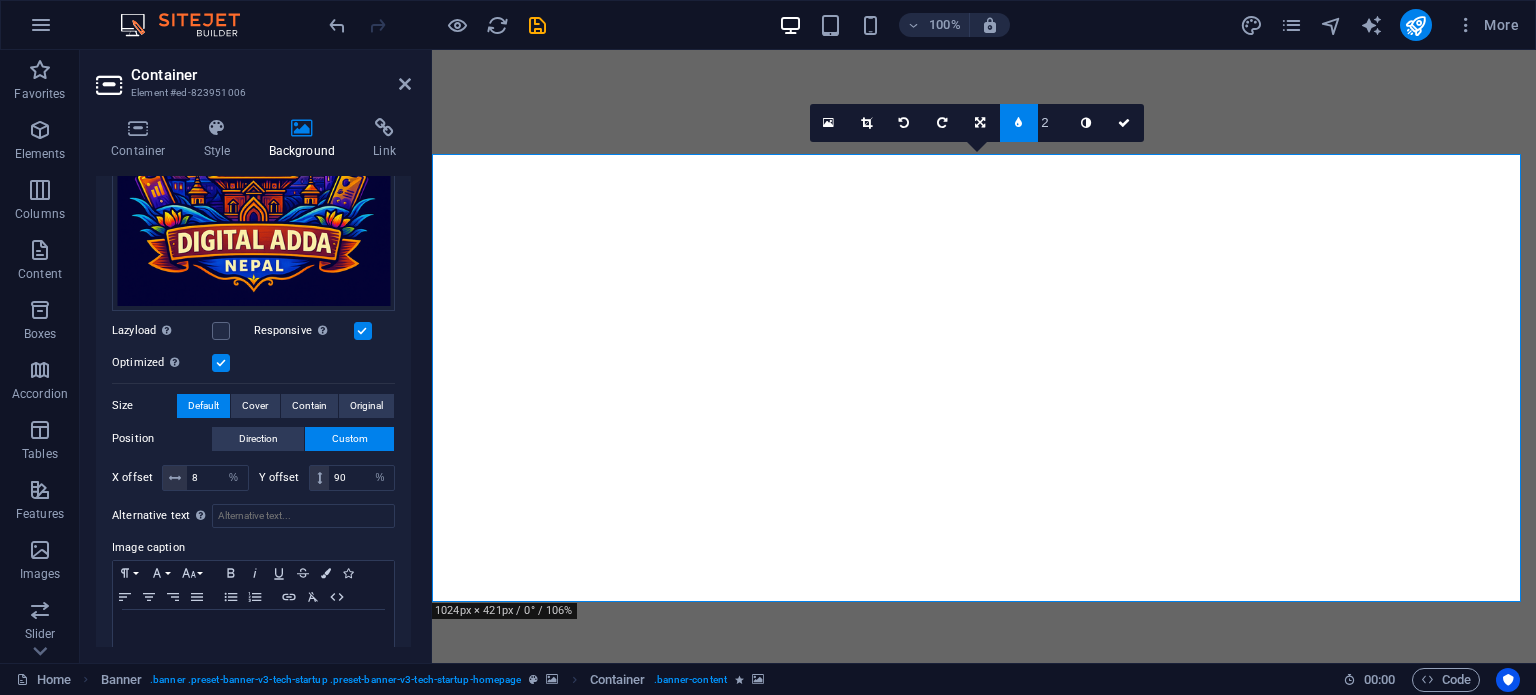 type on "1" 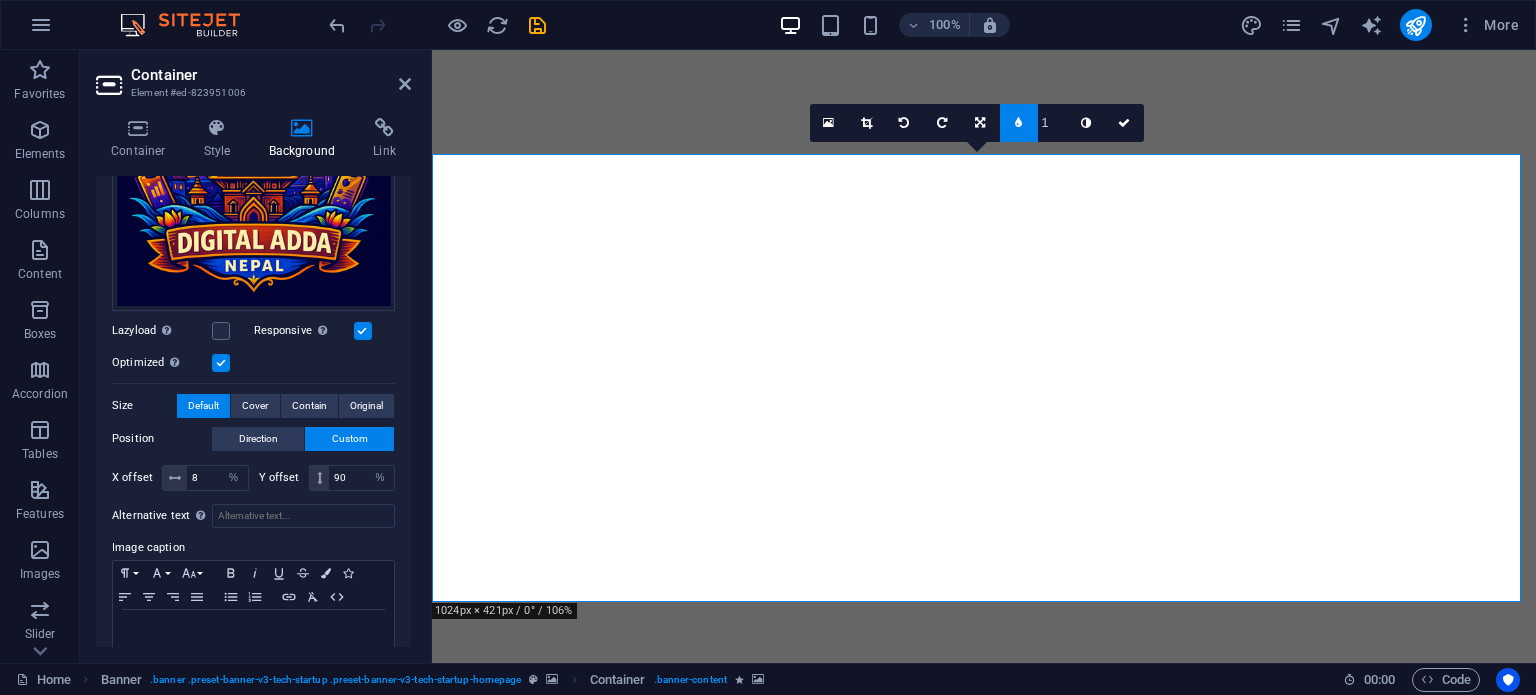 type on "2" 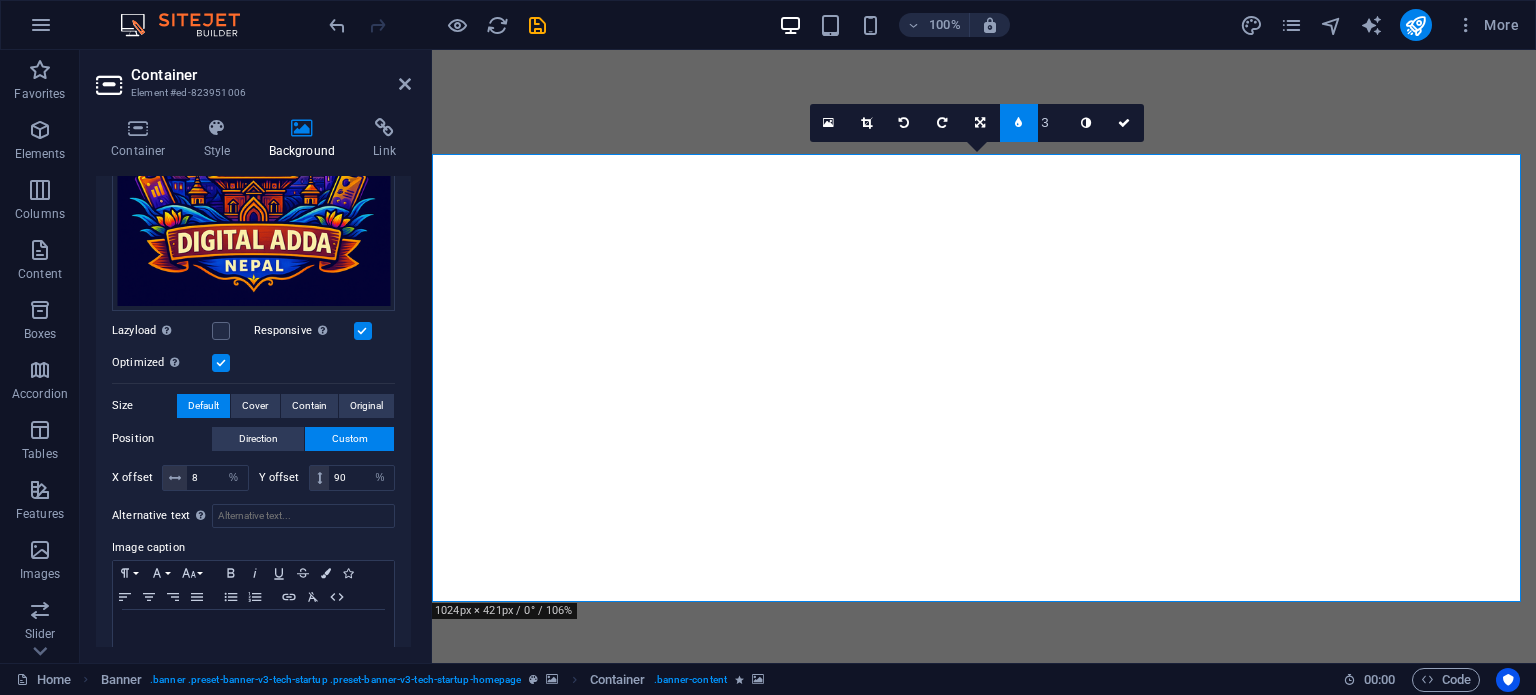 type on "4" 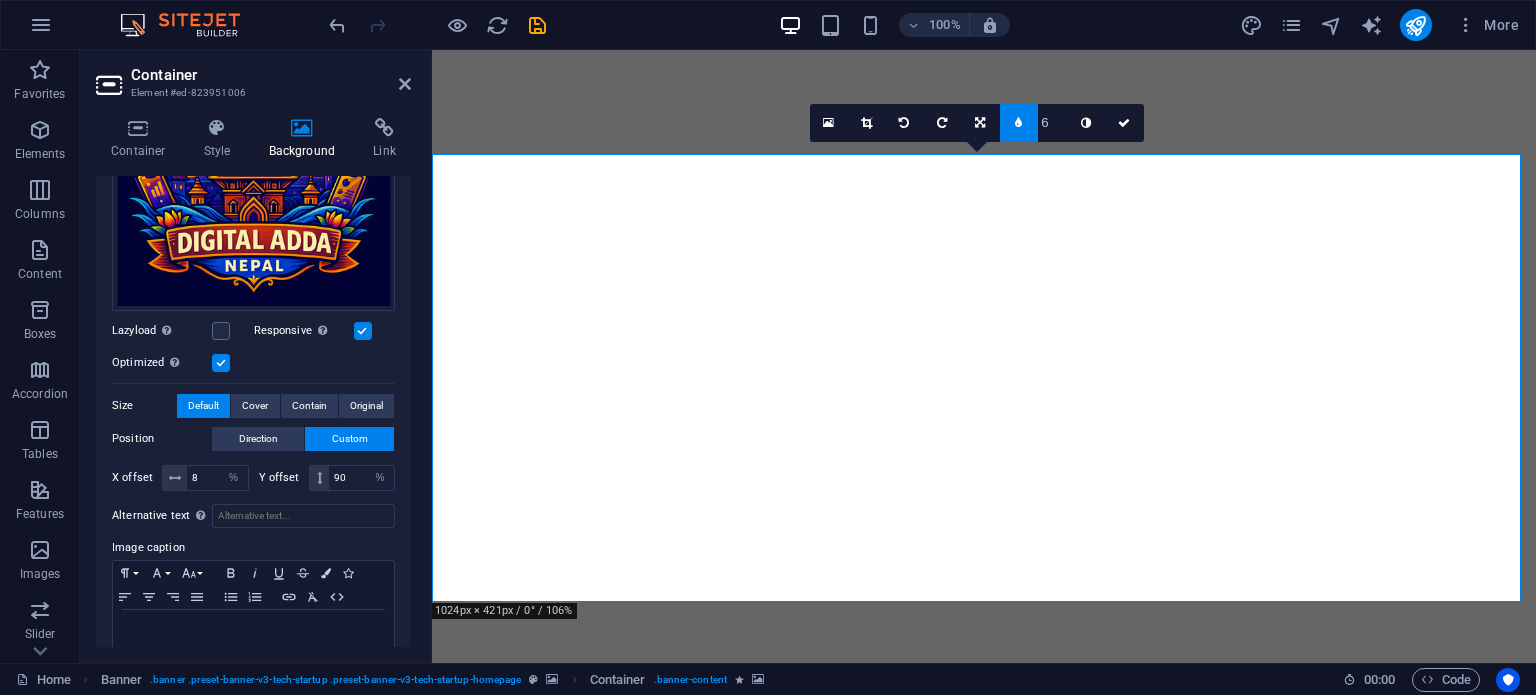 type on "7" 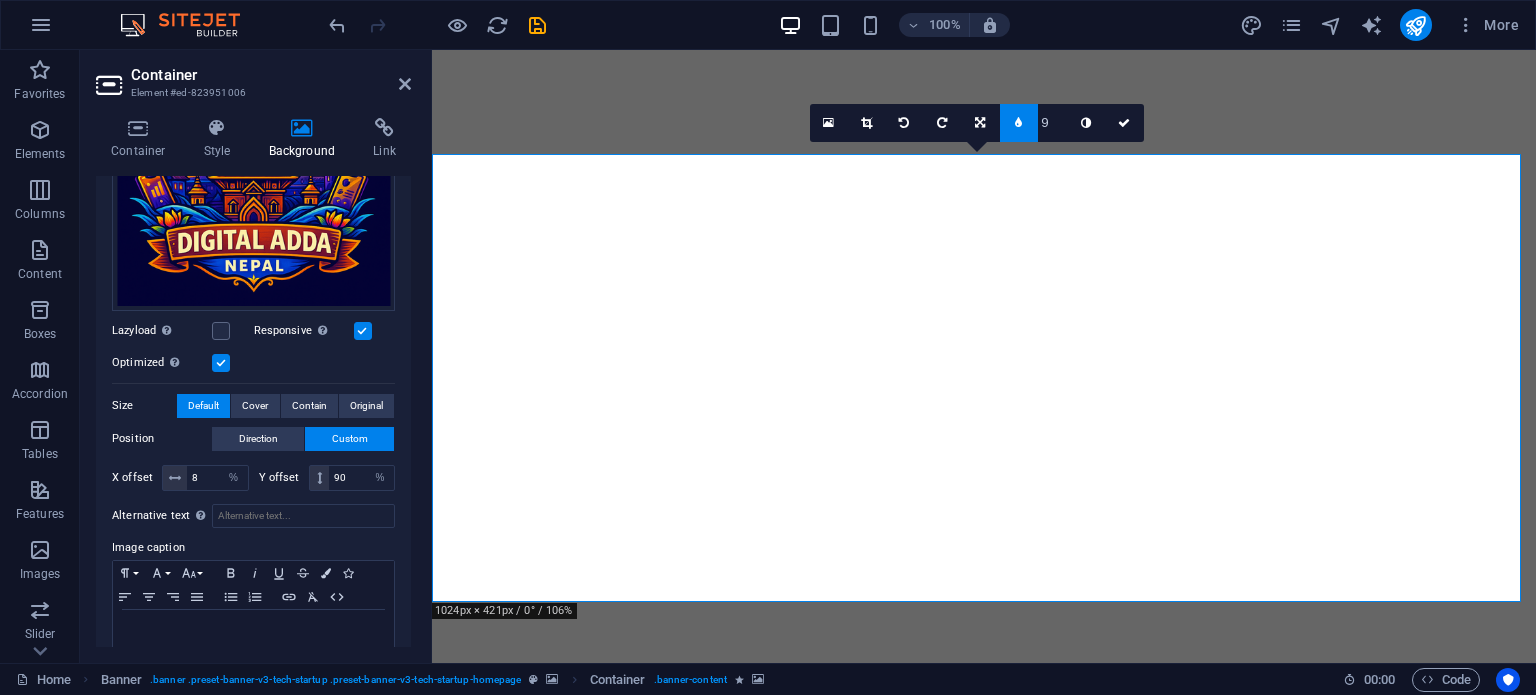 type on "10" 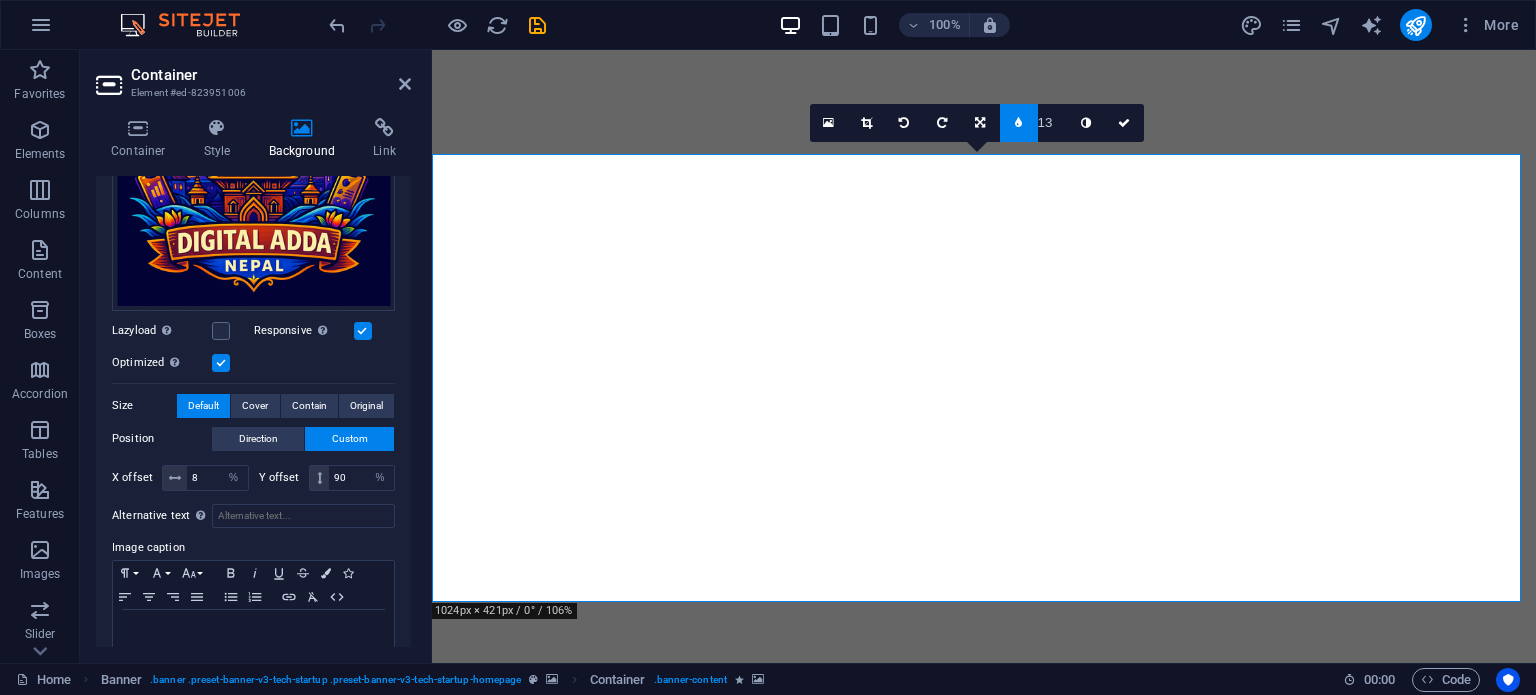 type on "14" 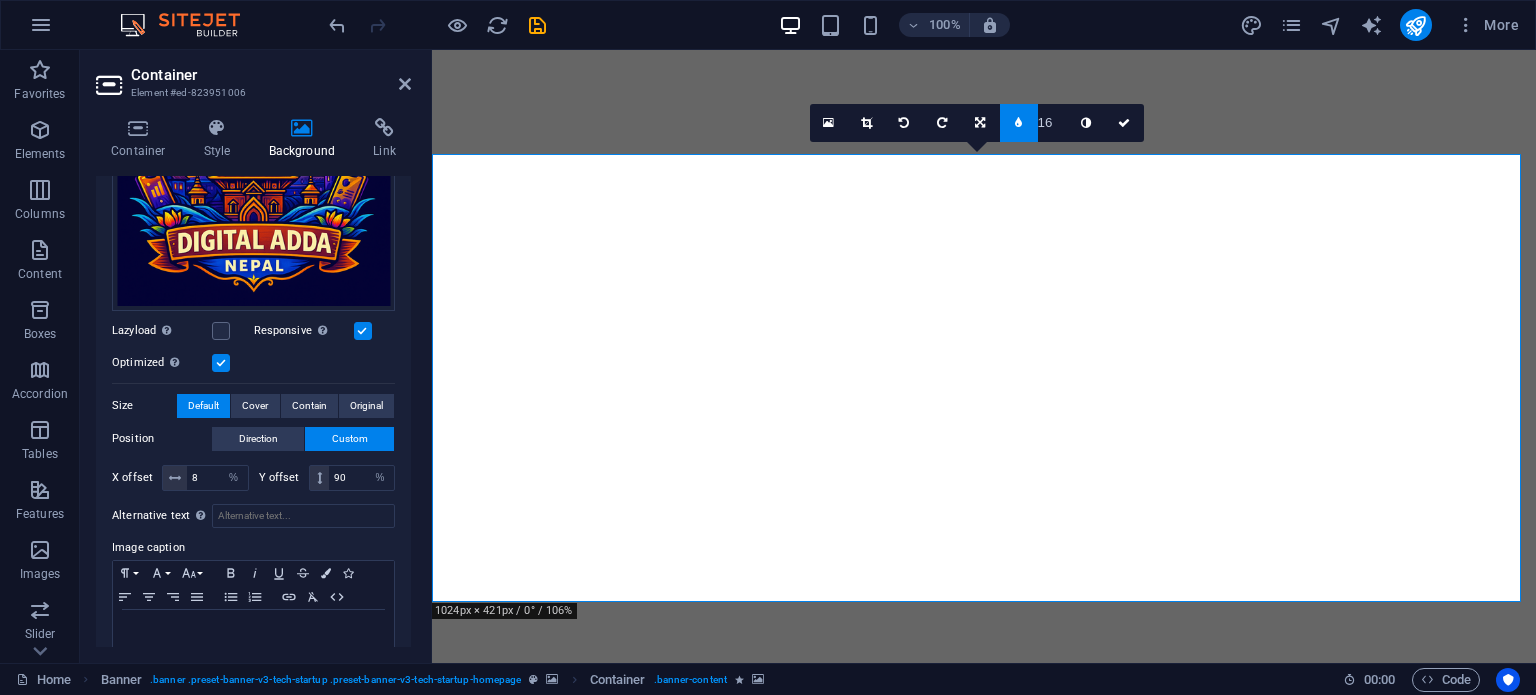type on "17" 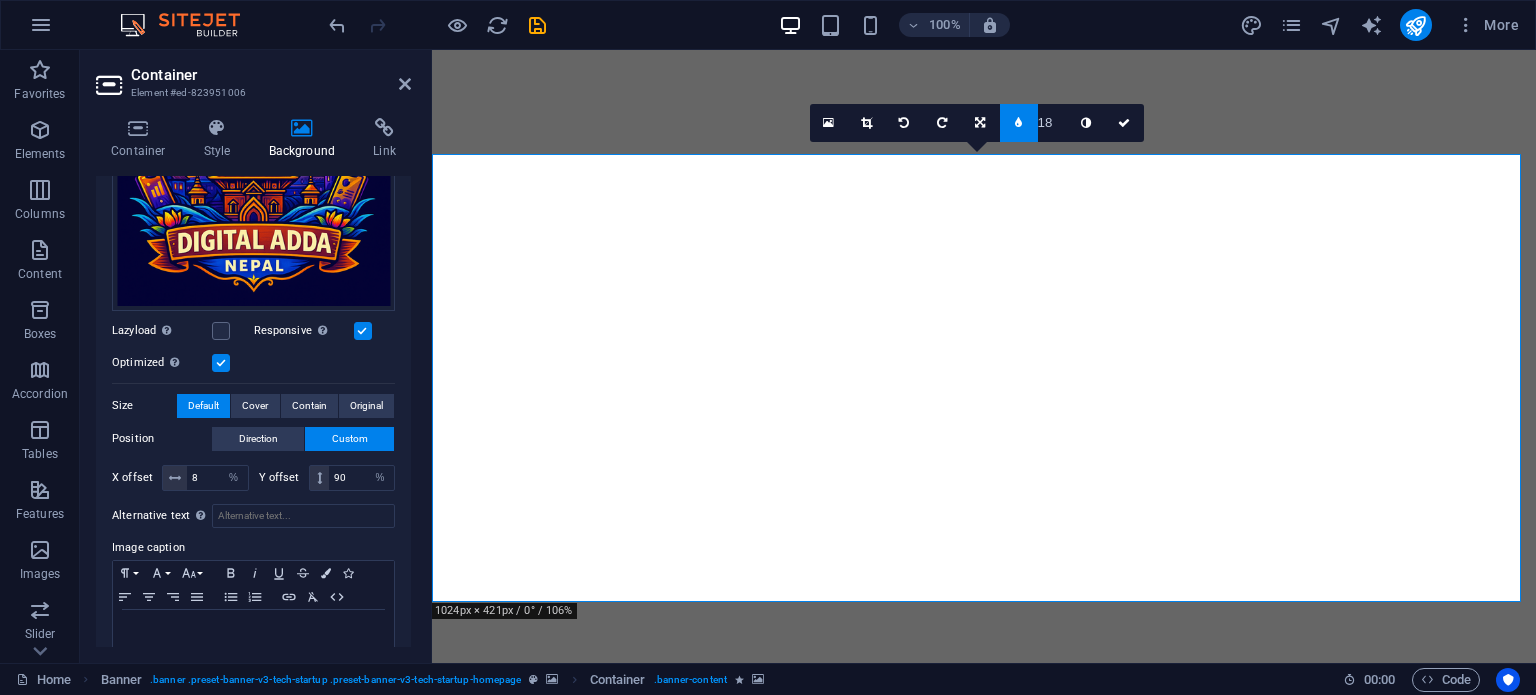 type on "19" 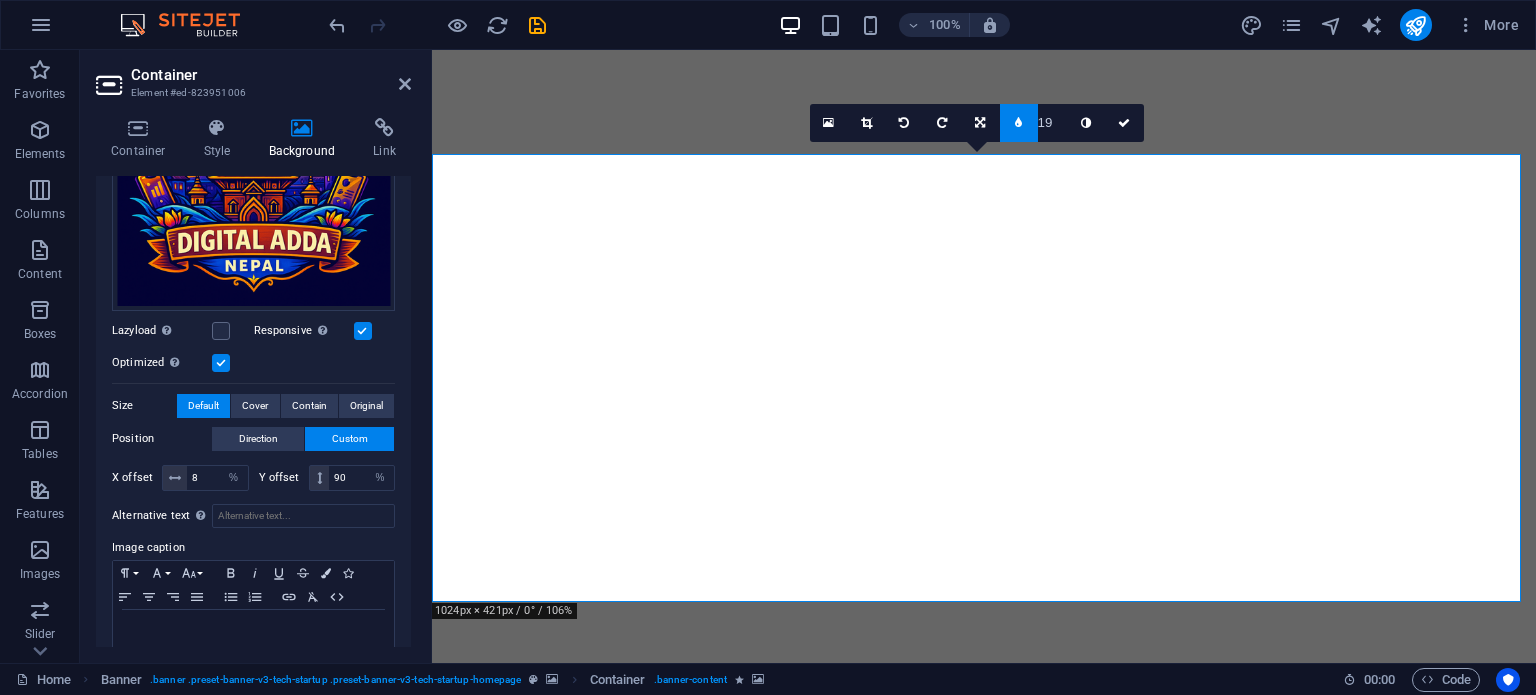 type on "18" 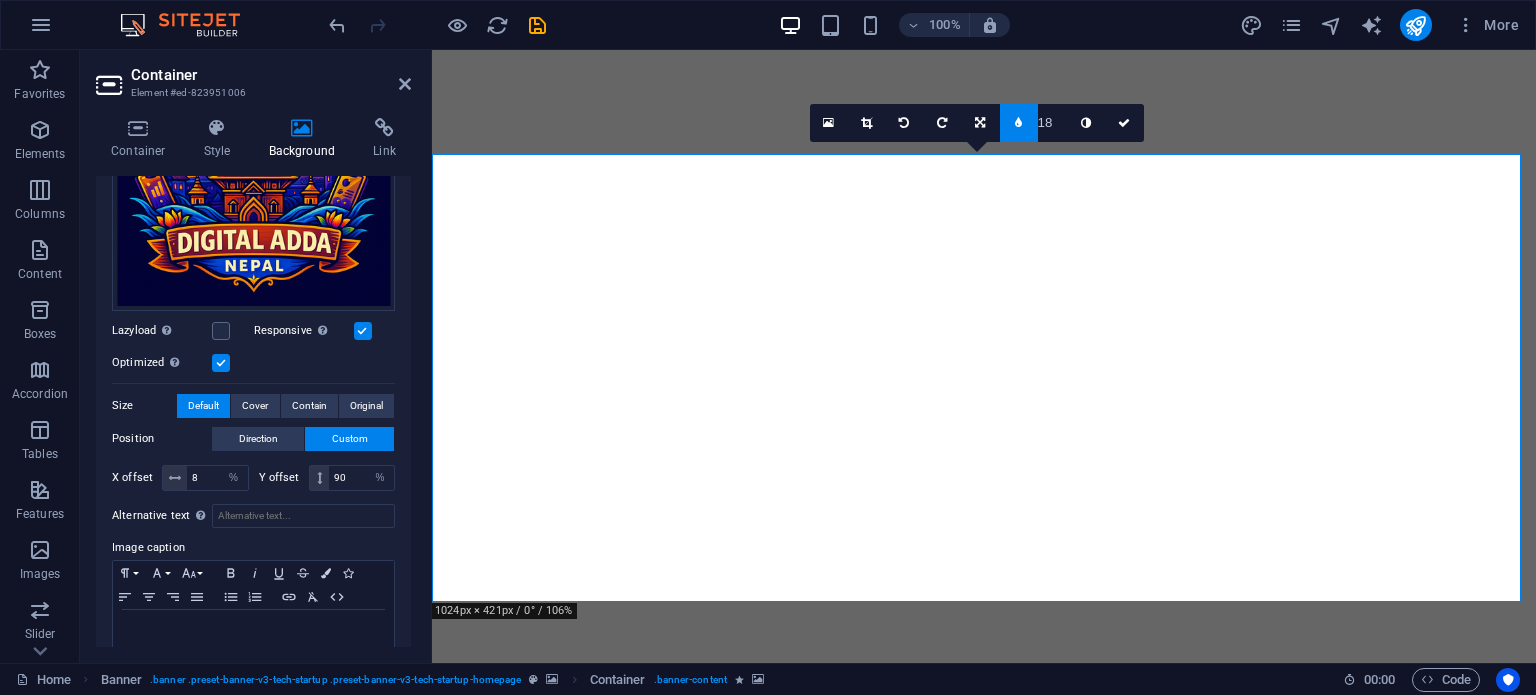 type on "17" 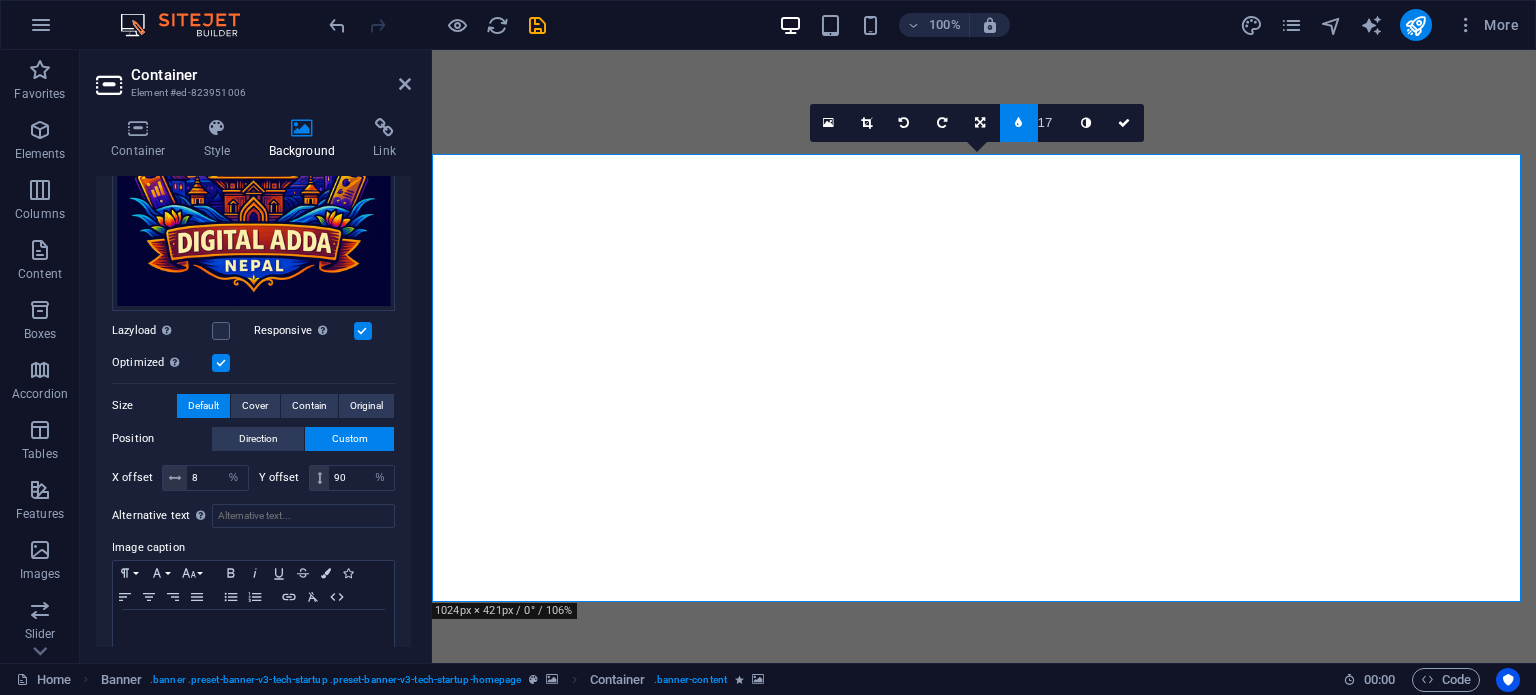 type on "16" 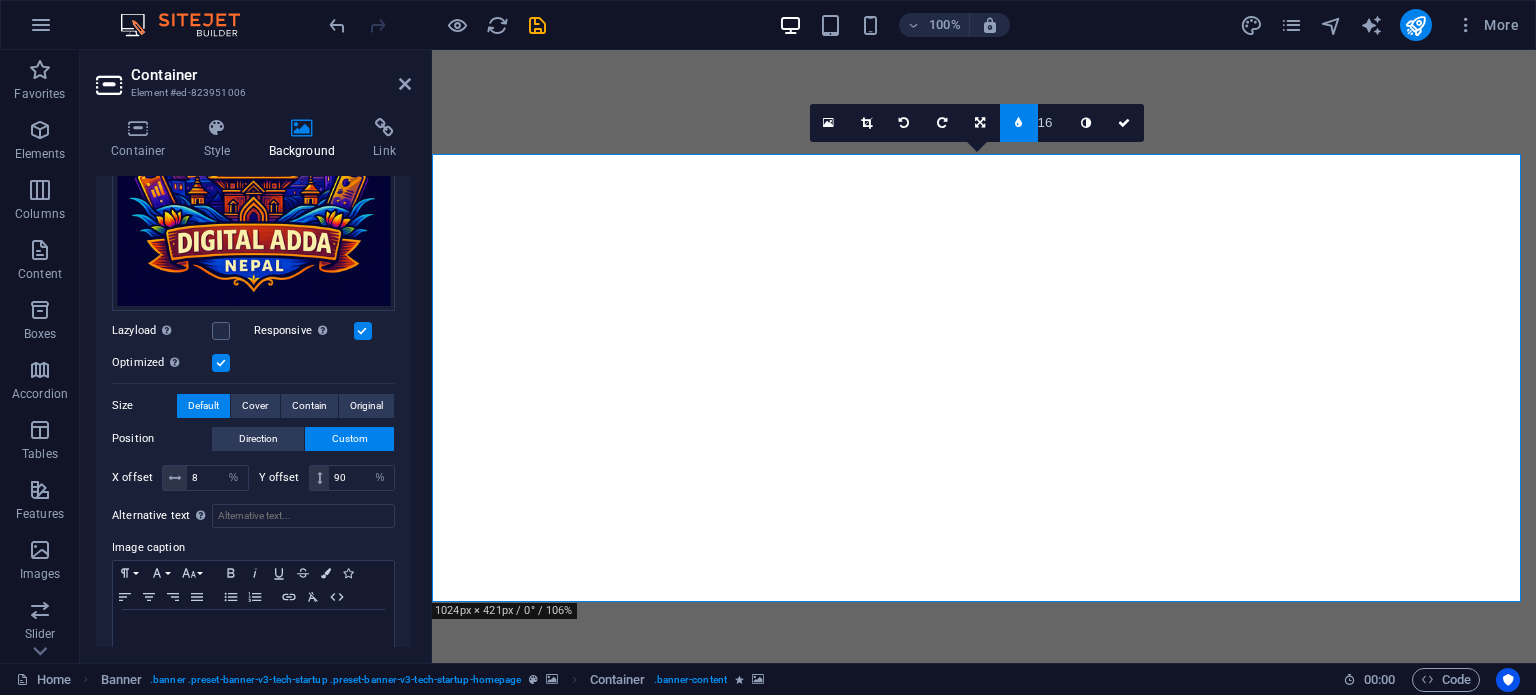 type on "17" 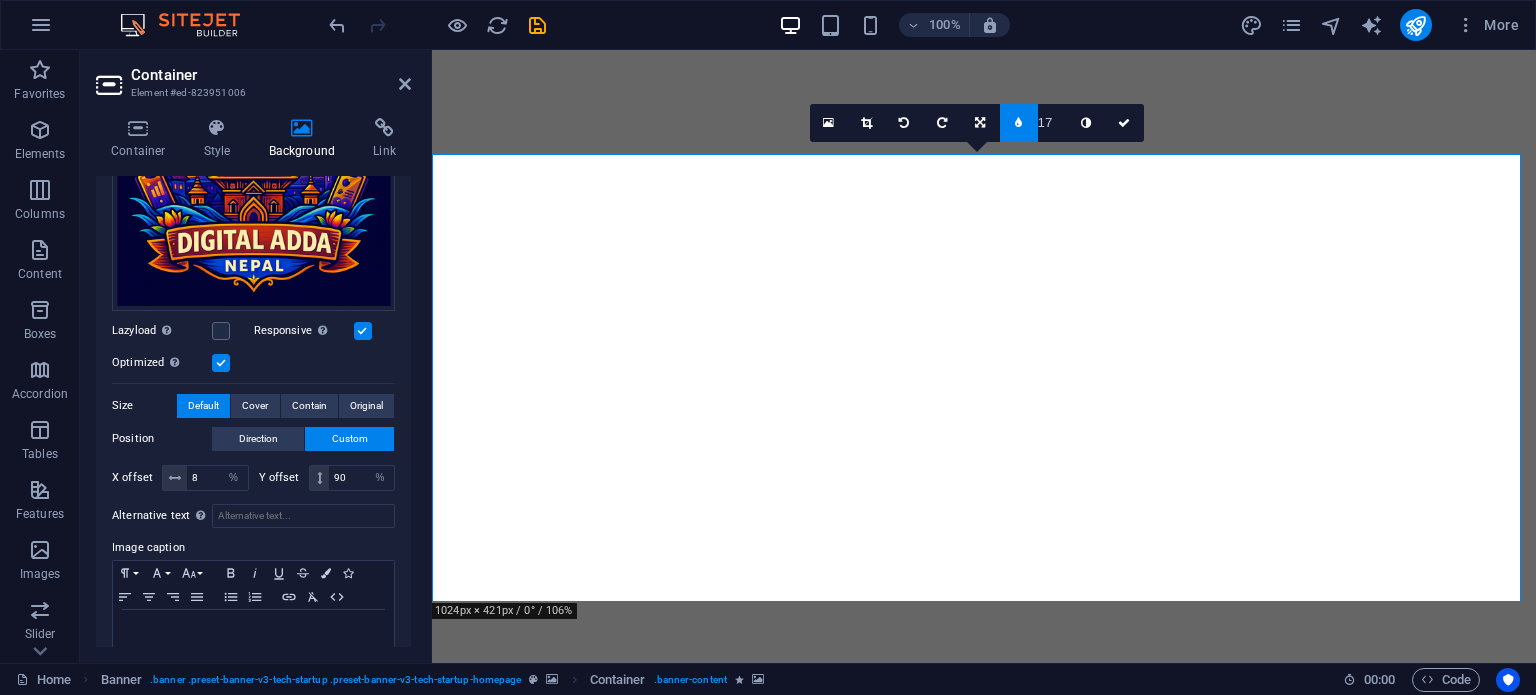 type on "18" 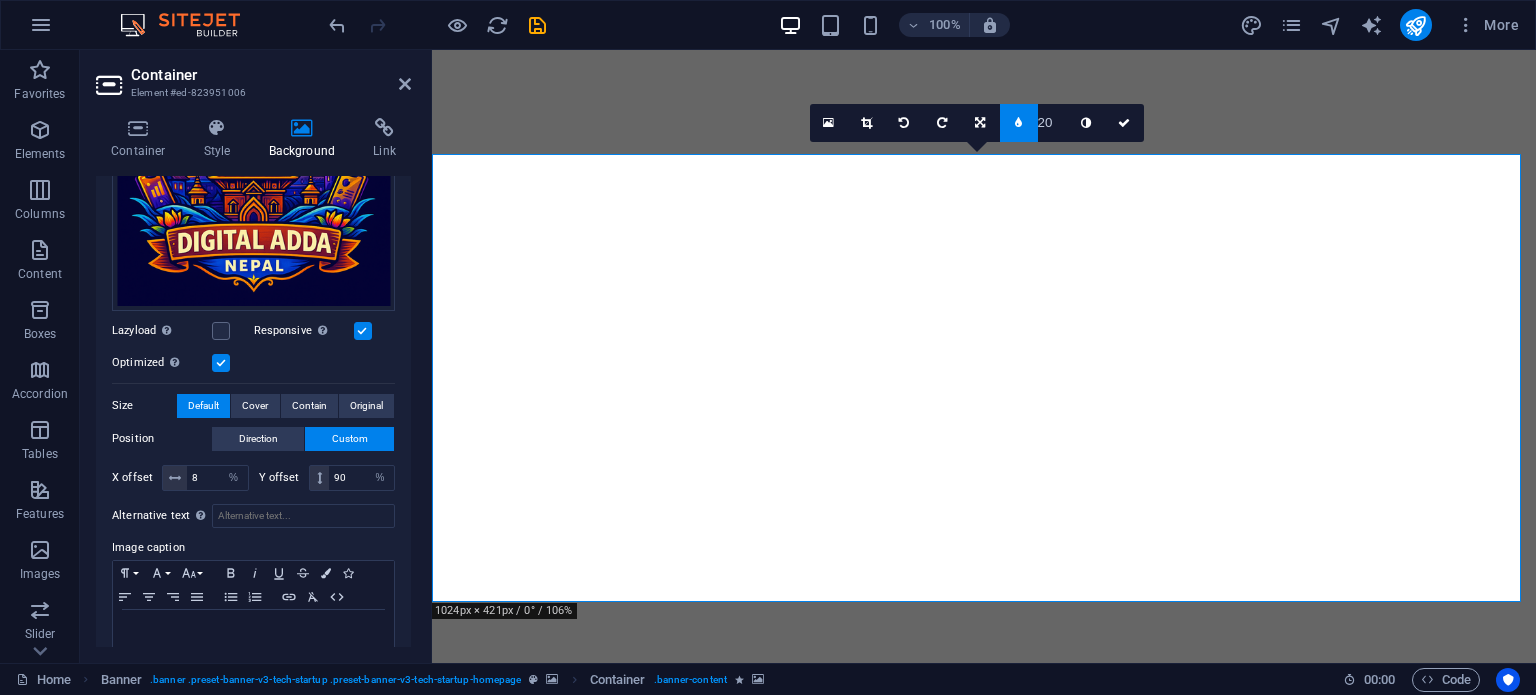 click at bounding box center [1087, 123] 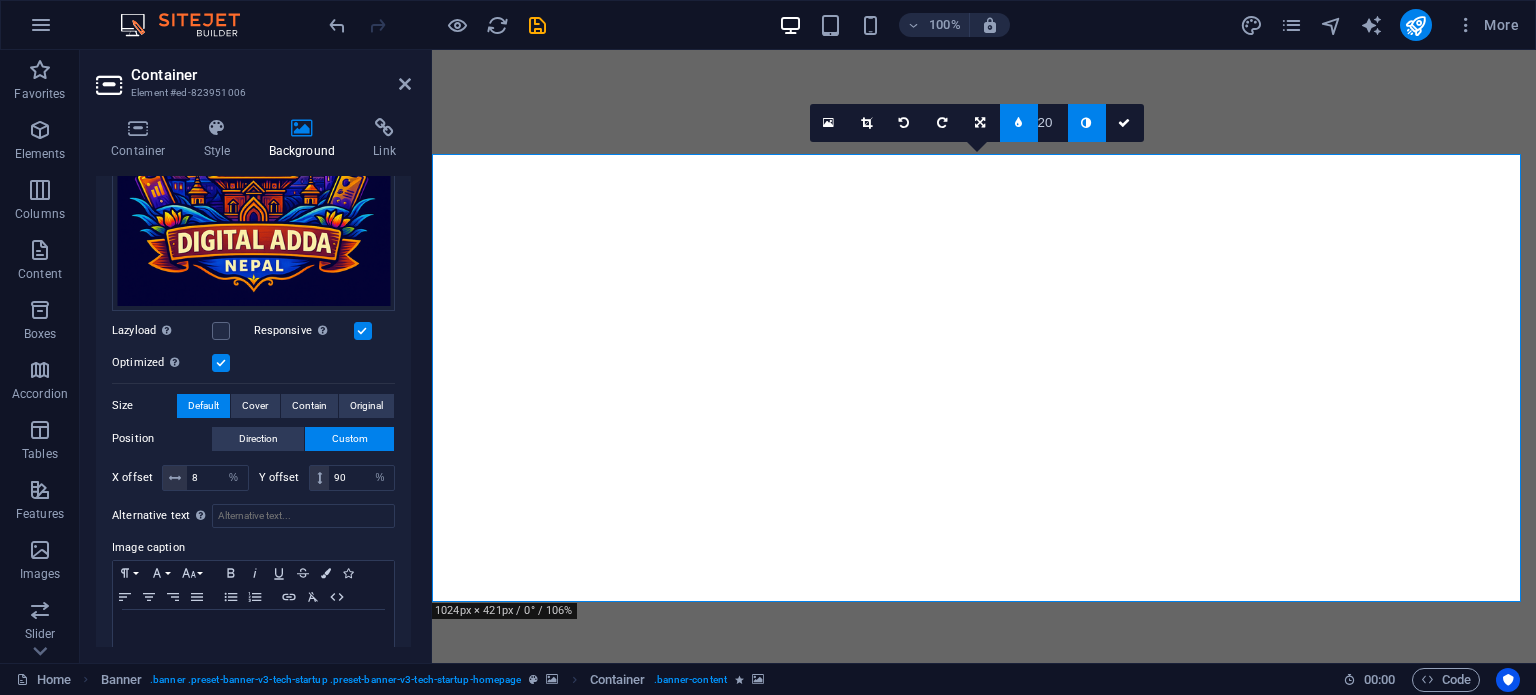 click on "20" at bounding box center (1053, 122) 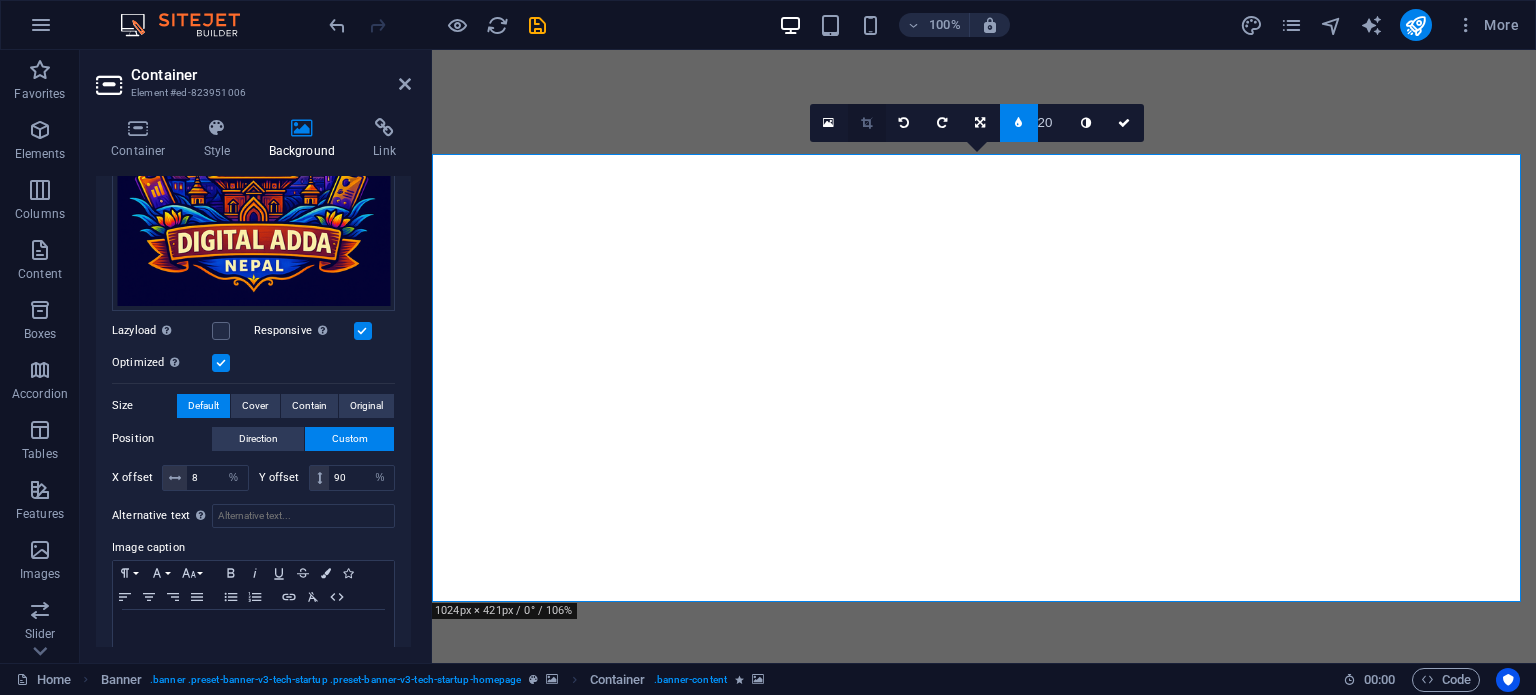click at bounding box center [867, 123] 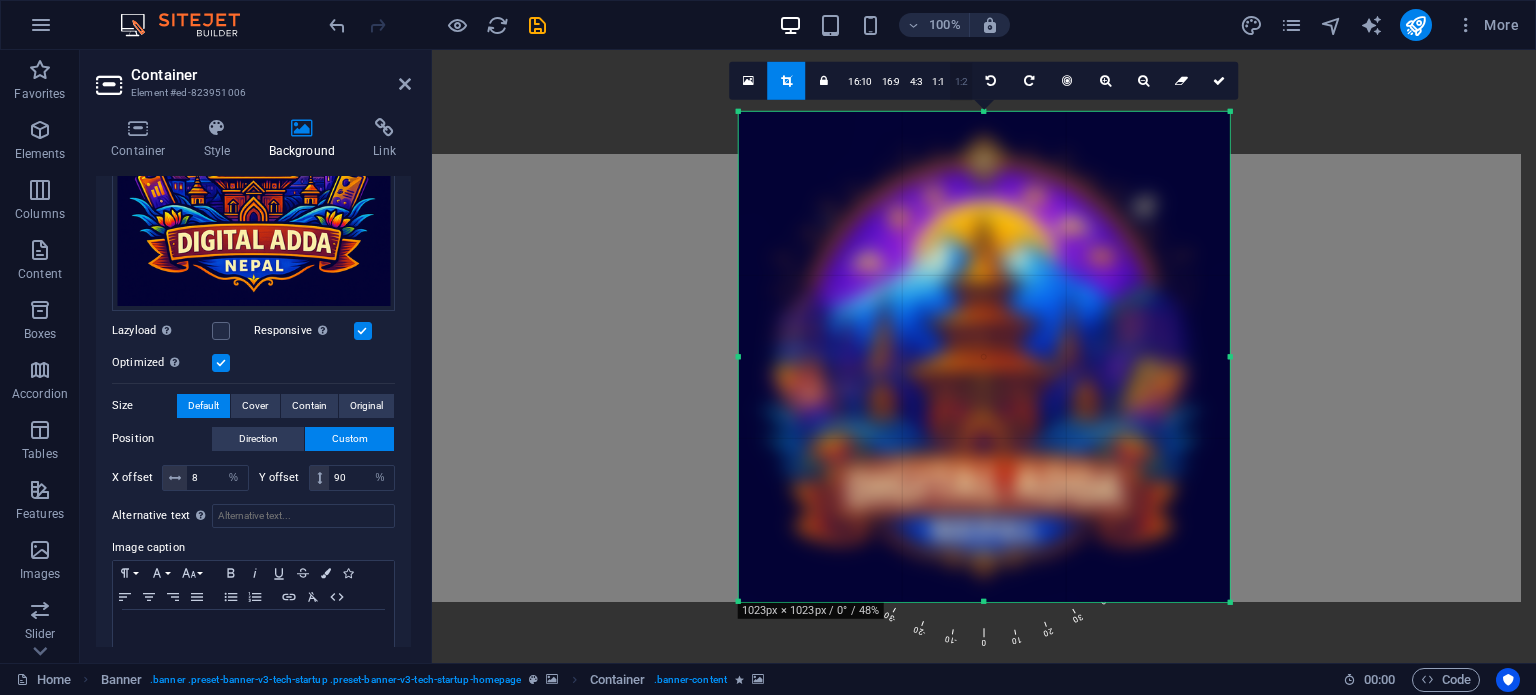 click on "1:2" at bounding box center [961, 81] 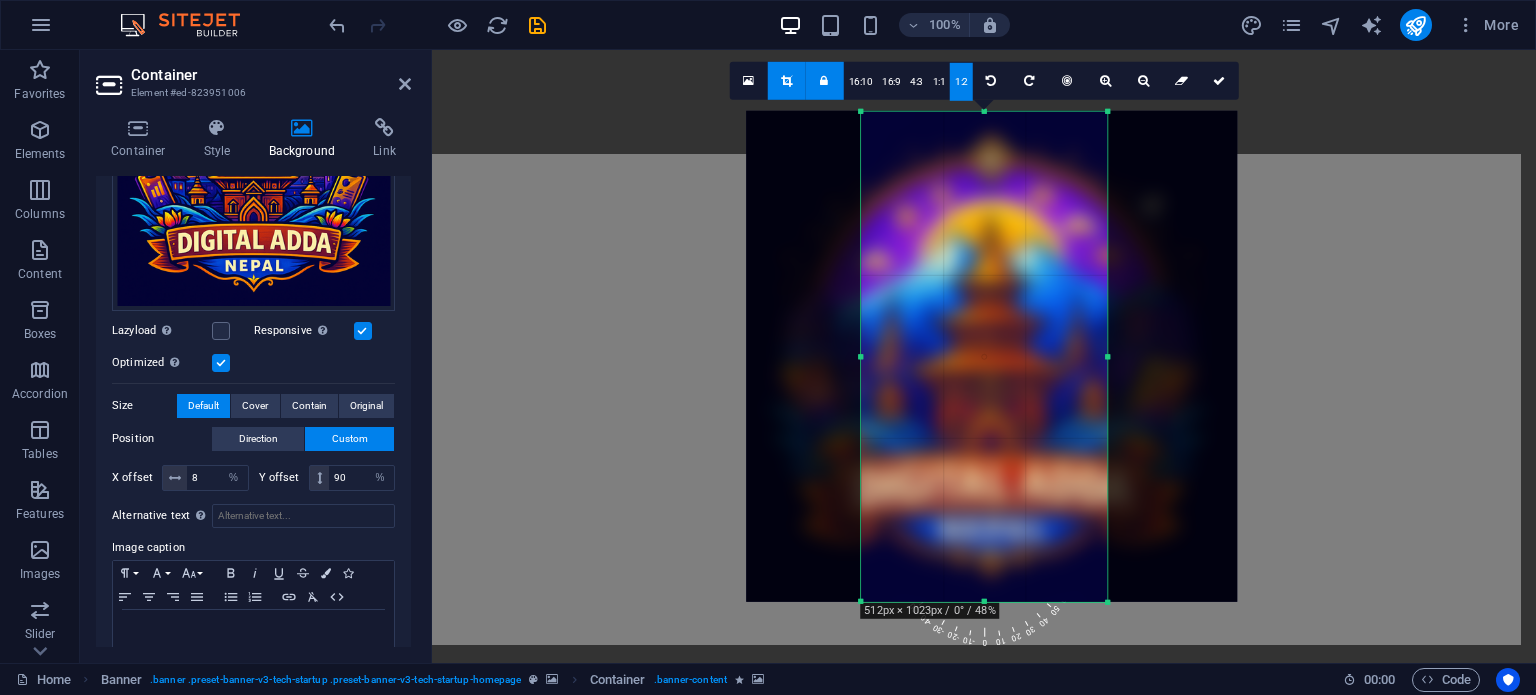 drag, startPoint x: 1034, startPoint y: 435, endPoint x: 920, endPoint y: 435, distance: 114 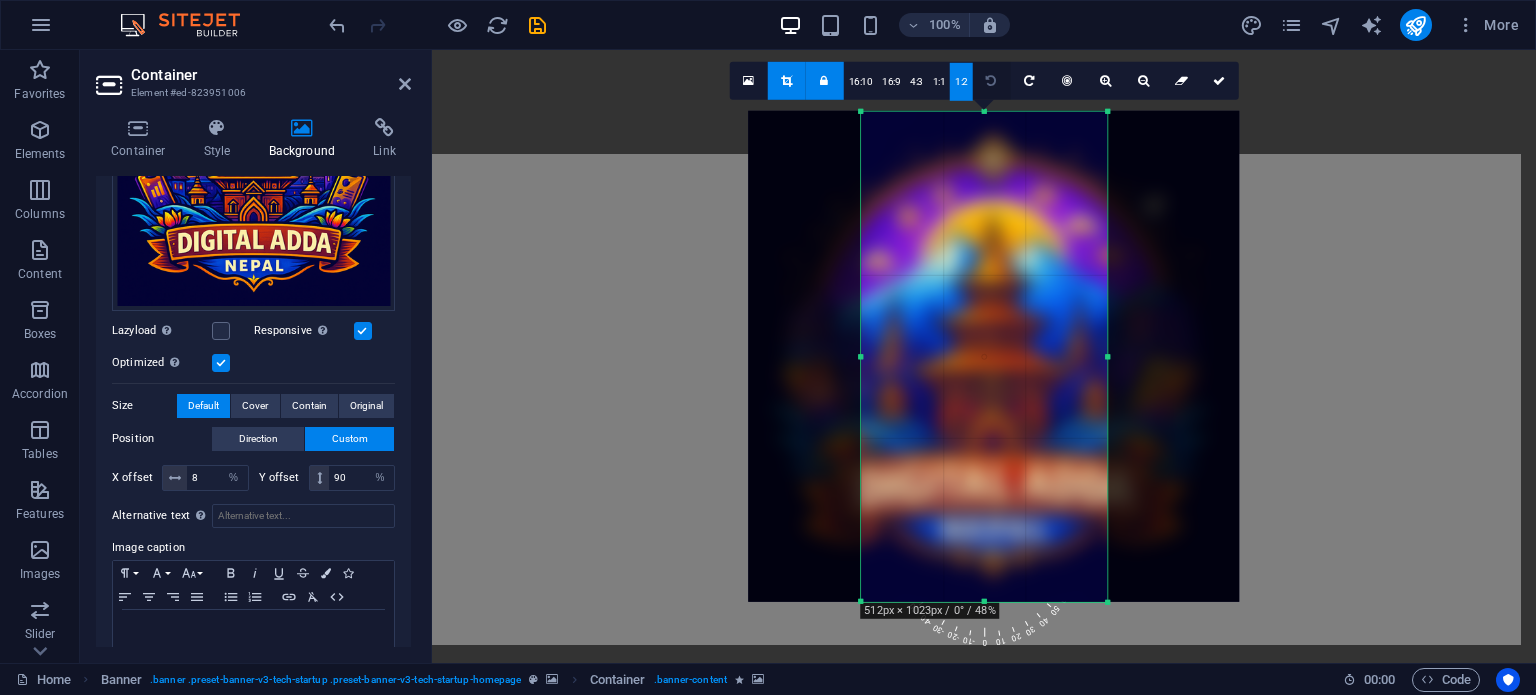 click at bounding box center [991, 80] 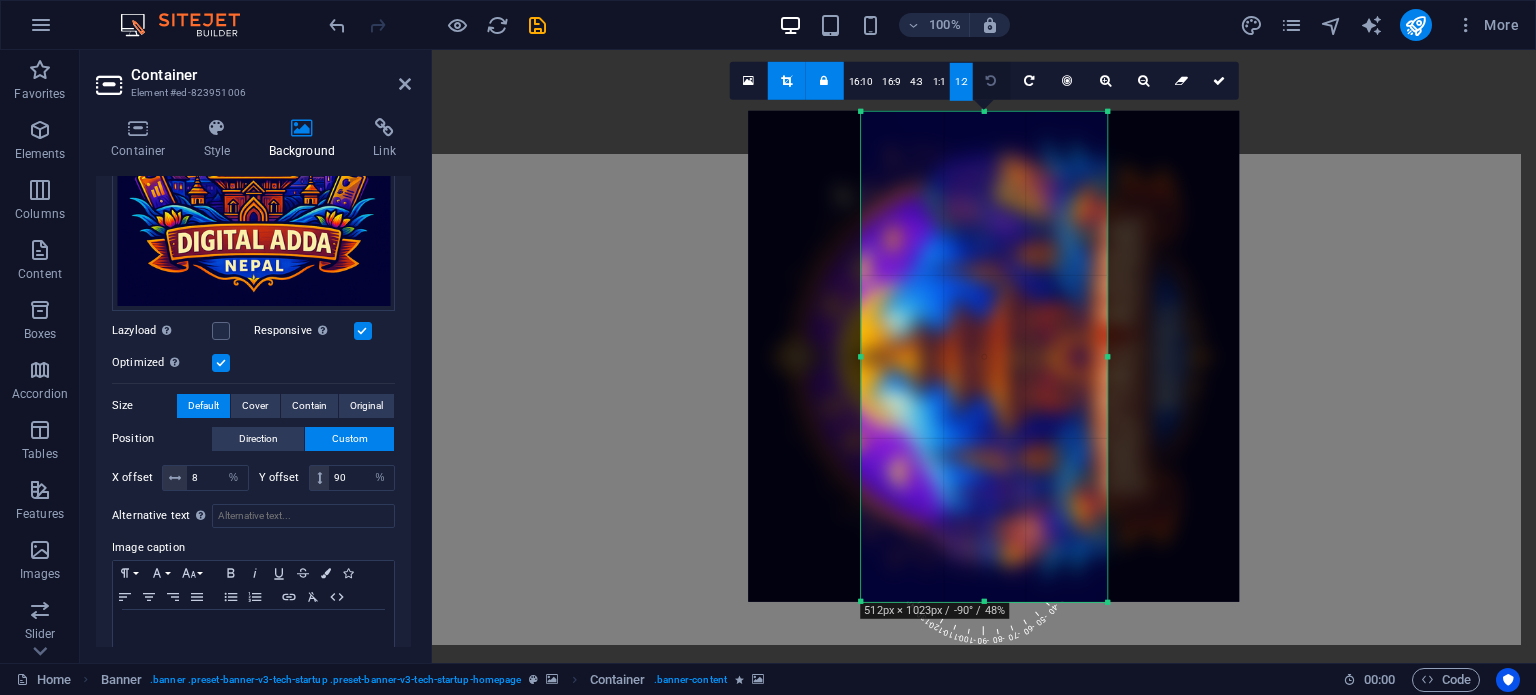 click at bounding box center (991, 80) 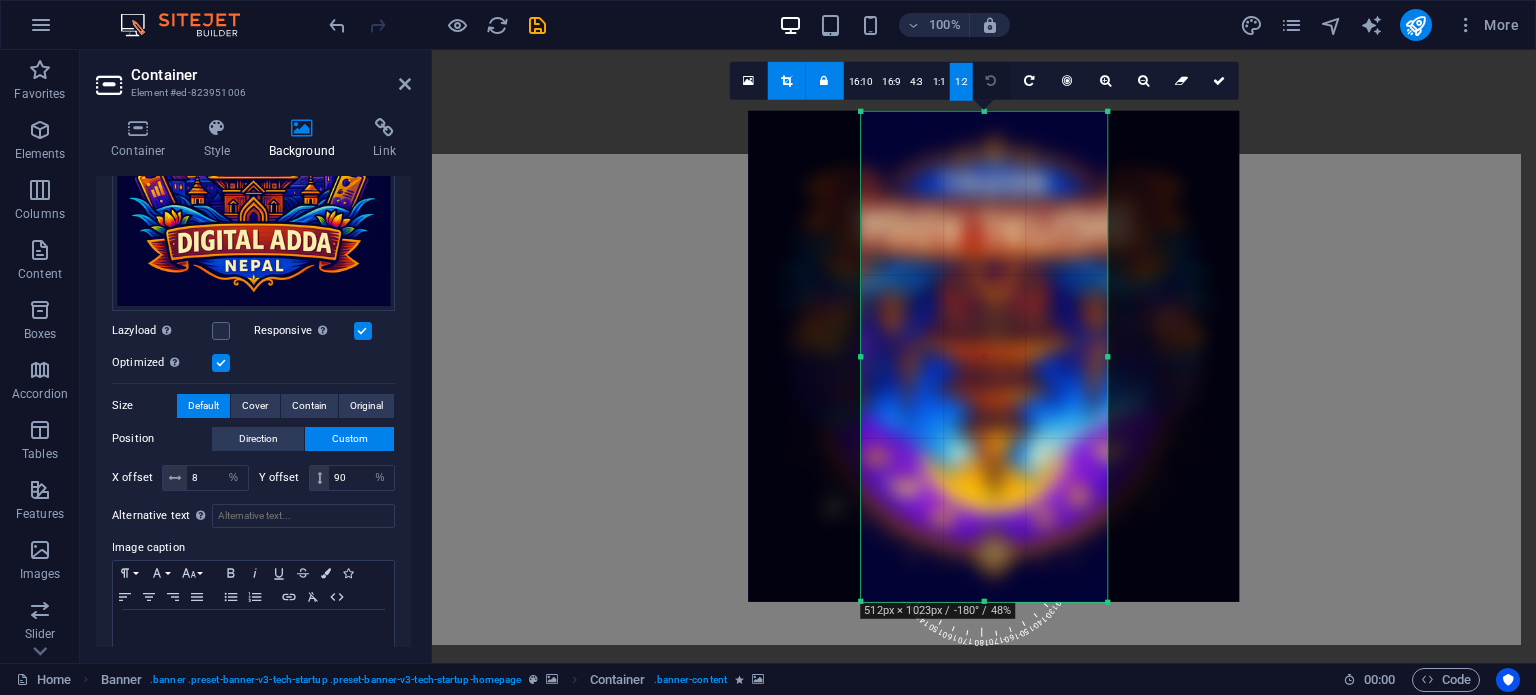 click at bounding box center (992, 80) 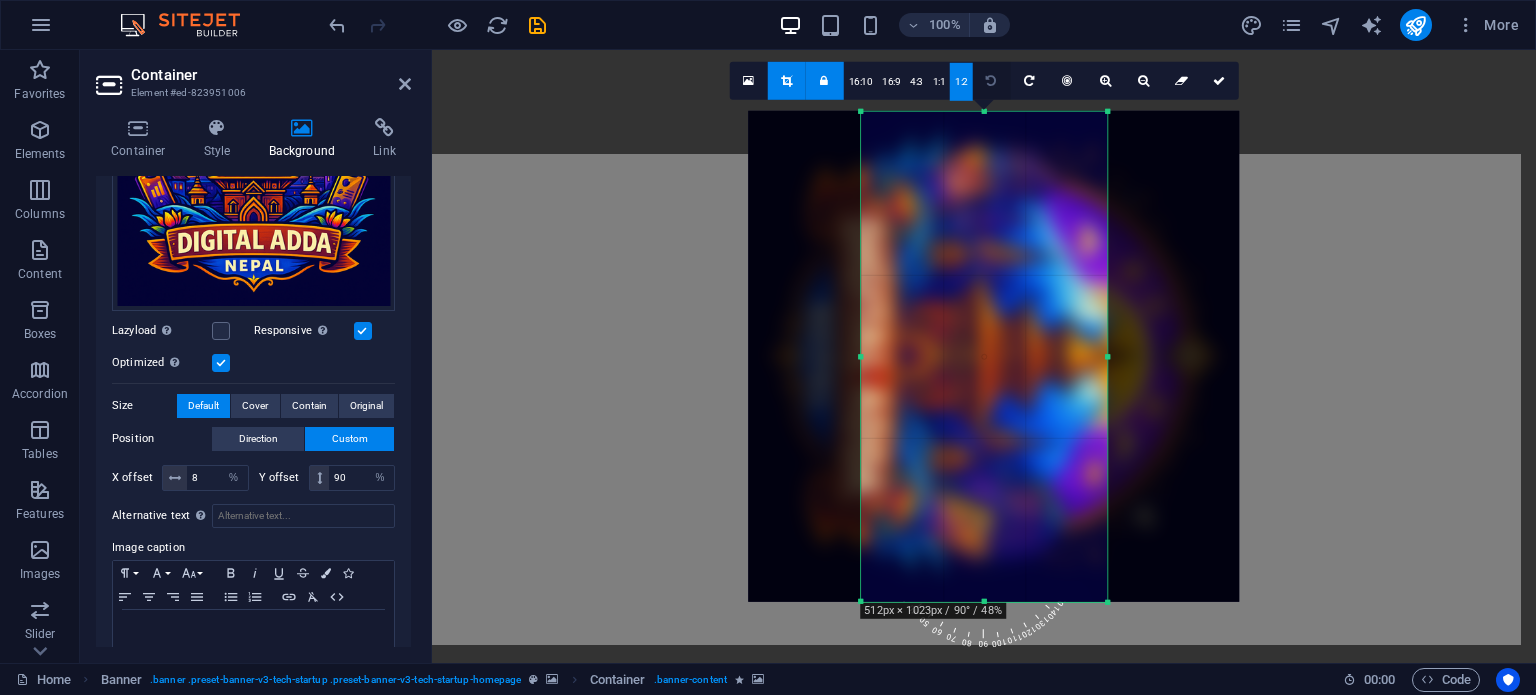 click at bounding box center [991, 80] 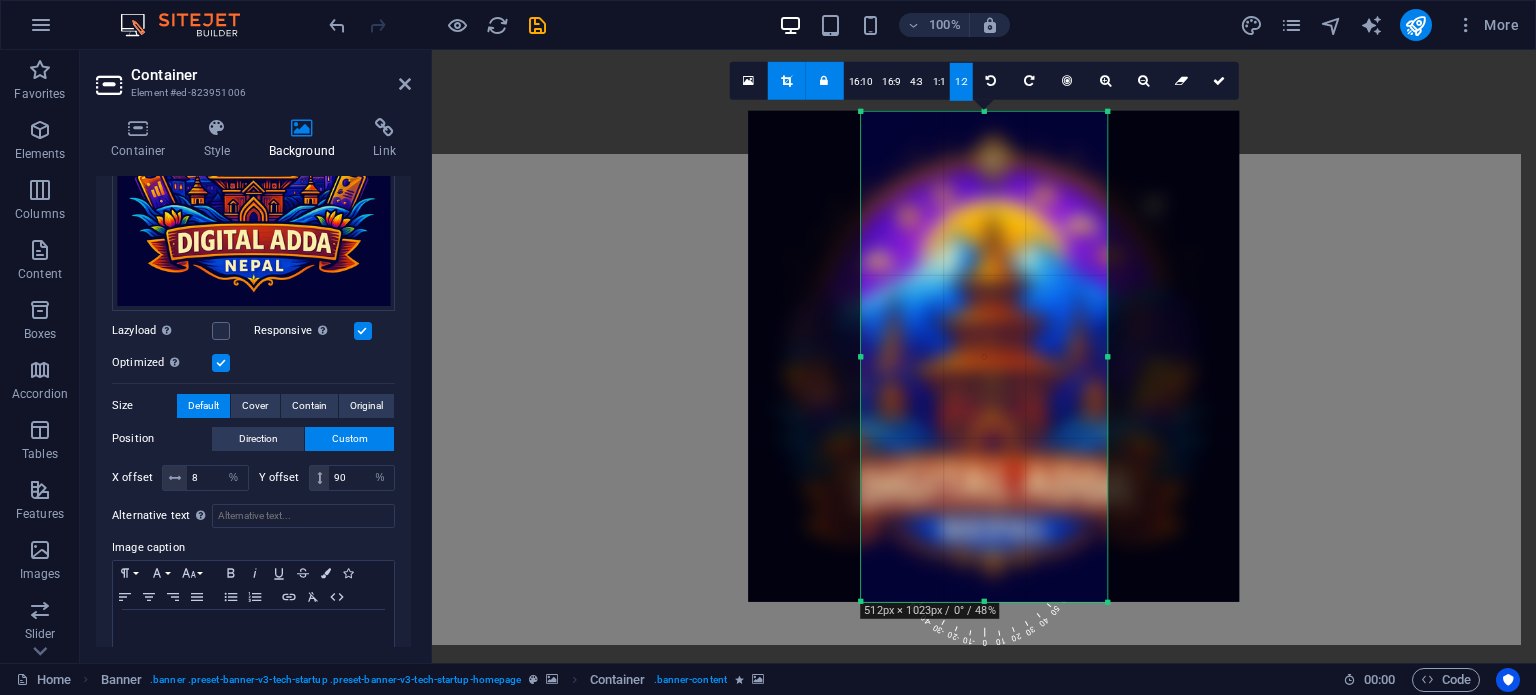 drag, startPoint x: 1296, startPoint y: 348, endPoint x: 1300, endPoint y: 308, distance: 40.1995 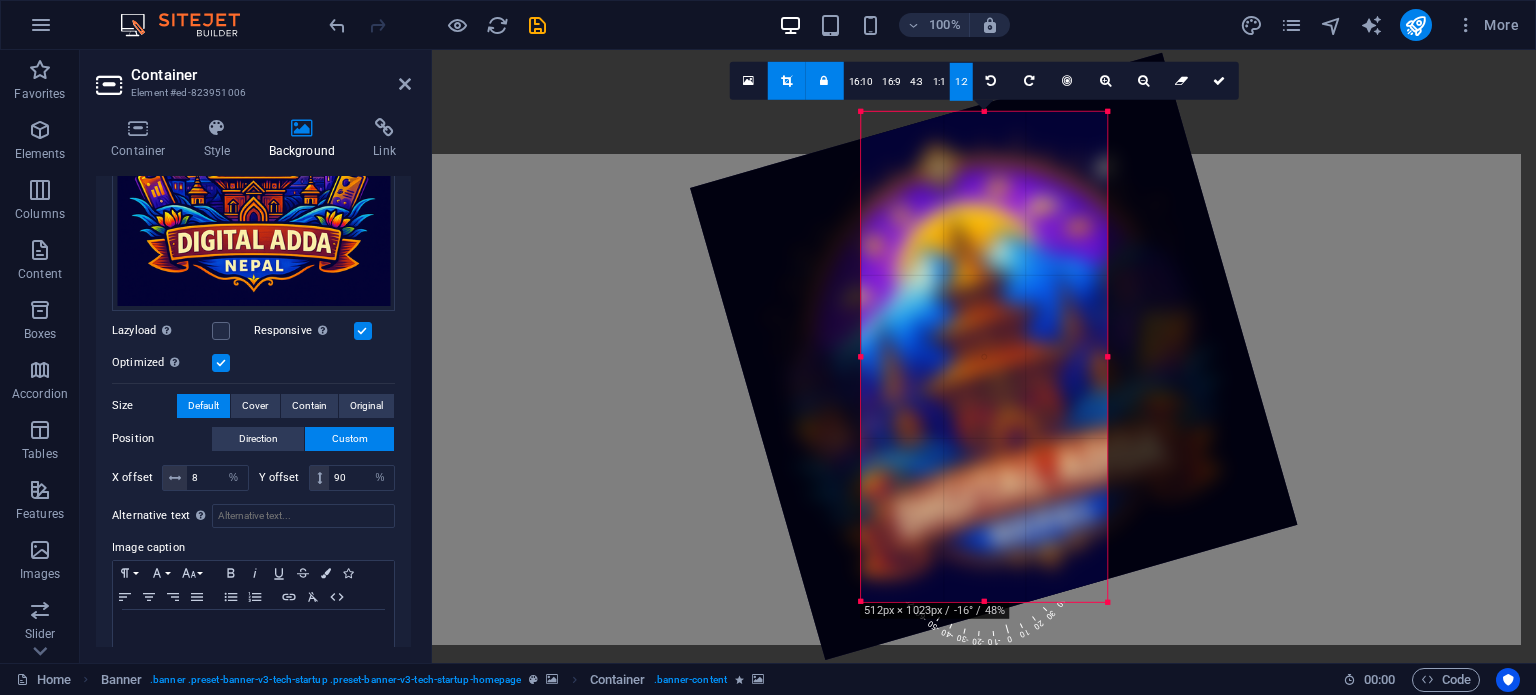 drag, startPoint x: 1006, startPoint y: 635, endPoint x: 1039, endPoint y: 607, distance: 43.27817 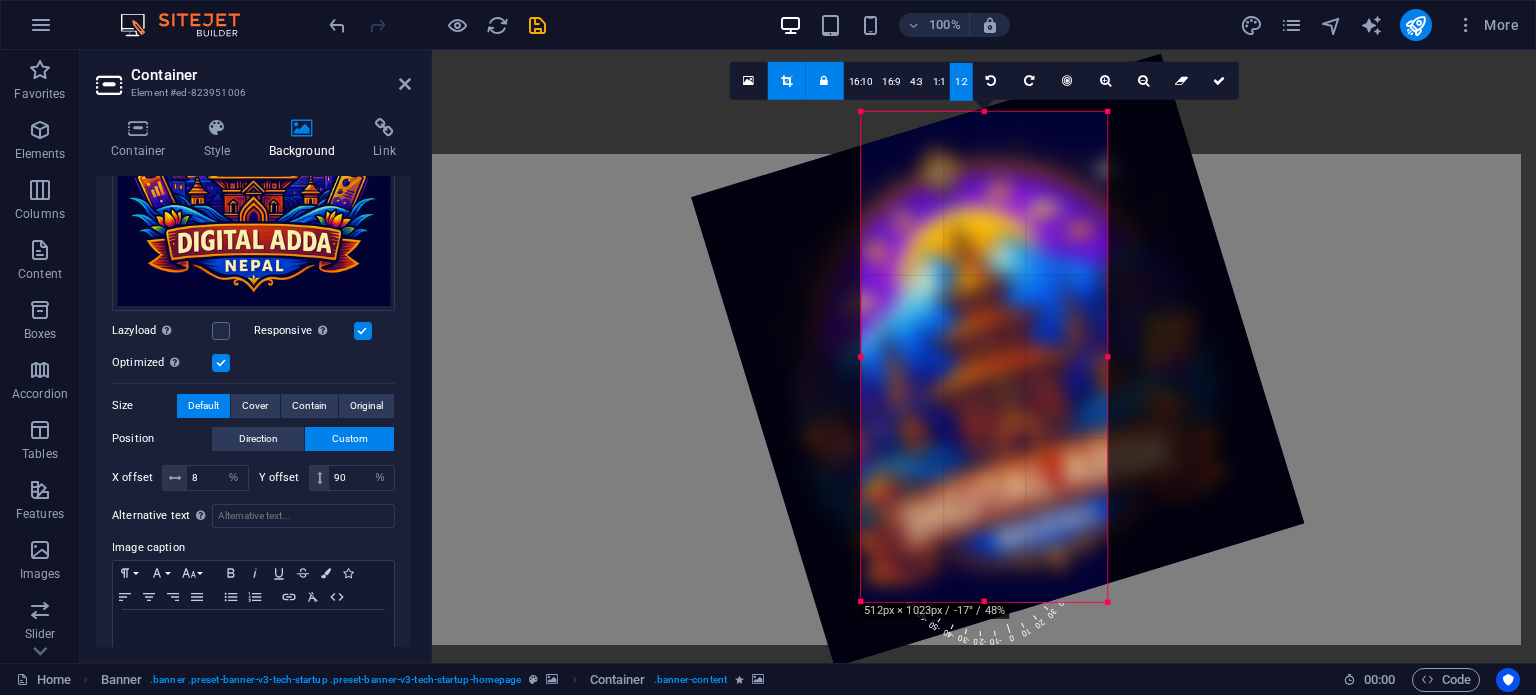 drag, startPoint x: 996, startPoint y: 515, endPoint x: 1056, endPoint y: 463, distance: 79.397736 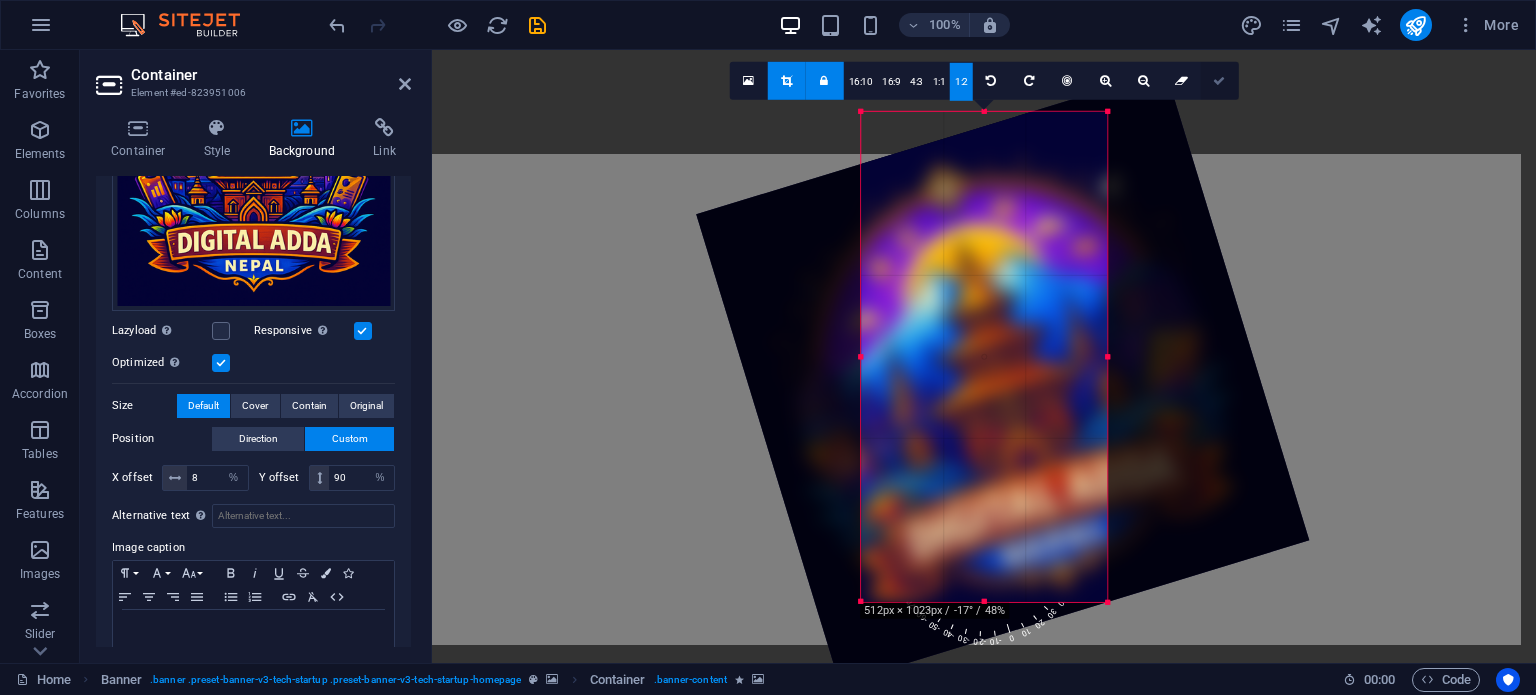 click at bounding box center [1219, 80] 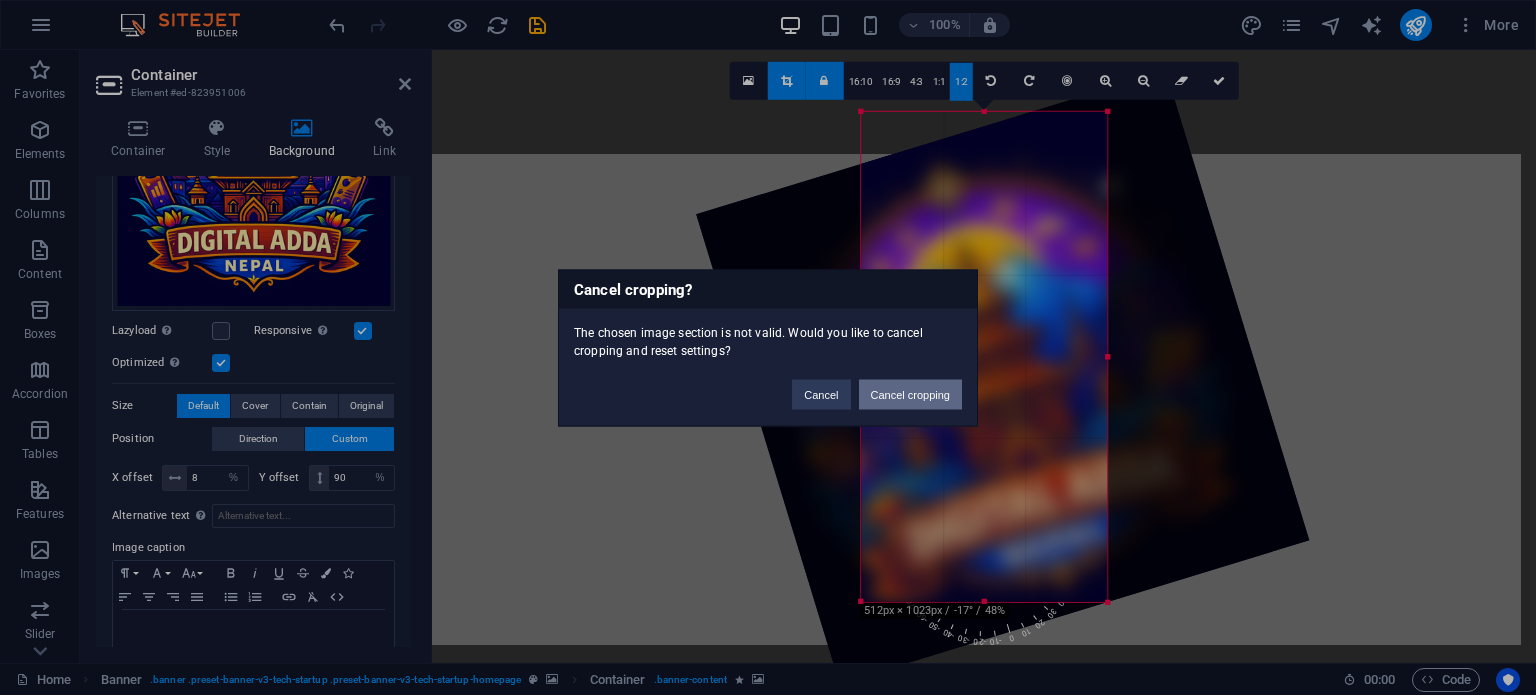 click on "Cancel cropping" at bounding box center (911, 394) 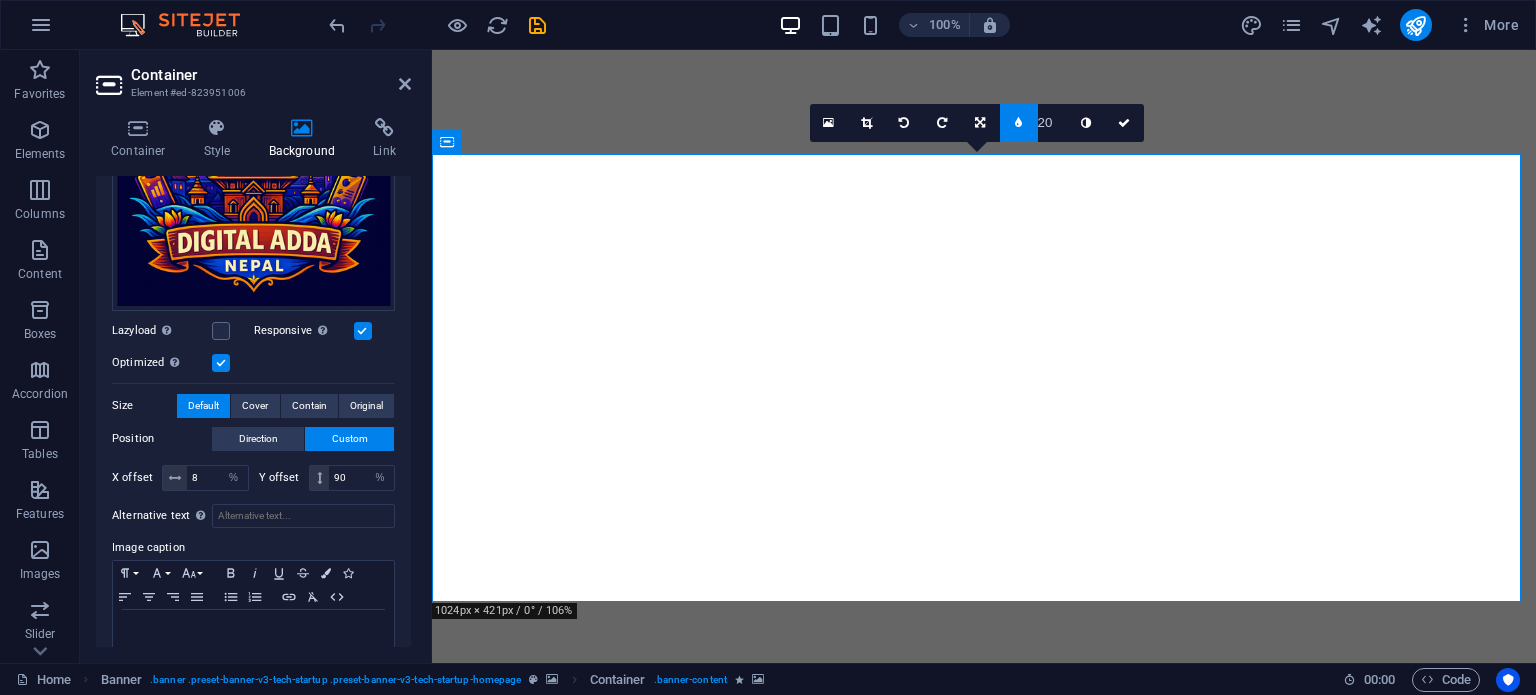 type on "19" 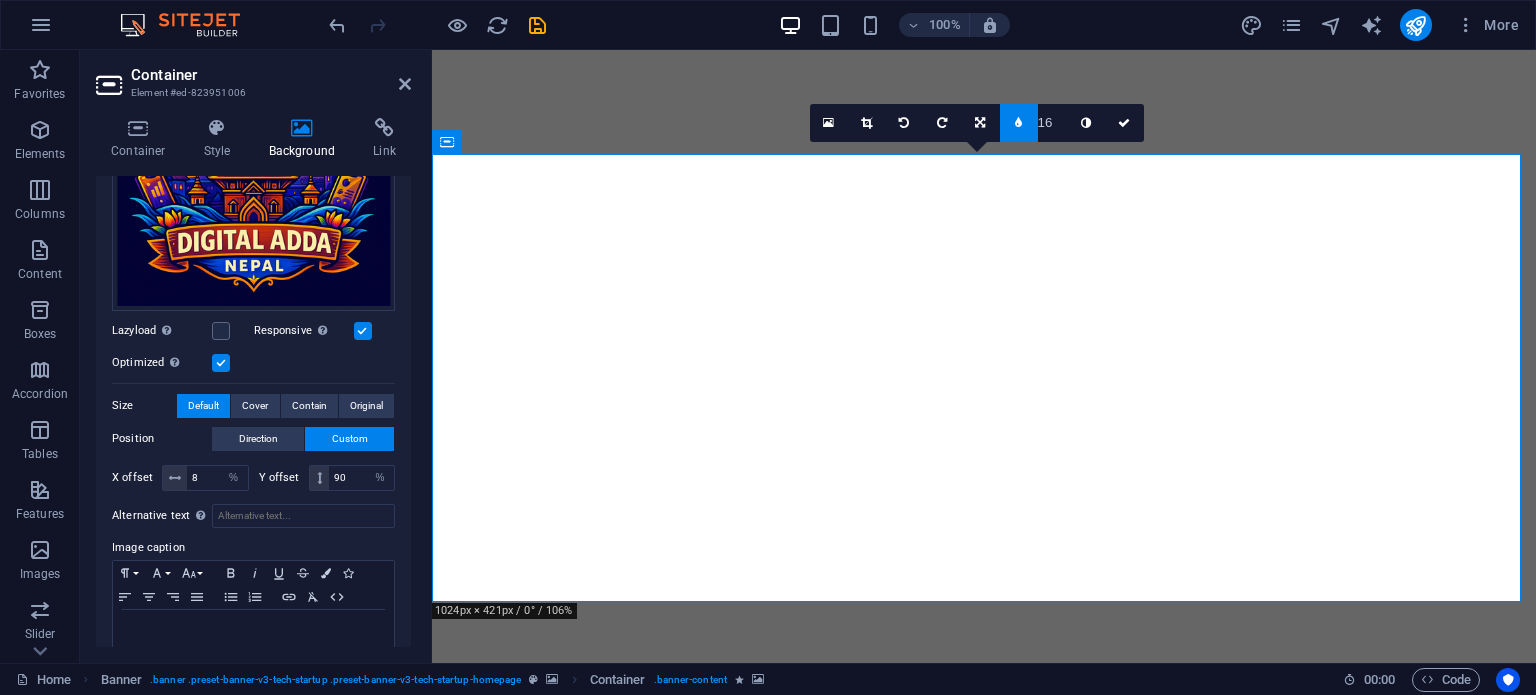 type on "15" 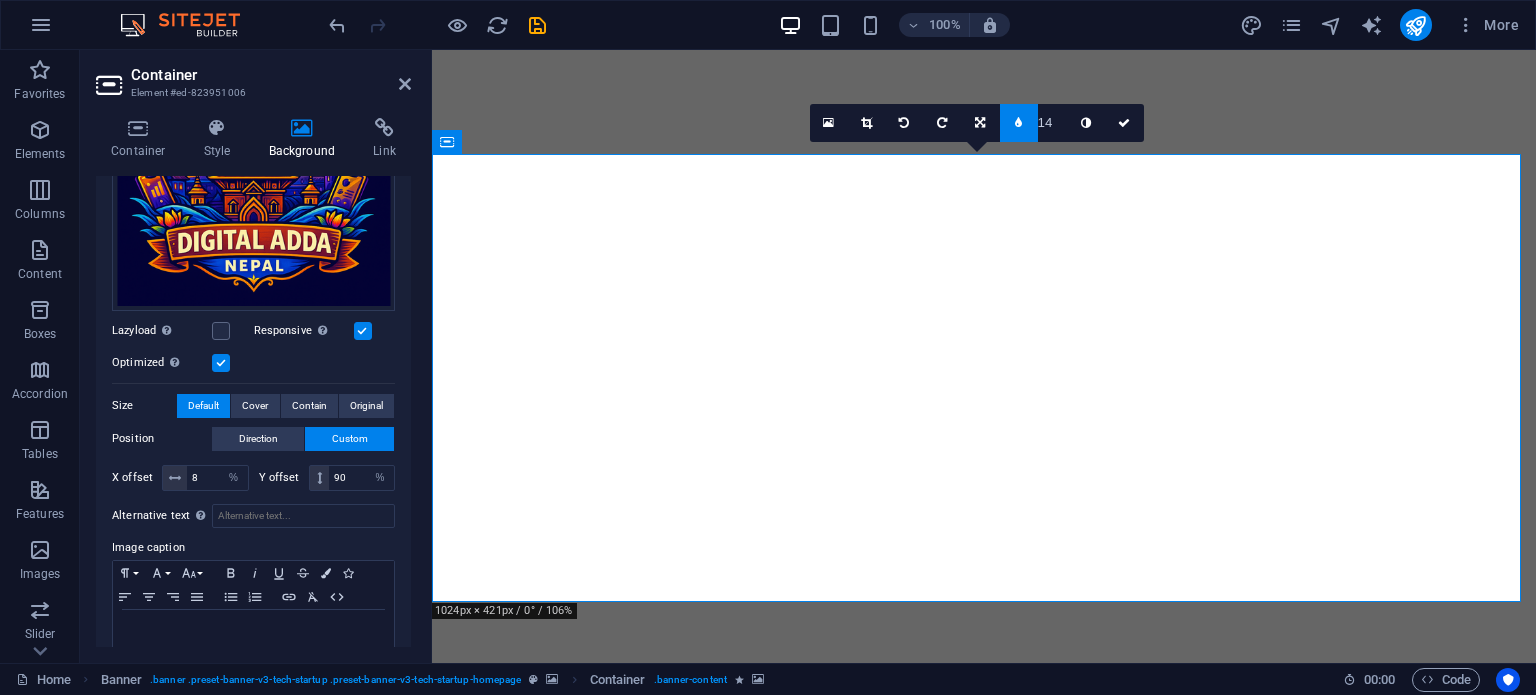 type on "13" 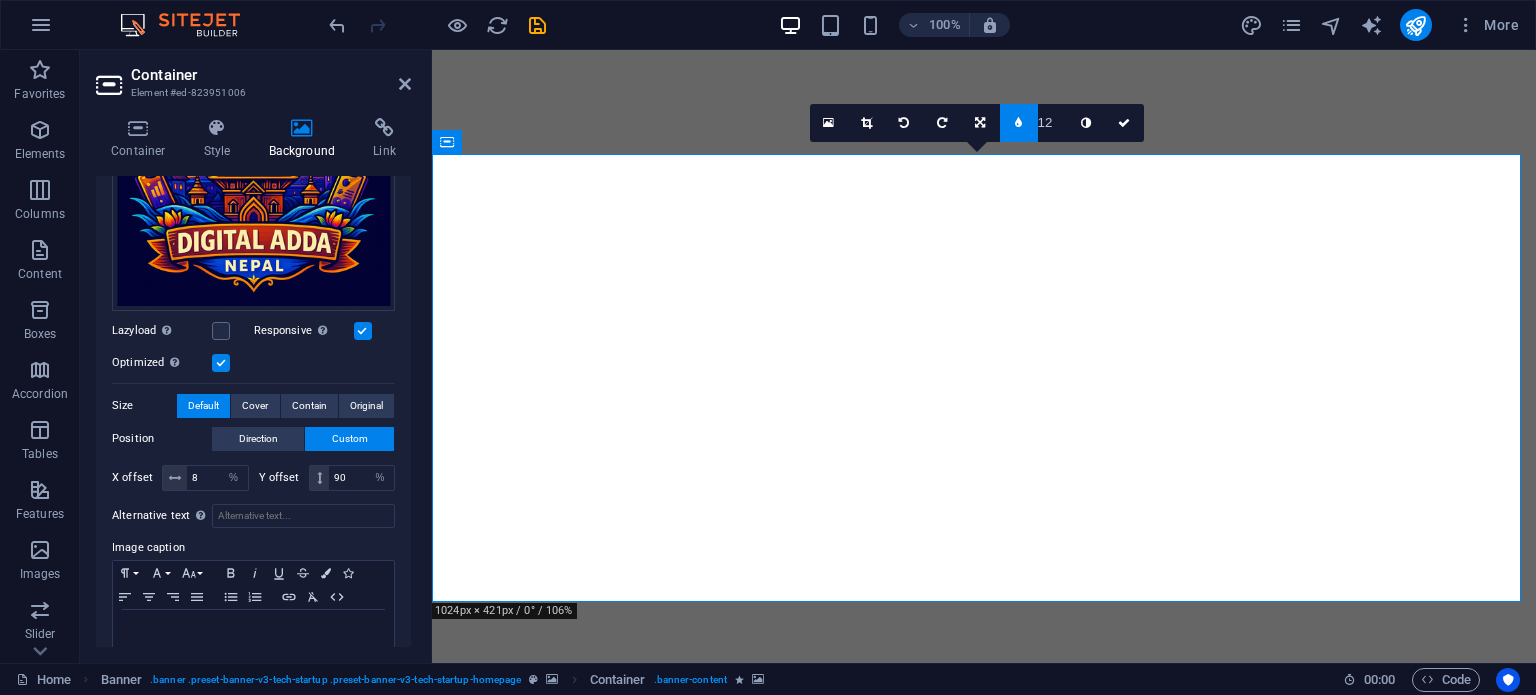 type on "11" 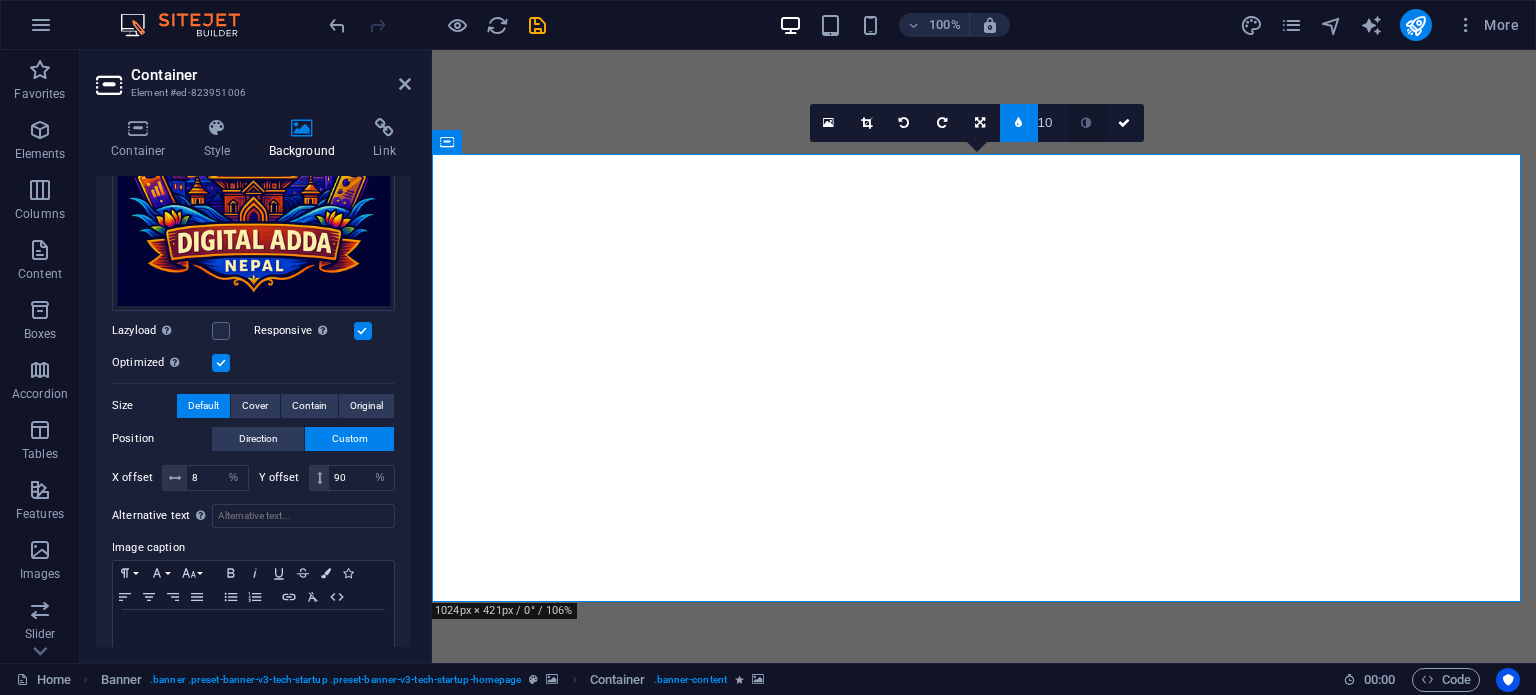 click at bounding box center [1086, 123] 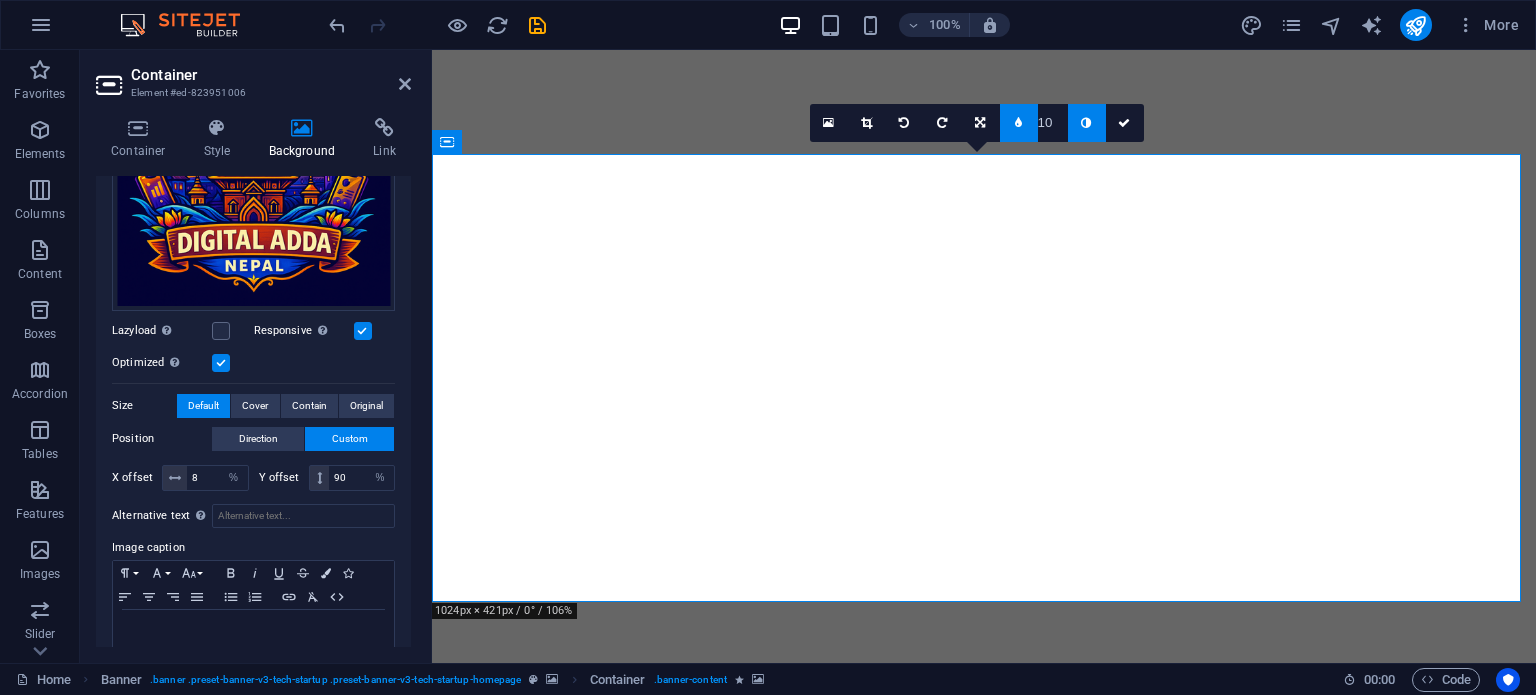 click at bounding box center (1086, 123) 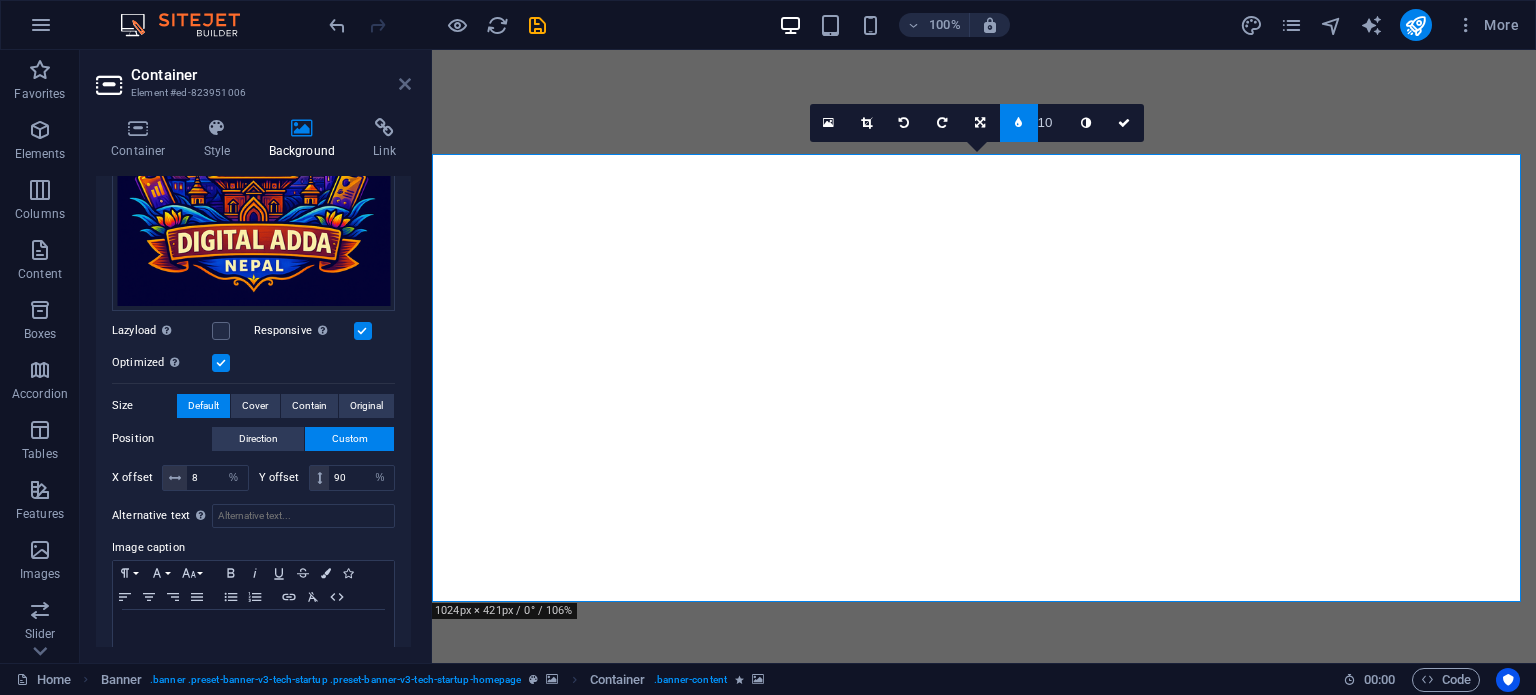click at bounding box center (405, 84) 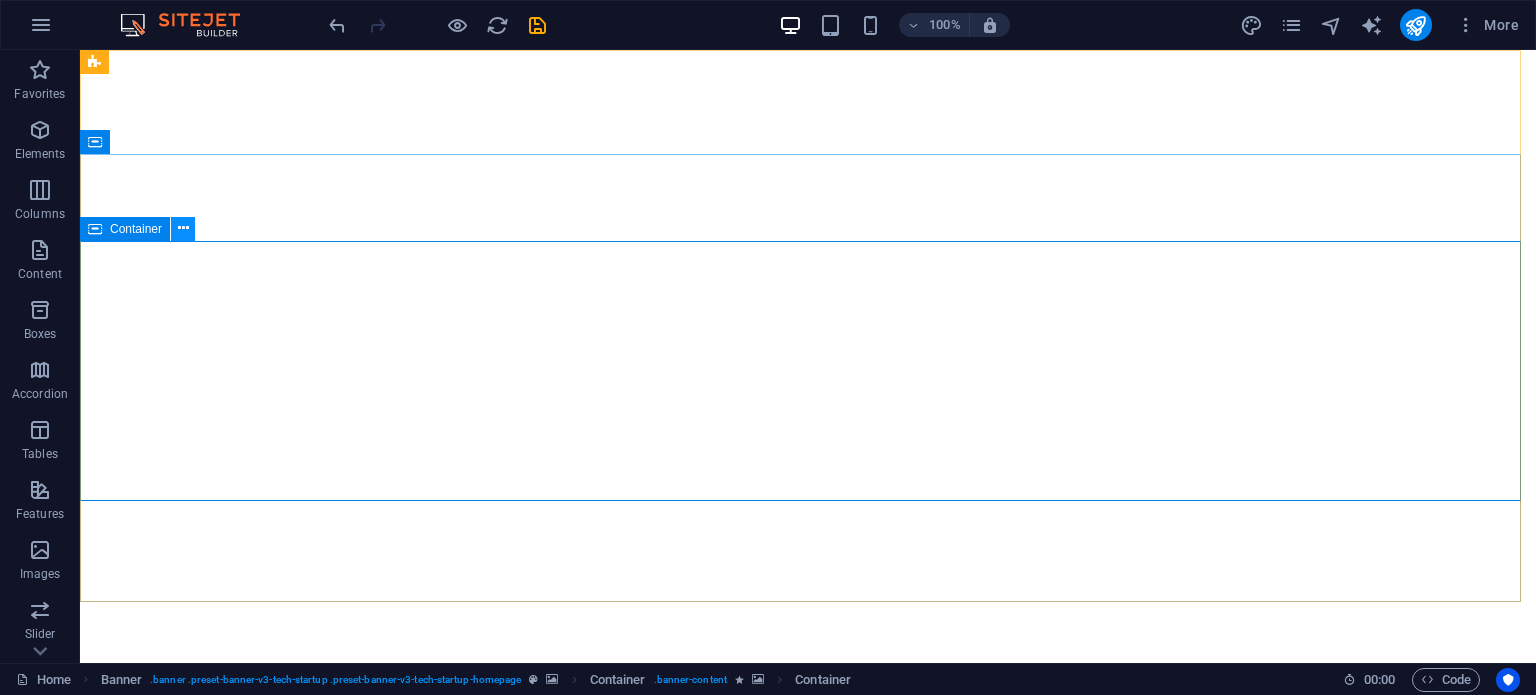 click at bounding box center (183, 228) 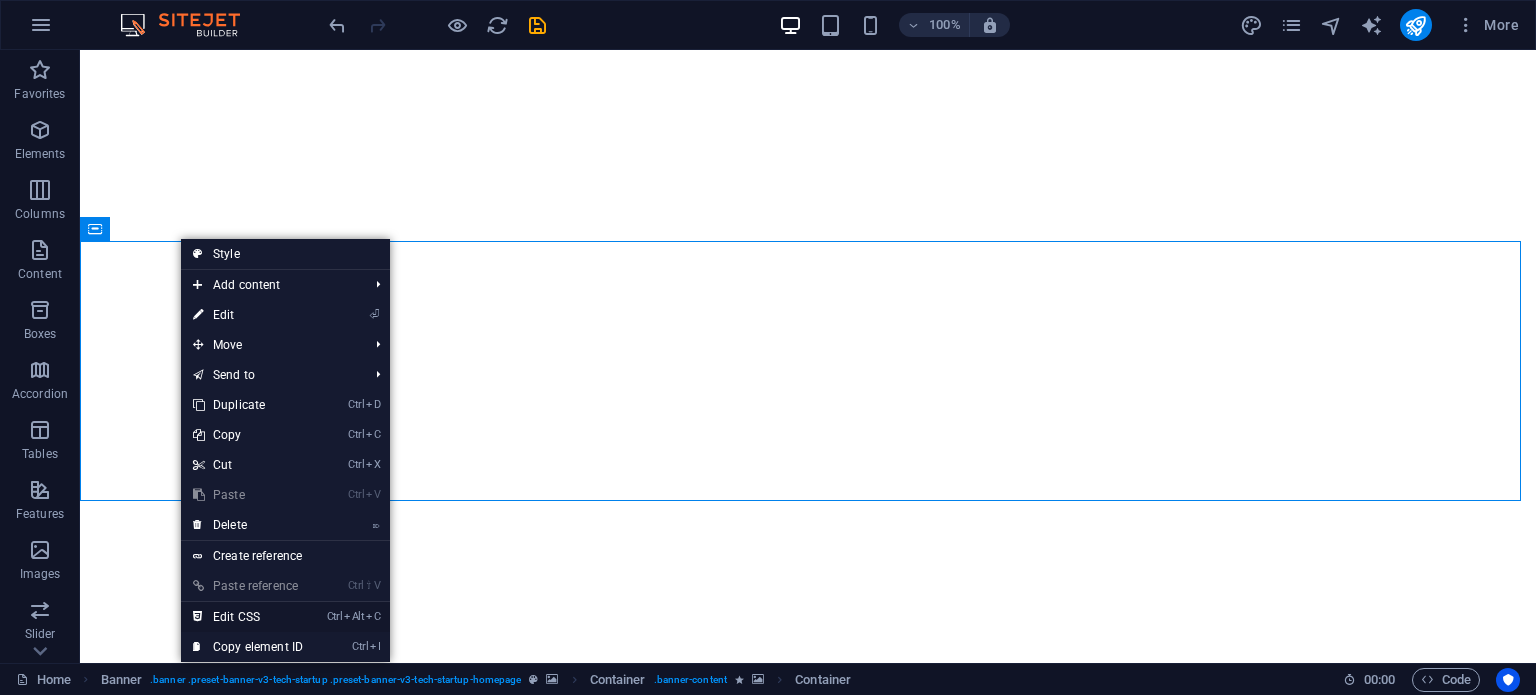 click on "Ctrl Alt C  Edit CSS" at bounding box center [248, 617] 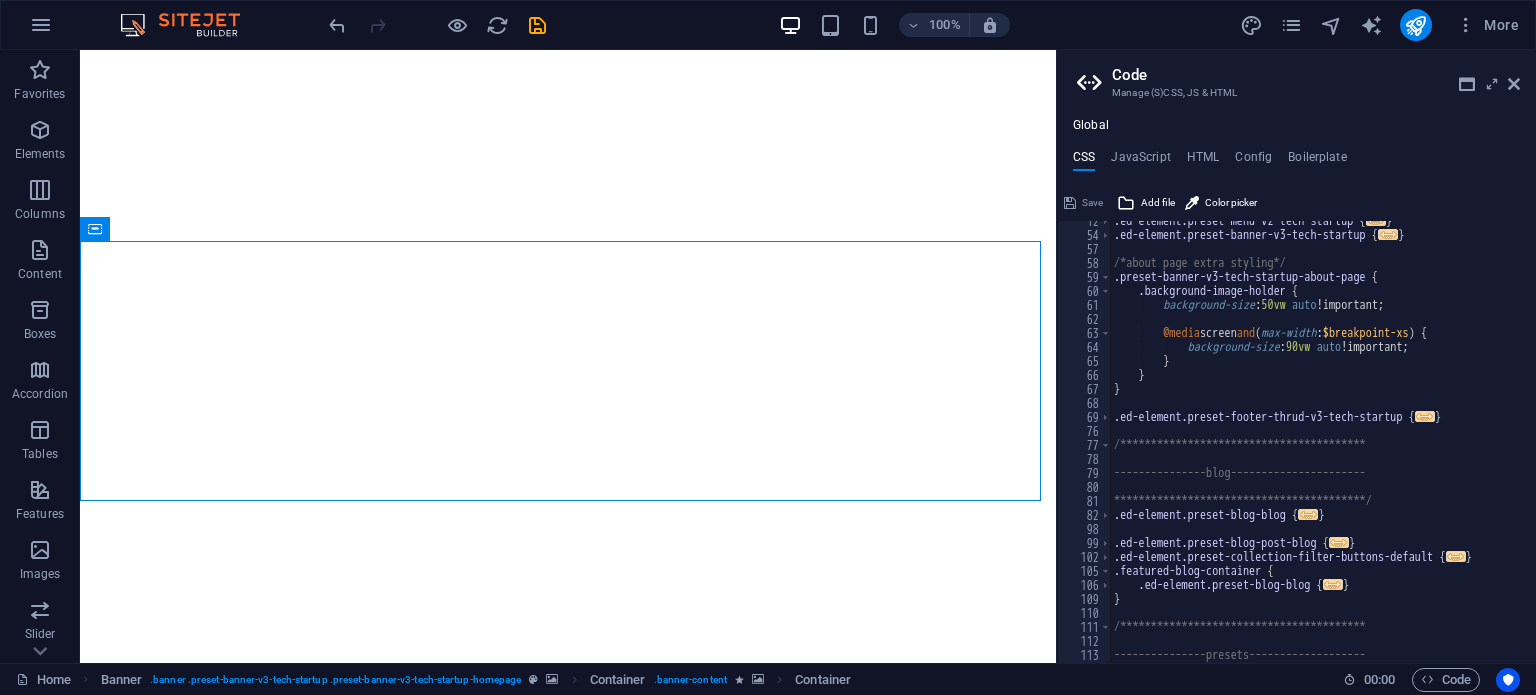 scroll, scrollTop: 0, scrollLeft: 0, axis: both 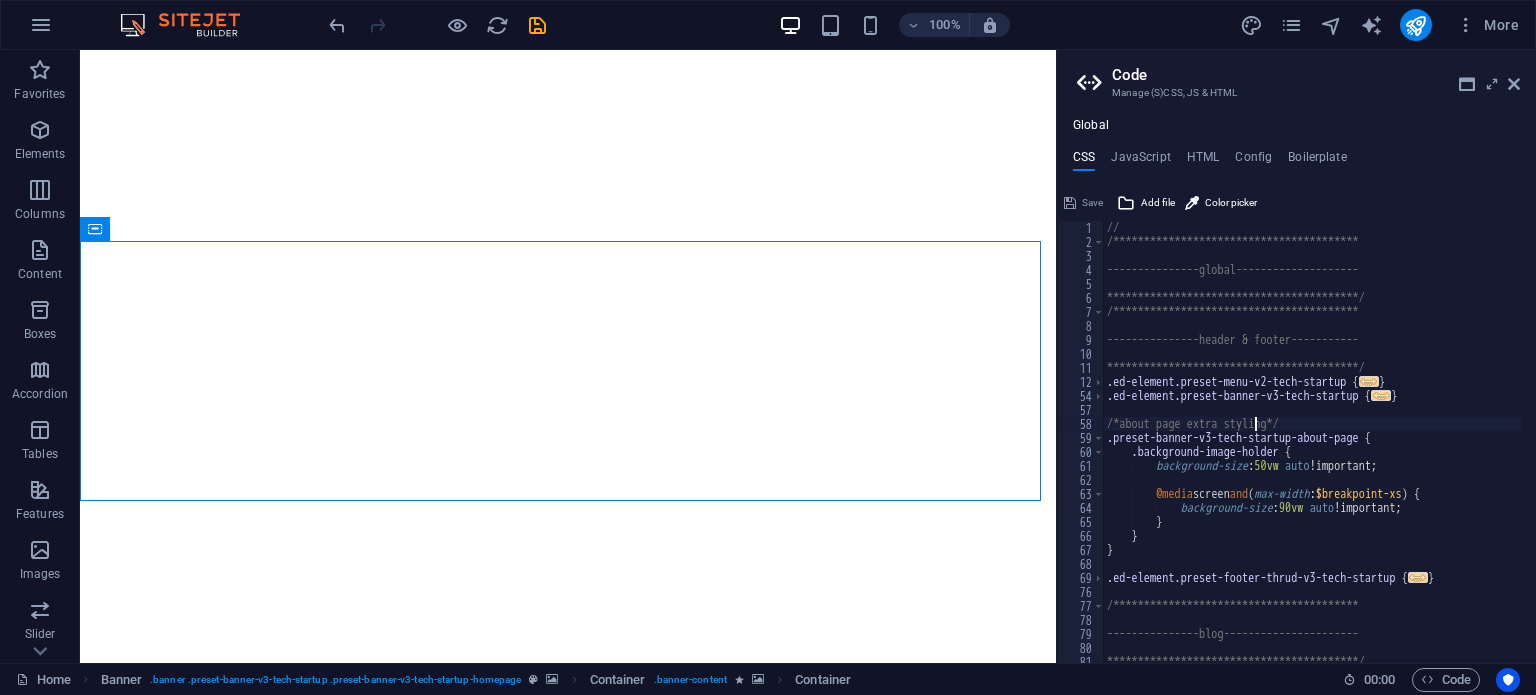 click on "**********" at bounding box center [1312, 448] 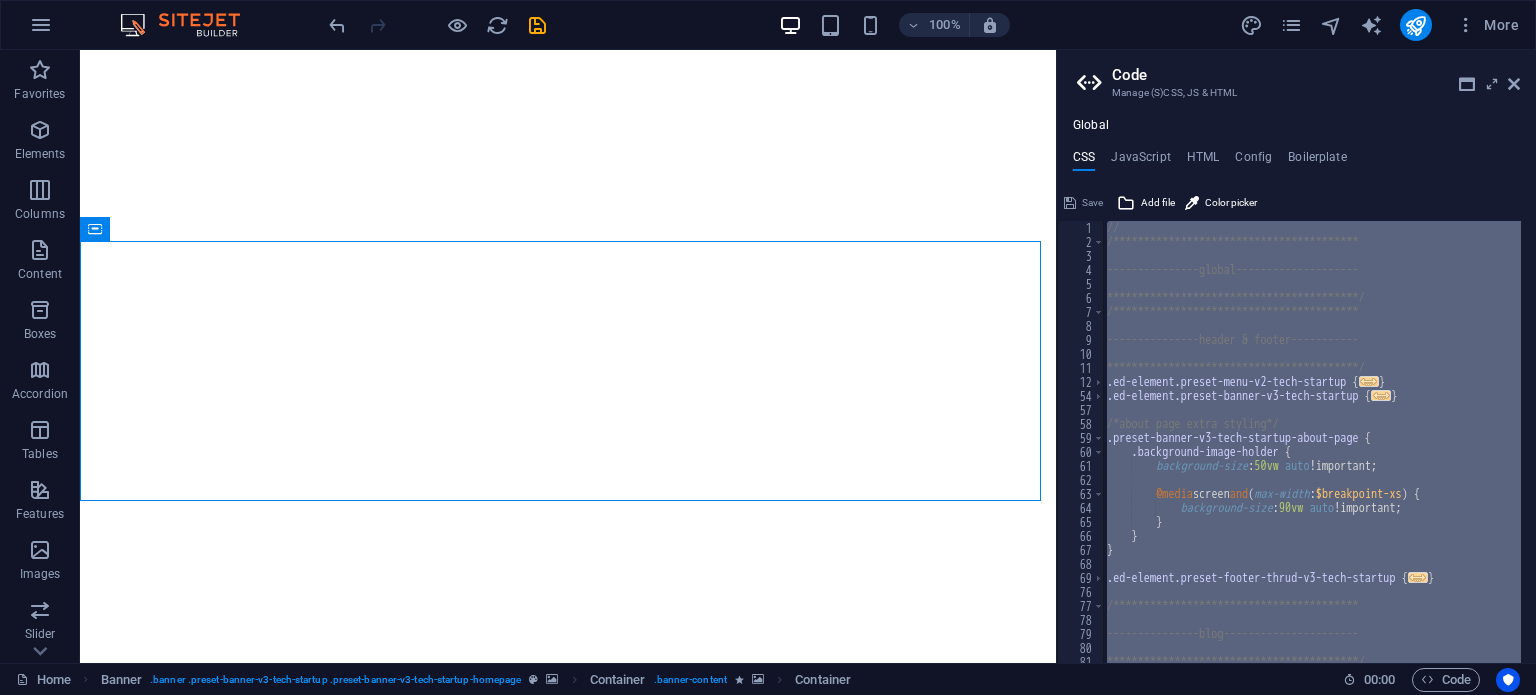 paste 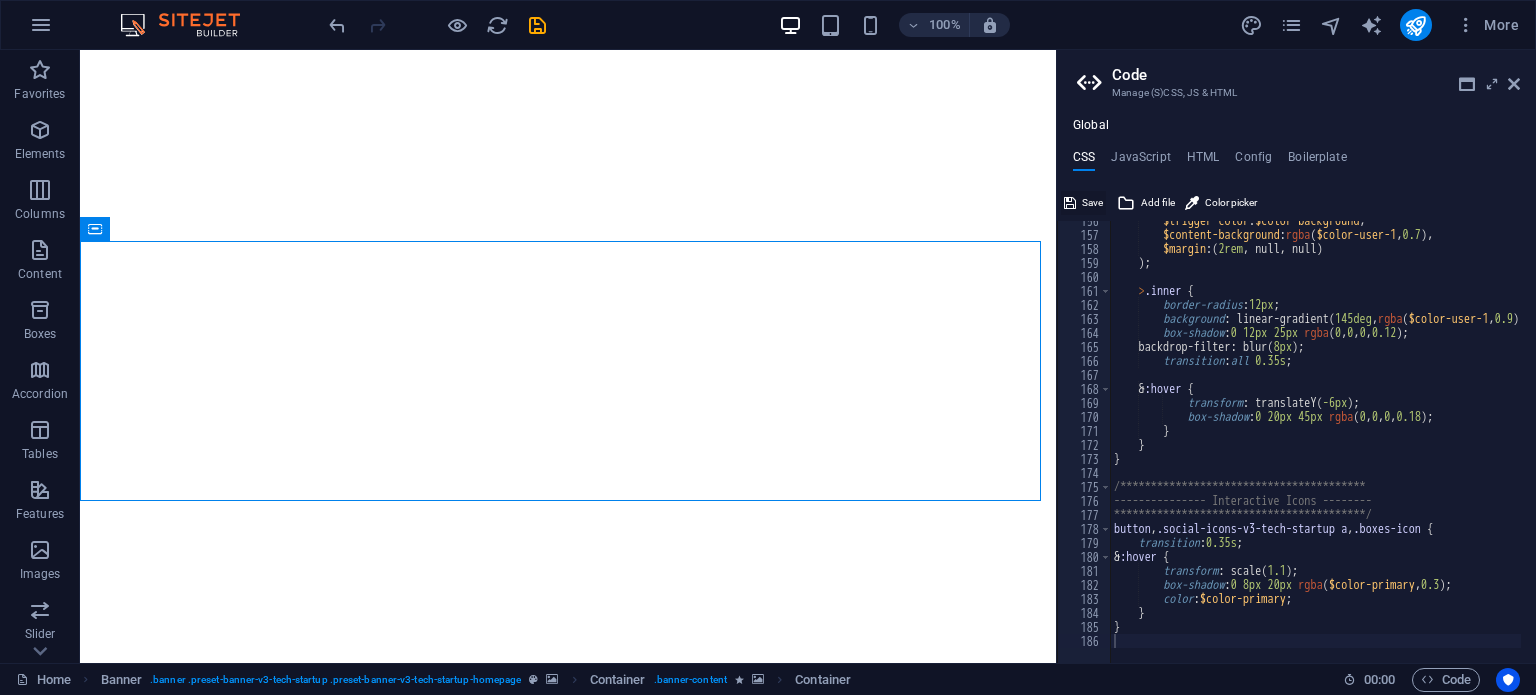 click on "Save" at bounding box center [1092, 203] 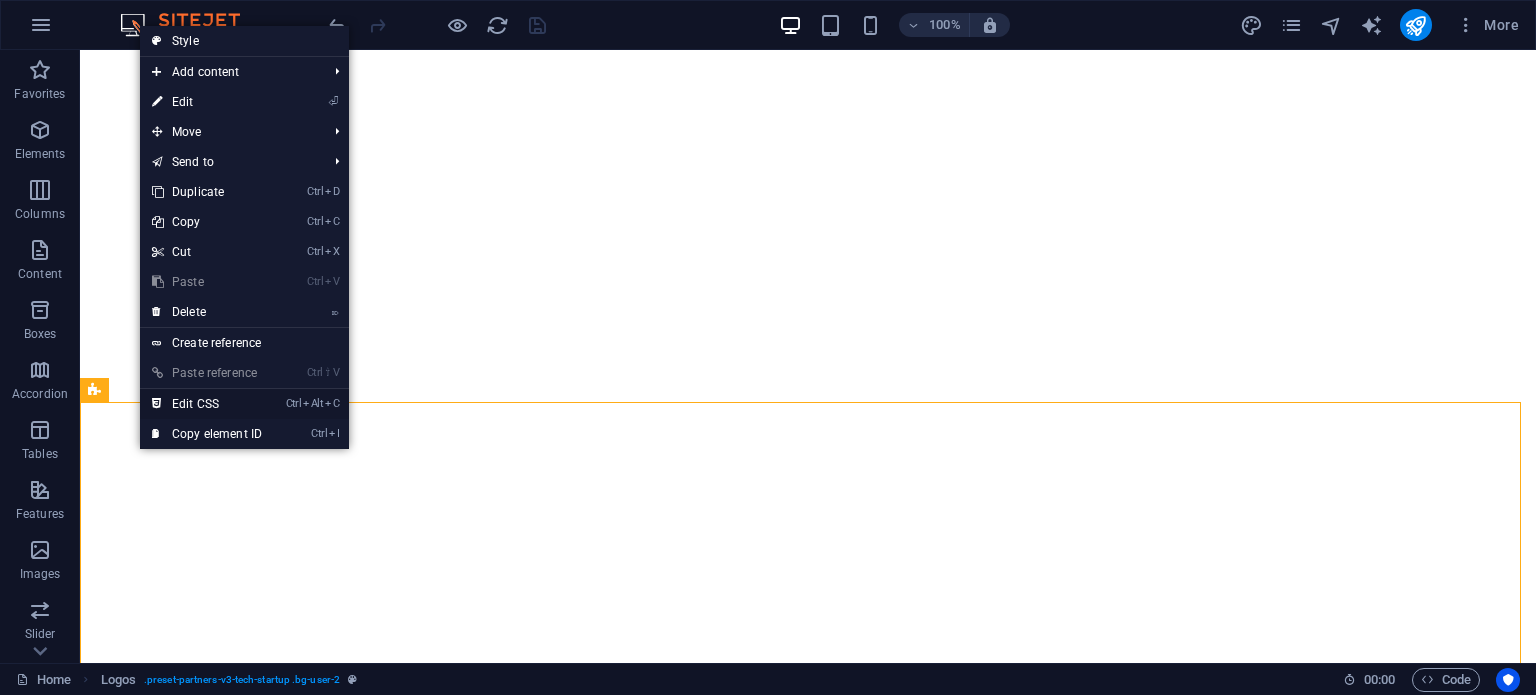 click on "Ctrl Alt C  Edit CSS" at bounding box center (207, 404) 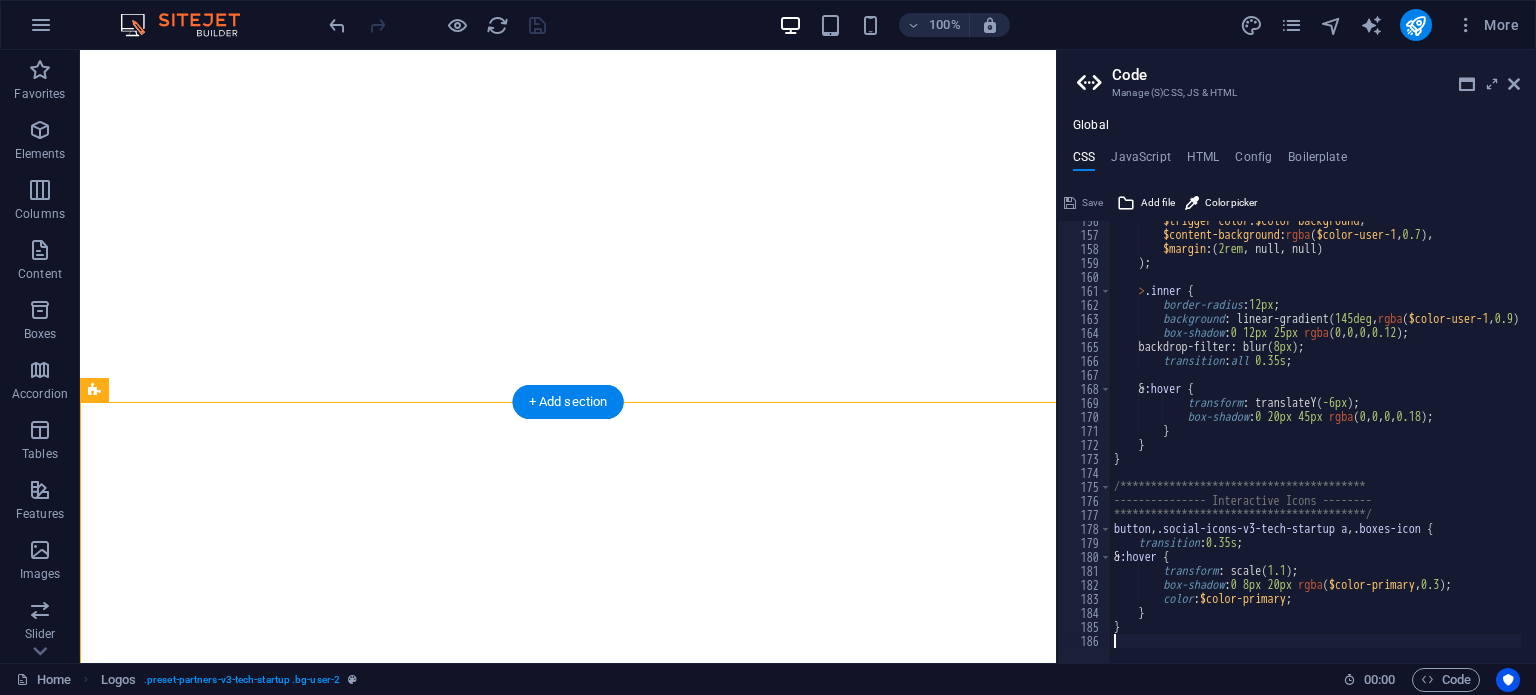 type on "transform: translateY(-8px) scale(1.02);" 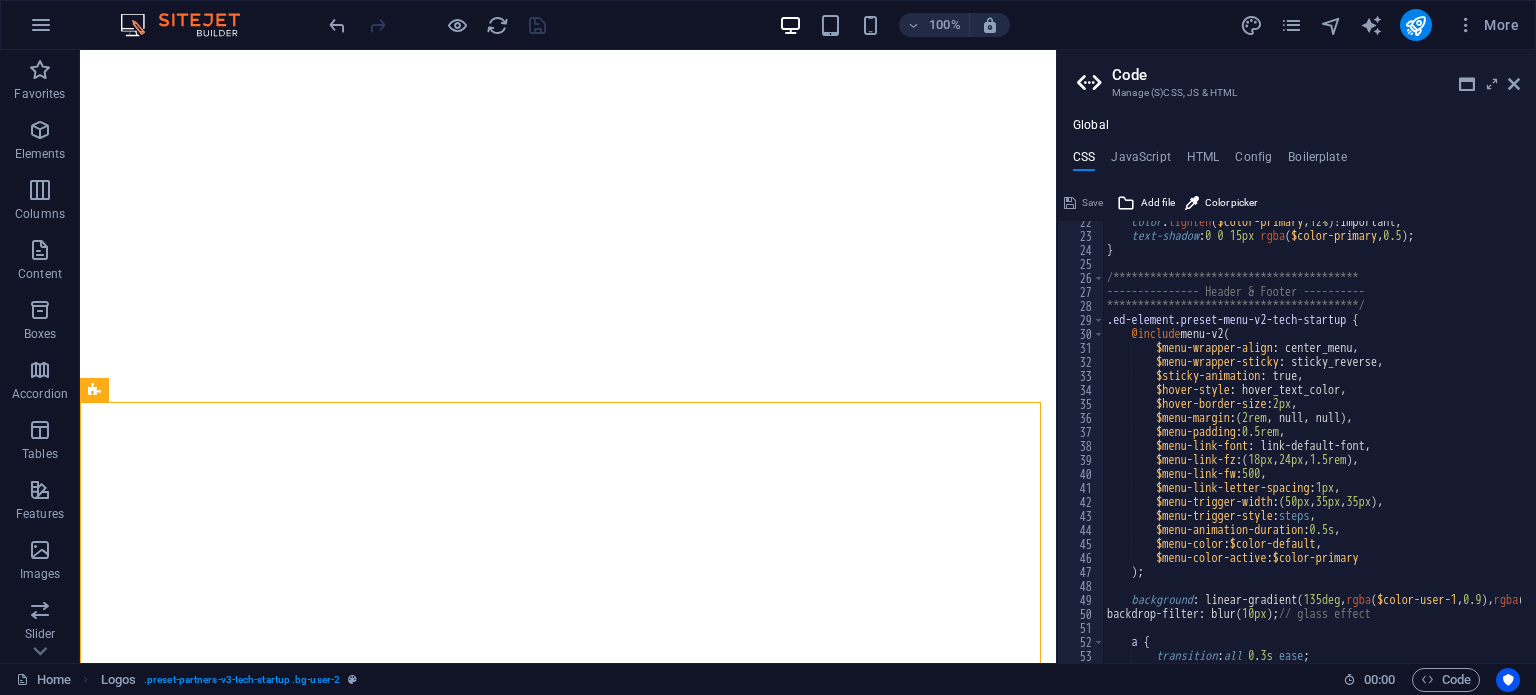 scroll, scrollTop: 0, scrollLeft: 0, axis: both 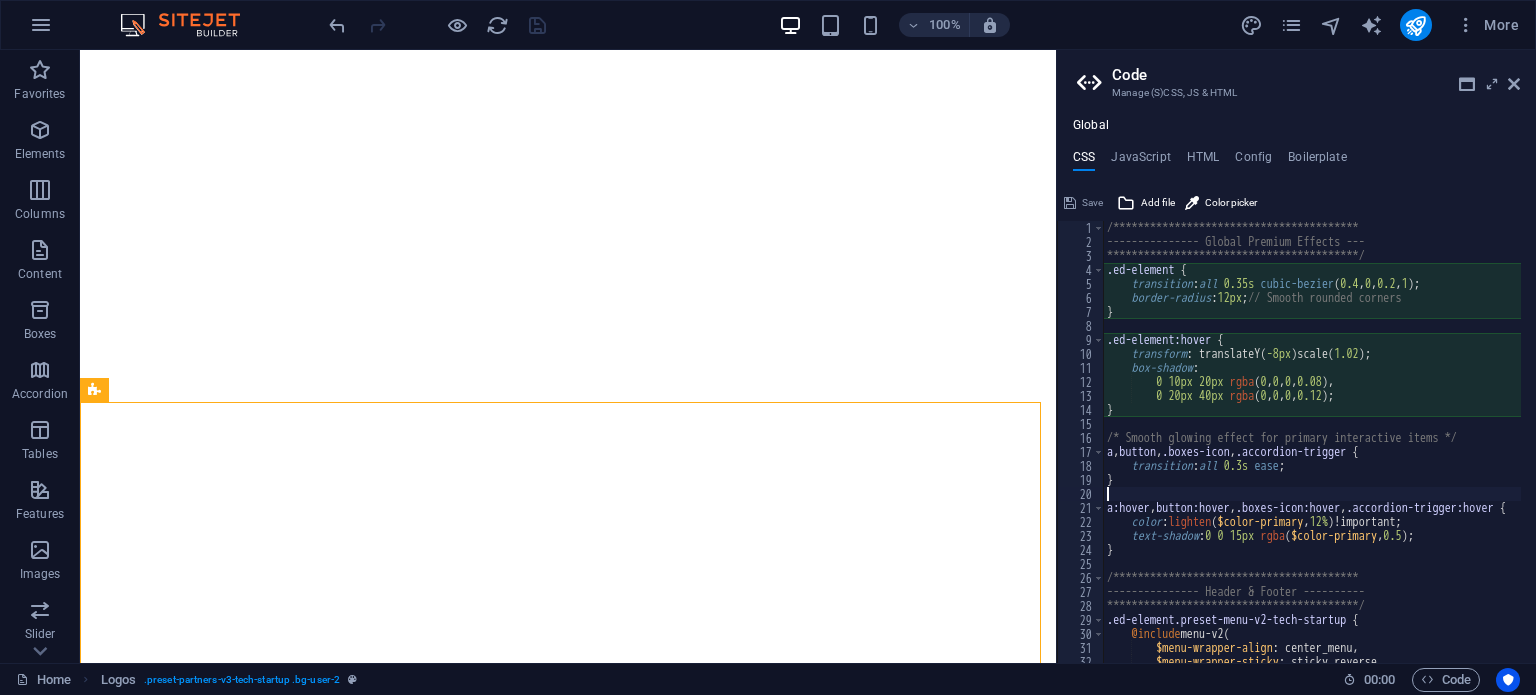 click on "**********" at bounding box center (1437, 448) 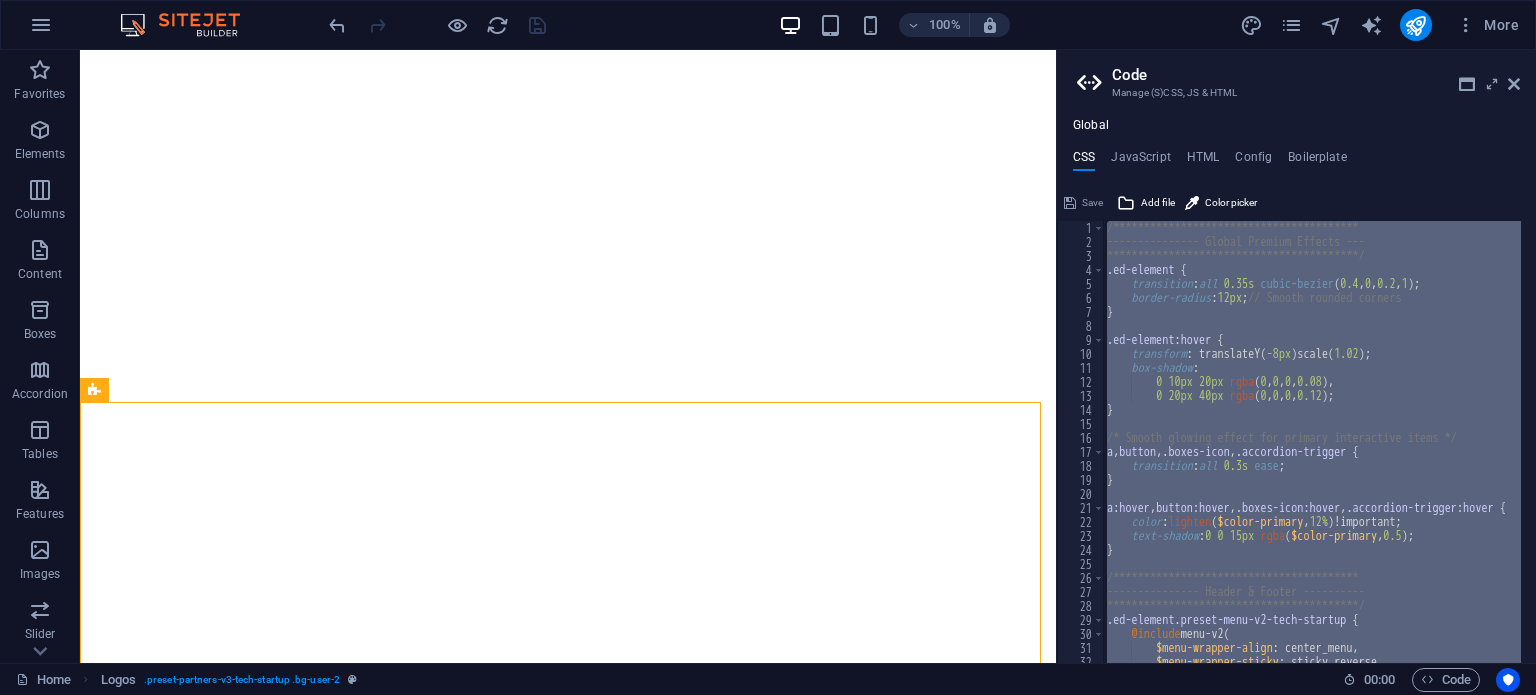 click on "**********" at bounding box center [1312, 442] 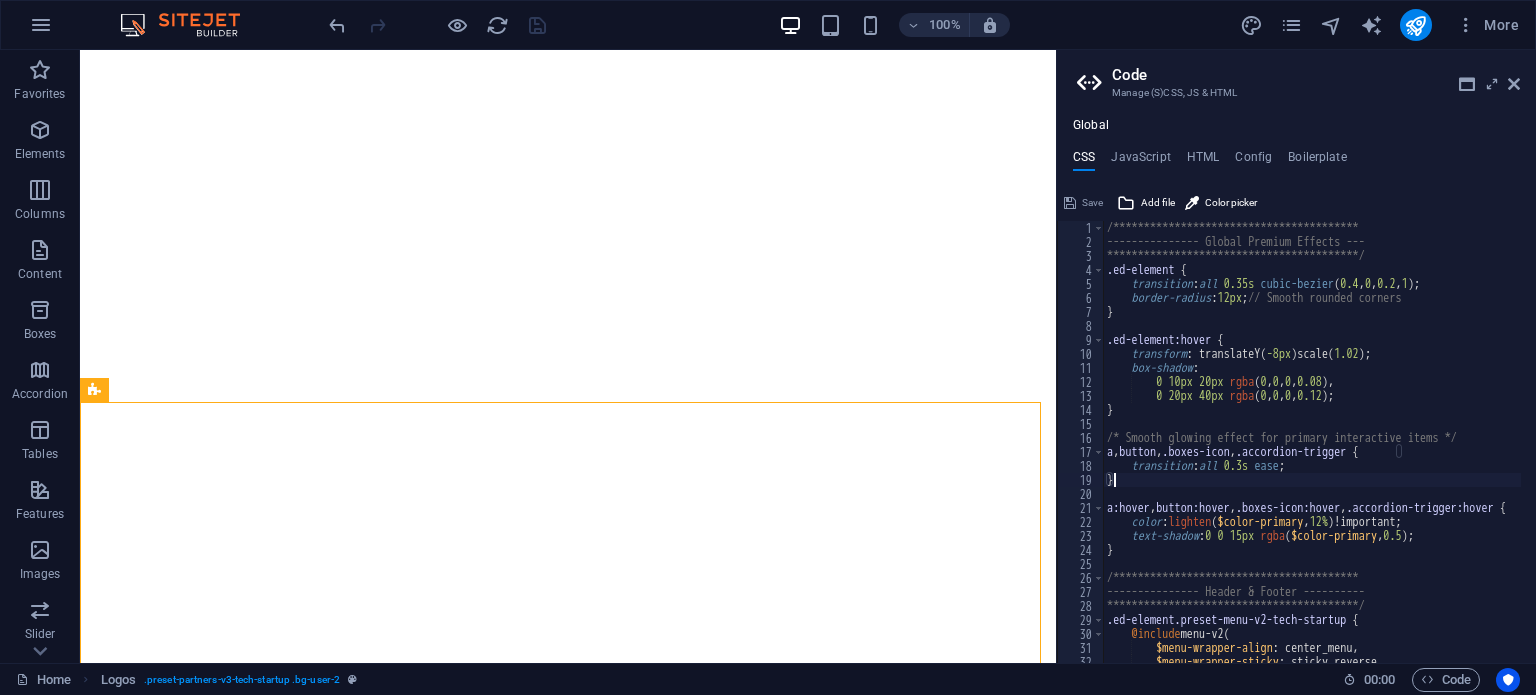 click on "**********" at bounding box center [1437, 448] 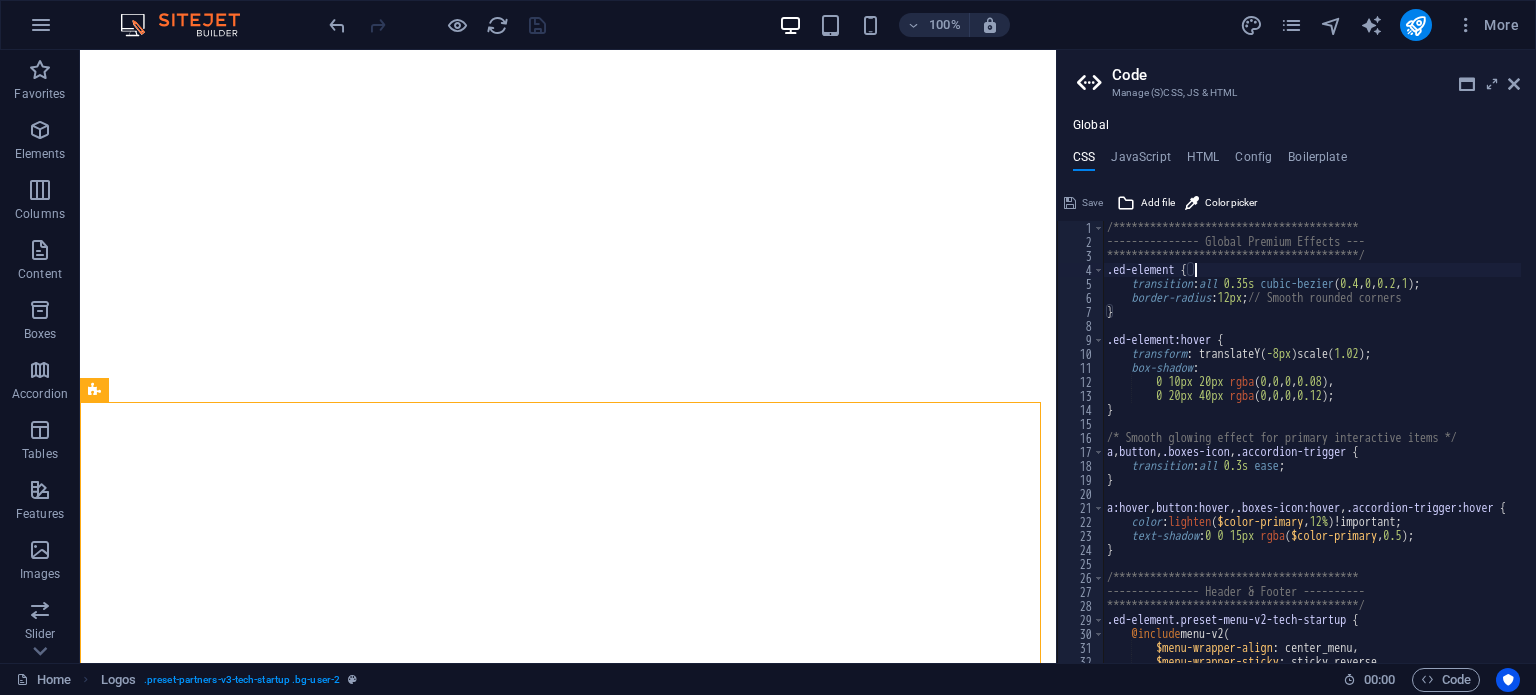 type on "}" 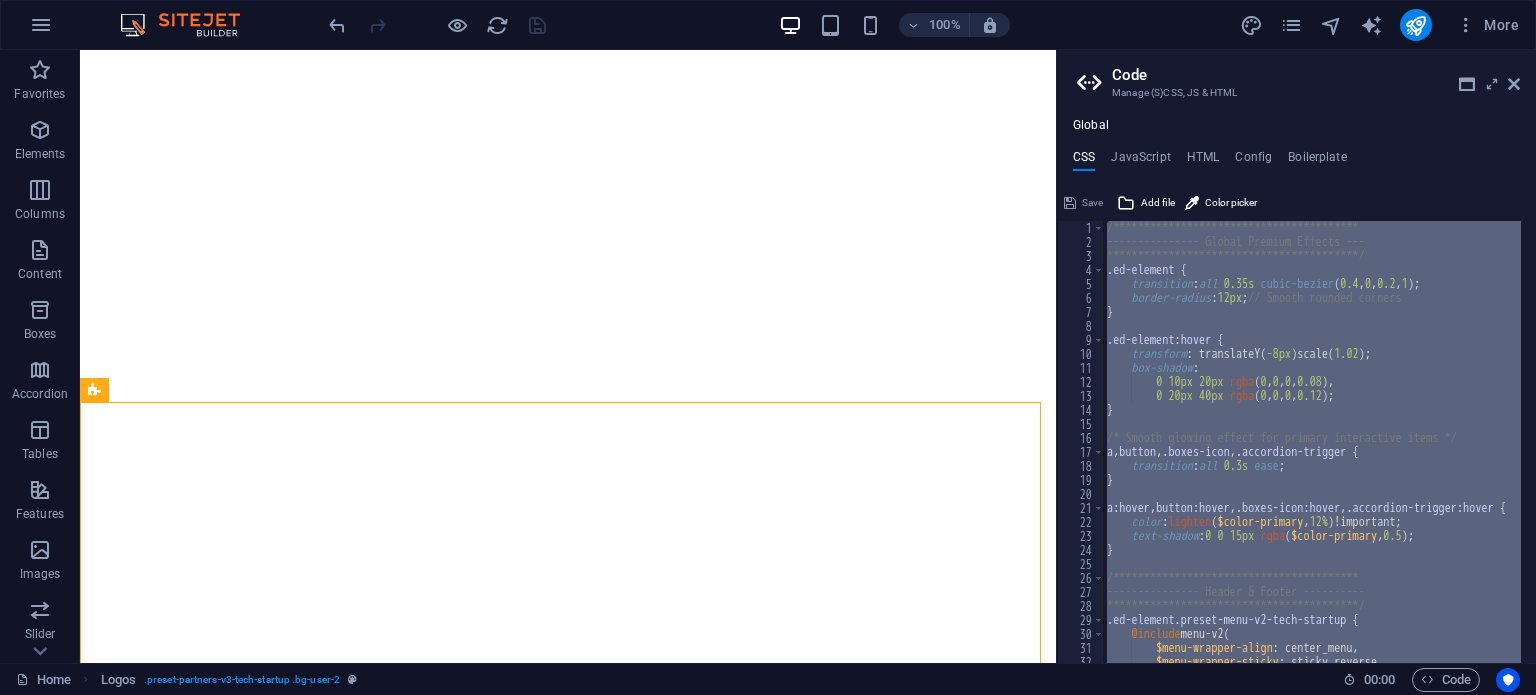 paste 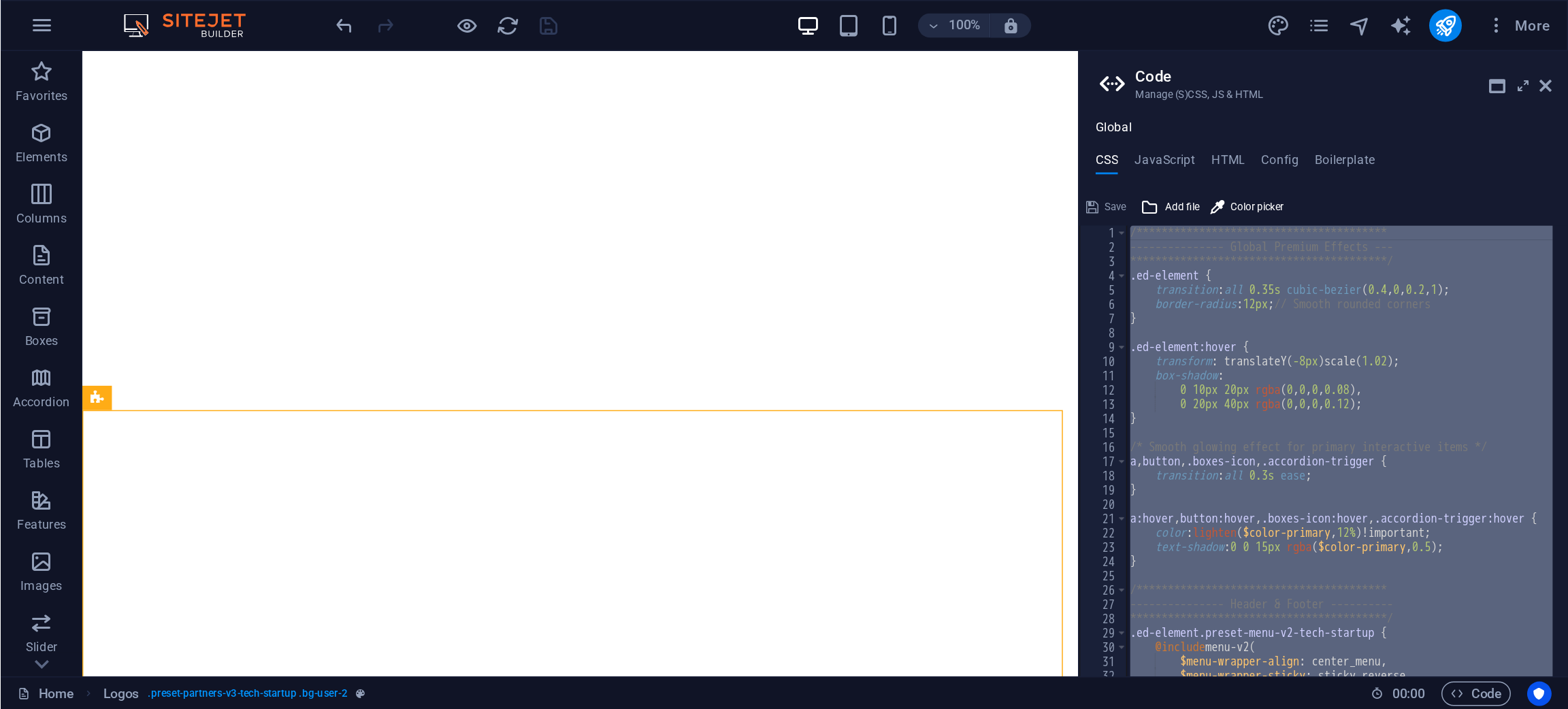 scroll, scrollTop: 691, scrollLeft: 0, axis: vertical 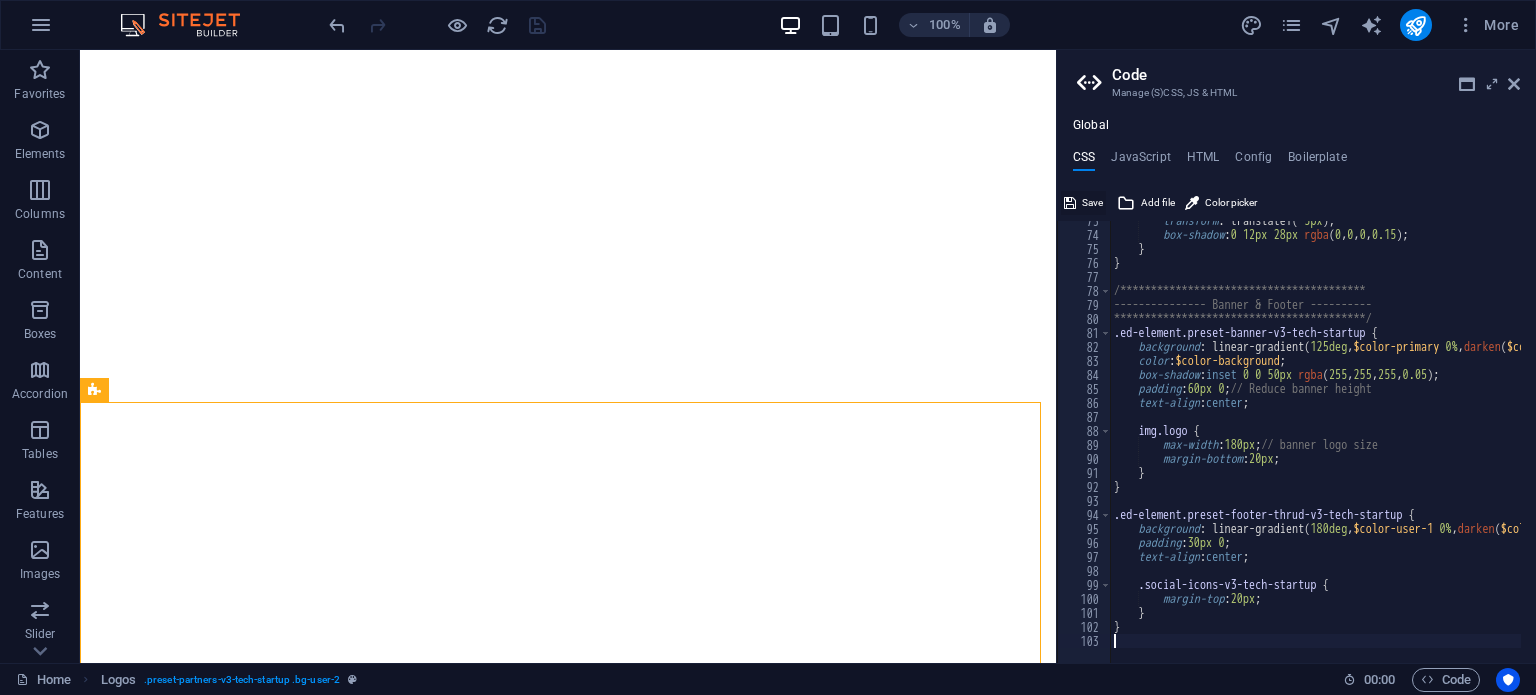 click on "Save" at bounding box center [1092, 203] 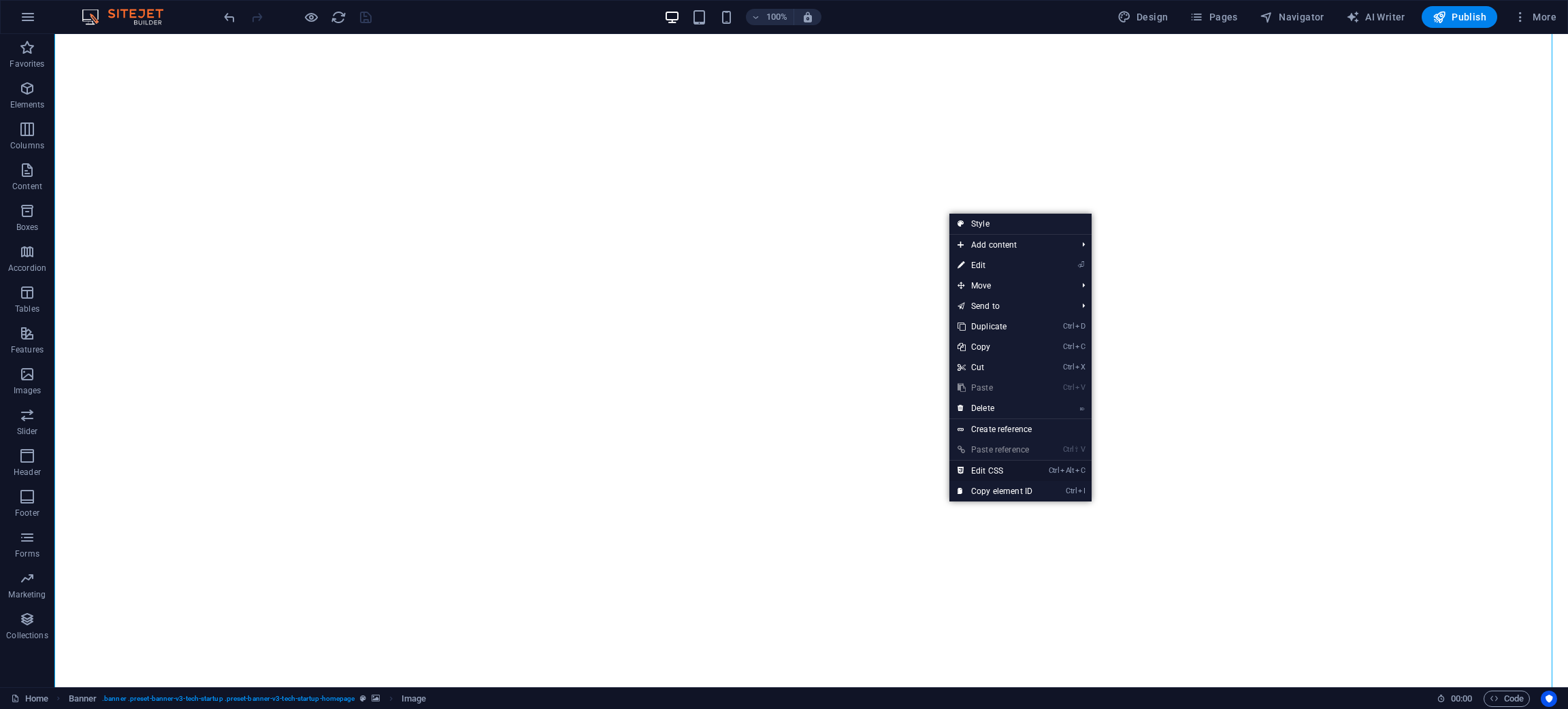 click on "Ctrl Alt C  Edit CSS" at bounding box center (995, 471) 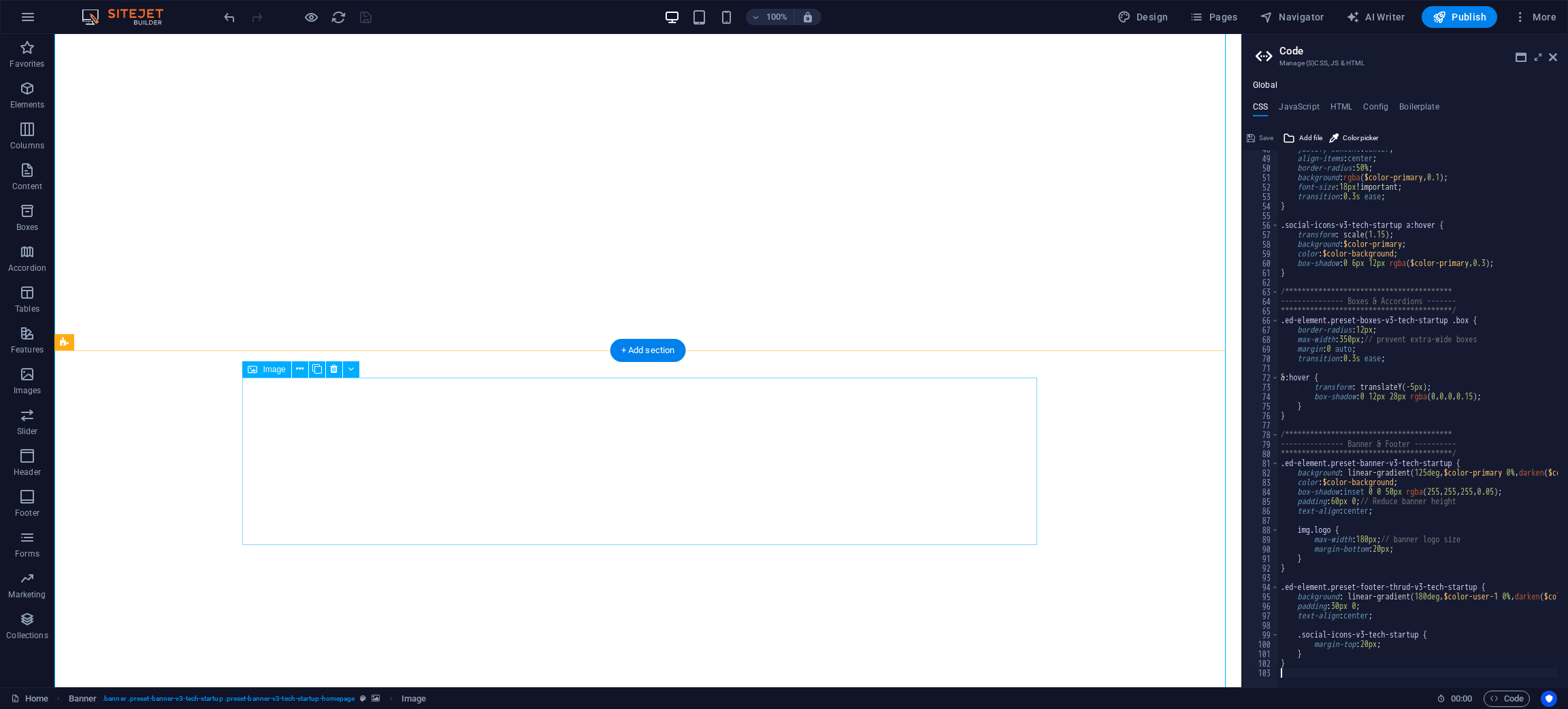 scroll, scrollTop: 0, scrollLeft: 0, axis: both 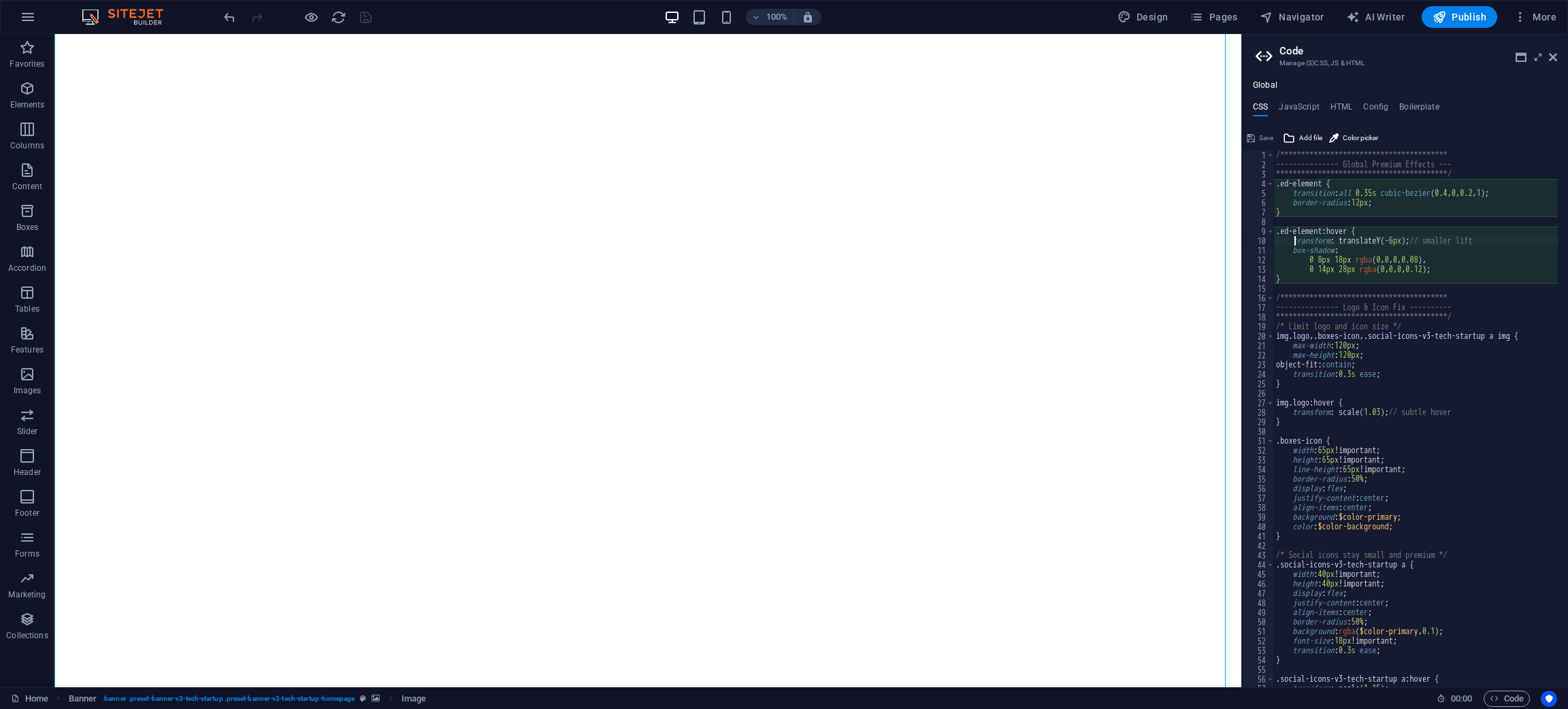 click on "**********" at bounding box center (1484, 423) 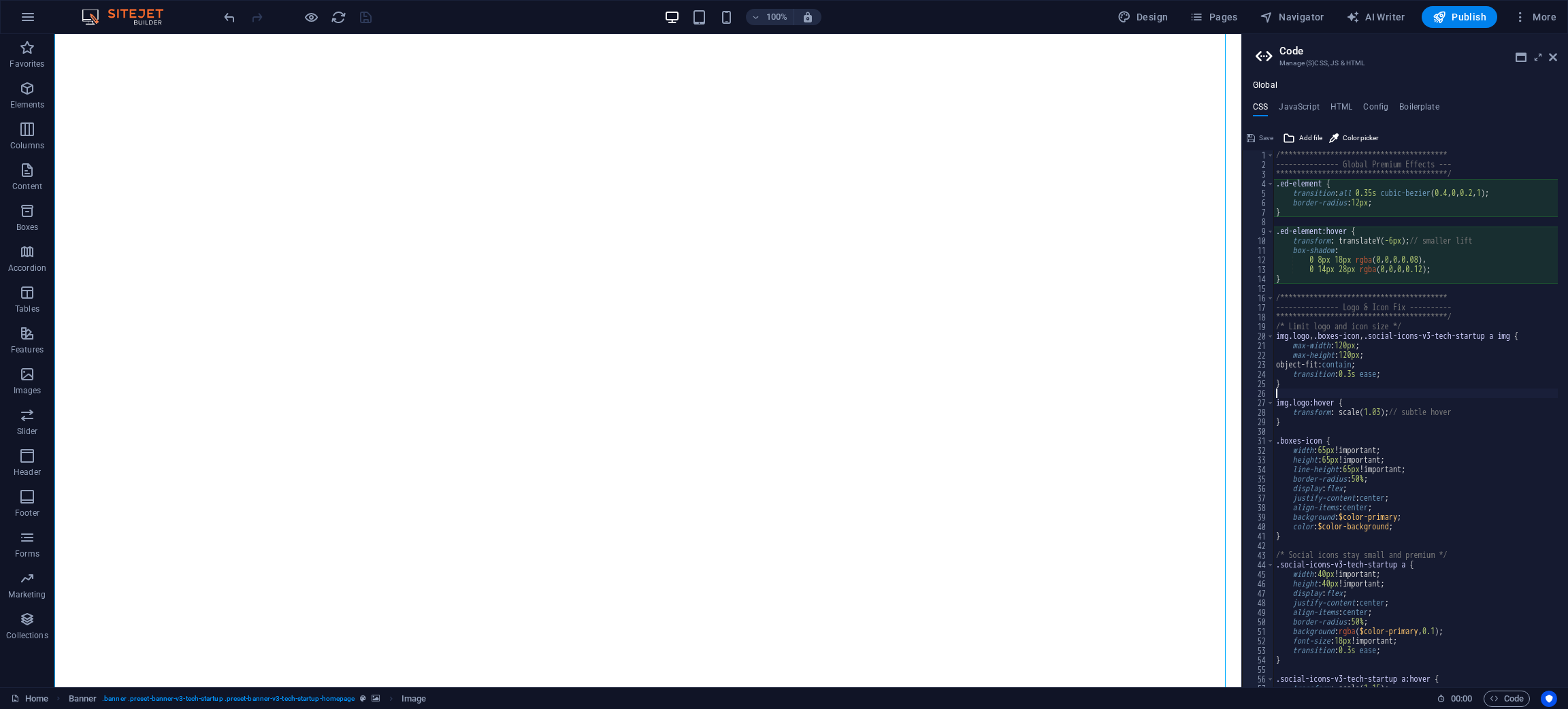 type on "}" 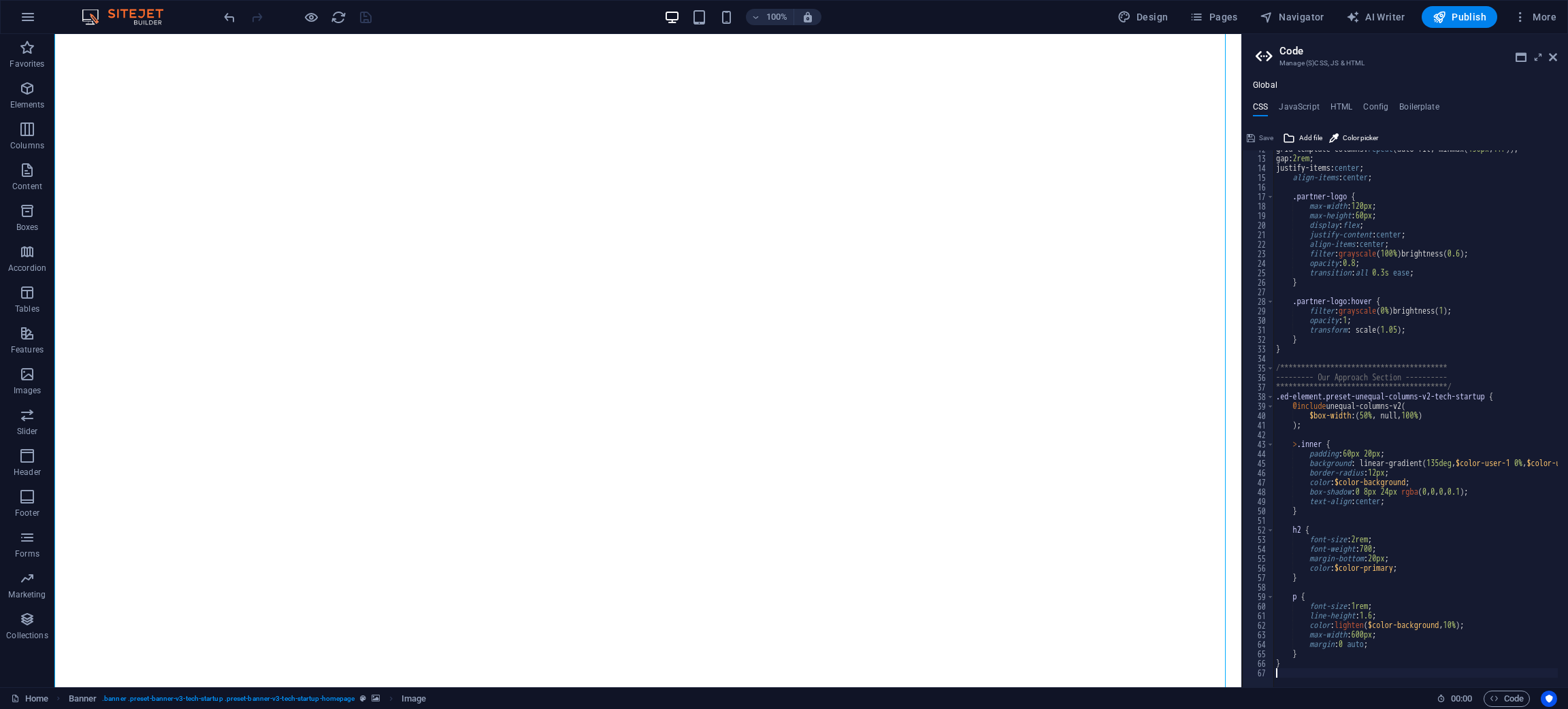type 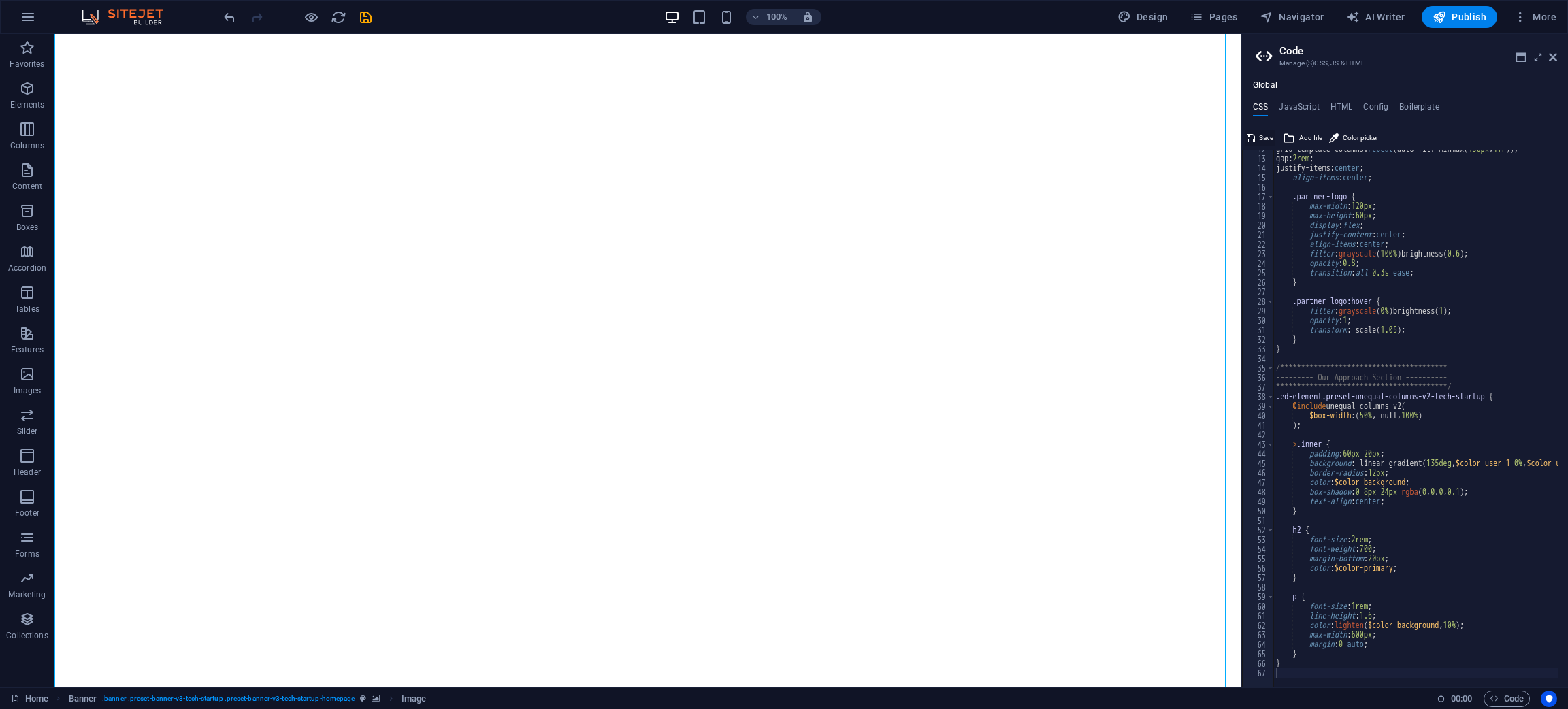 click on "Save" at bounding box center (1266, 138) 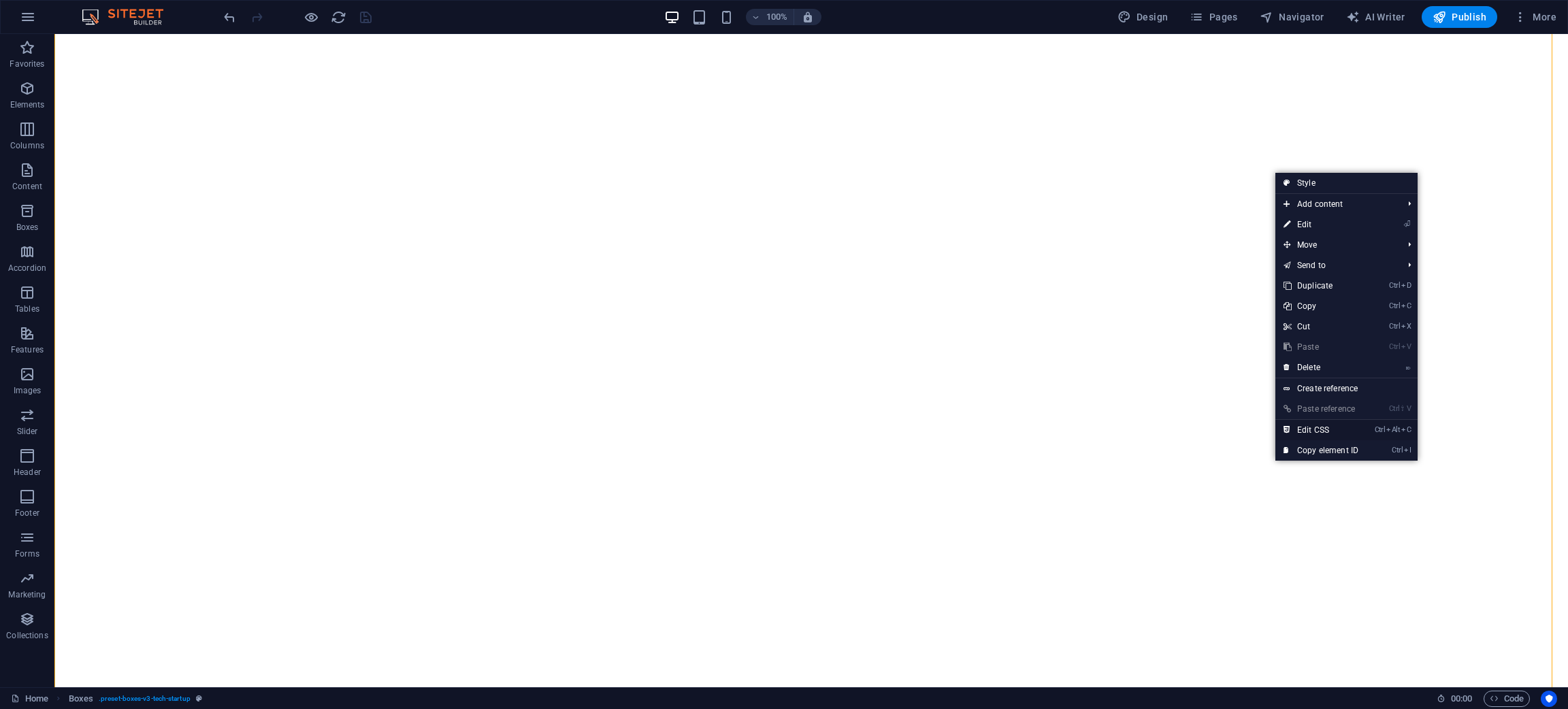 click on "Ctrl Alt C  Edit CSS" at bounding box center (1321, 430) 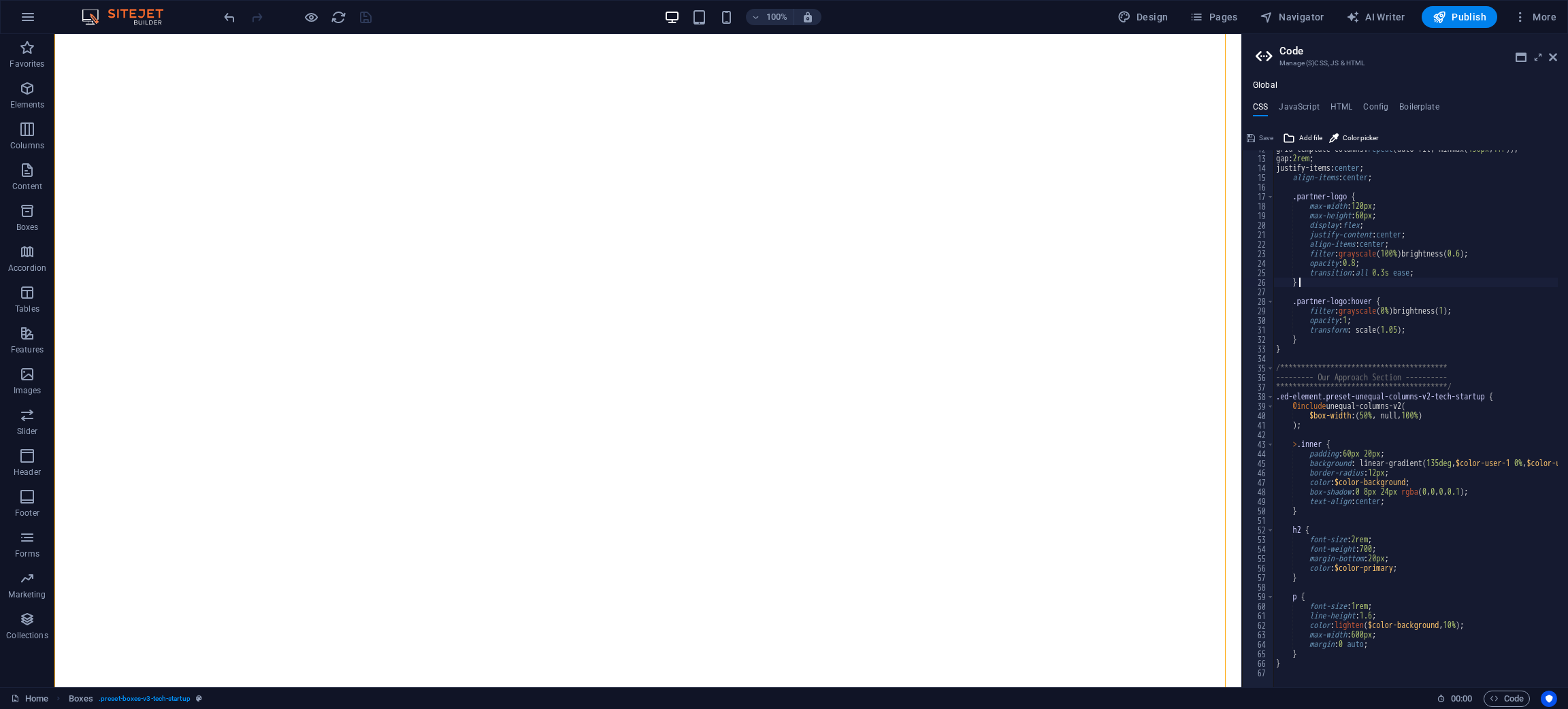 click on "**********" at bounding box center (1464, 417) 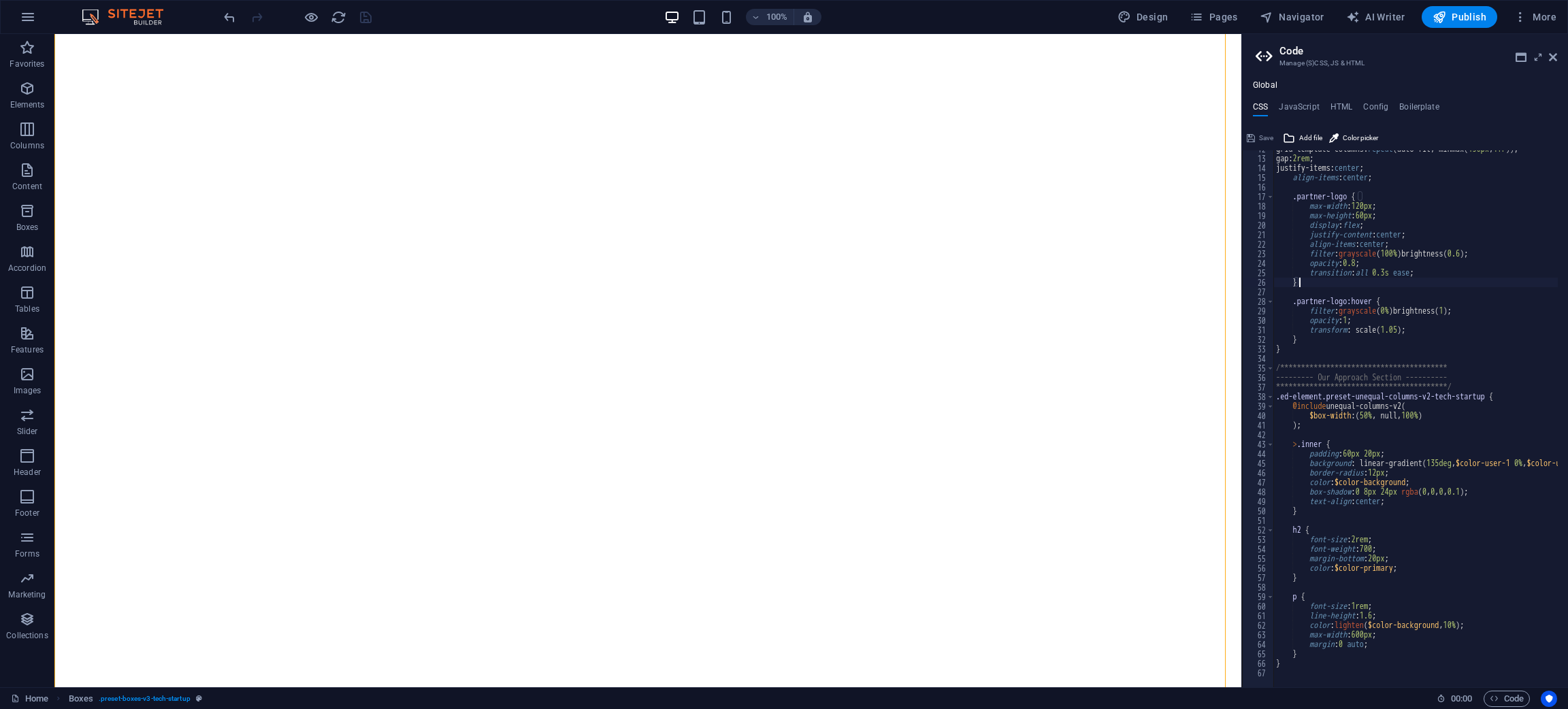 type on "}" 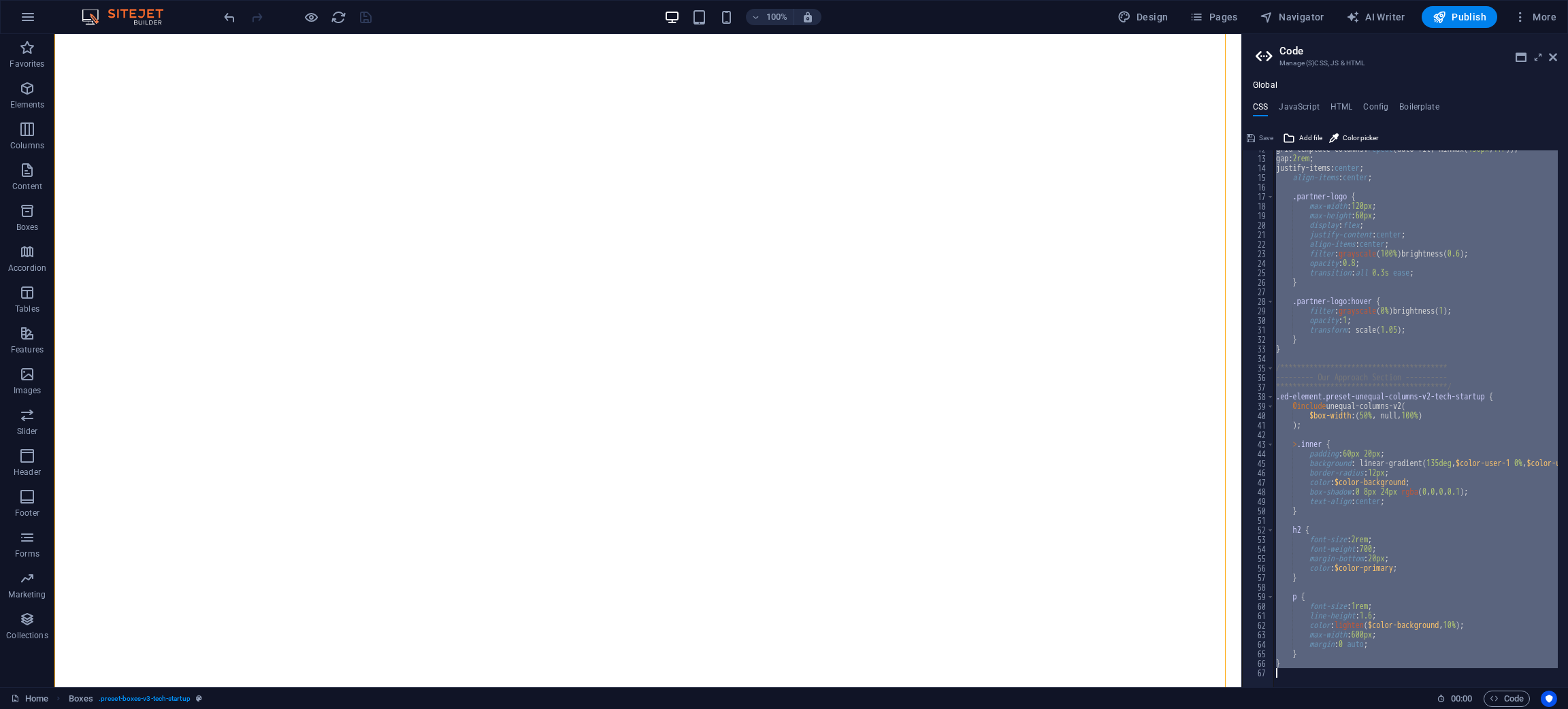 type 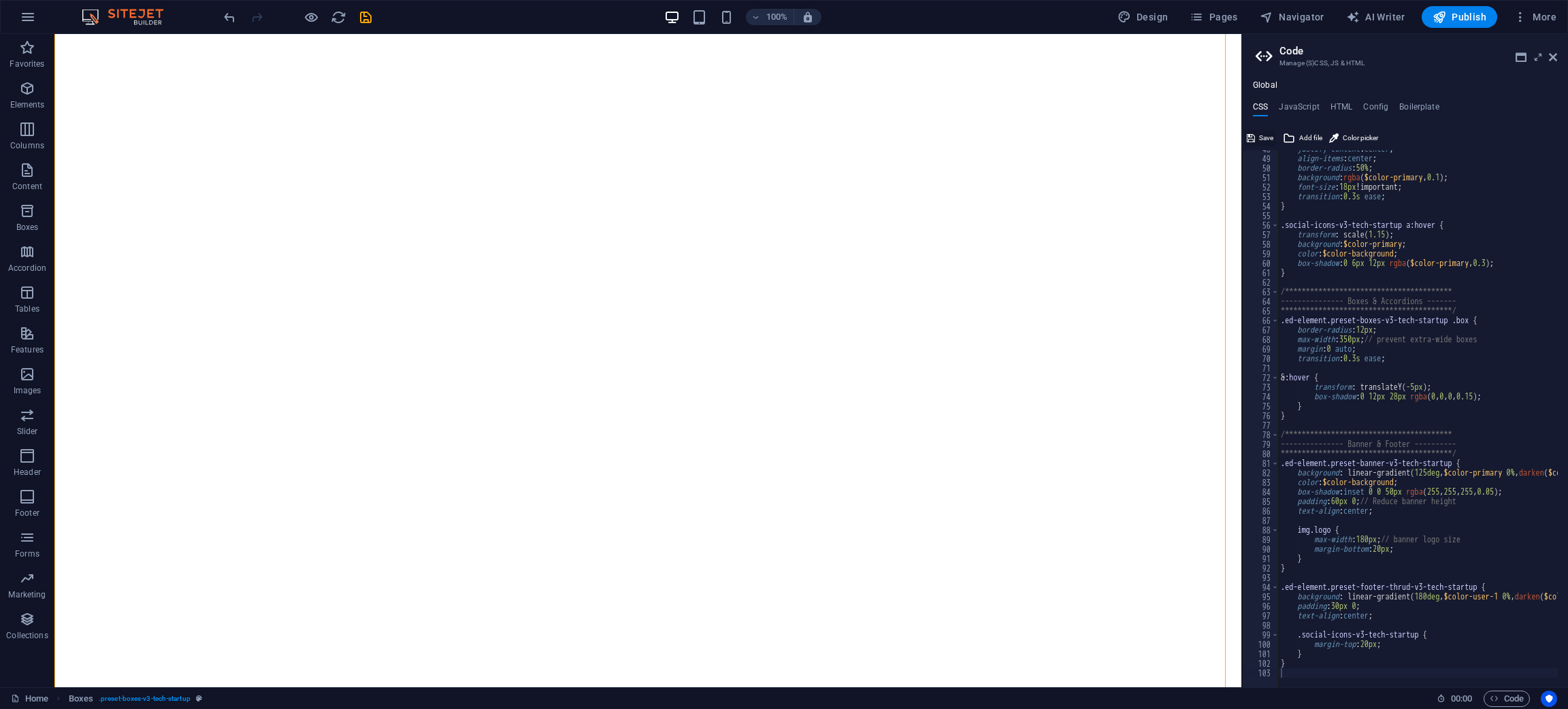 click on "Save" at bounding box center (1266, 138) 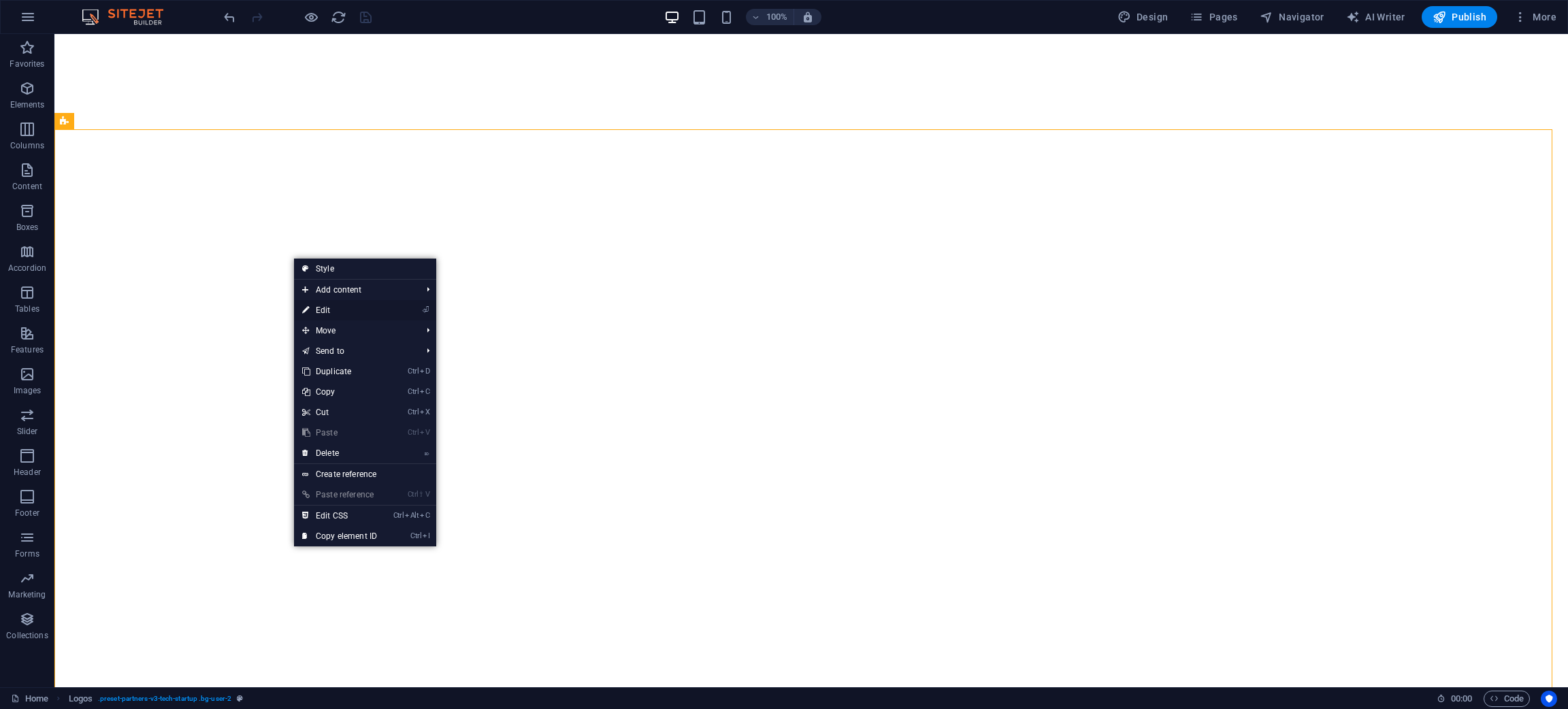 click on "⏎  Edit" at bounding box center (340, 310) 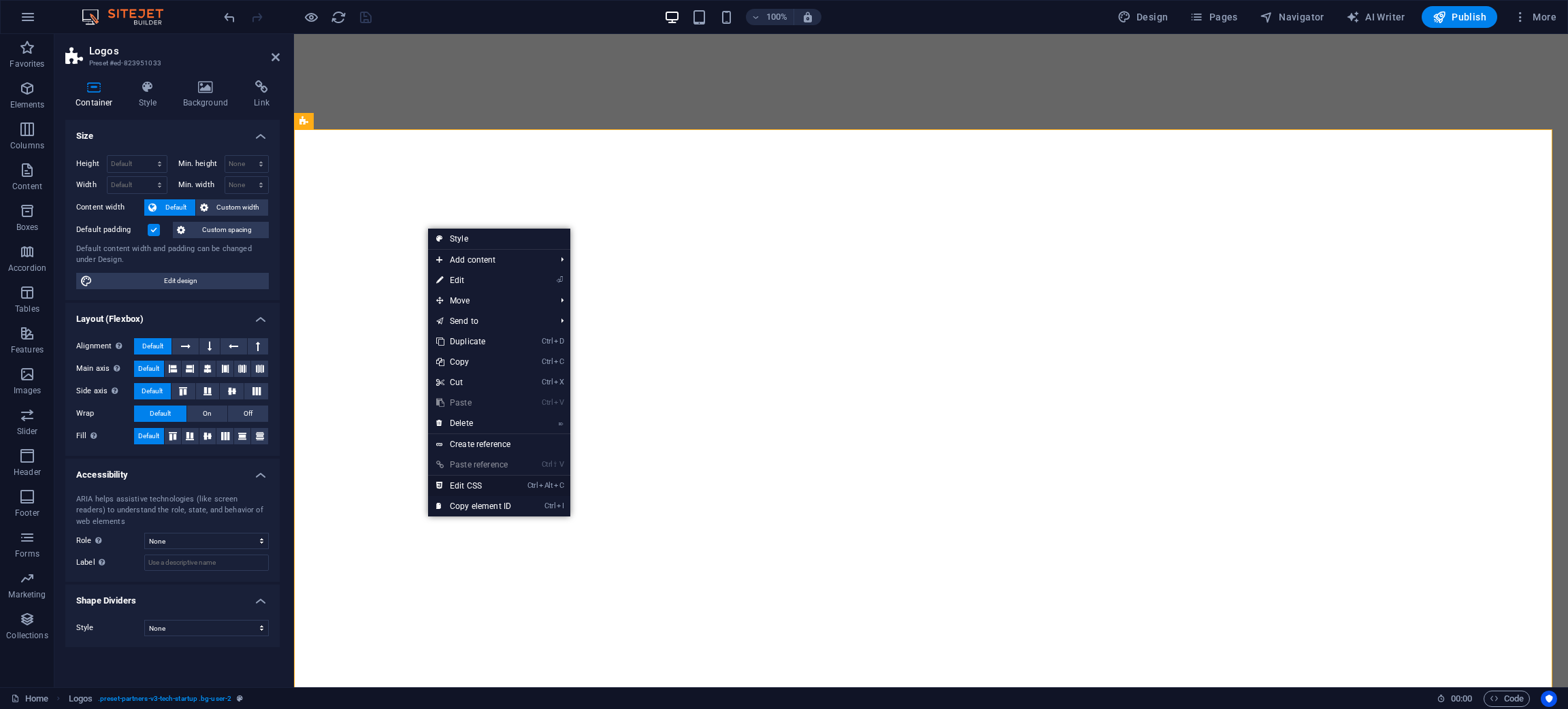 click on "Ctrl Alt C  Edit CSS" at bounding box center (474, 486) 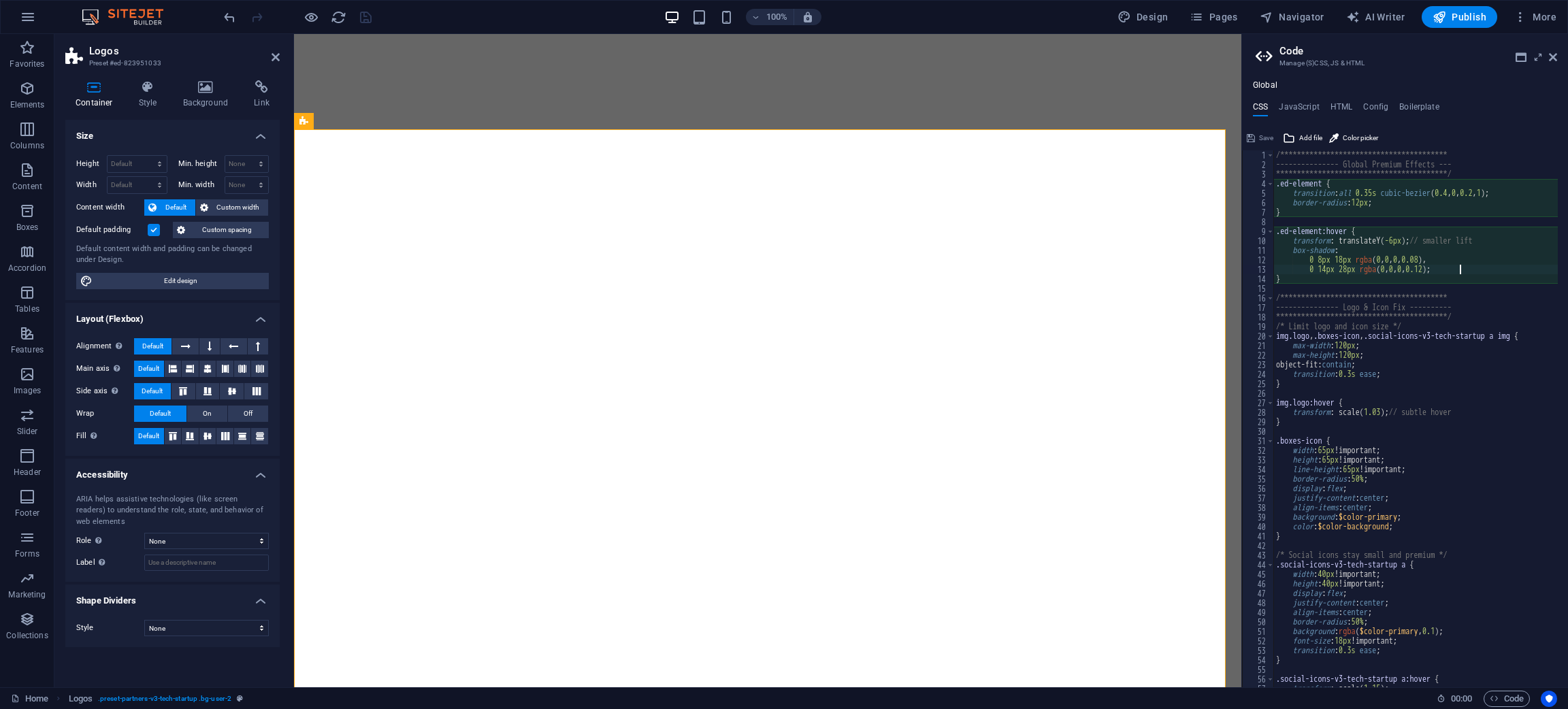 click on "**********" at bounding box center [1484, 423] 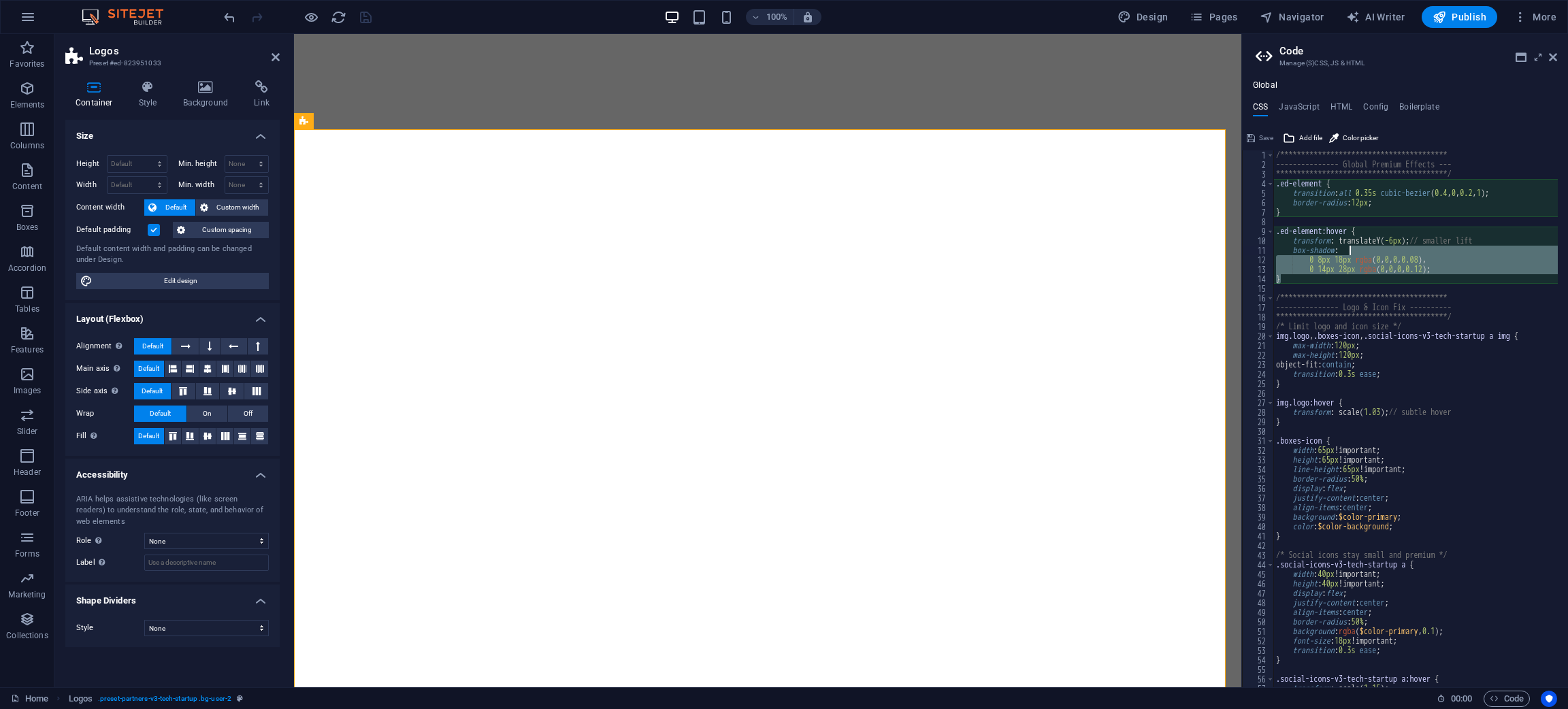 drag, startPoint x: 1489, startPoint y: 274, endPoint x: 1276, endPoint y: 277, distance: 213.02113 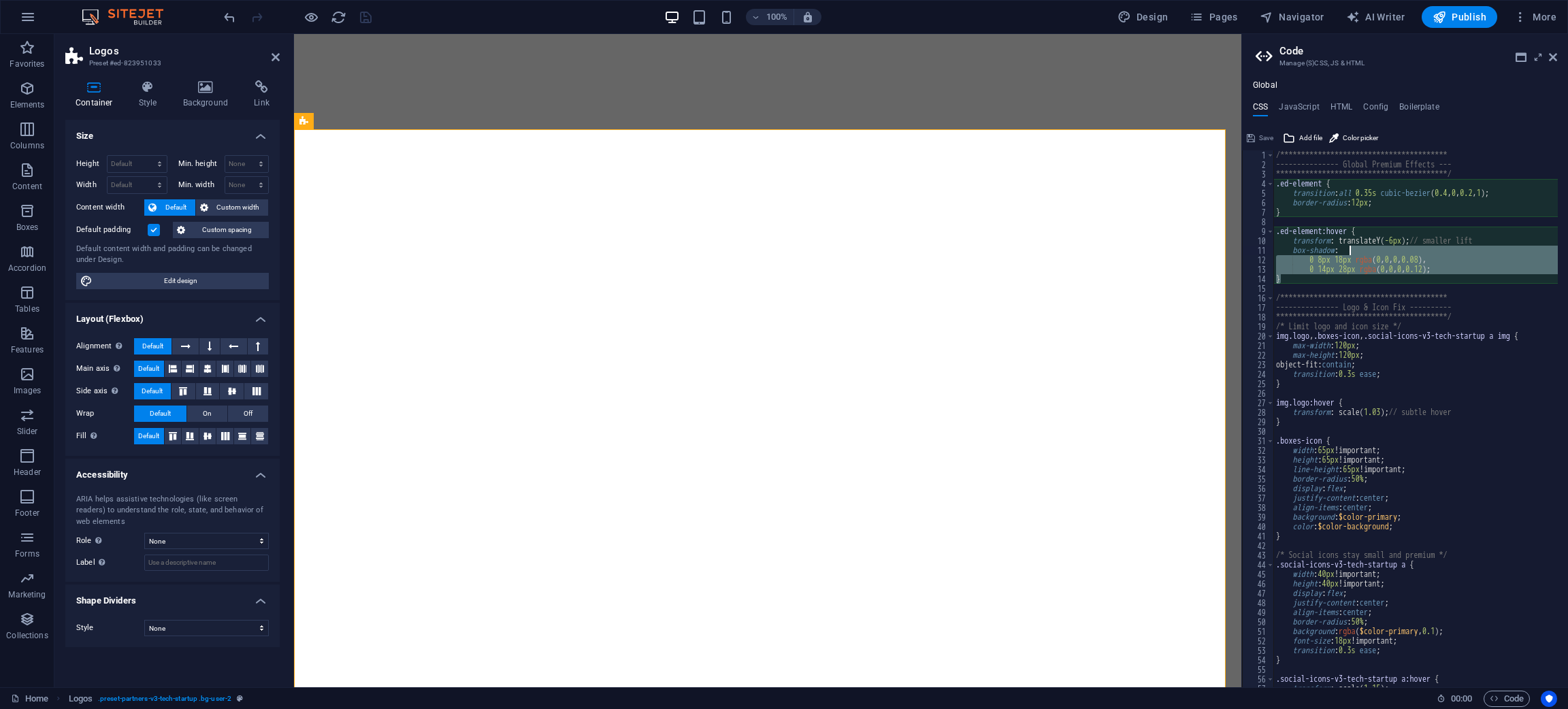 click on "**********" at bounding box center [1484, 423] 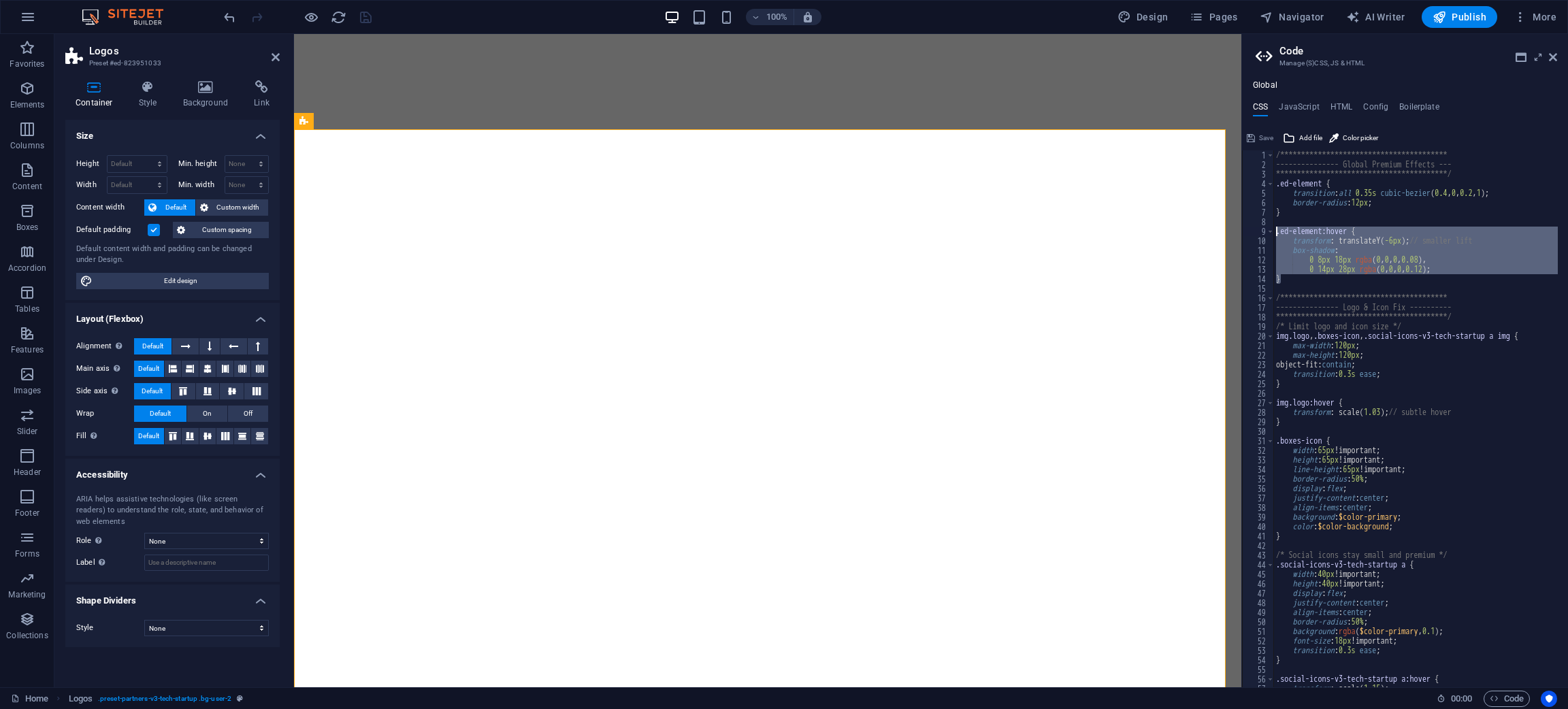 drag, startPoint x: 1292, startPoint y: 278, endPoint x: 1275, endPoint y: 232, distance: 49.0408 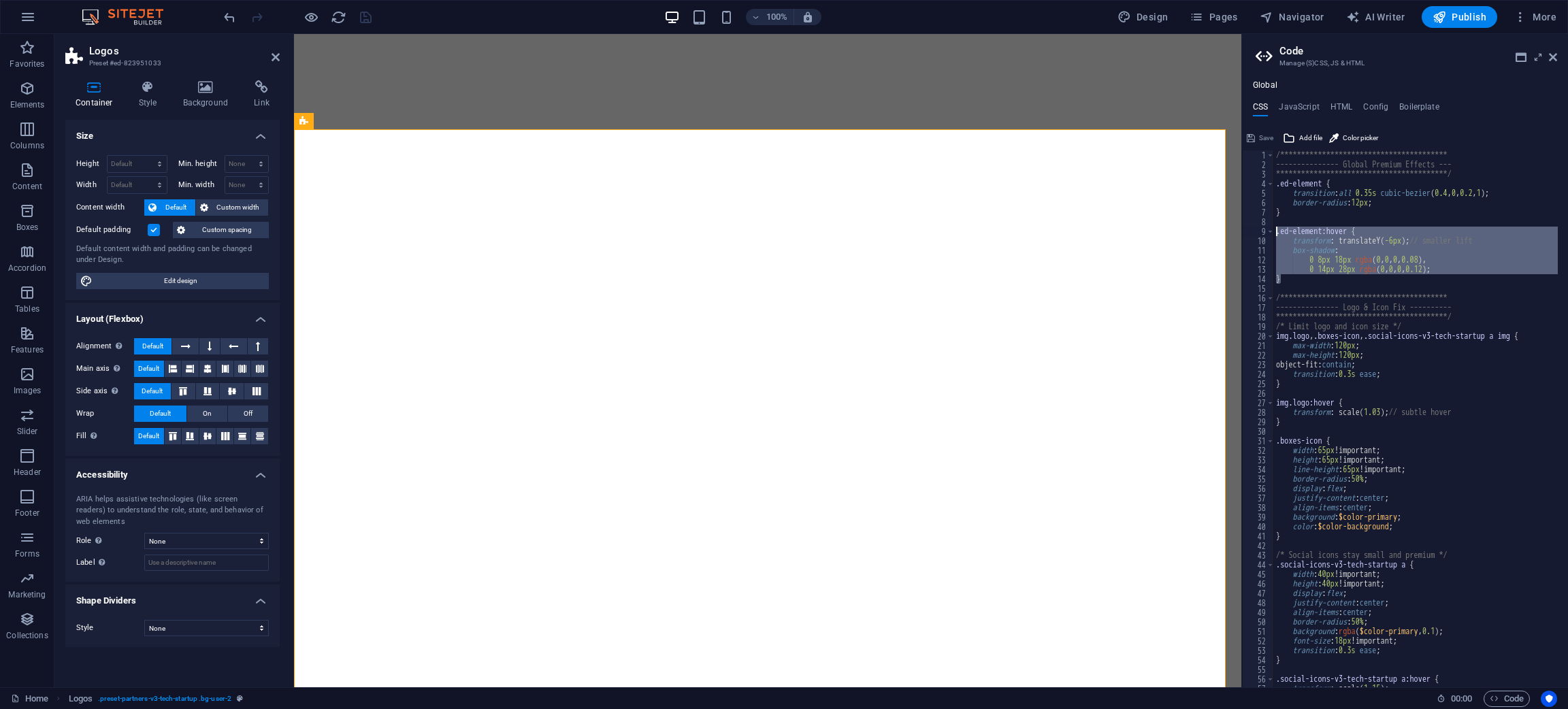 paste 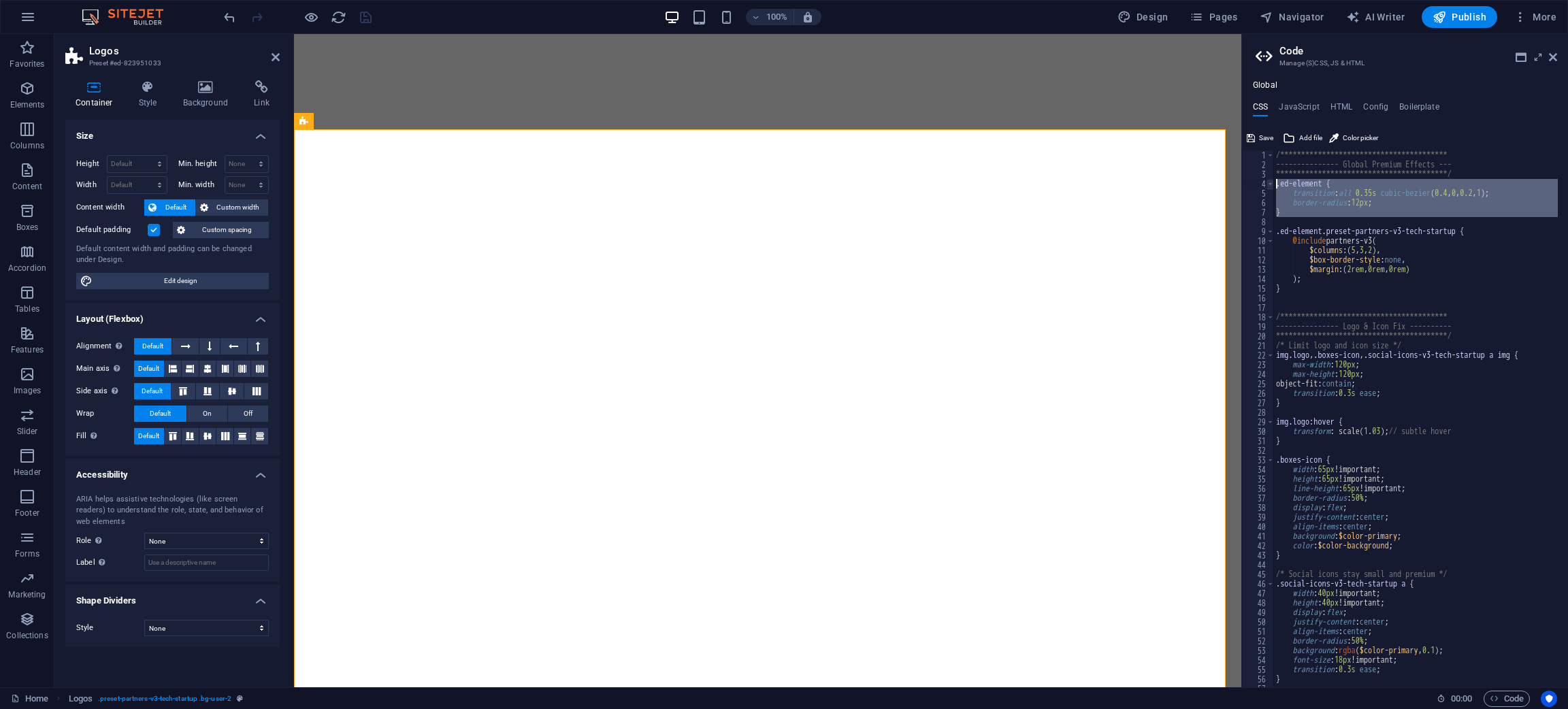 drag, startPoint x: 1294, startPoint y: 215, endPoint x: 1271, endPoint y: 186, distance: 37.013511 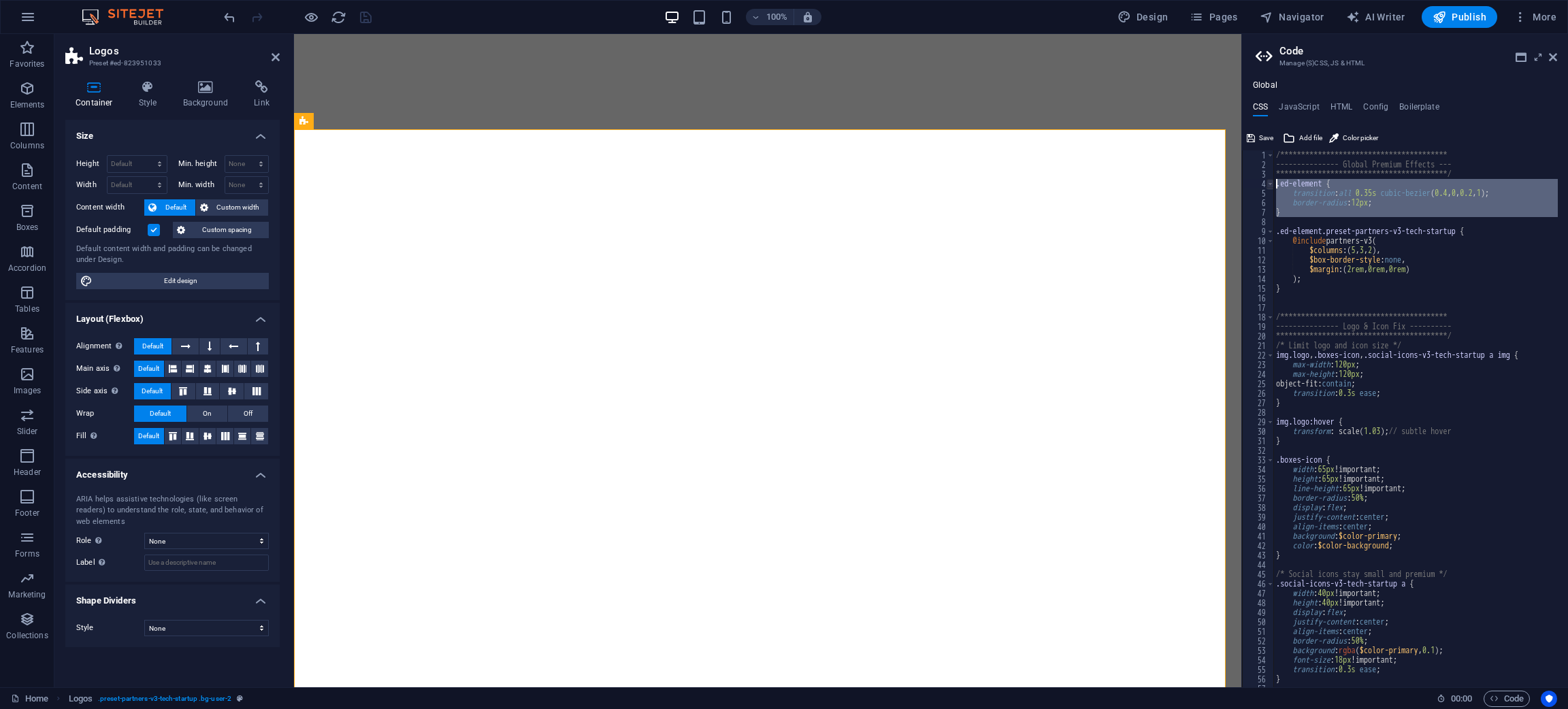 click on "**********" at bounding box center [1405, 418] 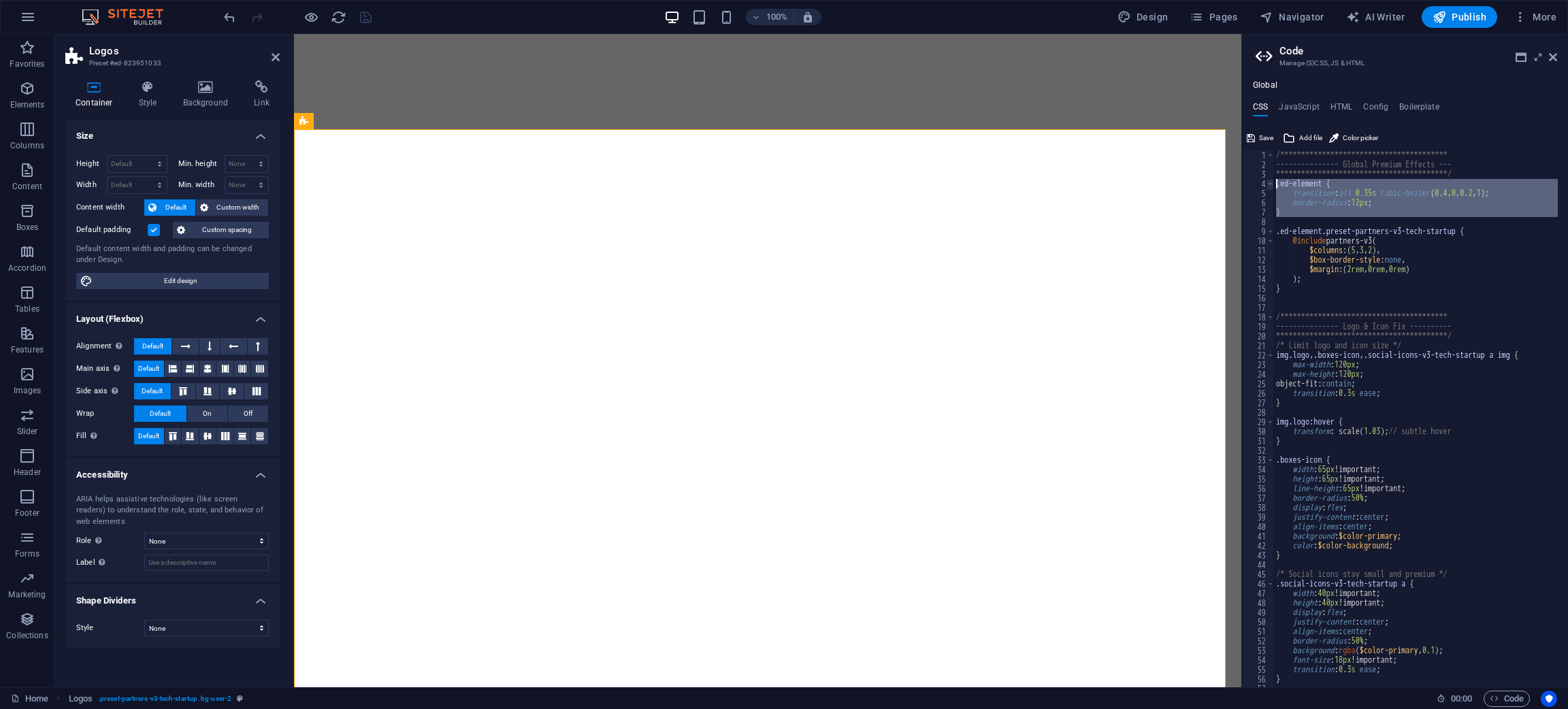type 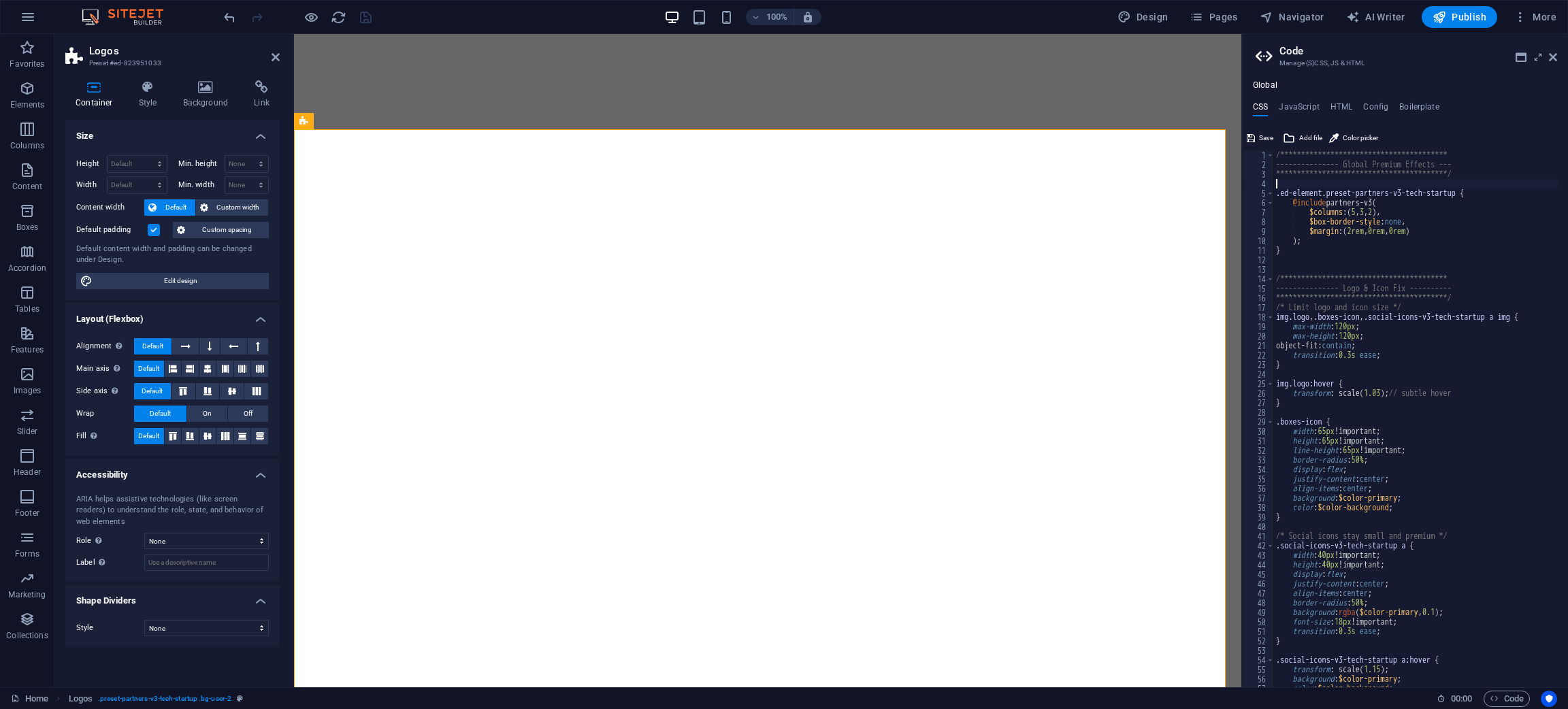 click on "CSS" at bounding box center [1260, 110] 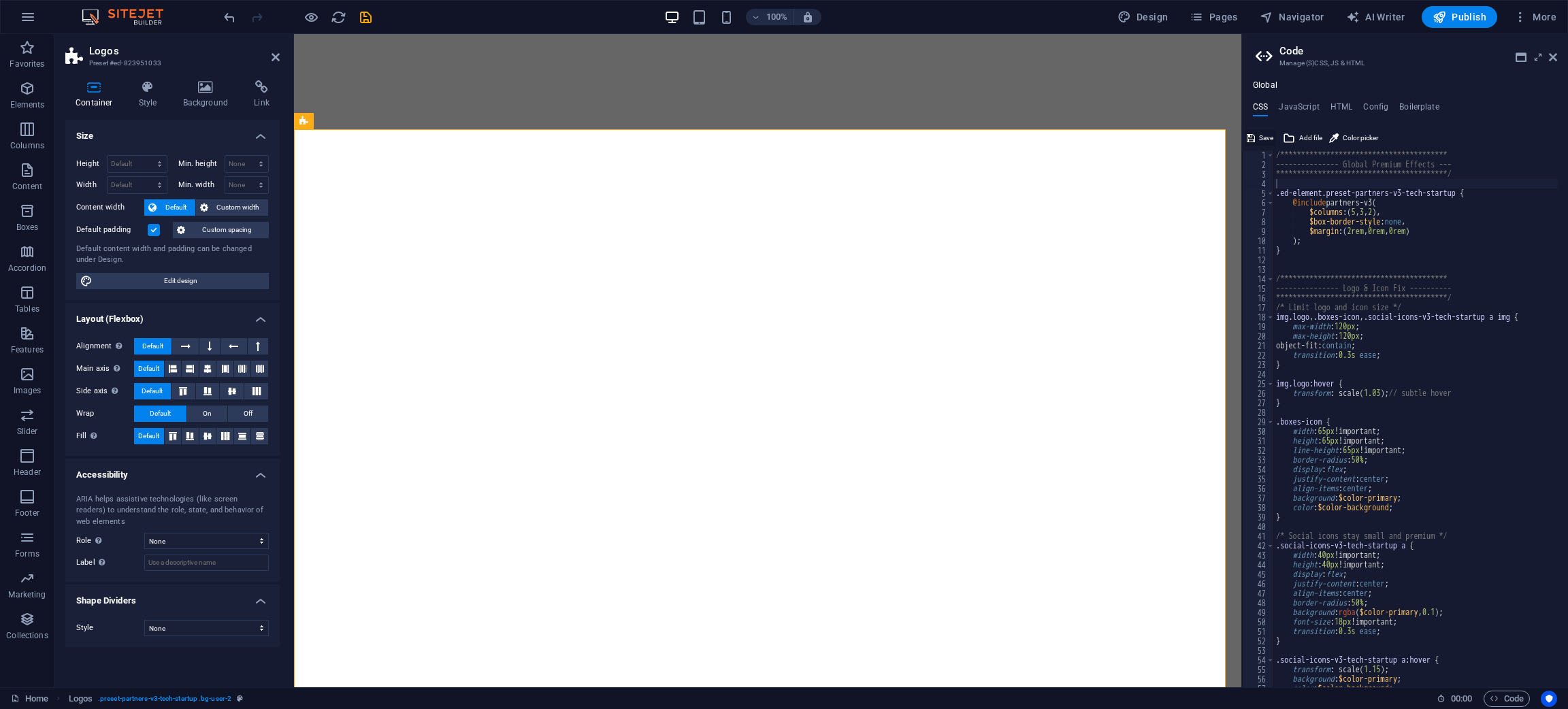 click on "Save" at bounding box center [1266, 138] 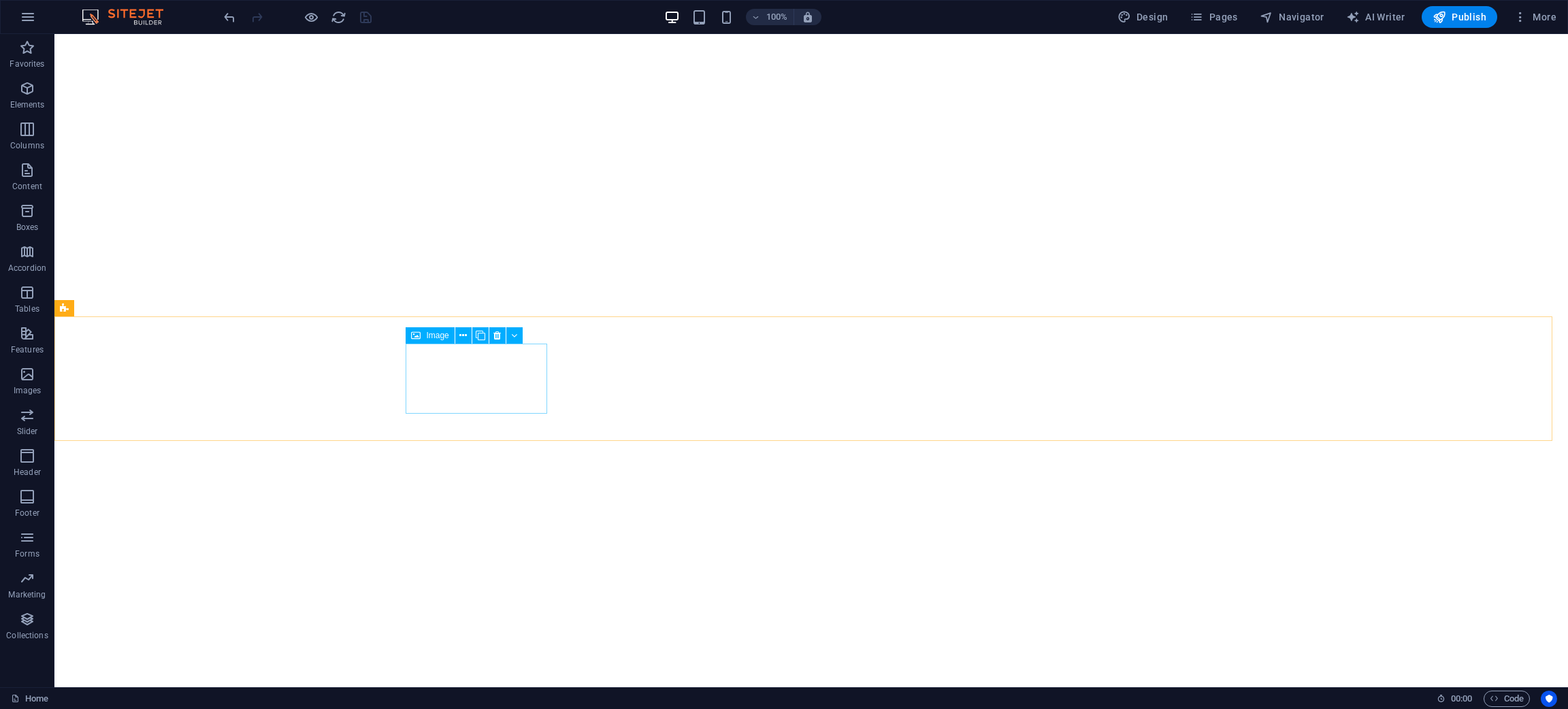 click on "Image" at bounding box center (437, 335) 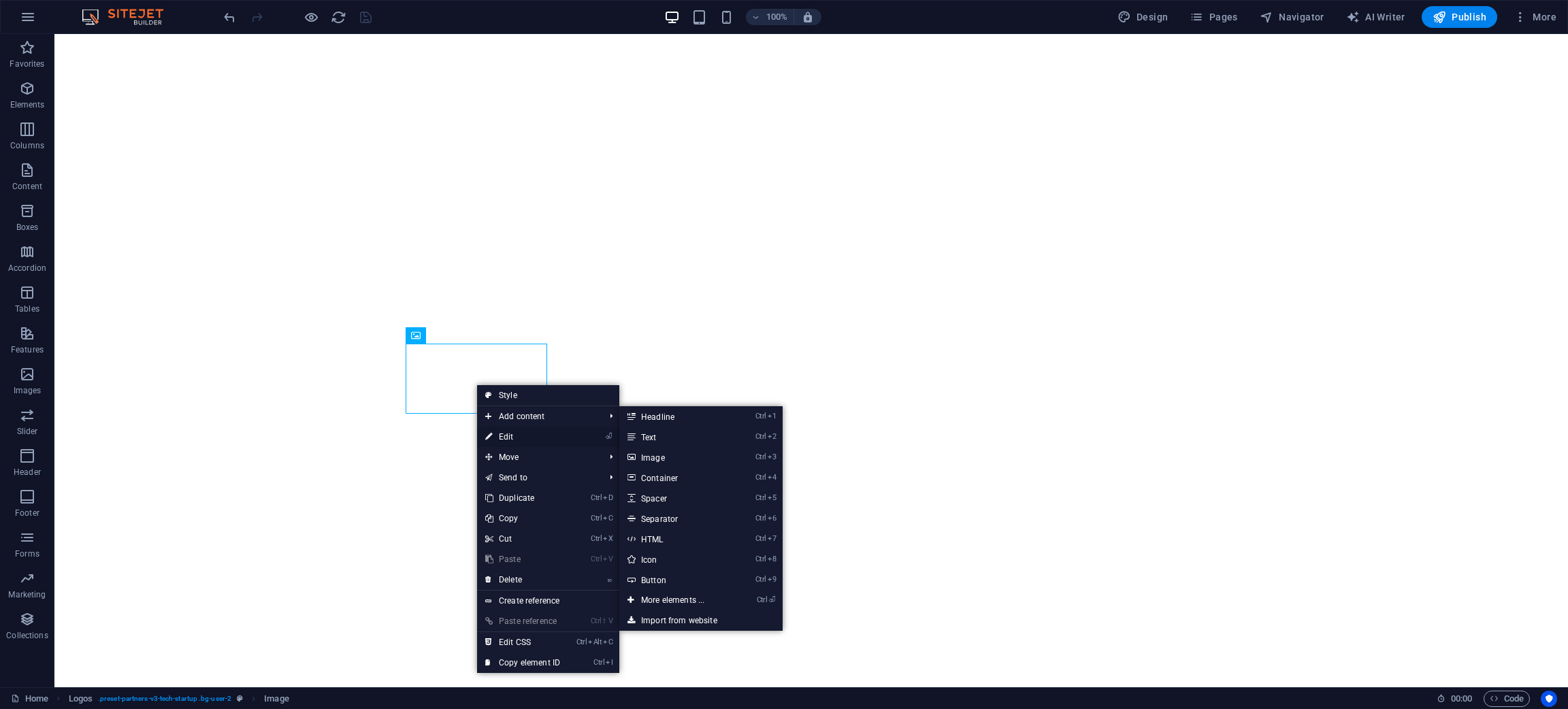 click on "⏎  Edit" at bounding box center [523, 437] 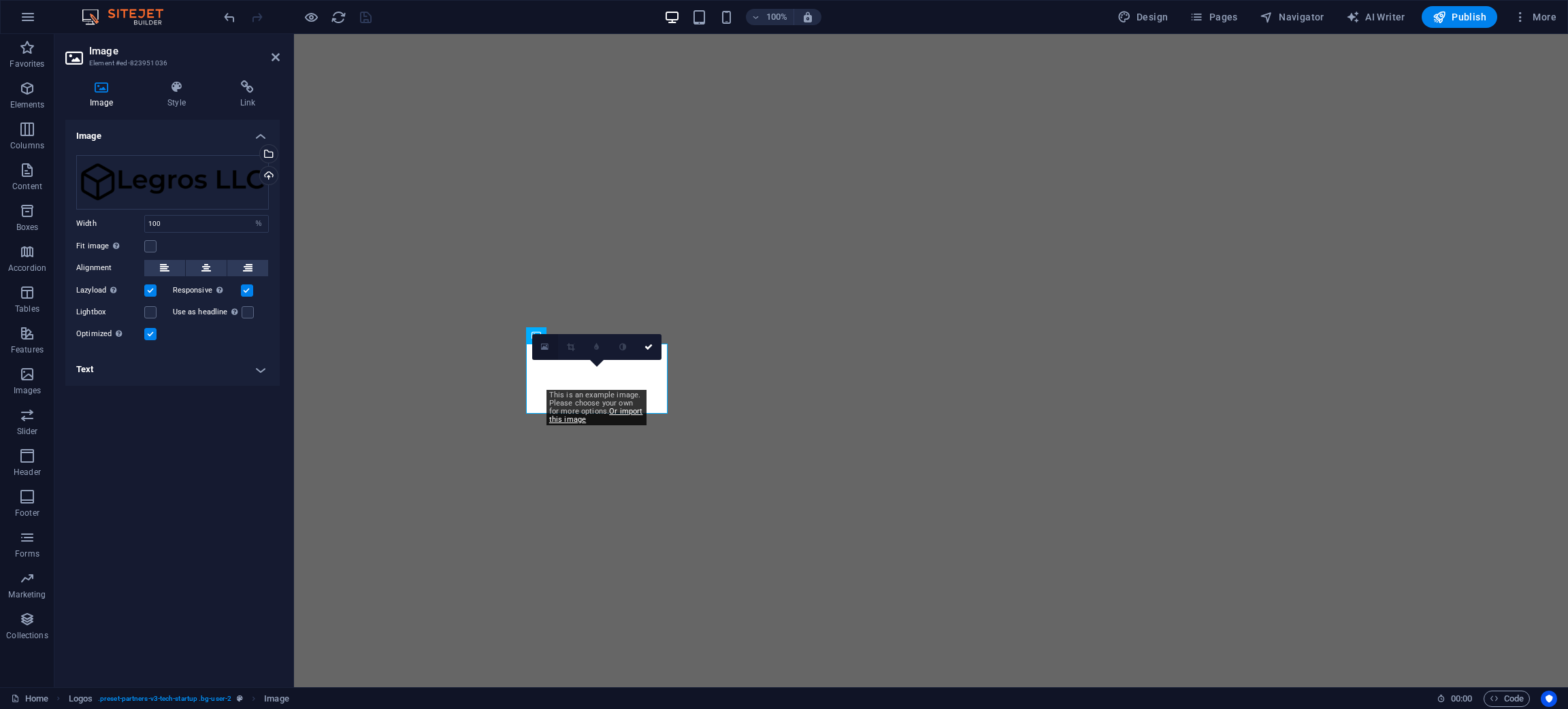 click at bounding box center (544, 347) 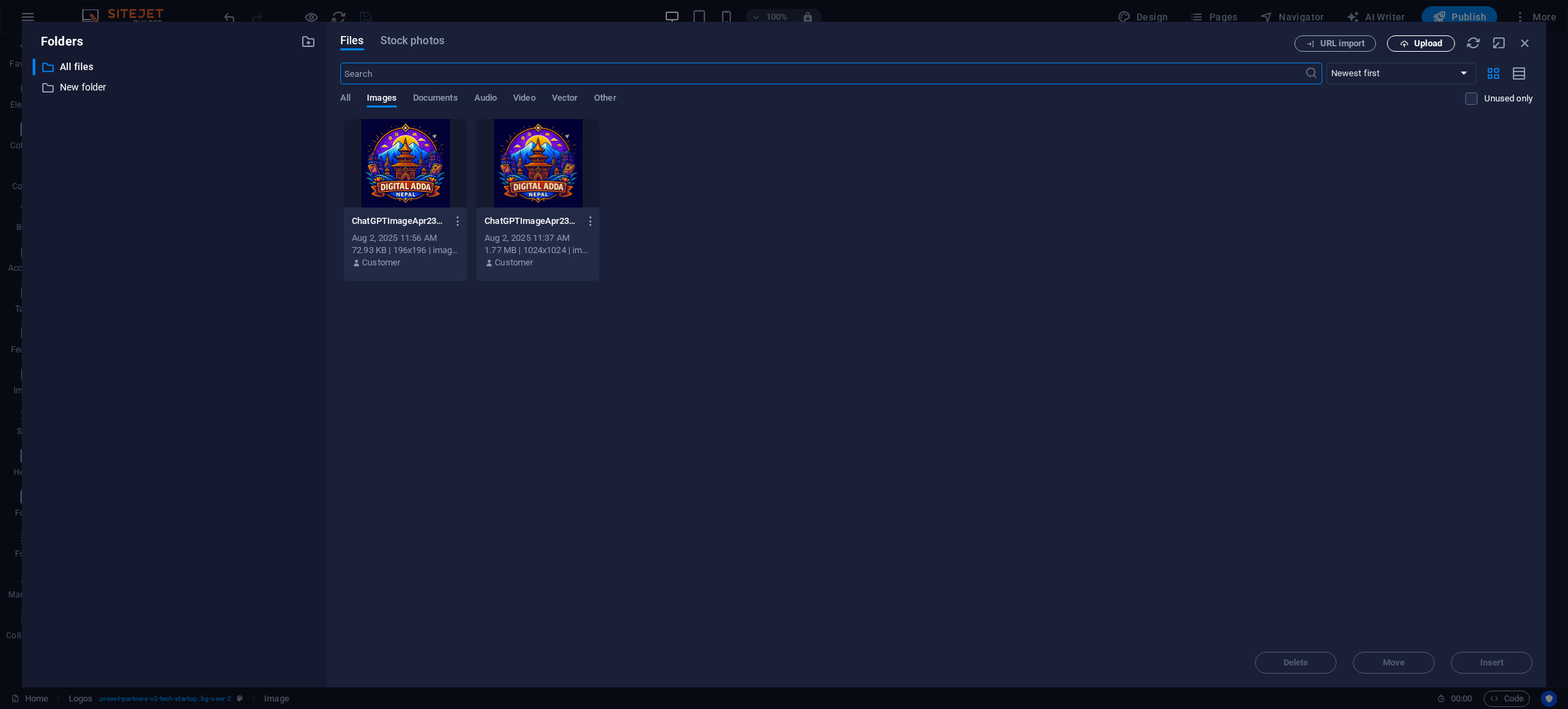 click at bounding box center [1404, 44] 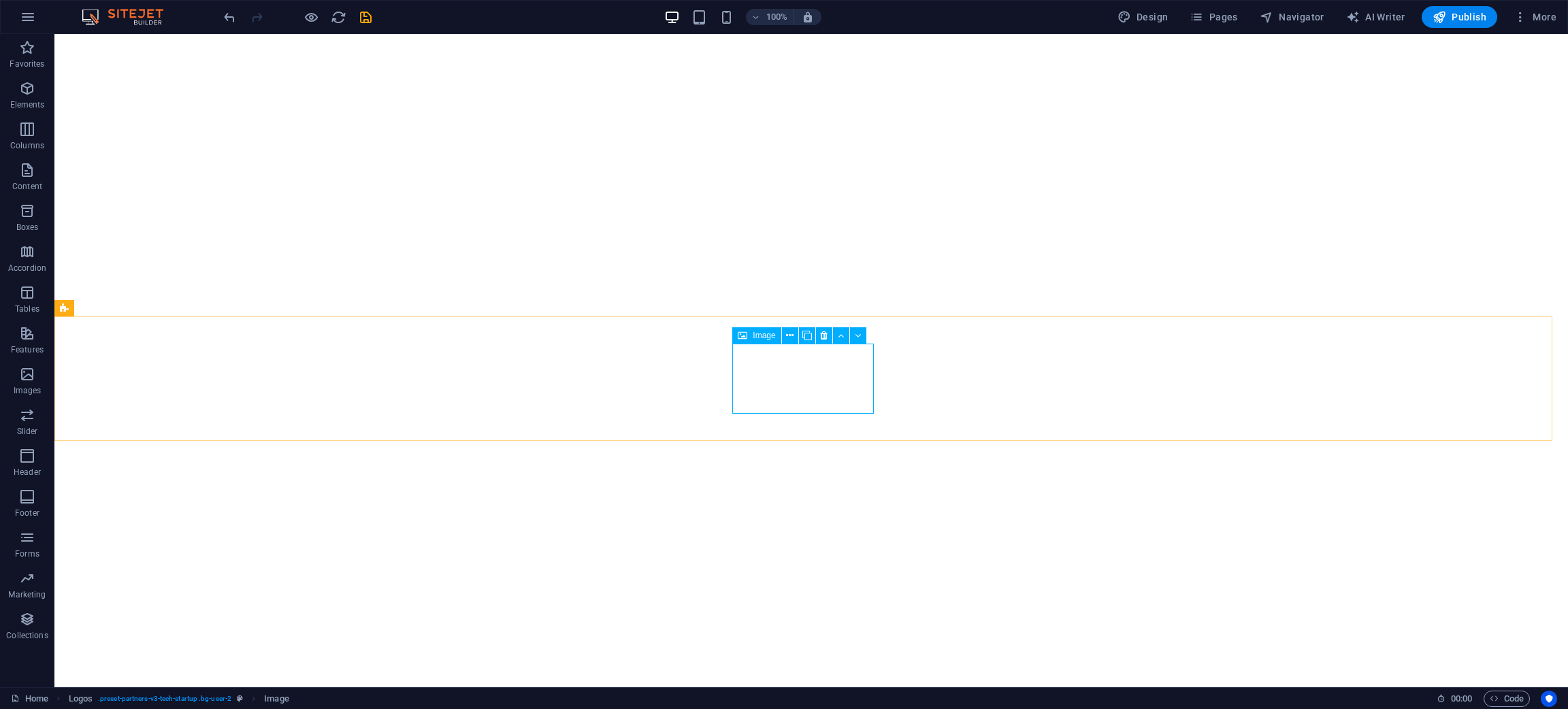click on "Image" at bounding box center [764, 335] 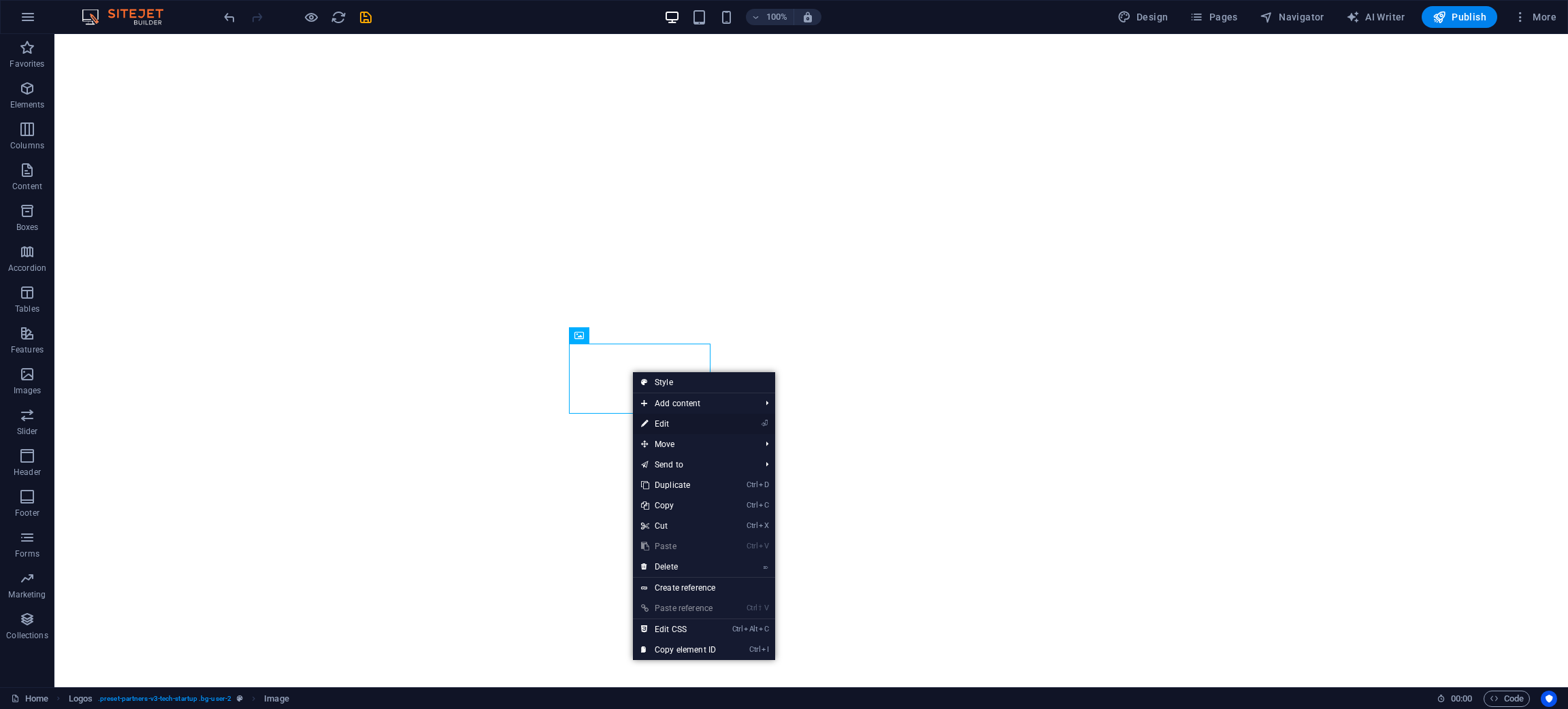 click on "⏎  Edit" at bounding box center (679, 424) 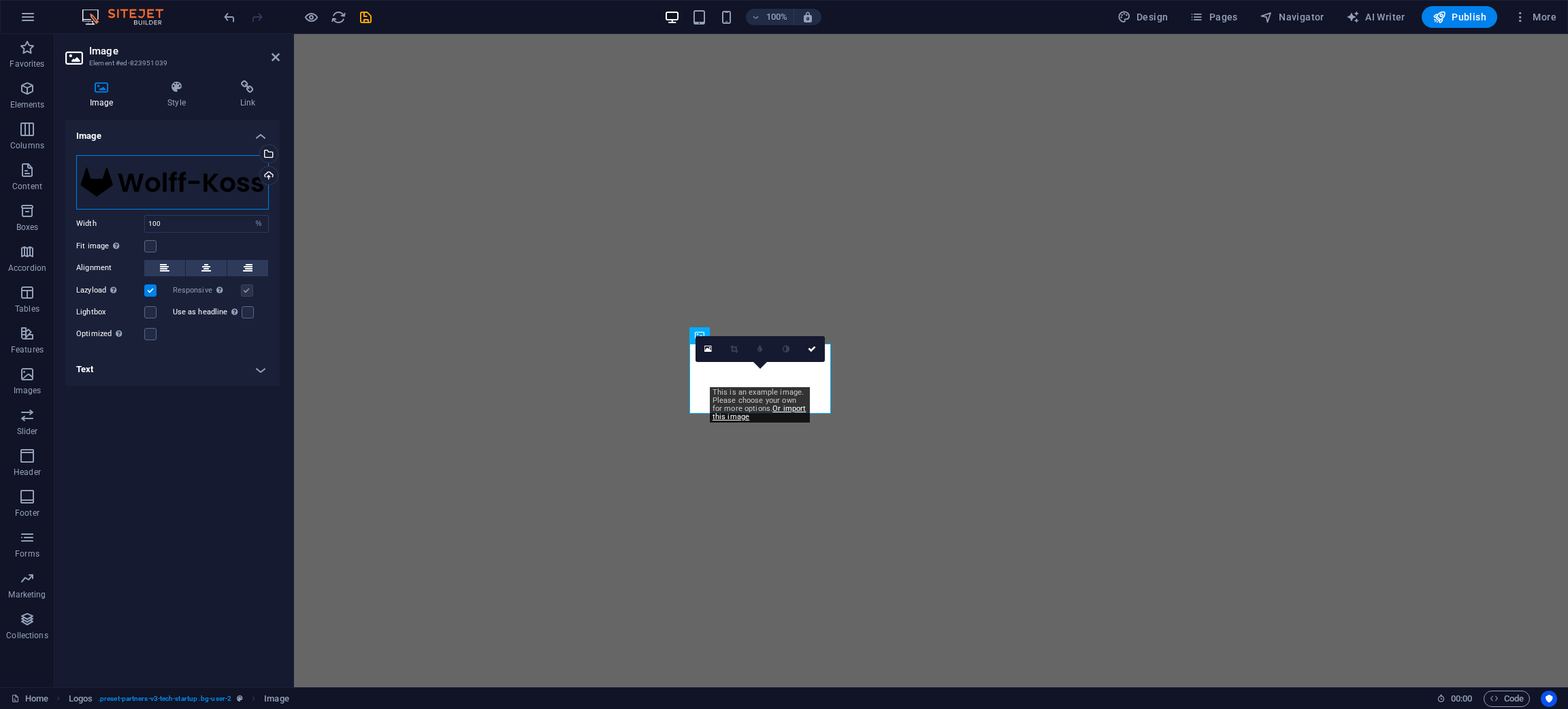 click on "Drag files here, click to choose files or select files from Files or our free stock photos & videos" at bounding box center (172, 182) 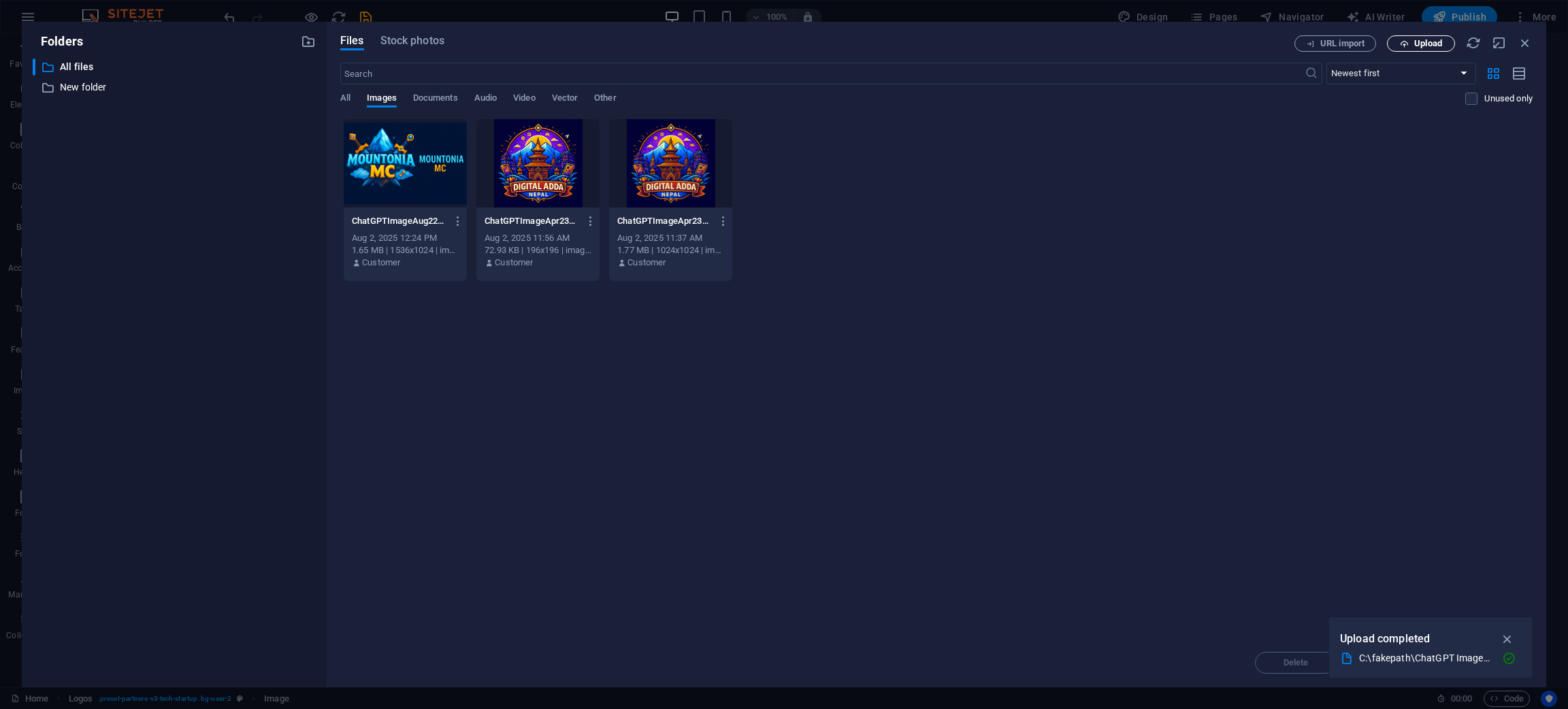 click on "Upload" at bounding box center [1428, 44] 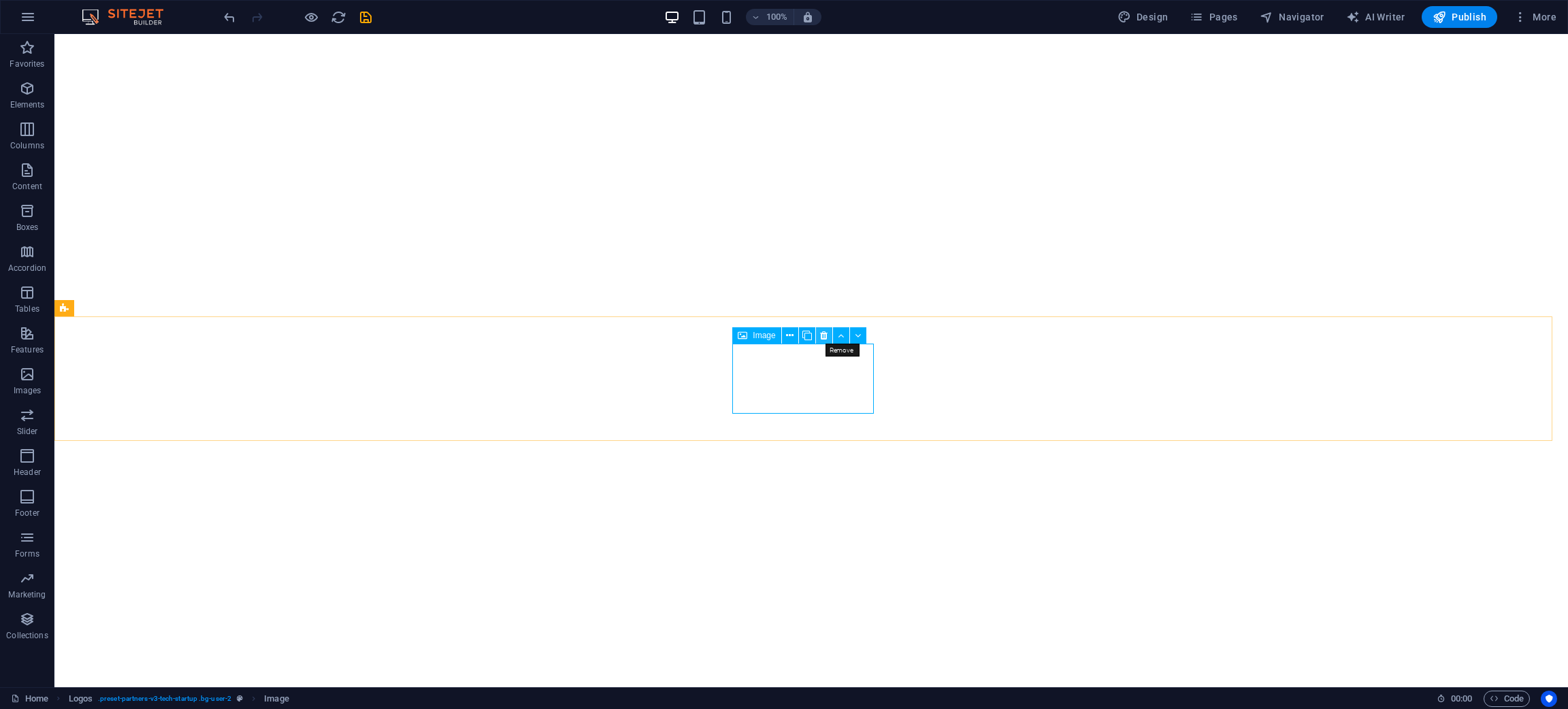 click at bounding box center (823, 335) 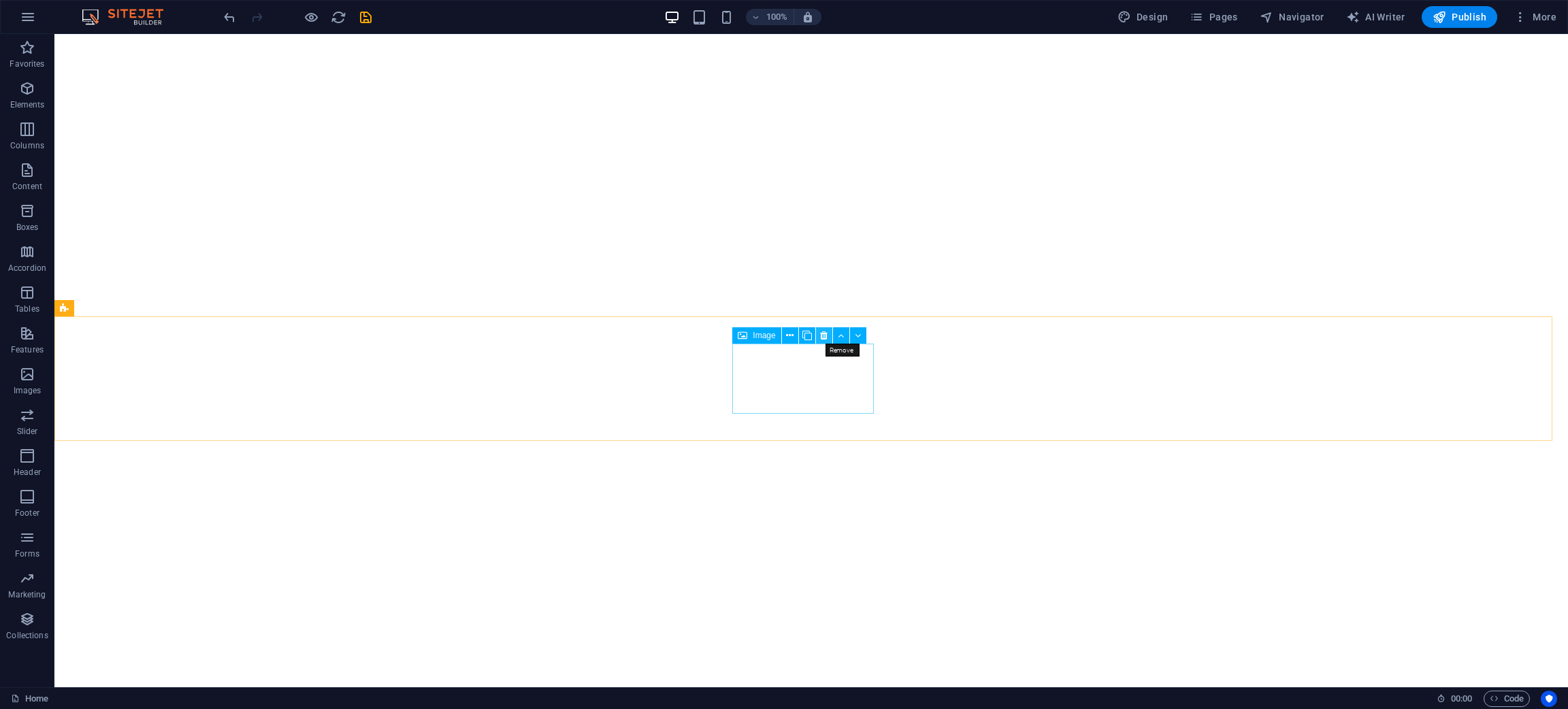 click at bounding box center [823, 335] 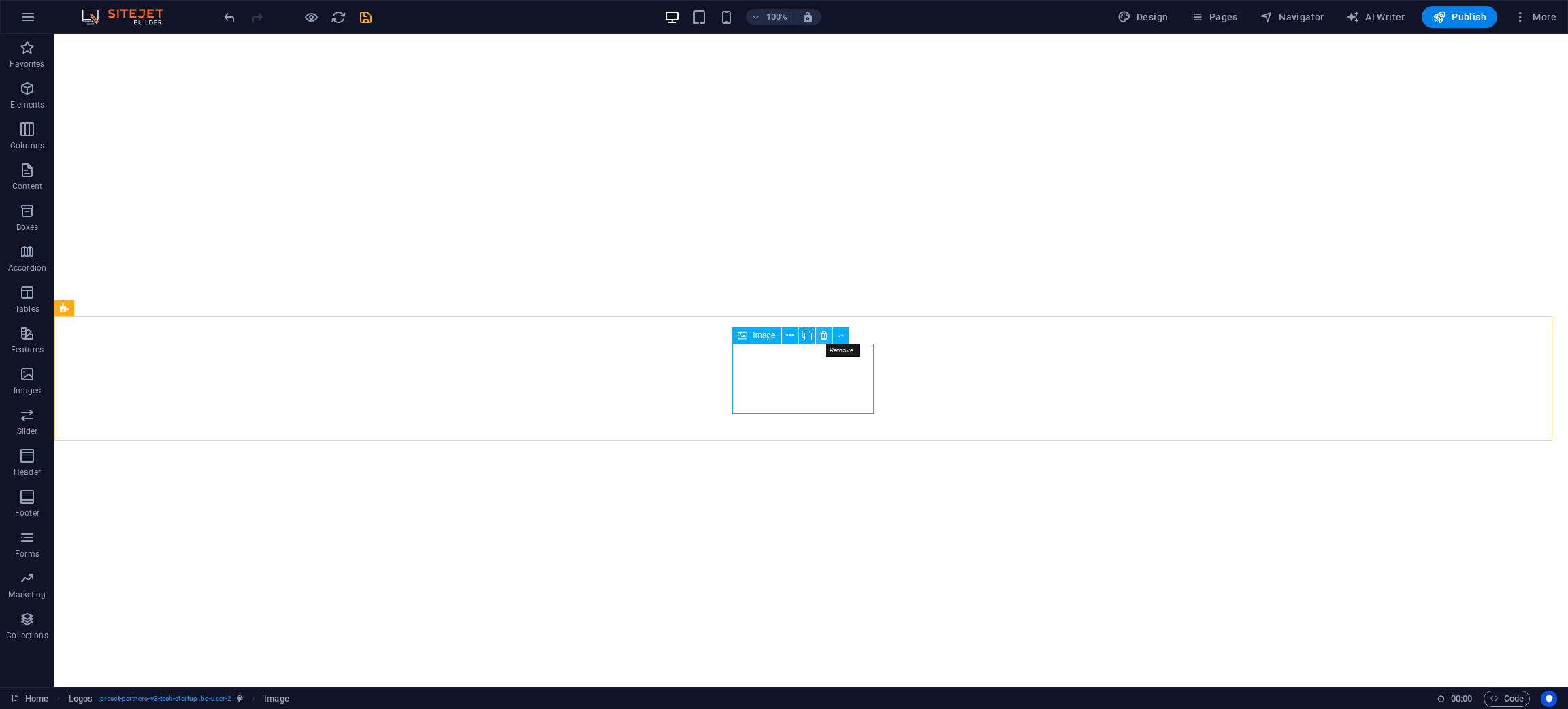 click at bounding box center (823, 335) 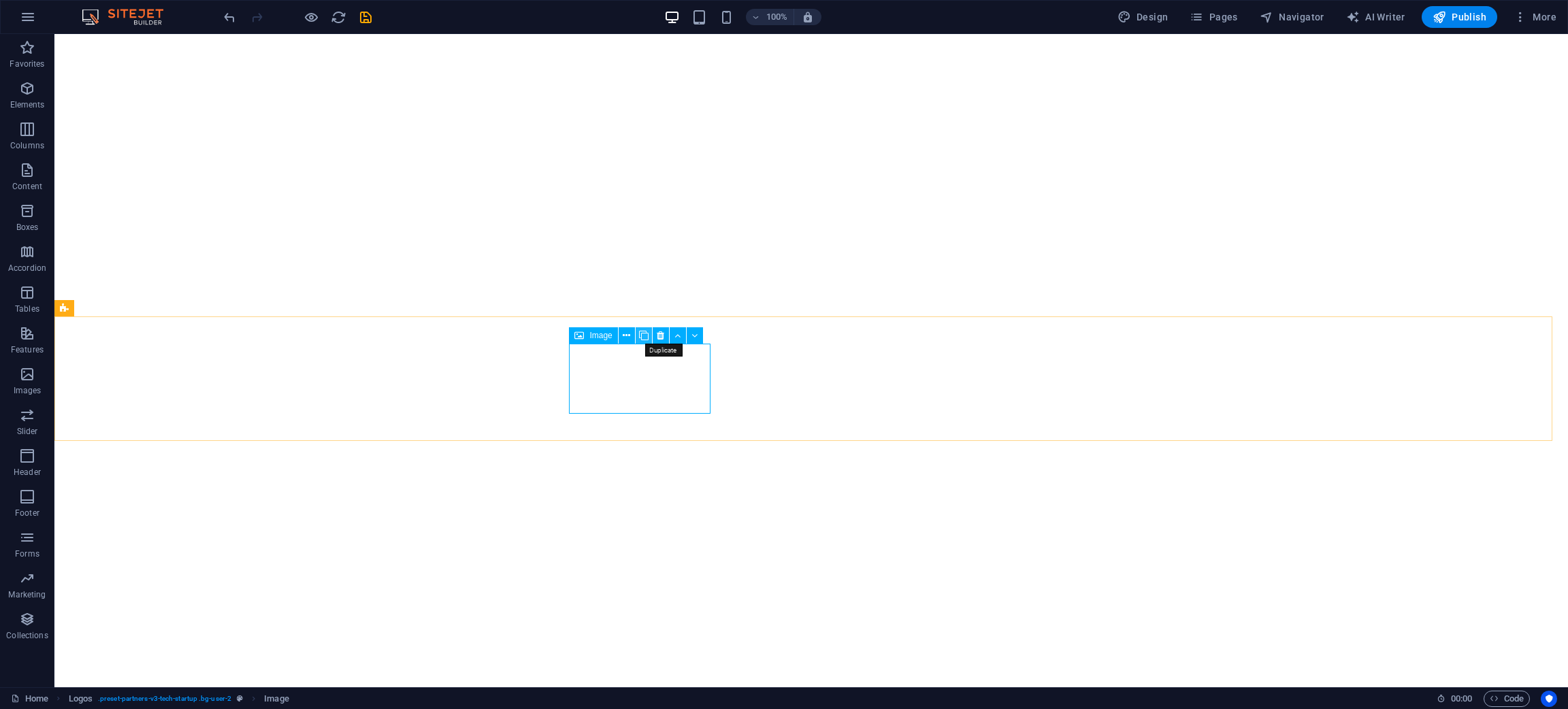 click at bounding box center [644, 335] 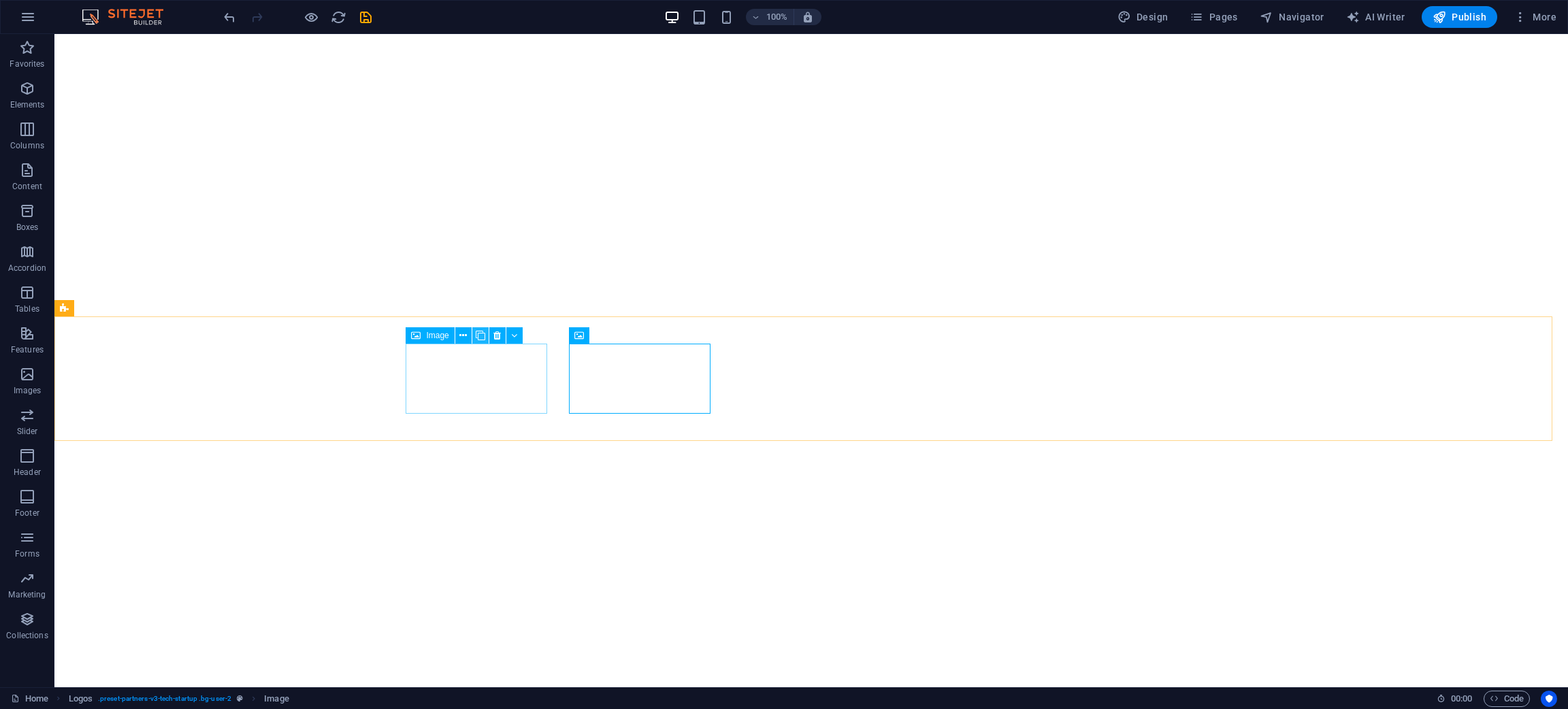 click at bounding box center [480, 335] 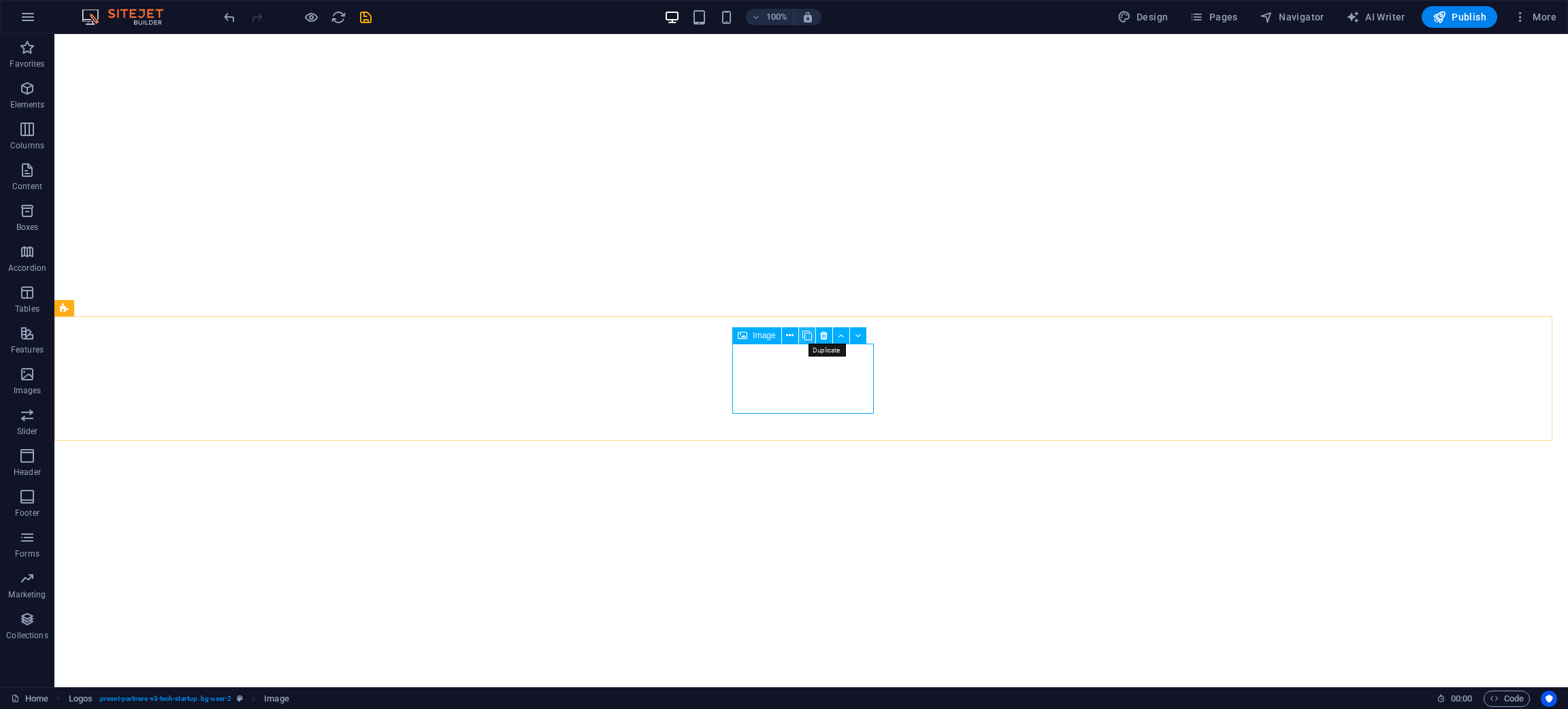click at bounding box center [807, 335] 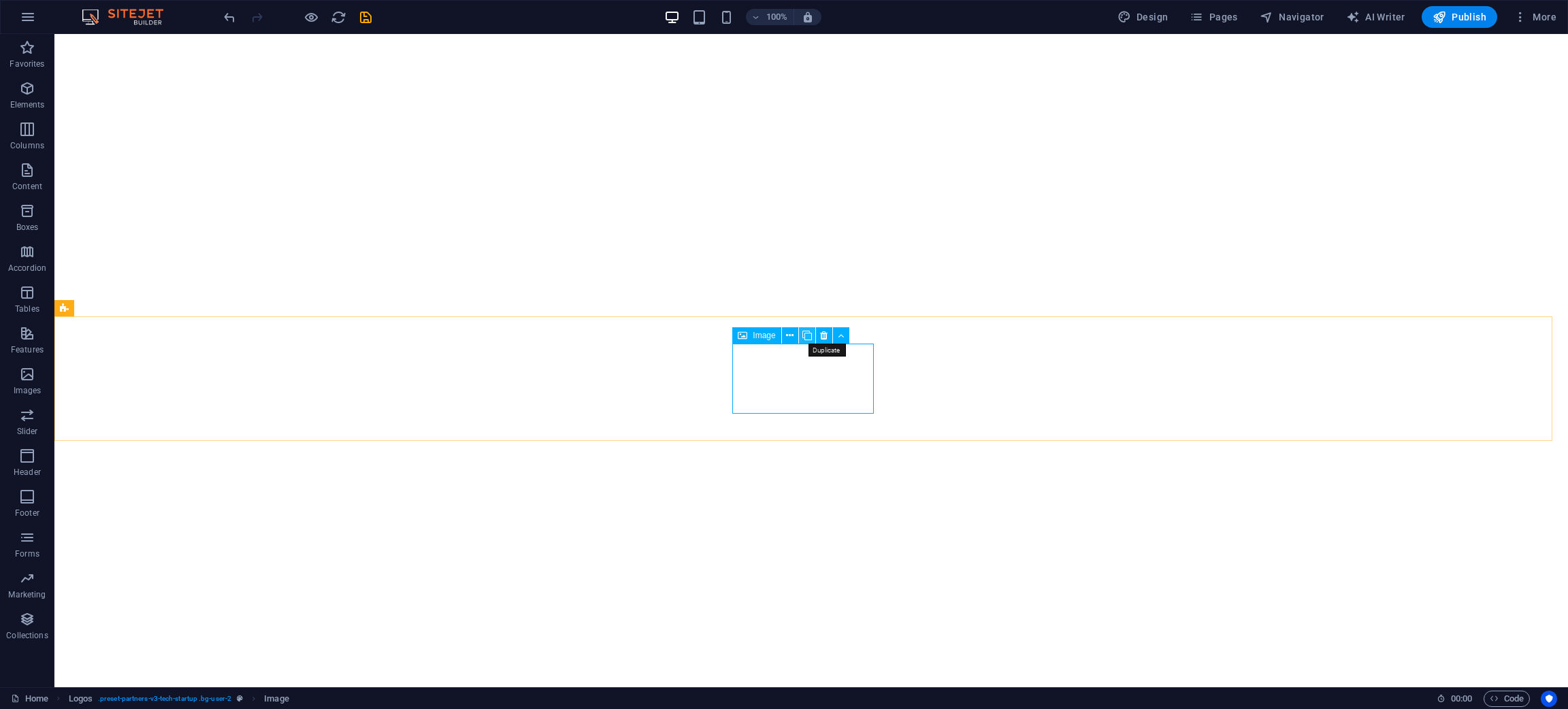 click at bounding box center [807, 335] 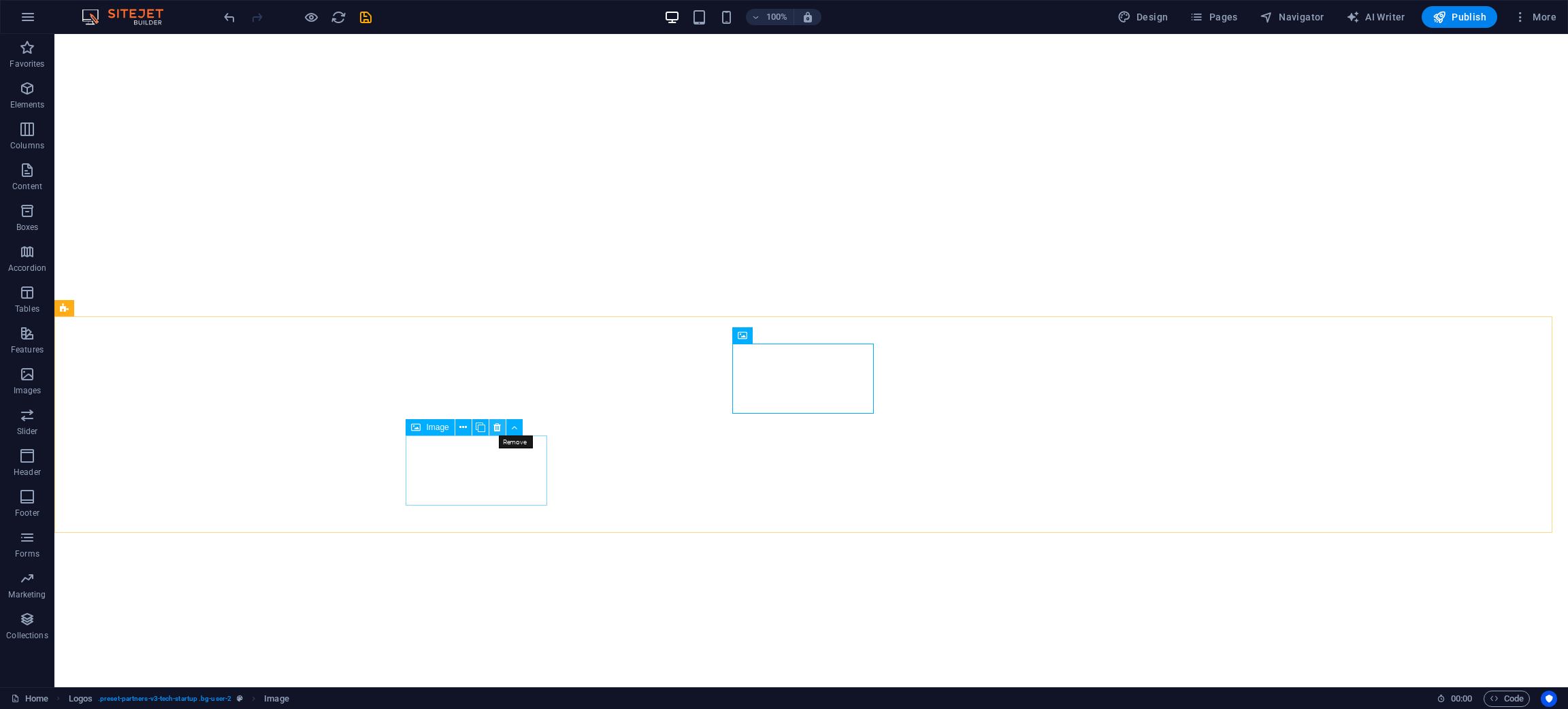 click at bounding box center (497, 427) 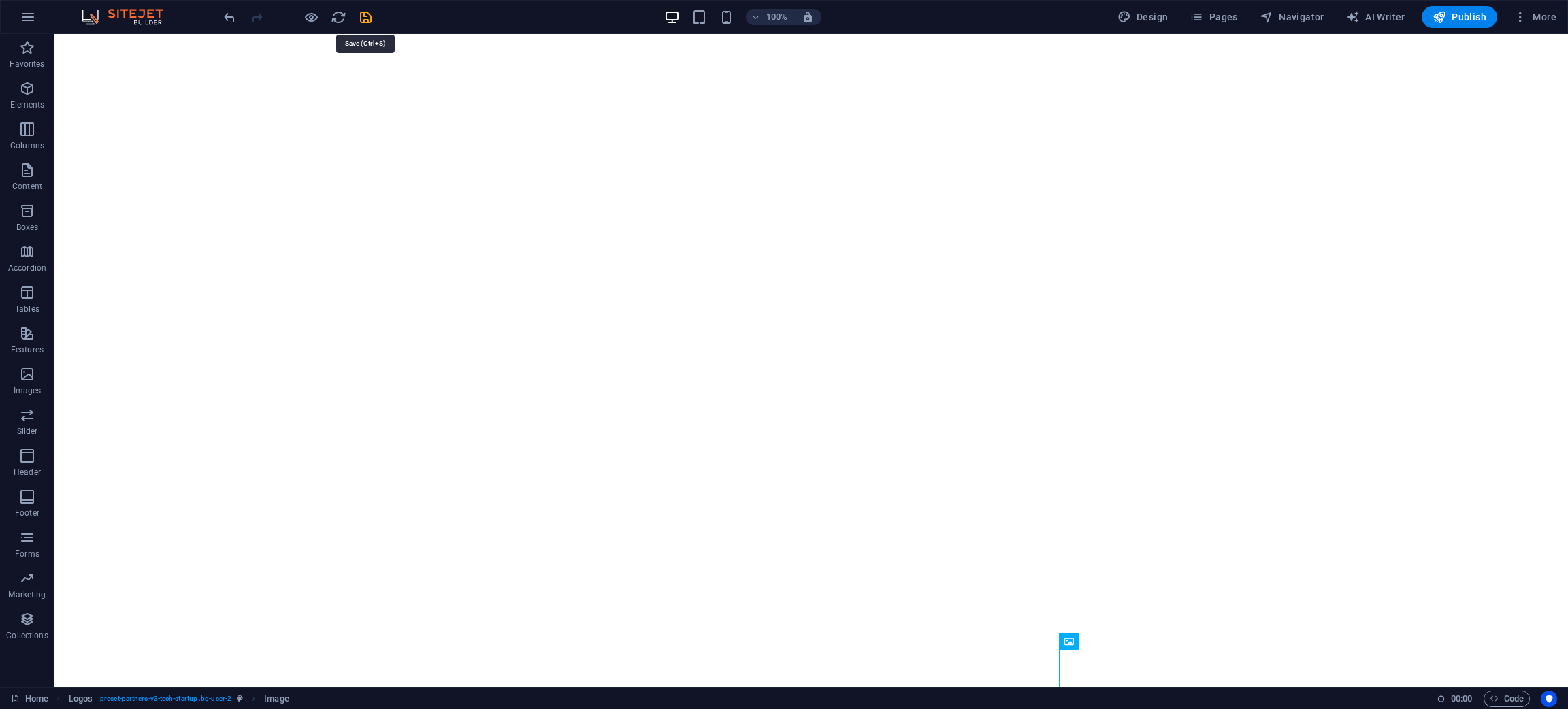 click at bounding box center [365, 17] 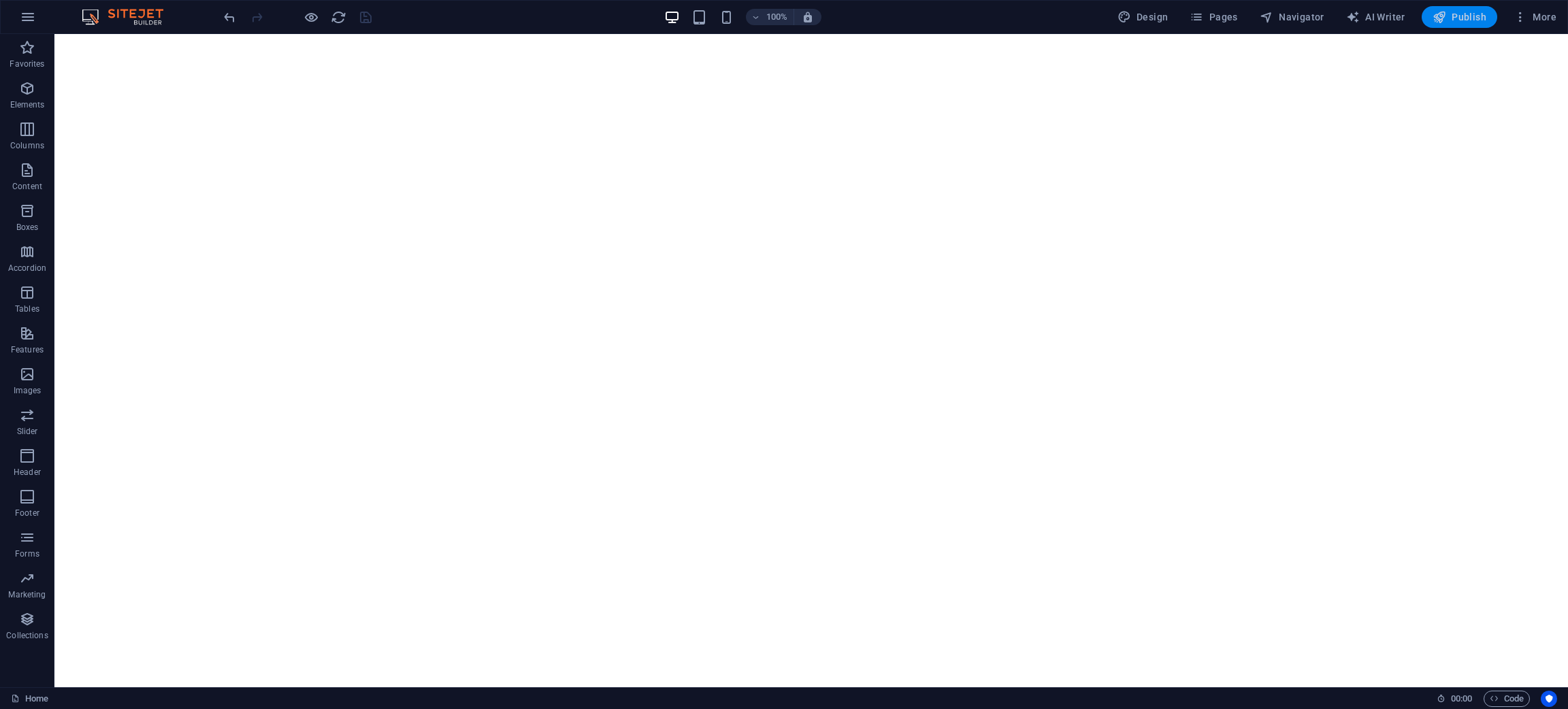 click on "Publish" at bounding box center [1459, 17] 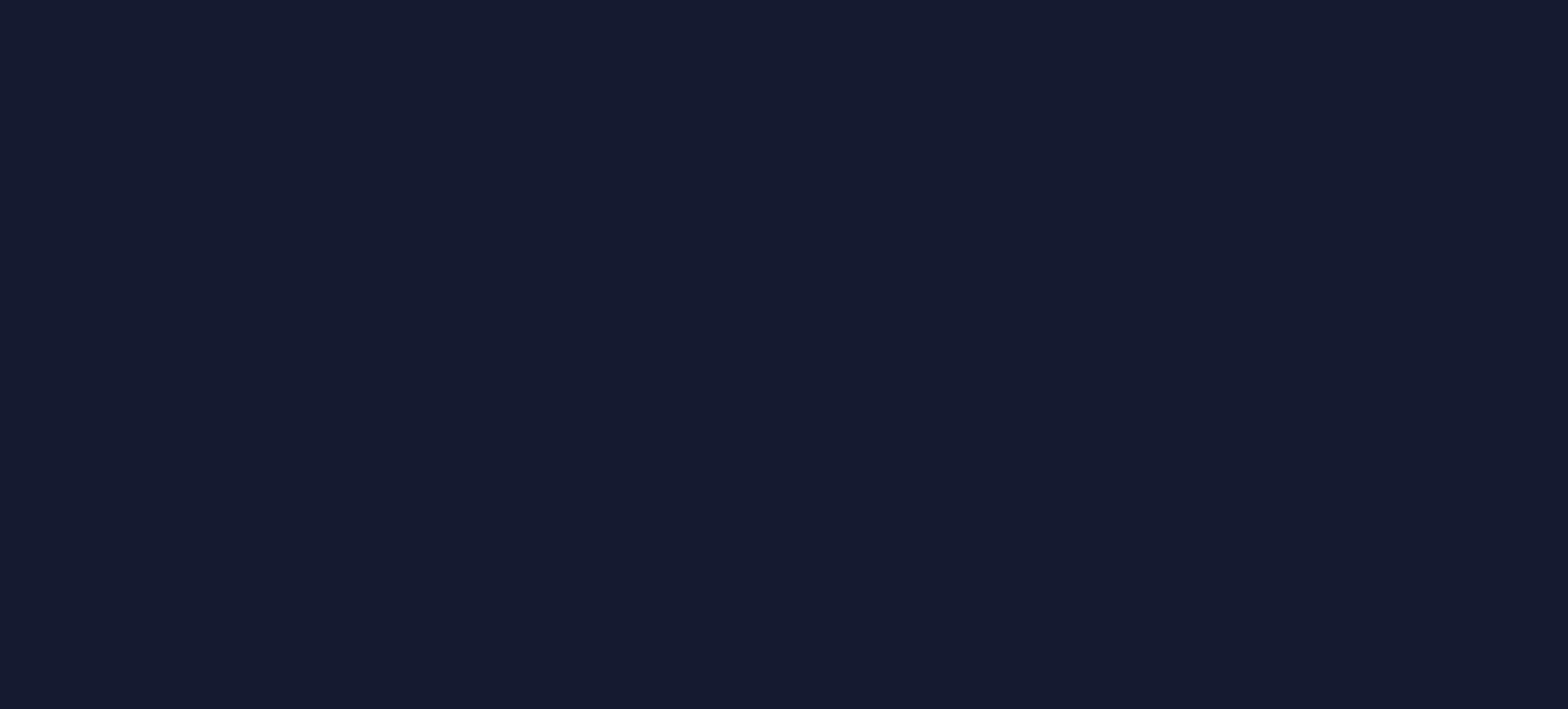 scroll, scrollTop: 0, scrollLeft: 0, axis: both 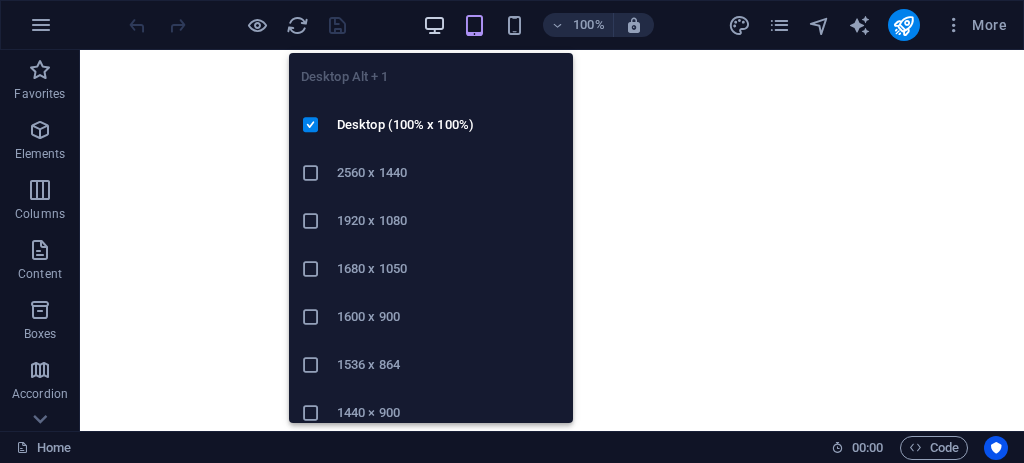 click at bounding box center (434, 25) 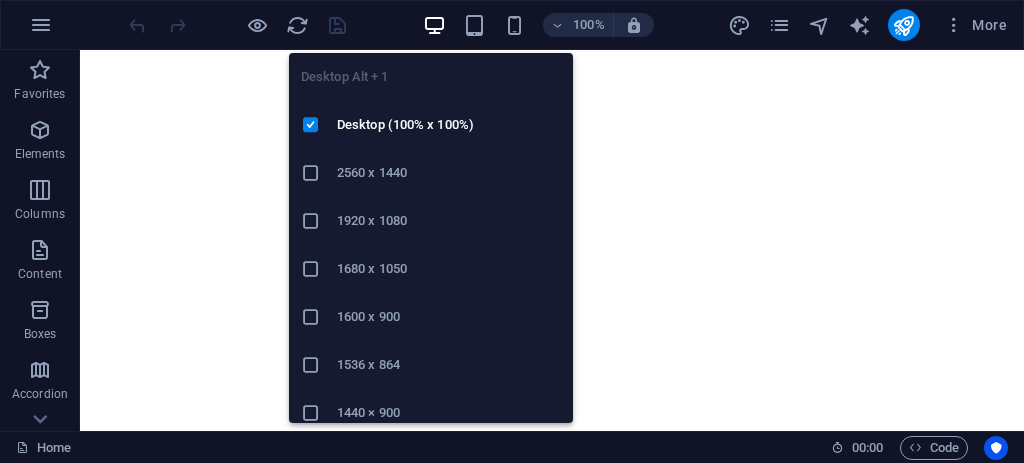 click at bounding box center (434, 25) 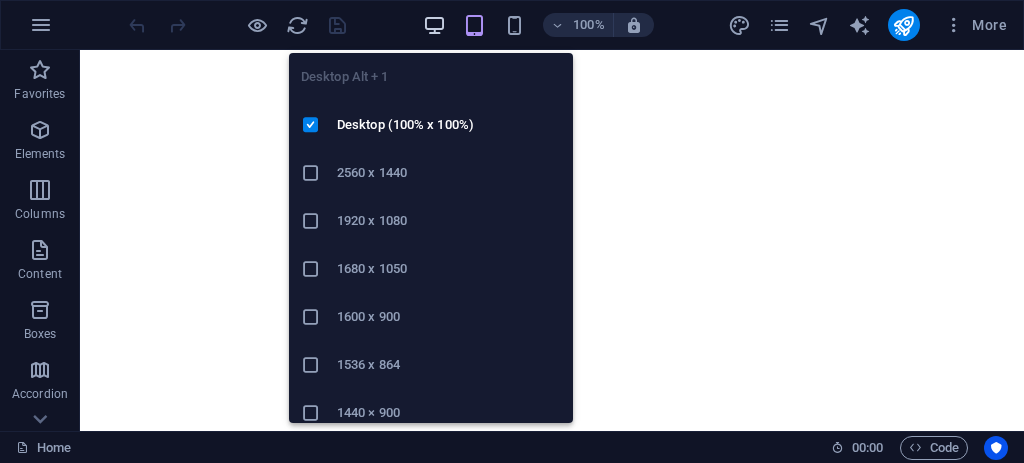 click at bounding box center [434, 25] 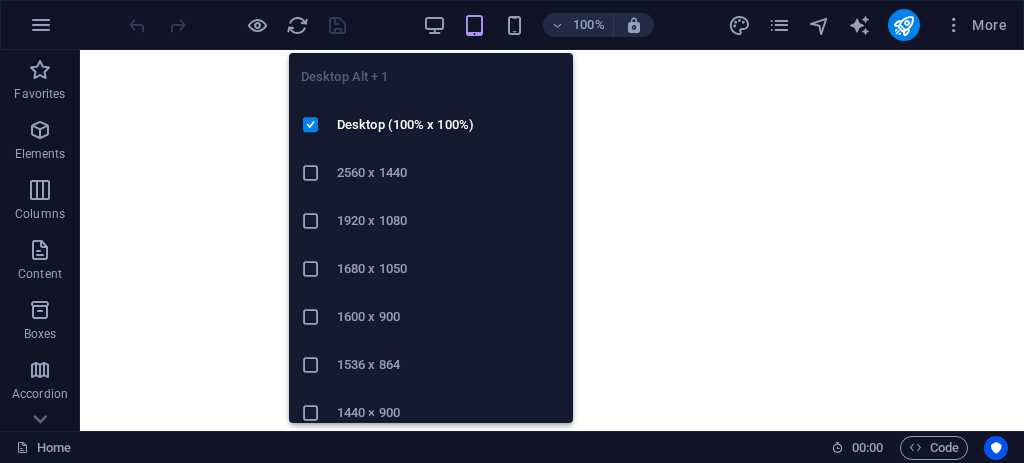 click at bounding box center (311, 173) 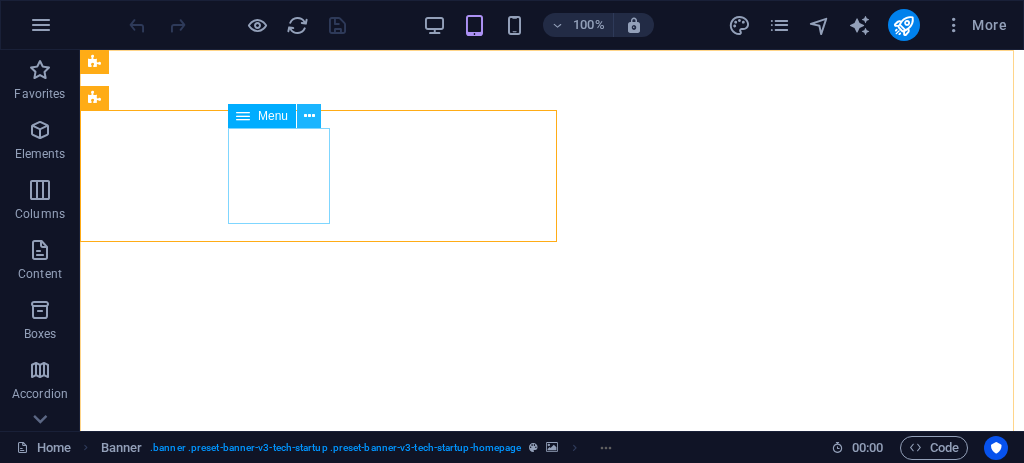 click at bounding box center (309, 116) 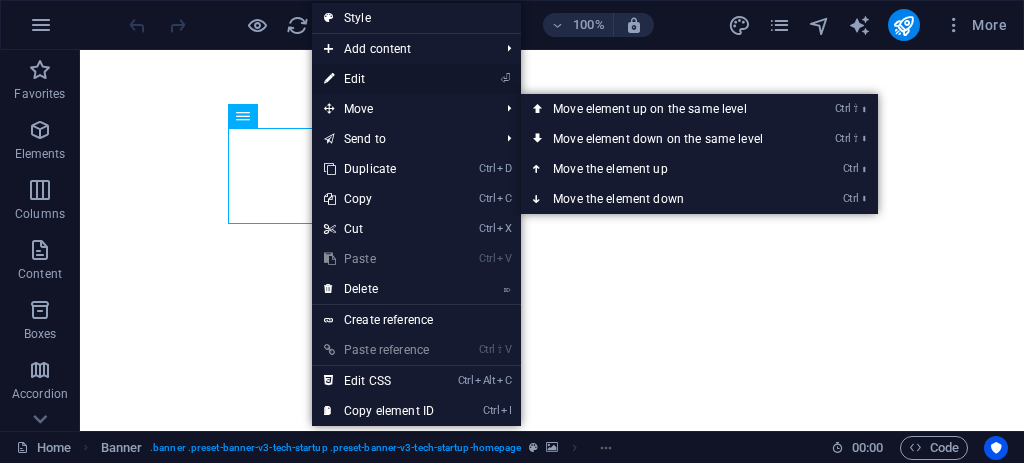 click on "⏎  Edit" at bounding box center [379, 79] 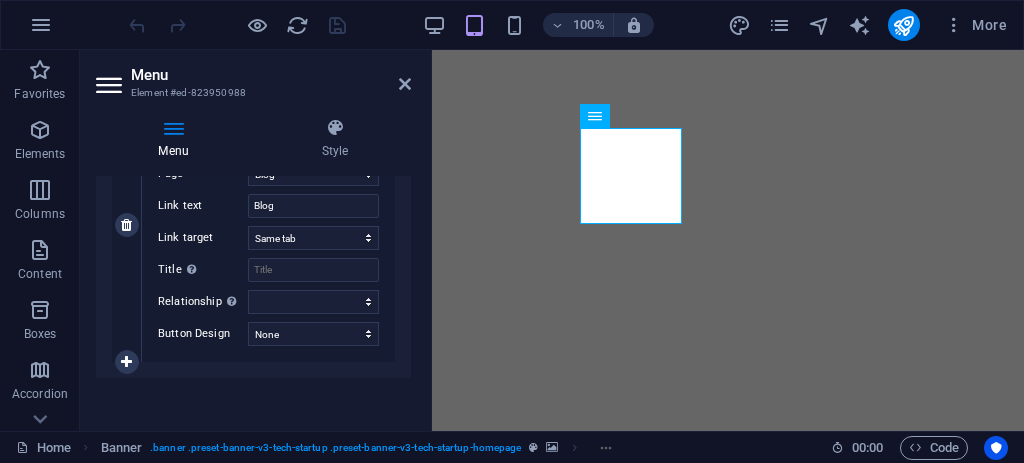 scroll, scrollTop: 1104, scrollLeft: 0, axis: vertical 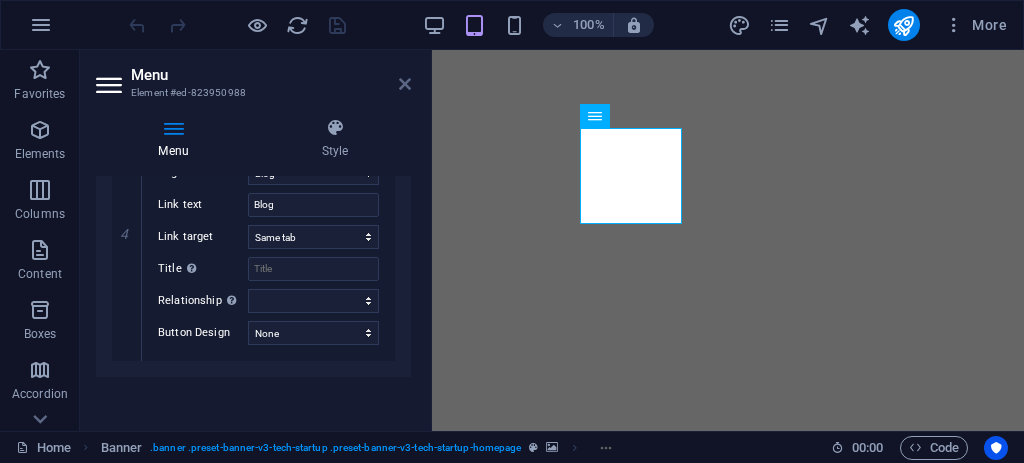 click at bounding box center [405, 84] 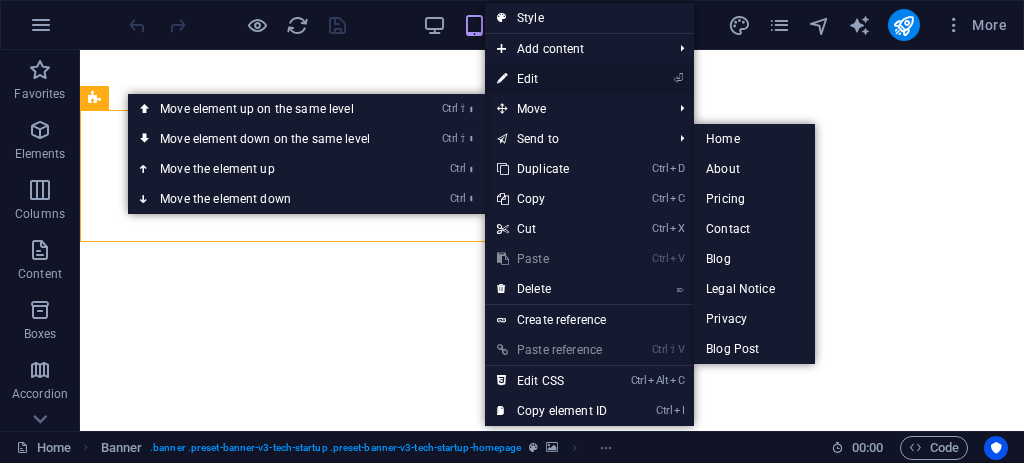 click on "⏎  Edit" at bounding box center [552, 79] 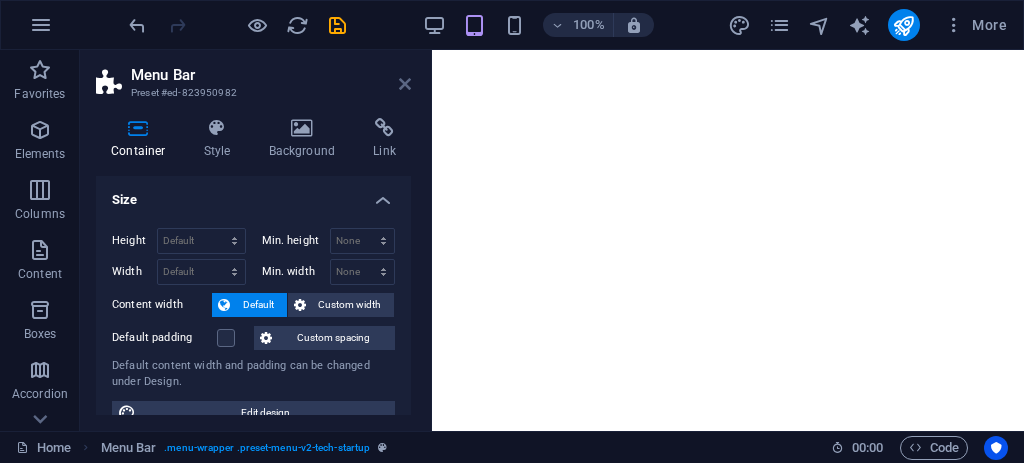 click at bounding box center (405, 84) 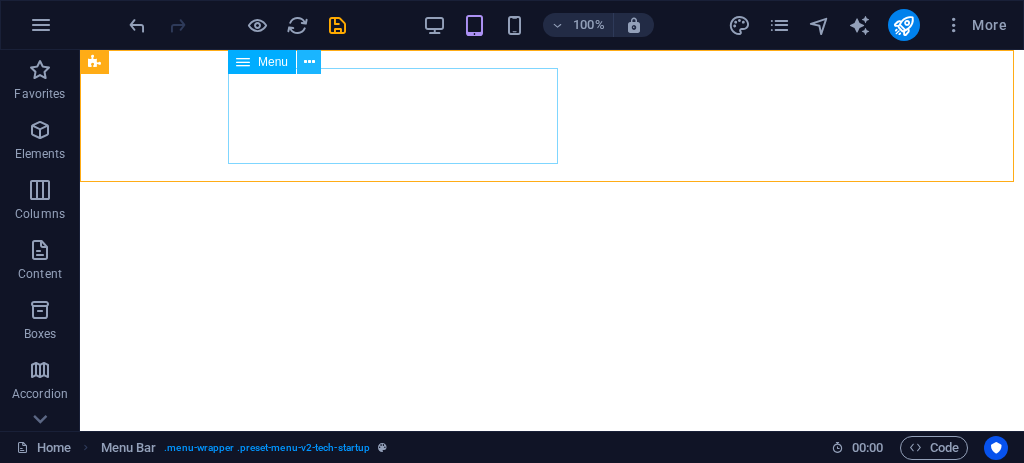 click at bounding box center [309, 62] 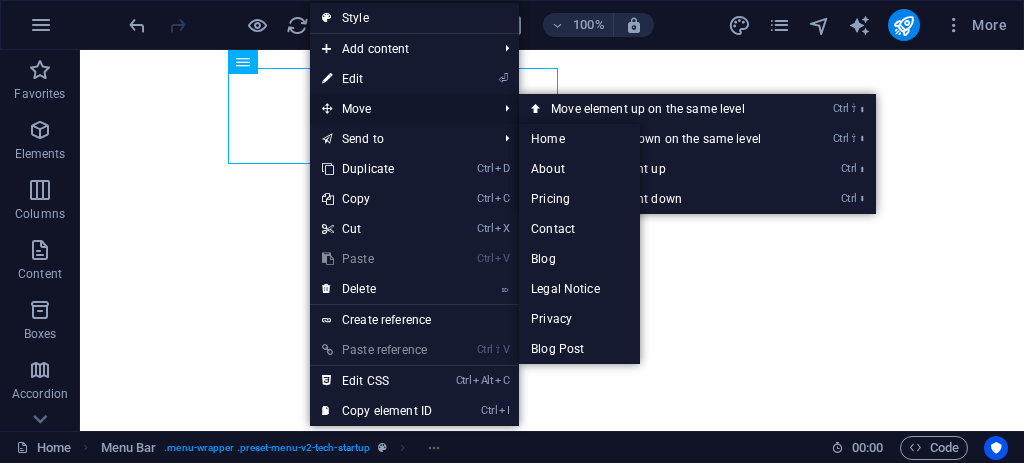 click on "Move" at bounding box center (399, 109) 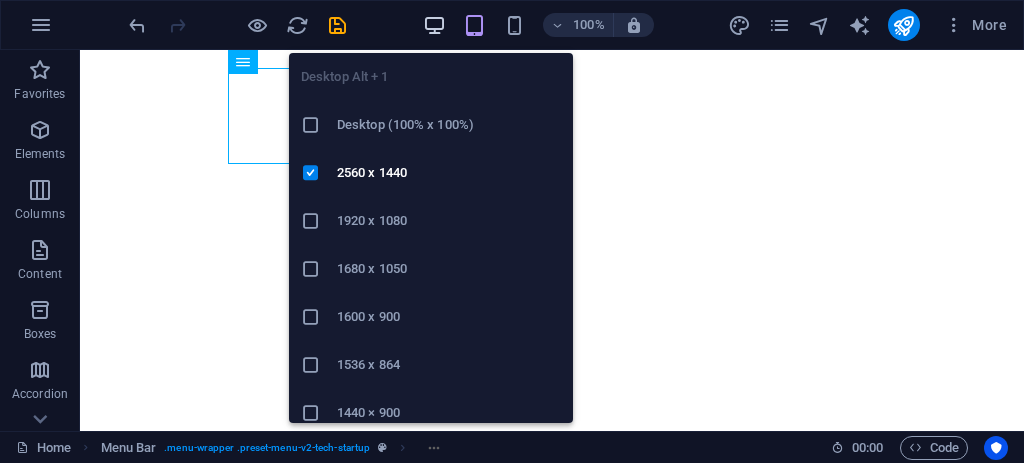 click at bounding box center [434, 25] 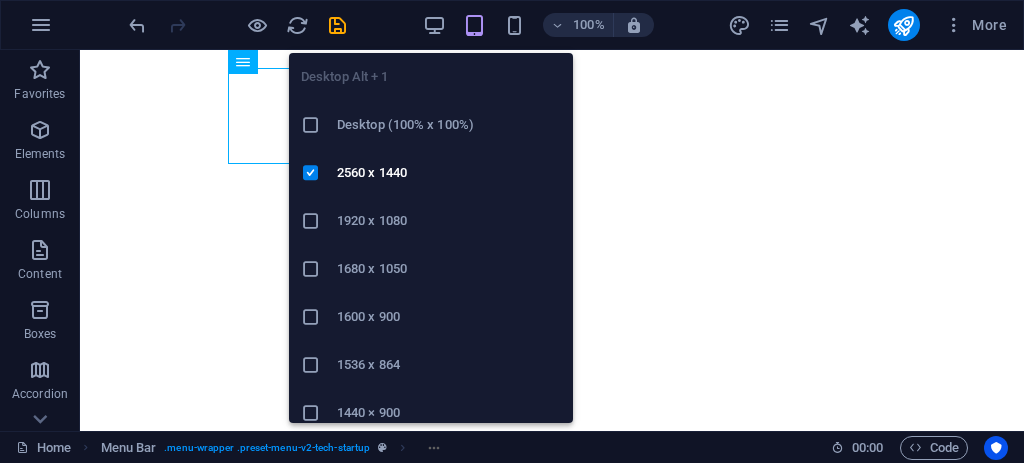 click at bounding box center (311, 125) 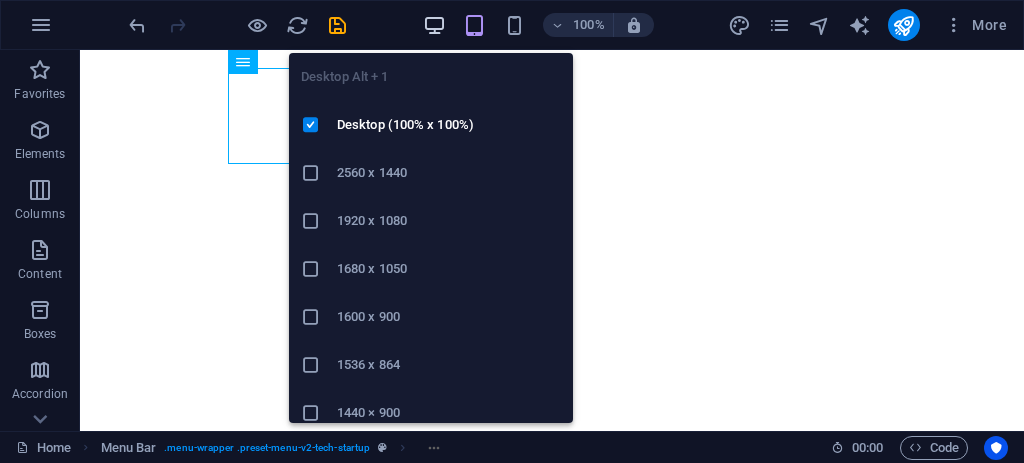 click at bounding box center [434, 25] 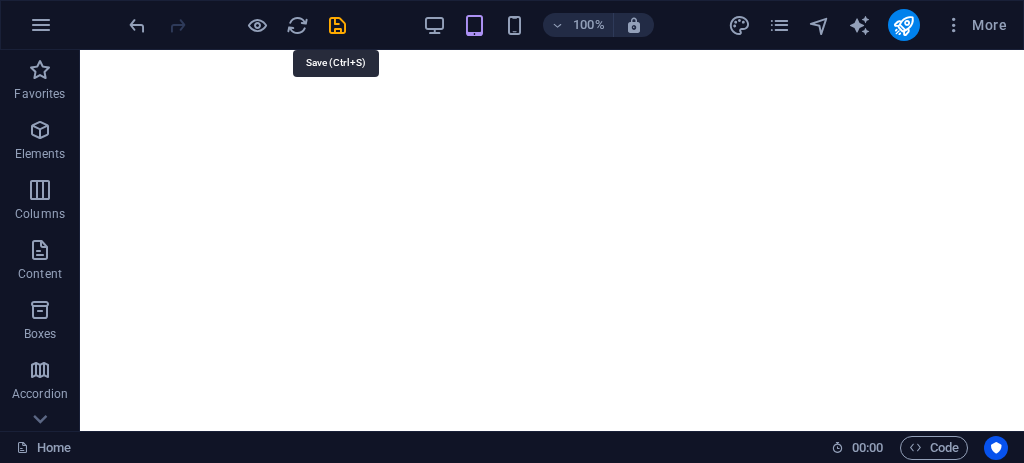 click at bounding box center (337, 25) 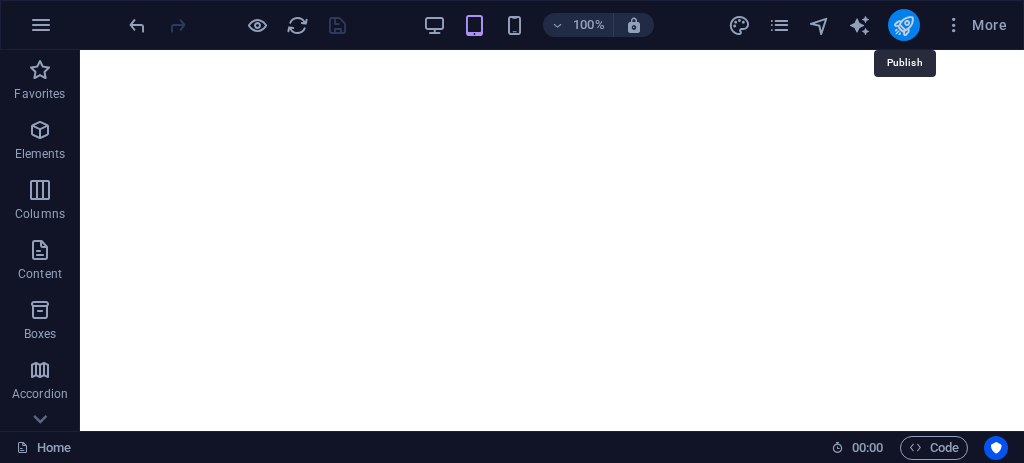 click at bounding box center [903, 25] 